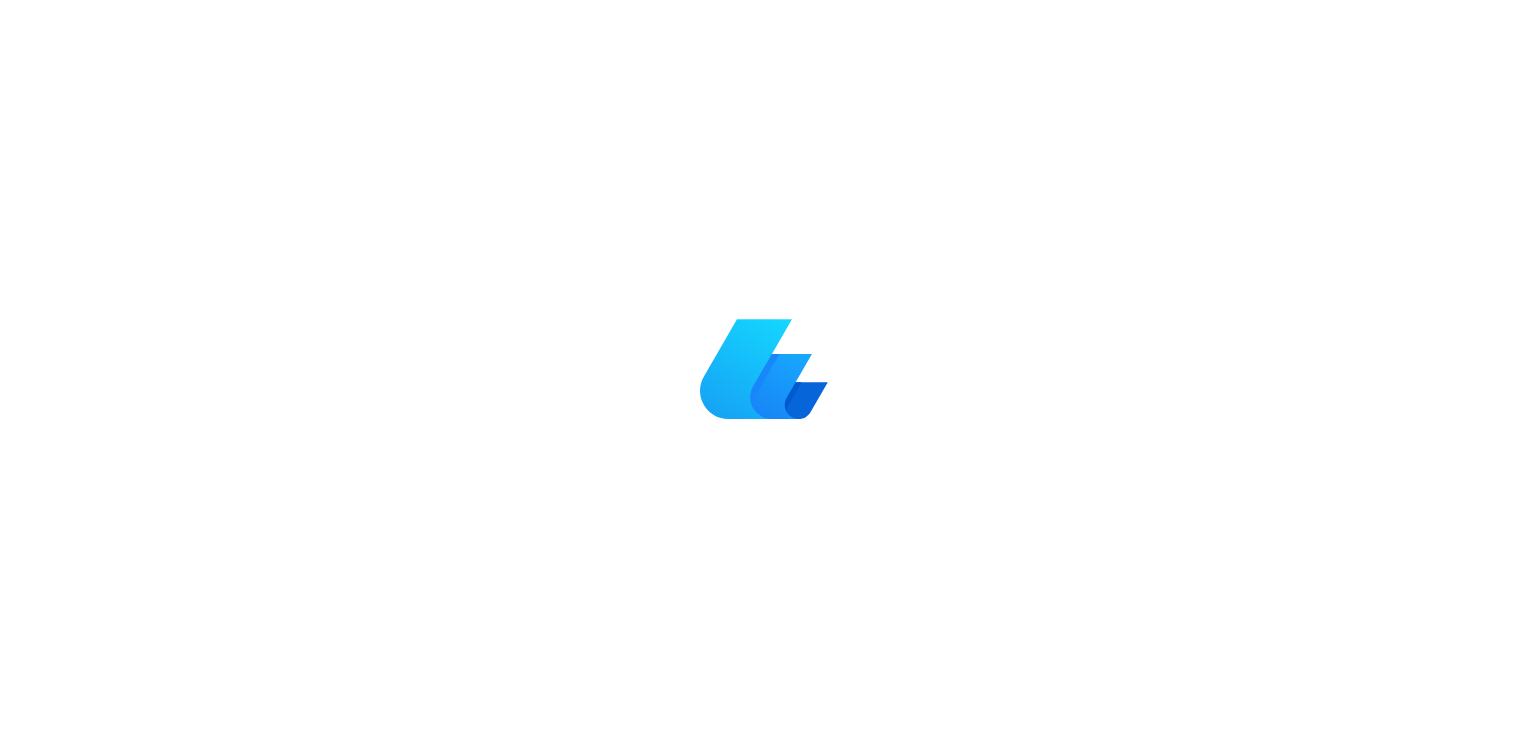 scroll, scrollTop: 0, scrollLeft: 0, axis: both 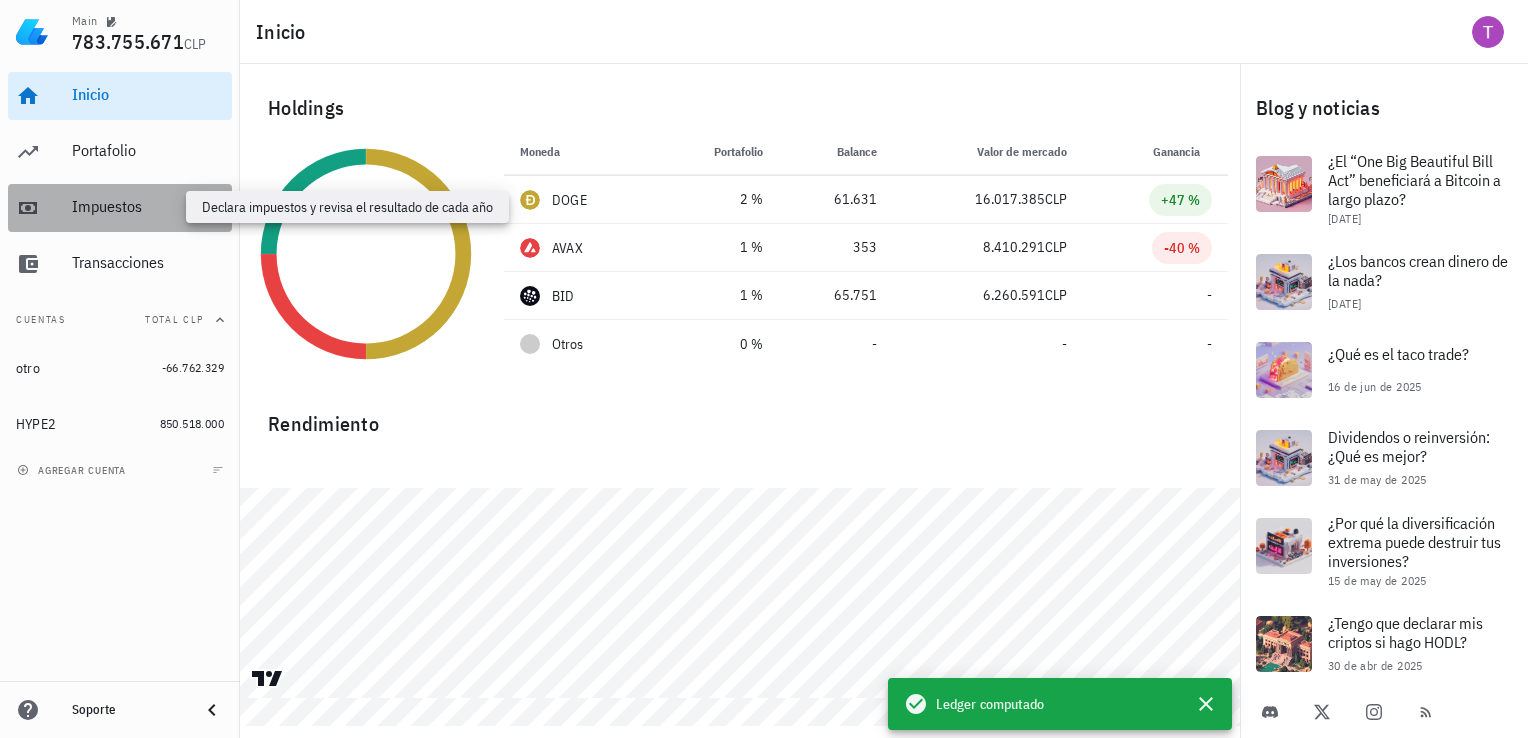 click on "Impuestos" at bounding box center [148, 206] 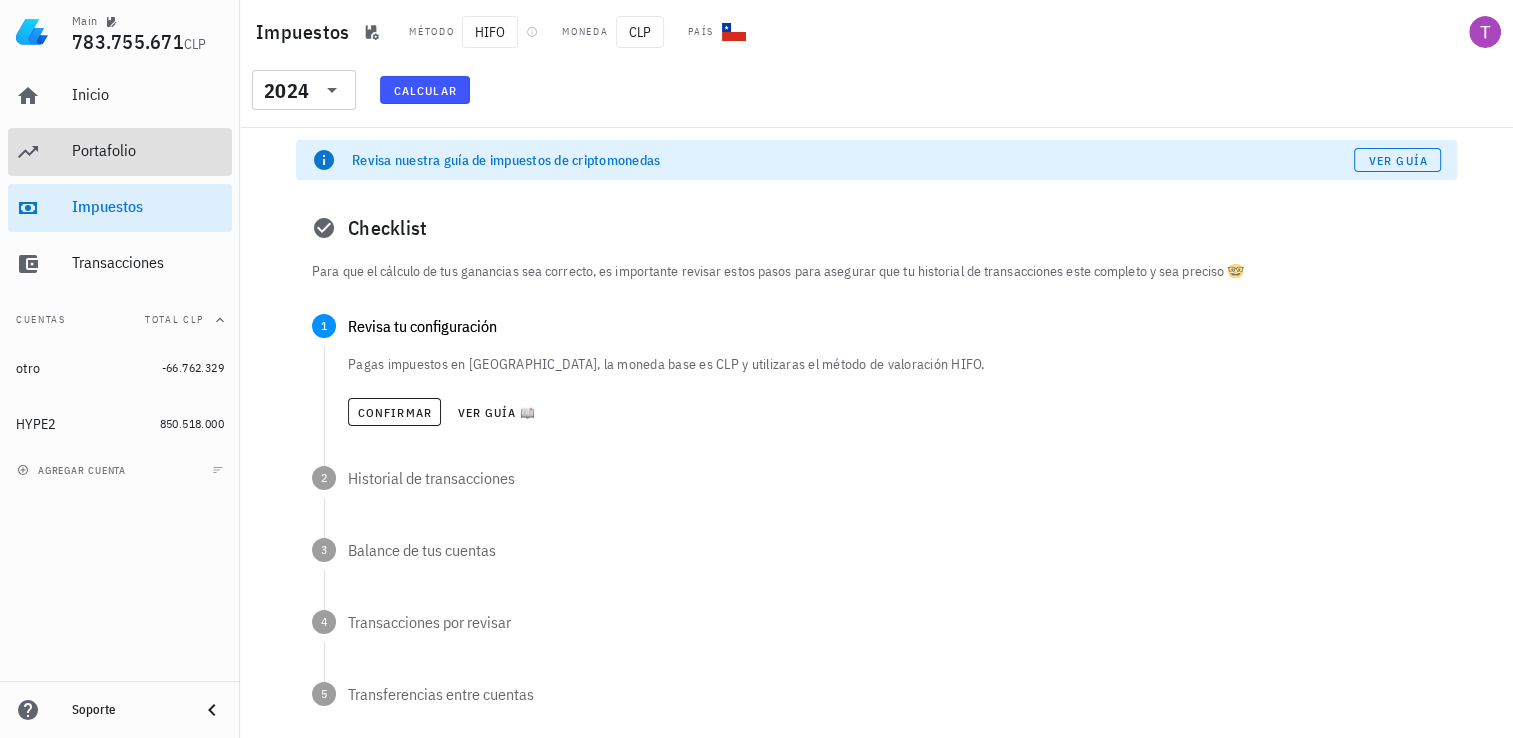 click on "Portafolio" at bounding box center [148, 151] 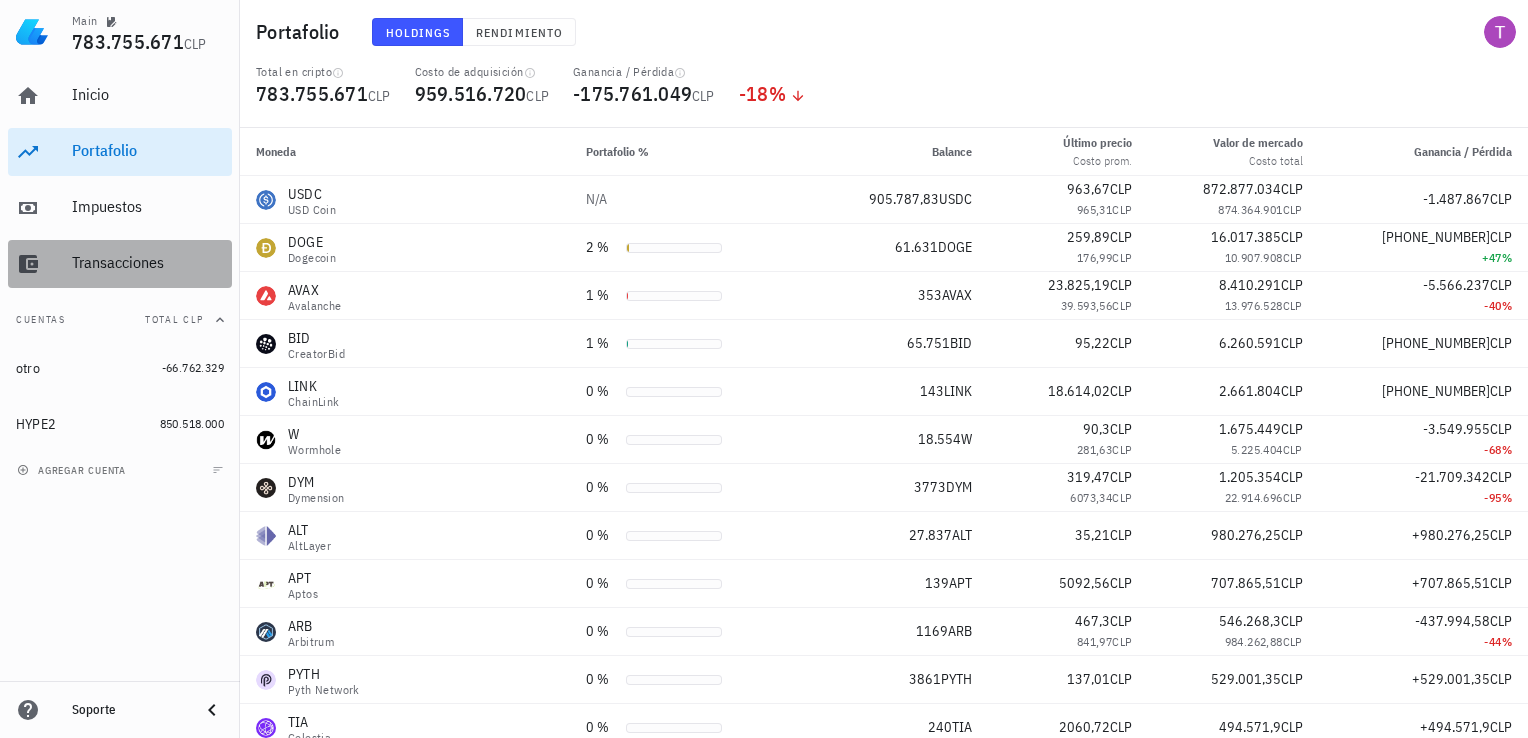 click on "Transacciones" at bounding box center (148, 263) 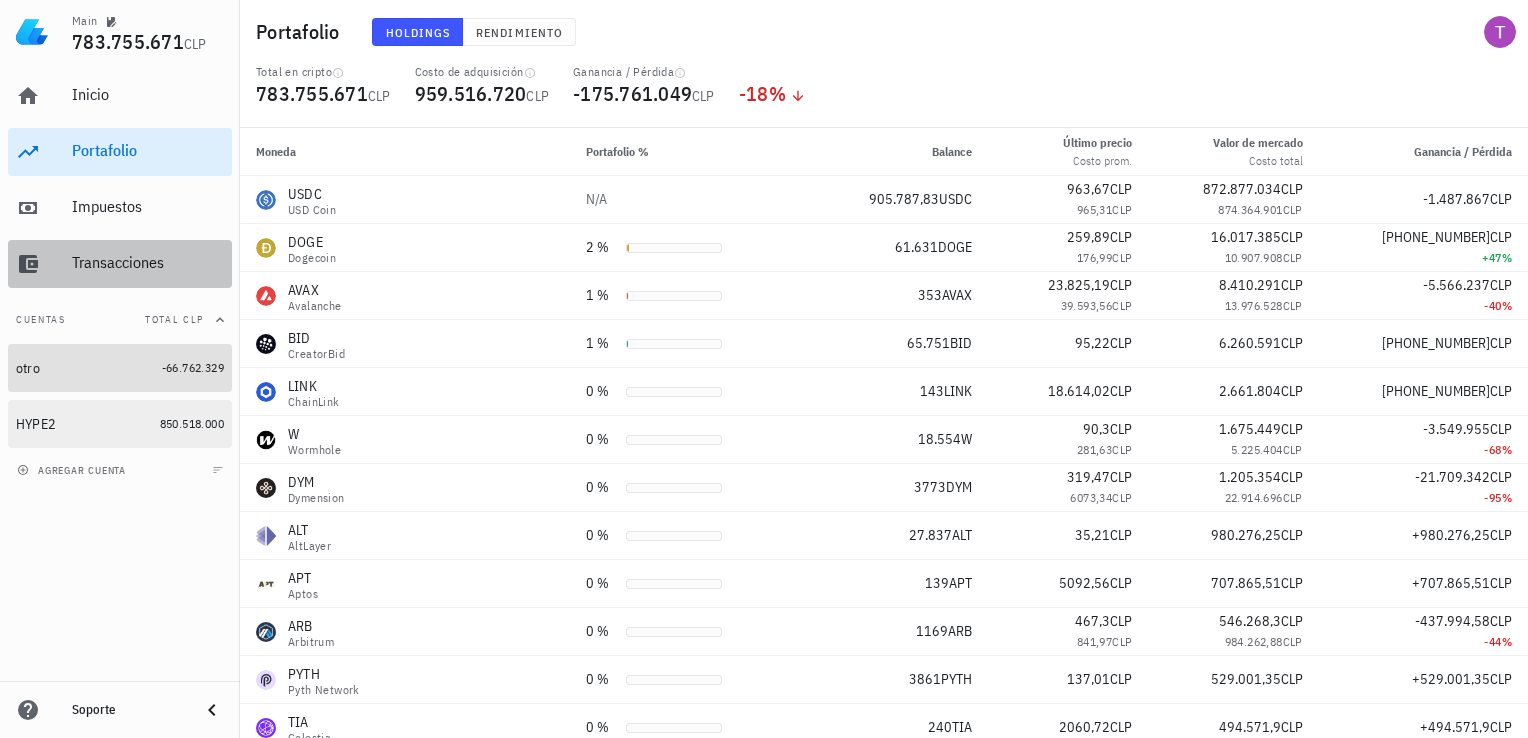 click on "otro" at bounding box center [85, 368] 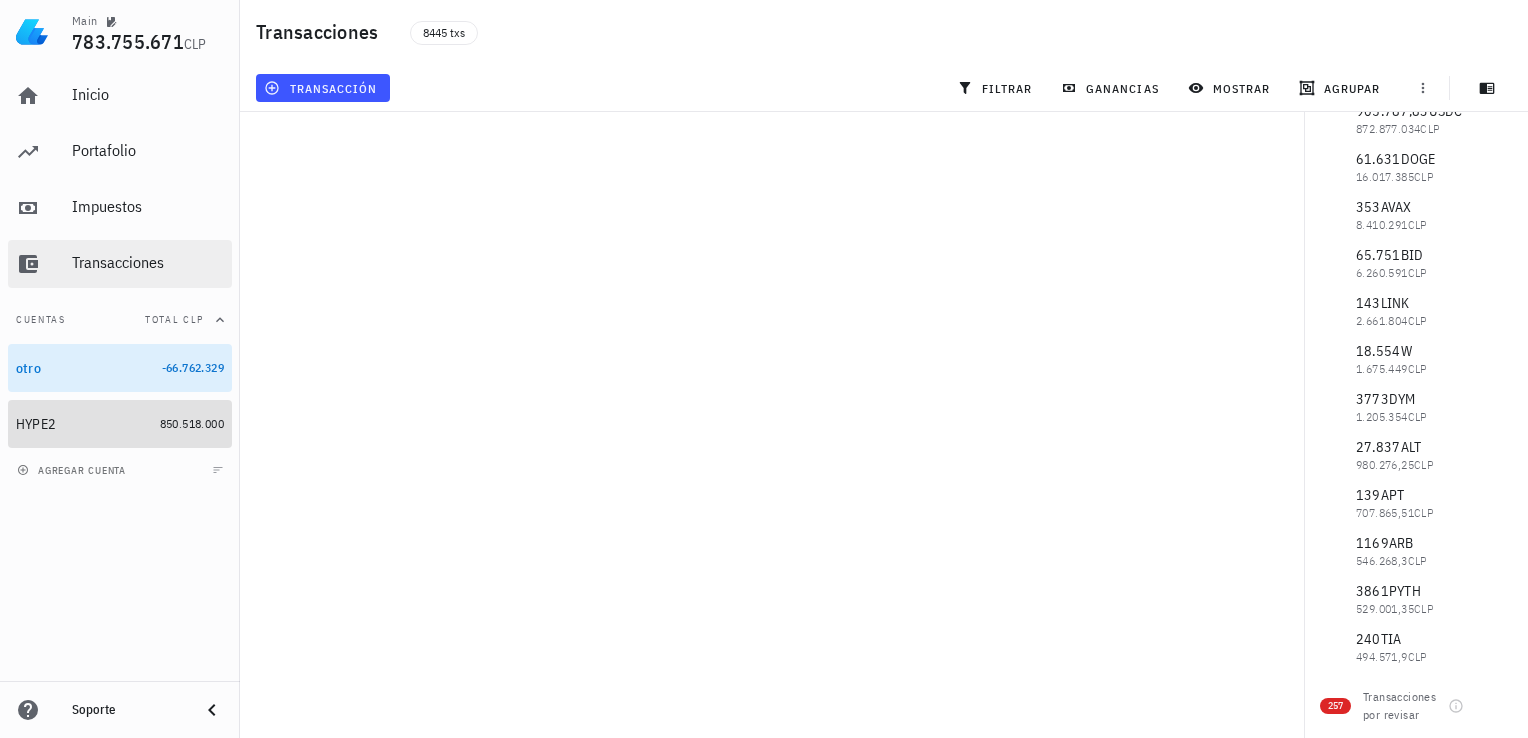 click on "HYPE2" at bounding box center (84, 424) 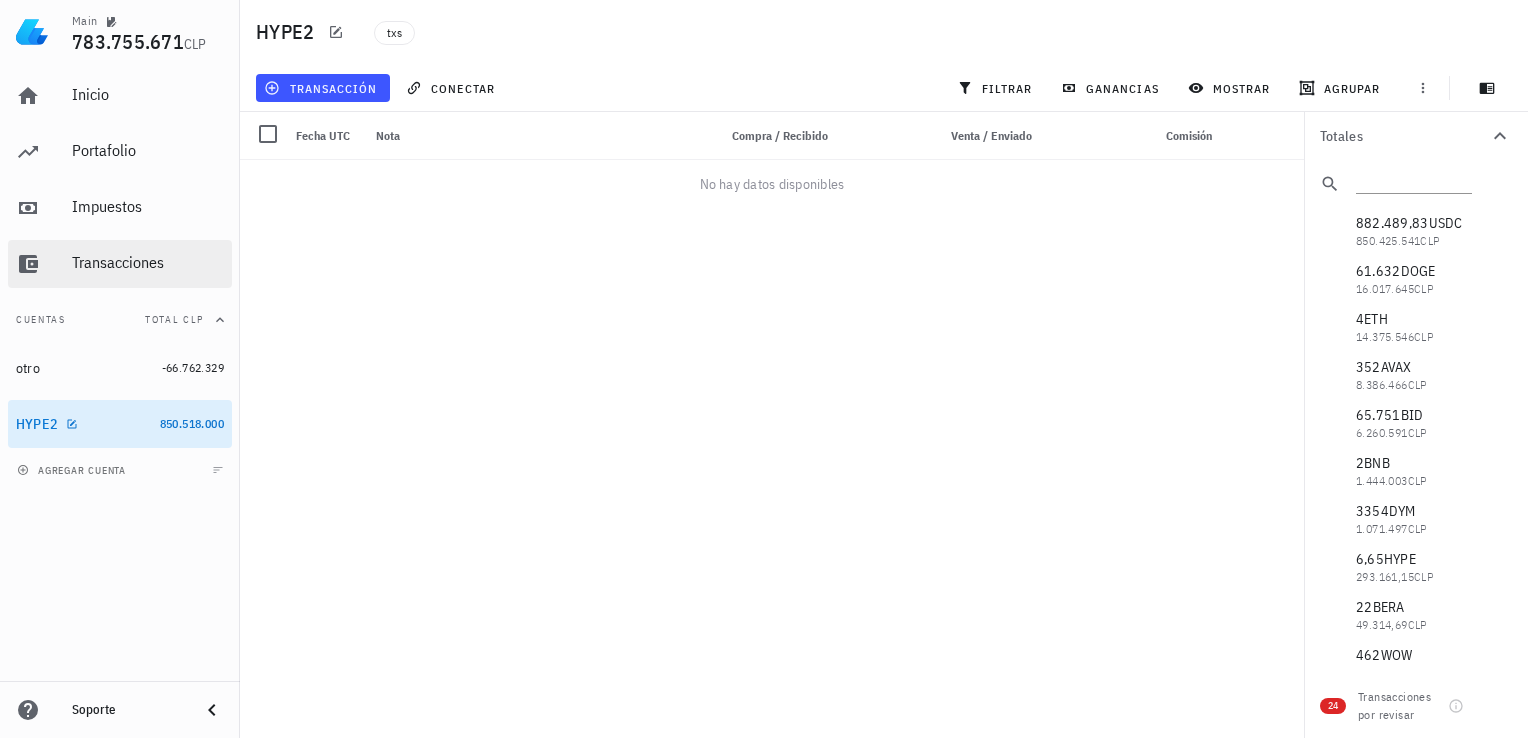 click on "Transacciones" at bounding box center (148, 263) 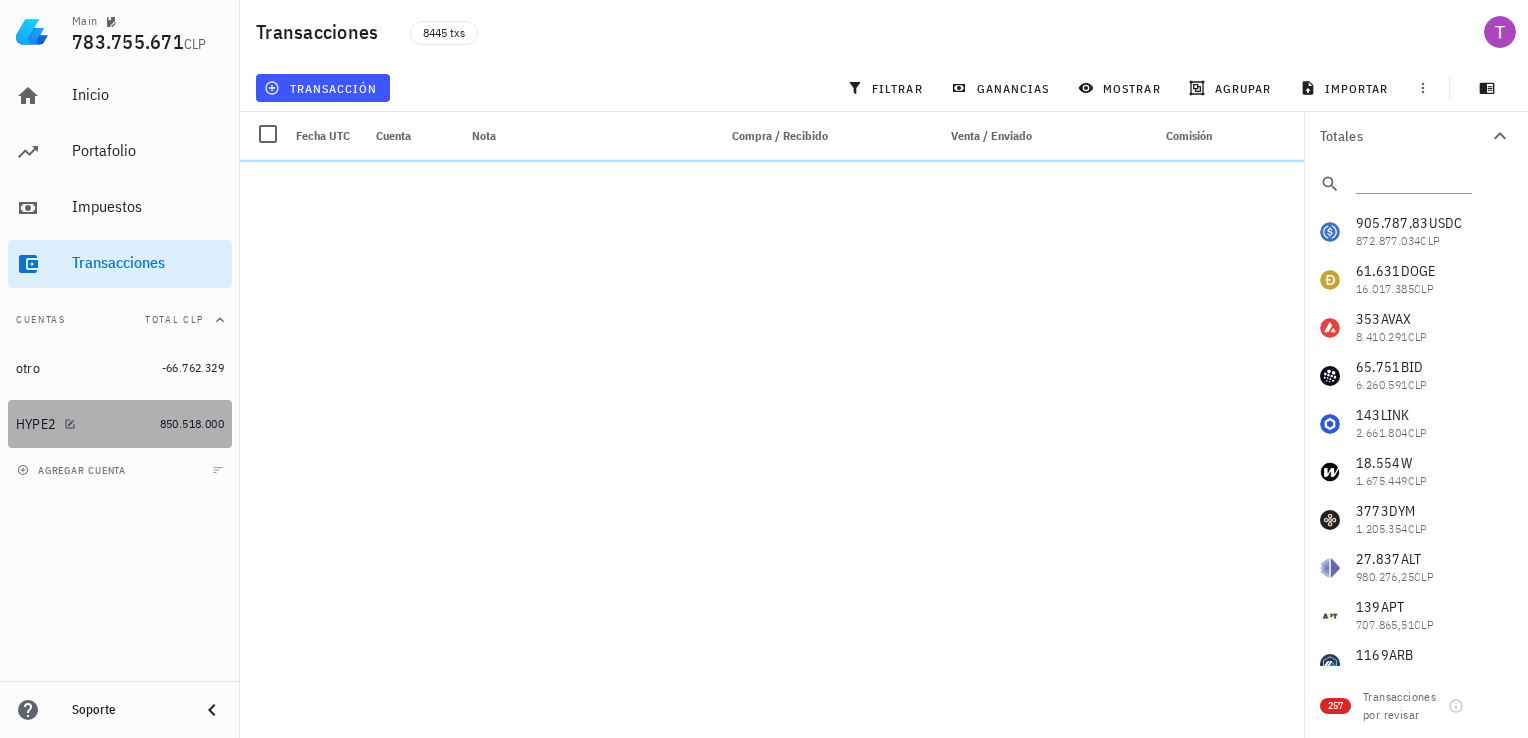 click on "HYPE2" at bounding box center (84, 424) 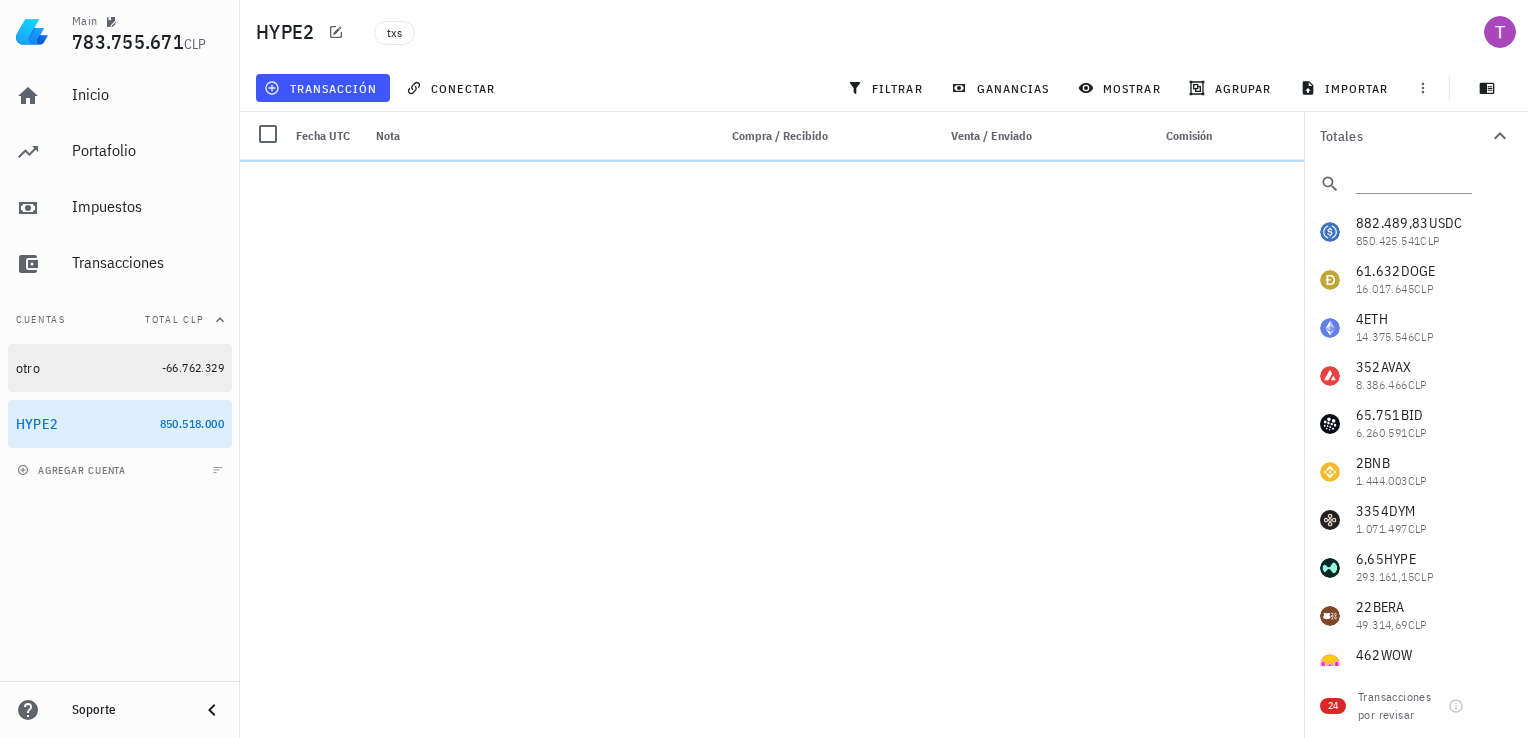 click on "otro" at bounding box center (85, 368) 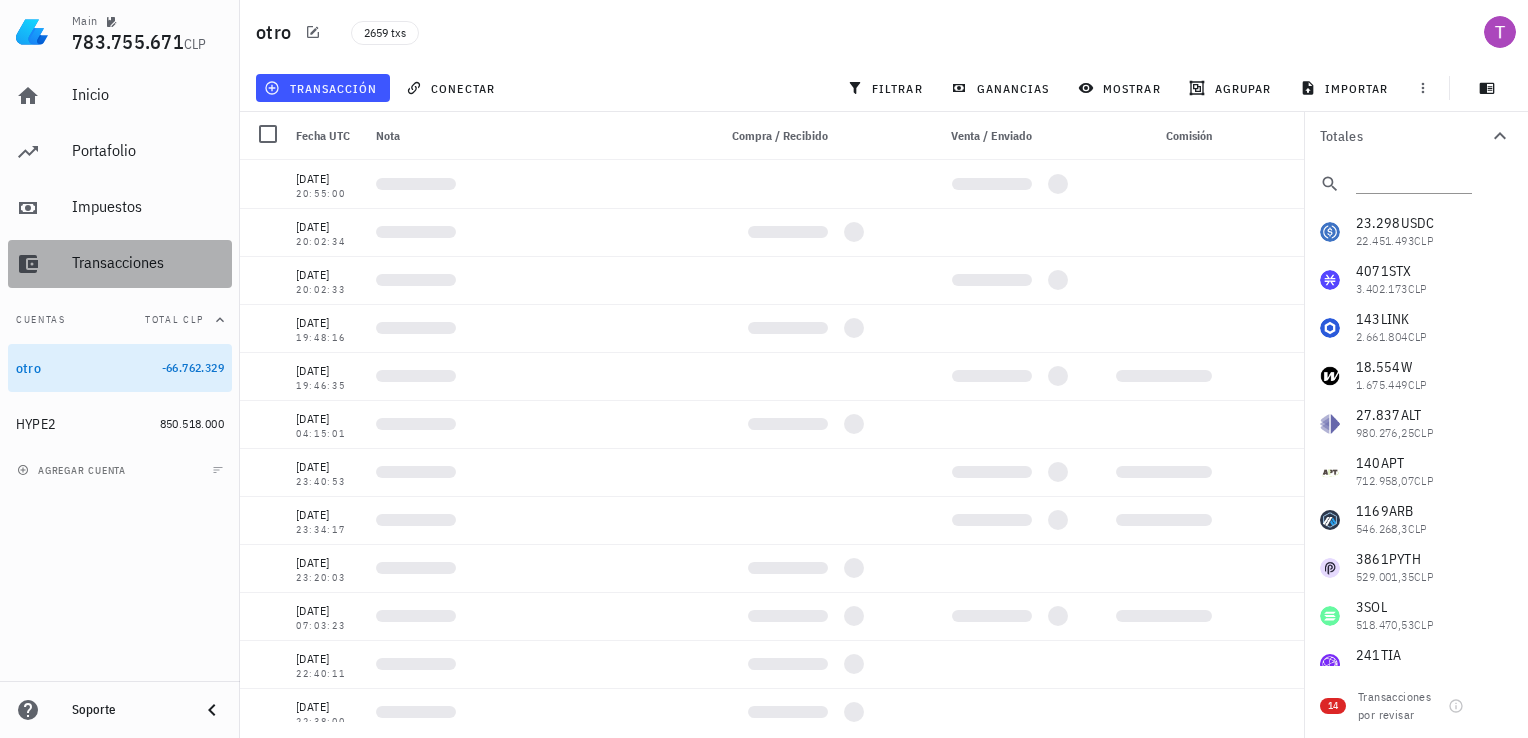 click on "Transacciones" at bounding box center [148, 262] 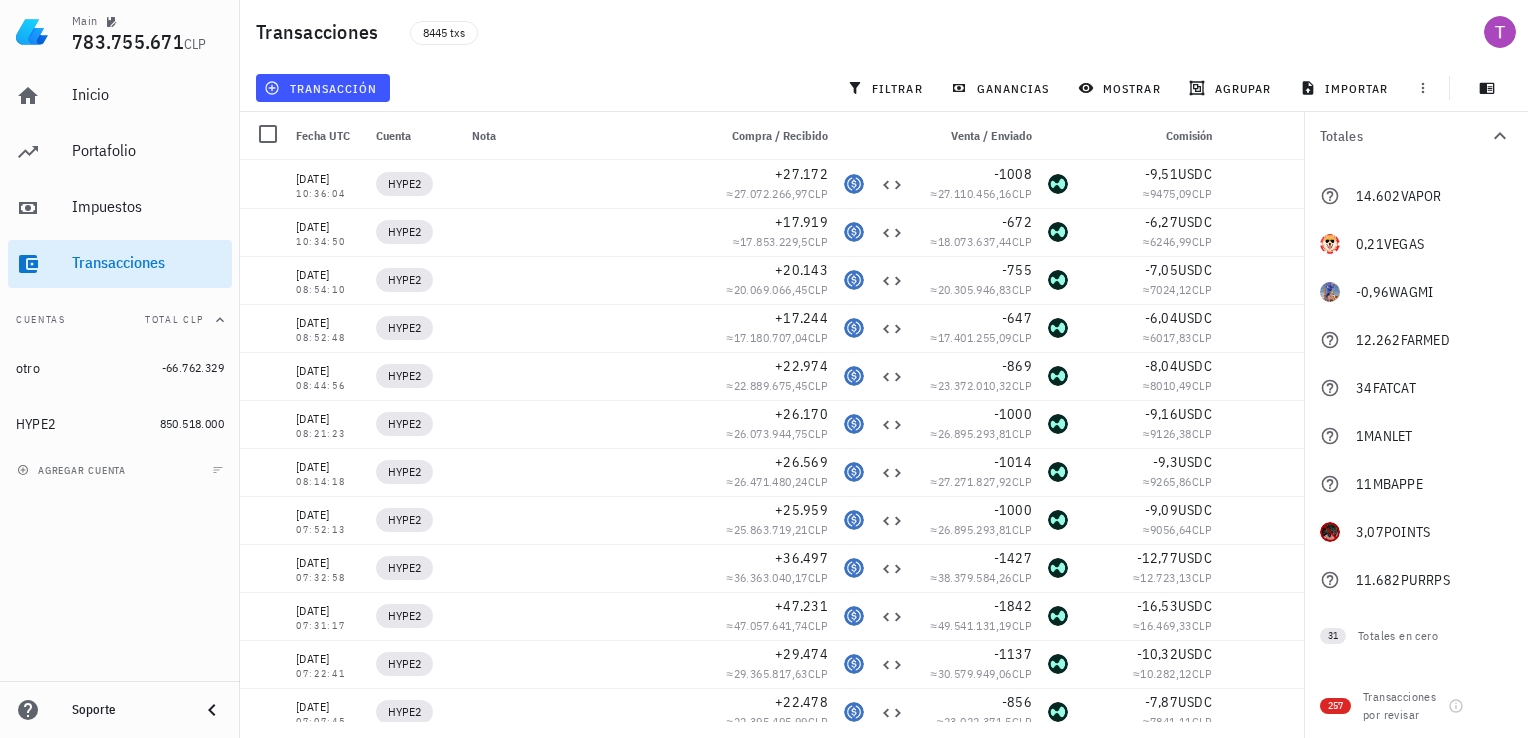 scroll, scrollTop: 2725, scrollLeft: 0, axis: vertical 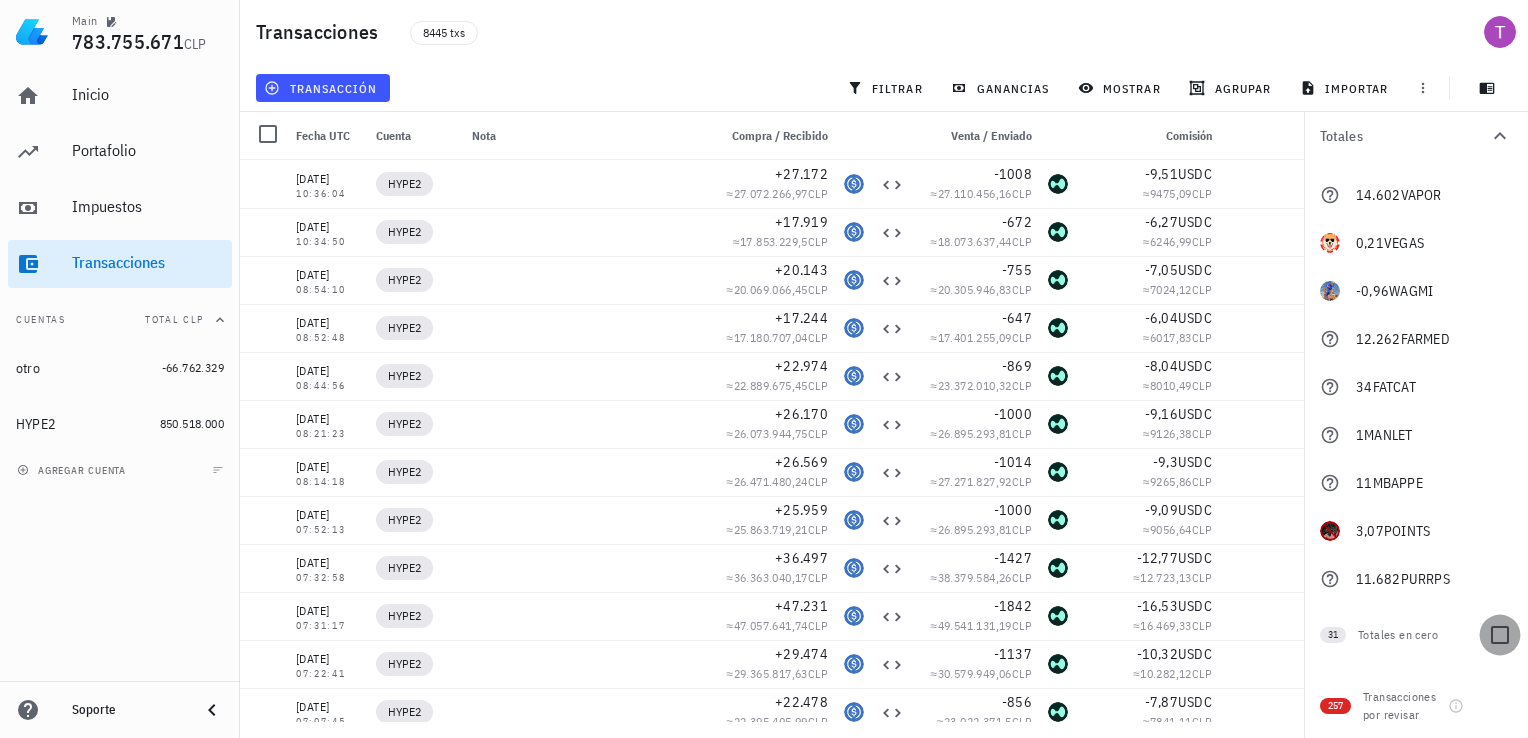 click at bounding box center [1500, 635] 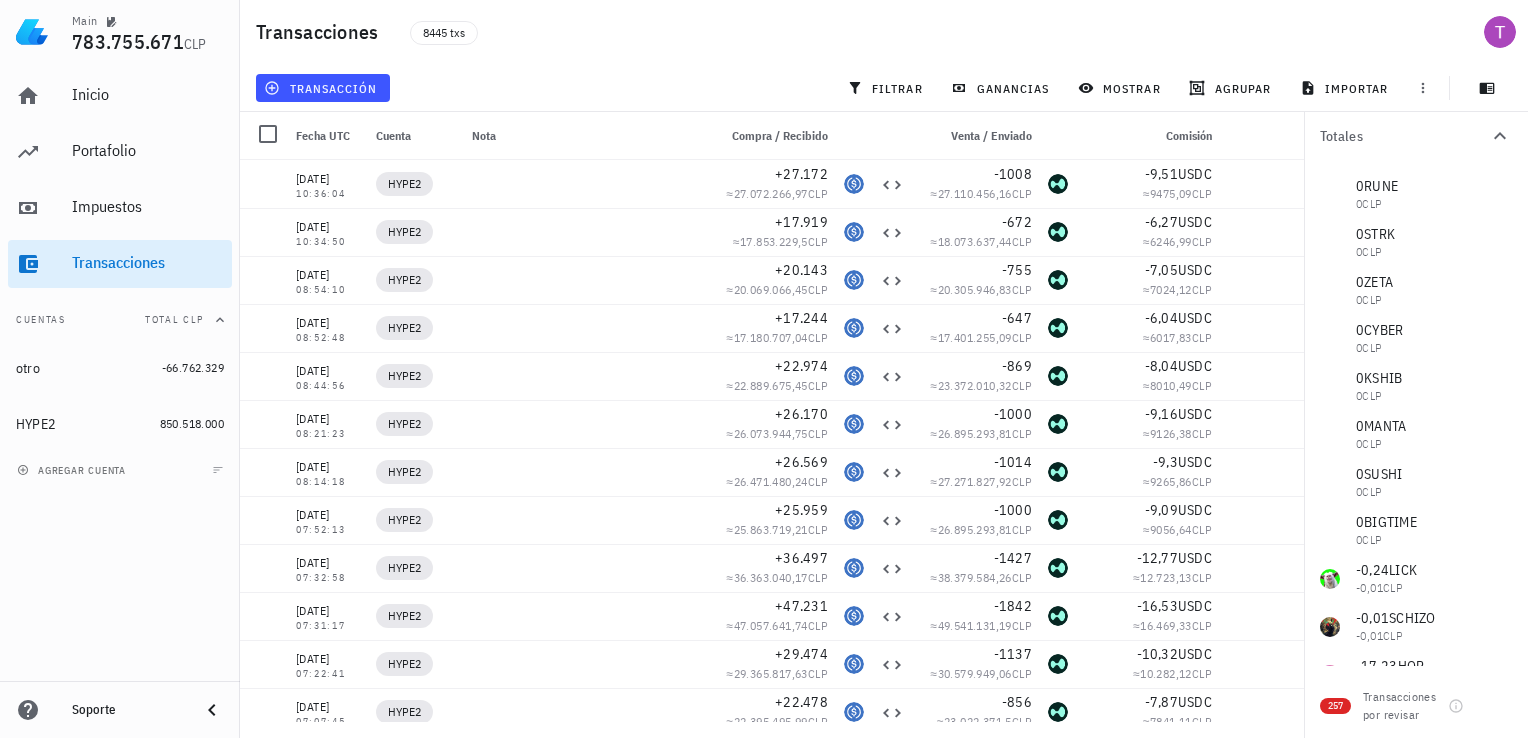 scroll, scrollTop: 4213, scrollLeft: 0, axis: vertical 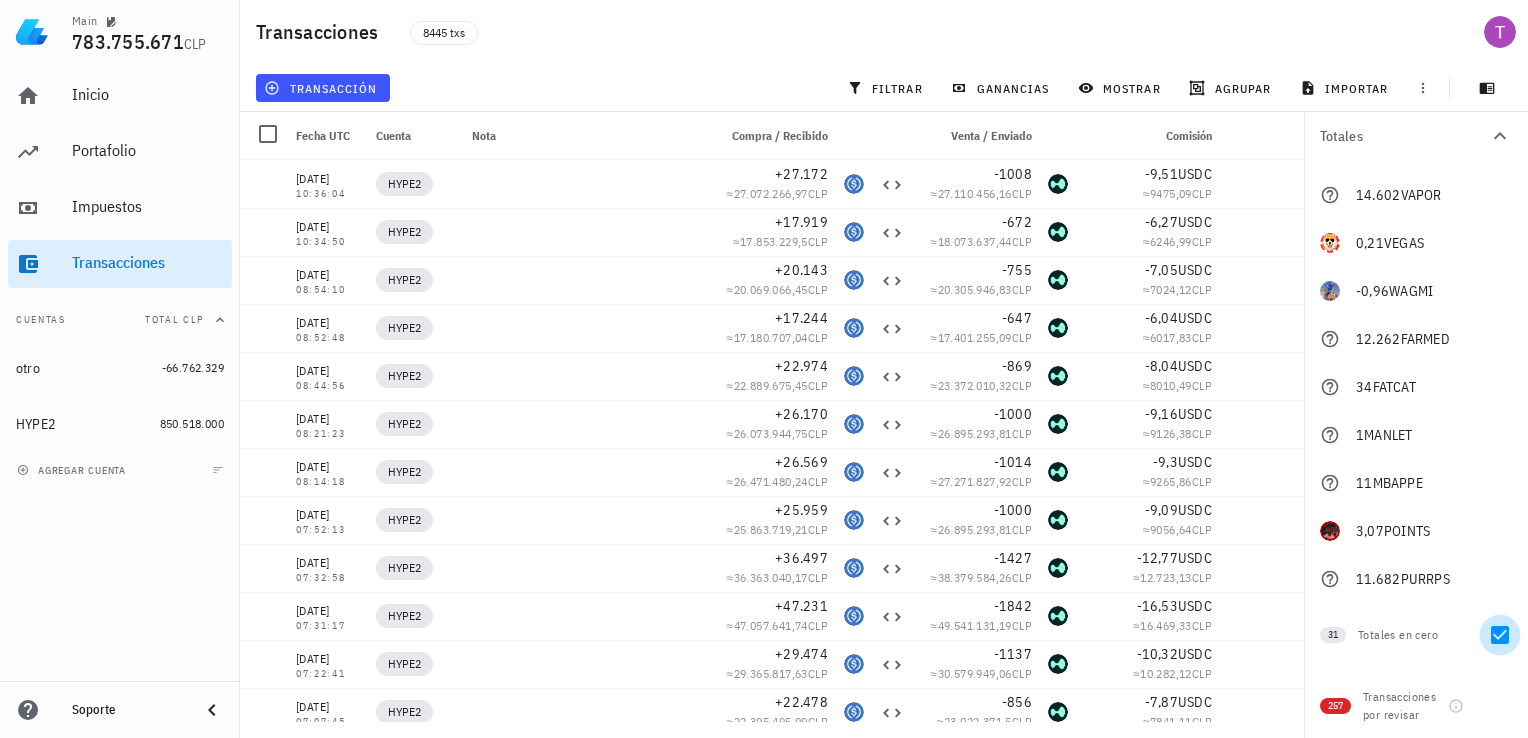 click at bounding box center (1500, 635) 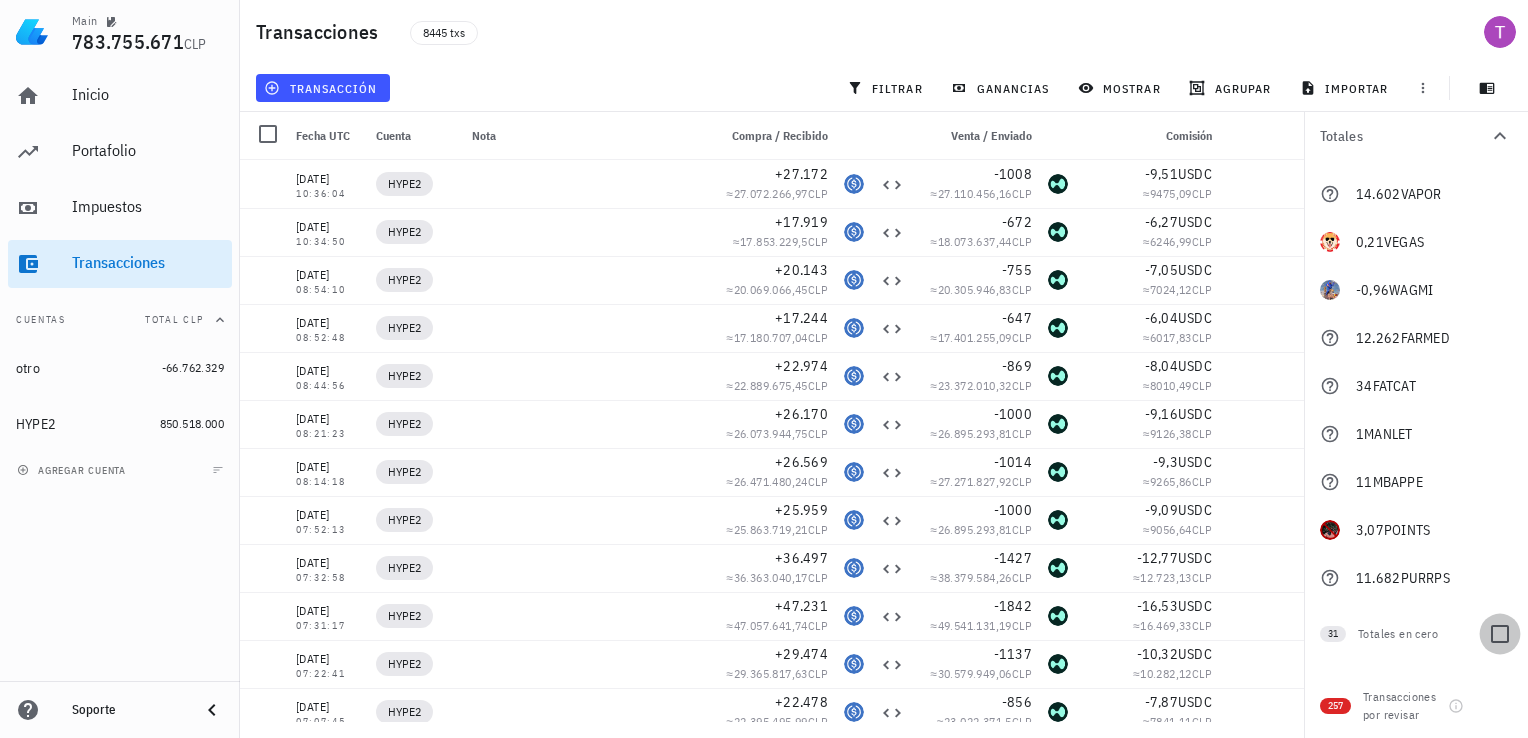 scroll, scrollTop: 2725, scrollLeft: 0, axis: vertical 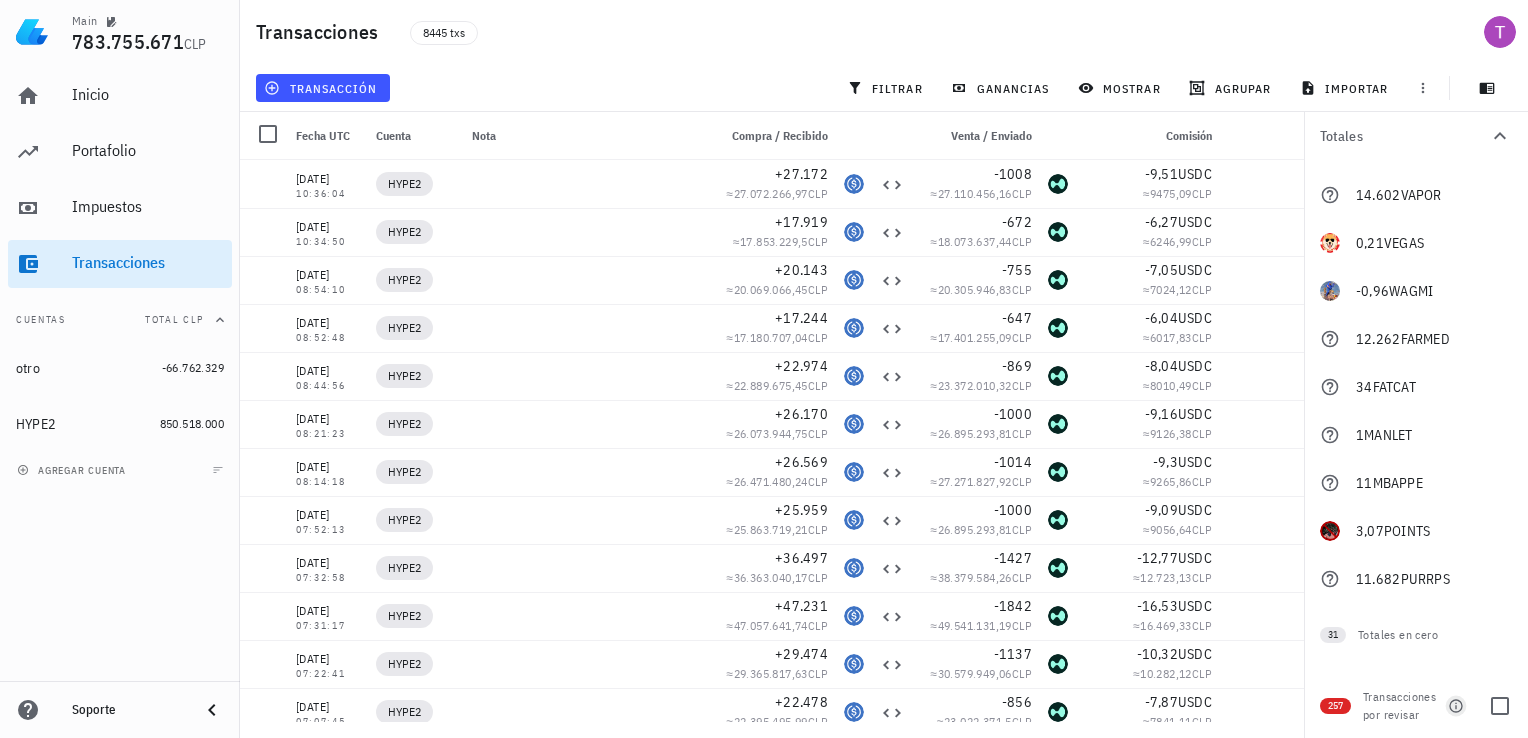 click 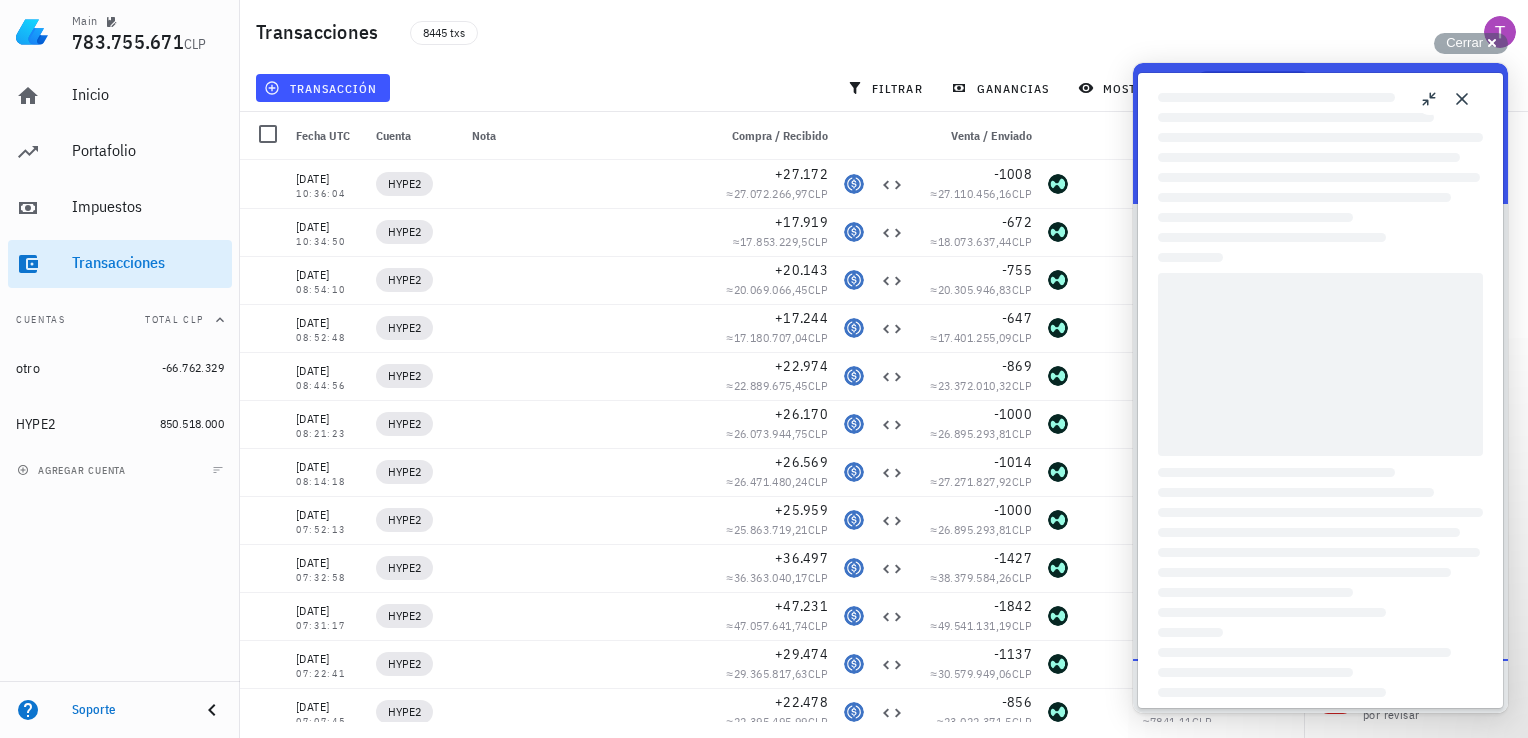 scroll, scrollTop: 0, scrollLeft: 0, axis: both 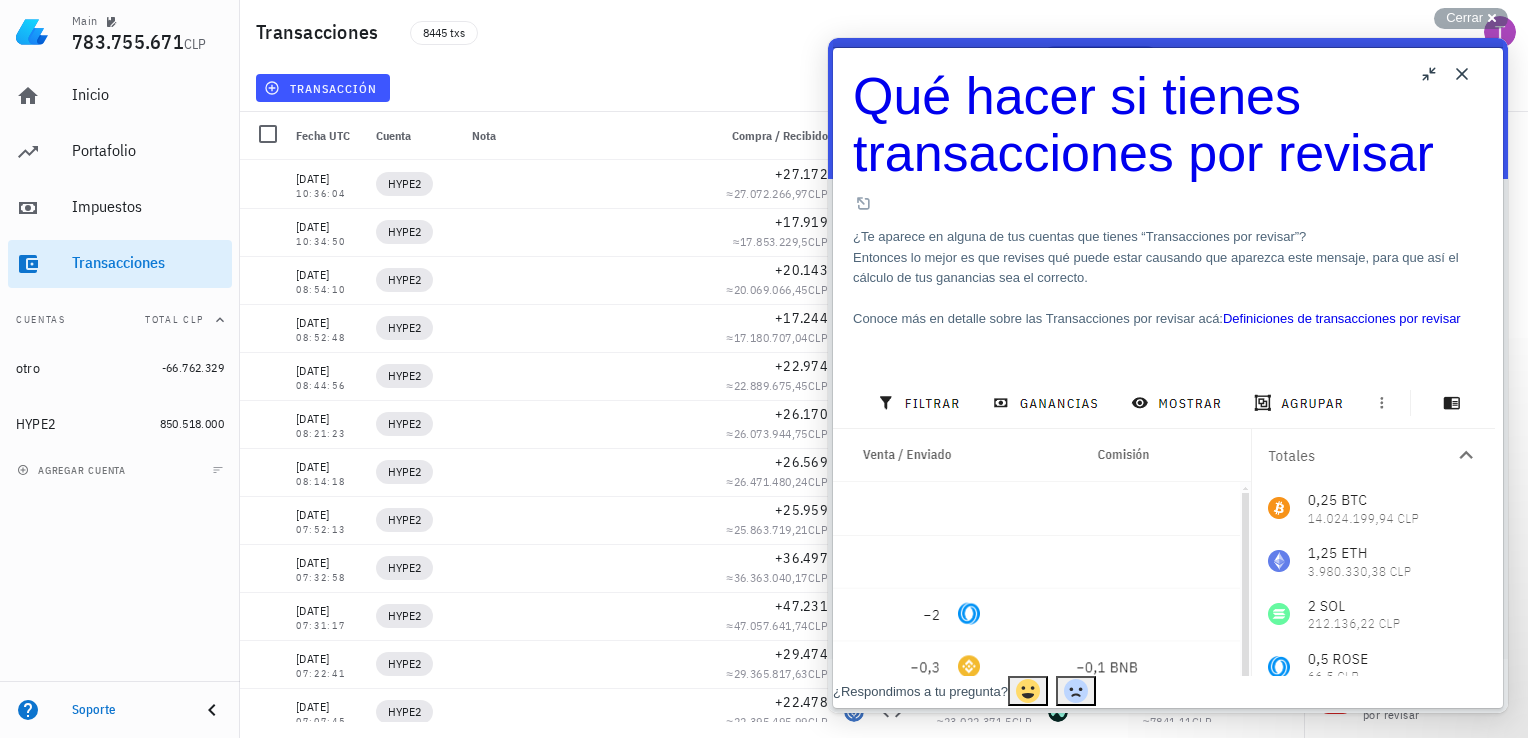 click on "Close" at bounding box center [1462, 74] 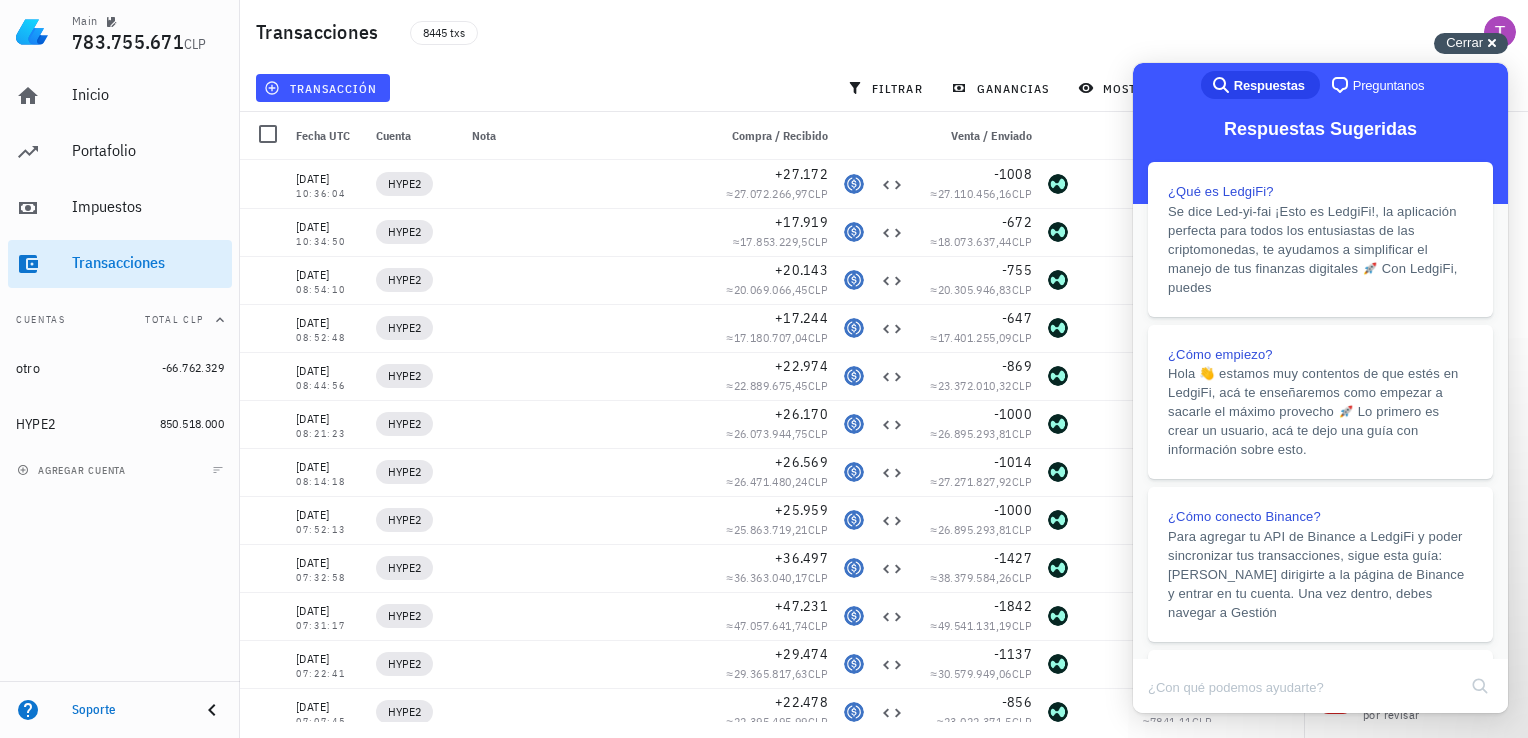 drag, startPoint x: 1470, startPoint y: 42, endPoint x: 349, endPoint y: 70, distance: 1121.3496 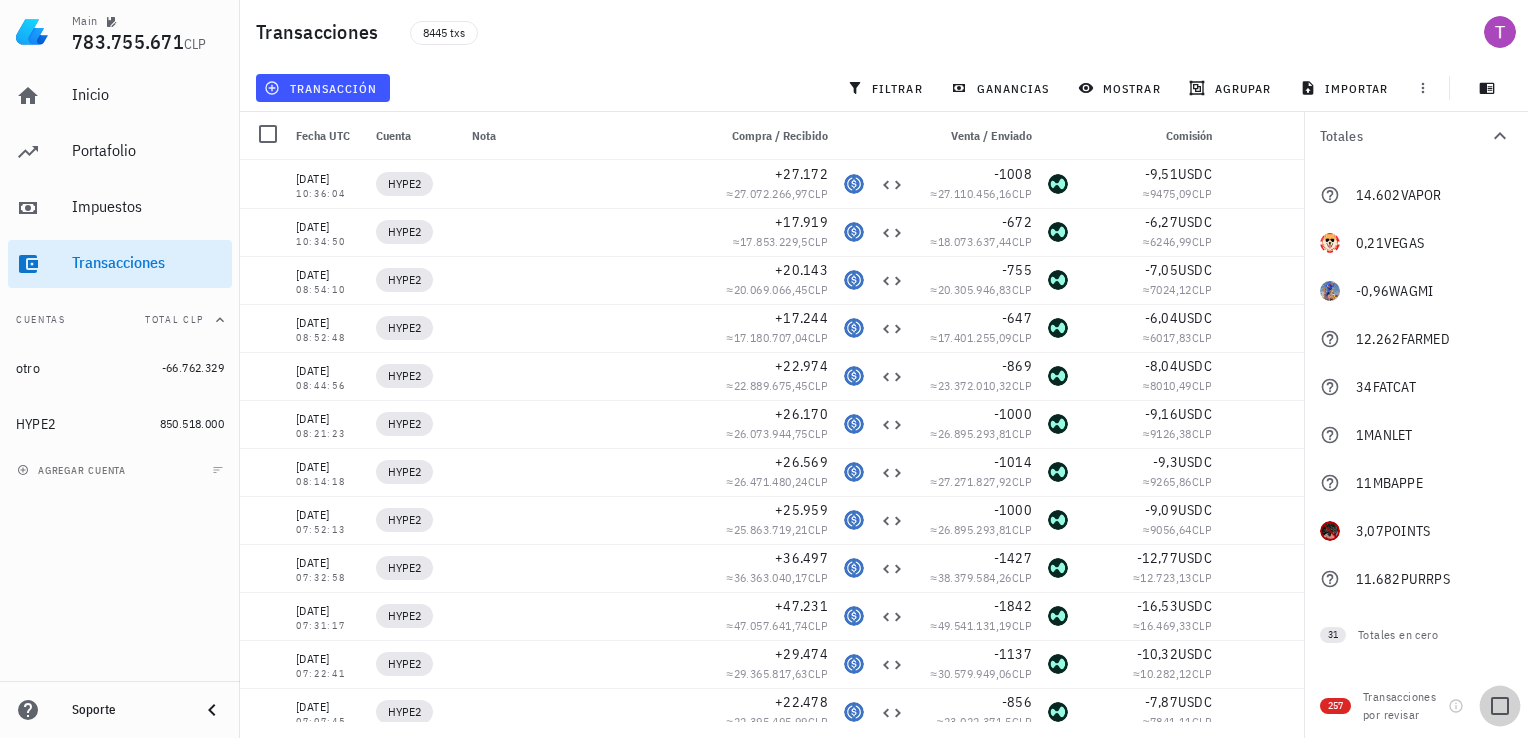 click at bounding box center (1500, 706) 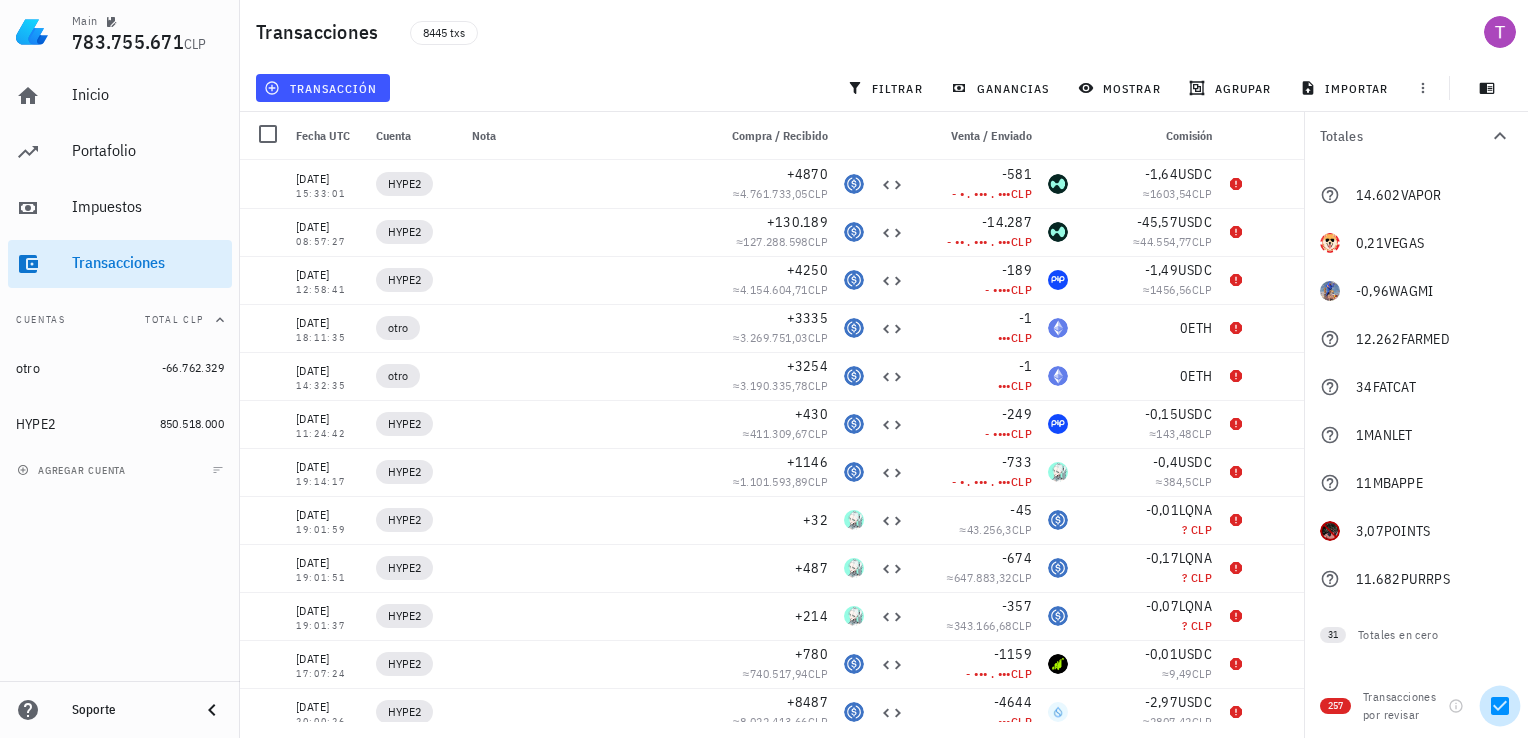 click at bounding box center (1500, 706) 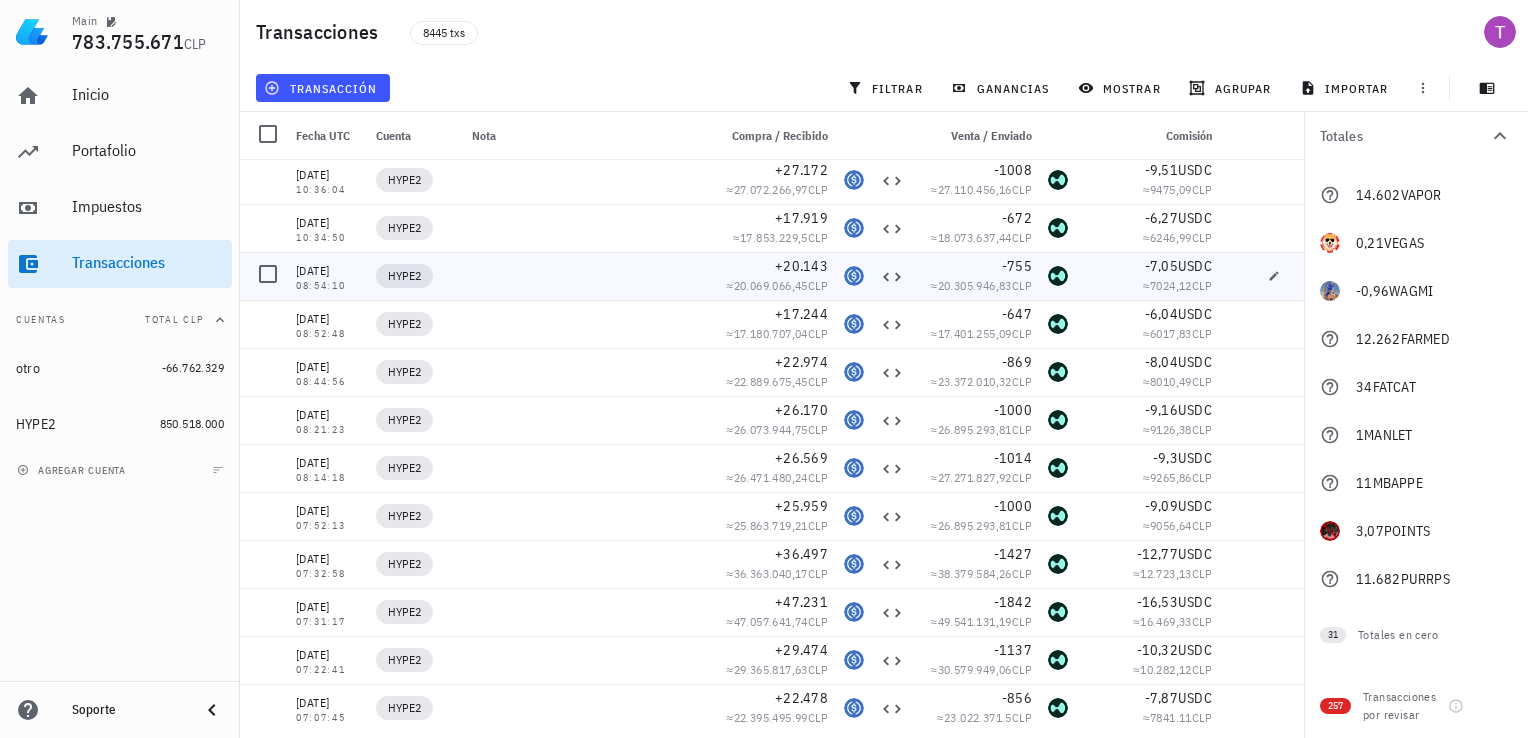 scroll, scrollTop: 0, scrollLeft: 0, axis: both 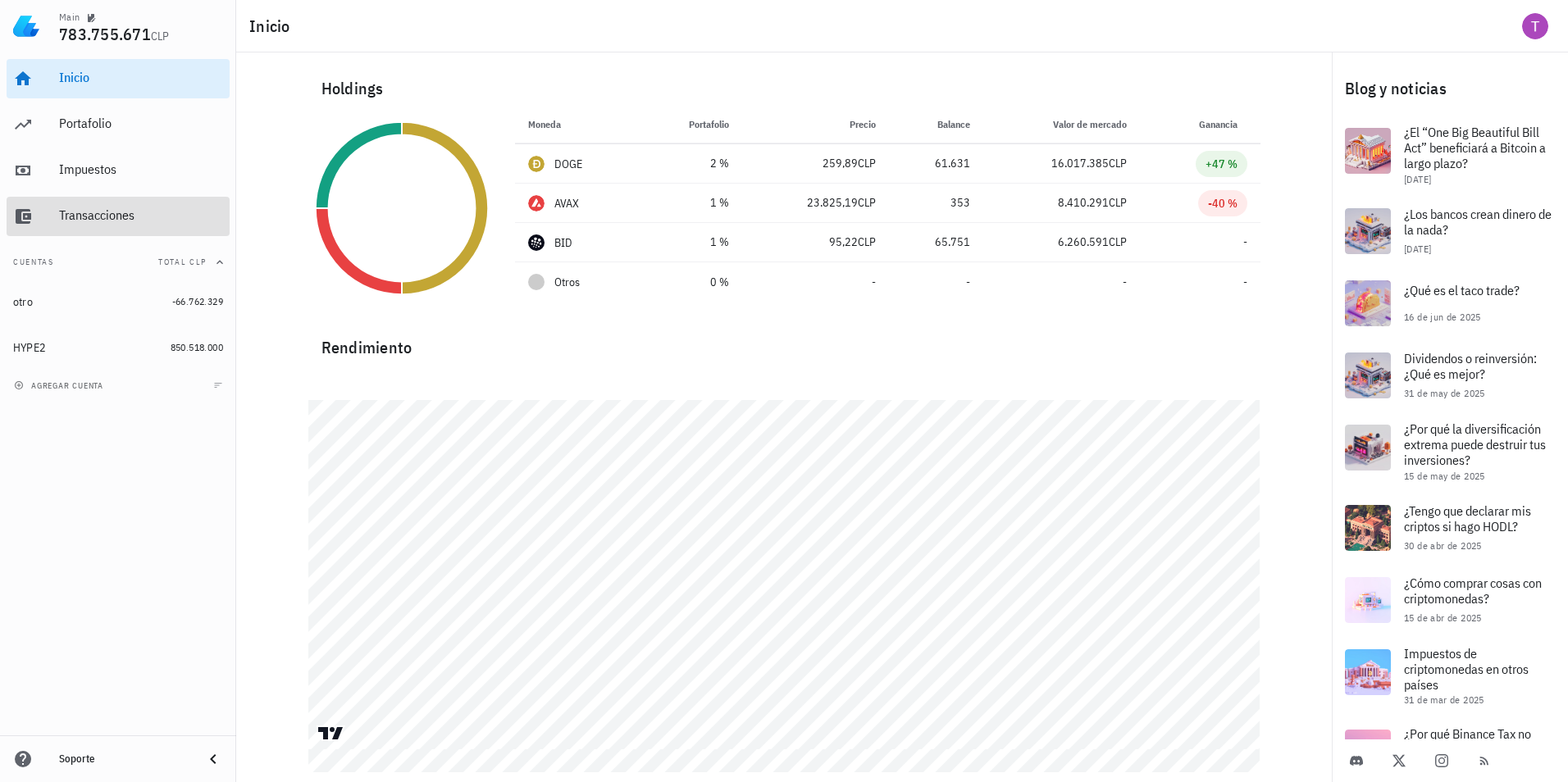 click on "Transacciones" at bounding box center (141, 215) 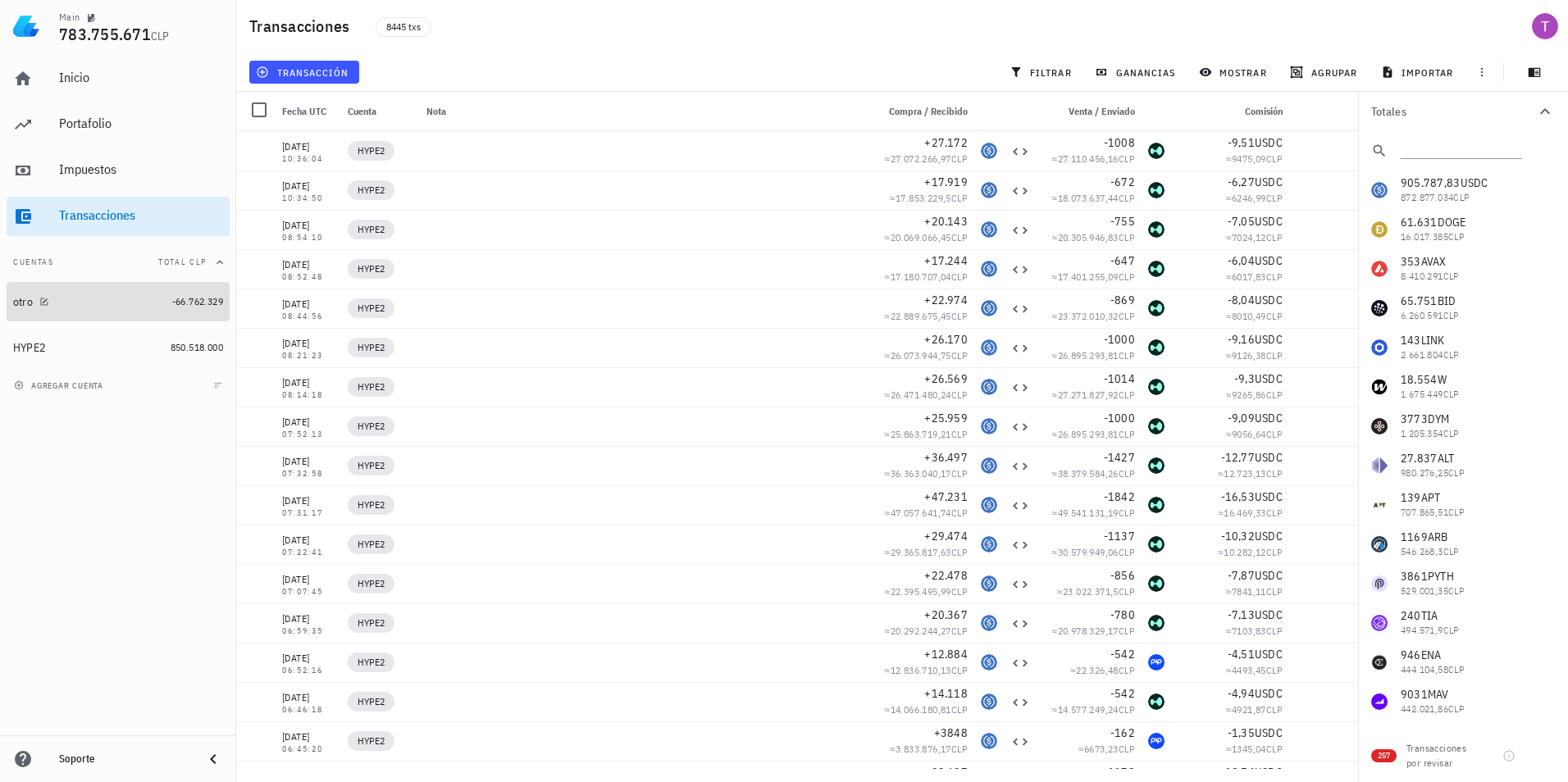 click on "otro" at bounding box center [89, 302] 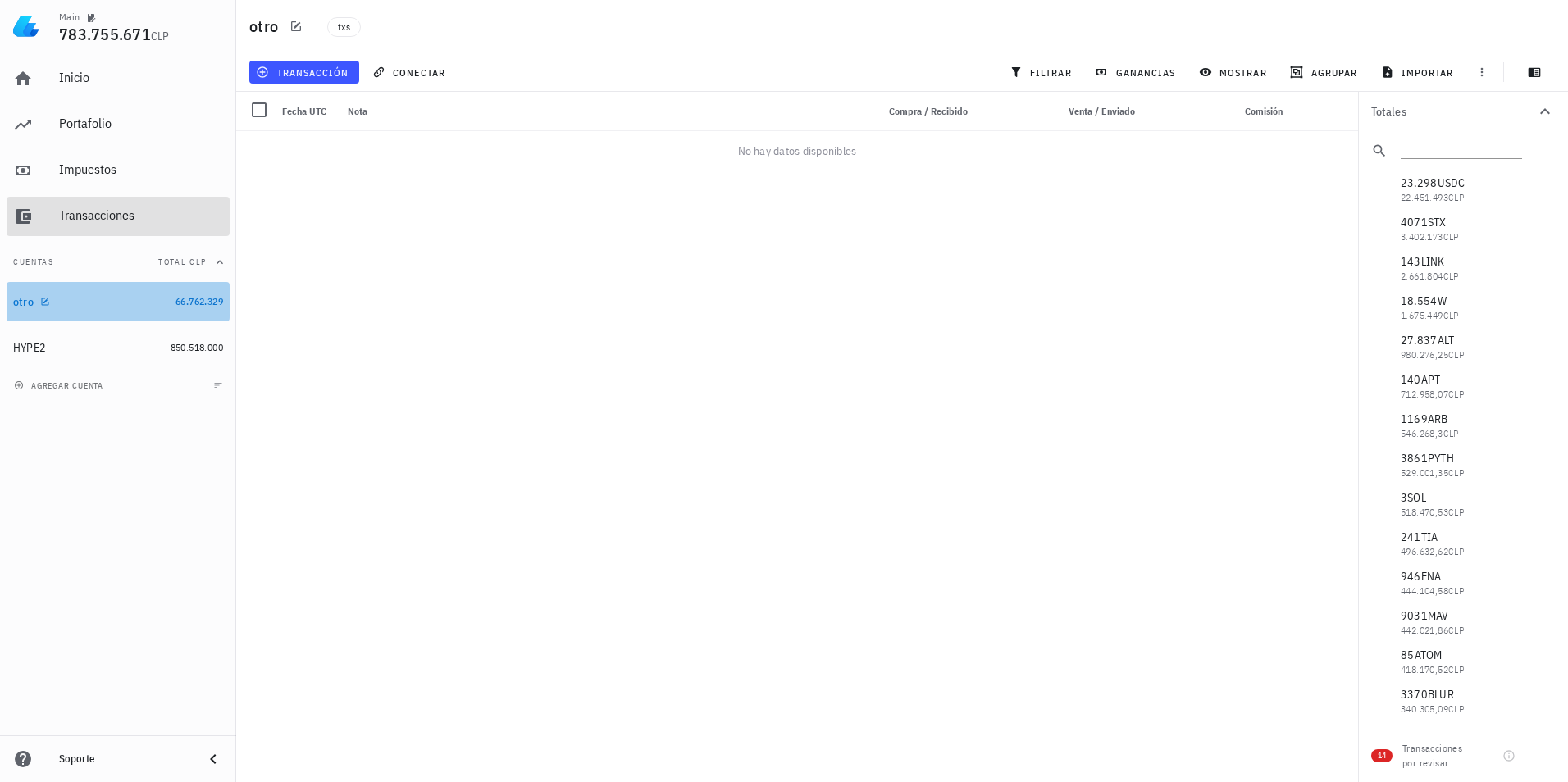 click on "Transacciones" at bounding box center [141, 216] 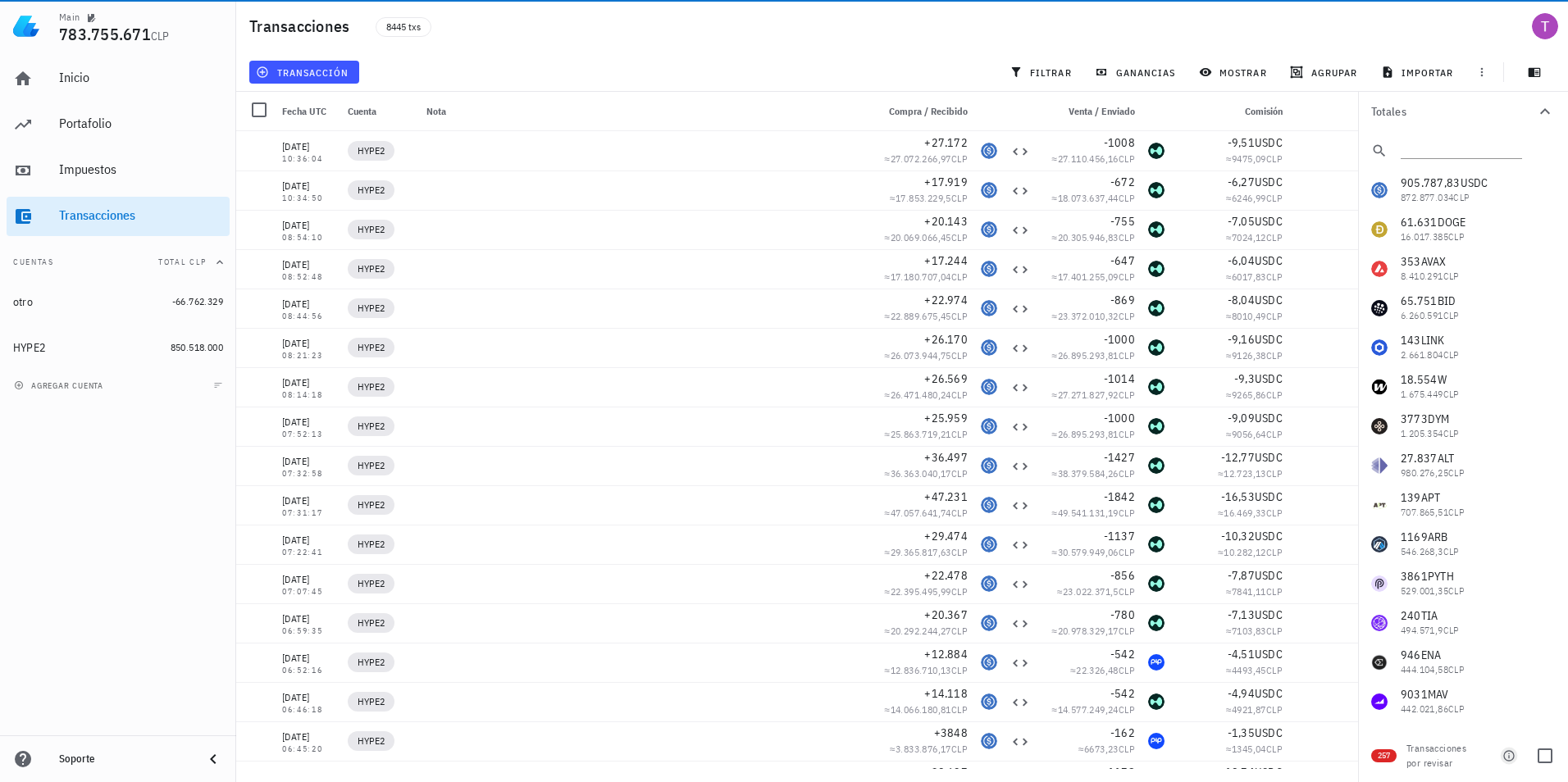 click 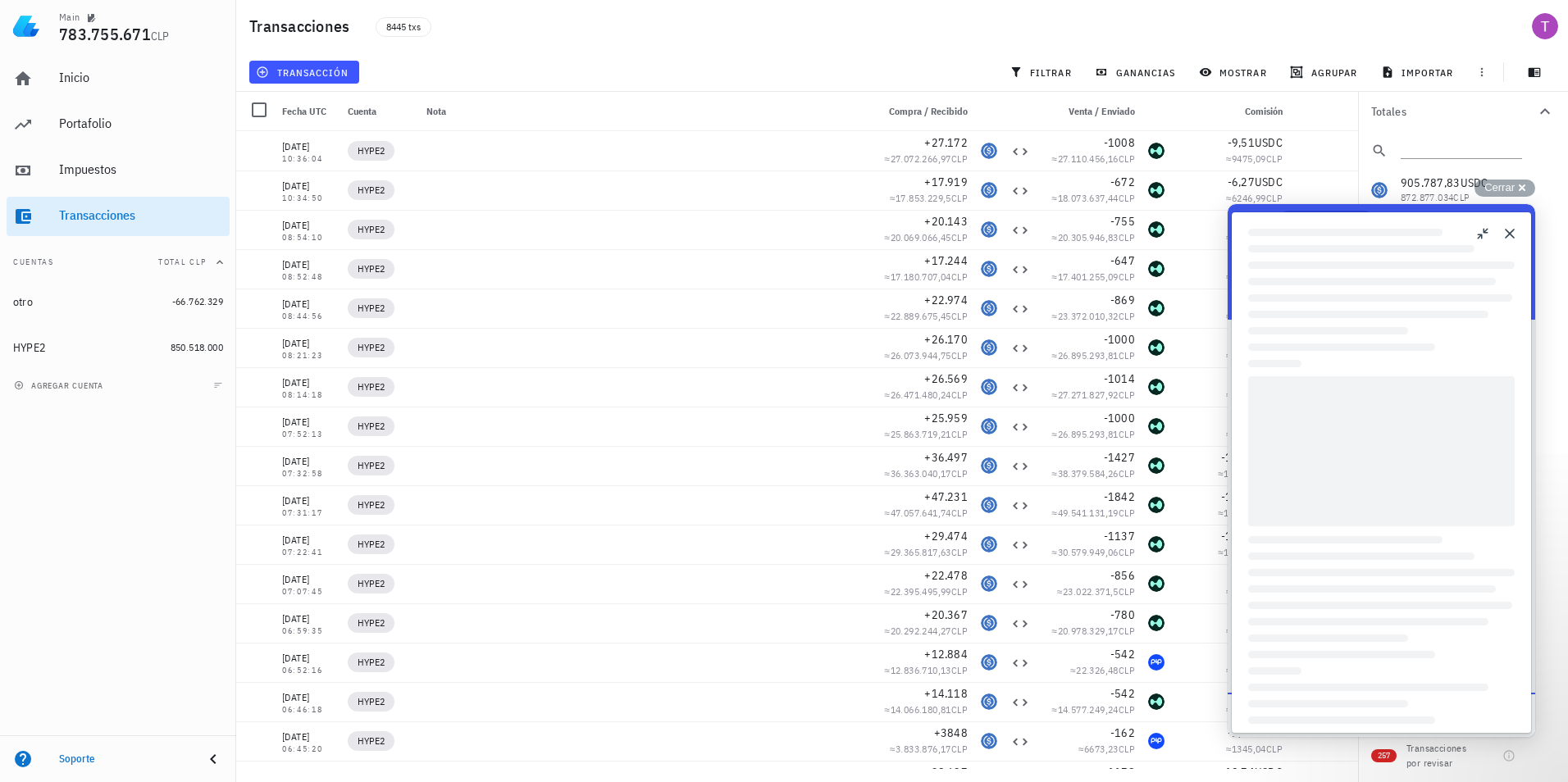 scroll, scrollTop: 0, scrollLeft: 0, axis: both 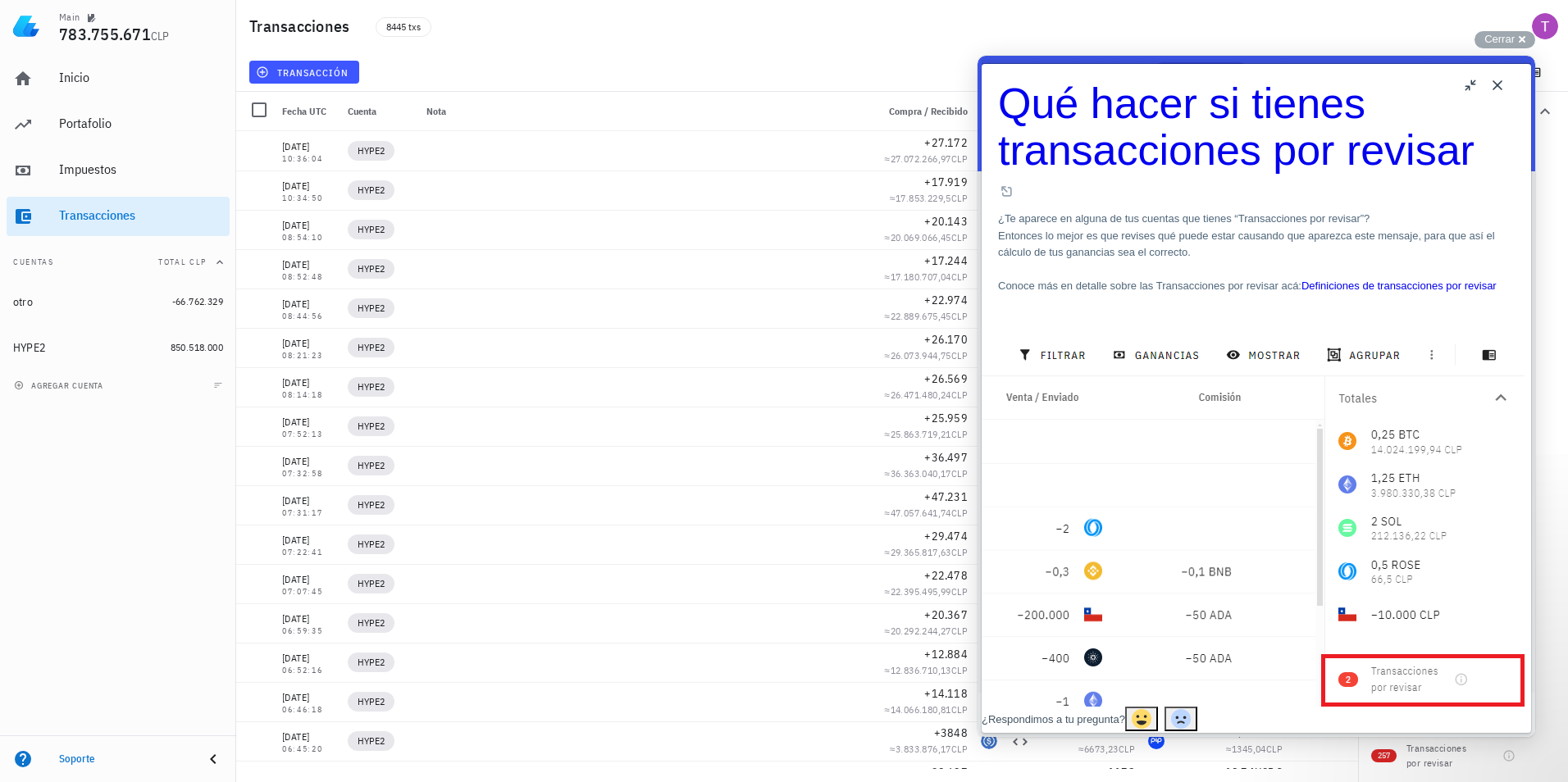 click on "Close" at bounding box center (1497, 85) 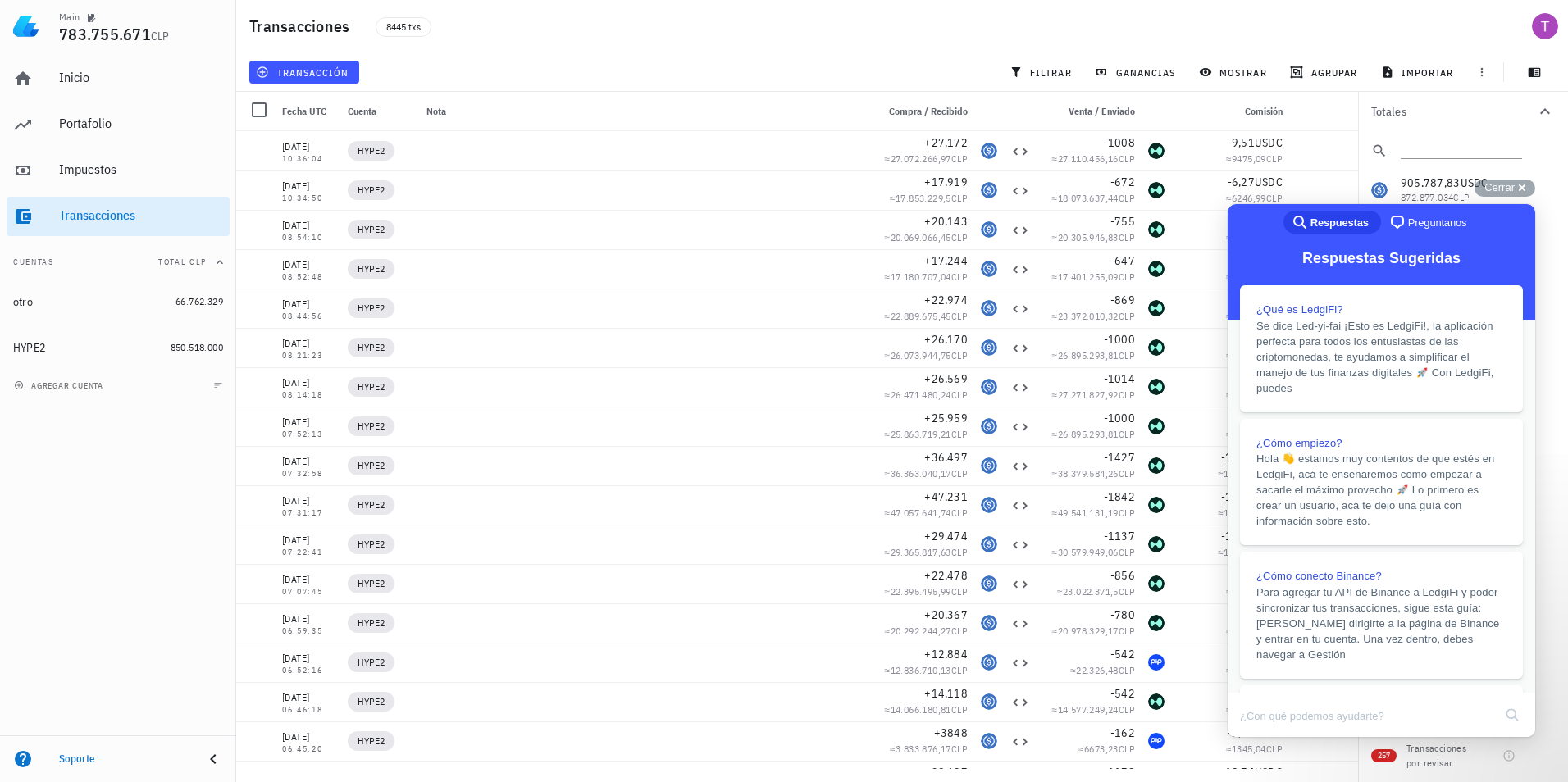 click on "905.787,83  USDC   872.877.034  CLP     61.631  DOGE   16.017.385  CLP     353  AVAX   8.410.291  CLP     65.751  BID   6.260.591  CLP     143  LINK   2.661.804  CLP     18.554  W   1.675.449  CLP     3773  DYM   1.205.354  CLP     27.837  ALT   980.276,25  CLP     139  APT   707.865,51  CLP     1169  ARB   546.268,3  CLP     3861  PYTH   529.001,35  CLP     240  TIA   494.571,9  CLP     946  ENA   444.104,58  CLP     9031  MAV   442.021,86  CLP     85  ATOM   418.170,52  CLP     2  SOL   345.647,02  CLP     3370  BLUR   340.305,09  CLP     6,65  HYPE   293.161,15  CLP     1200  GOAT   149.358,62  CLP     13  UNI   131.829,65  CLP     22  BERA   49.314,69  CLP     45  SEI   15.236  CLP     462  WOW   14.619,63  CLP     9  SUPER   7291,74  CLP     894  MEOW   783,25  CLP     1,62  PANDA   626,46  CLP     2,41  PURR   426,43  CLP     78  ASI   358,97  CLP     167  NEIRO   89,08  CLP     2,75  FUN   46,15  CLP     14,7  PIP   18,56  CLP     31" at bounding box center (1463, 1449) 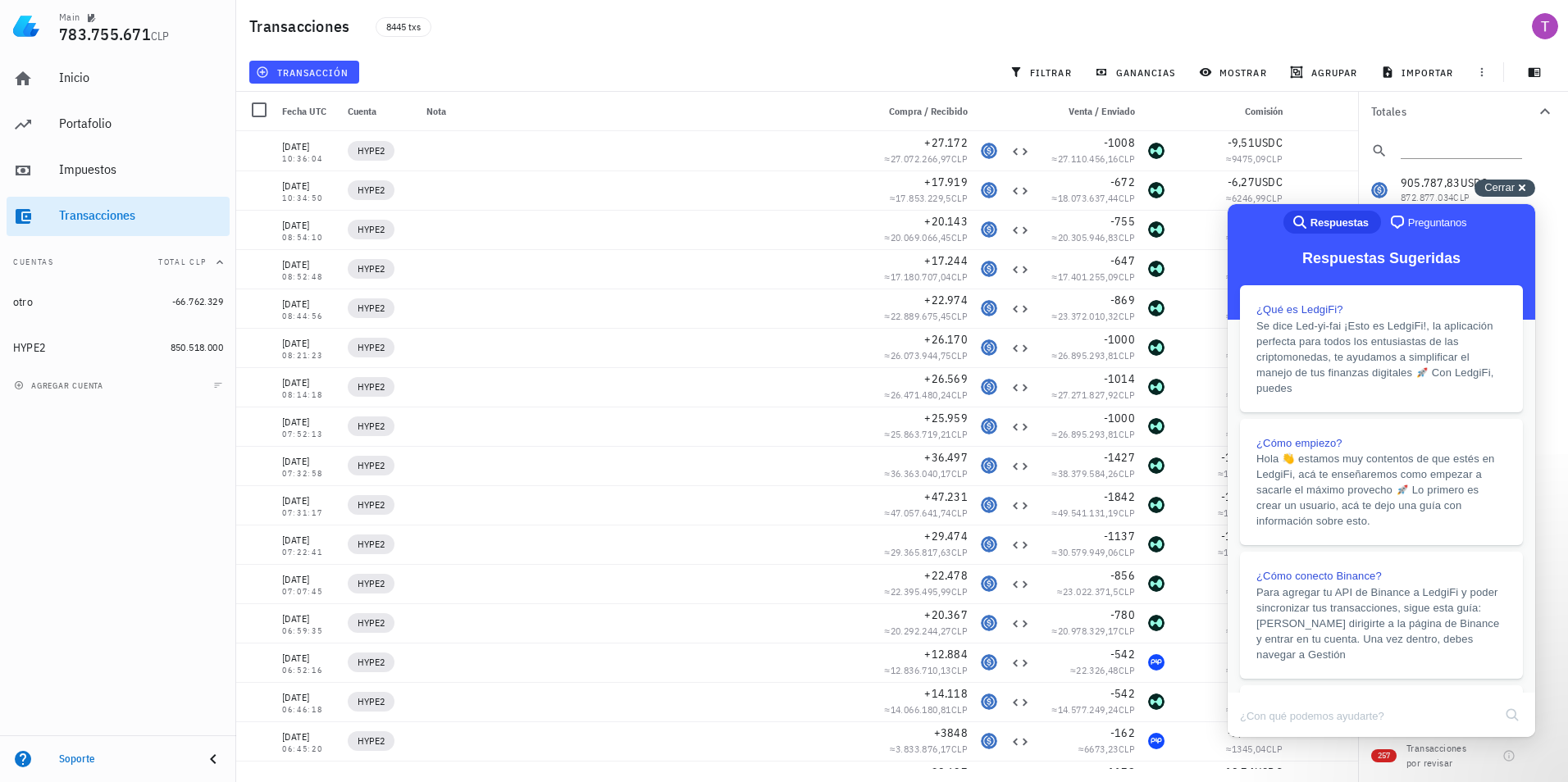 click on "Cerrar cross-small" at bounding box center (1505, 188) 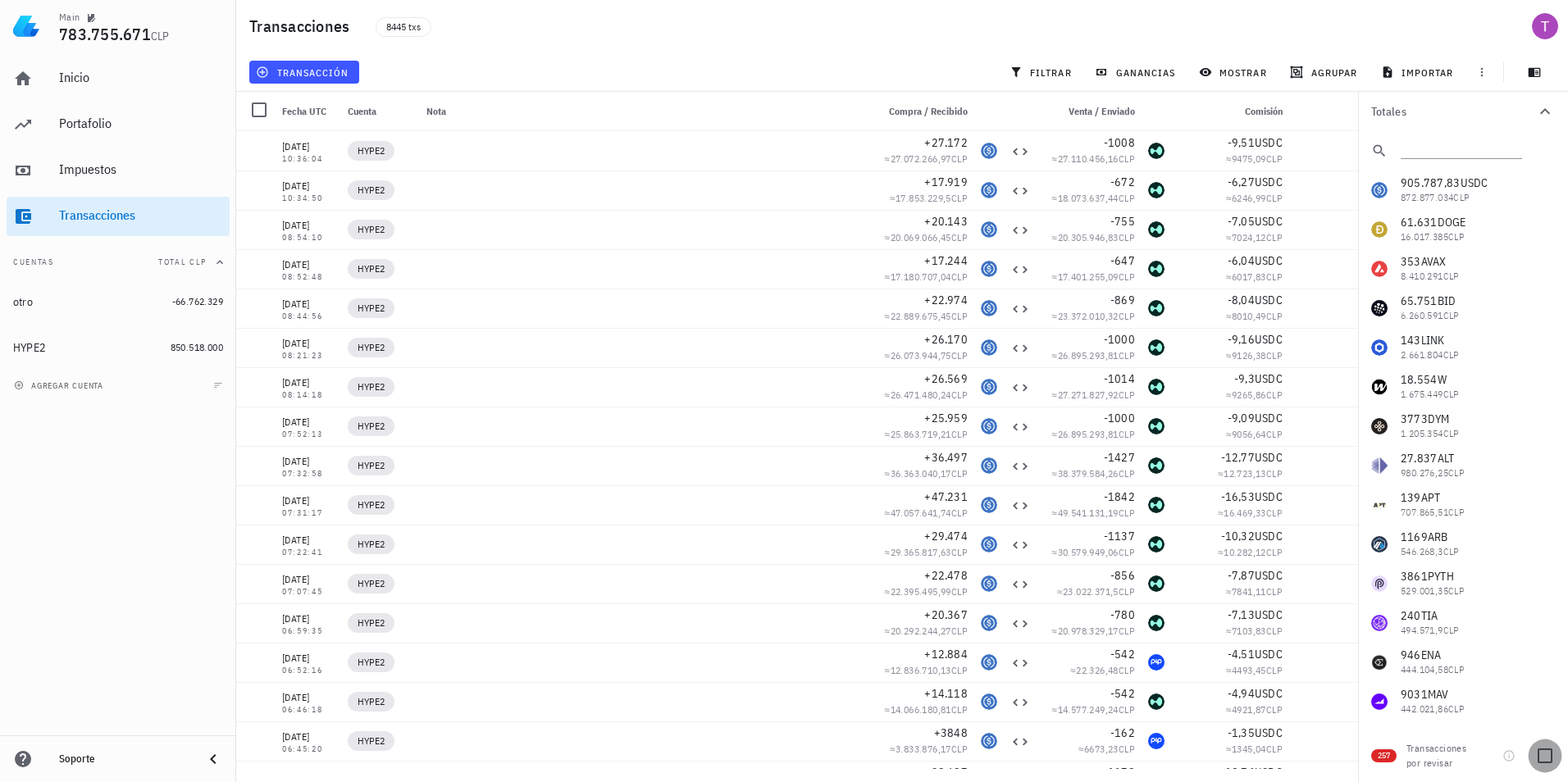 click at bounding box center [1545, 756] 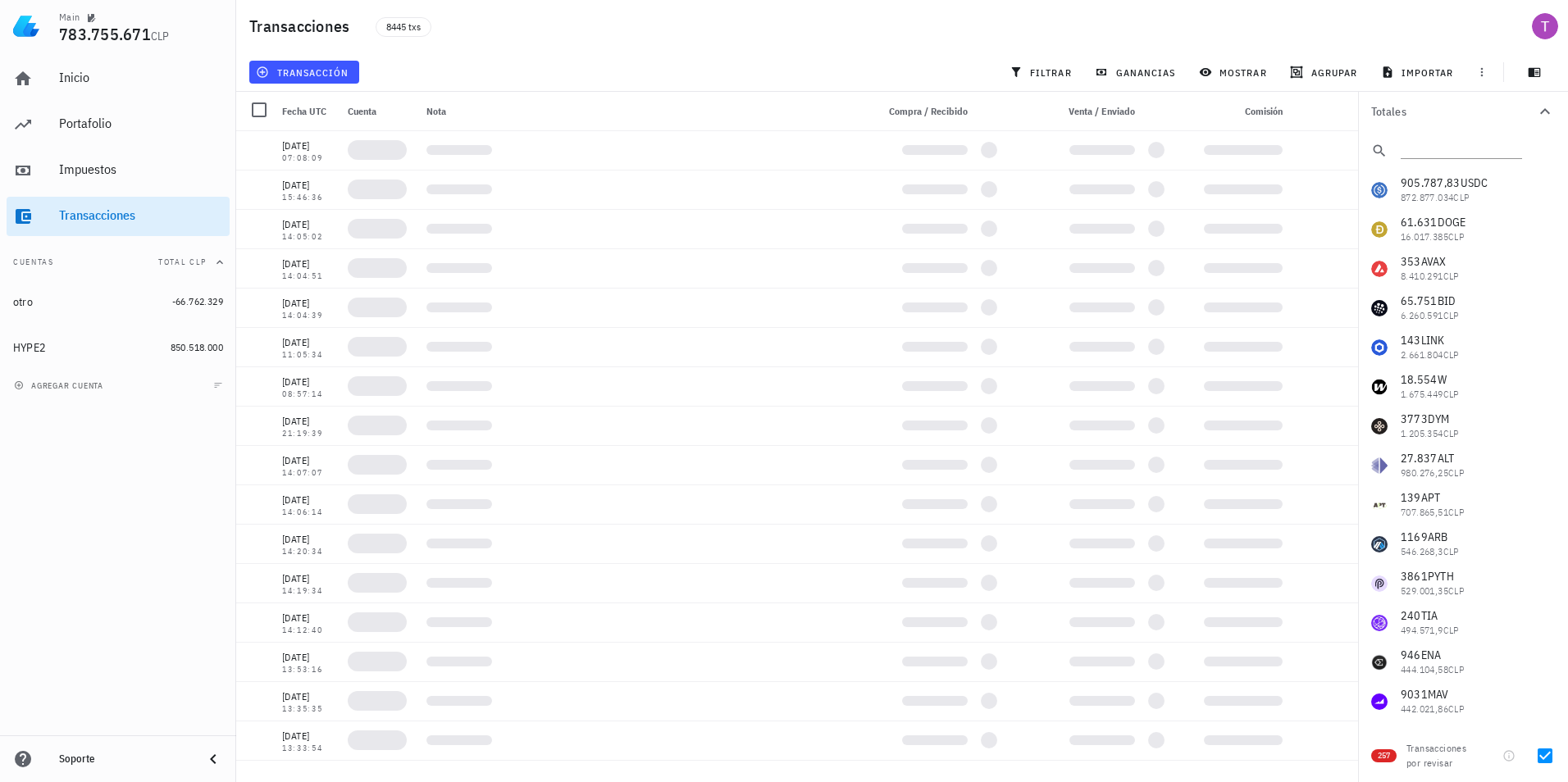 scroll, scrollTop: 748, scrollLeft: 0, axis: vertical 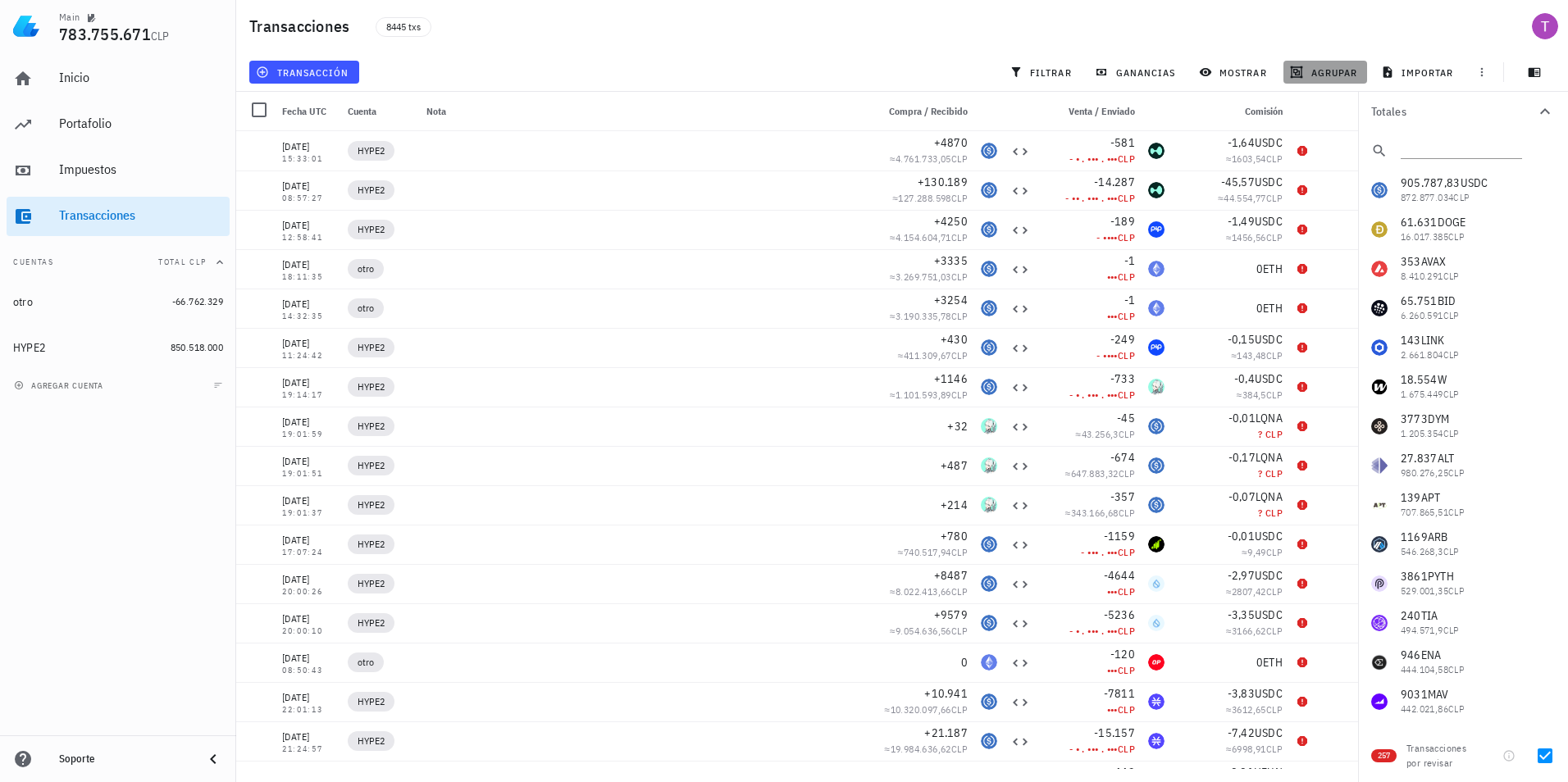 click on "agrupar" at bounding box center (1325, 72) 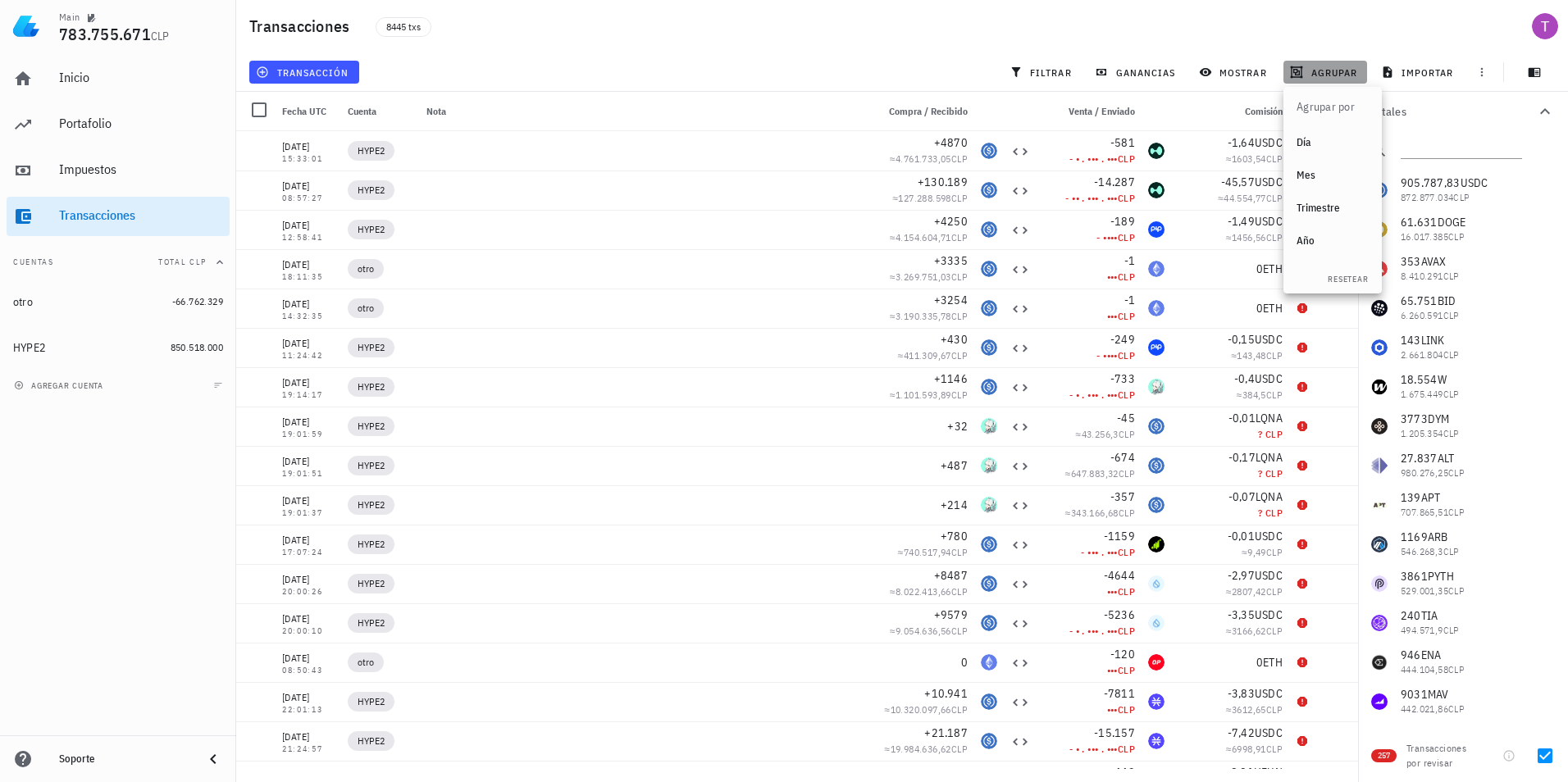 click on "agrupar" at bounding box center [1325, 72] 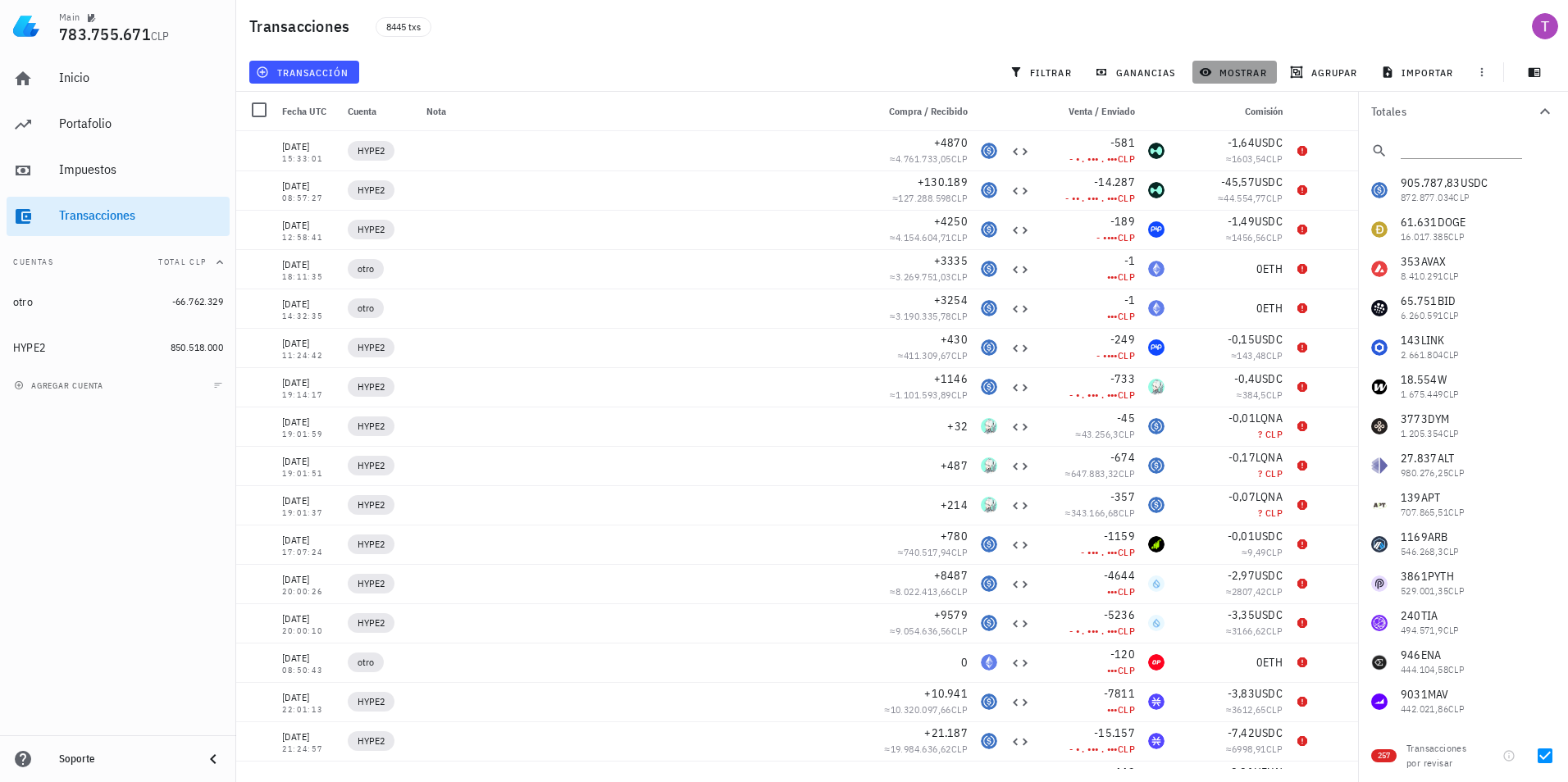 click on "mostrar" at bounding box center [1234, 72] 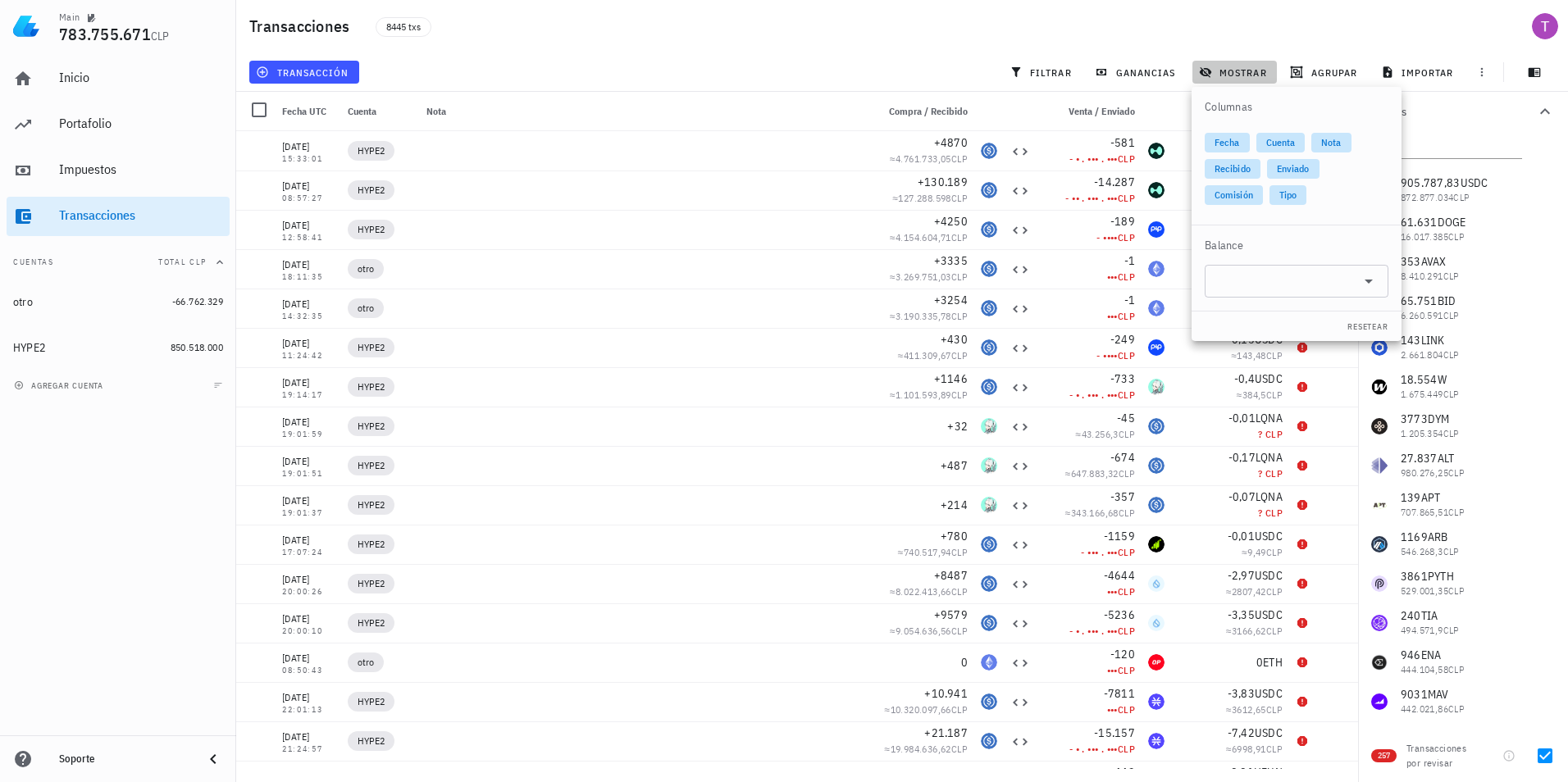 click on "mostrar" at bounding box center [1234, 72] 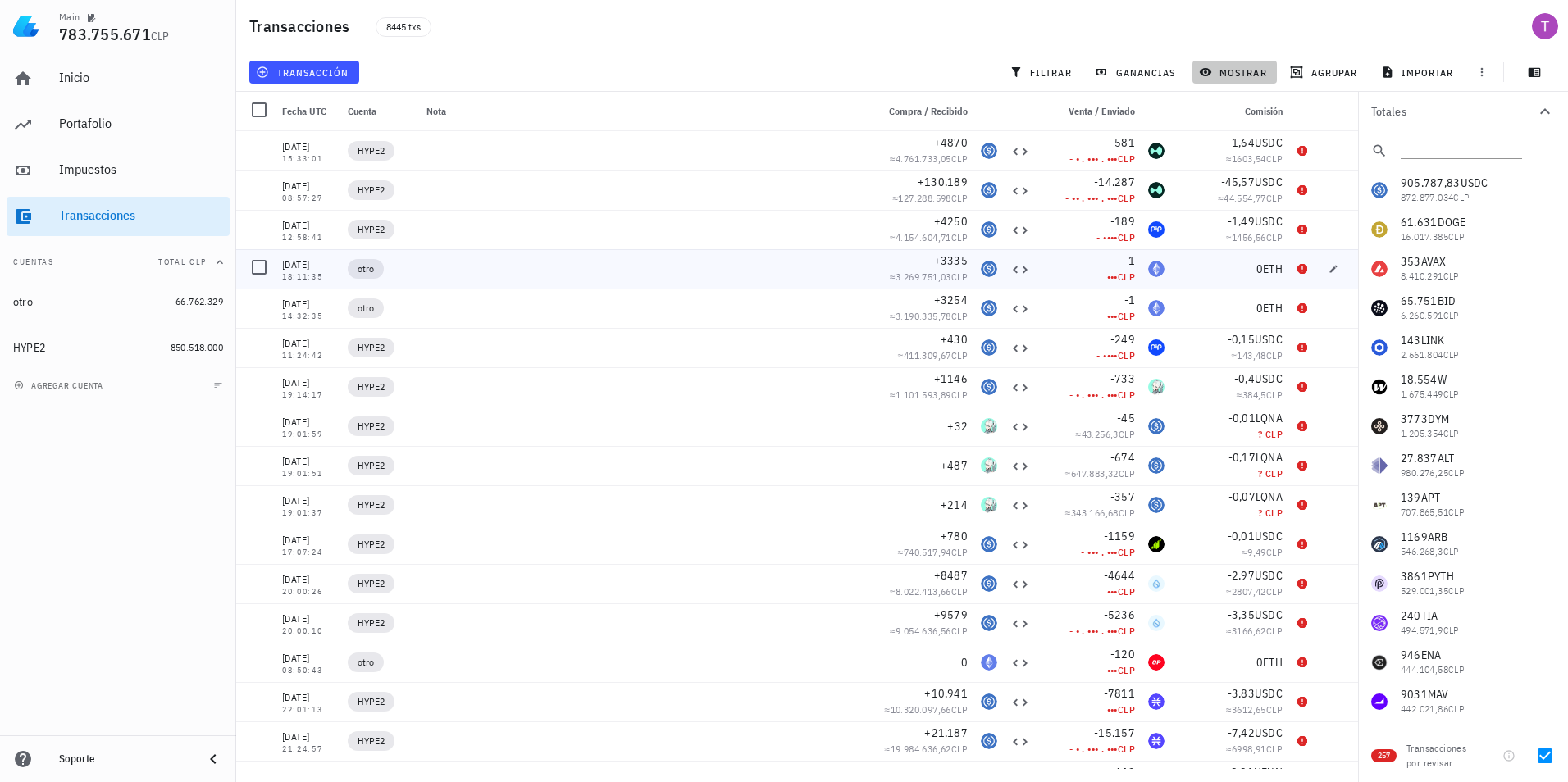 type 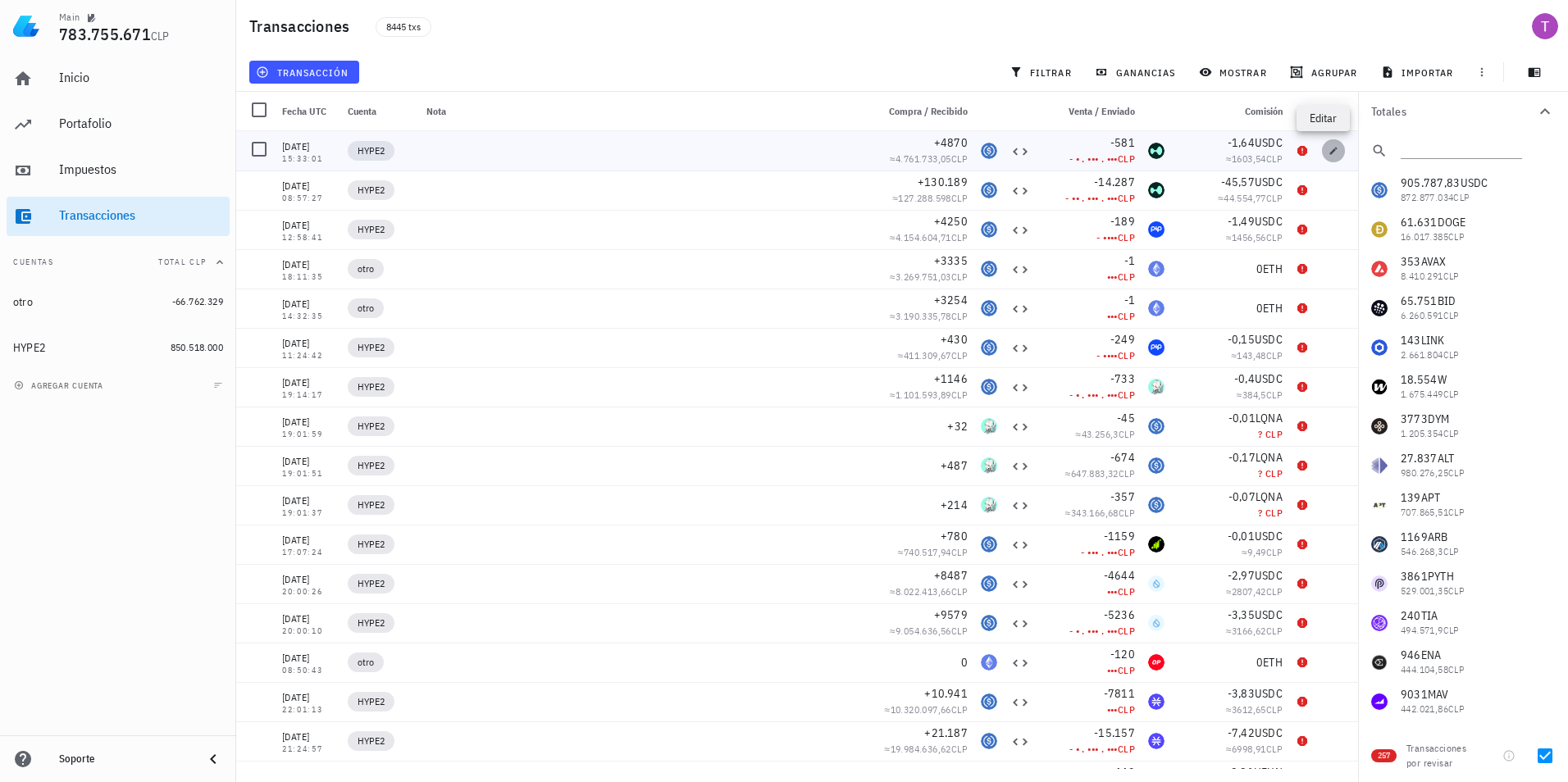 click 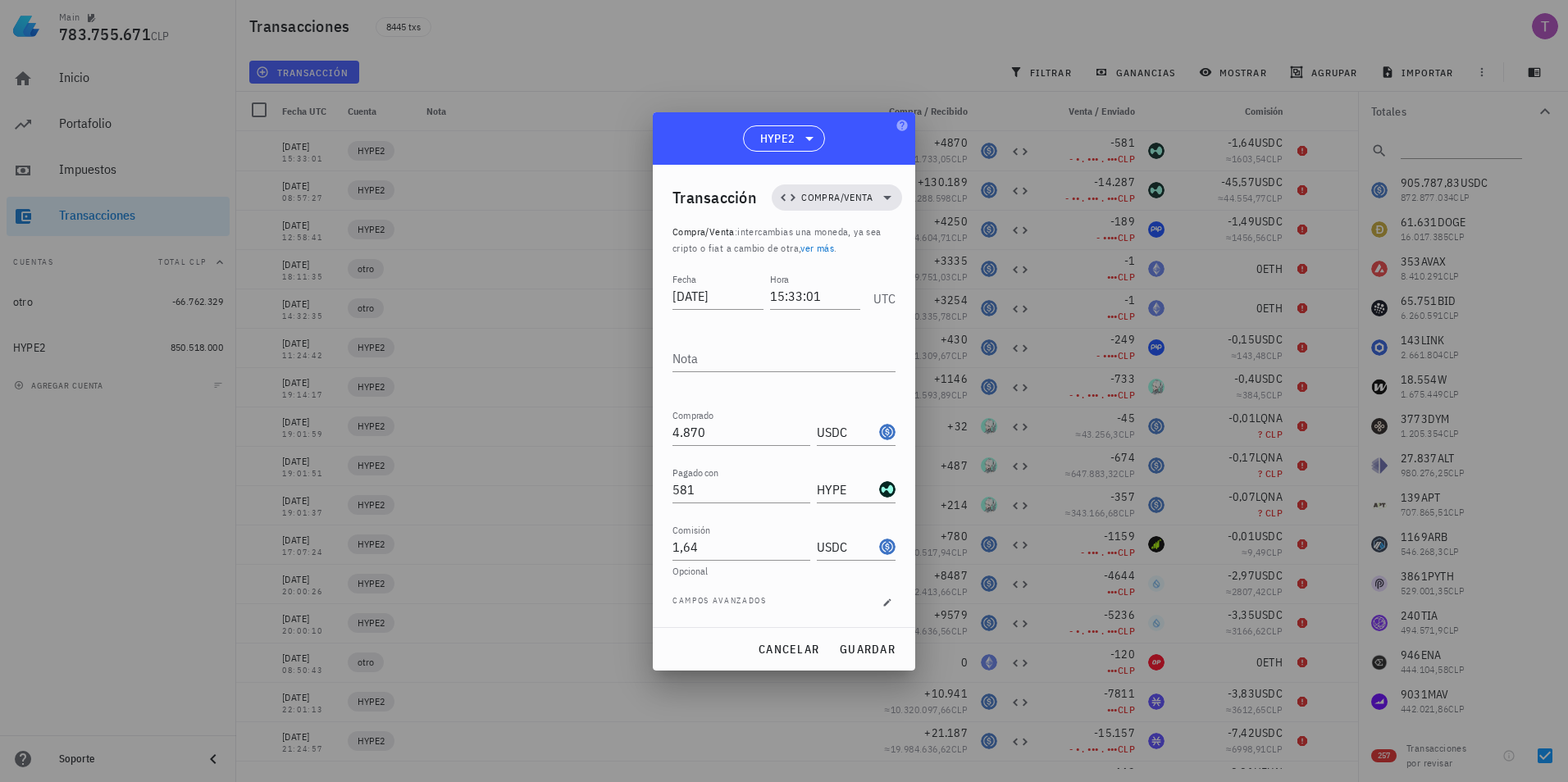 click at bounding box center (784, 391) 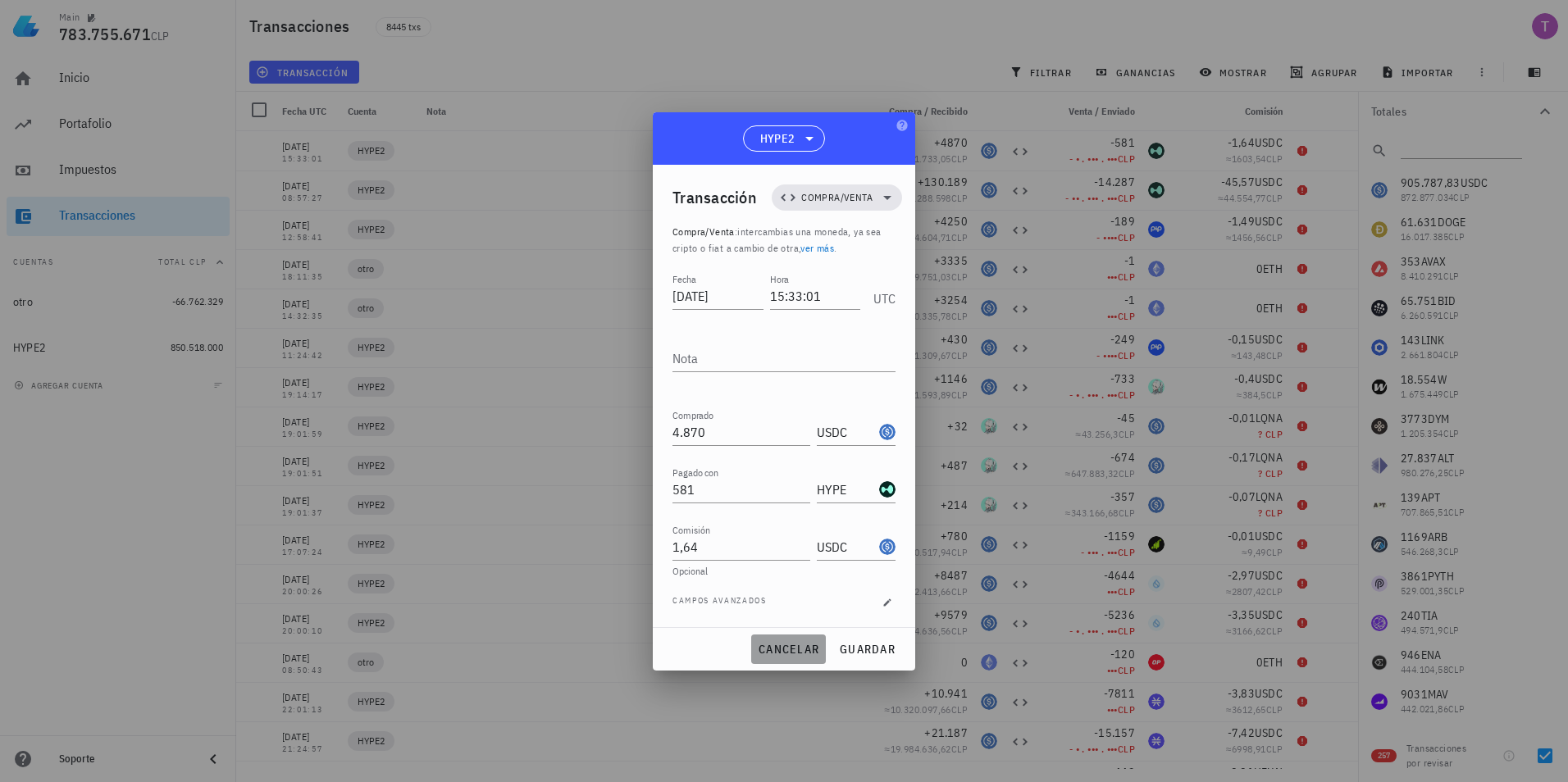 click on "cancelar" at bounding box center (788, 649) 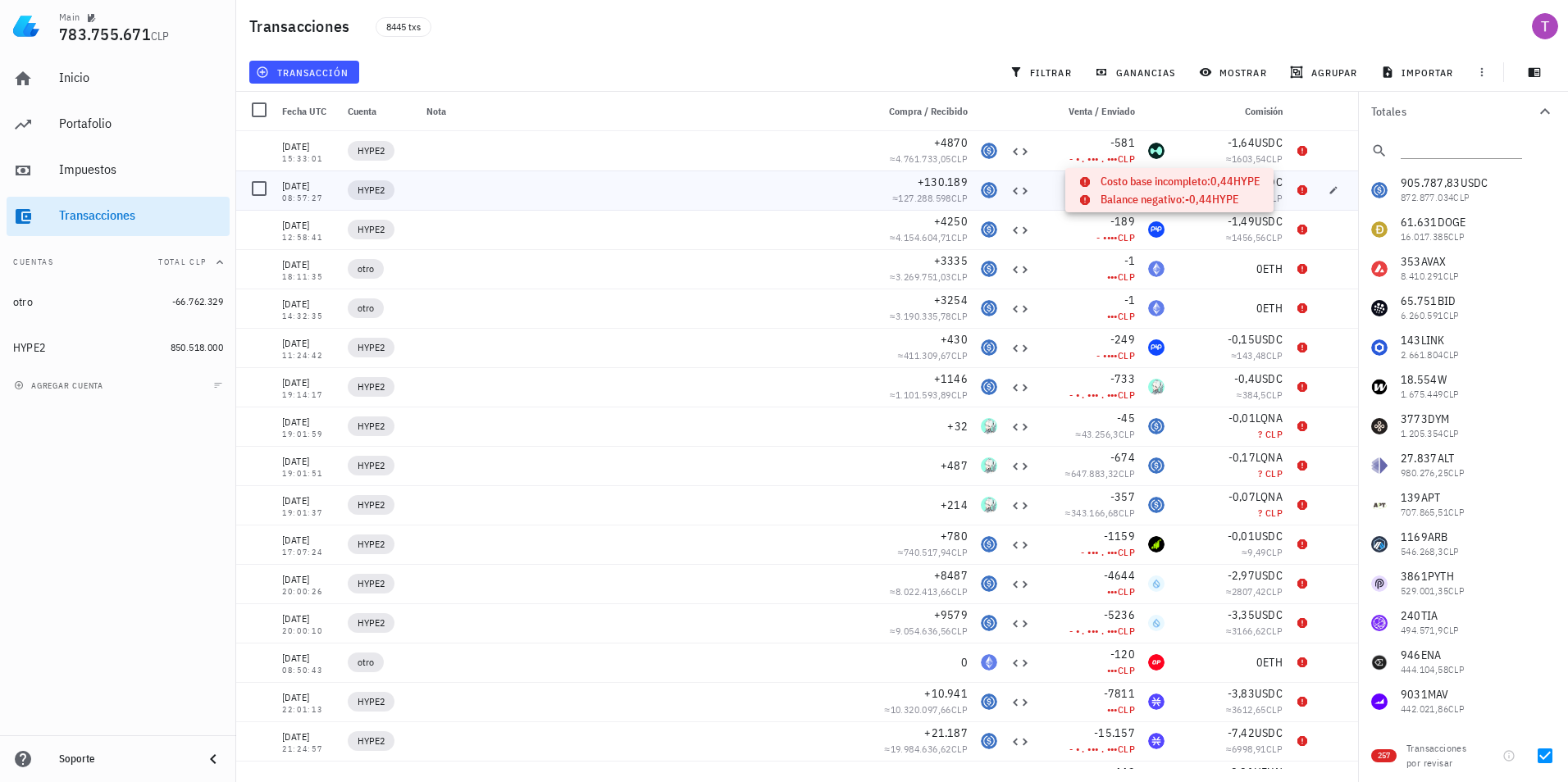 click 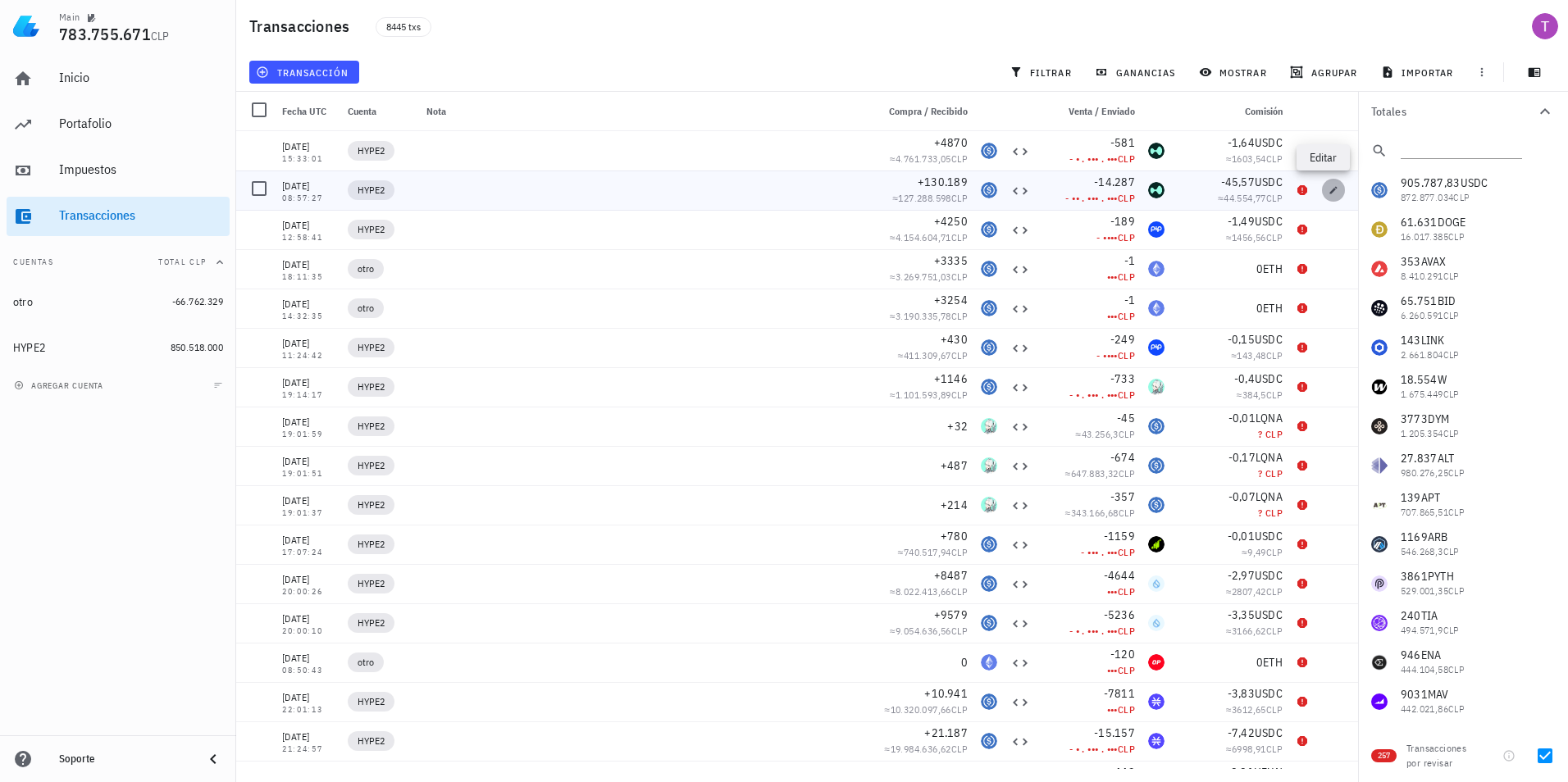 click 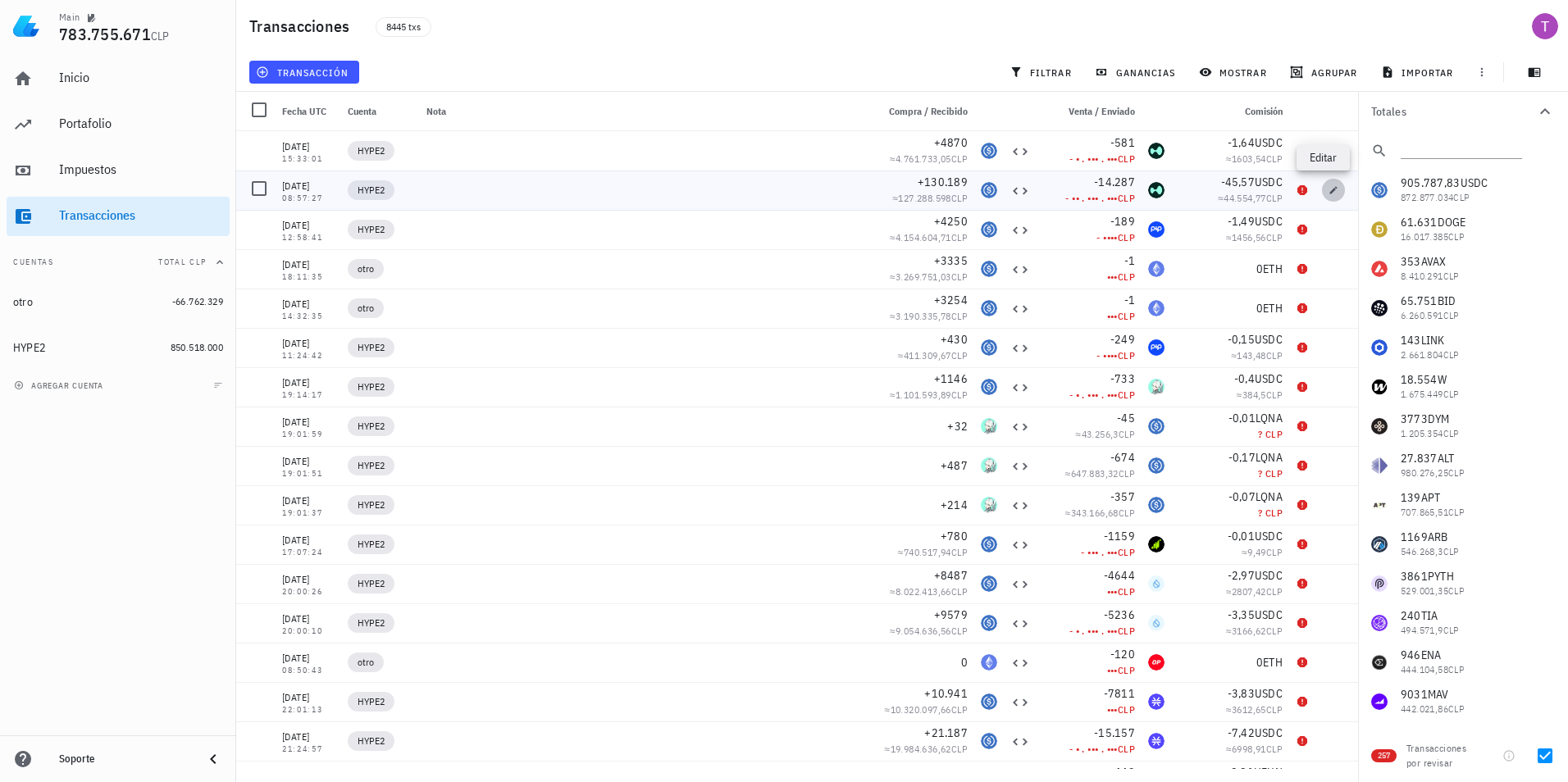 type on "2024-12-01" 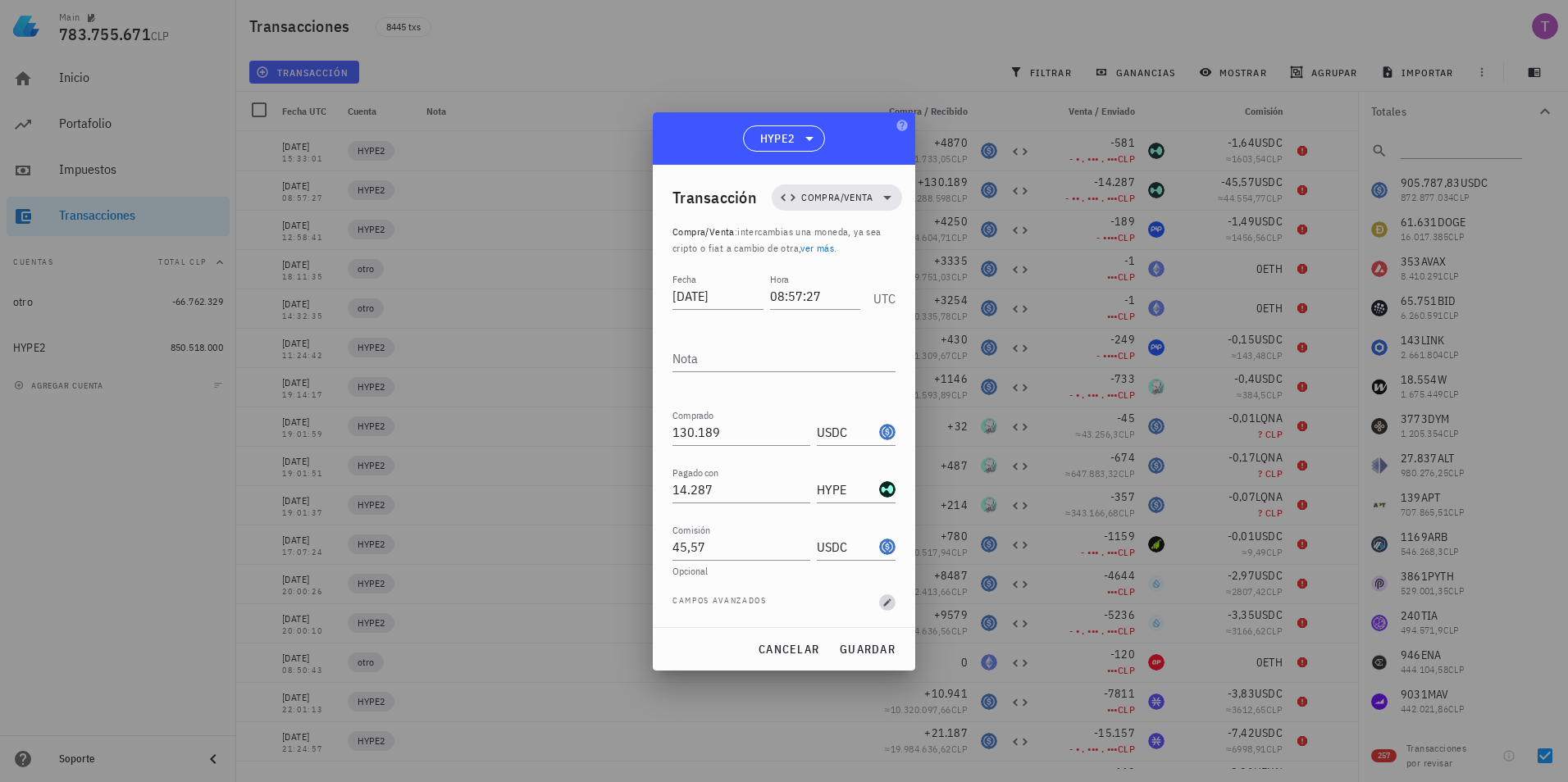 click 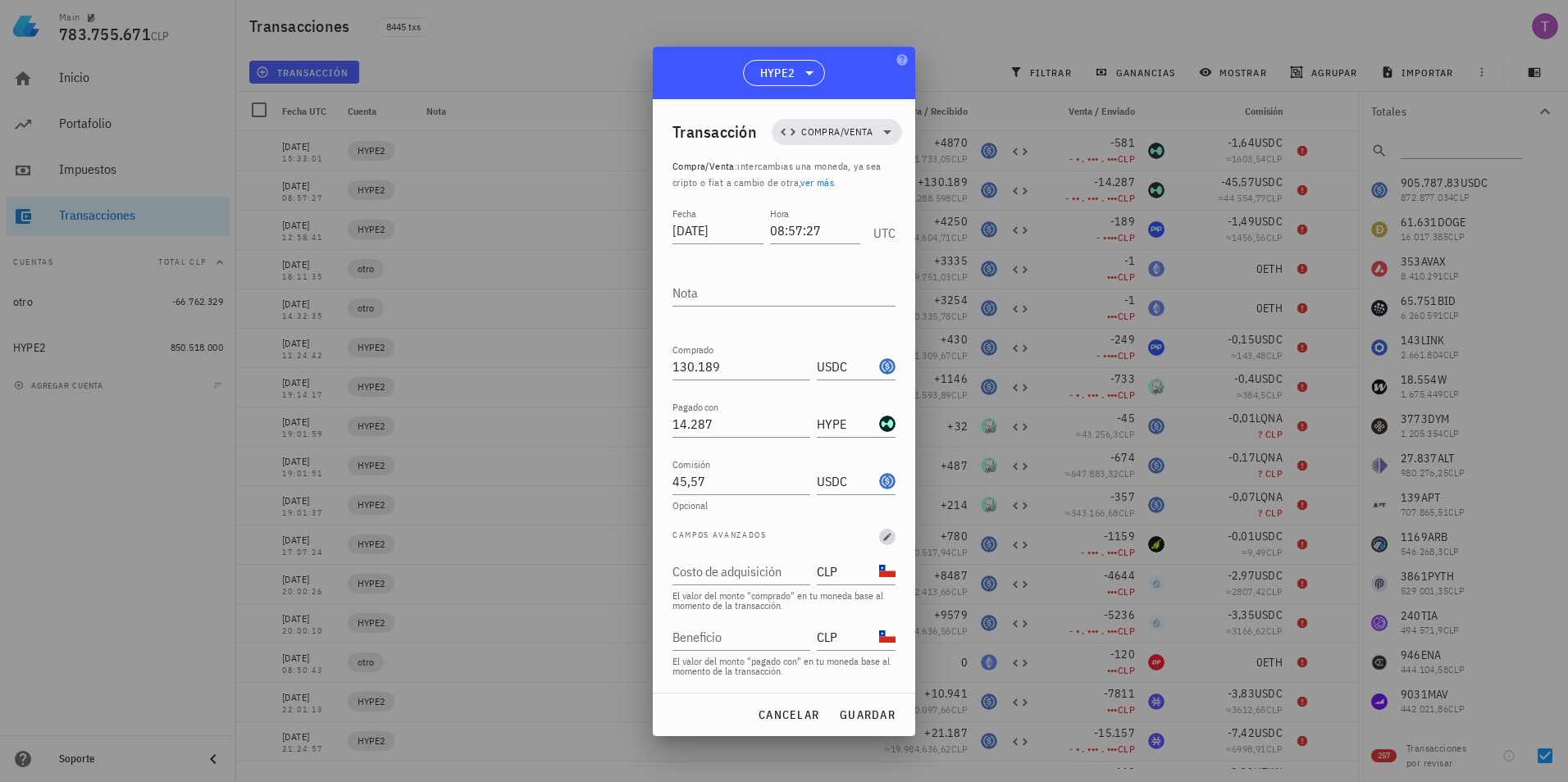 click at bounding box center [887, 537] 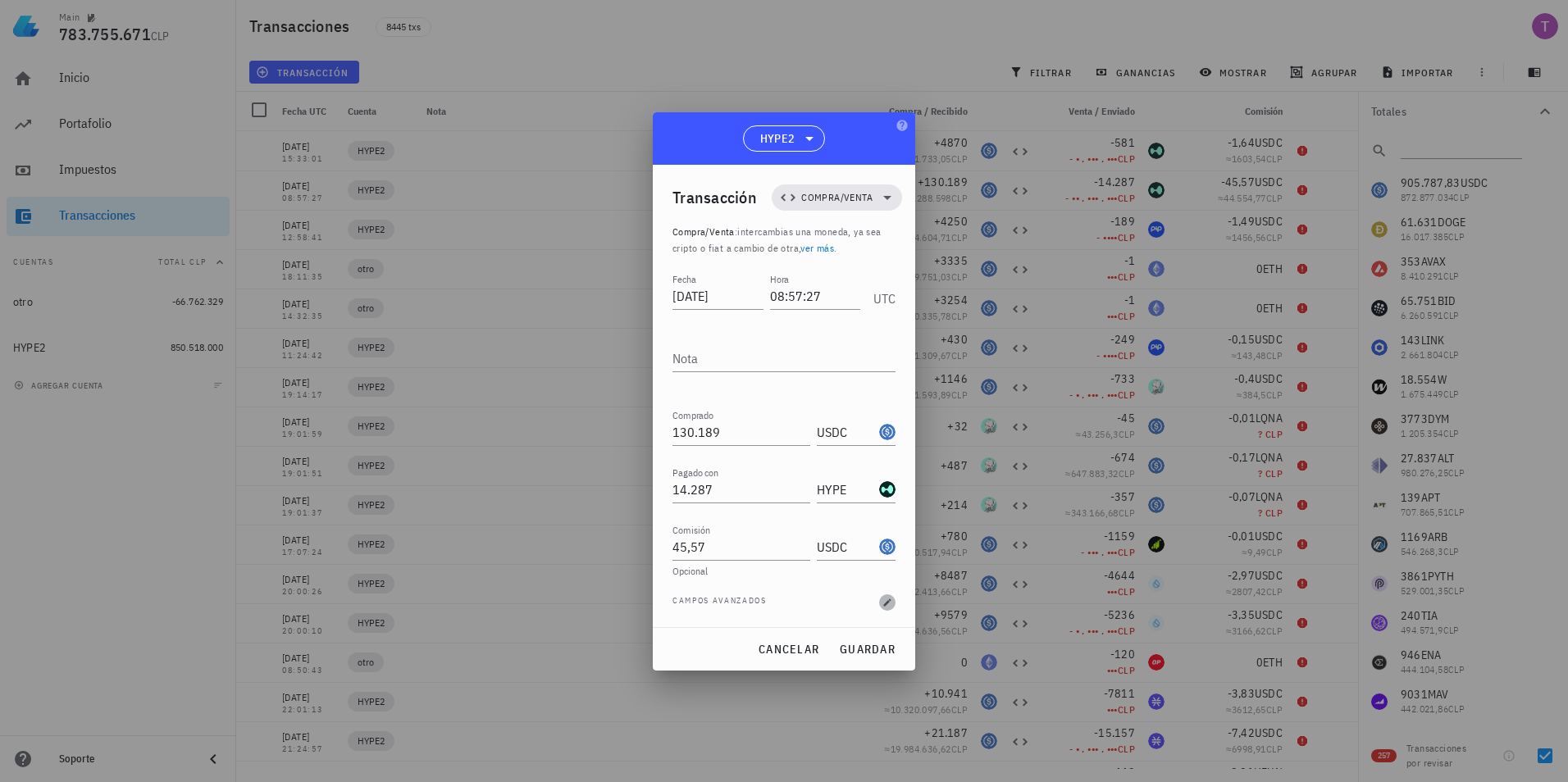 click 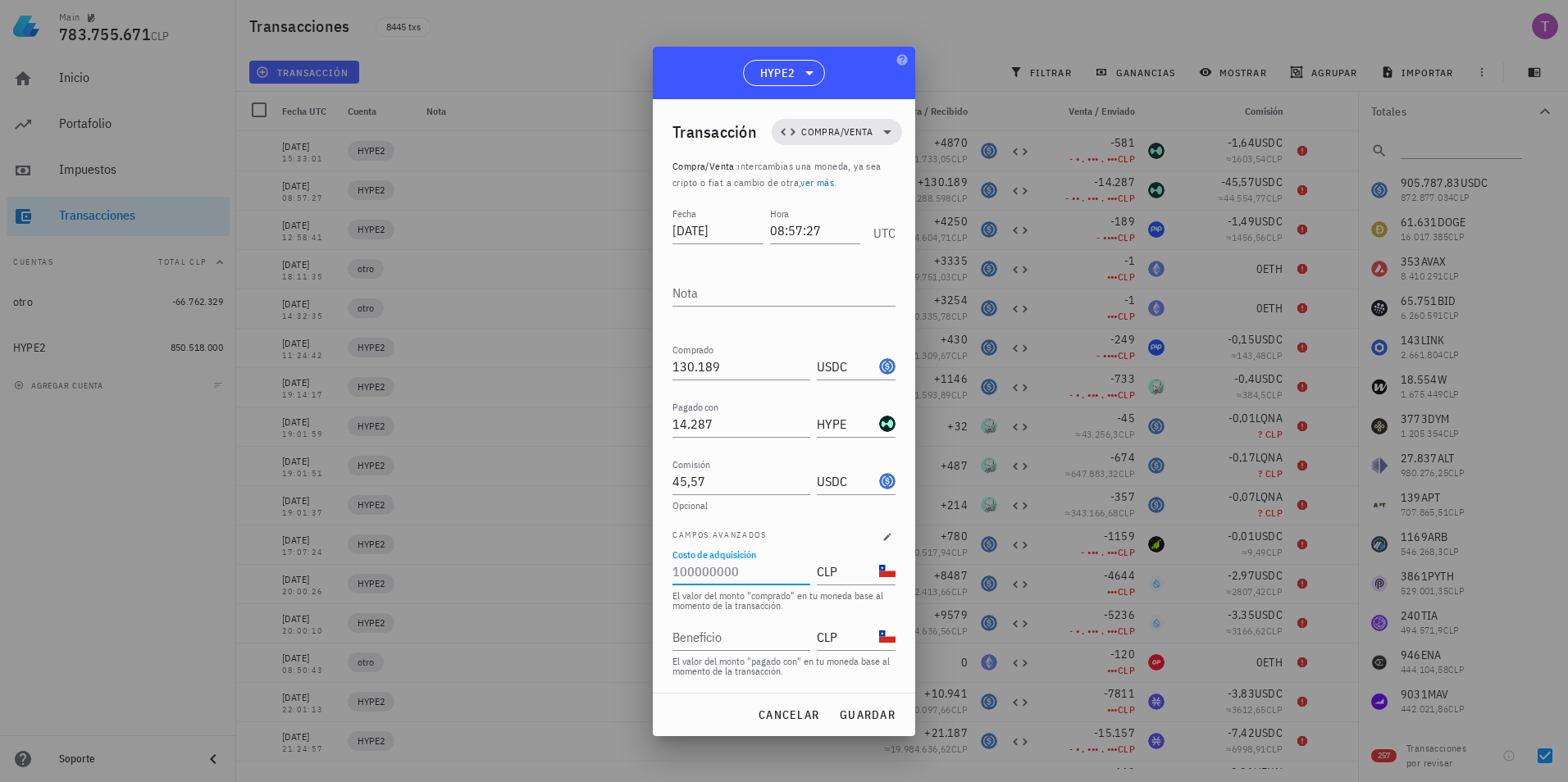 click on "Costo de adquisición" at bounding box center [740, 571] 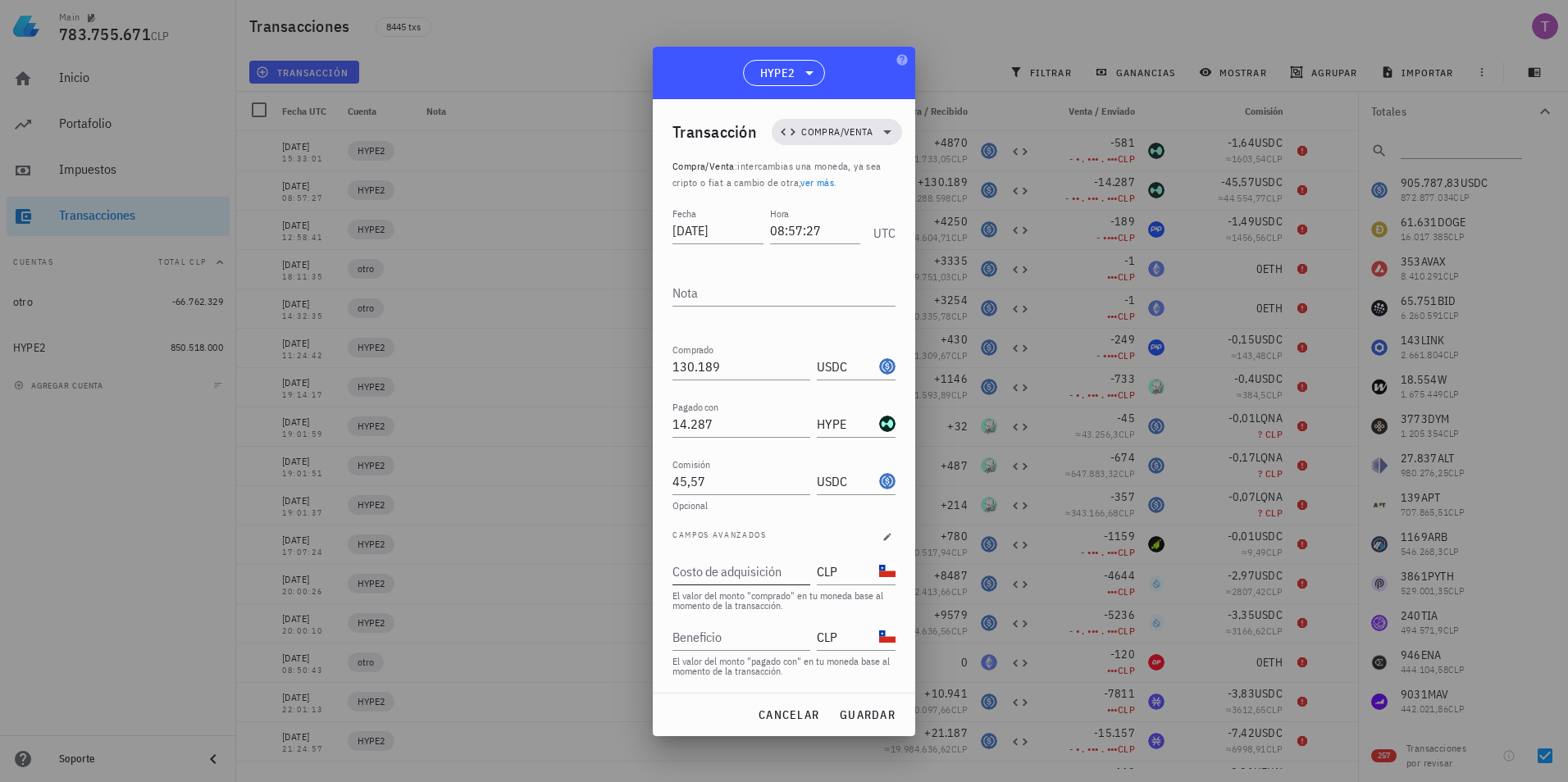 drag, startPoint x: 668, startPoint y: 557, endPoint x: 768, endPoint y: 560, distance: 100.04499 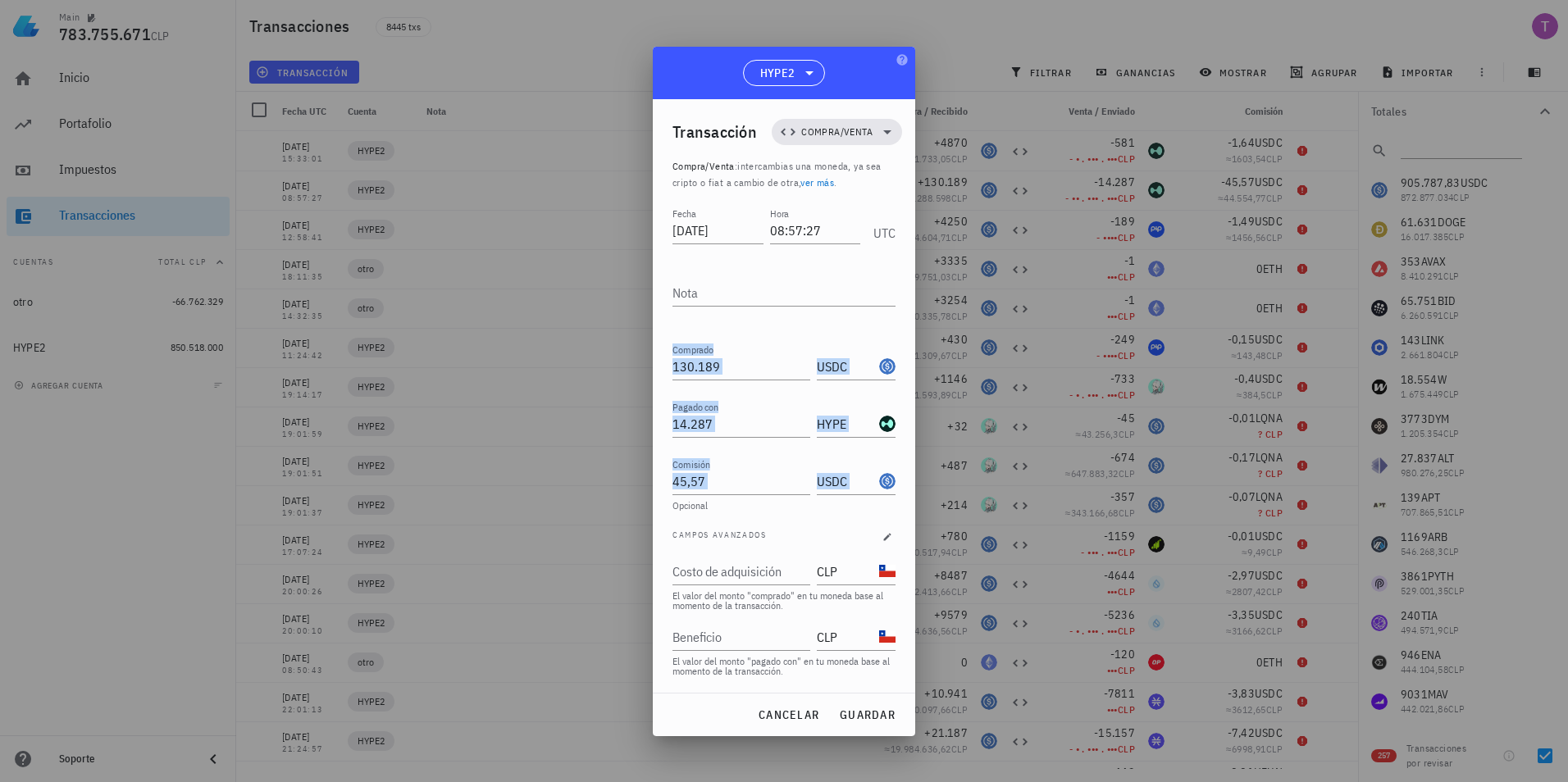 drag, startPoint x: 867, startPoint y: 465, endPoint x: 663, endPoint y: 334, distance: 242.43968 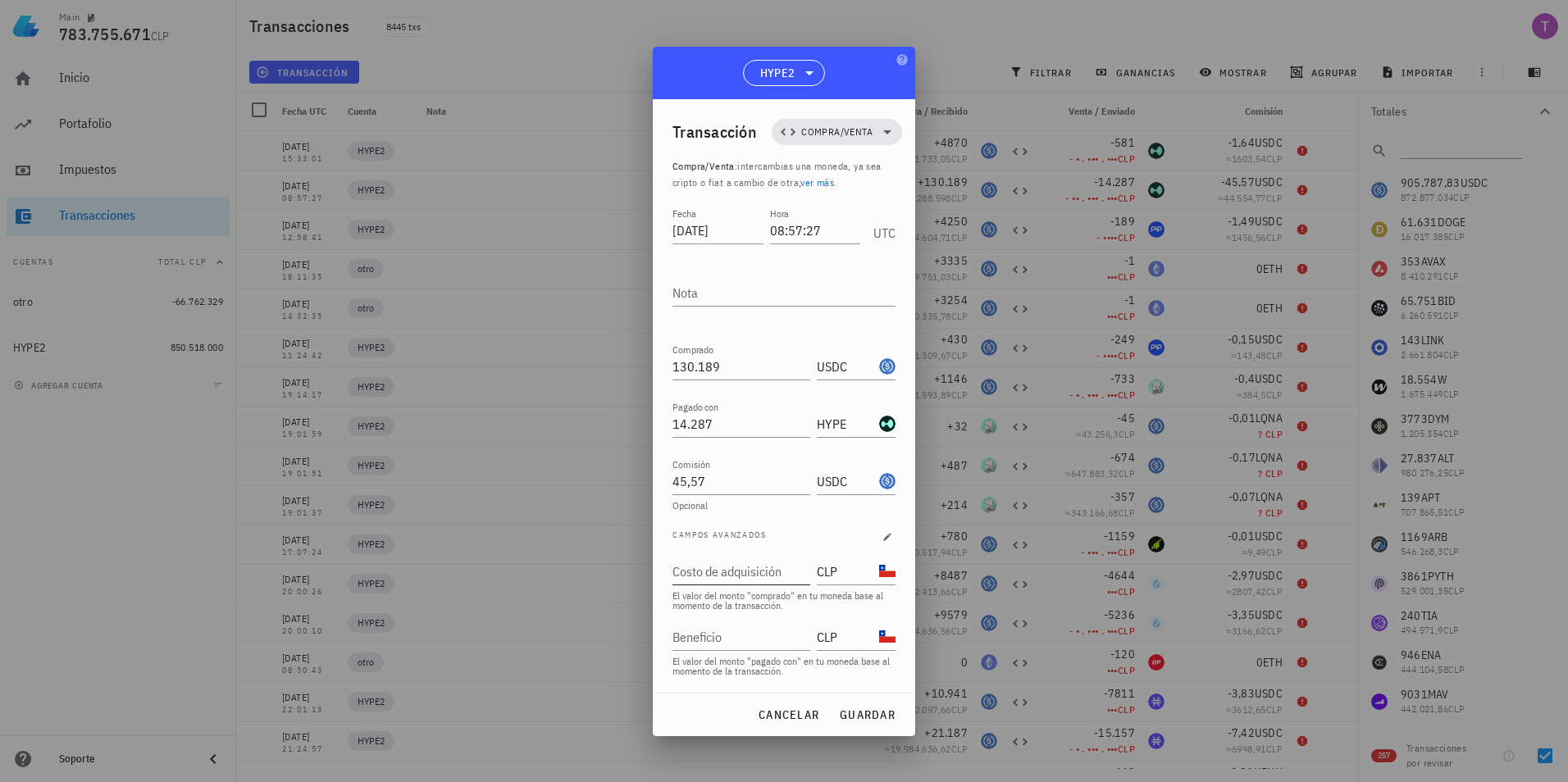 click on "Costo de adquisición" at bounding box center [740, 571] 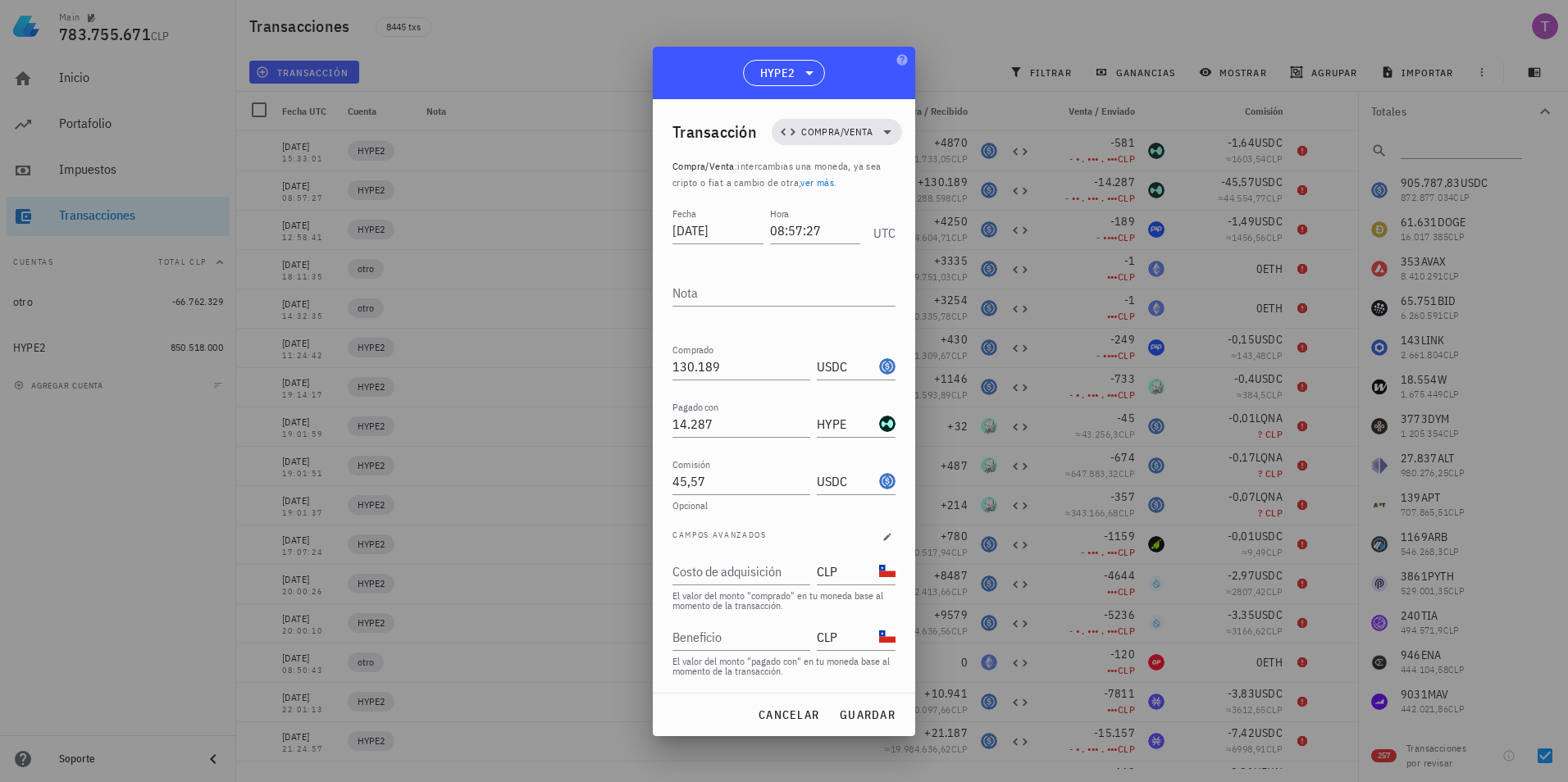 click at bounding box center (784, 391) 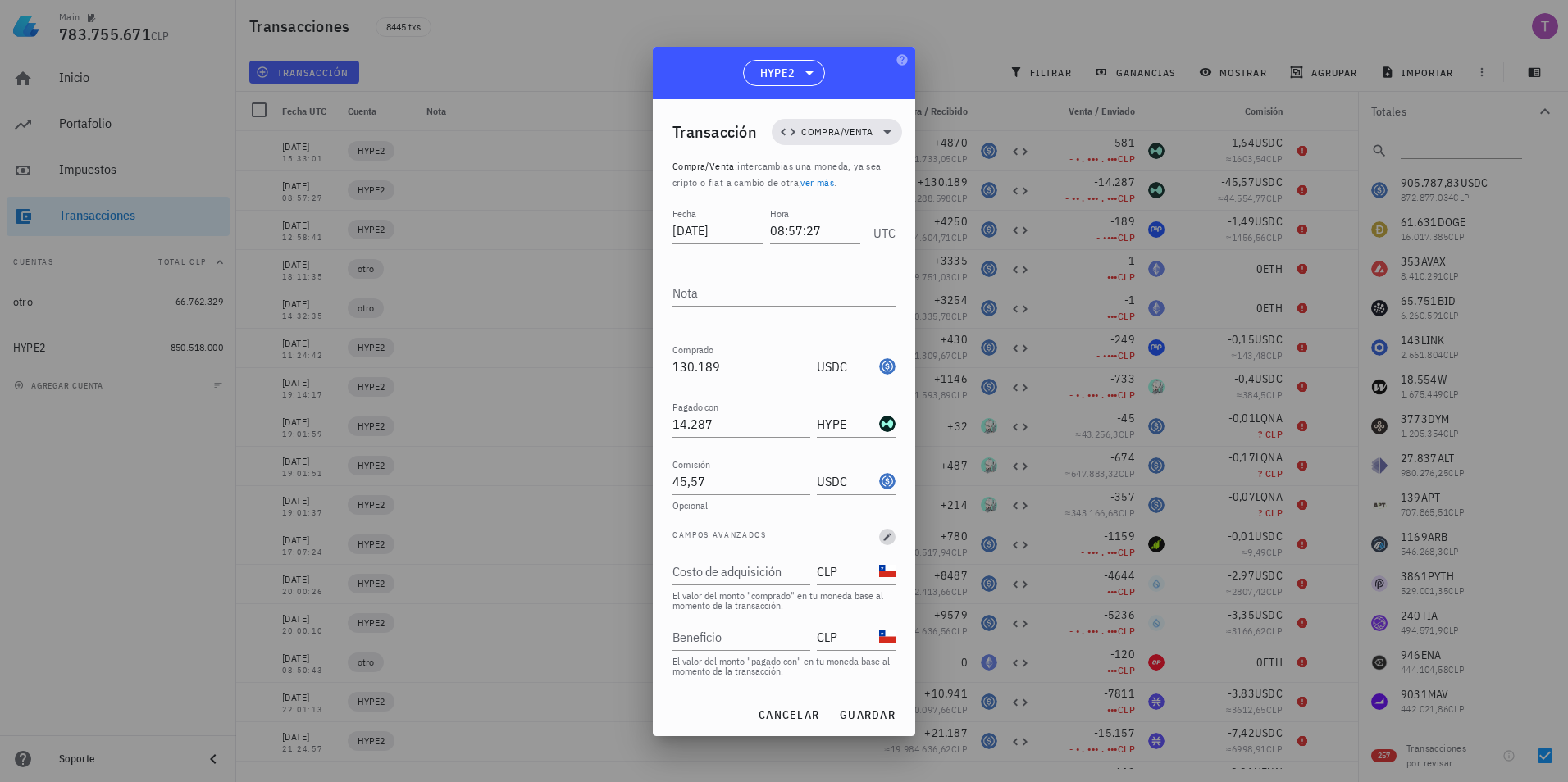 click 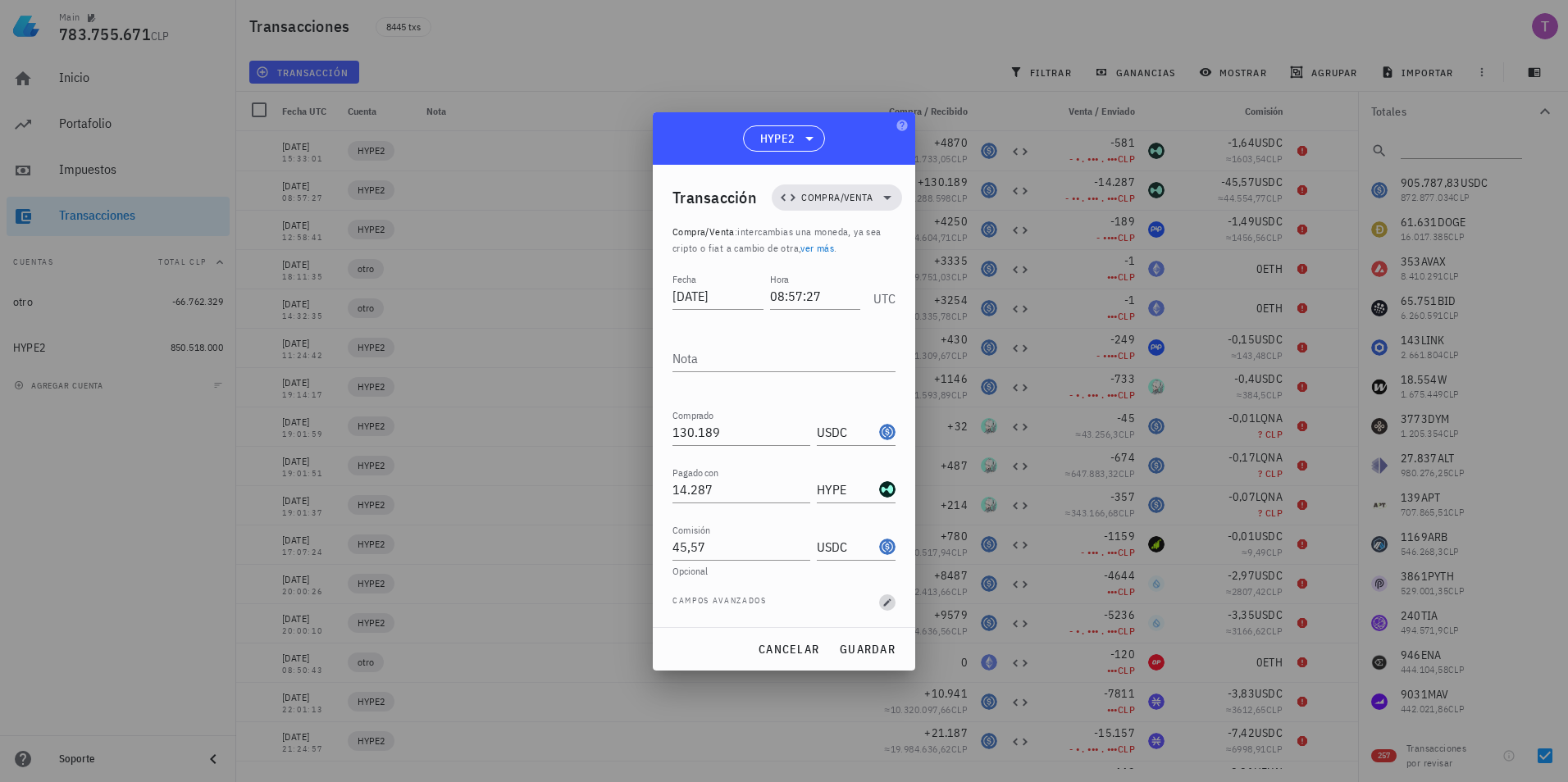 click 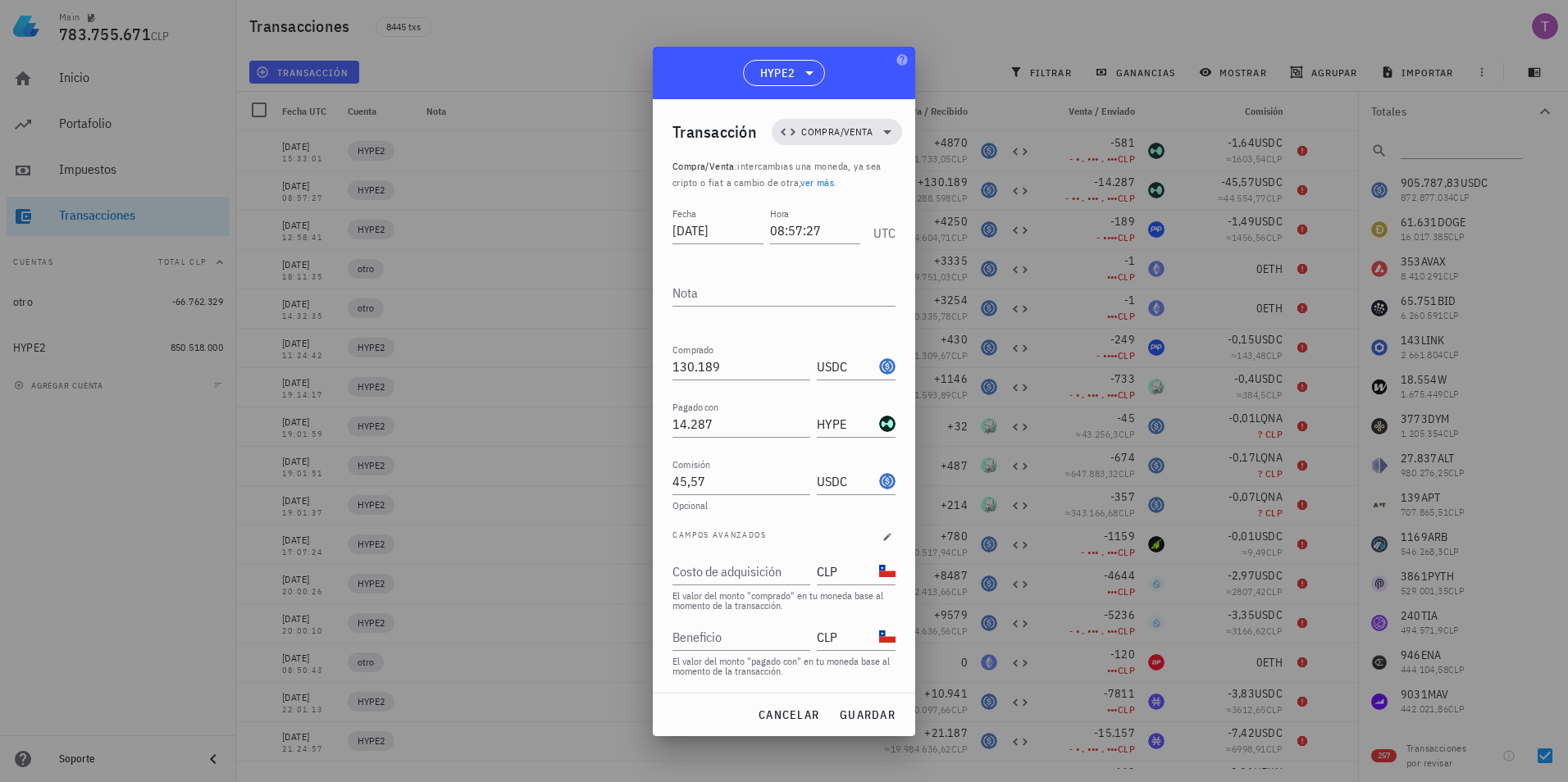 click at bounding box center (784, 391) 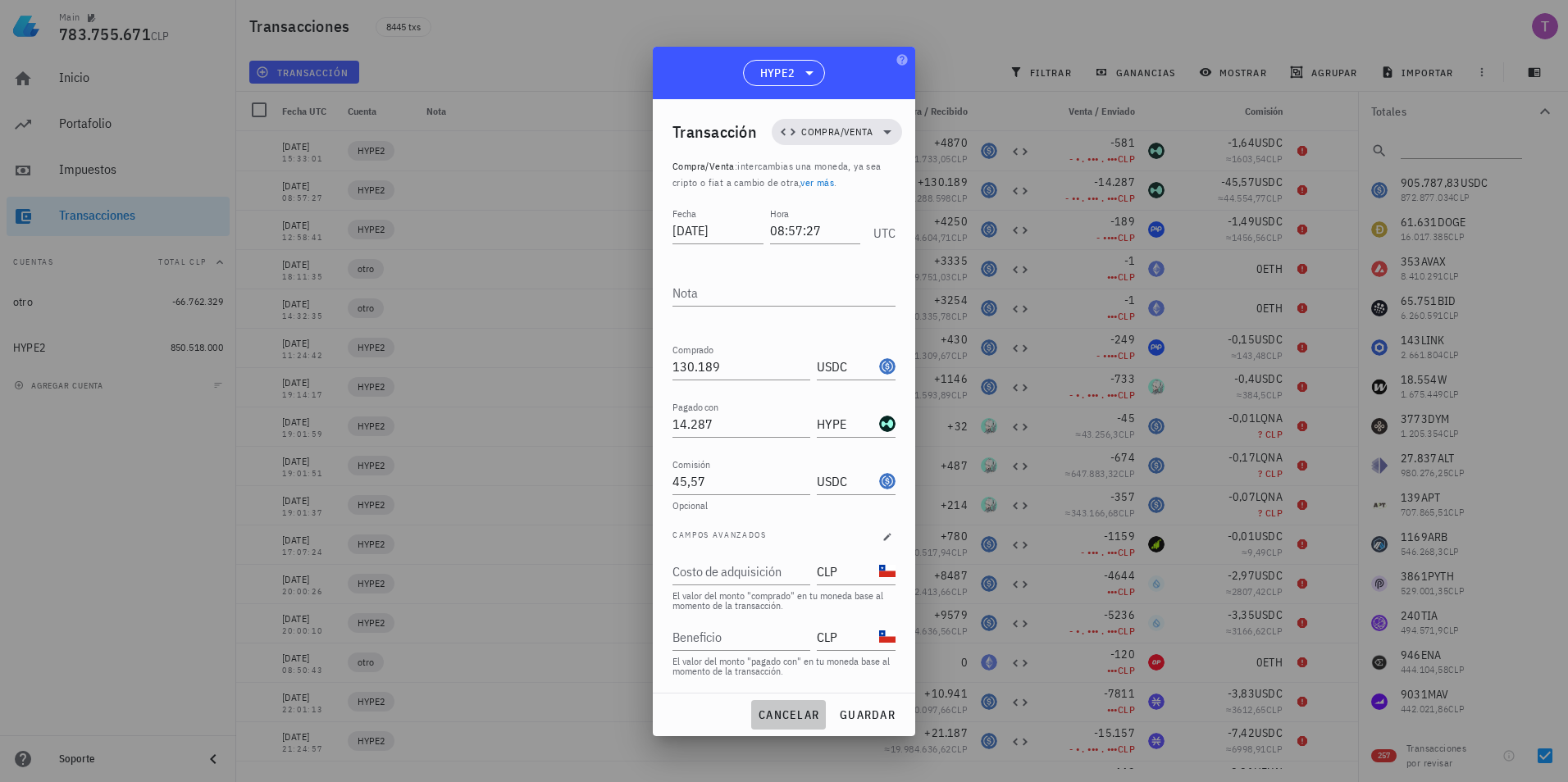 click on "cancelar" at bounding box center (788, 715) 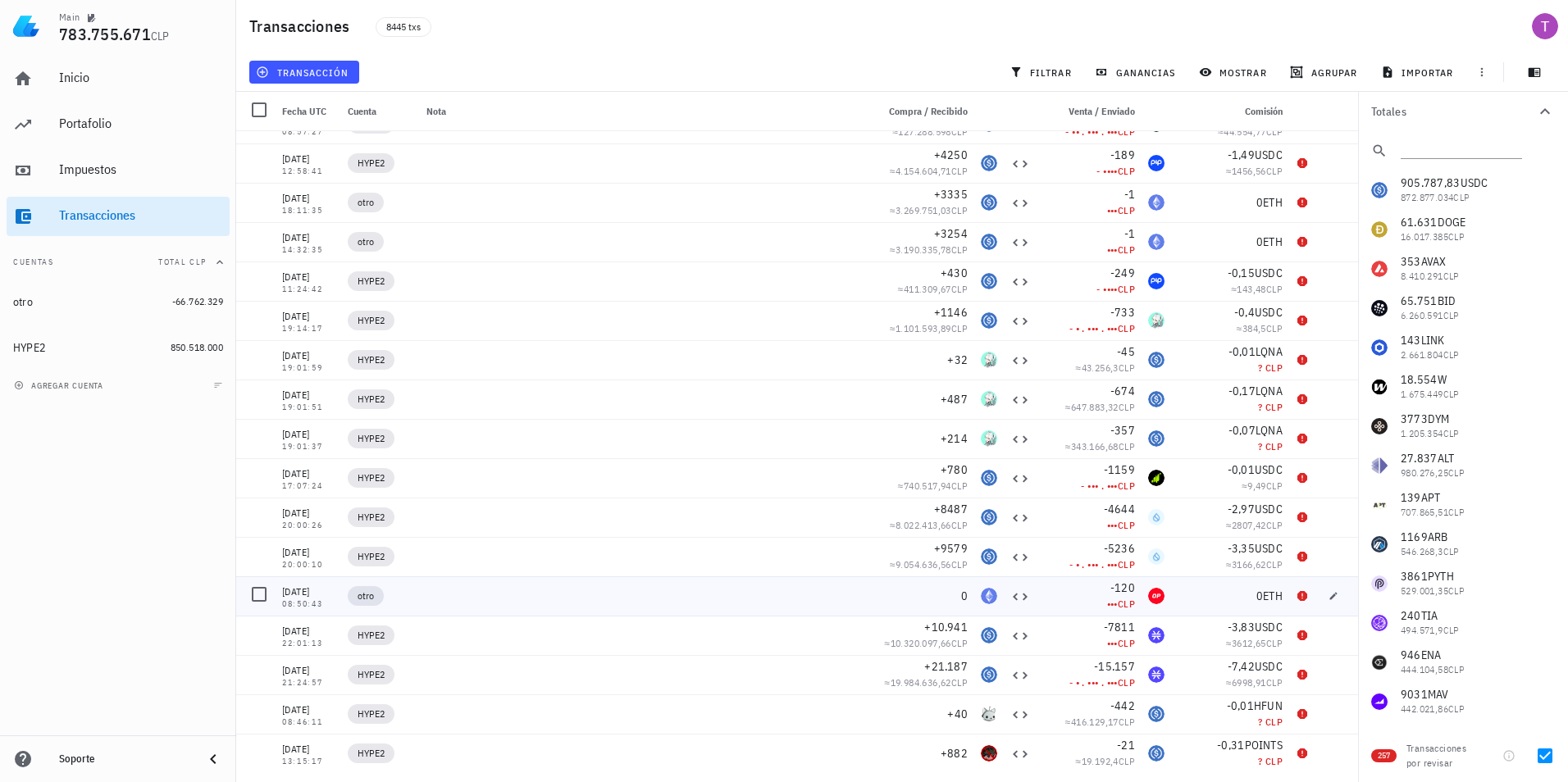 scroll, scrollTop: 0, scrollLeft: 0, axis: both 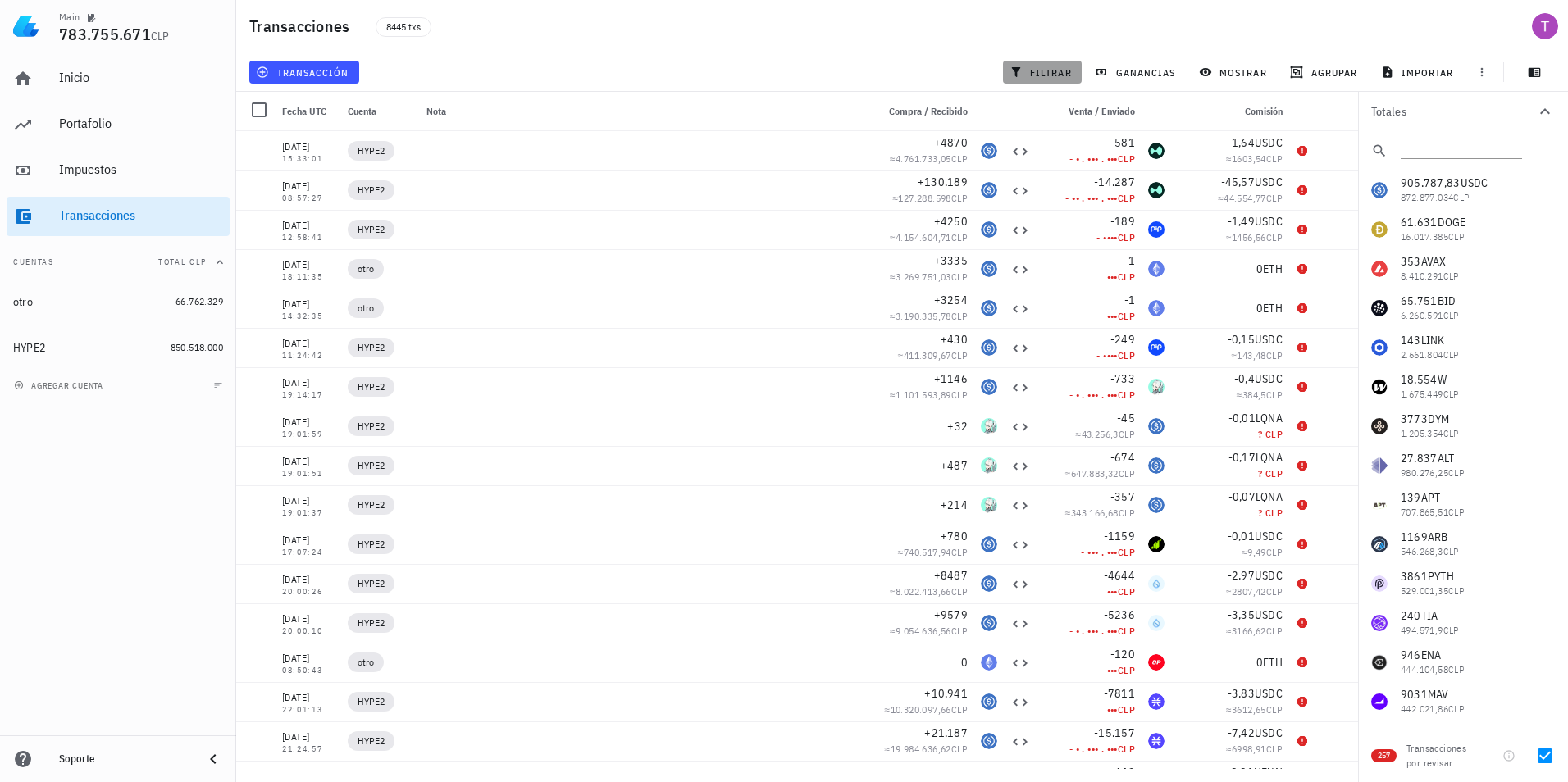 click on "filtrar" at bounding box center (1042, 72) 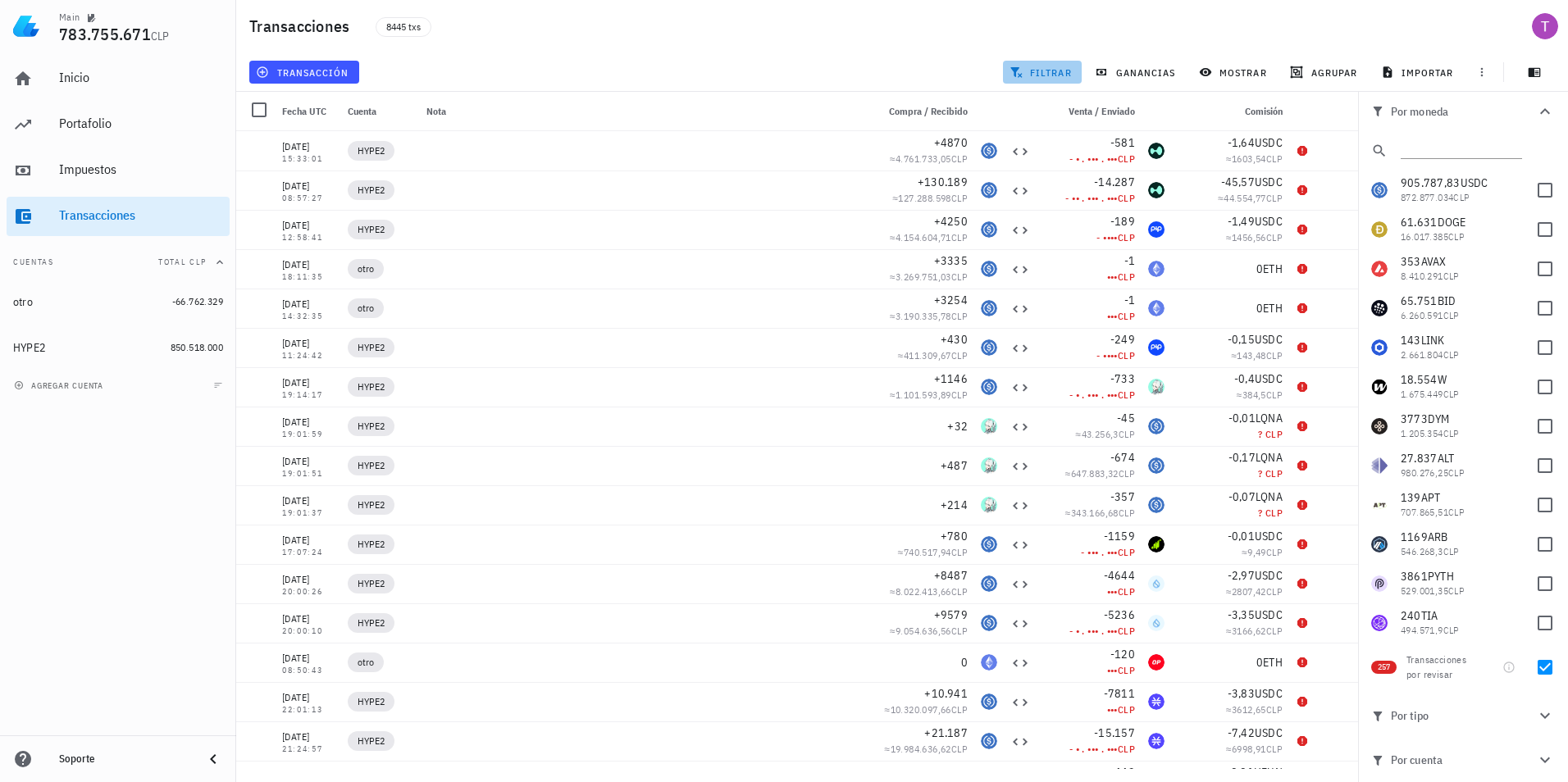 click on "filtrar" at bounding box center (1042, 72) 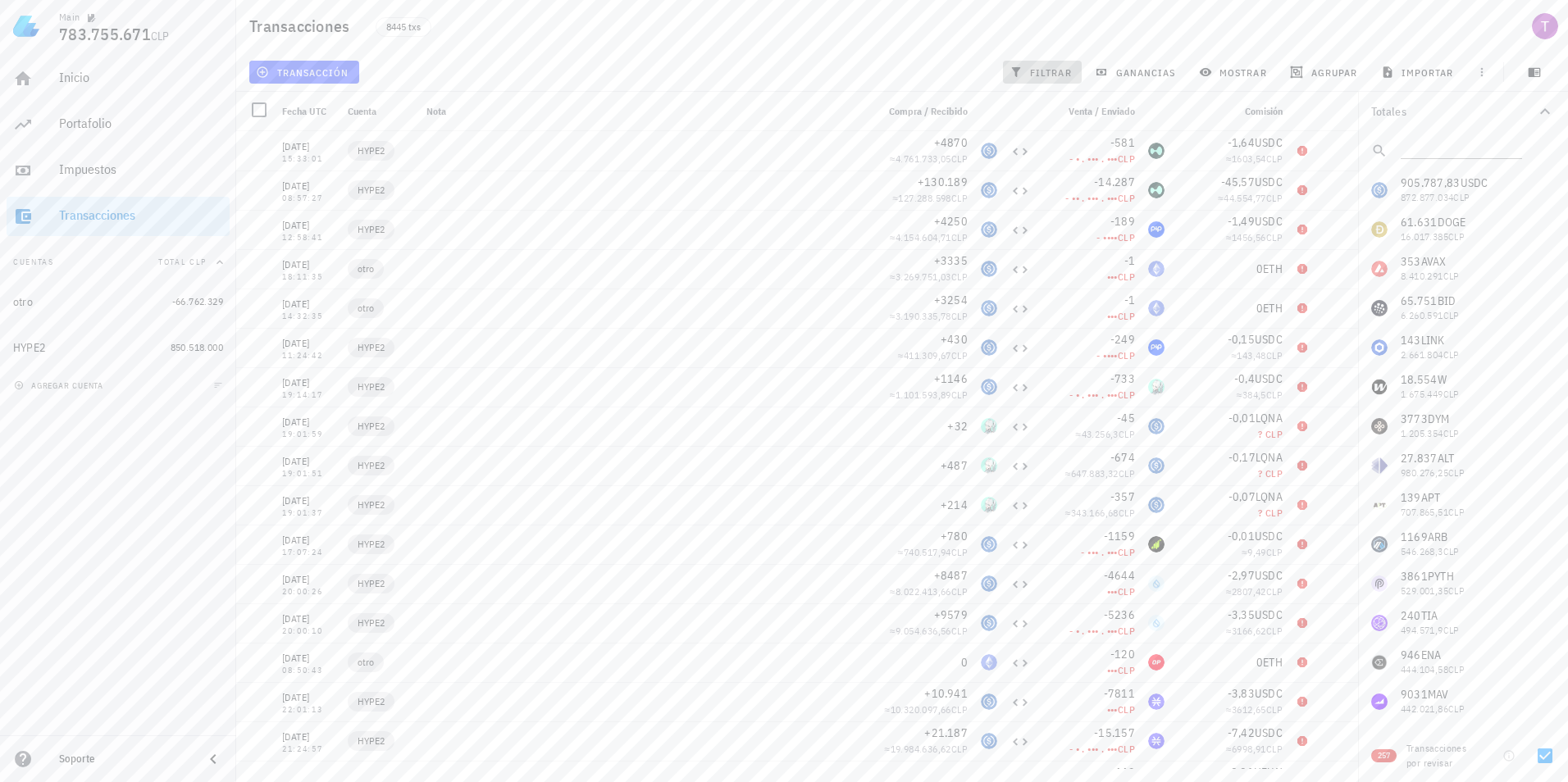 click on "filtrar" at bounding box center (1042, 72) 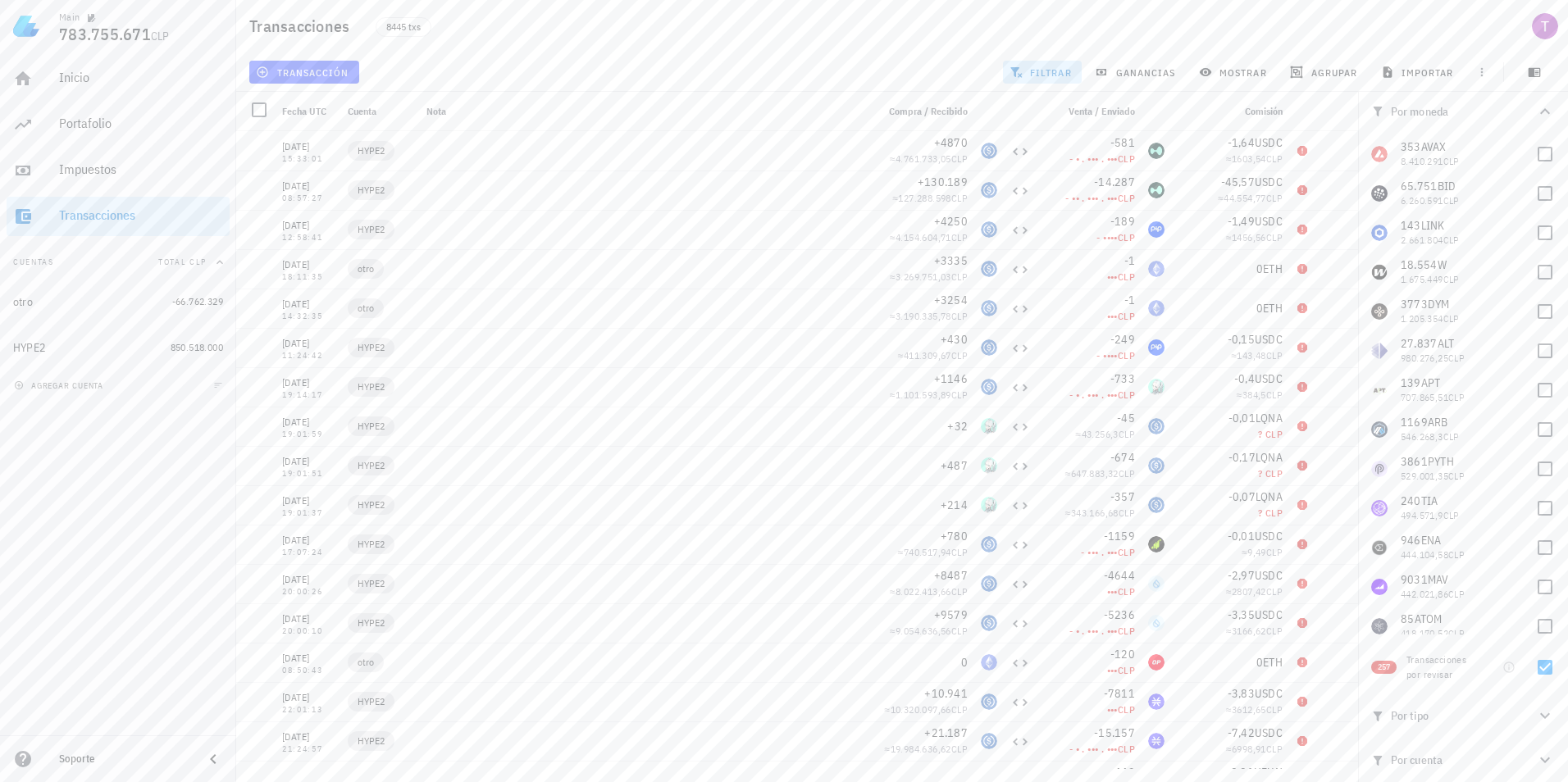 scroll, scrollTop: 0, scrollLeft: 0, axis: both 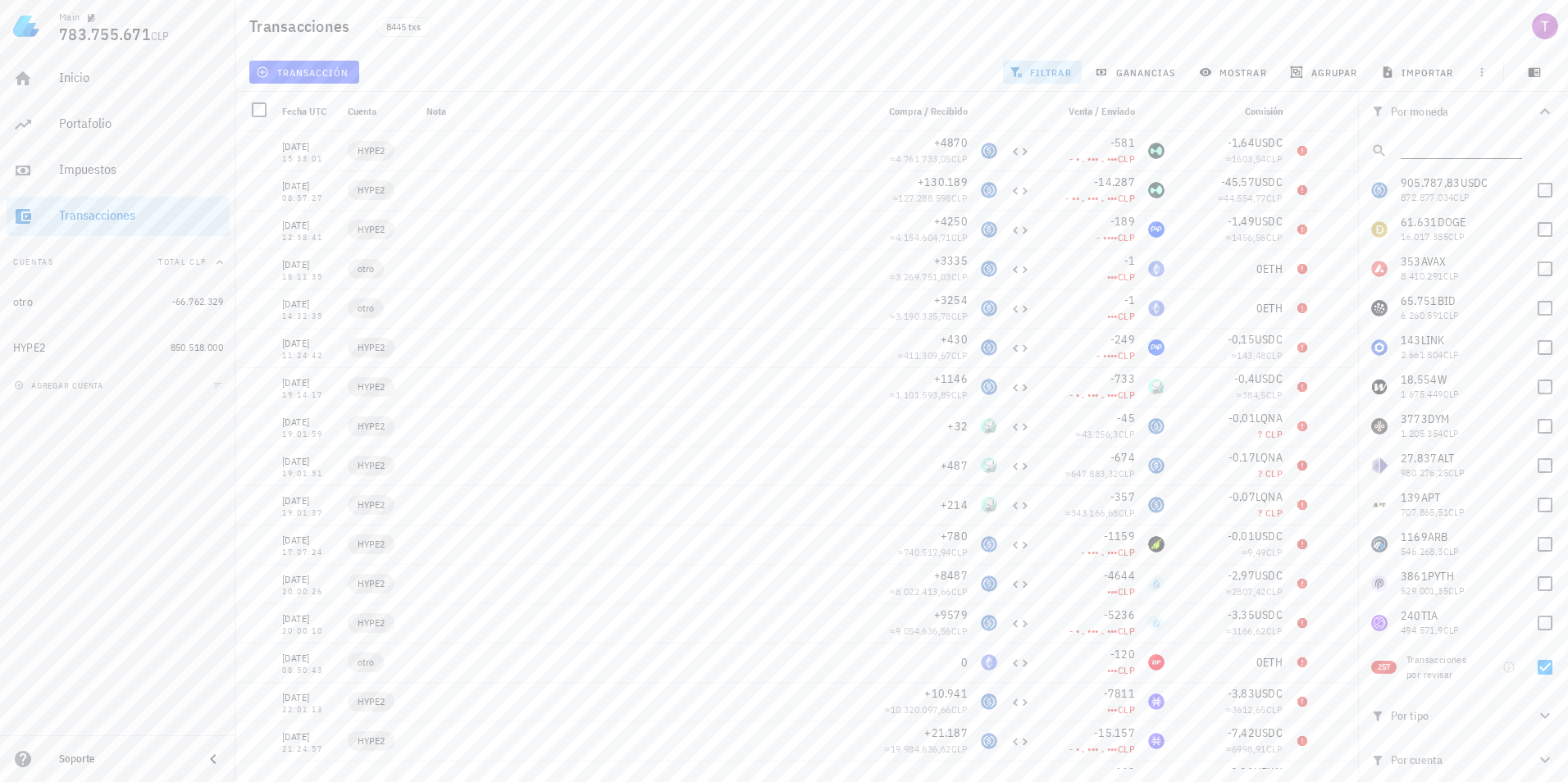 click at bounding box center [1460, 148] 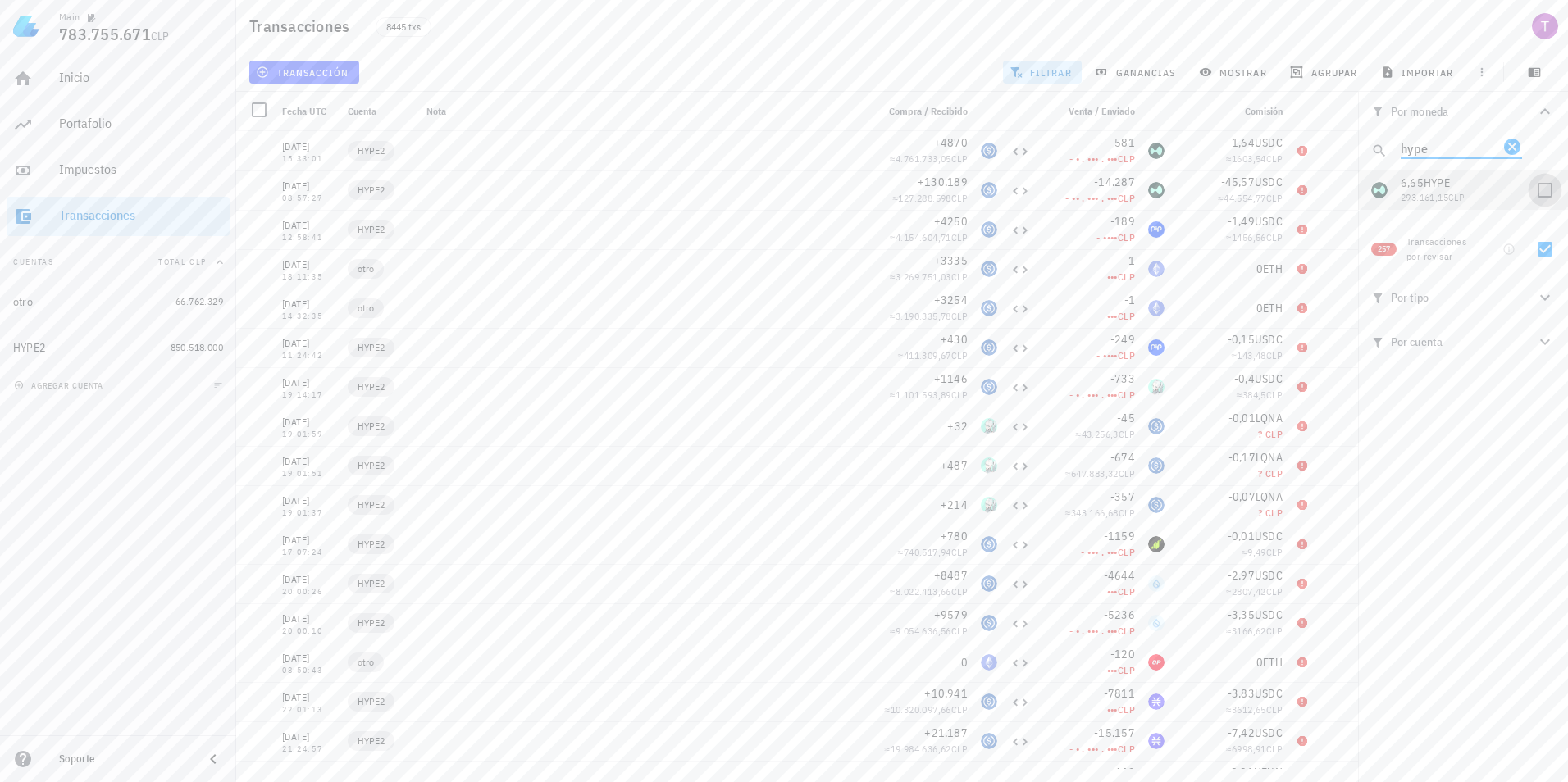 type on "hype" 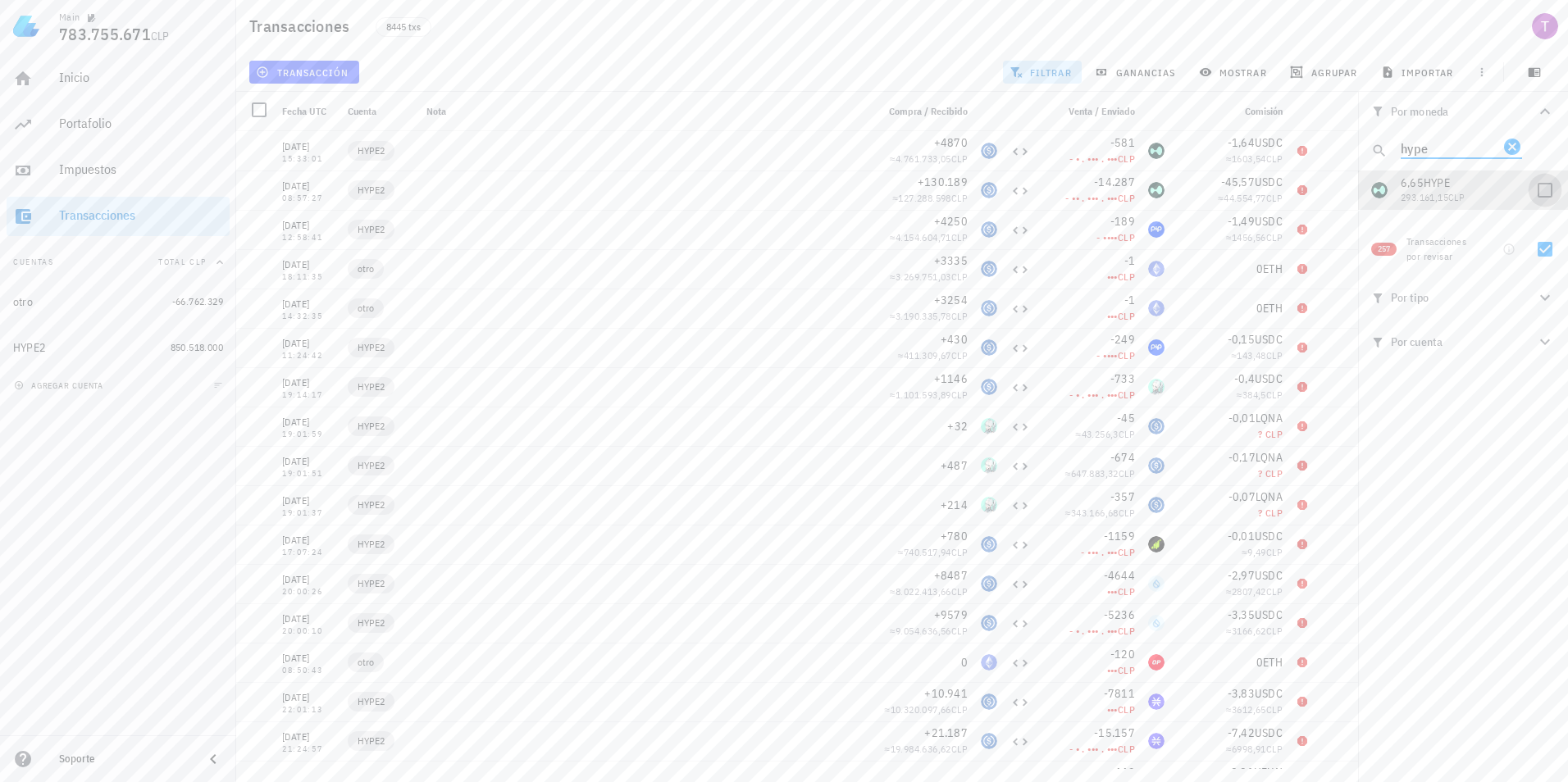 click at bounding box center [1545, 190] 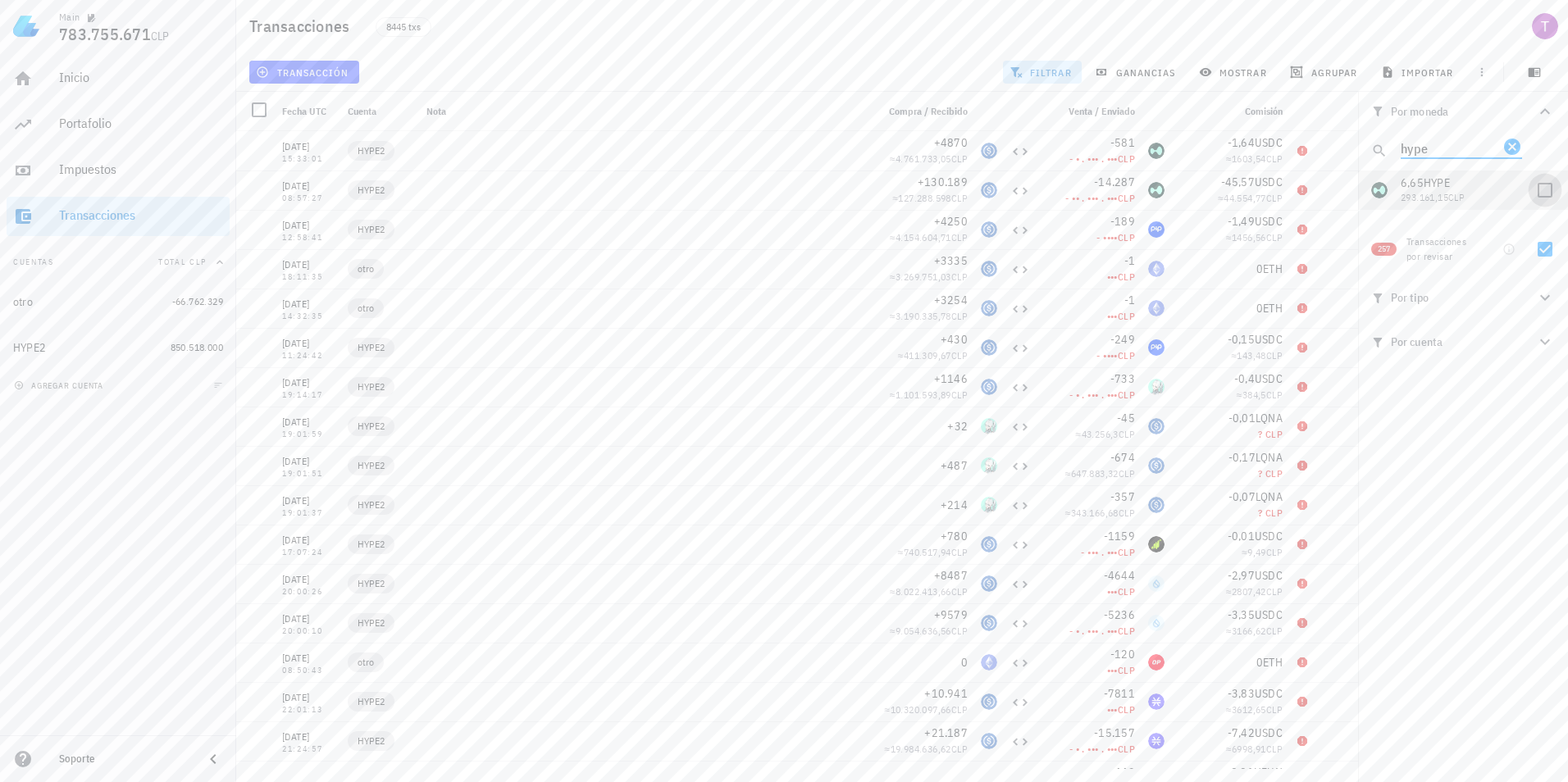 checkbox on "true" 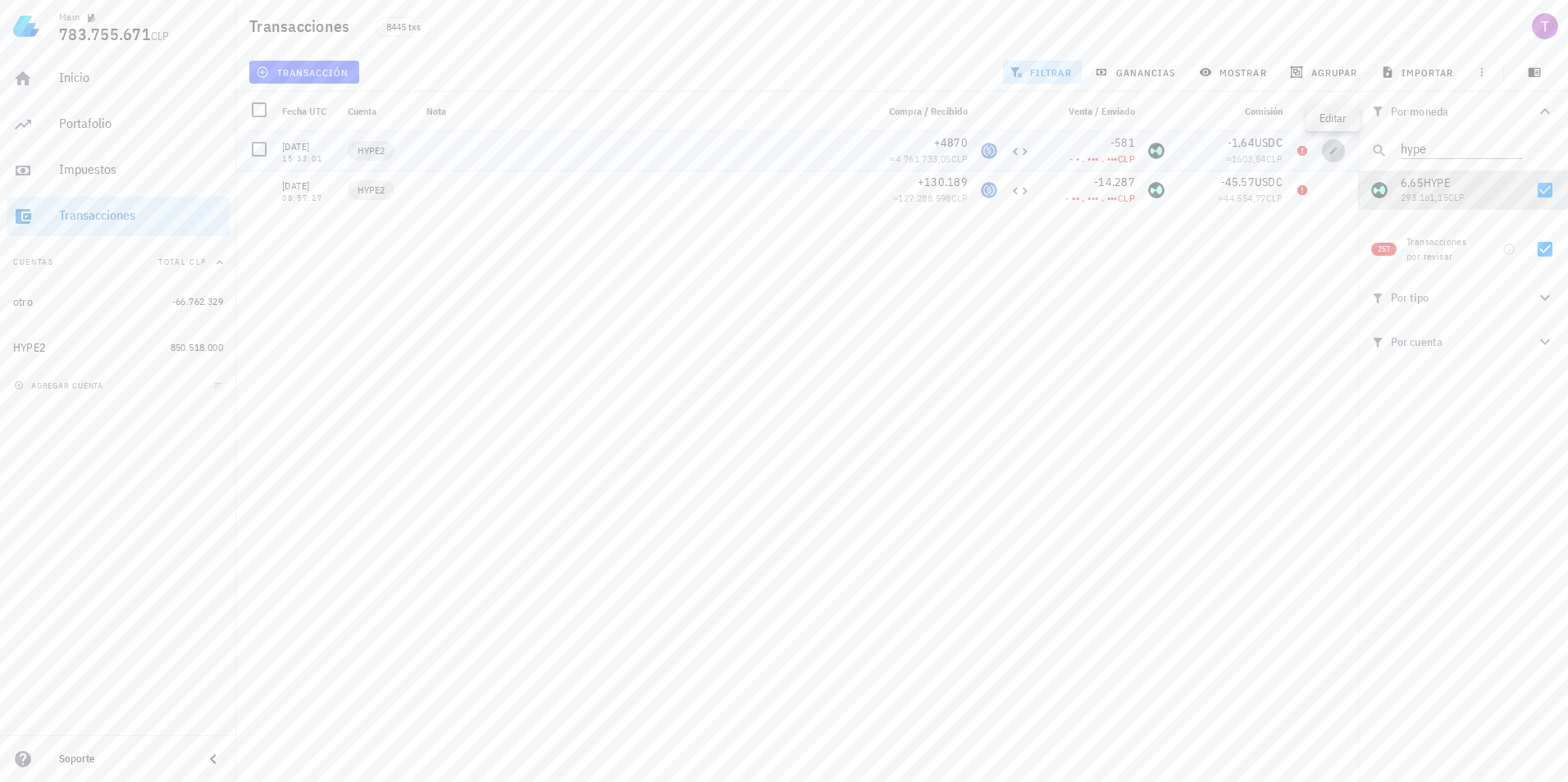 click 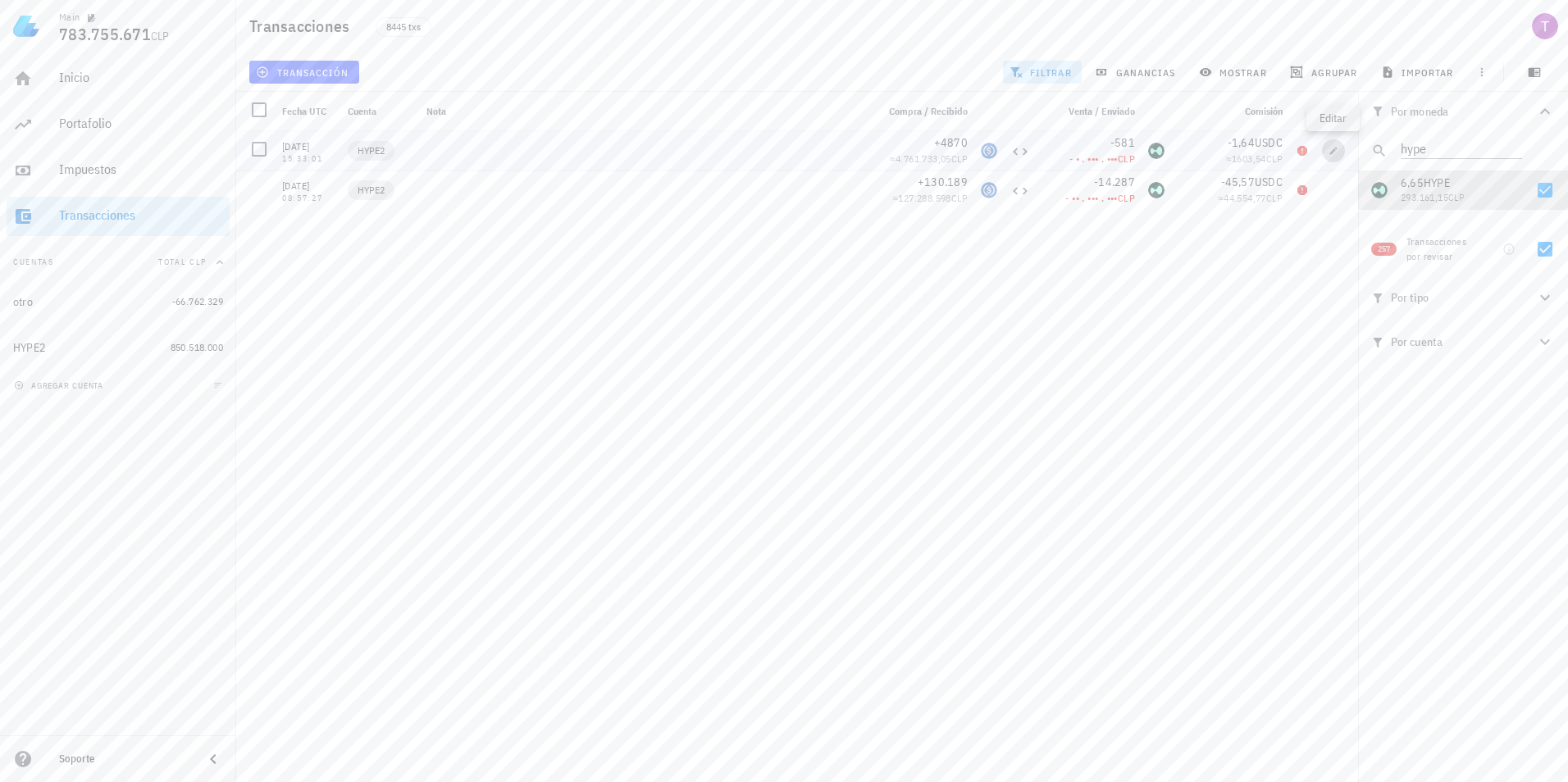 type on "2024-12-02" 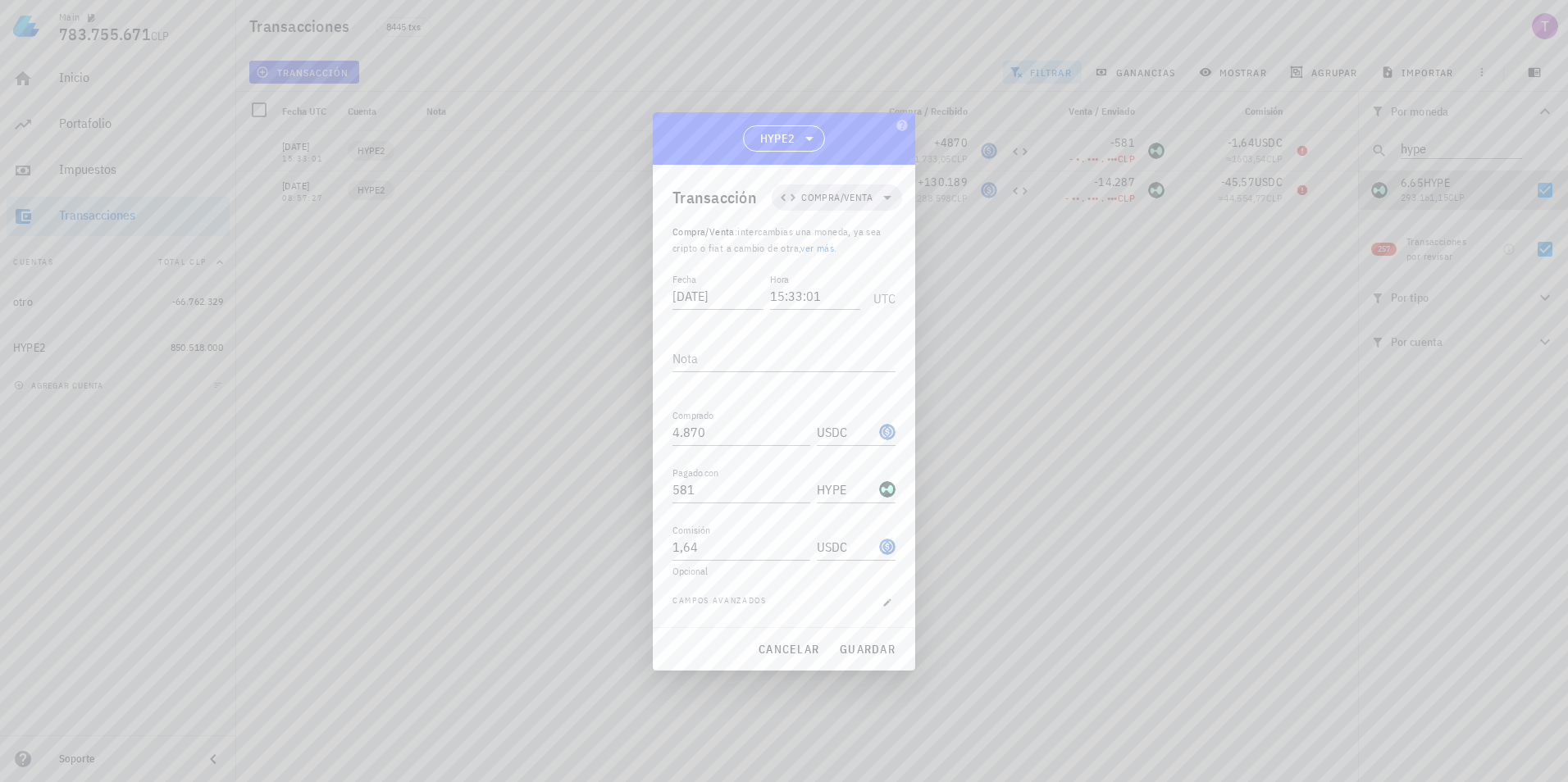 click at bounding box center (784, 391) 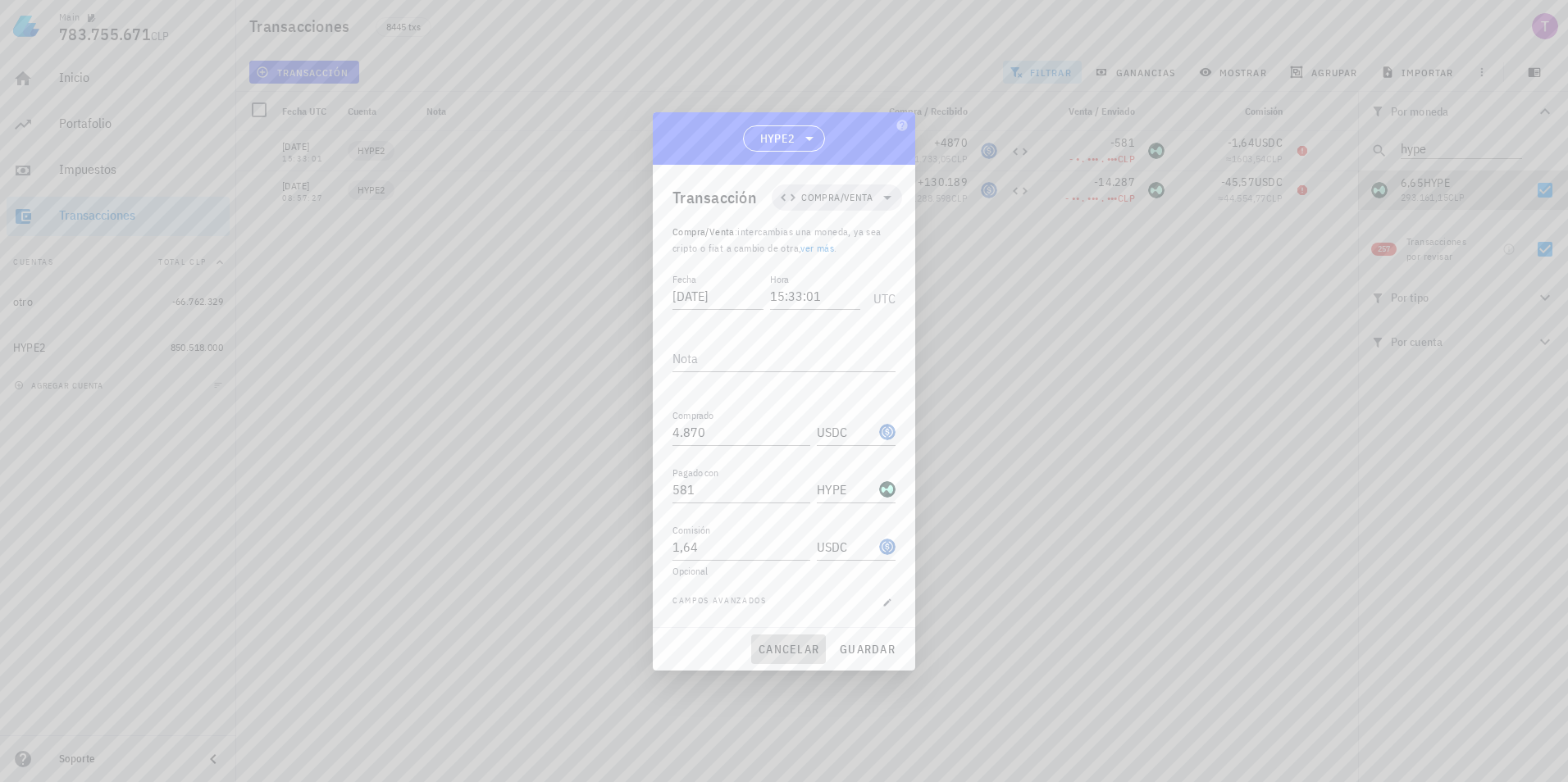click on "cancelar" at bounding box center [788, 649] 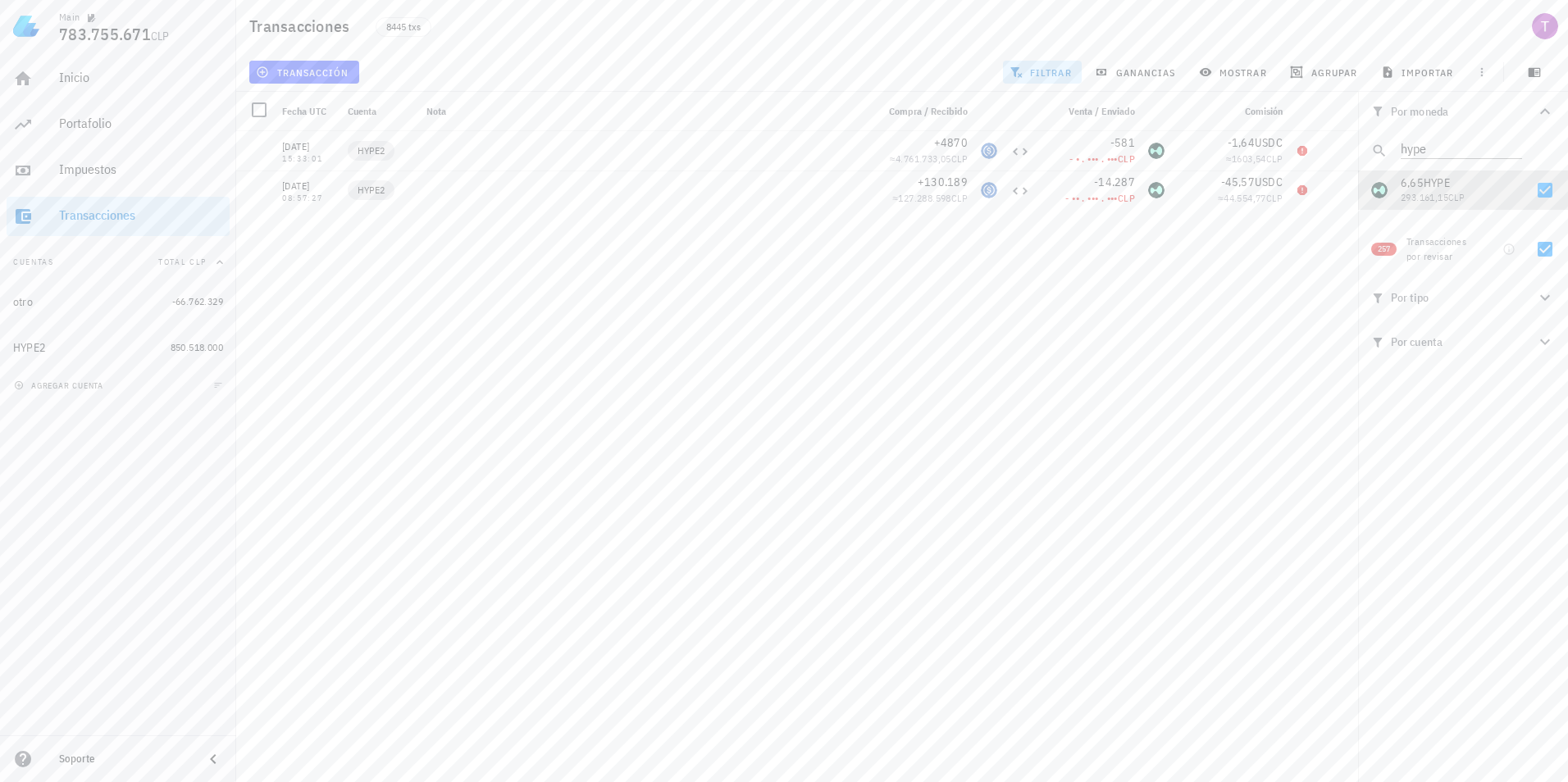 click on "02/12/2024
15:33:01
HYPE2 +4870   ≈ 4.761.733,05  CLP     -581     -
• .
••• .
•••   CLP -1,64  USDC   ≈ 1603,54  CLP
01/12/2024
08:57:27
HYPE2 +130.189   ≈ 127.288.598  CLP     -14.287     -
•• .
••• .
•••   CLP -45,57  USDC   ≈ 44.554,77  CLP
30/11/2024
12:58:41
HYPE2 +4250   ≈ 4.154.604,71  CLP     -189     -
••••   CLP -1,49  USDC   ≈ 1456,56  CLP
12/11/2024
18:11:35
otro +3335   ≈ 3.269.751,03  CLP     -1
•••   CLP 0  ETH
12/11/2024
14:32:35
otro +3254   ≈ 3.190.335,78  CLP     -1
•••   CLP 0  ETH
05/11/2024
11:24:42
HYPE2 +430   ≈ 411.309,67  CLP     -249     -
••••   CLP -0,15  USDC   ≈ 143,48  CLP
01/11/2024
19:14:17
HYPE2 +1146   ≈ 1.101.593,89  CLP" at bounding box center [797, 450] 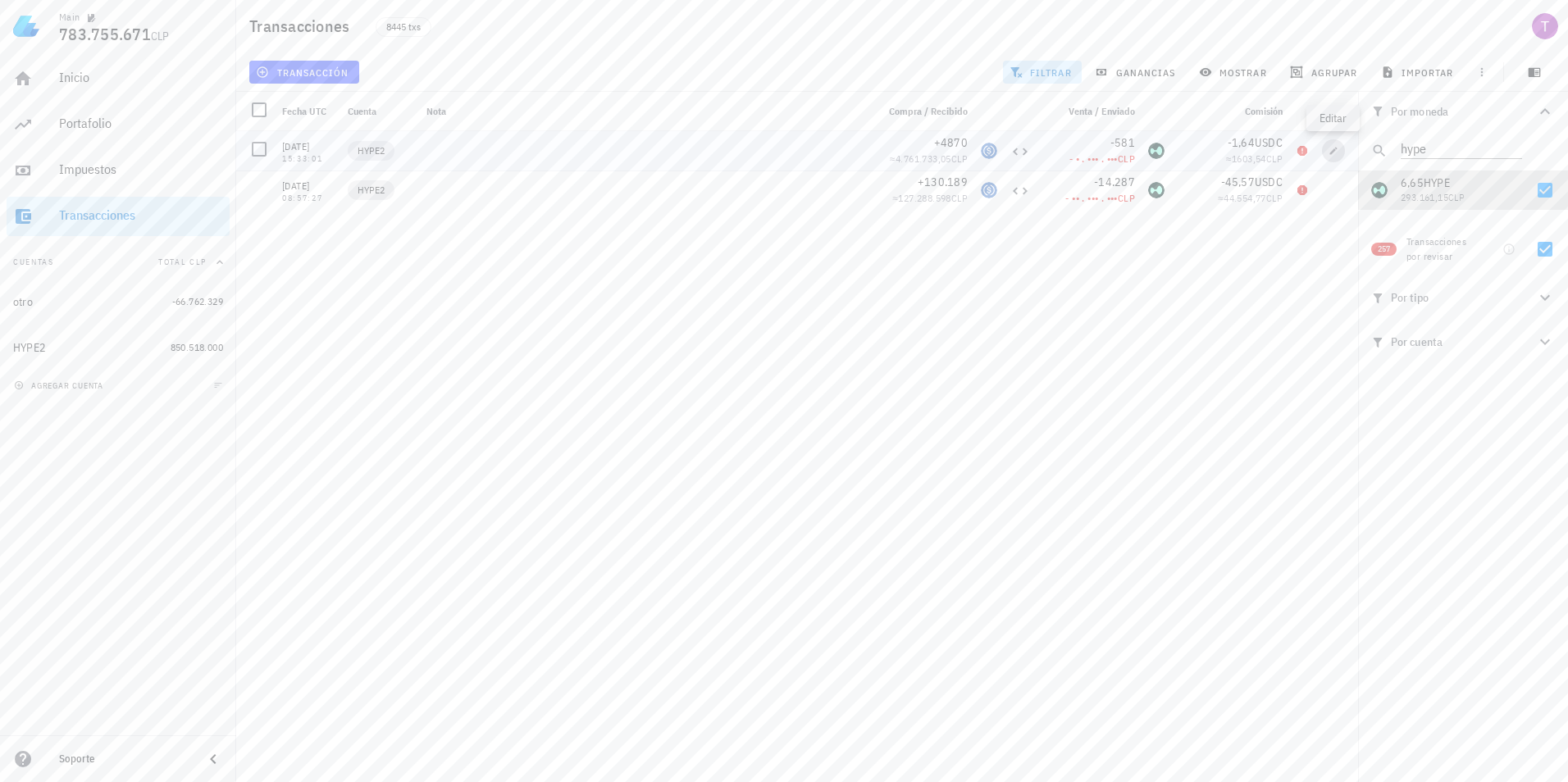 drag, startPoint x: 1330, startPoint y: 150, endPoint x: 1329, endPoint y: 189, distance: 39.012818 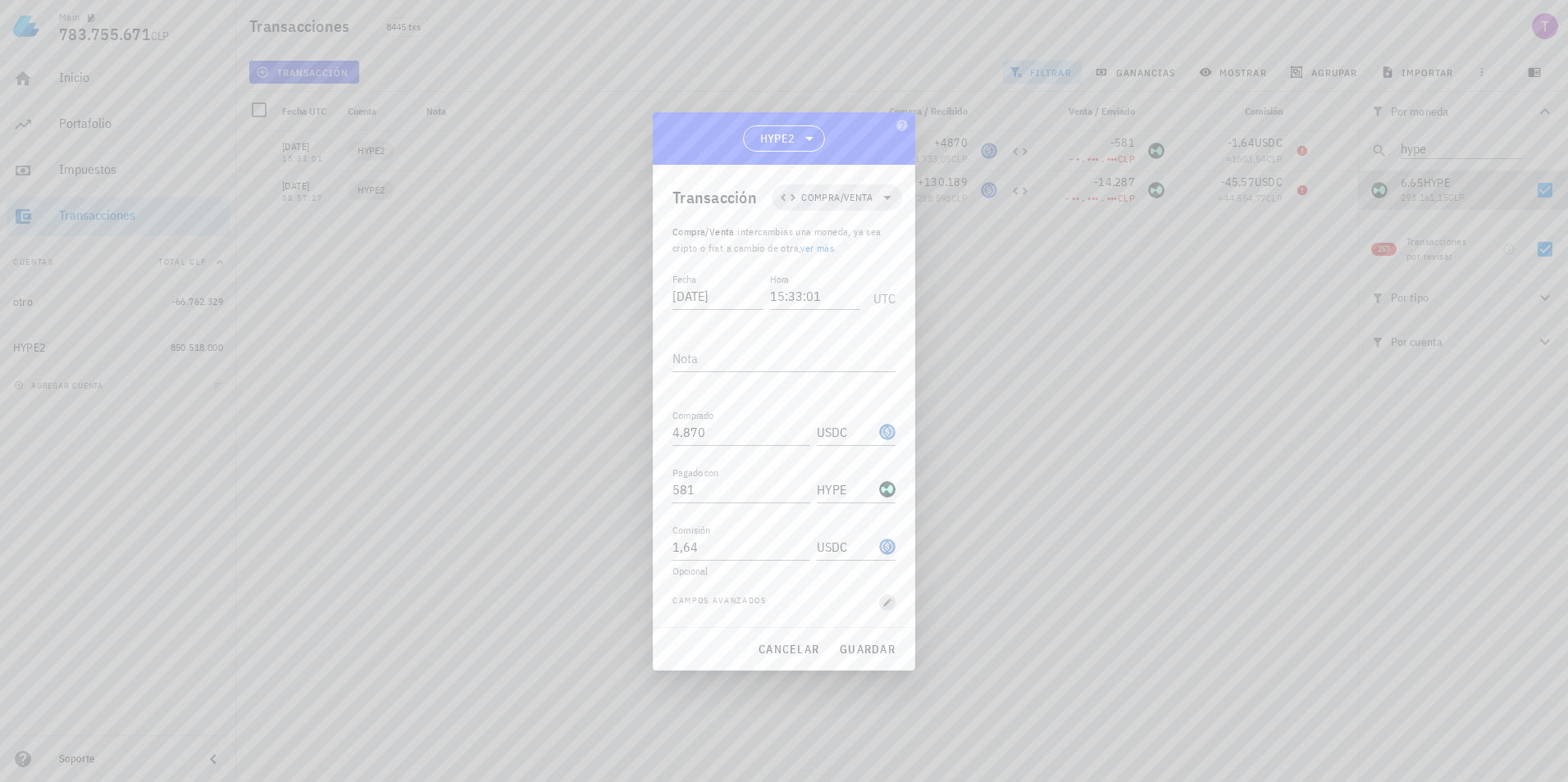 click 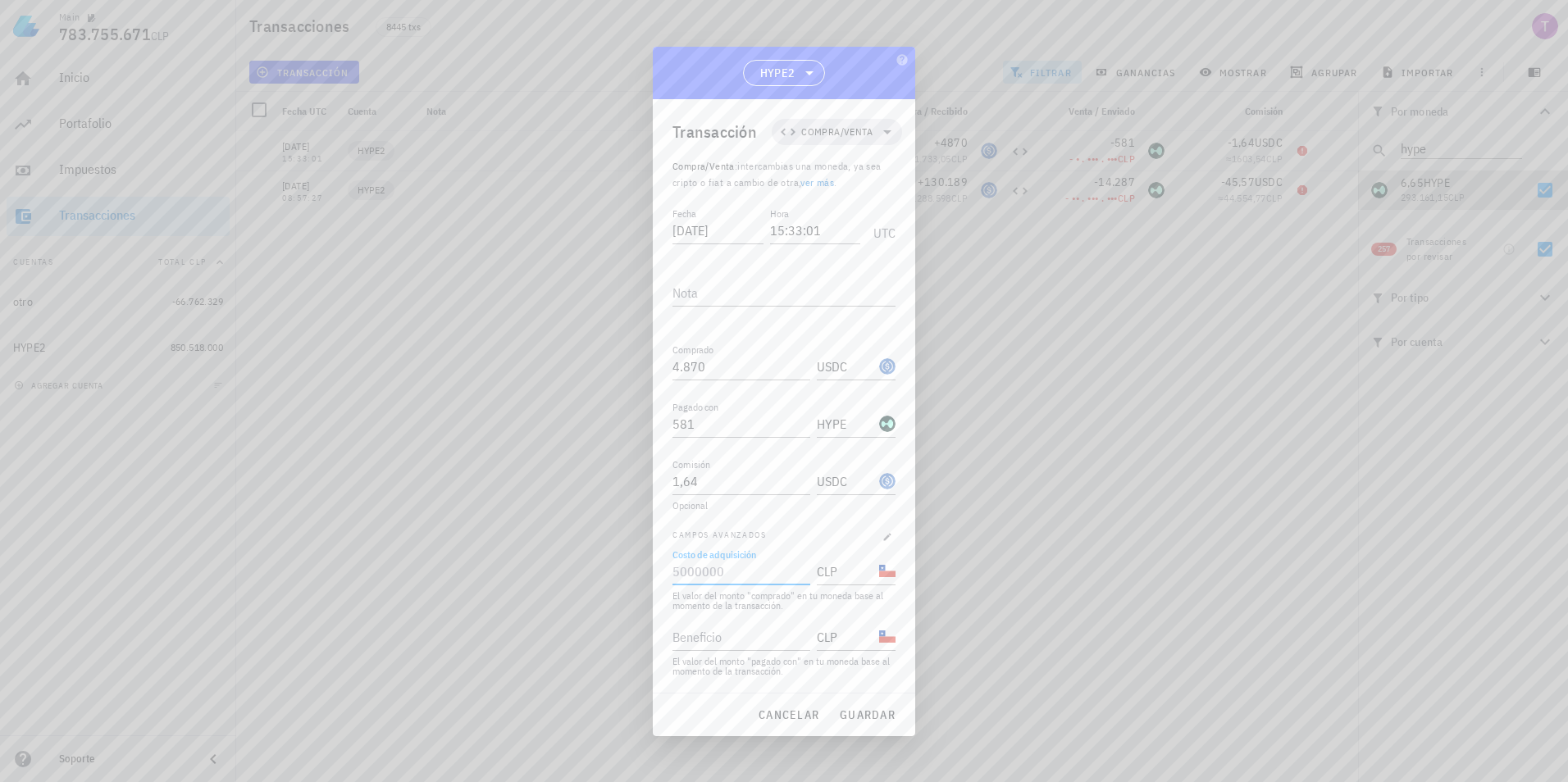 click on "Costo de adquisición" at bounding box center [740, 571] 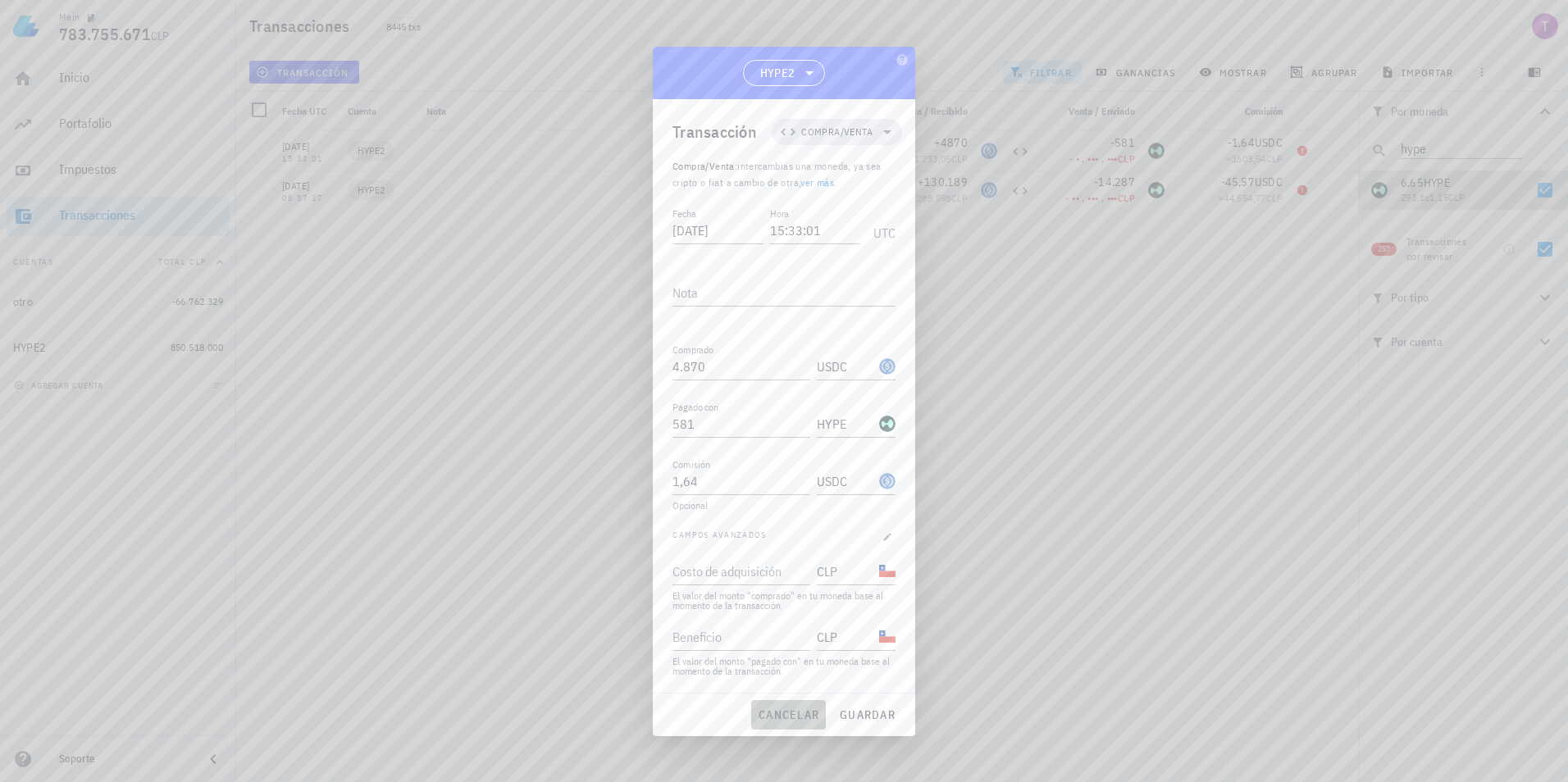 click on "cancelar" at bounding box center (788, 715) 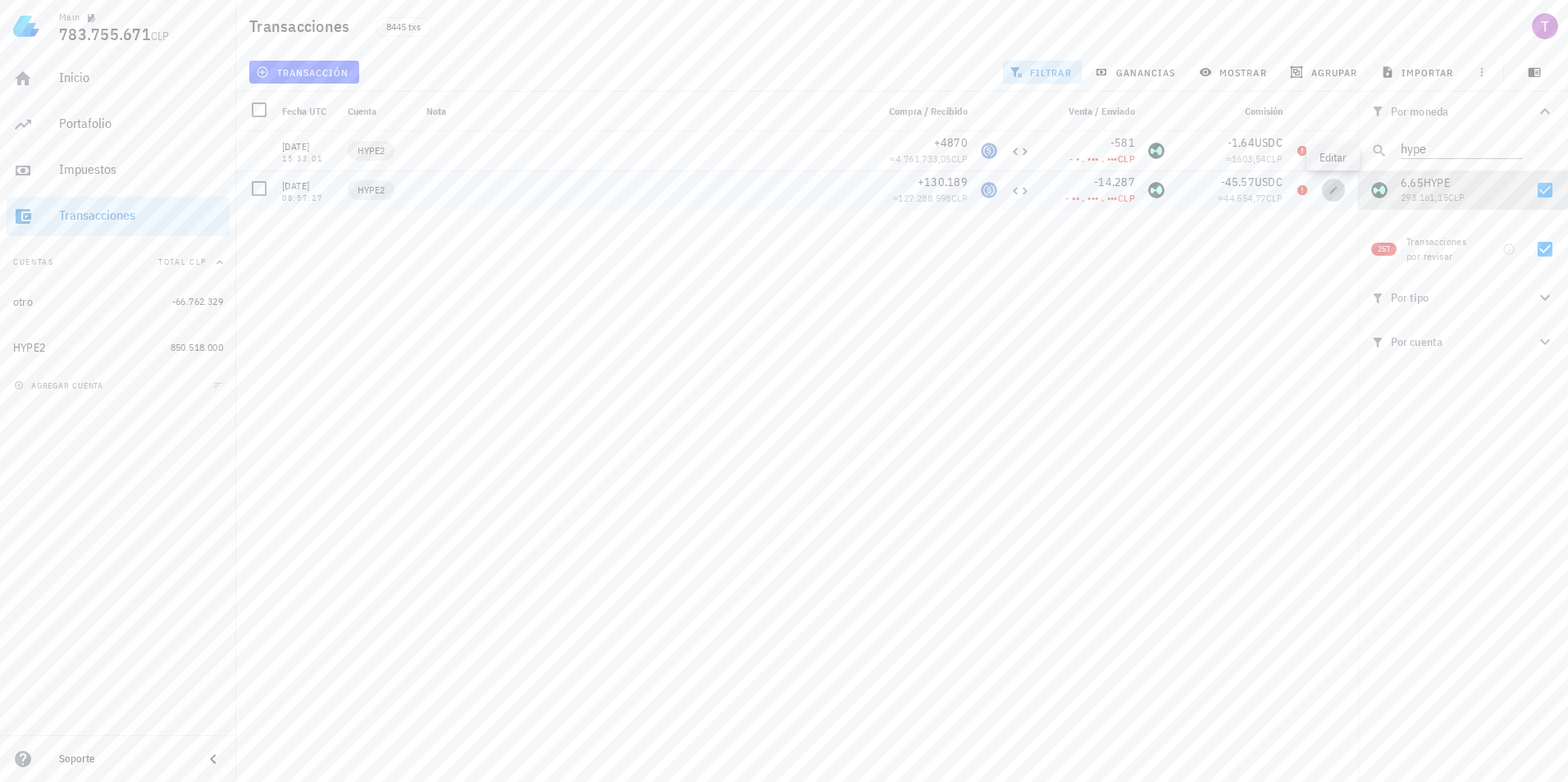 click at bounding box center [1333, 190] 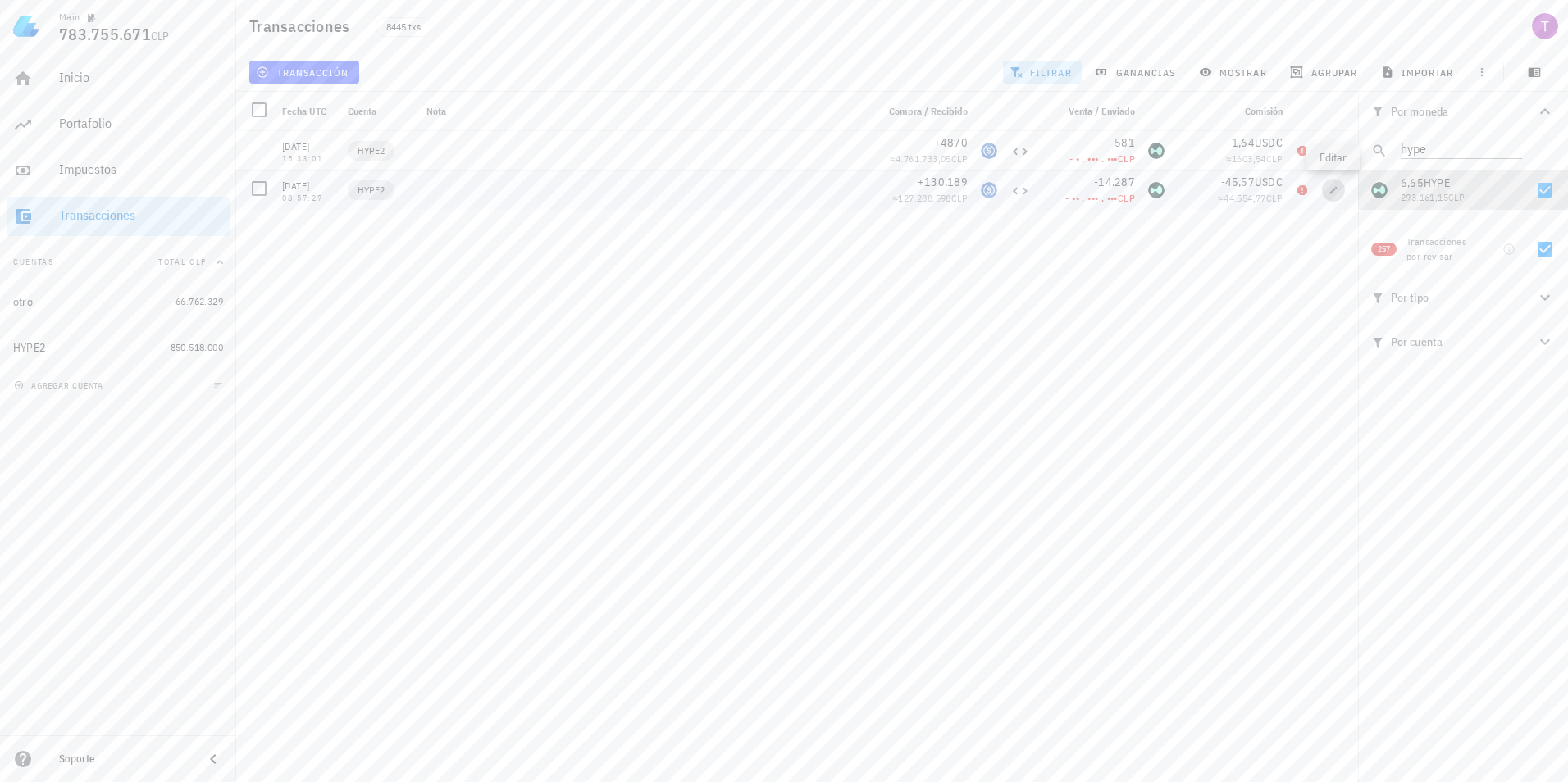 type on "2024-12-01" 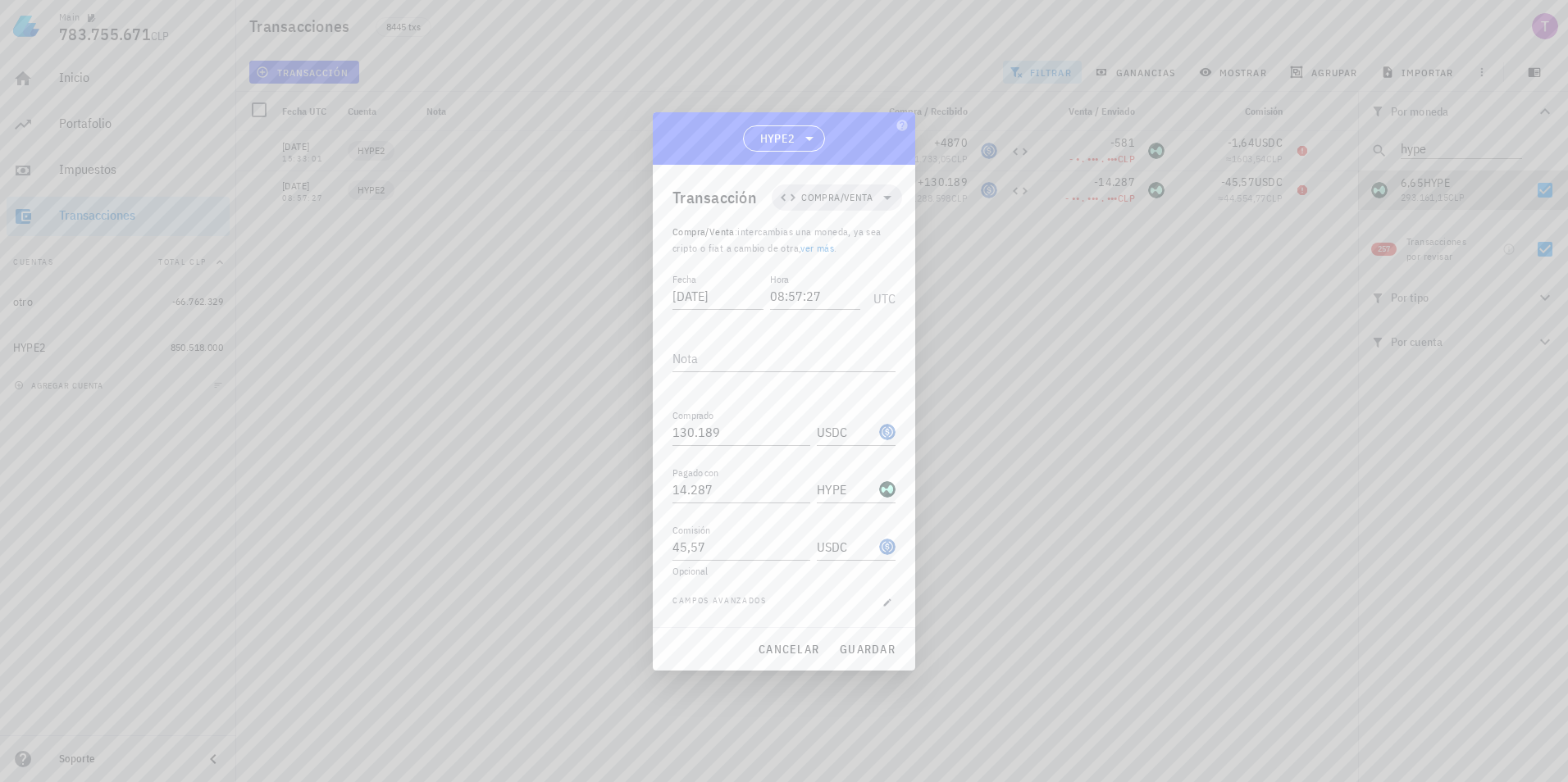 click at bounding box center [784, 391] 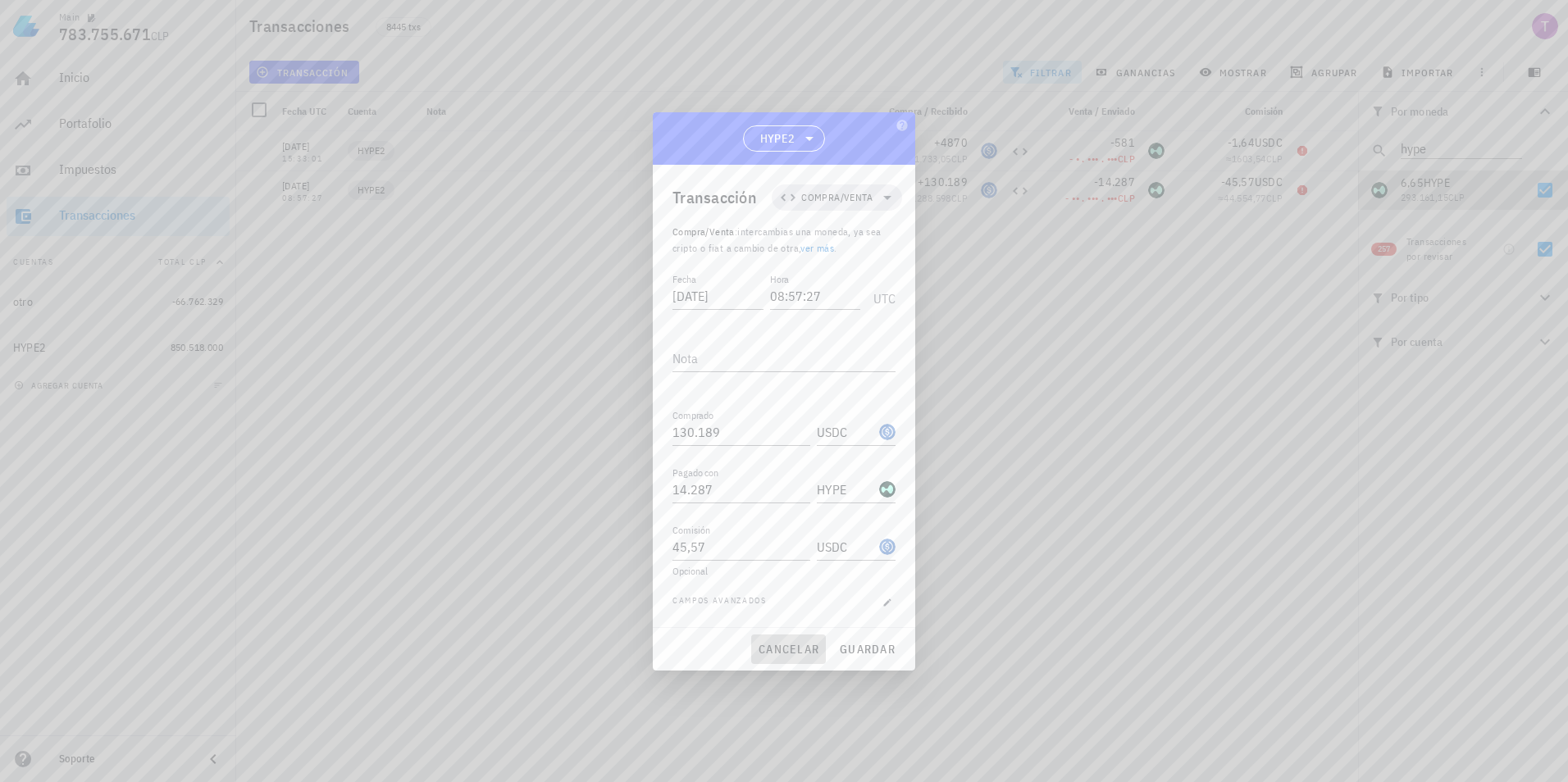click on "cancelar" at bounding box center (788, 649) 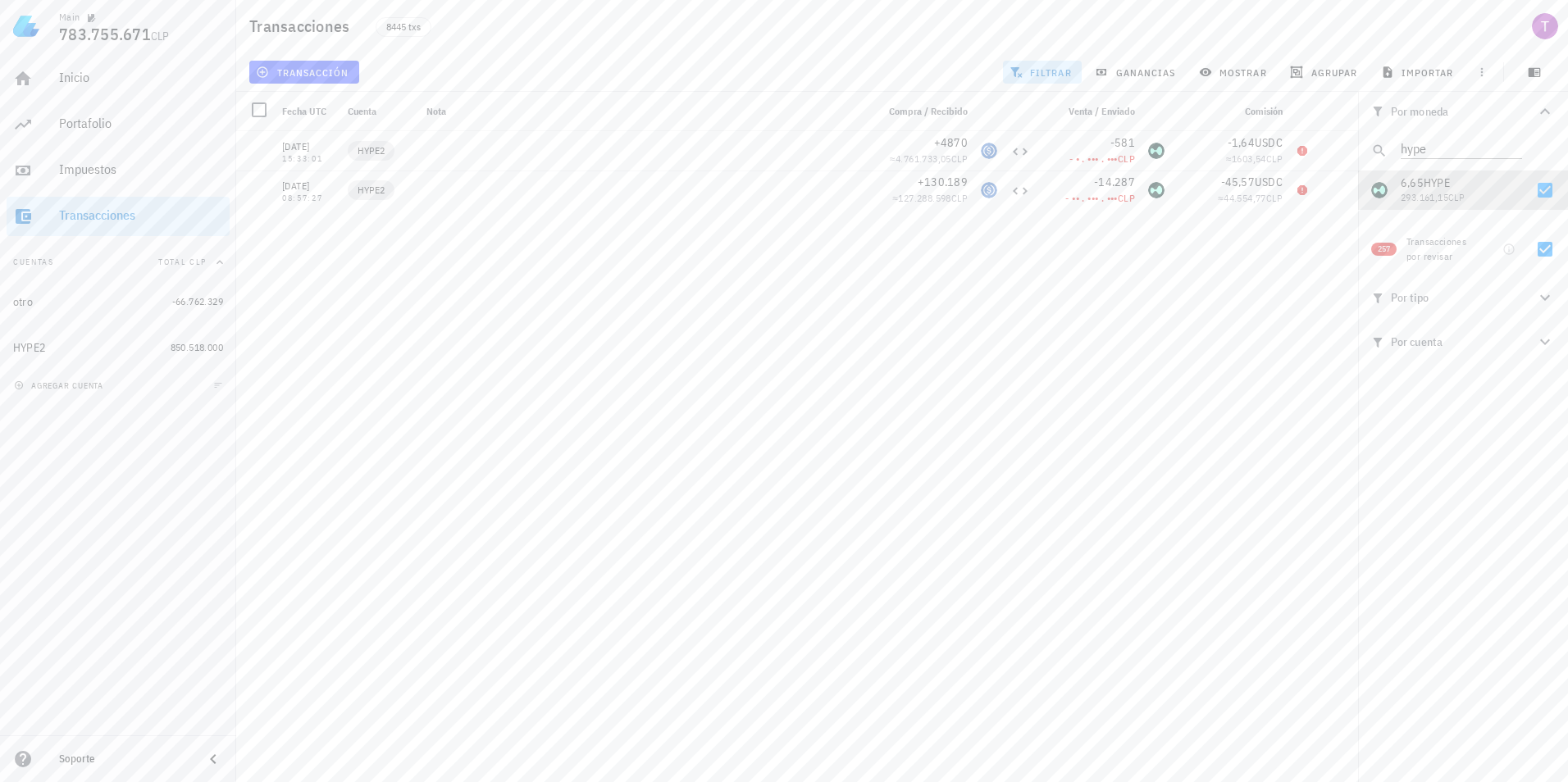 click on "02/12/2024
15:33:01
HYPE2 +4870   ≈ 4.761.733,05  CLP     -581     -
• .
••• .
•••   CLP -1,64  USDC   ≈ 1603,54  CLP
01/12/2024
08:57:27
HYPE2 +130.189   ≈ 127.288.598  CLP     -14.287     -
•• .
••• .
•••   CLP -45,57  USDC   ≈ 44.554,77  CLP
30/11/2024
12:58:41
HYPE2 +4250   ≈ 4.154.604,71  CLP     -189     -
••••   CLP -1,49  USDC   ≈ 1456,56  CLP
12/11/2024
18:11:35
otro +3335   ≈ 3.269.751,03  CLP     -1
•••   CLP 0  ETH
12/11/2024
14:32:35
otro +3254   ≈ 3.190.335,78  CLP     -1
•••   CLP 0  ETH
05/11/2024
11:24:42
HYPE2 +430   ≈ 411.309,67  CLP     -249     -
••••   CLP -0,15  USDC   ≈ 143,48  CLP
01/11/2024
19:14:17
HYPE2 +1146   ≈ 1.101.593,89  CLP" at bounding box center (797, 450) 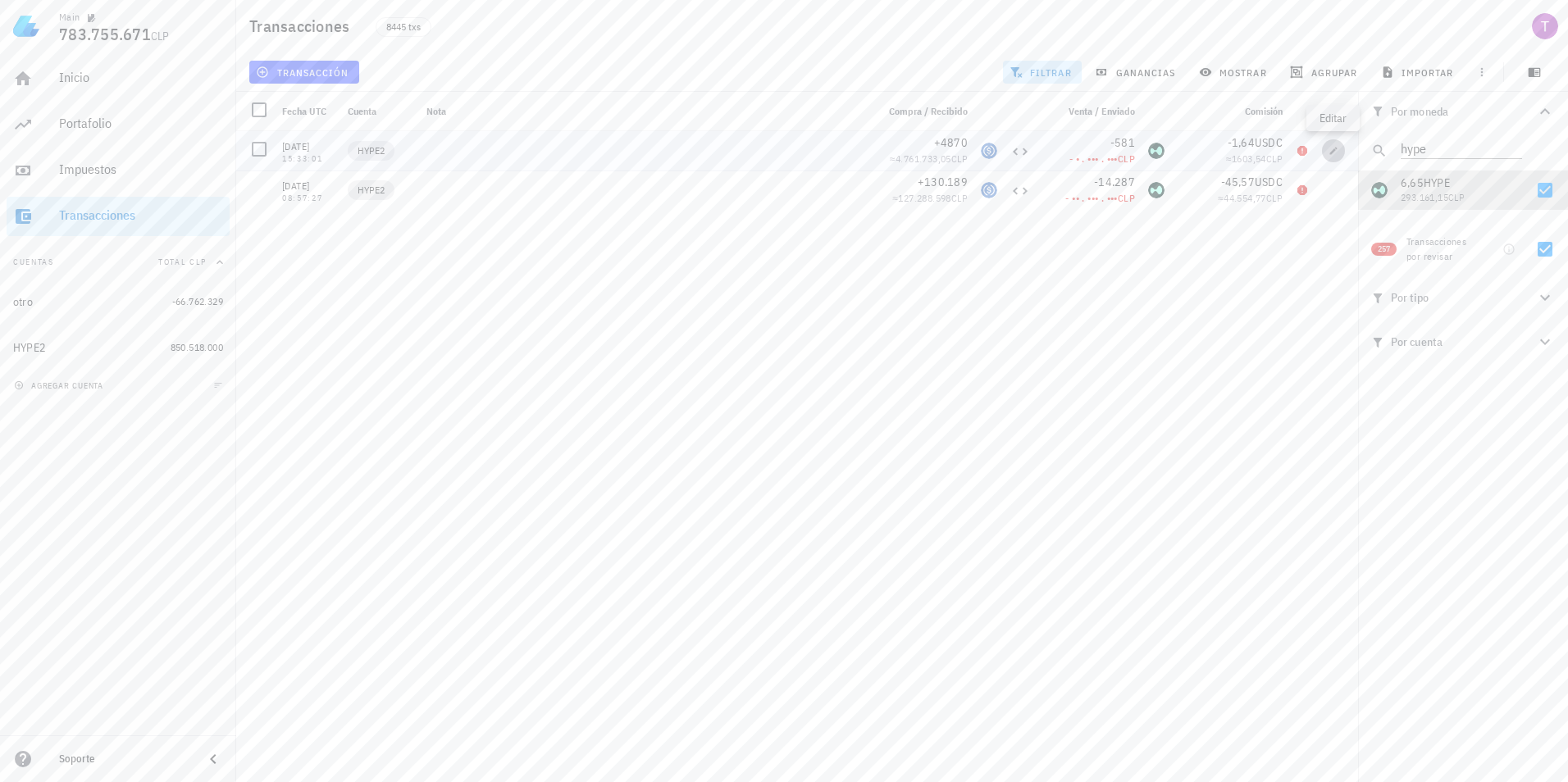 click at bounding box center (1333, 151) 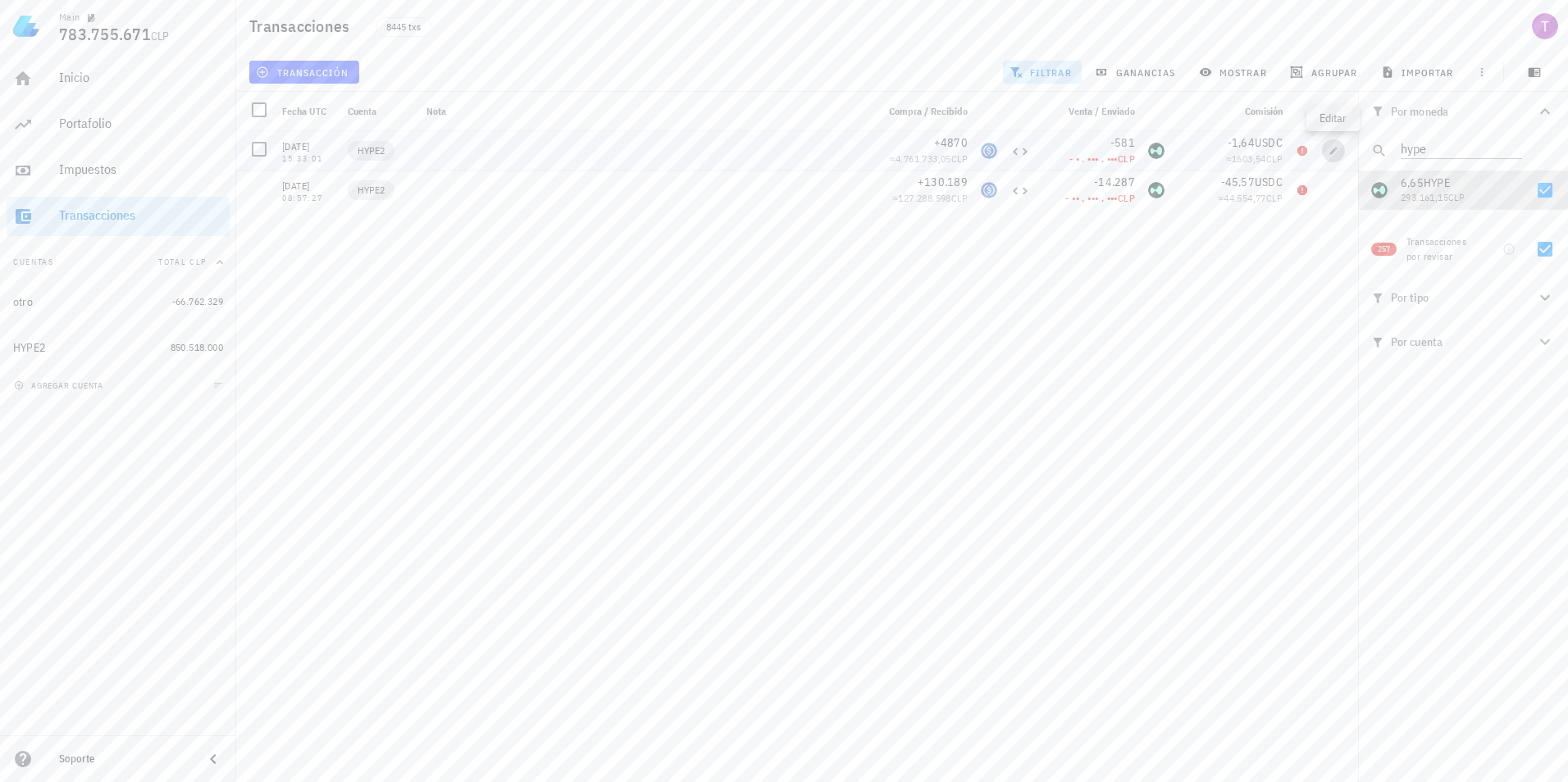 type on "2024-12-02" 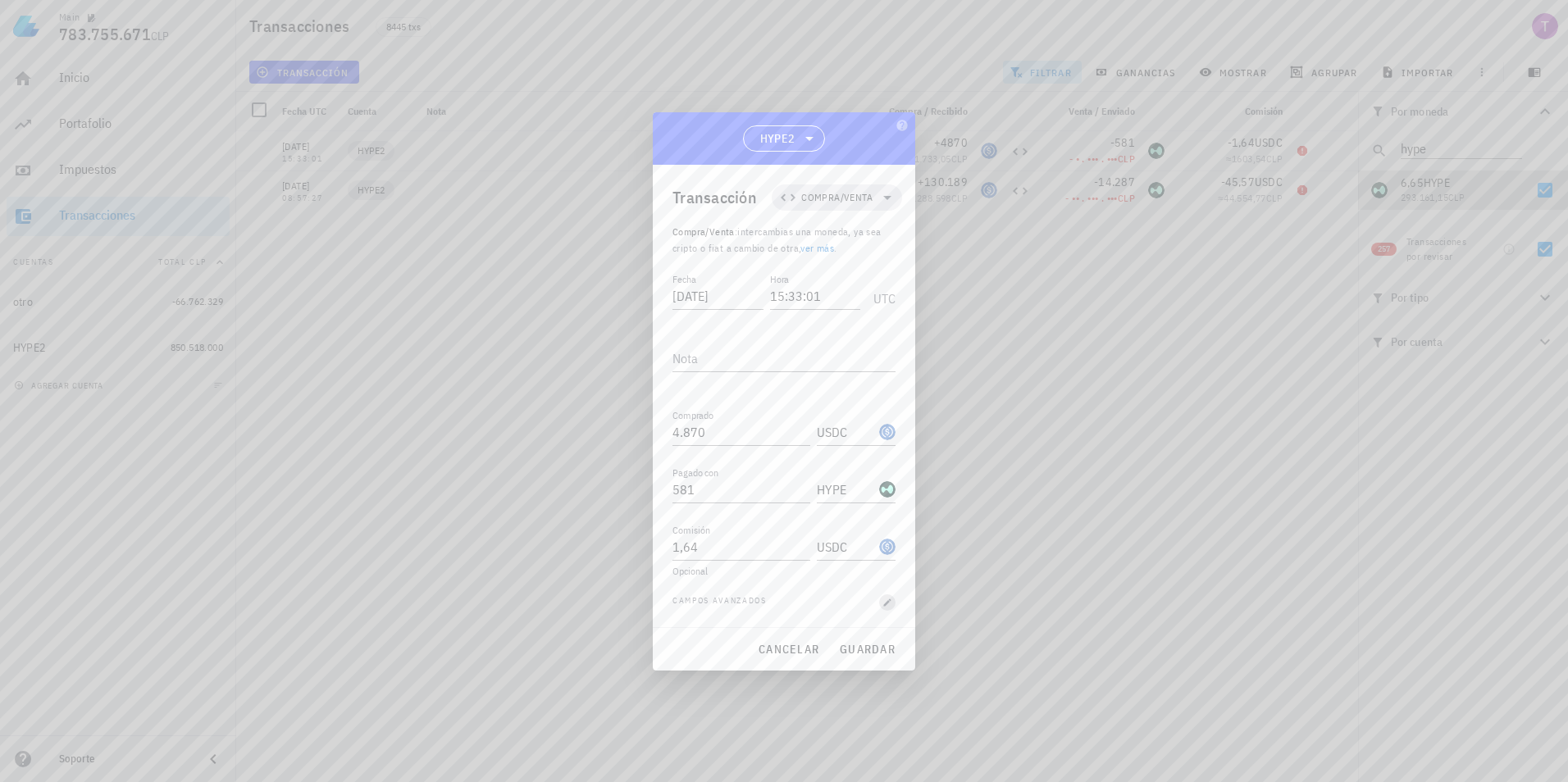 click 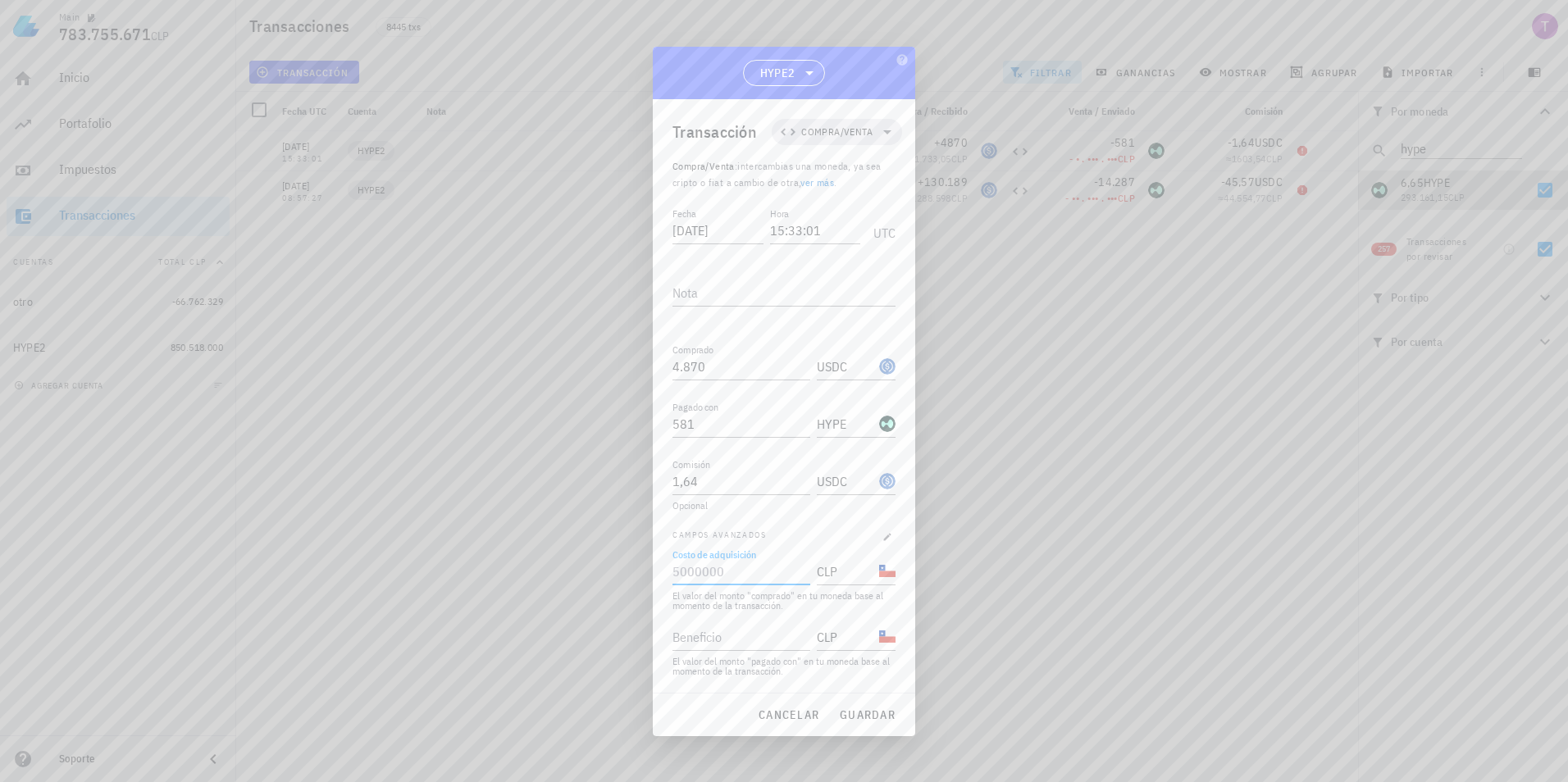 click on "Costo de adquisición" at bounding box center [740, 571] 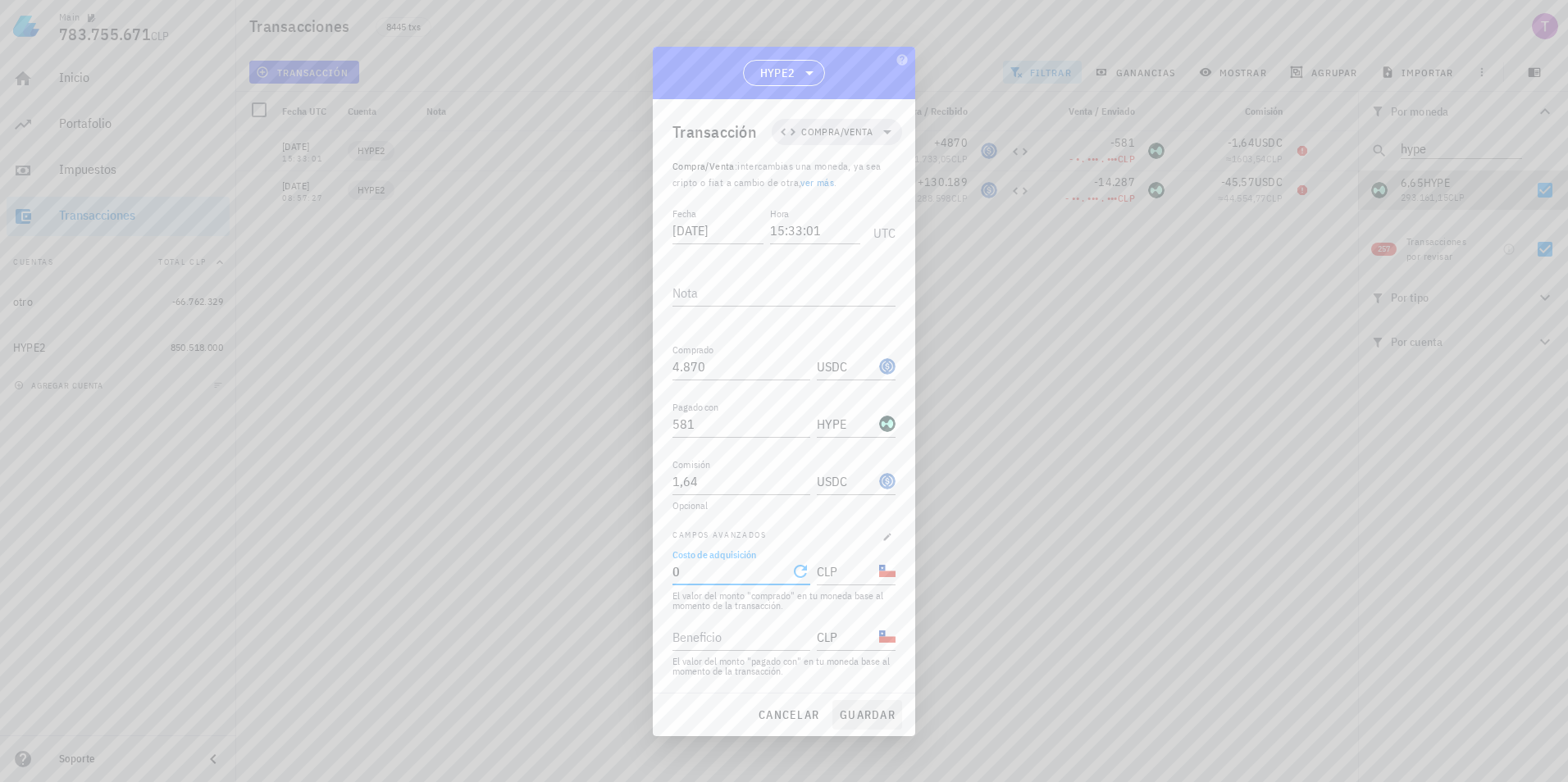 type on "0" 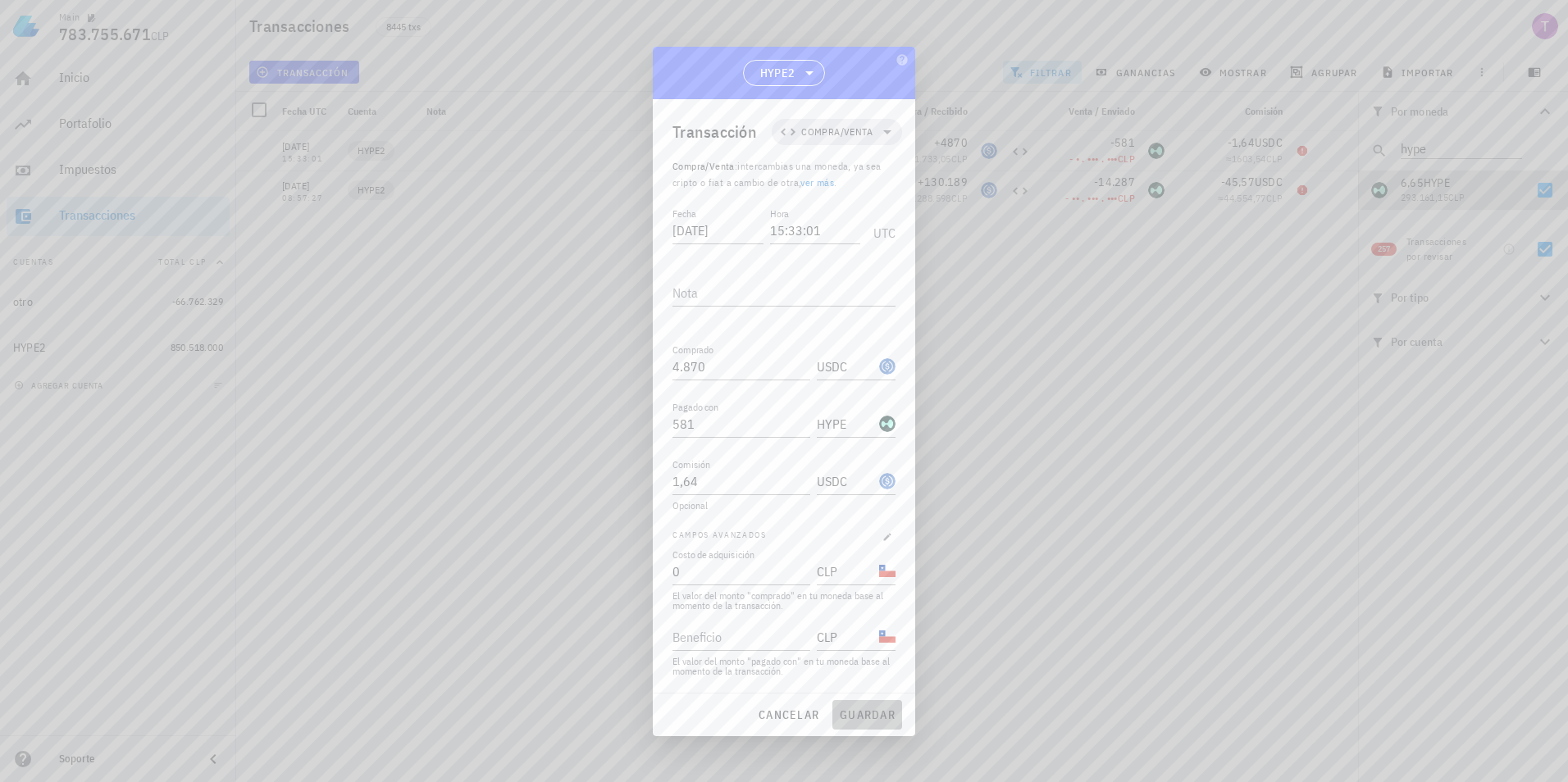 click on "guardar" at bounding box center (867, 715) 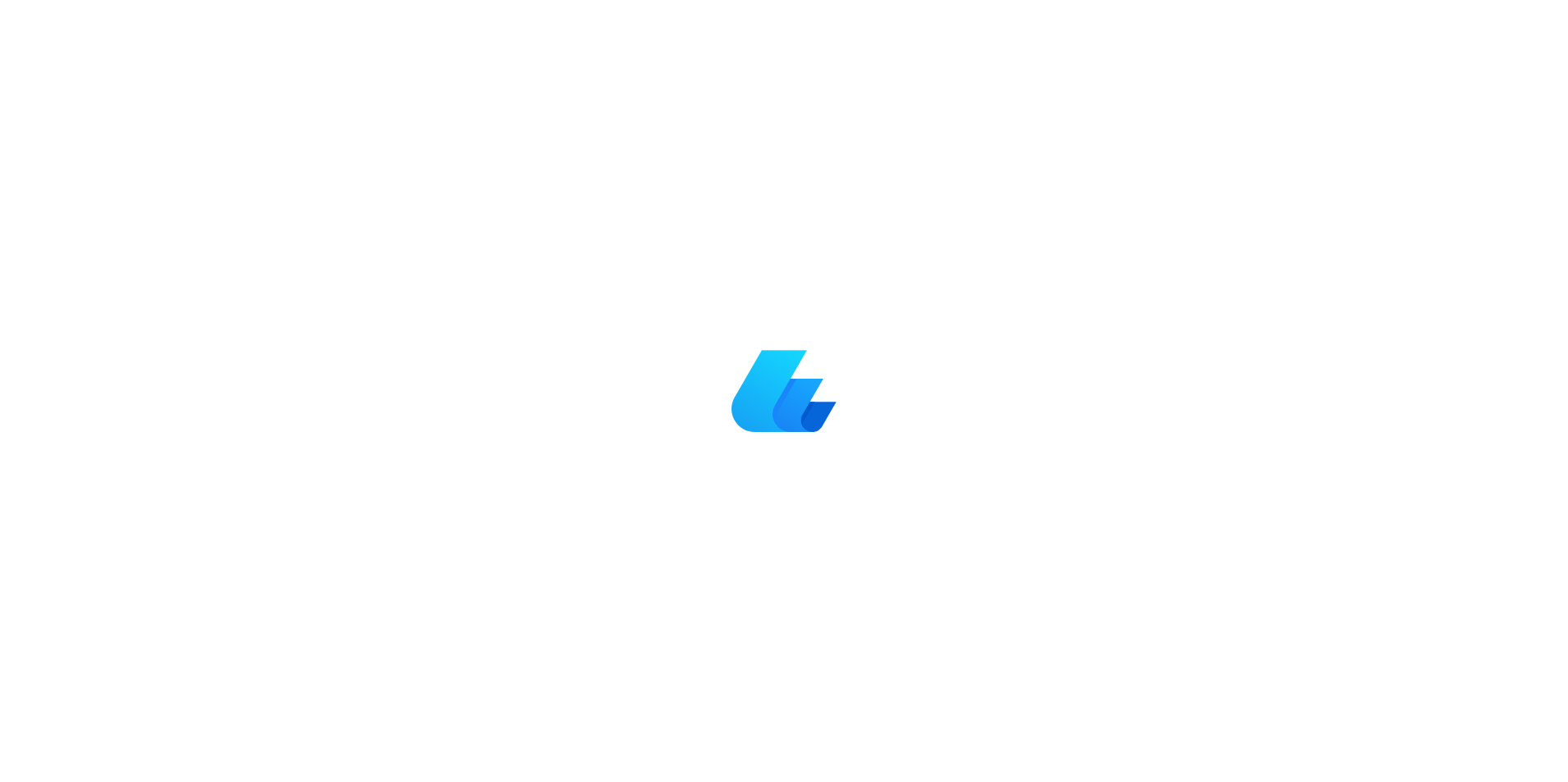 scroll, scrollTop: 0, scrollLeft: 0, axis: both 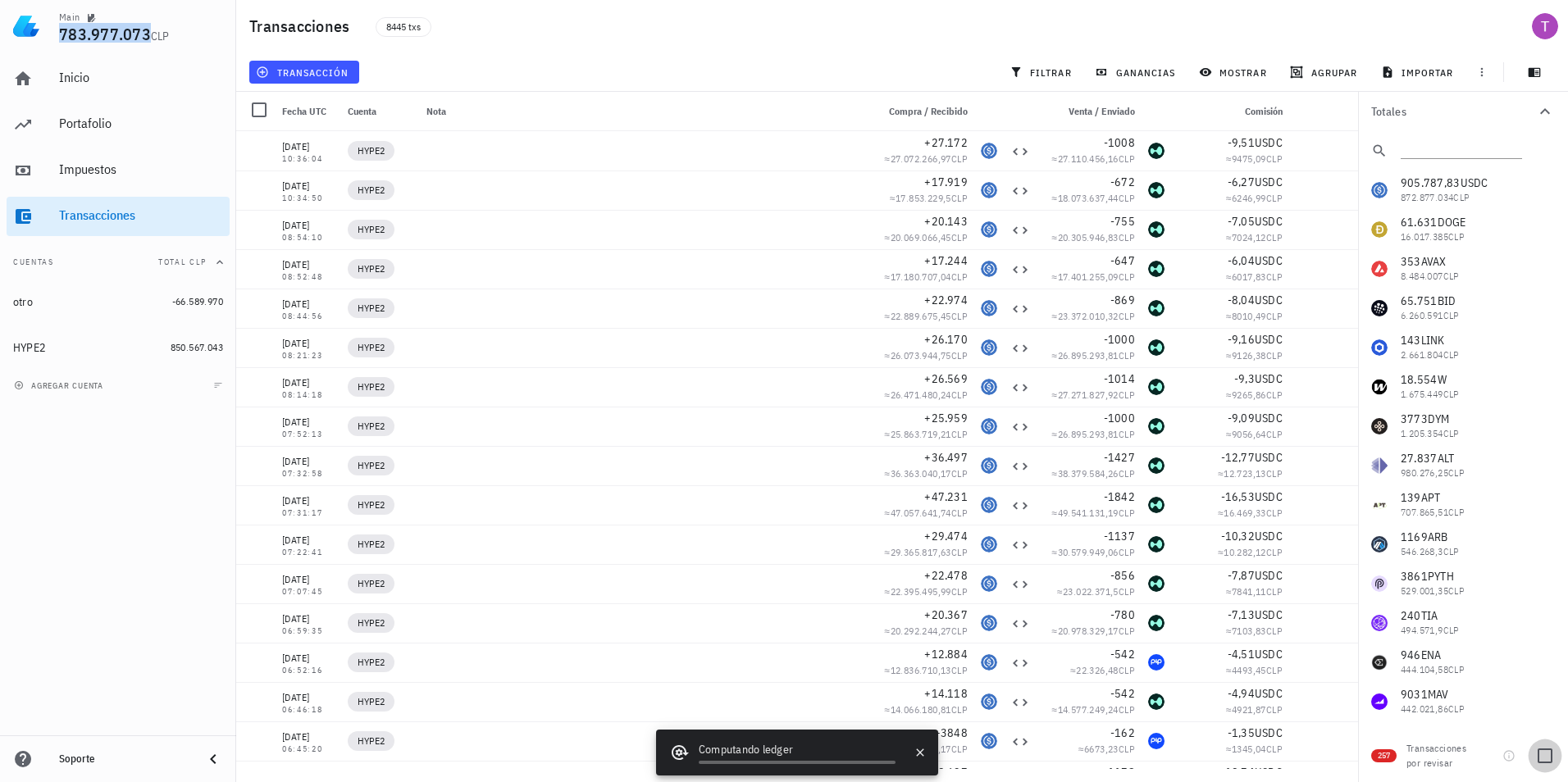 click at bounding box center [1545, 756] 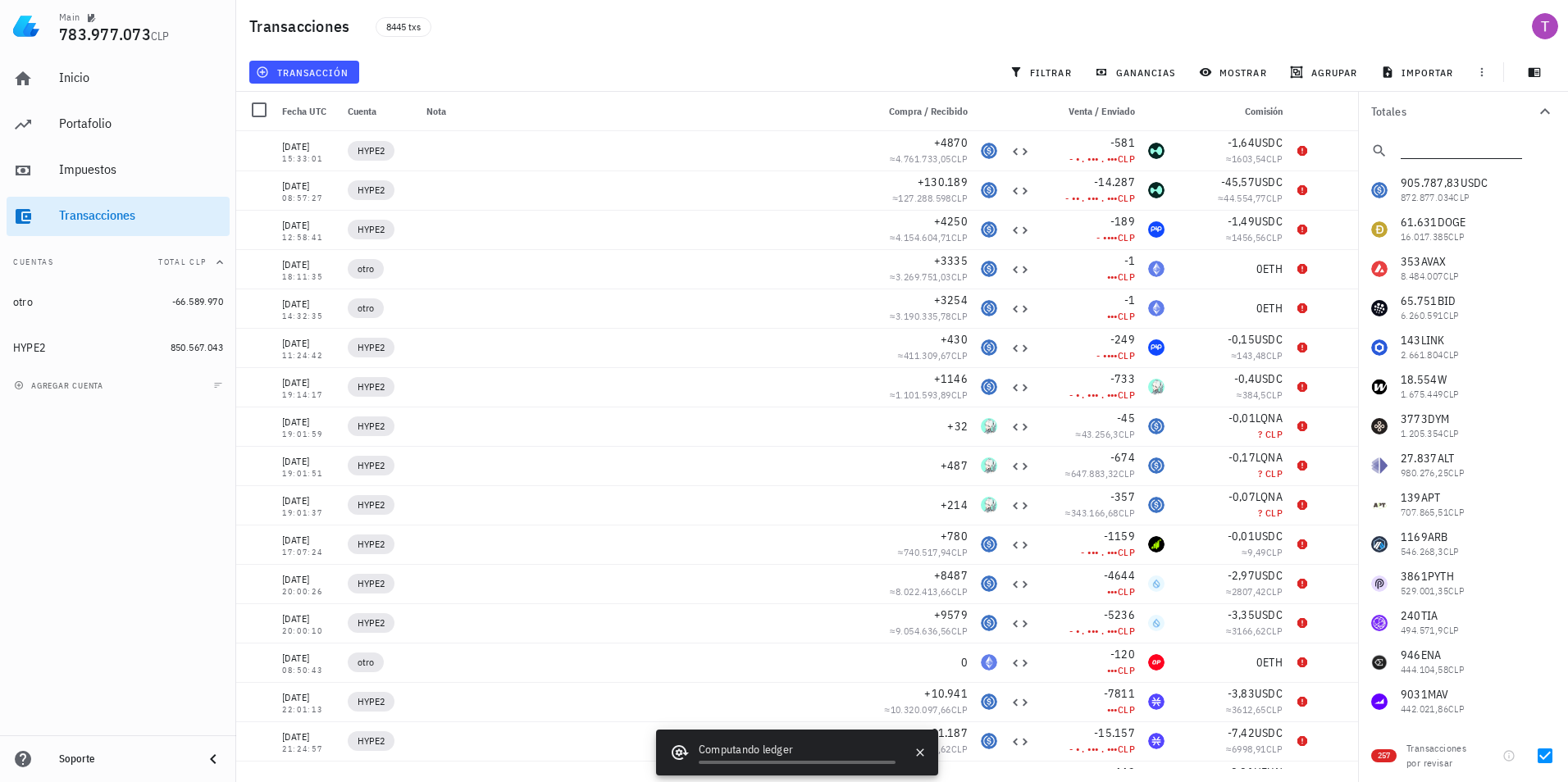 click at bounding box center [1460, 148] 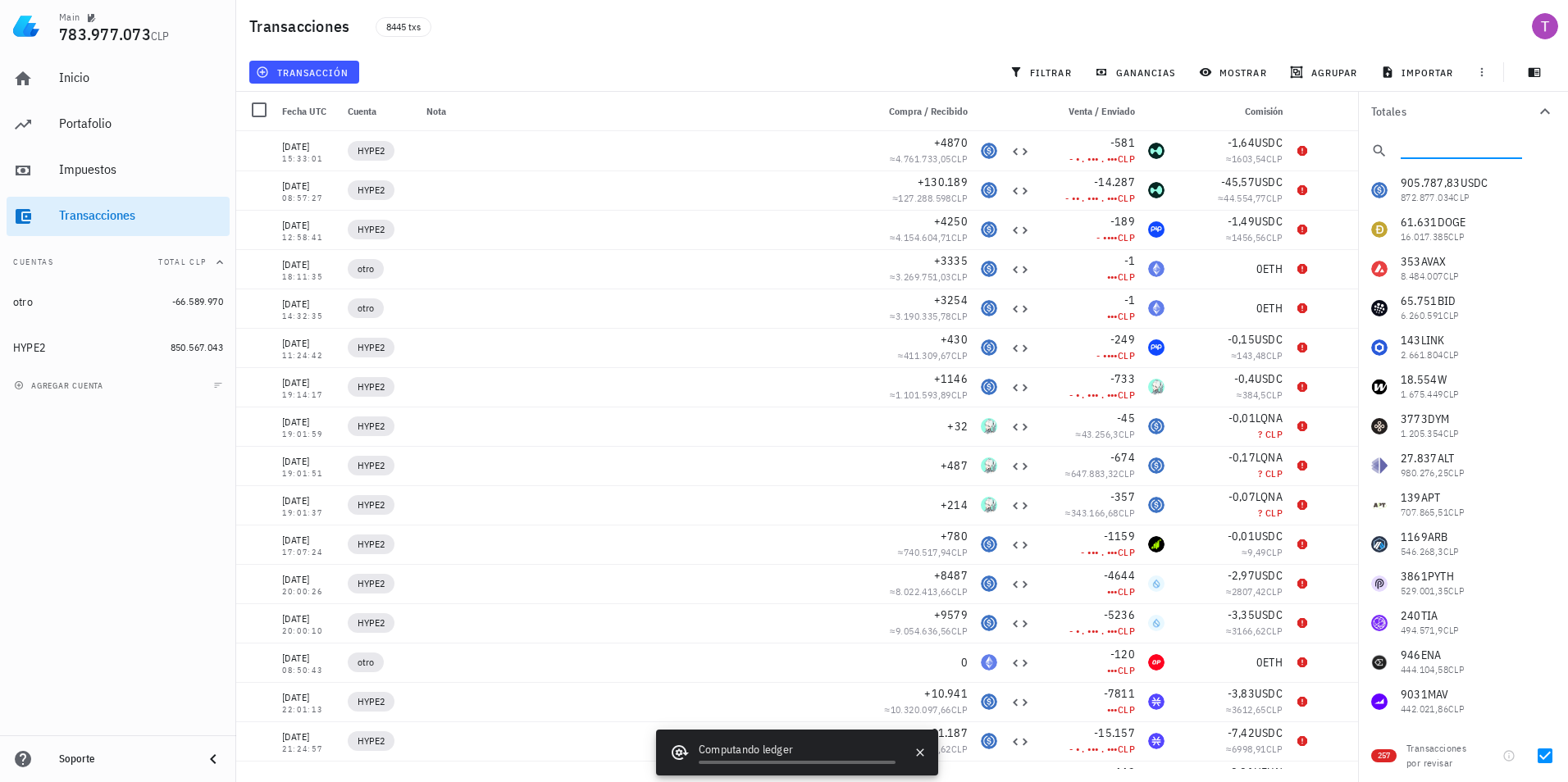 click at bounding box center (1460, 148) 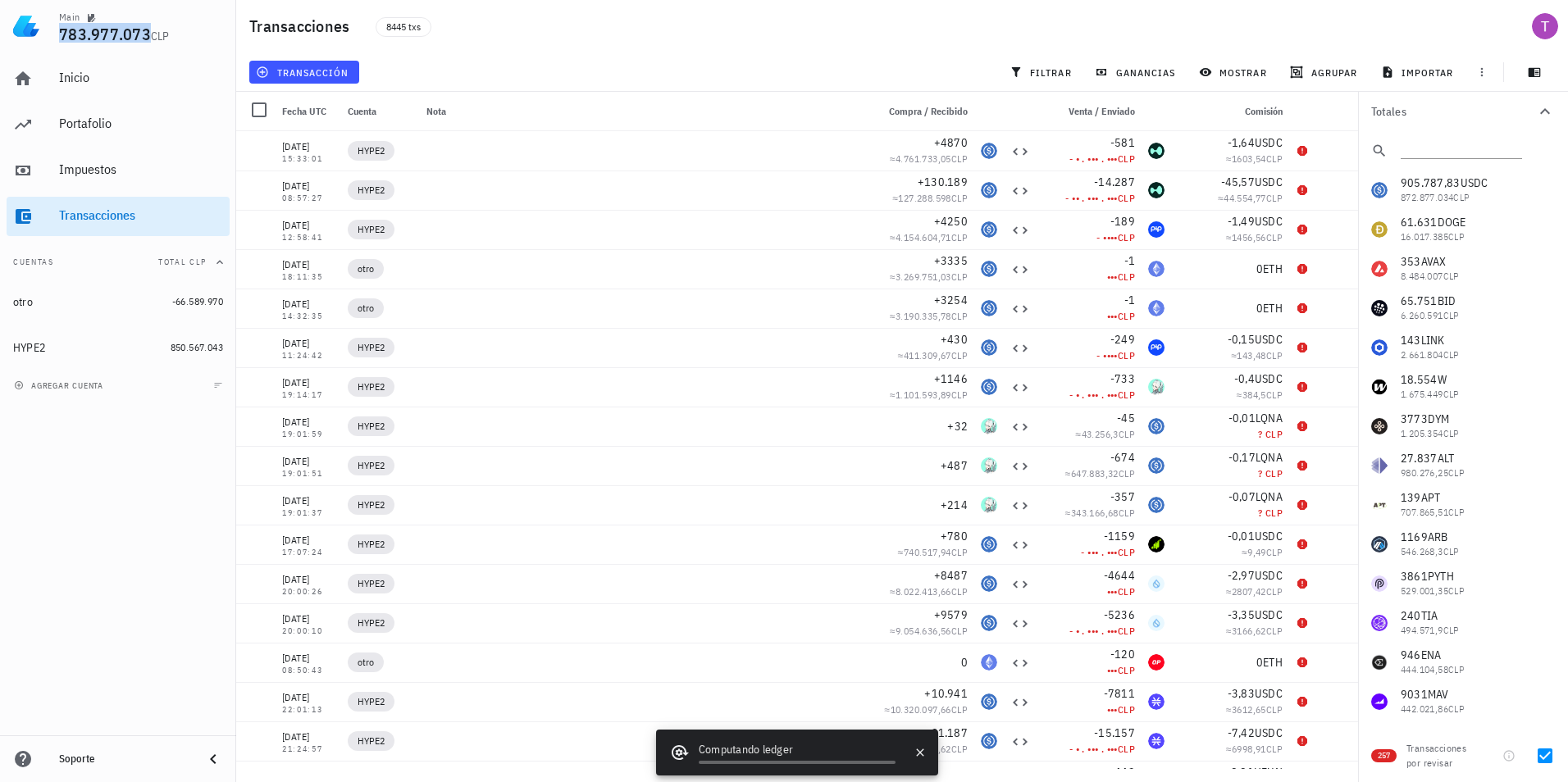 drag, startPoint x: 56, startPoint y: 32, endPoint x: 148, endPoint y: 40, distance: 92.34717 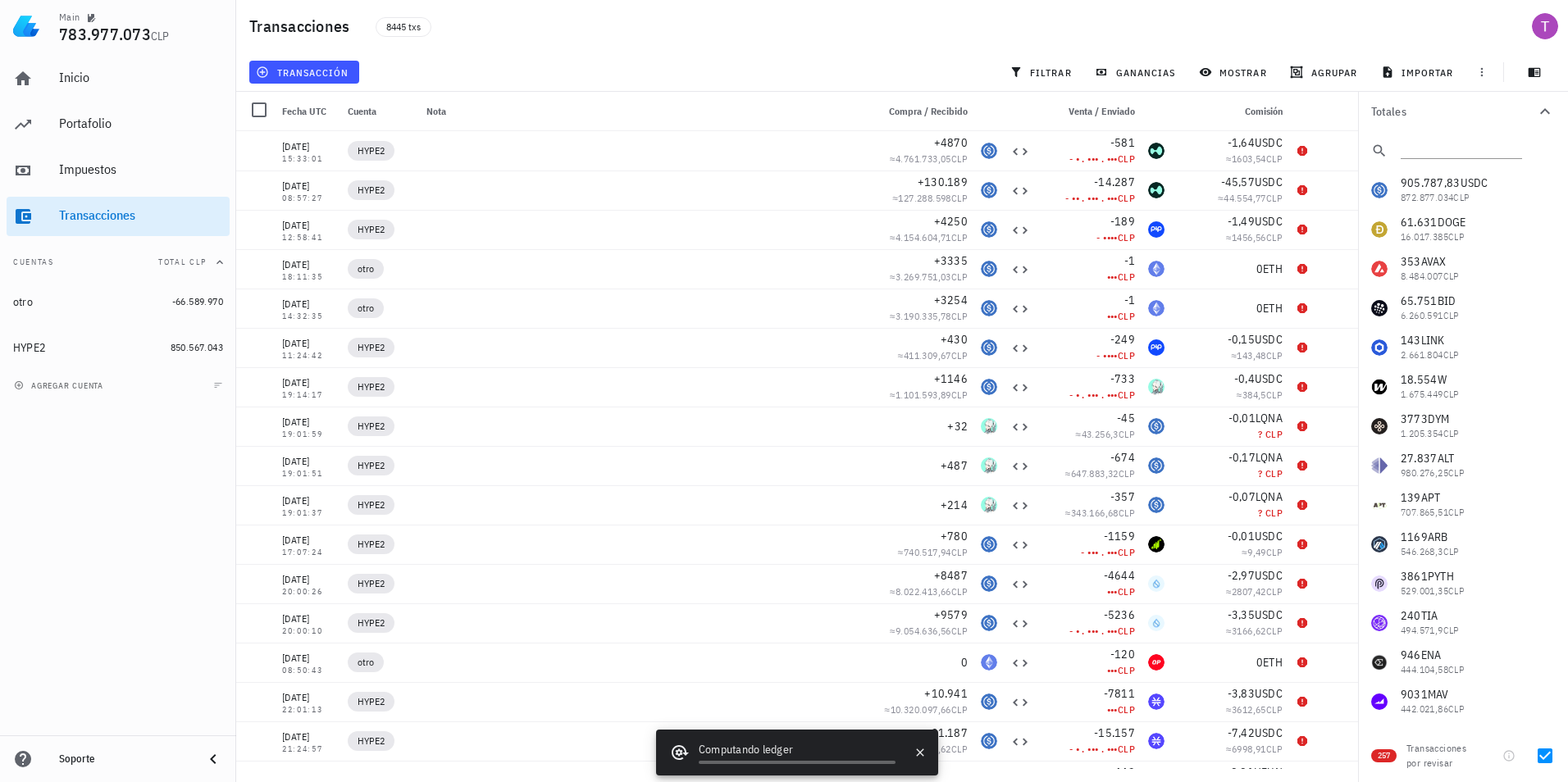 click on "8445 txs" at bounding box center (677, 26) 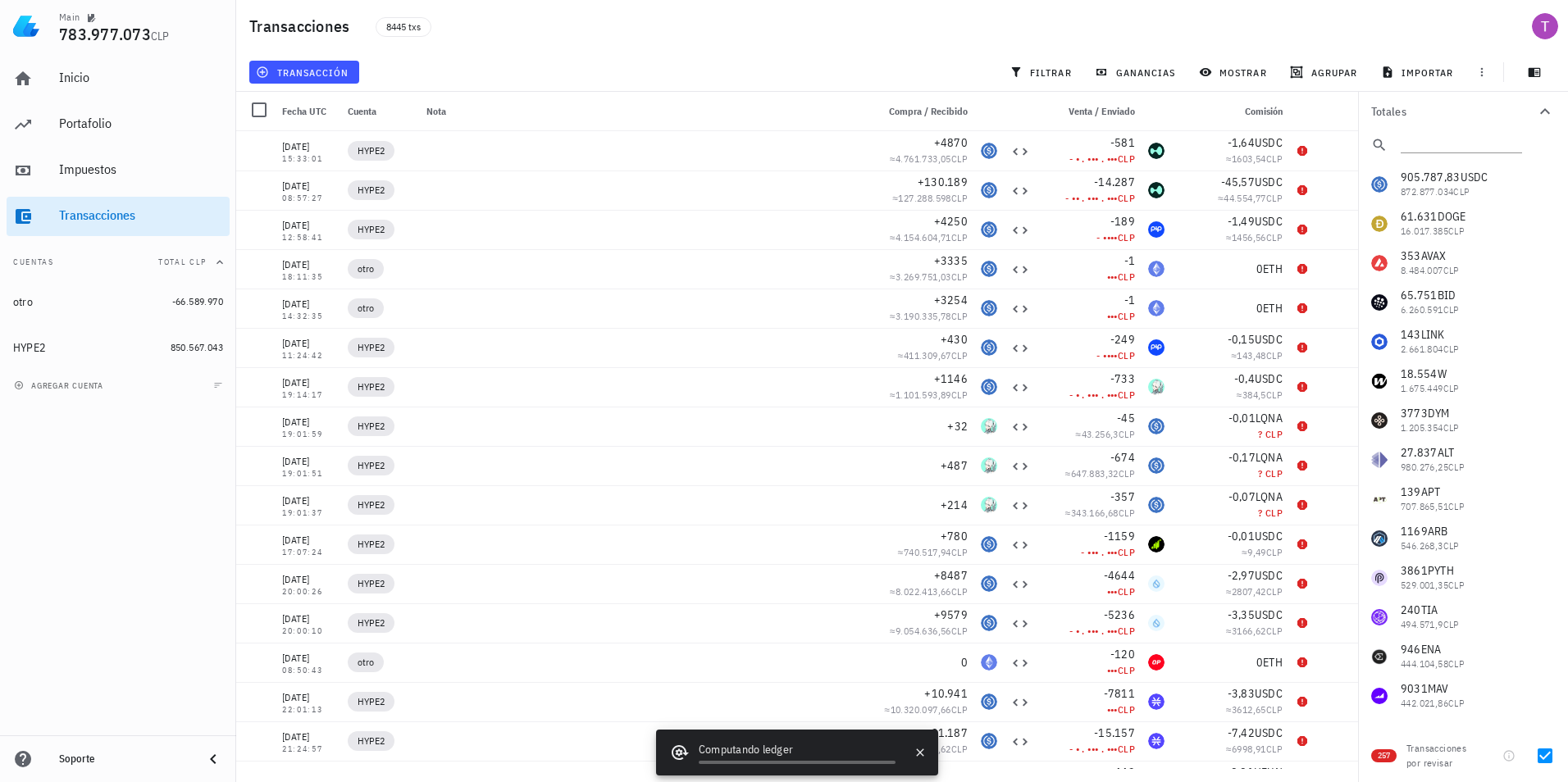 scroll, scrollTop: 0, scrollLeft: 0, axis: both 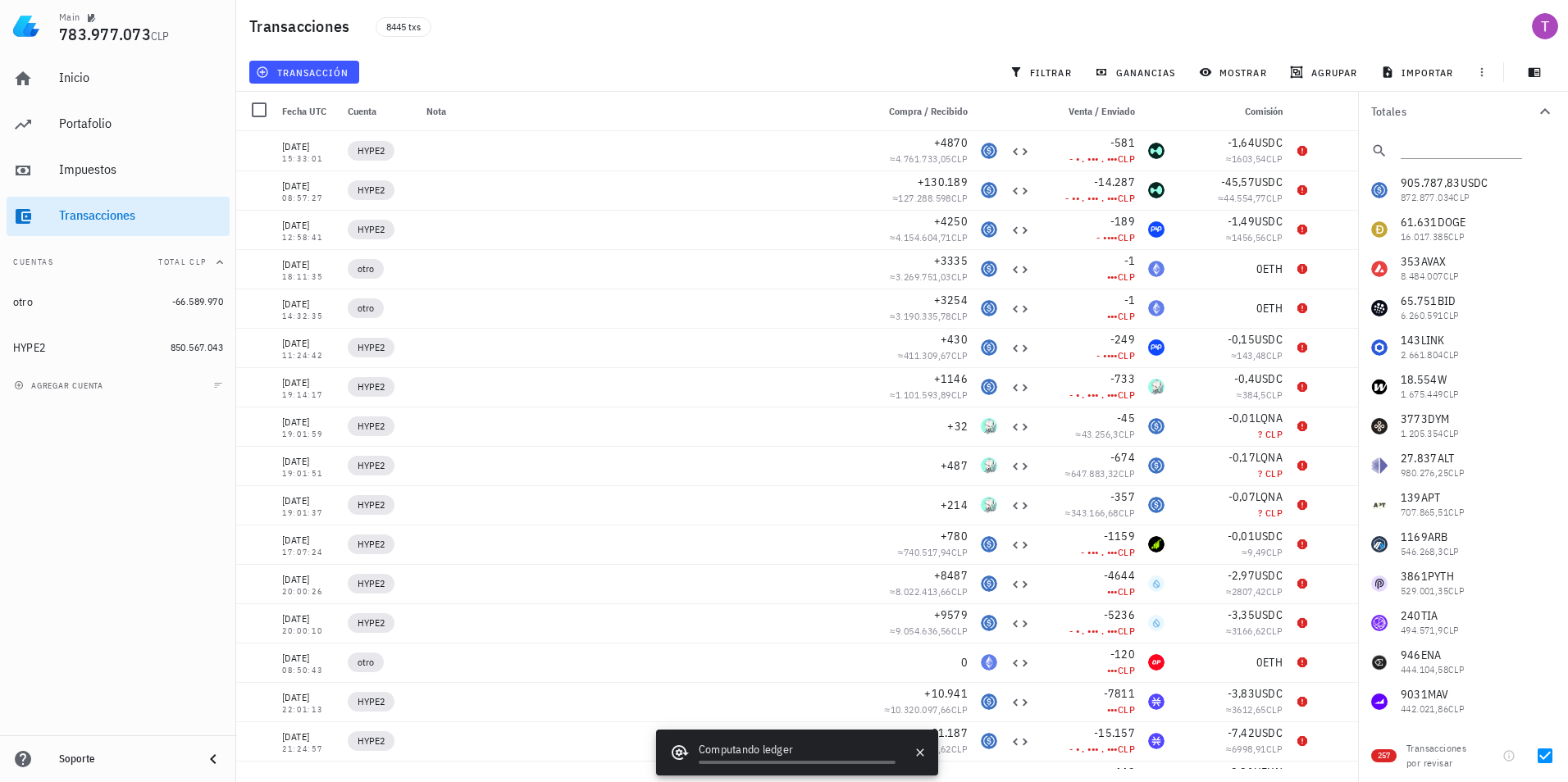 click on "Inicio
[GEOGRAPHIC_DATA]
Impuestos
[GEOGRAPHIC_DATA]
Cuentas
Total
CLP
otro       -66.589.970 HYPE2       850.567.043
agregar cuenta" at bounding box center (118, 393) 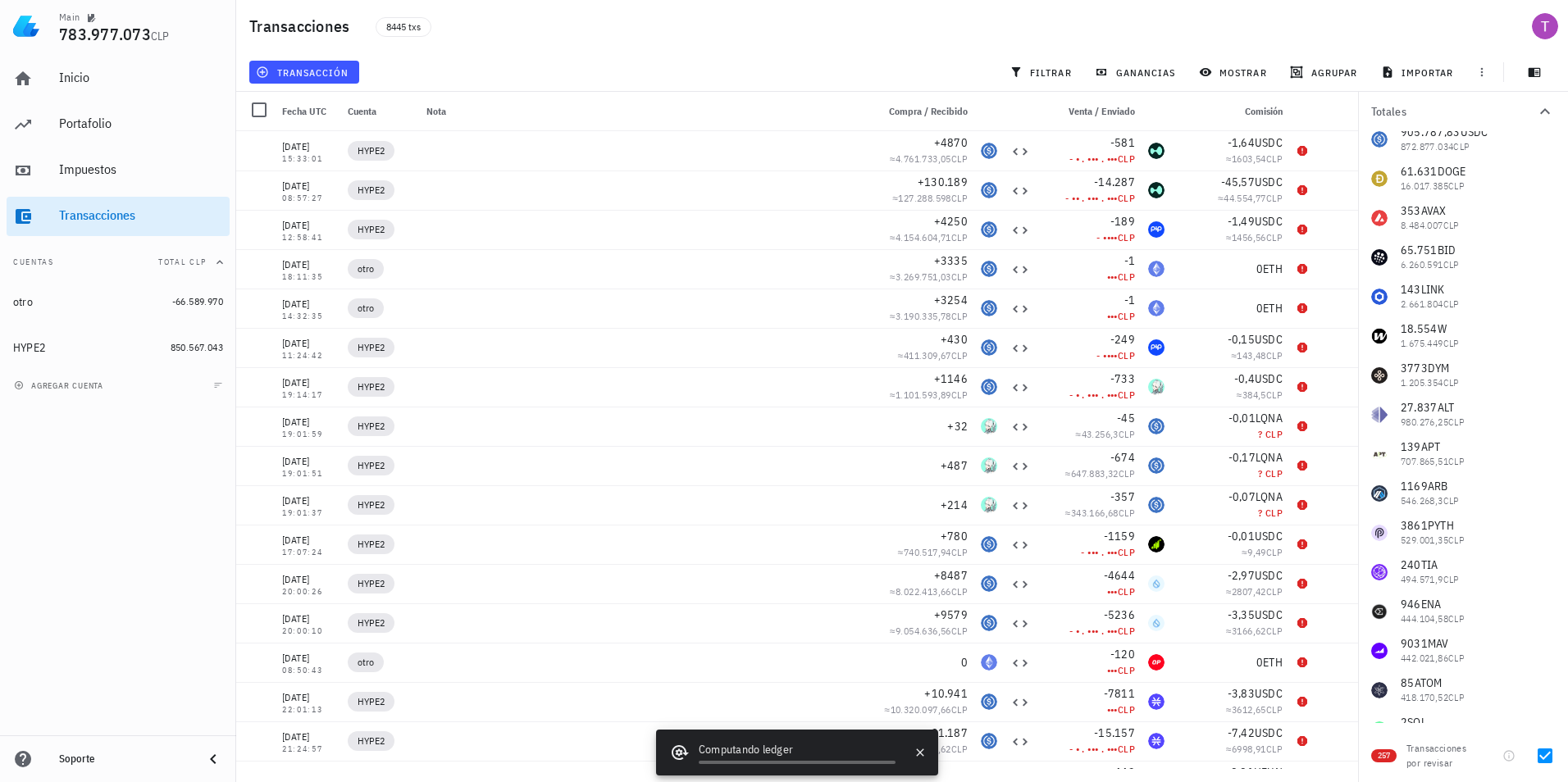 scroll, scrollTop: 0, scrollLeft: 0, axis: both 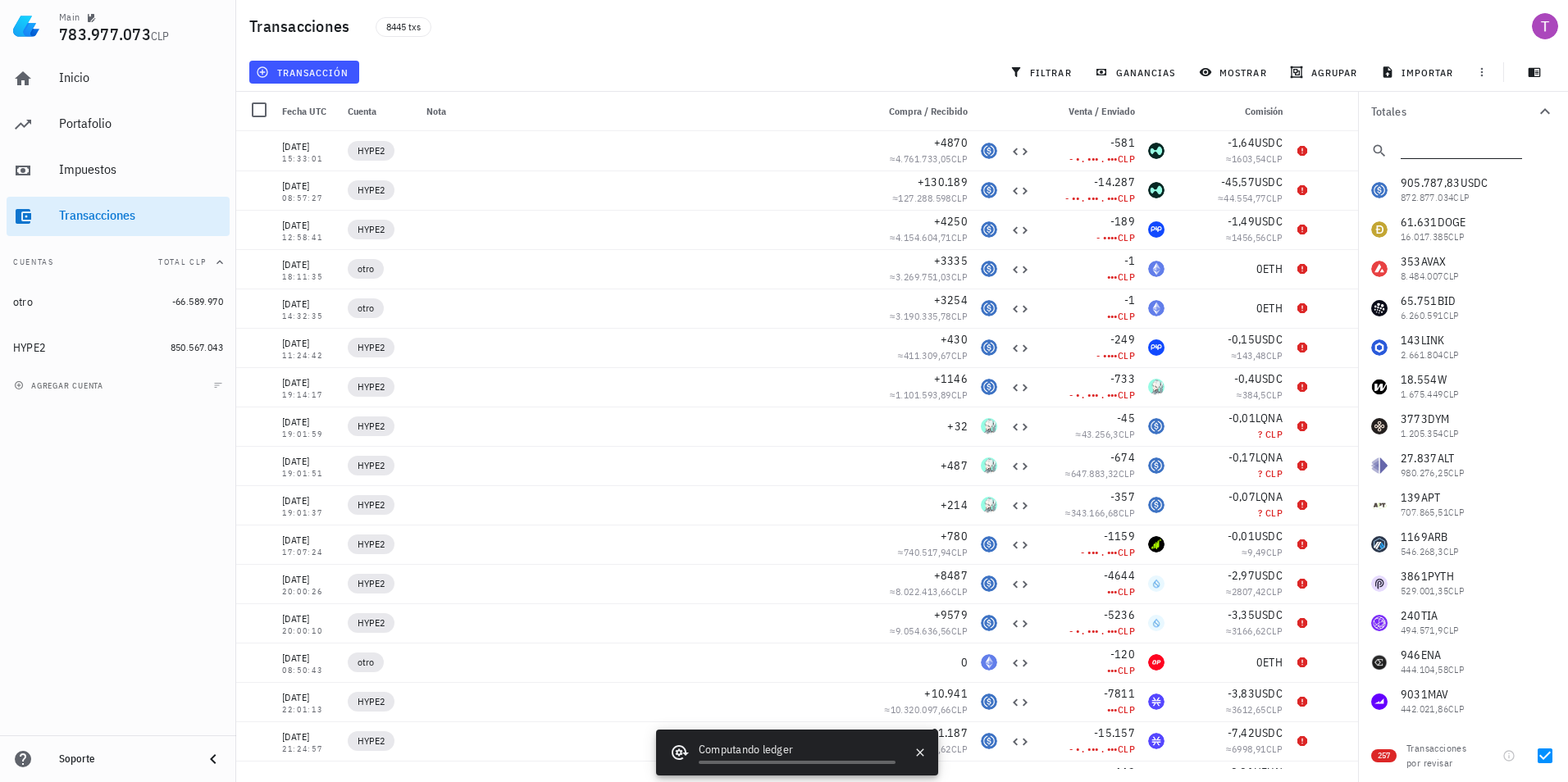 click at bounding box center [1460, 148] 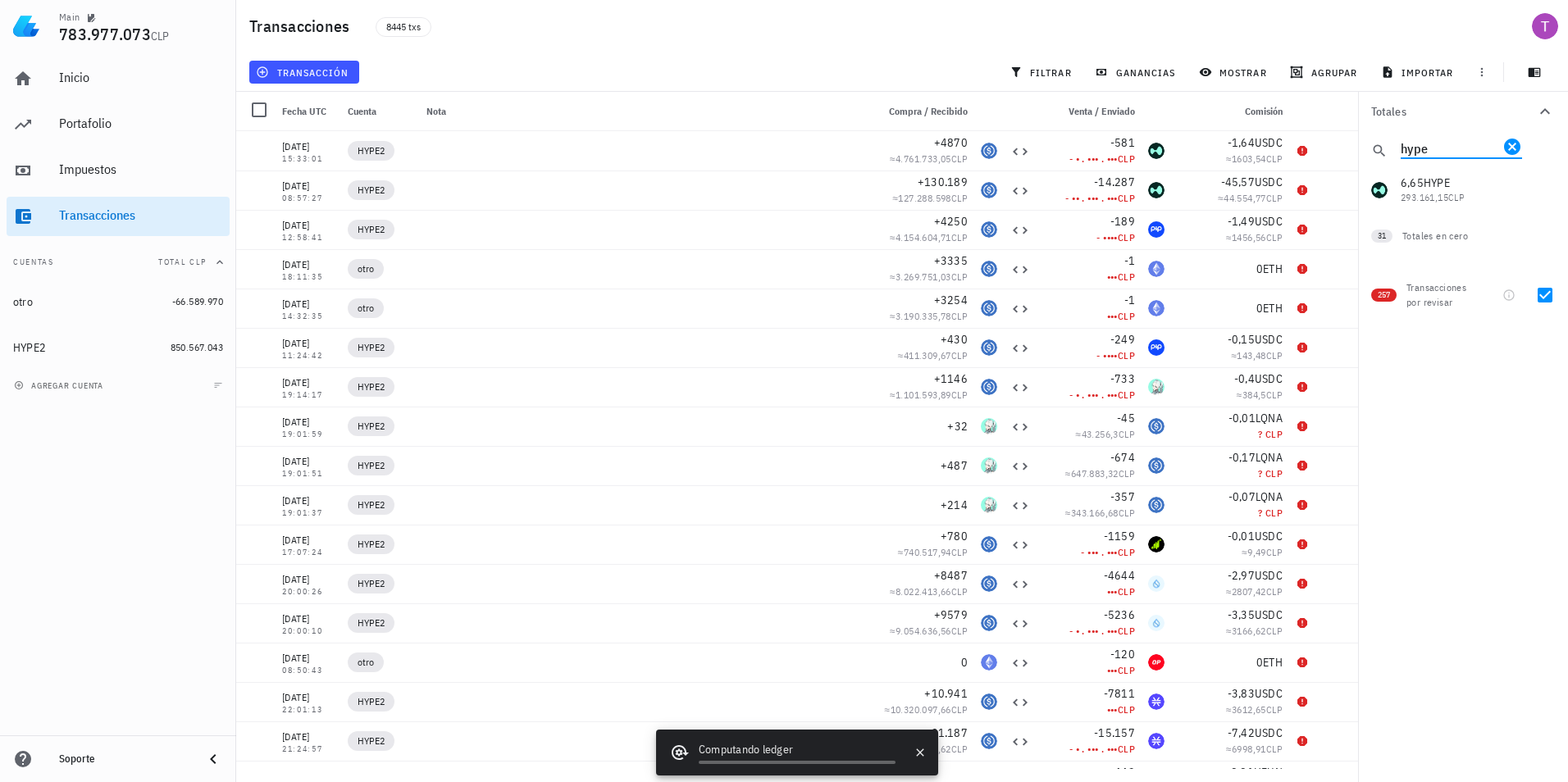type on "hype" 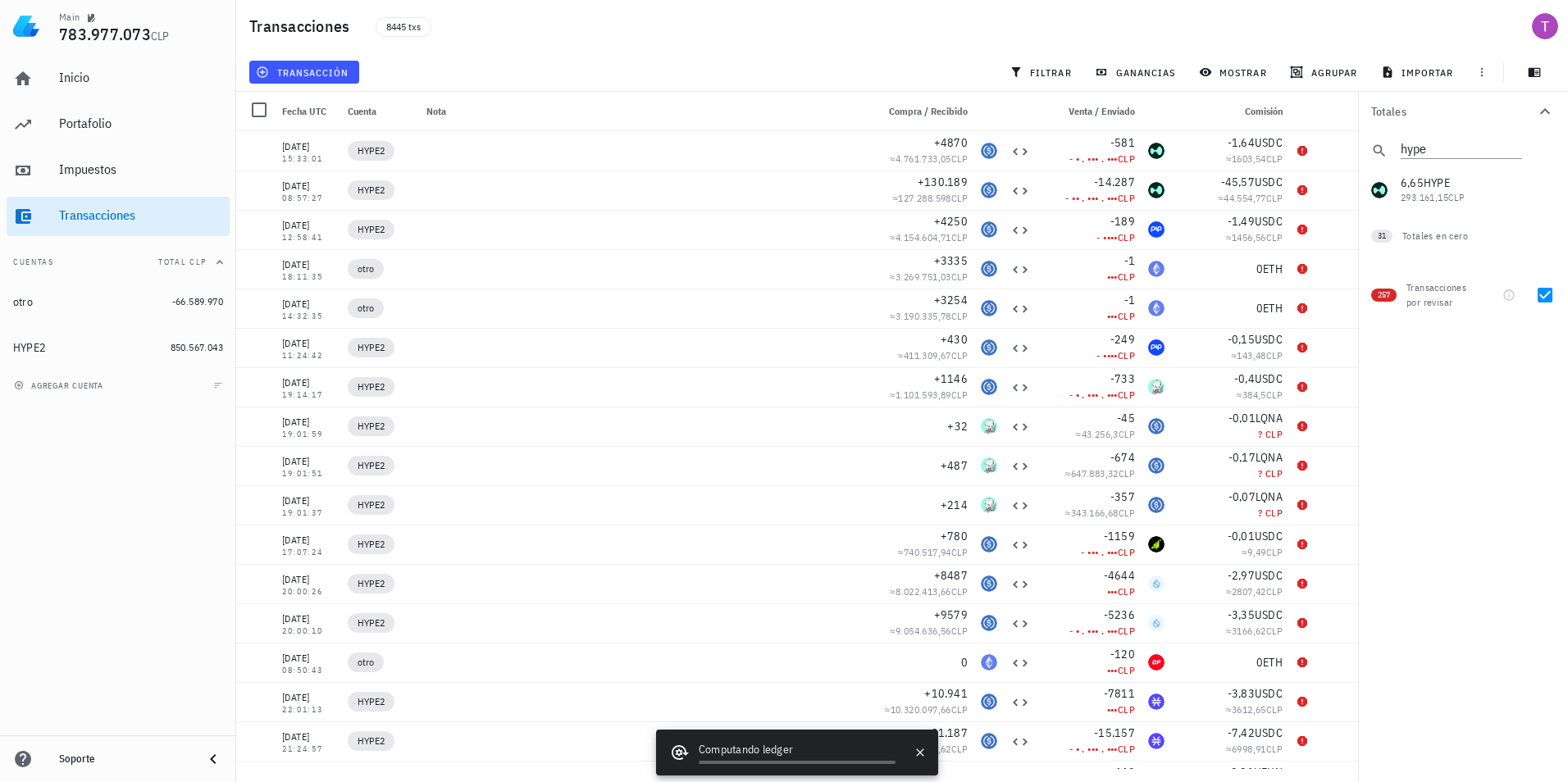 click on "905.787,83  USDC   872.877.034  CLP     61.631  DOGE   16.017.385  CLP     353  AVAX   8.484.007  CLP     65.751  BID   6.260.591  CLP     143  LINK   2.661.804  CLP     18.554  W   1.675.449  CLP     3773  DYM   1.205.354  CLP     27.837  ALT   980.276,25  CLP     139  APT   707.865,51  CLP     1169  ARB   546.268,3  CLP     3861  PYTH   529.001,35  CLP     240  TIA   494.571,9  CLP     946  ENA   444.104,58  CLP     9031  MAV   442.021,86  CLP     85  ATOM   418.170,52  CLP     2  SOL   345.786,06  CLP     3370  BLUR   340.305,09  CLP     6,65  HYPE   293.161,15  CLP     1200  GOAT   149.358,62  CLP     13  UNI   131.829,65  CLP     22  BERA   49.314,69  CLP     45  SEI   15.236  CLP     462  WOW   14.619,63  CLP     9  SUPER   7291,74  CLP     894  MEOW   783,25  CLP     1,62  PANDA   626,46  CLP     2,41  PURR   426,43  CLP     78  ASI   358,97  CLP     167  NEIRO   89,08  CLP     2,75  FUN   46,15  CLP     14,7  PIP   18,56  CLP     31" at bounding box center [1463, 190] 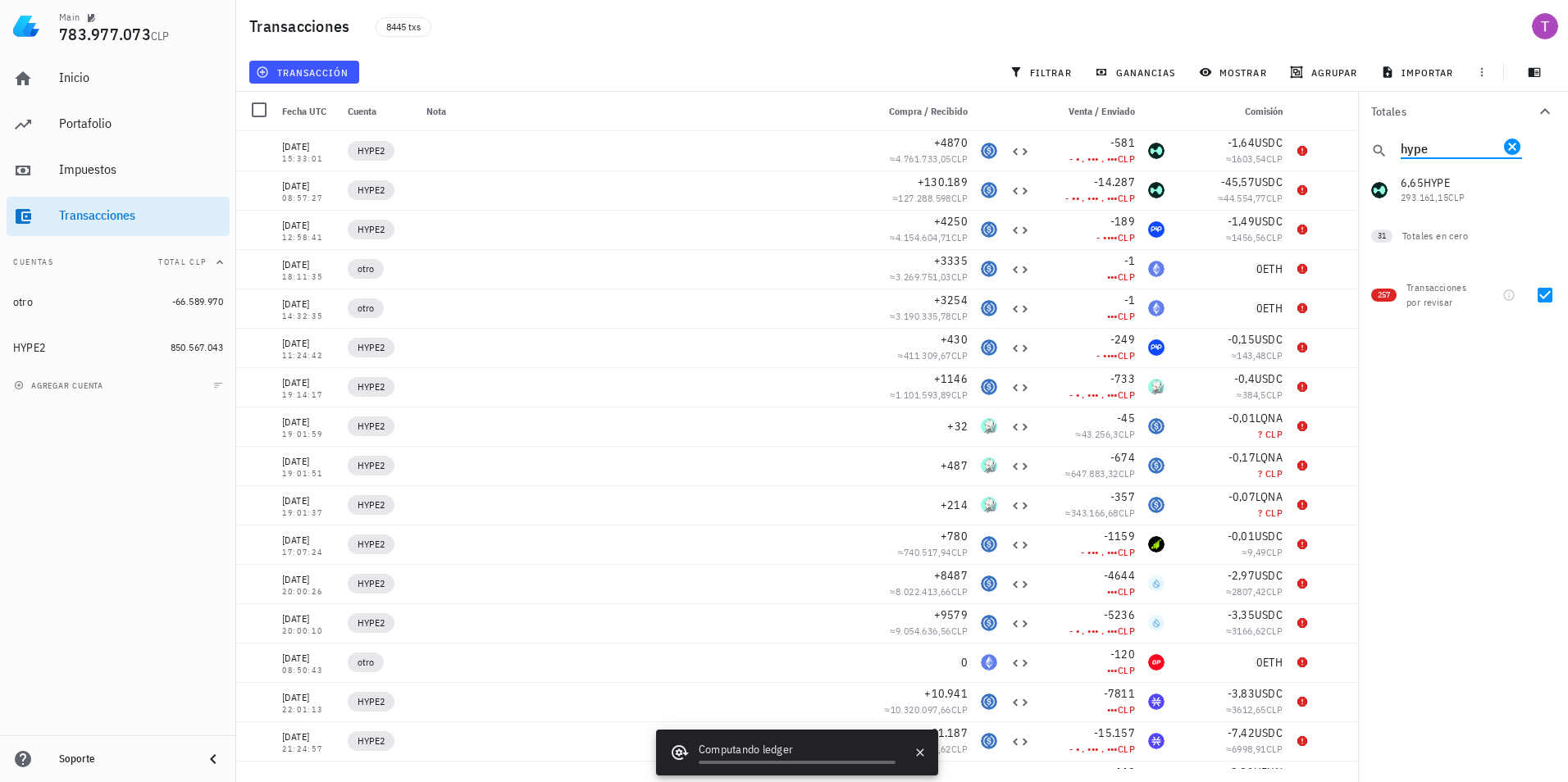 click on "hype" at bounding box center (1450, 148) 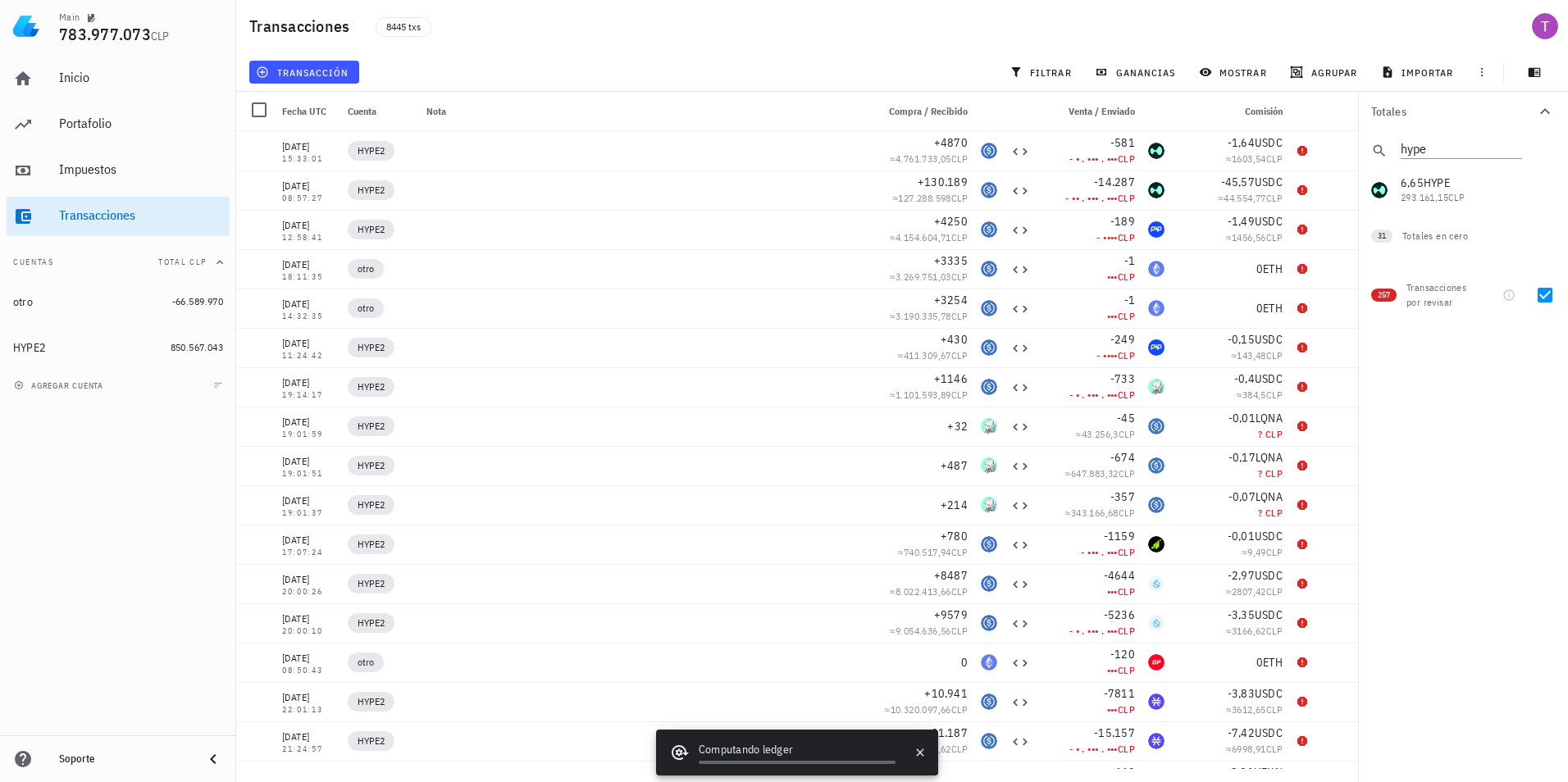 click on "905.787,83  USDC   872.877.034  CLP     61.631  DOGE   16.017.385  CLP     353  AVAX   8.484.007  CLP     65.751  BID   6.260.591  CLP     143  LINK   2.661.804  CLP     18.554  W   1.675.449  CLP     3773  DYM   1.205.354  CLP     27.837  ALT   980.276,25  CLP     139  APT   707.865,51  CLP     1169  ARB   546.268,3  CLP     3861  PYTH   529.001,35  CLP     240  TIA   494.571,9  CLP     946  ENA   444.104,58  CLP     9031  MAV   442.021,86  CLP     85  ATOM   418.170,52  CLP     2  SOL   345.786,06  CLP     3370  BLUR   340.305,09  CLP     6,65  HYPE   293.161,15  CLP     1200  GOAT   149.358,62  CLP     13  UNI   131.829,65  CLP     22  BERA   49.314,69  CLP     45  SEI   15.236  CLP     462  WOW   14.619,63  CLP     9  SUPER   7291,74  CLP     894  MEOW   783,25  CLP     1,62  PANDA   626,46  CLP     2,41  PURR   426,43  CLP     78  ASI   358,97  CLP     167  NEIRO   89,08  CLP     2,75  FUN   46,15  CLP     14,7  PIP   18,56  CLP     31" at bounding box center [1463, 190] 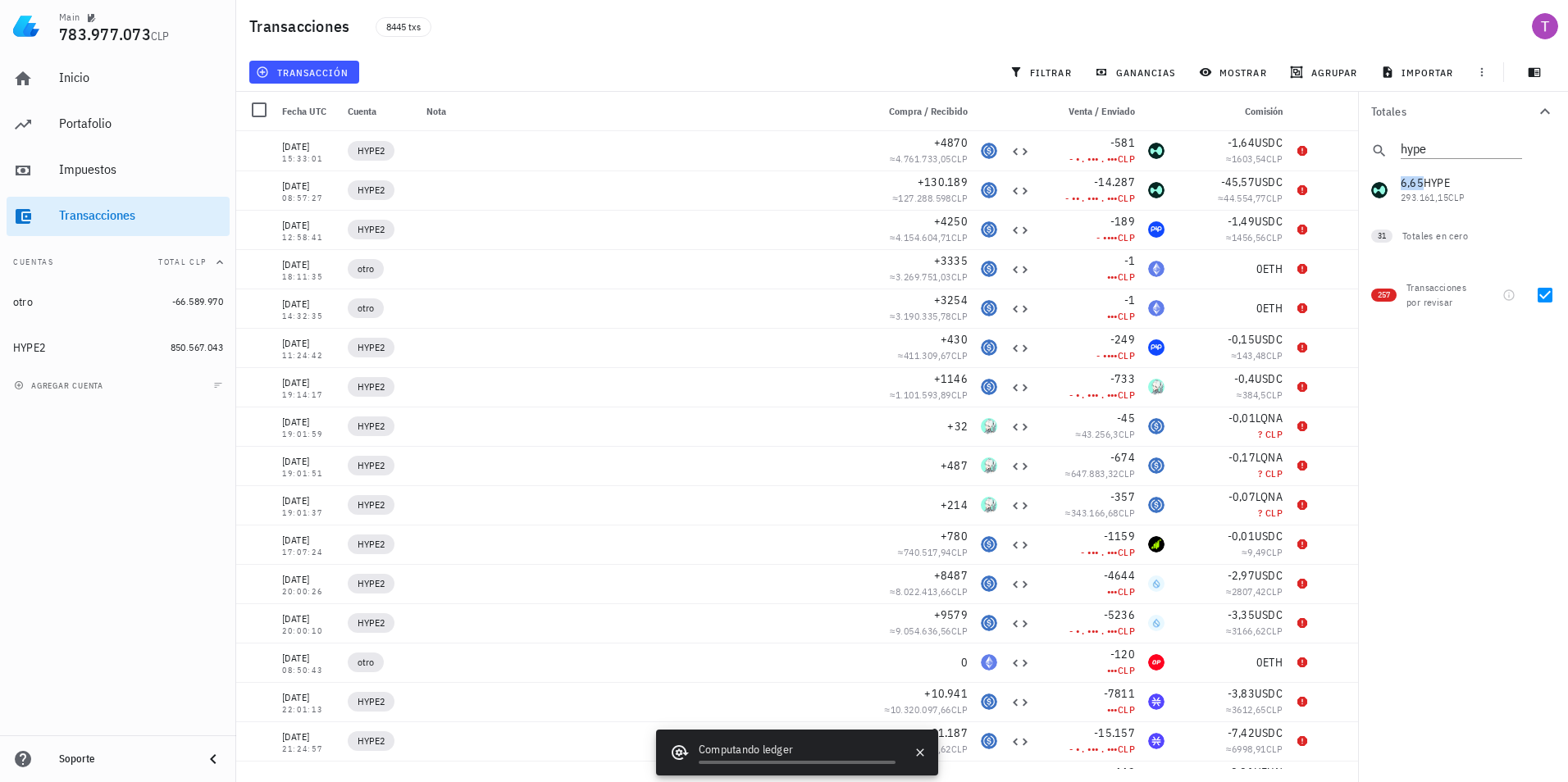 click on "905.787,83  USDC   872.877.034  CLP     61.631  DOGE   16.017.385  CLP     353  AVAX   8.484.007  CLP     65.751  BID   6.260.591  CLP     143  LINK   2.661.804  CLP     18.554  W   1.675.449  CLP     3773  DYM   1.205.354  CLP     27.837  ALT   980.276,25  CLP     139  APT   707.865,51  CLP     1169  ARB   546.268,3  CLP     3861  PYTH   529.001,35  CLP     240  TIA   494.571,9  CLP     946  ENA   444.104,58  CLP     9031  MAV   442.021,86  CLP     85  ATOM   418.170,52  CLP     2  SOL   345.786,06  CLP     3370  BLUR   340.305,09  CLP     6,65  HYPE   293.161,15  CLP     1200  GOAT   149.358,62  CLP     13  UNI   131.829,65  CLP     22  BERA   49.314,69  CLP     45  SEI   15.236  CLP     462  WOW   14.619,63  CLP     9  SUPER   7291,74  CLP     894  MEOW   783,25  CLP     1,62  PANDA   626,46  CLP     2,41  PURR   426,43  CLP     78  ASI   358,97  CLP     167  NEIRO   89,08  CLP     2,75  FUN   46,15  CLP     14,7  PIP   18,56  CLP     31" at bounding box center [1463, 190] 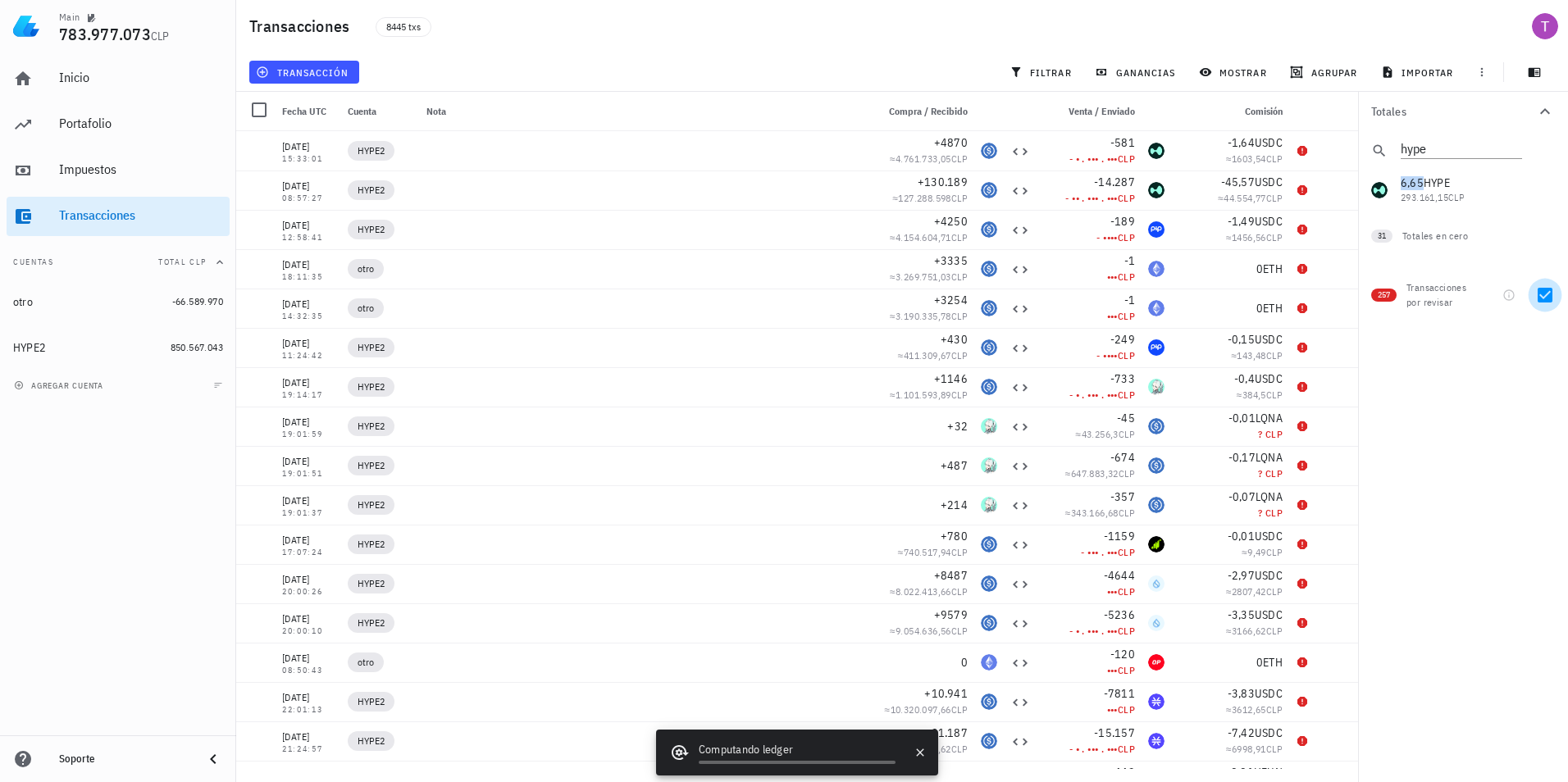drag, startPoint x: 1392, startPoint y: 197, endPoint x: 1545, endPoint y: 298, distance: 183.3303 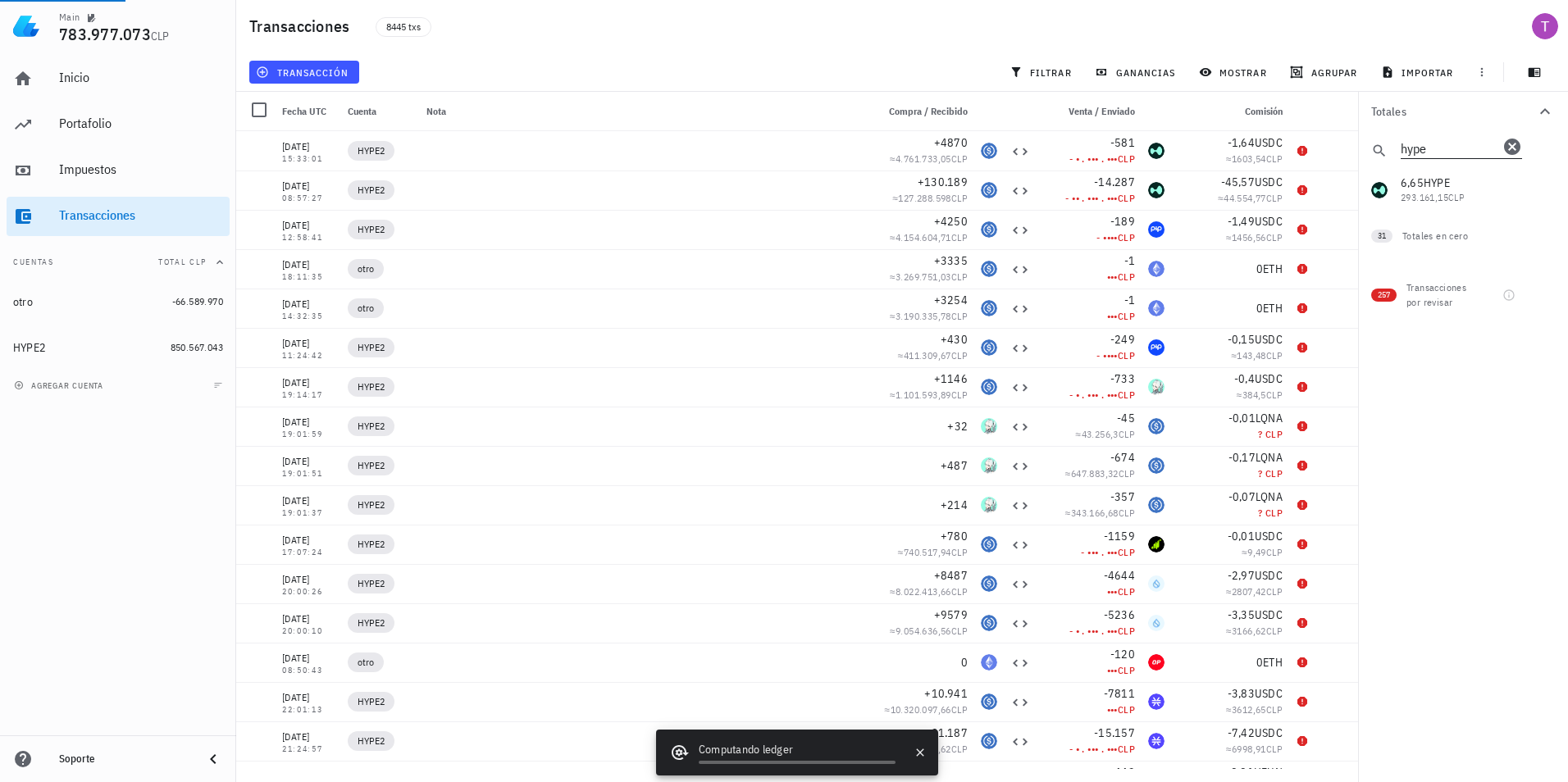 click on "hype" at bounding box center [1450, 148] 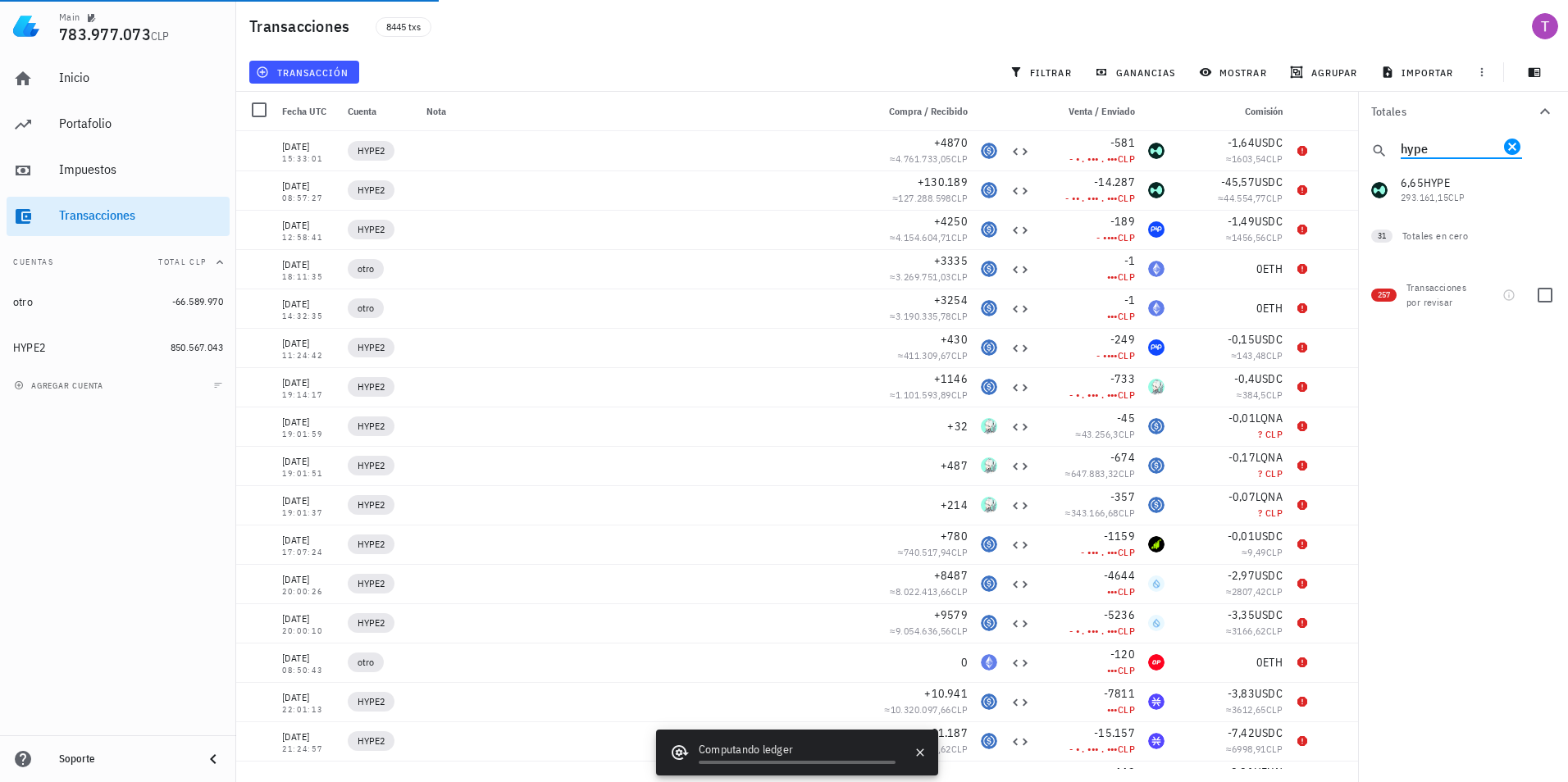 click at bounding box center (1545, 295) 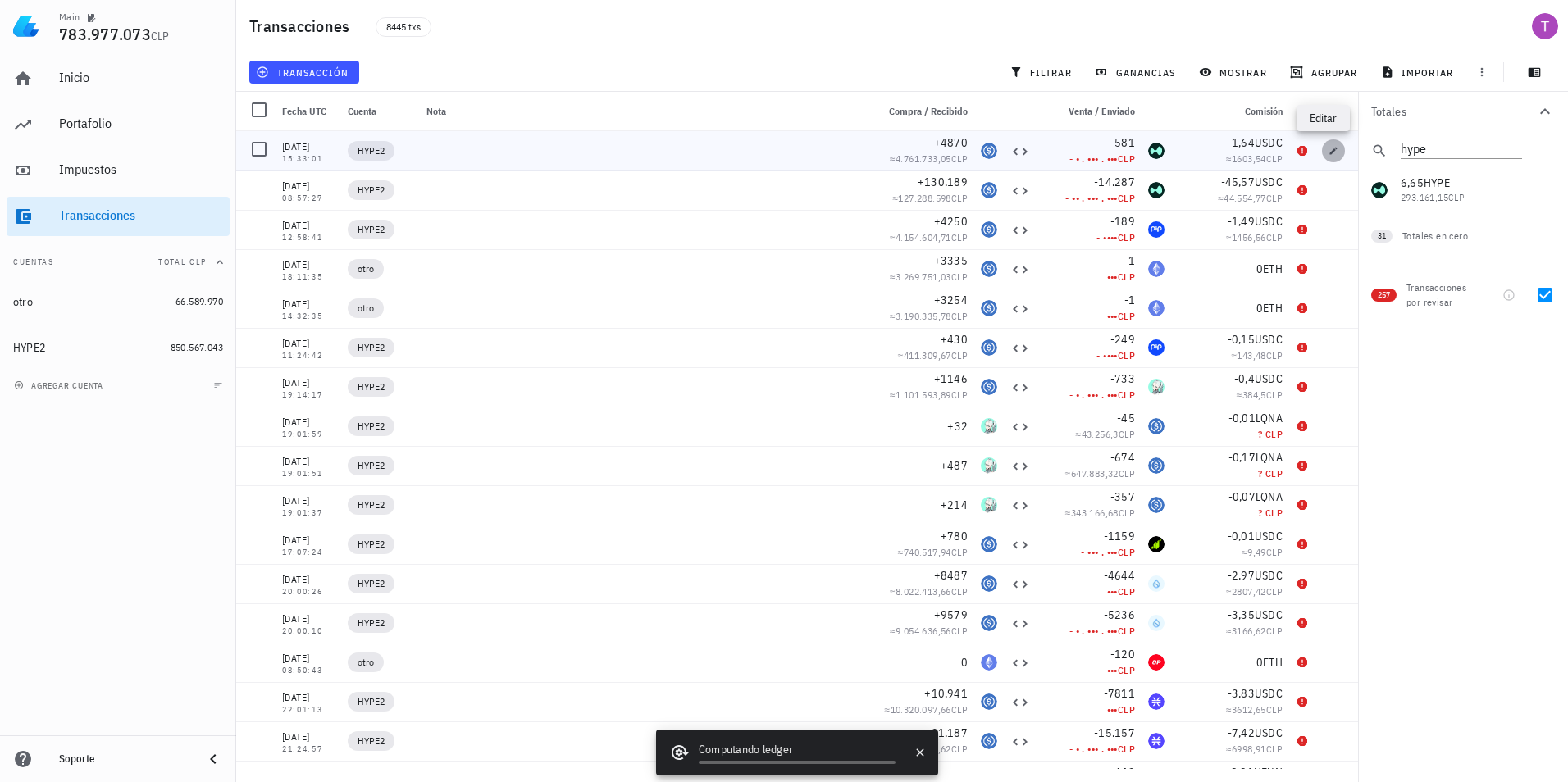 click 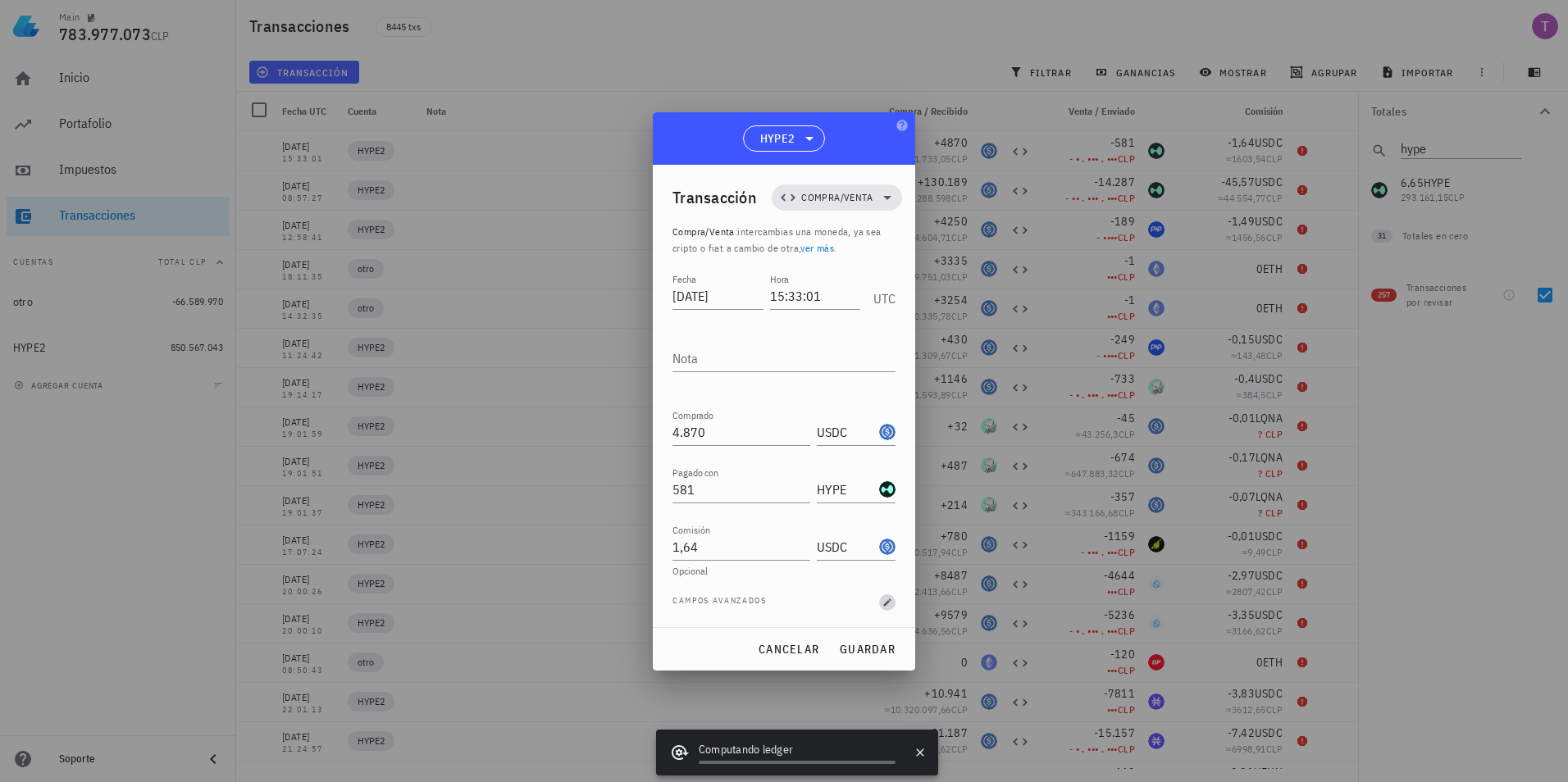 click 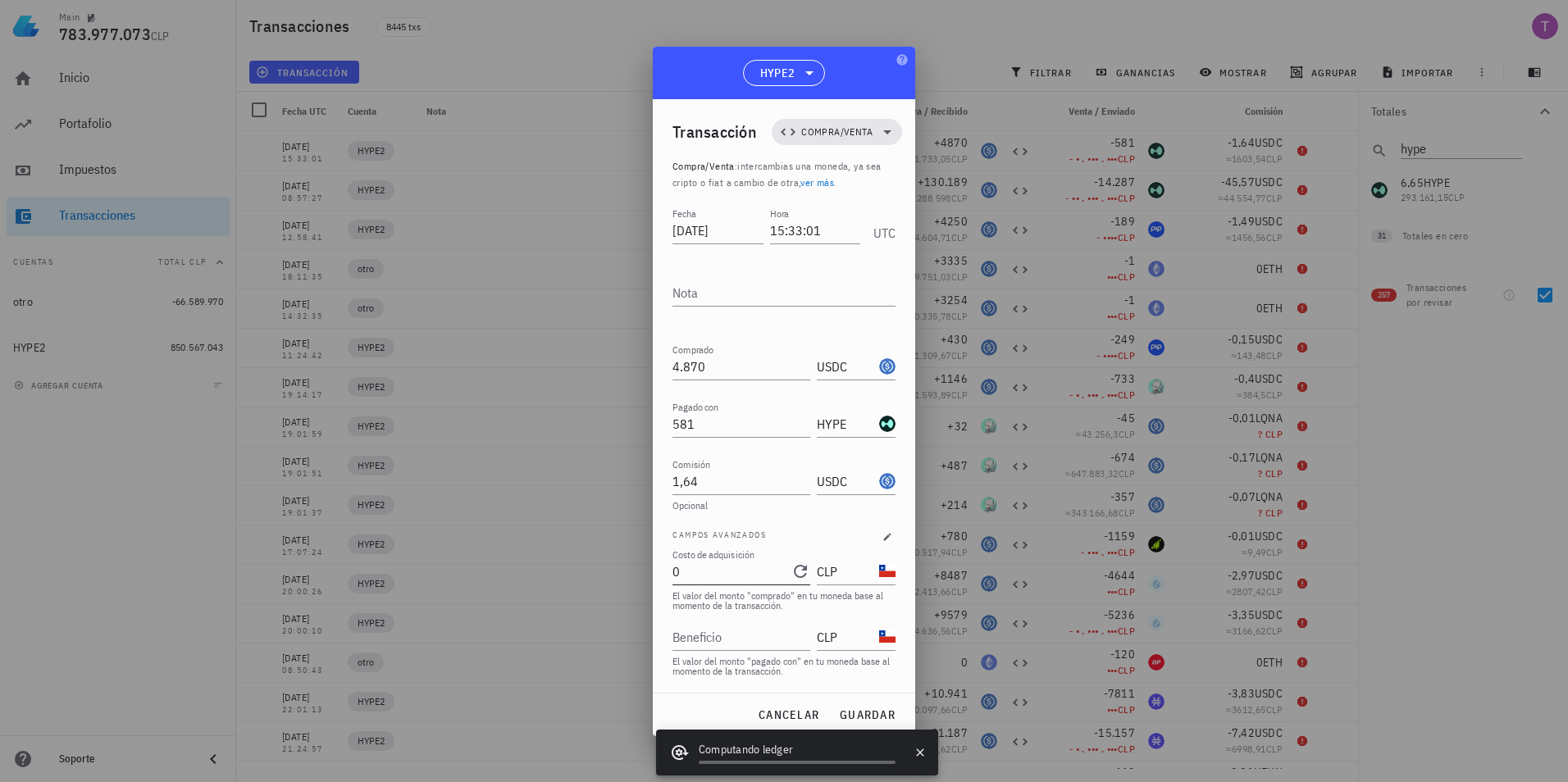 click on "0" at bounding box center [730, 571] 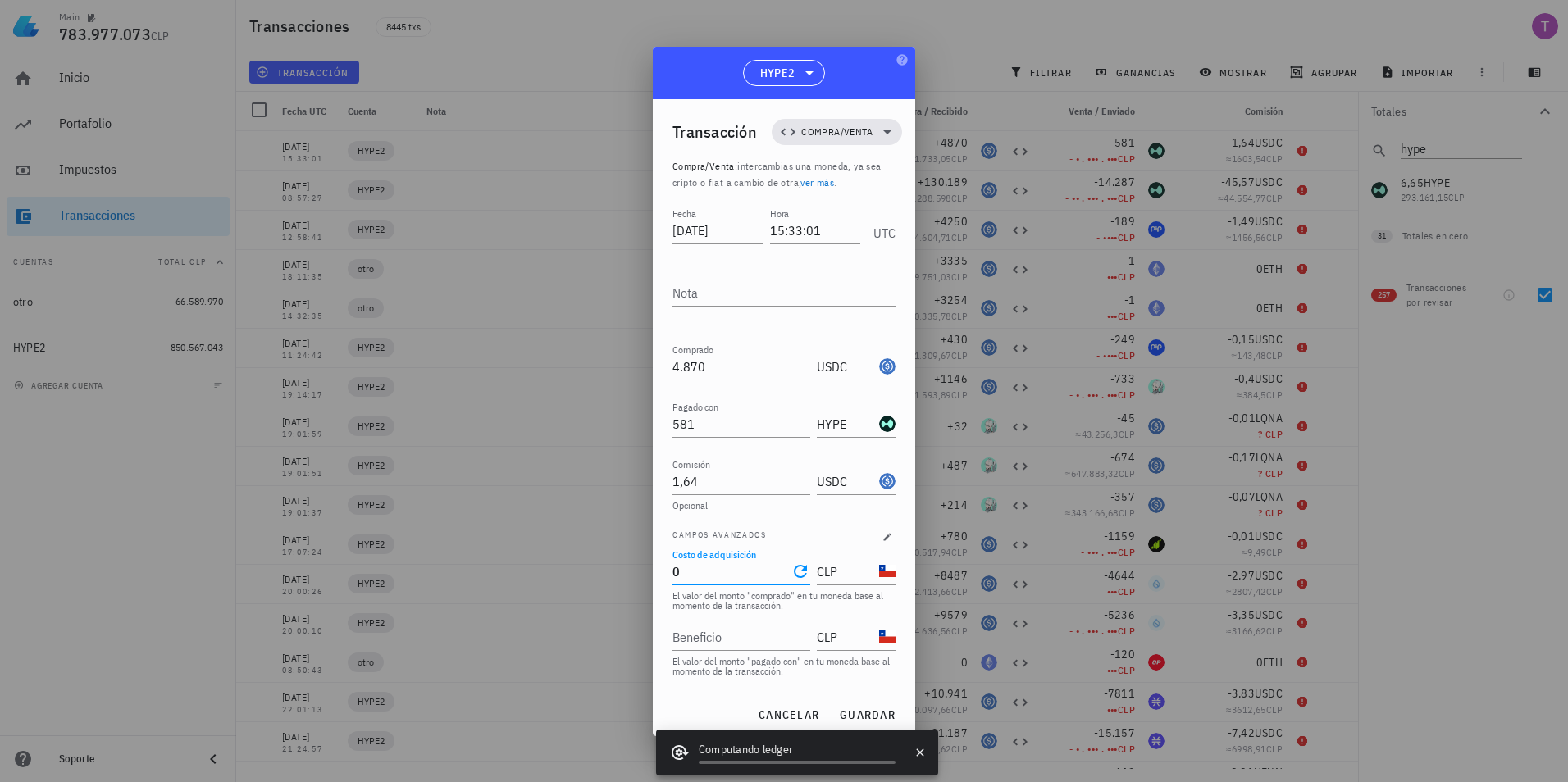 drag, startPoint x: 706, startPoint y: 571, endPoint x: 668, endPoint y: 571, distance: 38 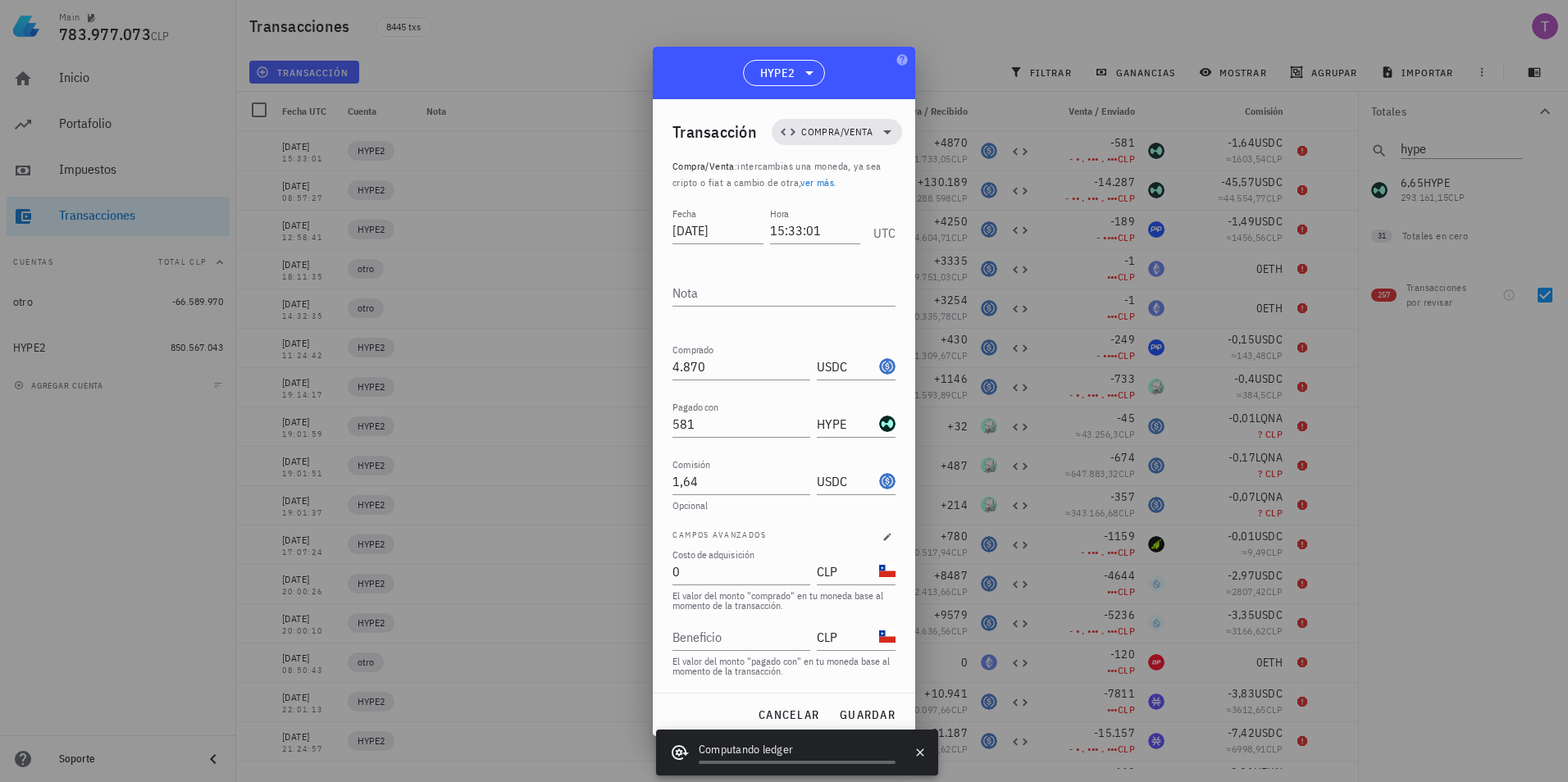 click at bounding box center [784, 391] 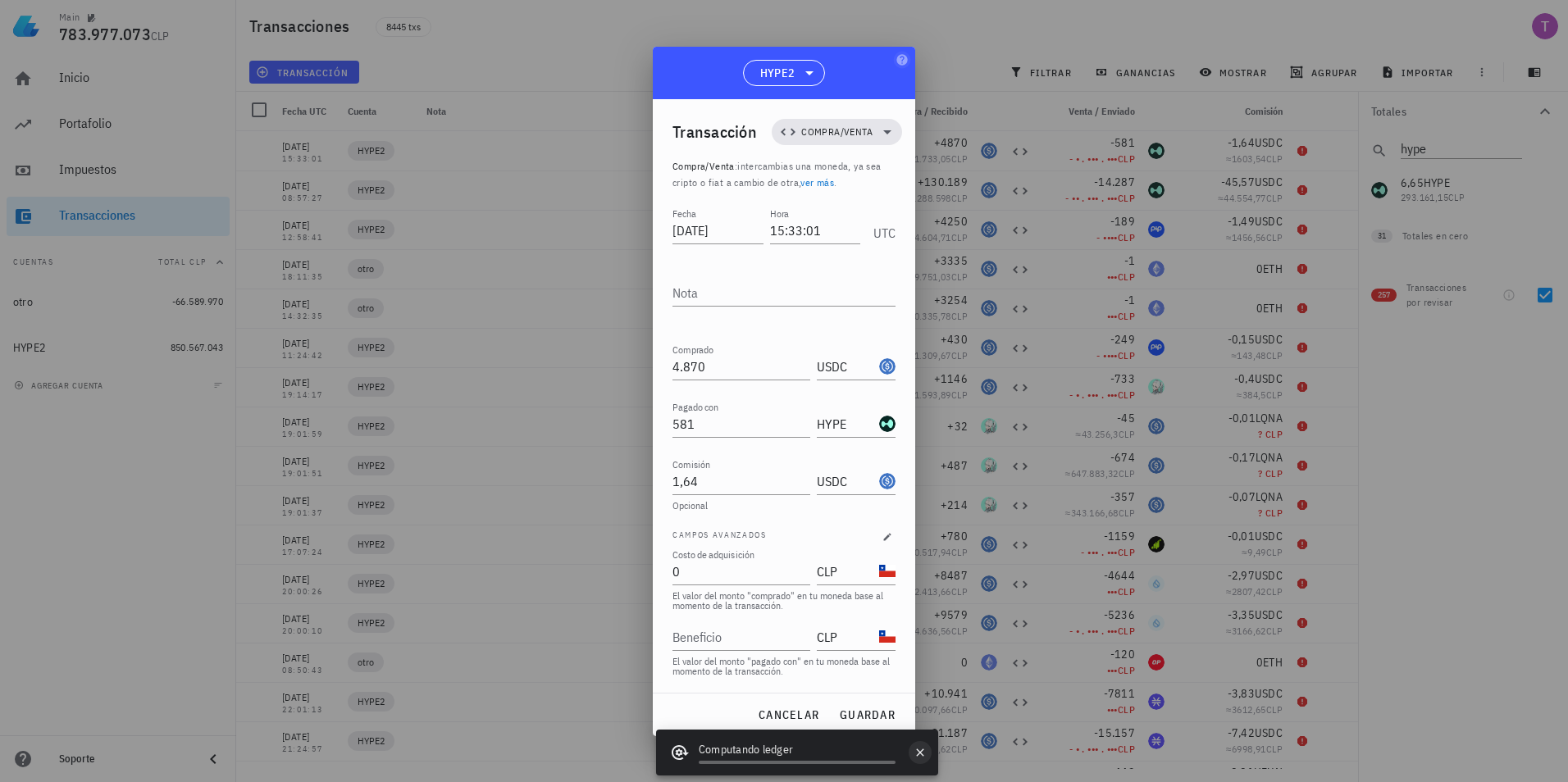 click 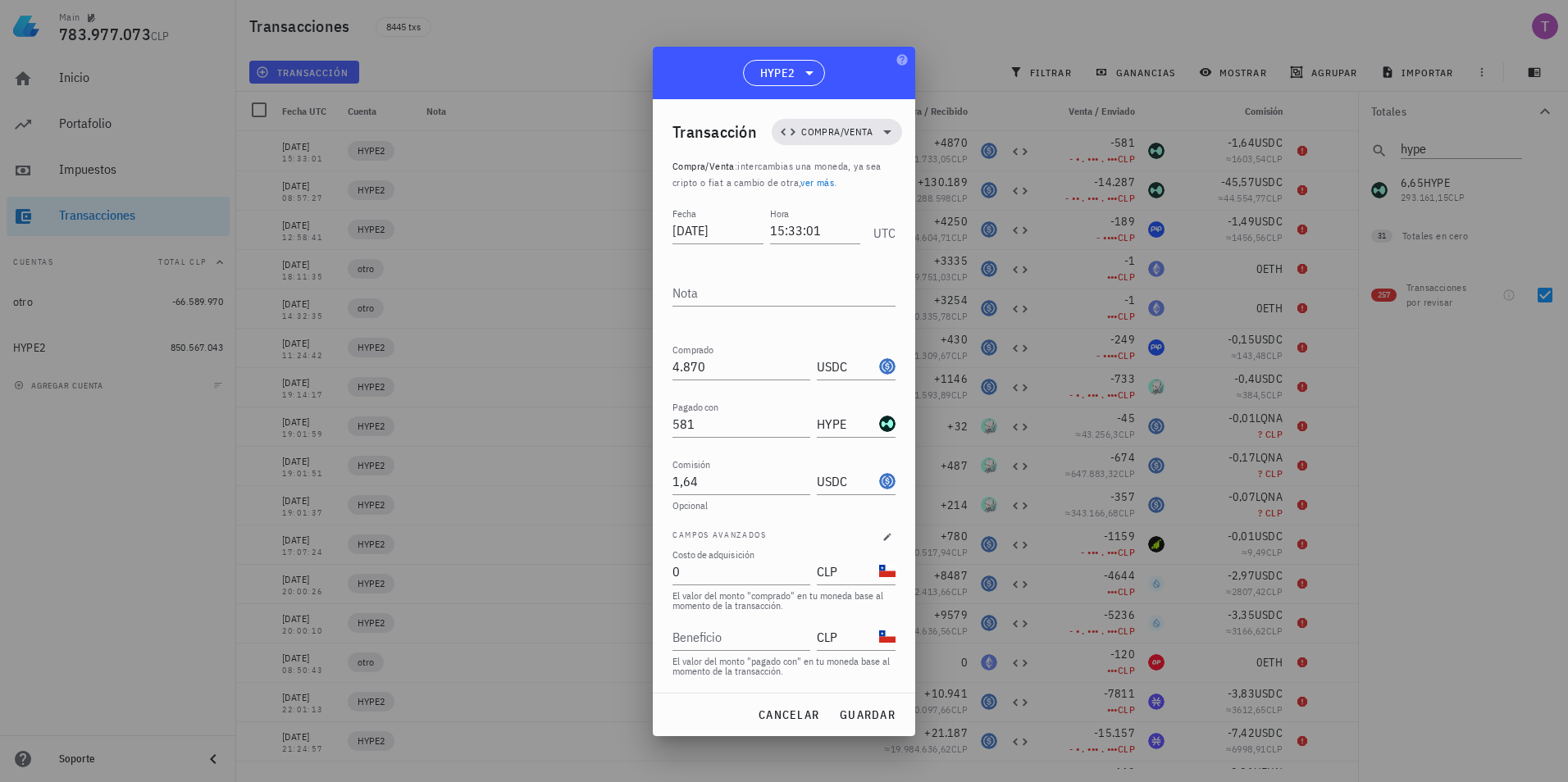 click at bounding box center (784, 391) 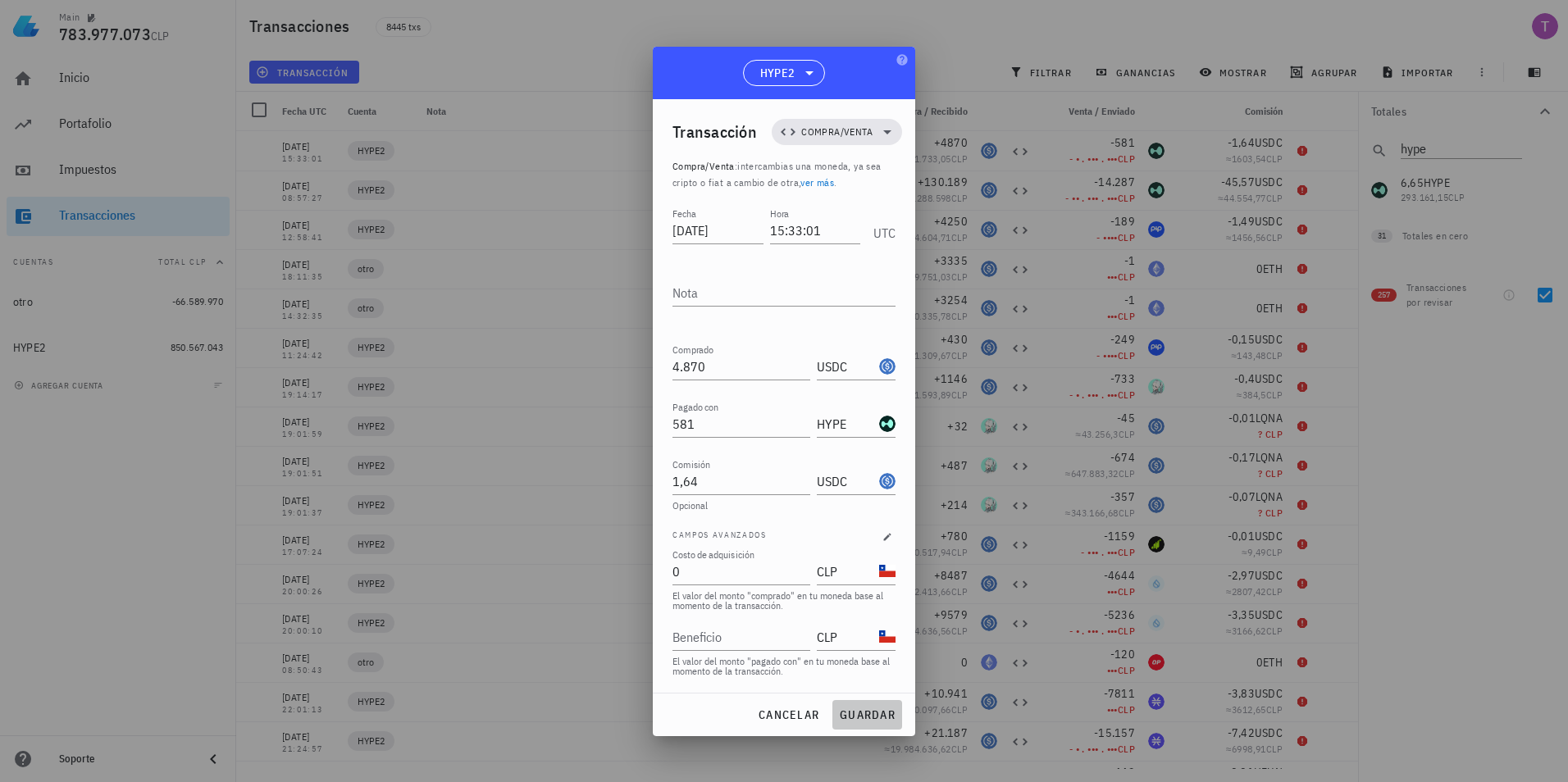 click on "guardar" at bounding box center [867, 715] 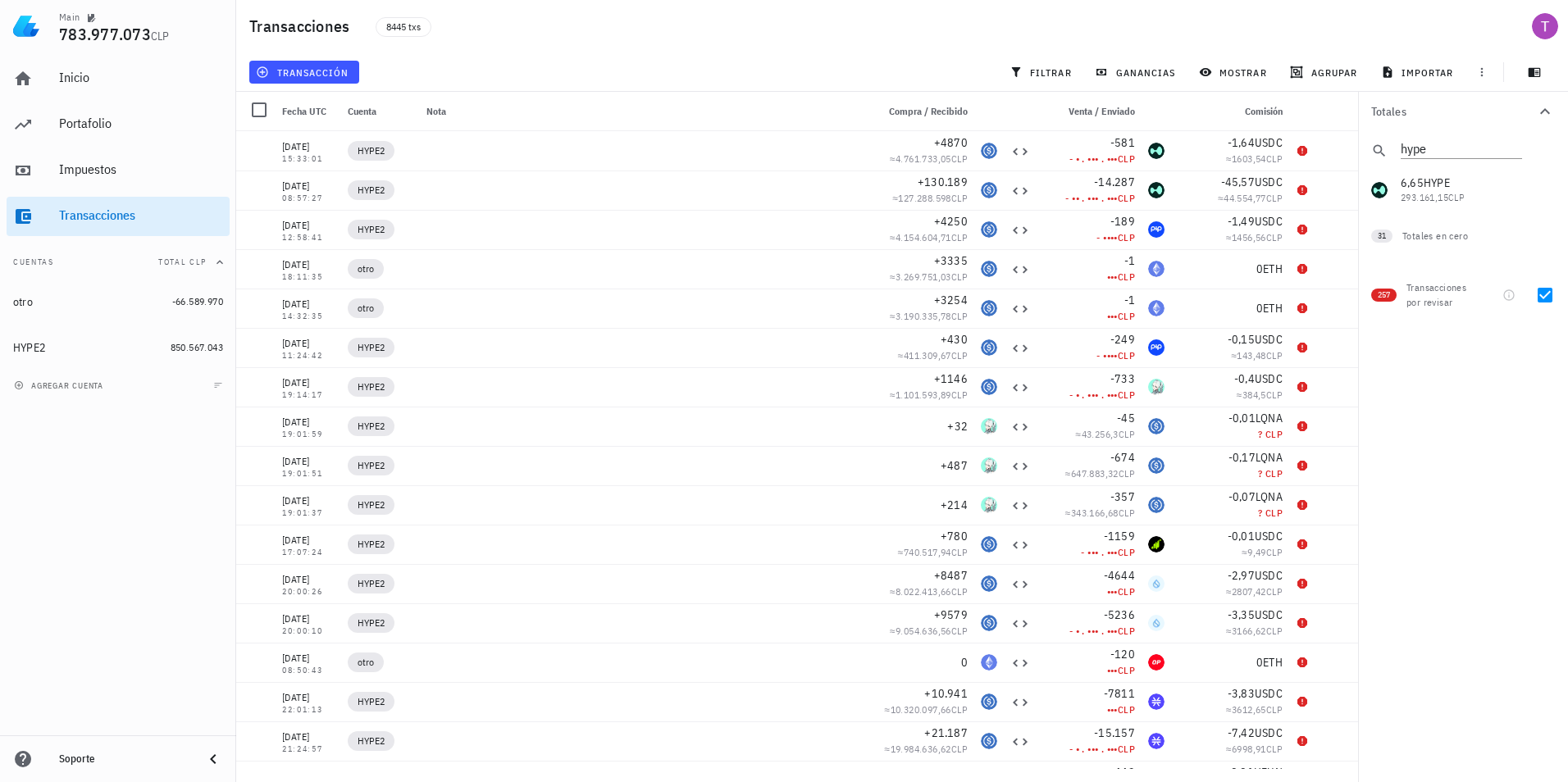 click on "Totales
hype       905.787,83  USDC   872.877.034  CLP     61.631  DOGE   16.017.385  CLP     353  AVAX   8.484.007  CLP     65.751  BID   6.260.591  CLP     143  LINK   2.661.804  CLP     18.554  W   1.675.449  CLP     3773  DYM   1.205.354  CLP     27.837  ALT   980.276,25  CLP     139  APT   707.865,51  CLP     1169  ARB   546.268,3  CLP     3861  PYTH   529.001,35  CLP     240  TIA   494.571,9  CLP     946  ENA   444.104,58  CLP     9031  MAV   442.021,86  CLP     85  ATOM   418.170,52  CLP     2  SOL   345.786,06  CLP     3370  BLUR   340.305,09  CLP     6,65  HYPE   293.161,15  CLP     1200  GOAT   149.358,62  CLP     13  UNI   131.829,65  CLP     22  BERA   49.314,69  CLP     45  SEI   15.236  CLP     462  WOW   14.619,63  CLP     9  SUPER   7291,74  CLP     894  MEOW   783,25  CLP     1,62  PANDA   626,46  CLP     2,41  PURR   426,43  CLP     78  ASI   358,97  CLP     167  NEIRO   89,08  CLP     2,75  FUN   46,15" at bounding box center [1463, 437] 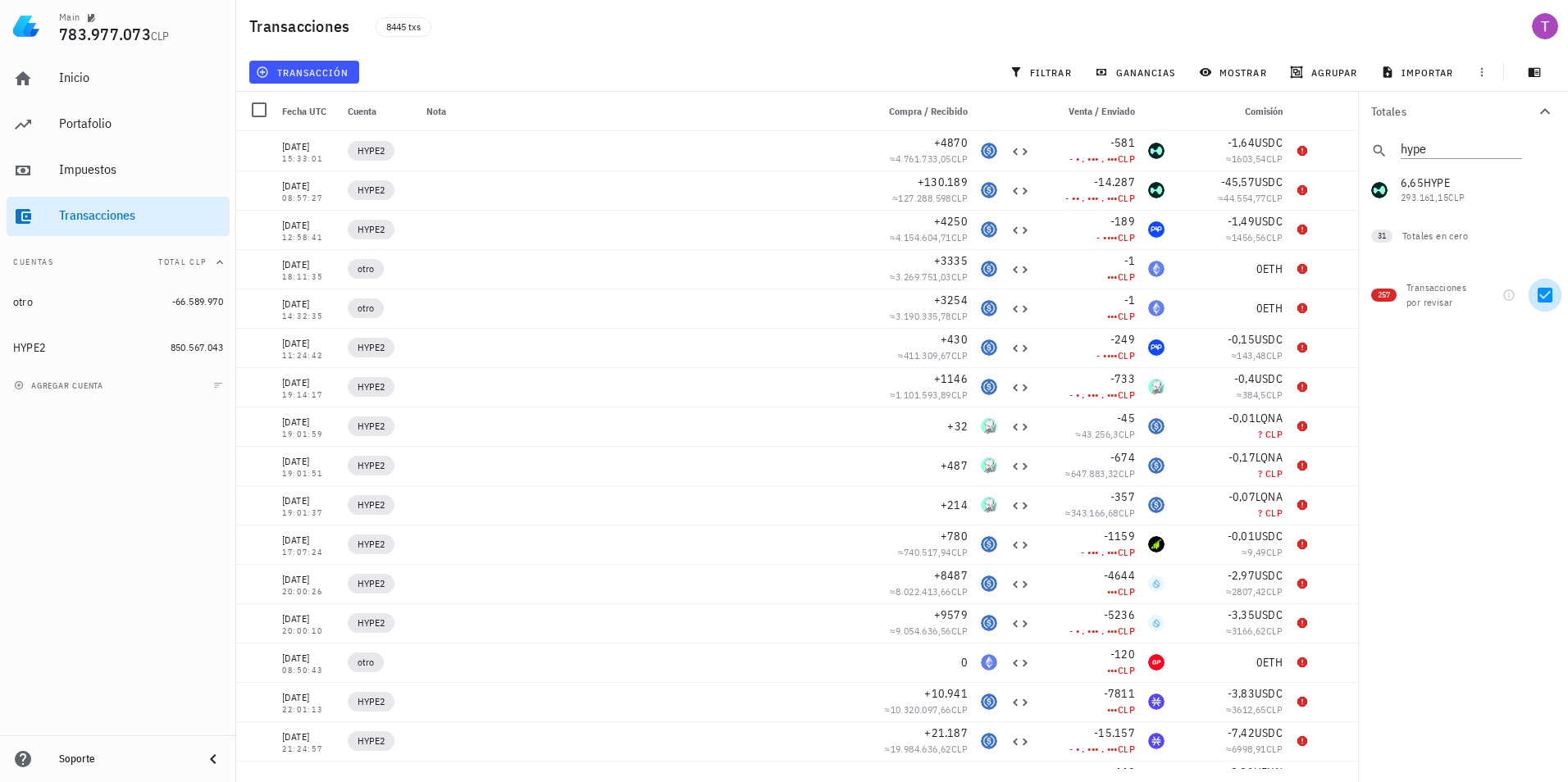 click at bounding box center (1545, 295) 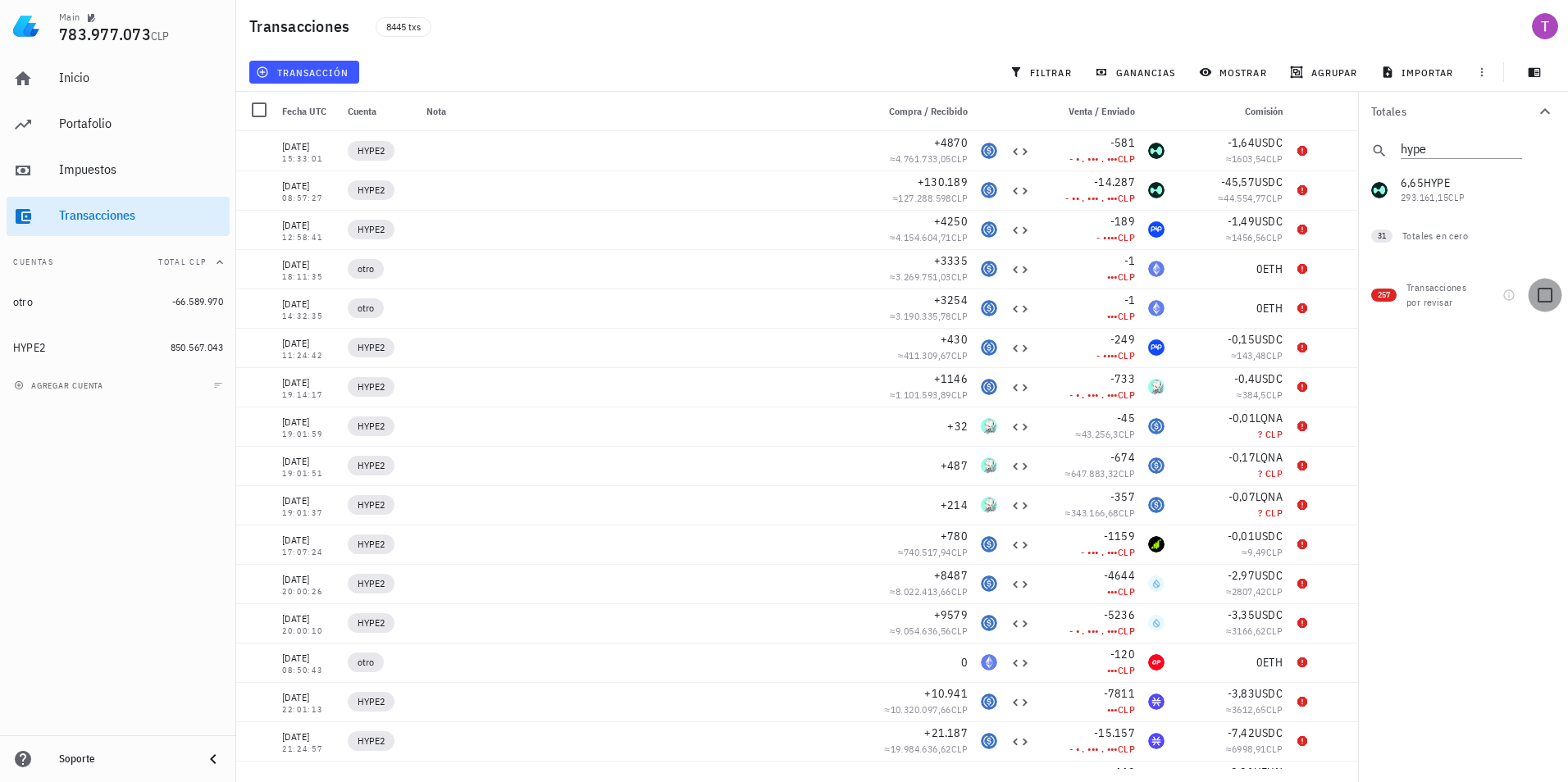 click at bounding box center [1545, 295] 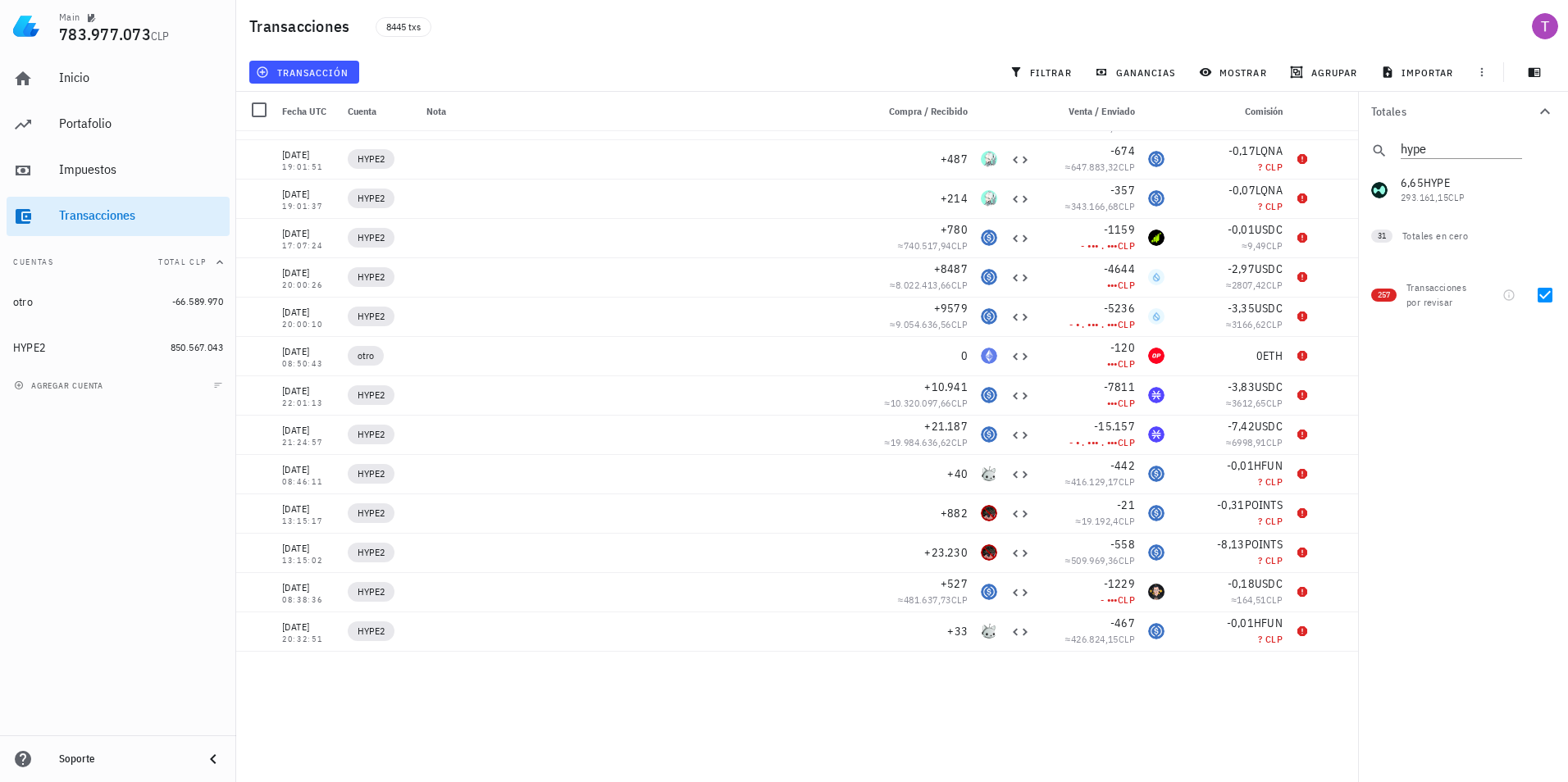 scroll, scrollTop: 0, scrollLeft: 0, axis: both 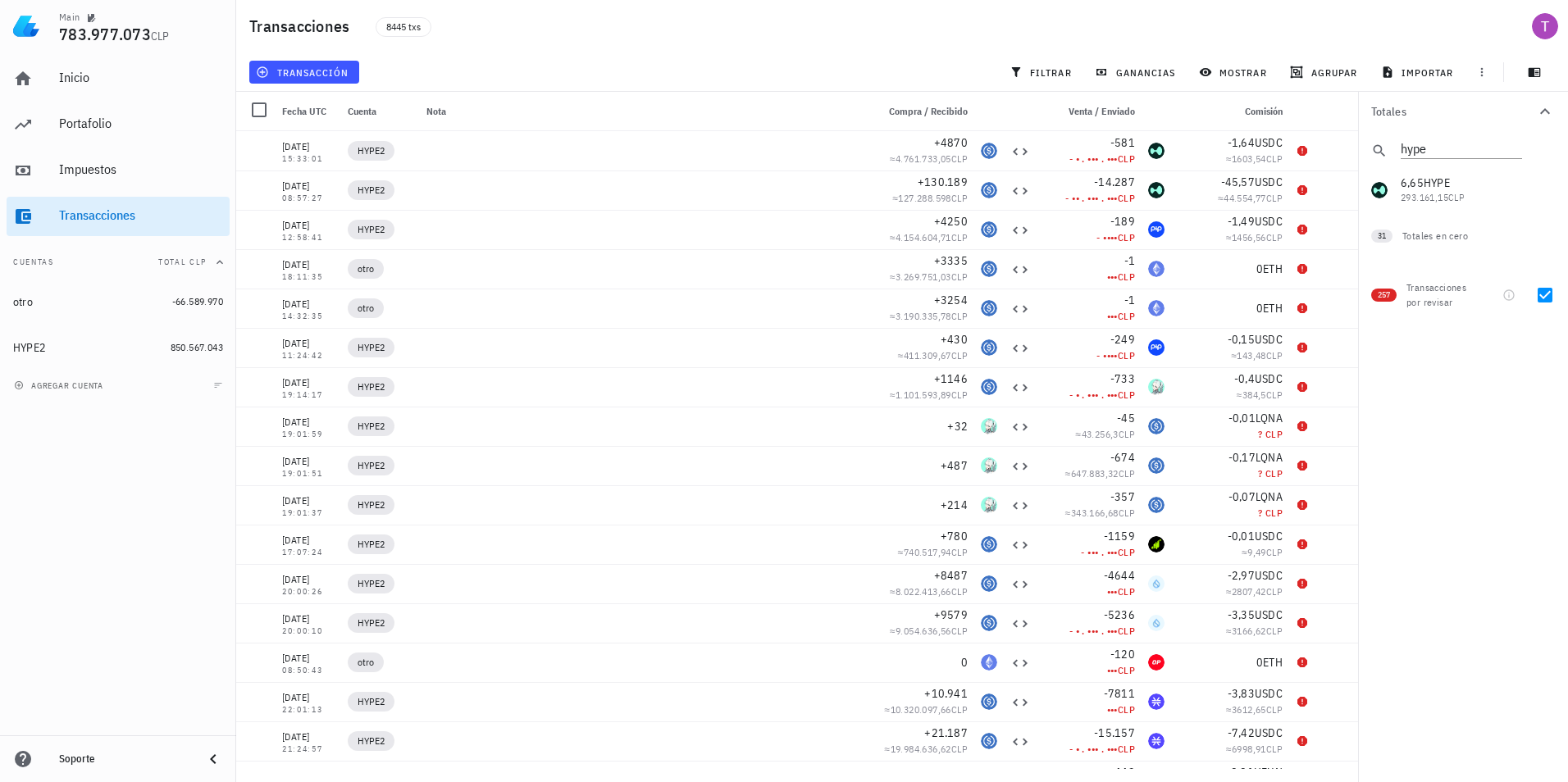 click on "905.787,83  USDC   872.877.034  CLP     61.631  DOGE   16.017.385  CLP     353  AVAX   8.484.007  CLP     65.751  BID   6.260.591  CLP     143  LINK   2.661.804  CLP     18.554  W   1.675.449  CLP     3773  DYM   1.205.354  CLP     27.837  ALT   980.276,25  CLP     139  APT   707.865,51  CLP     1169  ARB   546.268,3  CLP     3861  PYTH   529.001,35  CLP     240  TIA   494.571,9  CLP     946  ENA   444.104,58  CLP     9031  MAV   442.021,86  CLP     85  ATOM   418.170,52  CLP     2  SOL   345.786,06  CLP     3370  BLUR   340.305,09  CLP     6,65  HYPE   293.161,15  CLP     1200  GOAT   149.358,62  CLP     13  UNI   131.829,65  CLP     22  BERA   49.314,69  CLP     45  SEI   15.236  CLP     462  WOW   14.619,63  CLP     9  SUPER   7291,74  CLP     894  MEOW   783,25  CLP     1,62  PANDA   626,46  CLP     2,41  PURR   426,43  CLP     78  ASI   358,97  CLP     167  NEIRO   89,08  CLP     2,75  FUN   46,15  CLP     14,7  PIP   18,56  CLP     31" at bounding box center (1463, 190) 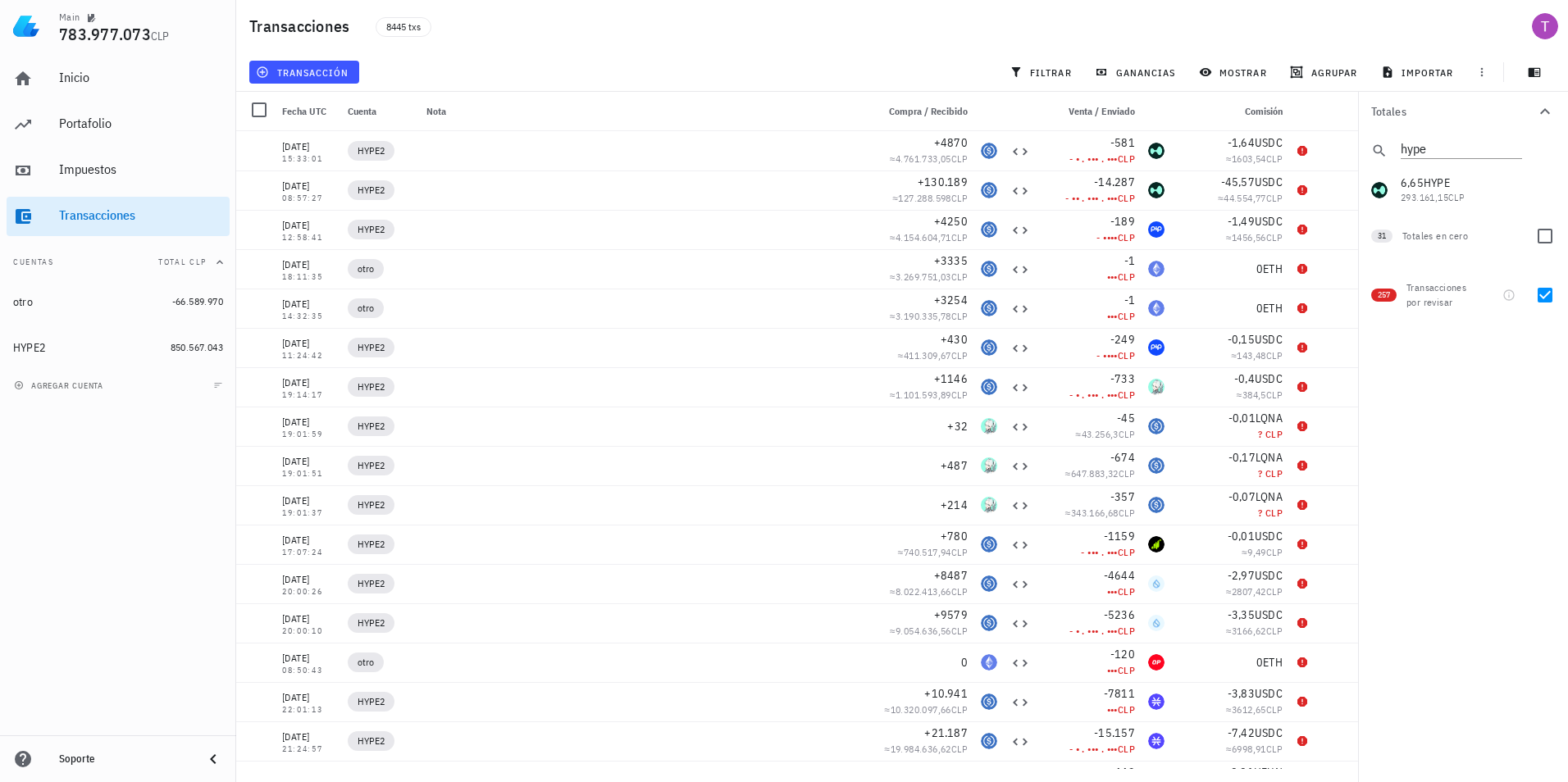 click at bounding box center (1545, 236) 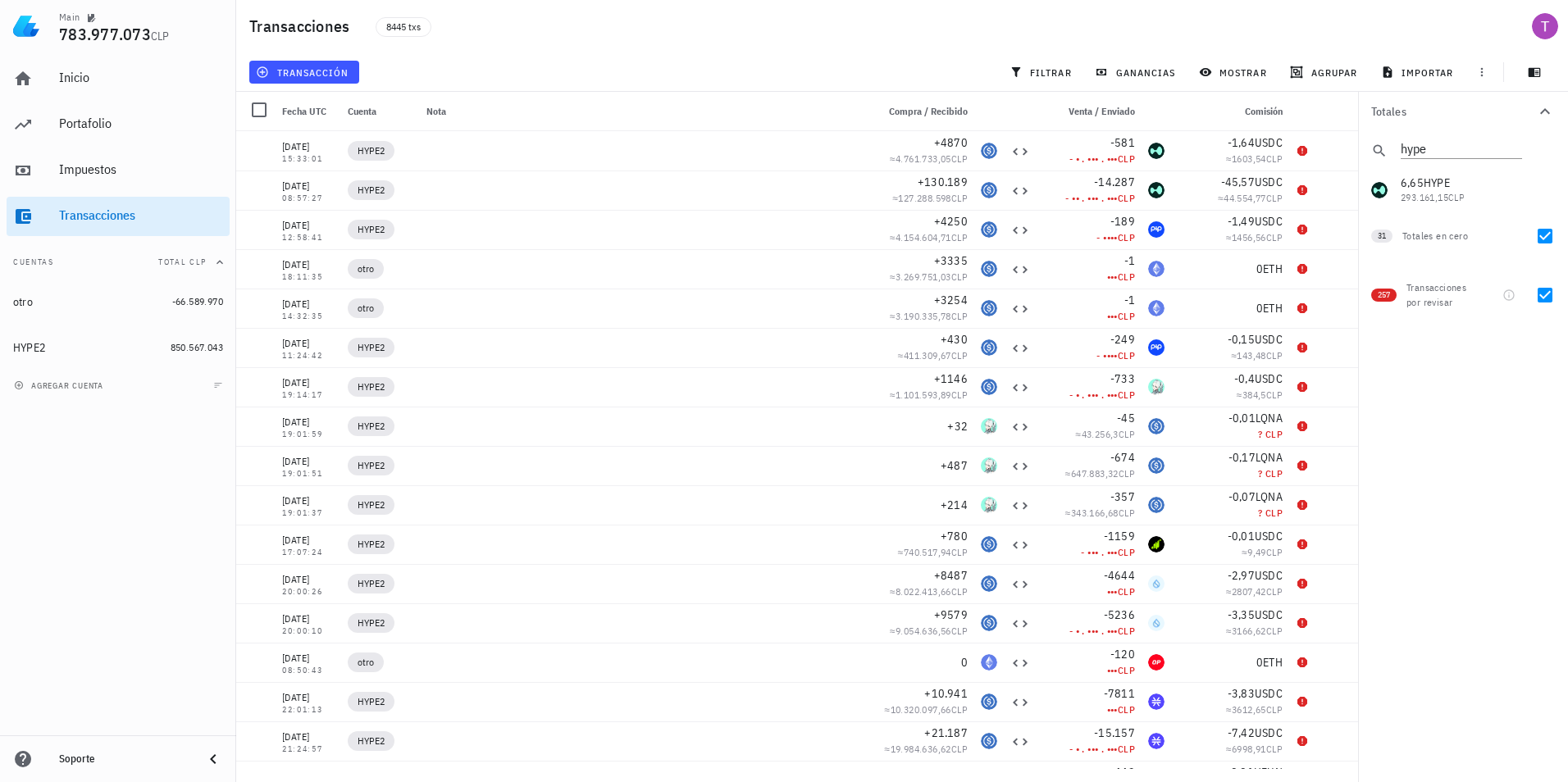 click at bounding box center [1545, 236] 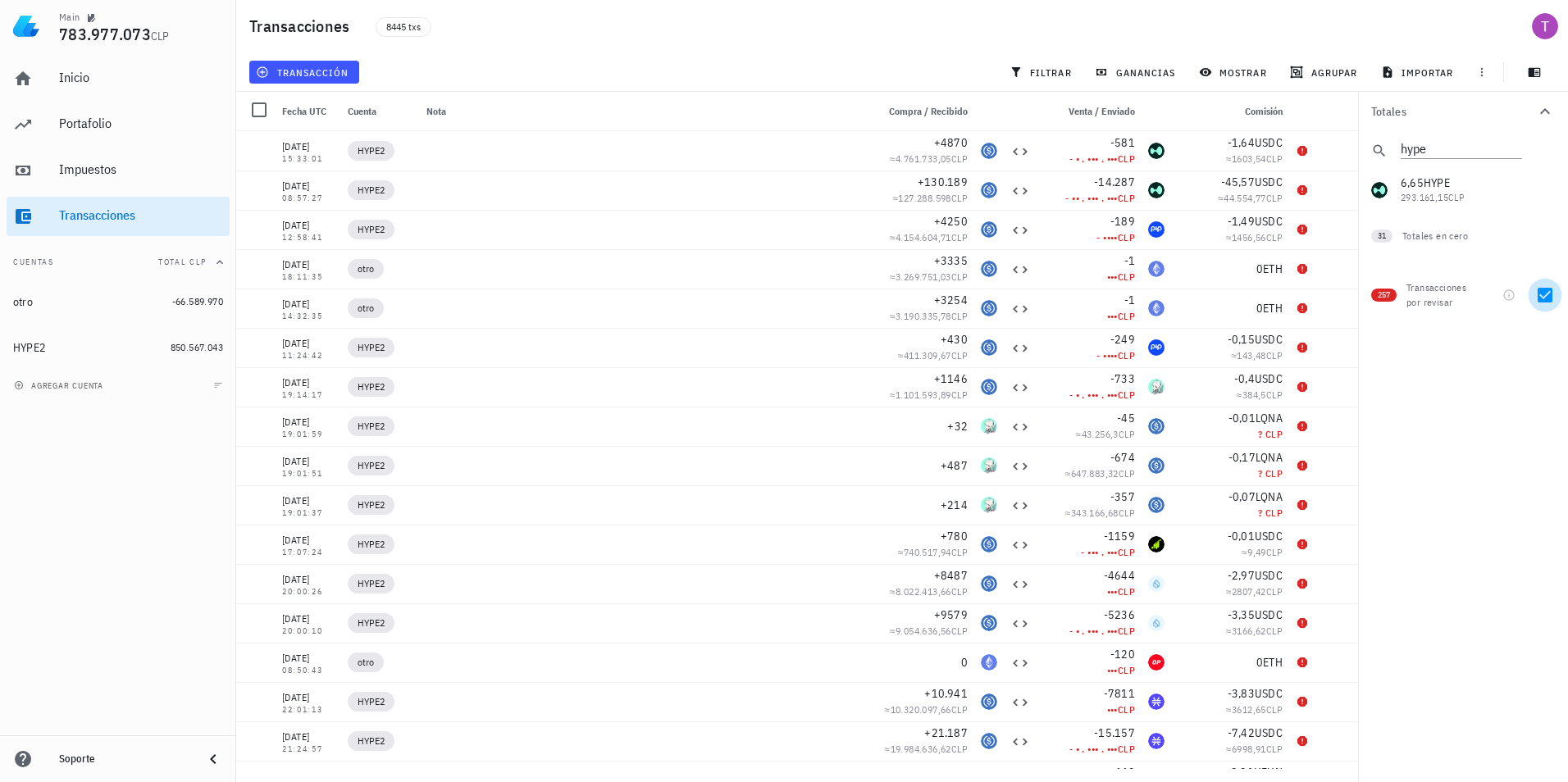 click at bounding box center (1545, 295) 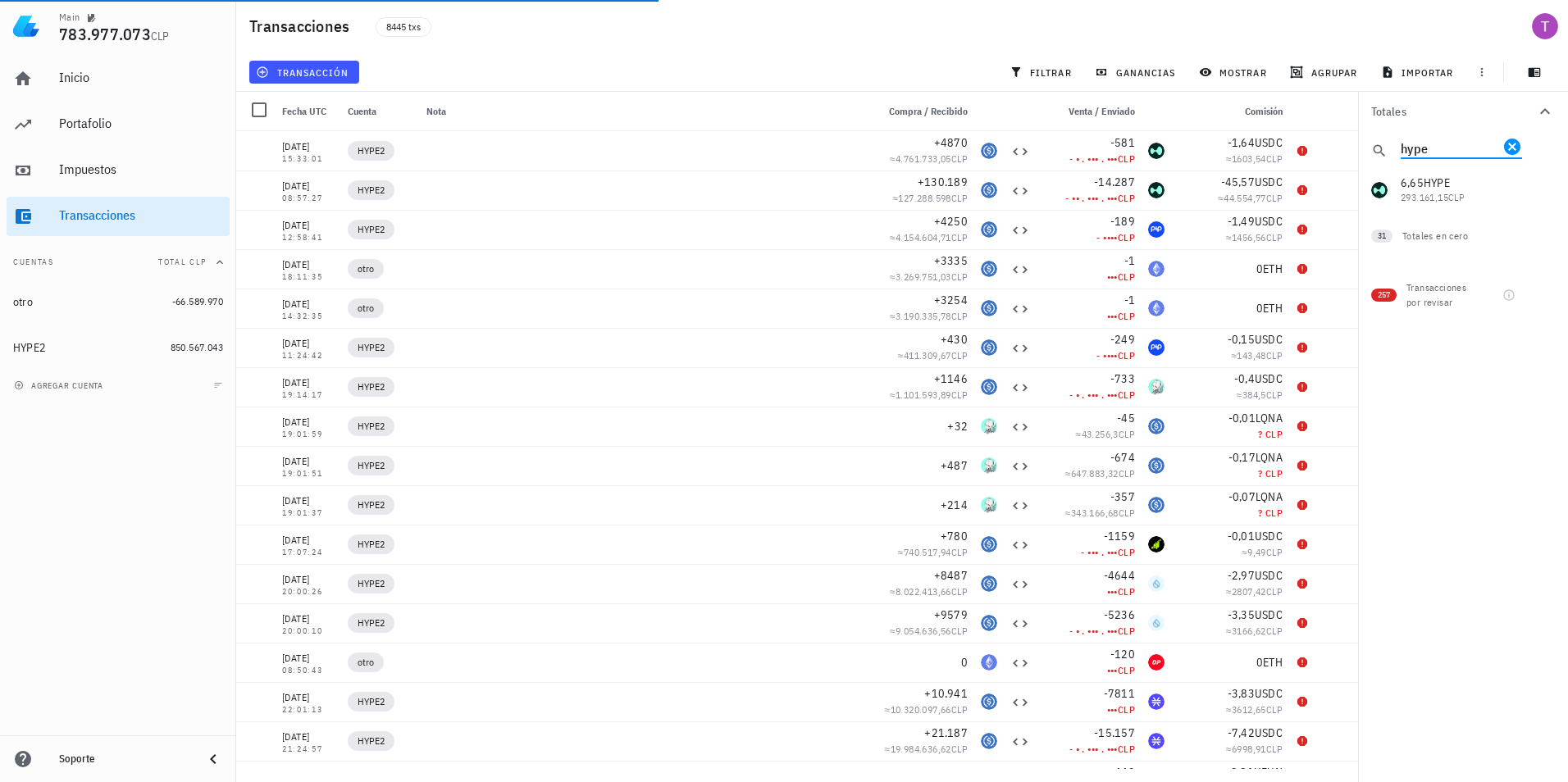 click on "hype" at bounding box center (1450, 148) 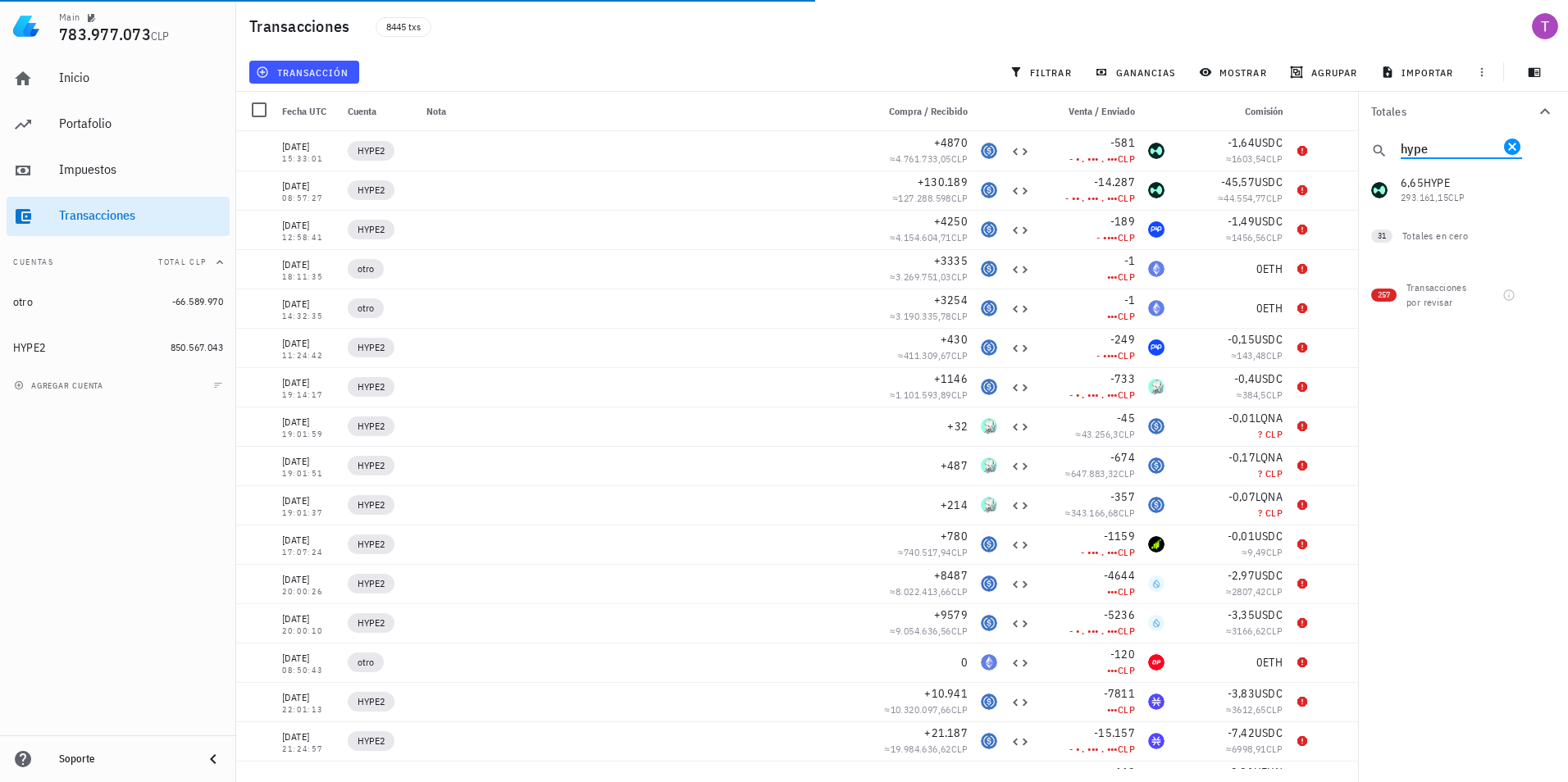 click on "hype" at bounding box center (1450, 148) 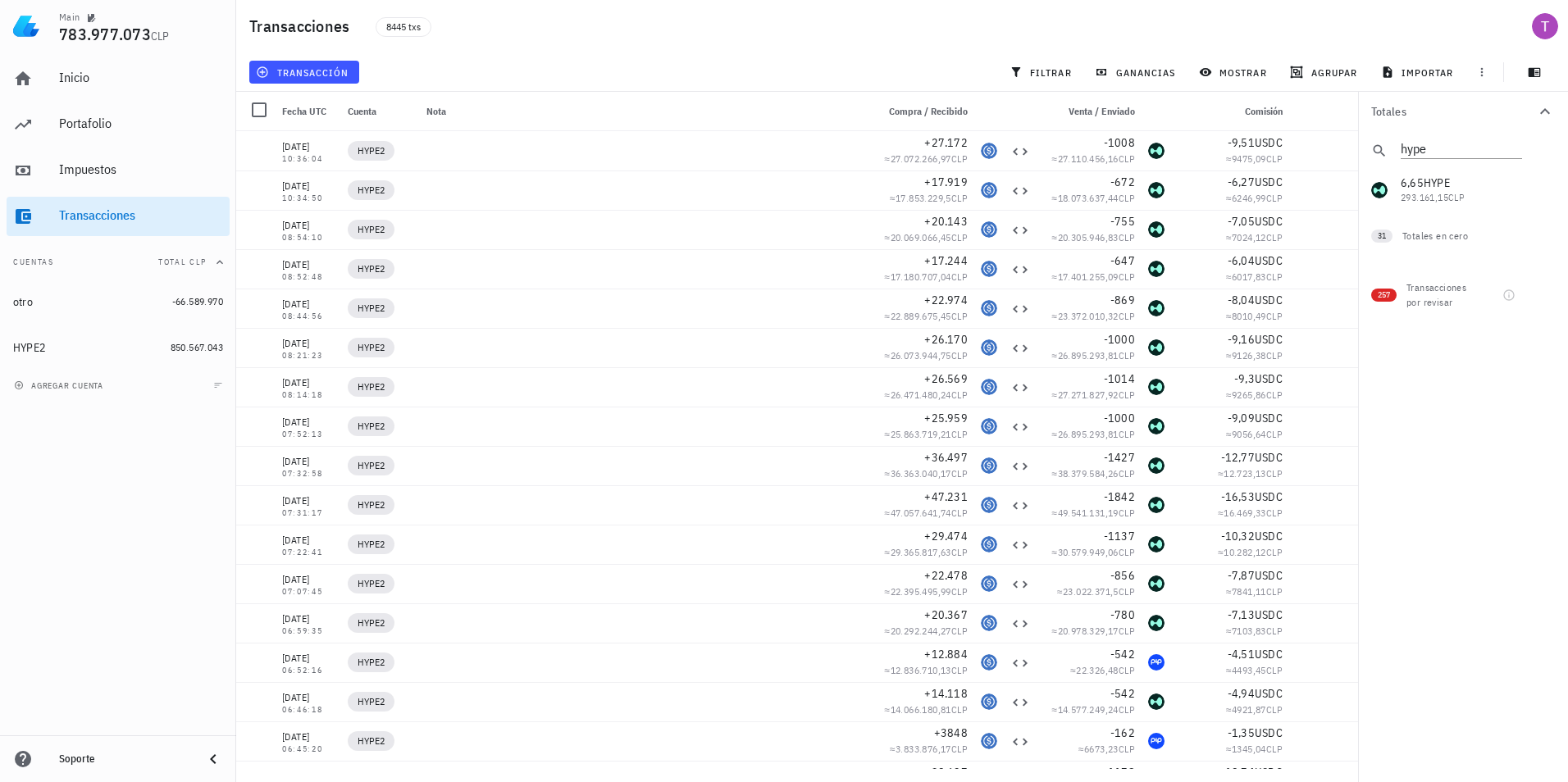 click on "905.787,83  USDC   872.877.034  CLP     61.631  DOGE   16.017.385  CLP     353  AVAX   8.484.007  CLP     65.751  BID   6.260.591  CLP     143  LINK   2.661.804  CLP     18.554  W   1.675.449  CLP     3773  DYM   1.205.354  CLP     27.837  ALT   980.276,25  CLP     139  APT   707.865,51  CLP     1169  ARB   546.268,3  CLP     3861  PYTH   529.001,35  CLP     240  TIA   494.571,9  CLP     946  ENA   444.104,58  CLP     9031  MAV   442.021,86  CLP     85  ATOM   418.170,52  CLP     2  SOL   345.786,06  CLP     3370  BLUR   340.305,09  CLP     6,65  HYPE   293.161,15  CLP     1200  GOAT   149.358,62  CLP     13  UNI   131.829,65  CLP     22  BERA   49.314,69  CLP     45  SEI   15.236  CLP     462  WOW   14.619,63  CLP     9  SUPER   7291,74  CLP     894  MEOW   783,25  CLP     1,62  PANDA   626,46  CLP     2,41  PURR   426,43  CLP     78  ASI   358,97  CLP     167  NEIRO   89,08  CLP     2,75  FUN   46,15  CLP     14,7  PIP   18,56  CLP     31" at bounding box center [1463, 190] 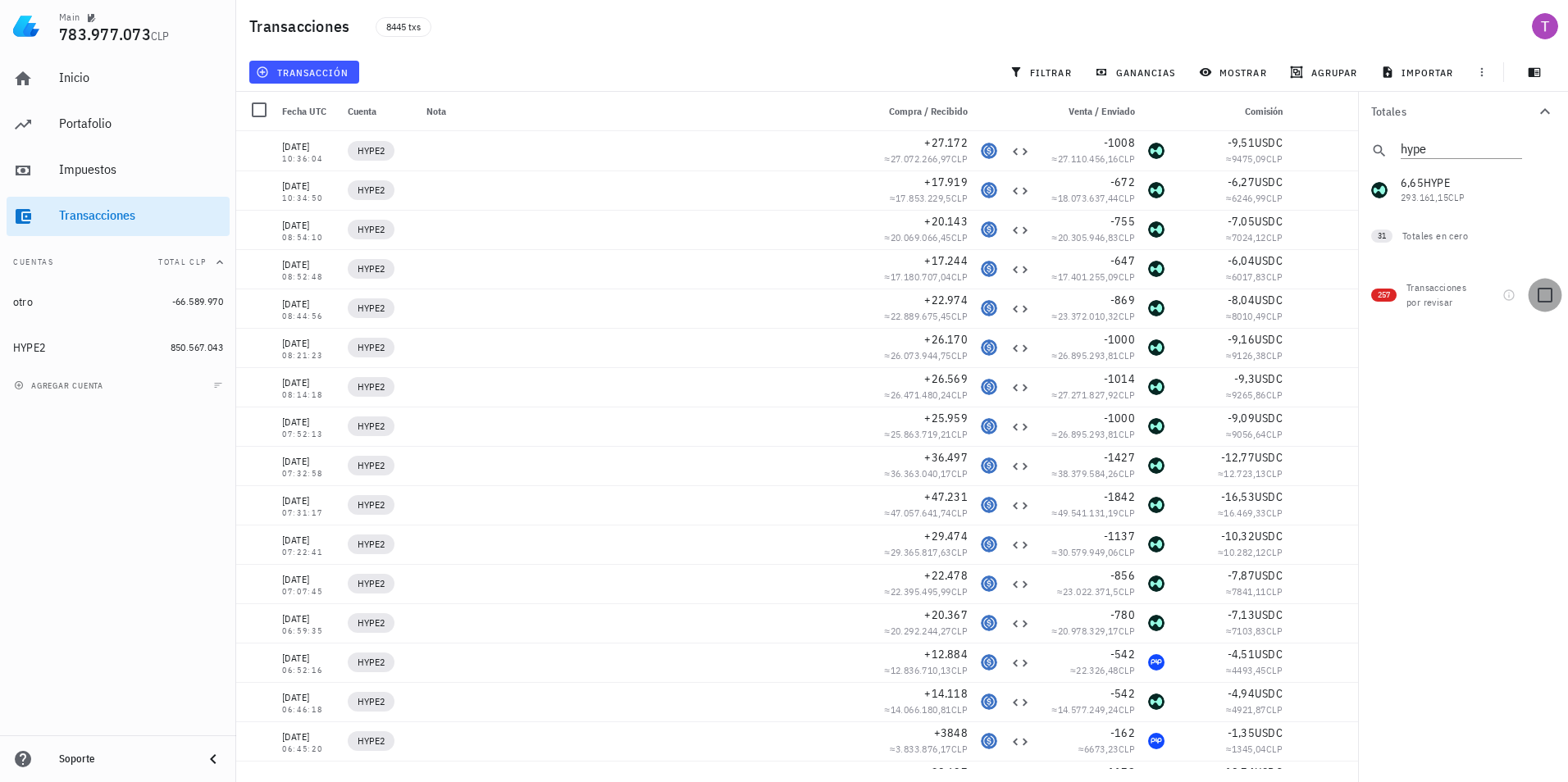 click at bounding box center [1545, 295] 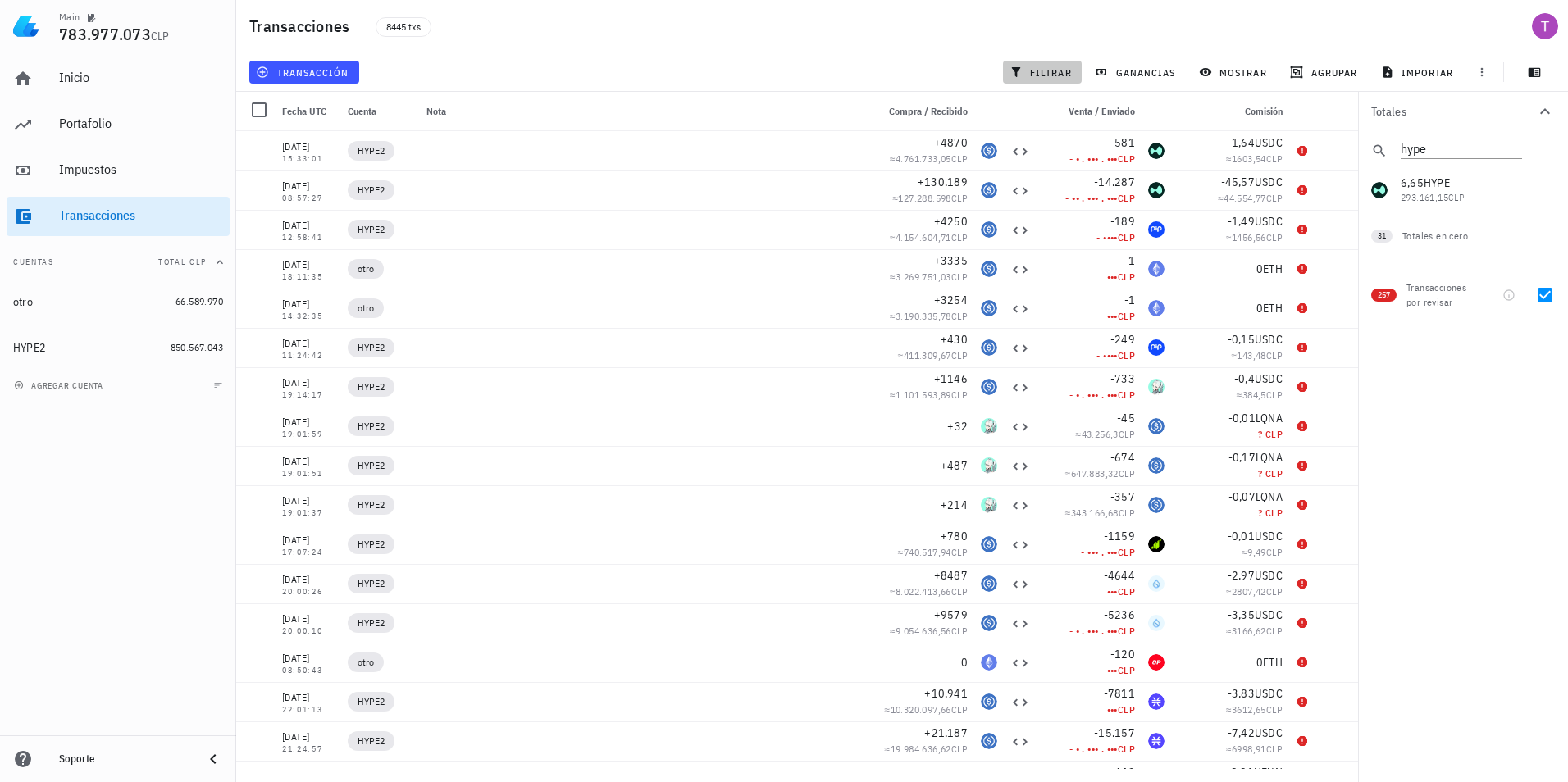 click on "filtrar" at bounding box center [1042, 72] 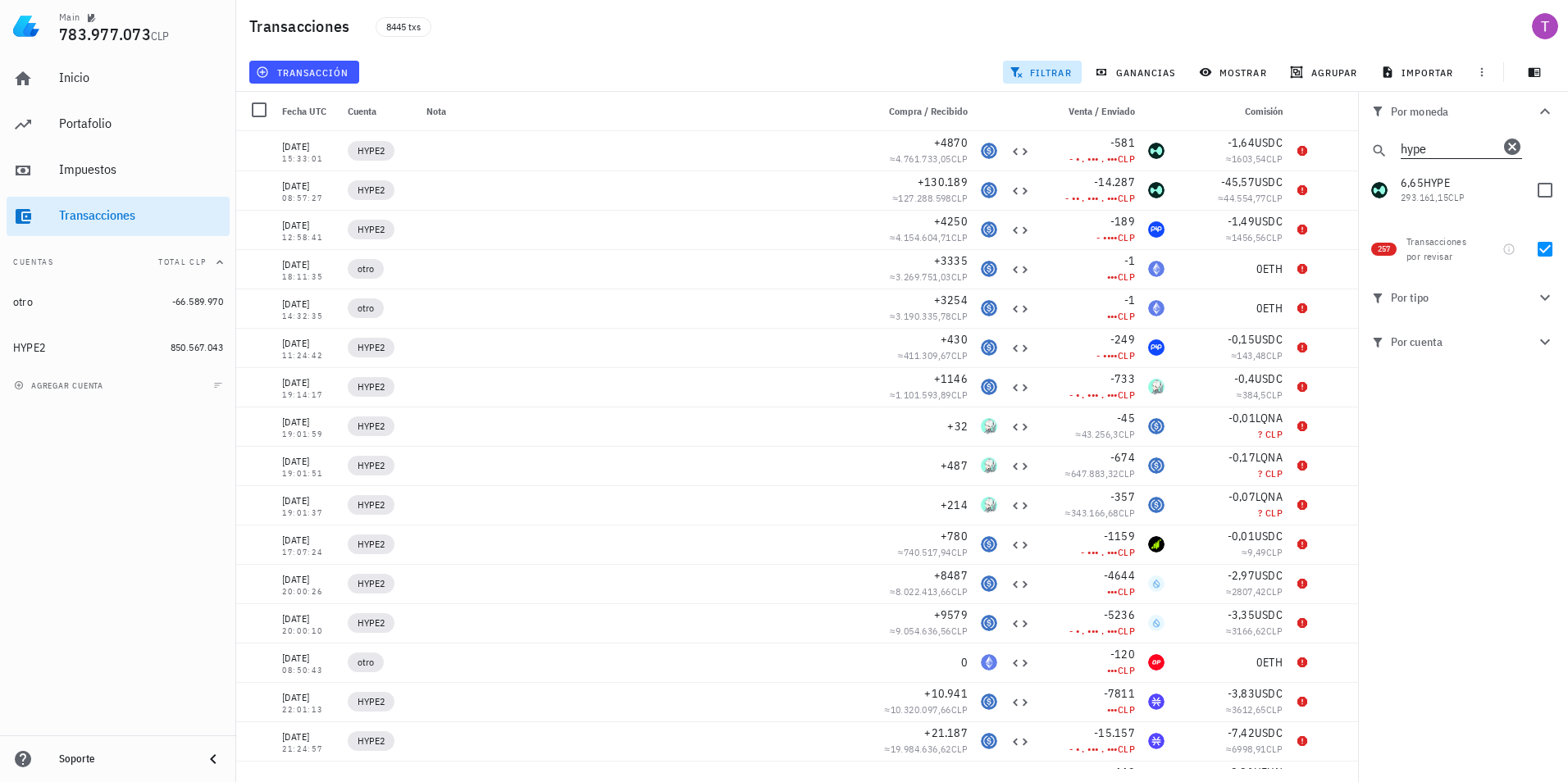 click on "hype" at bounding box center [1450, 148] 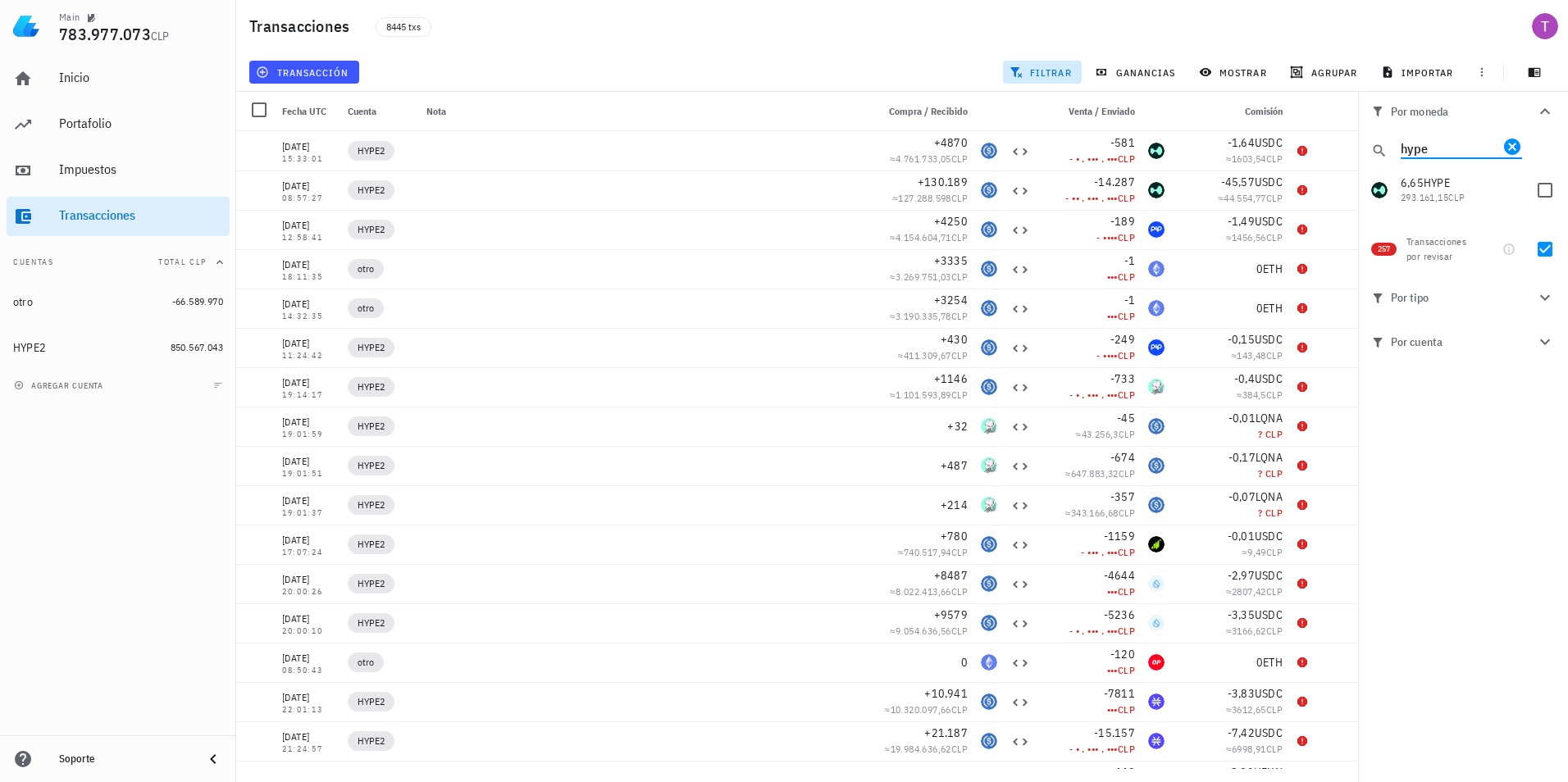 click on "hype" at bounding box center (1450, 148) 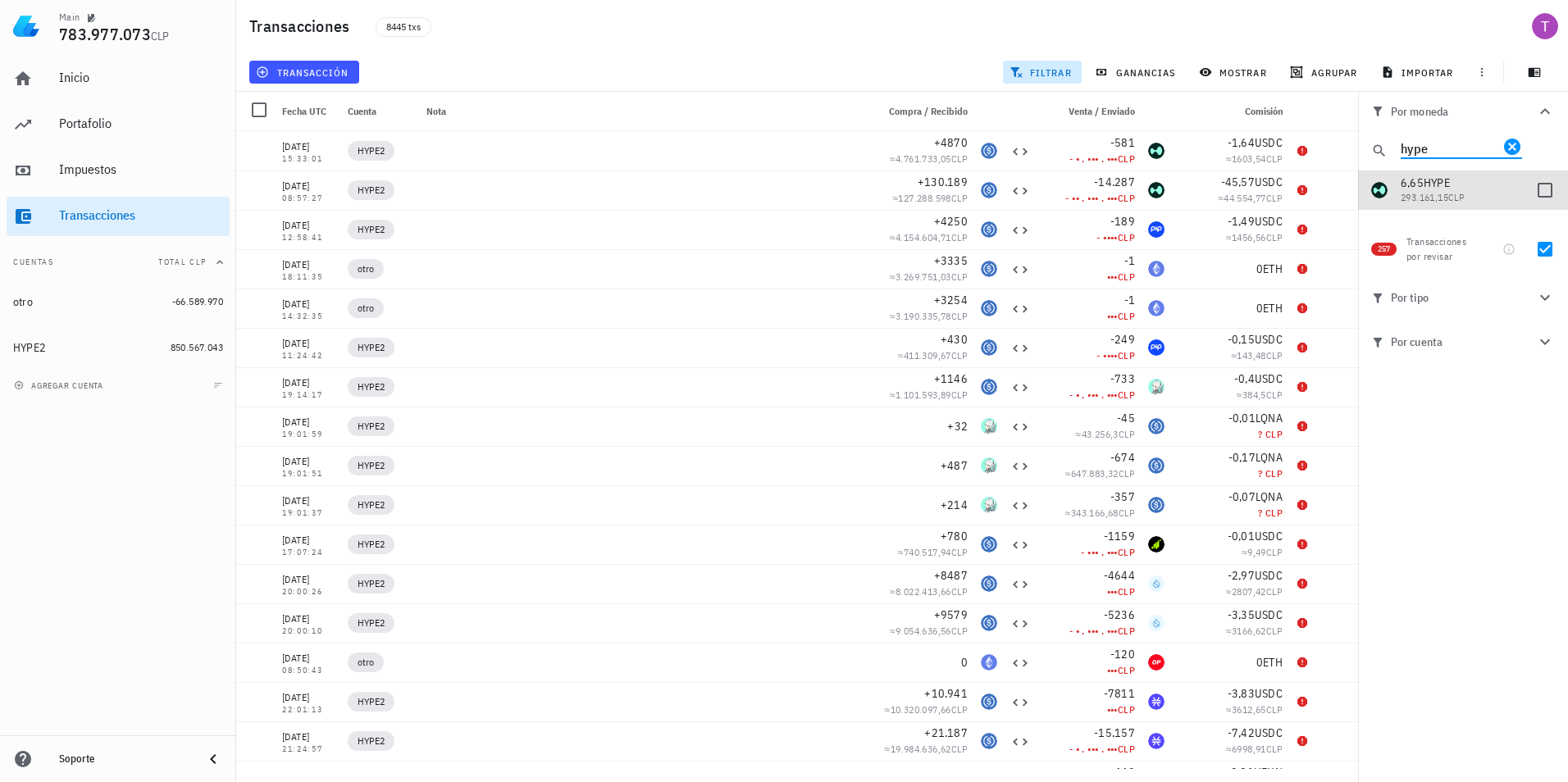 click at bounding box center [1545, 190] 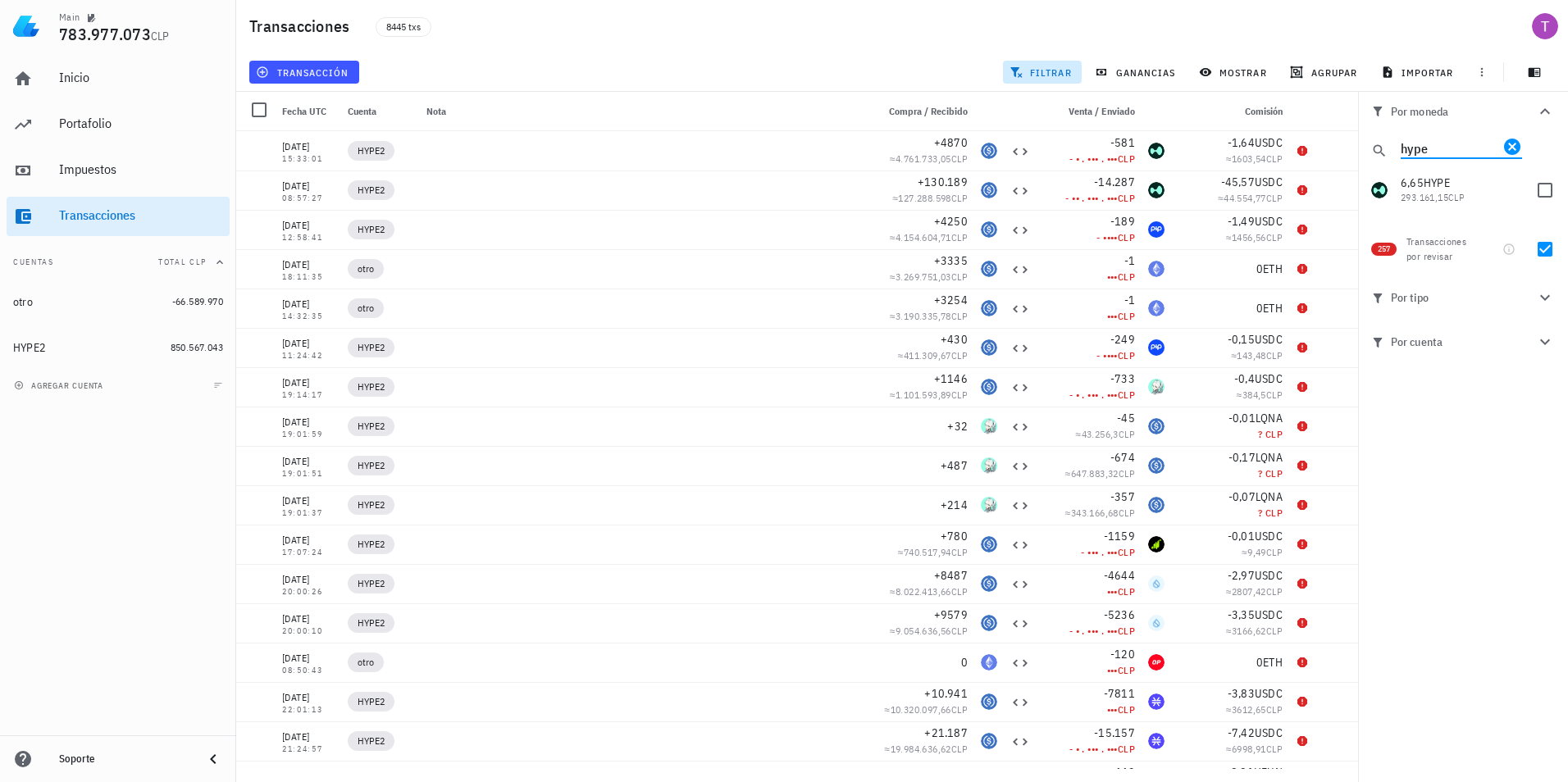 checkbox on "true" 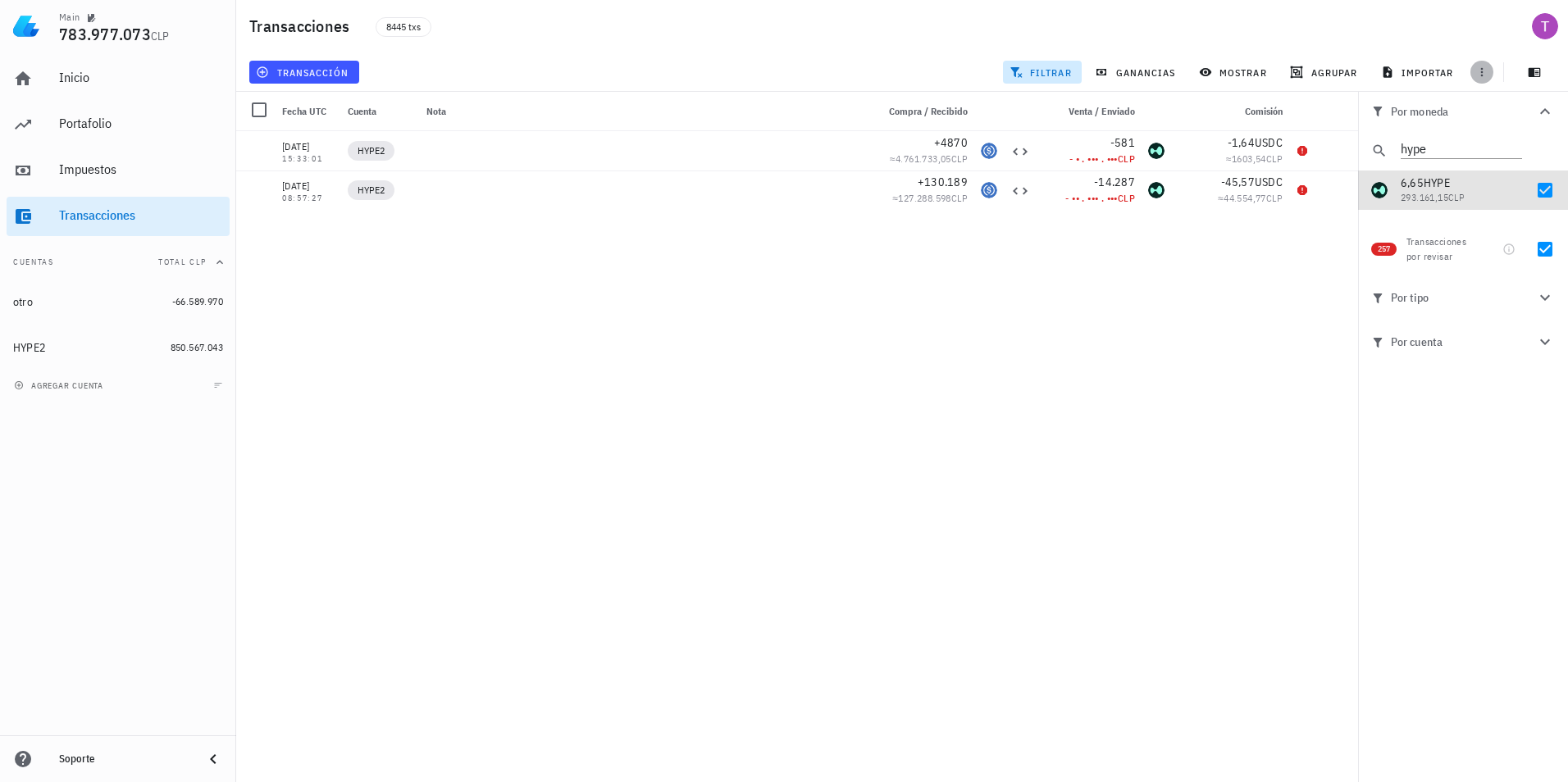 click 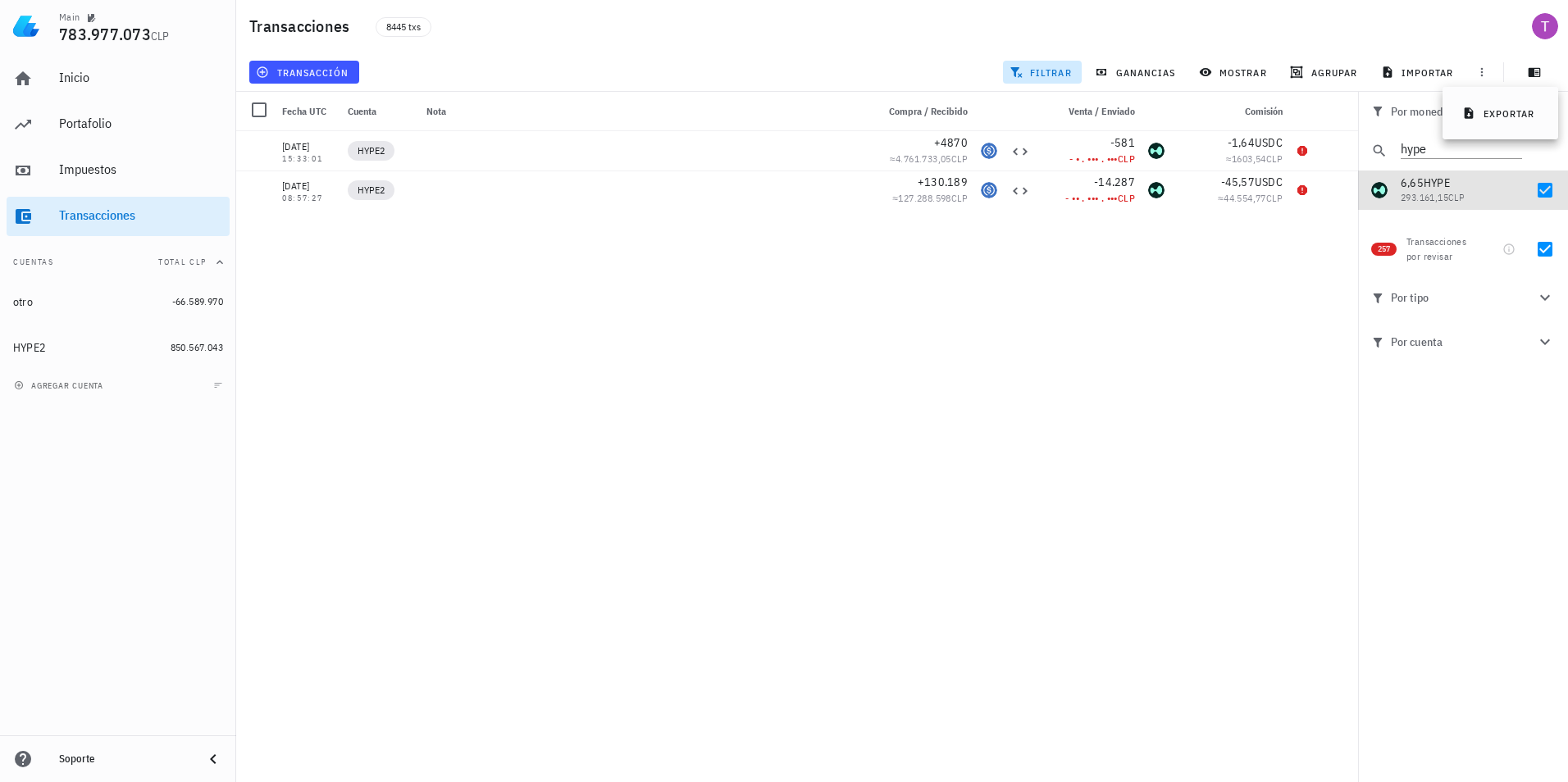 click on "Por moneda
hype       905.787,83  USDC   872.877.034  CLP     61.631  DOGE   16.017.385  CLP     353  AVAX   8.484.007  CLP     65.751  BID   6.260.591  CLP     143  LINK   2.661.804  CLP     18.554  W   1.675.449  CLP     3773  DYM   1.205.354  CLP     27.837  ALT   980.276,25  CLP     139  APT   707.865,51  CLP     1169  ARB   546.268,3  CLP     3861  PYTH   529.001,35  CLP     240  TIA   494.571,9  CLP     946  ENA   444.104,58  CLP     9031  MAV   442.021,86  CLP     85  ATOM   418.170,52  CLP     2  SOL   345.786,06  CLP     3370  BLUR   340.305,09  CLP     6,65  HYPE   293.161,15  CLP     1200  GOAT   149.358,62  CLP     13  UNI   131.829,65  CLP     22  BERA   49.314,69  CLP     45  SEI   15.236  CLP     462  WOW   14.619,63  CLP     9  SUPER   7291,74  CLP     894  MEOW   783,25  CLP     1,62  PANDA   626,46  CLP     2,41  PURR   426,43  CLP     78  ASI   358,97  CLP     167  NEIRO   89,08  CLP     2,75  FUN" at bounding box center [1463, 437] 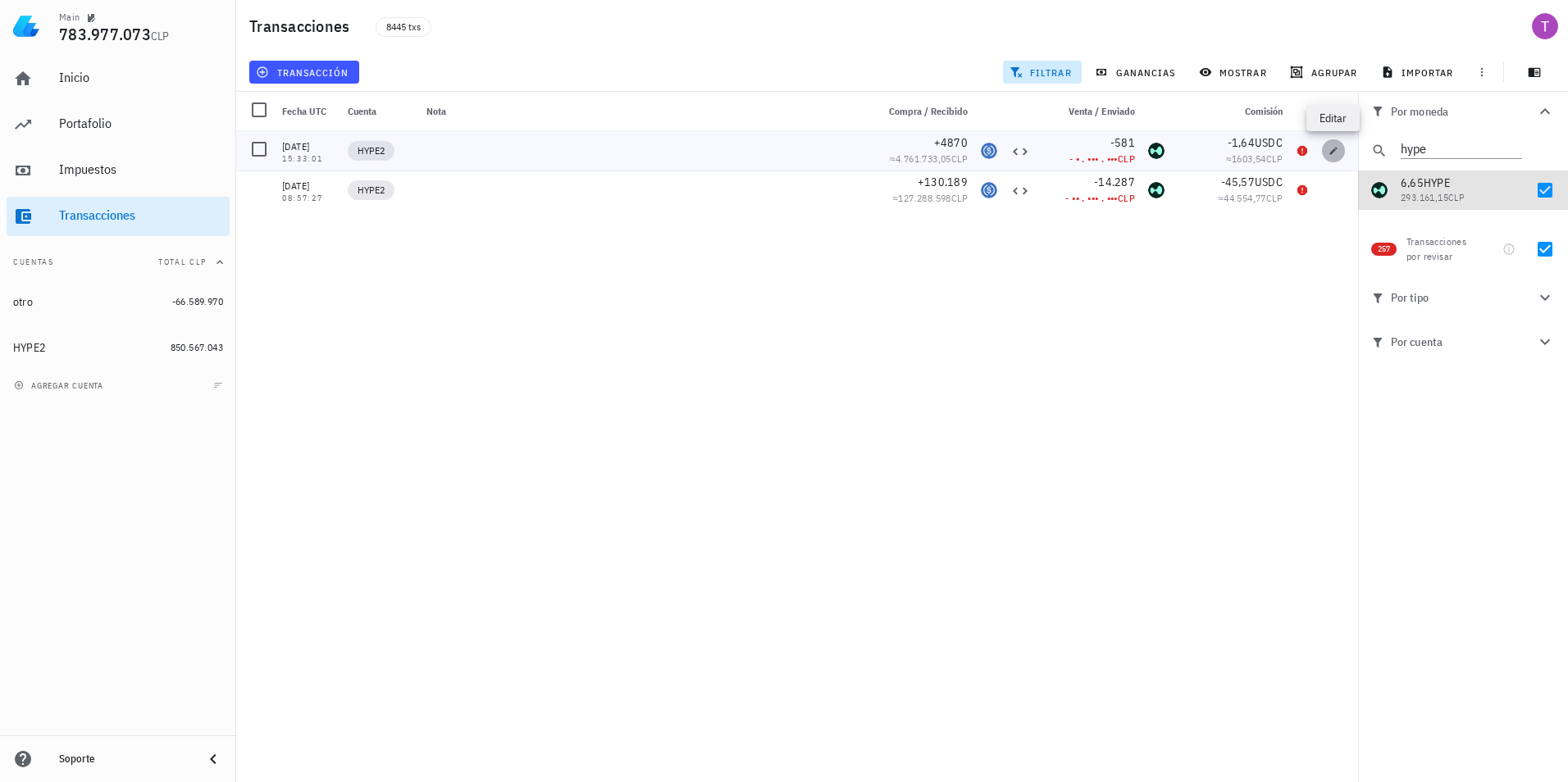 click 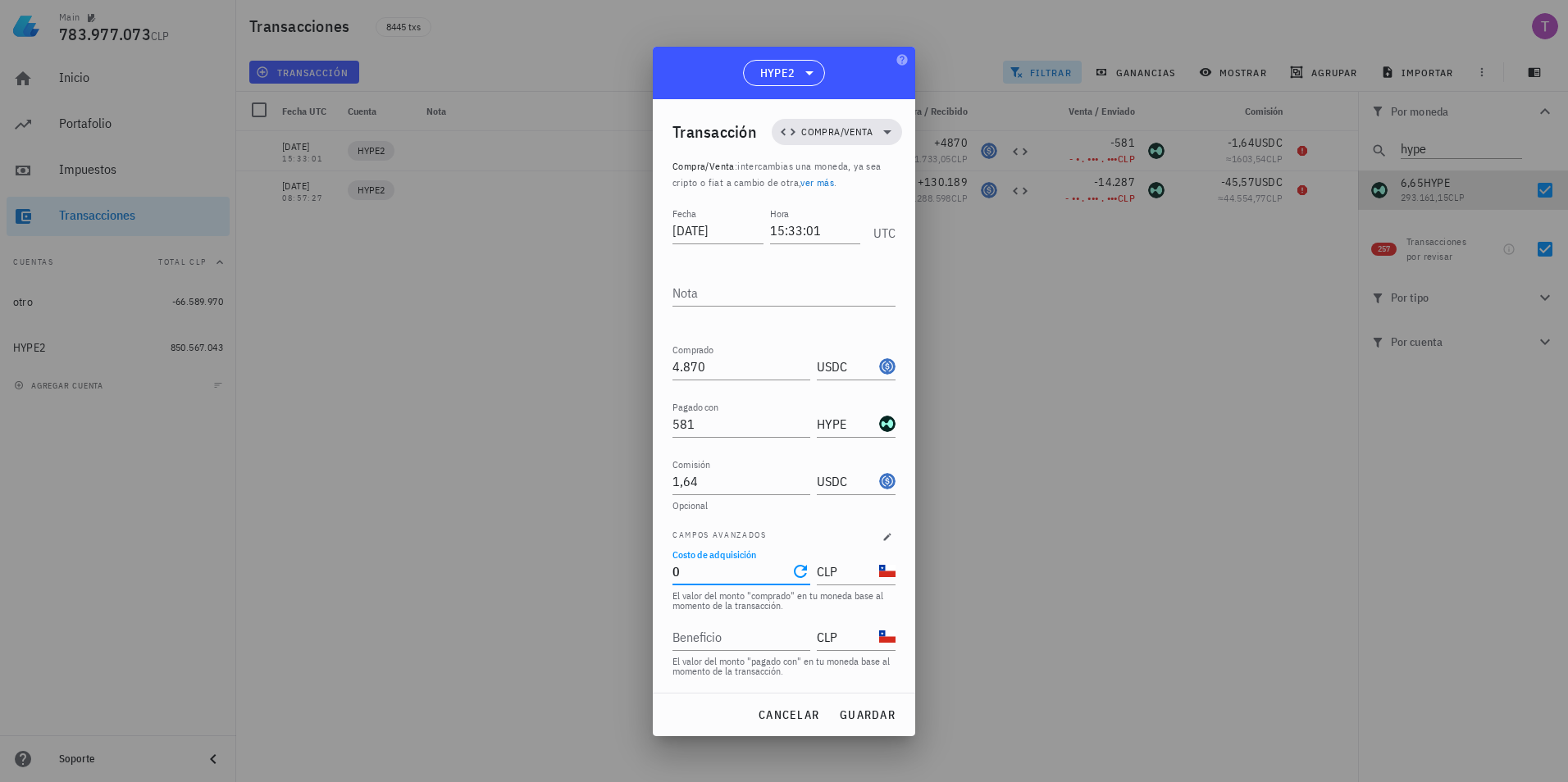 click on "0" at bounding box center (730, 571) 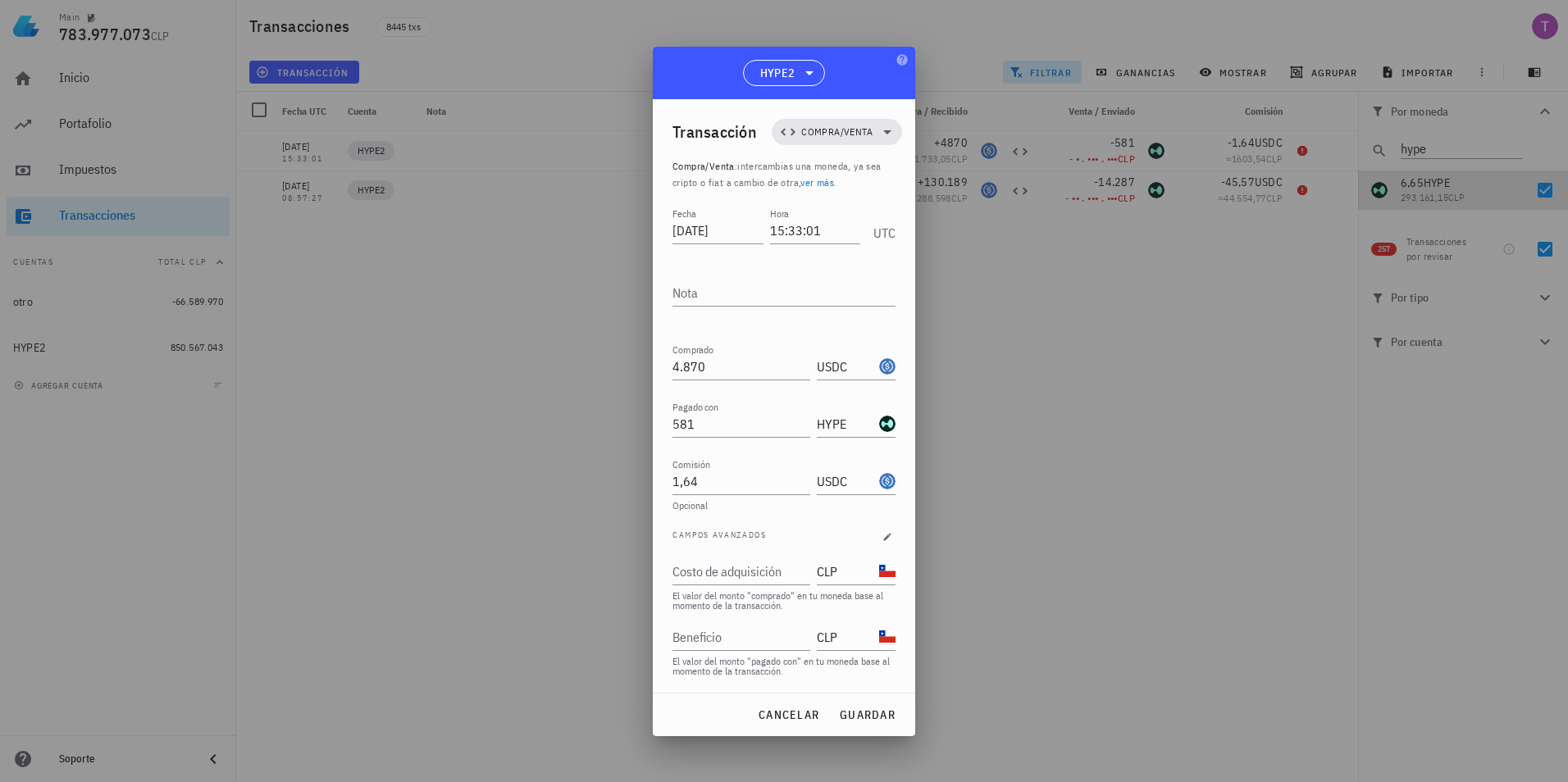 click at bounding box center [784, 391] 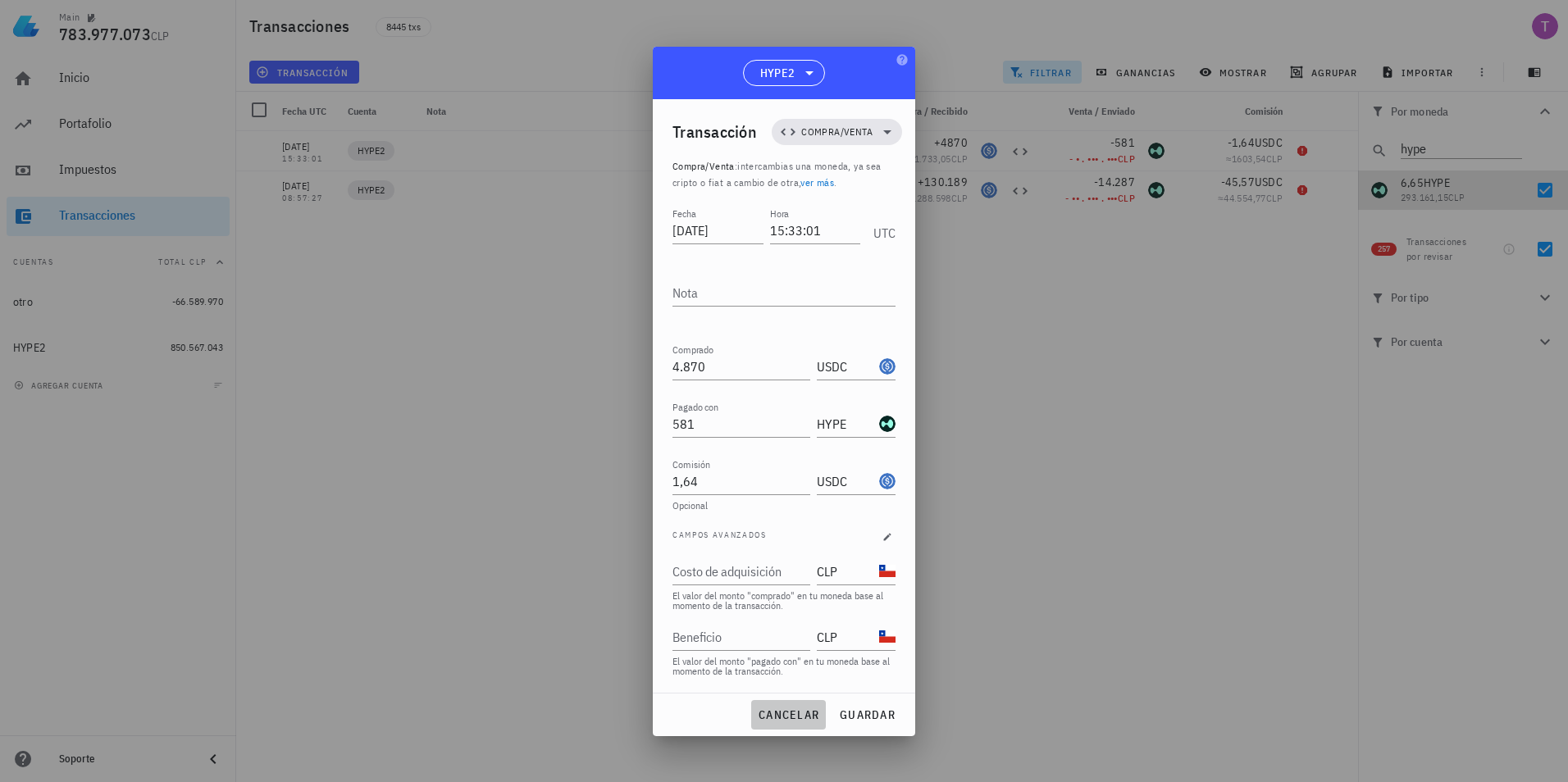 click on "cancelar" at bounding box center (788, 715) 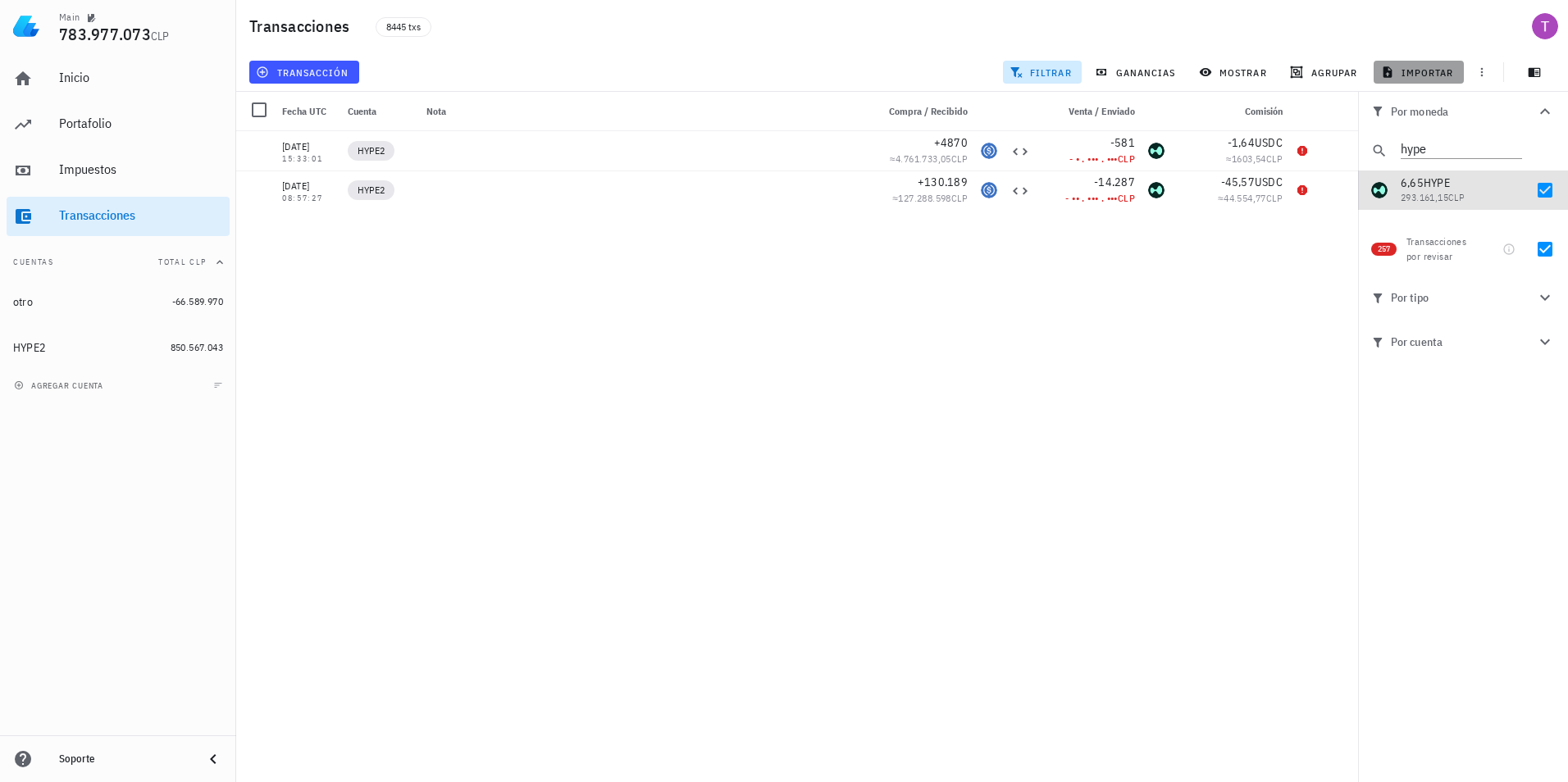 click on "importar" at bounding box center [1419, 72] 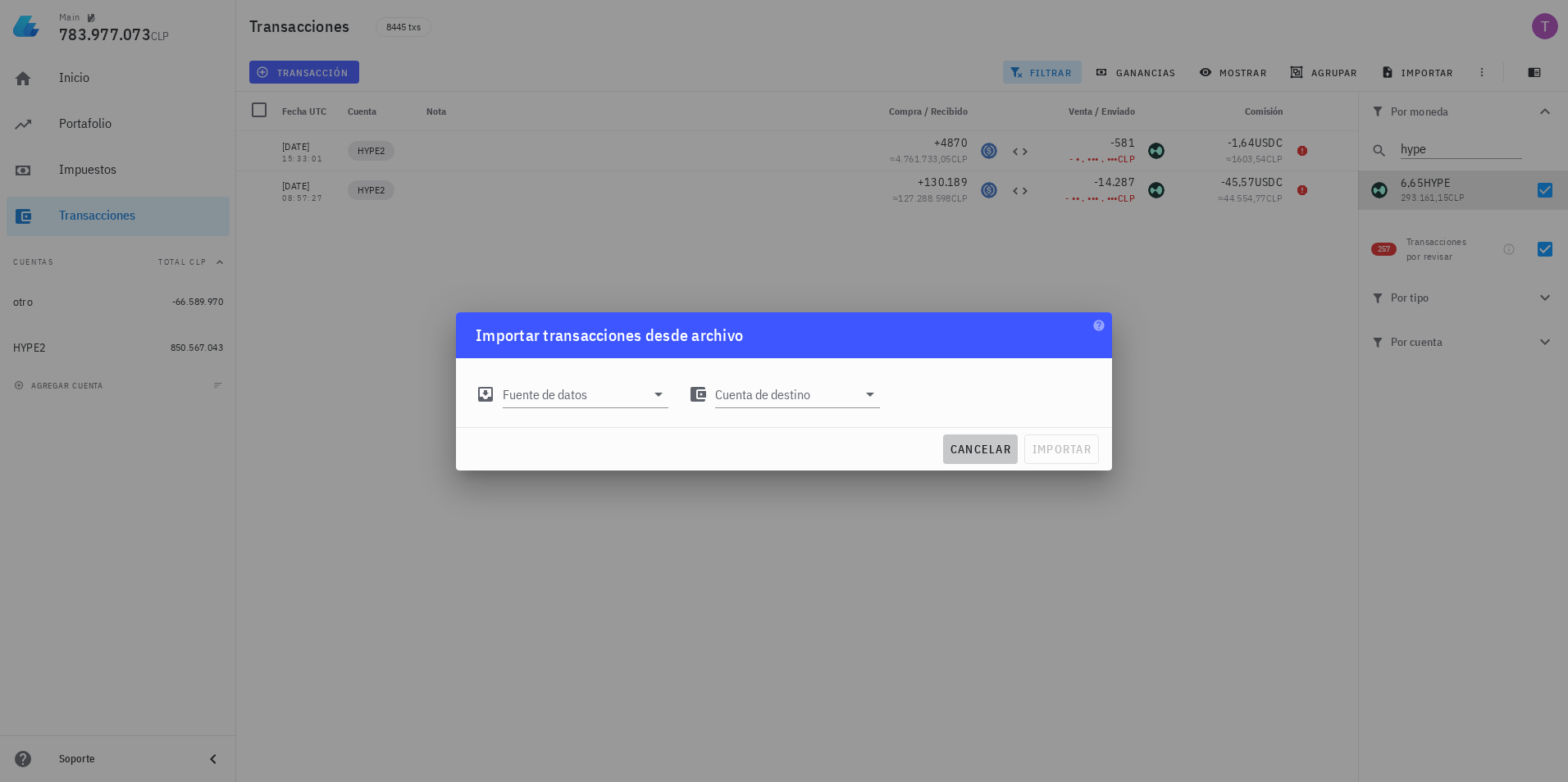 click on "cancelar" at bounding box center [980, 449] 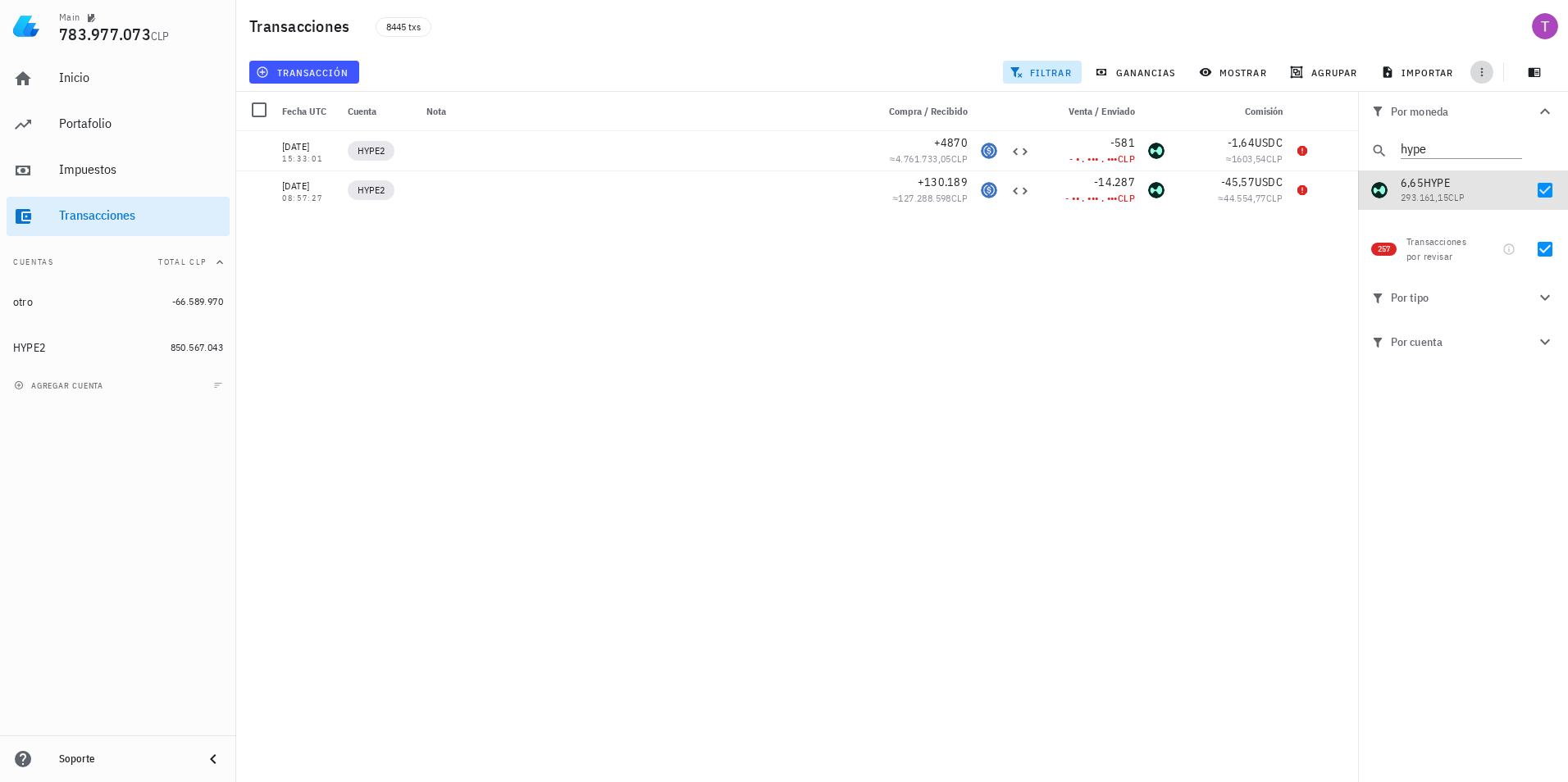 click 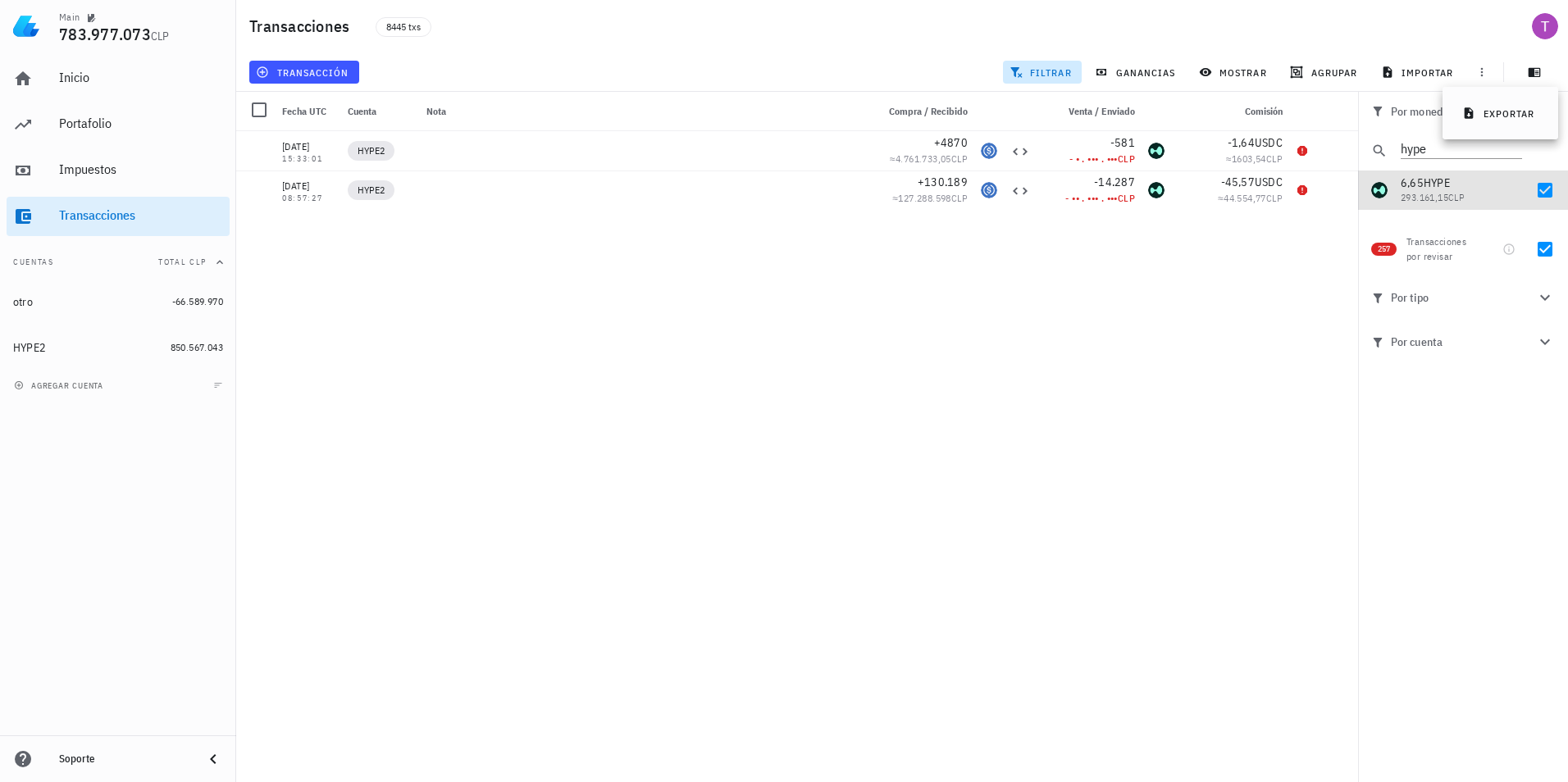click on "02/12/2024
15:33:01
HYPE2 +4870   ≈ 4.761.733,05  CLP     -581     -
• .
••• .
•••   CLP -1,64  USDC   ≈ 1603,54  CLP
01/12/2024
08:57:27
HYPE2 +130.189   ≈ 127.288.598  CLP     -14.287     -
•• .
••• .
•••   CLP -45,57  USDC   ≈ 44.554,77  CLP
30/11/2024
12:58:41
HYPE2 +4250   ≈ 4.154.604,71  CLP     -189     -
••••   CLP -1,49  USDC   ≈ 1456,56  CLP
12/11/2024
18:11:35
otro +3335   ≈ 3.269.751,03  CLP     -1
•••   CLP 0  ETH
12/11/2024
14:32:35
otro +3254   ≈ 3.190.335,78  CLP     -1
•••   CLP 0  ETH
05/11/2024
11:24:42
HYPE2 +430   ≈ 411.309,67  CLP     -249     -
••••   CLP -0,15  USDC   ≈ 143,48  CLP
01/11/2024
19:14:17
HYPE2 +1146   ≈ 1.101.593,89  CLP" at bounding box center [797, 450] 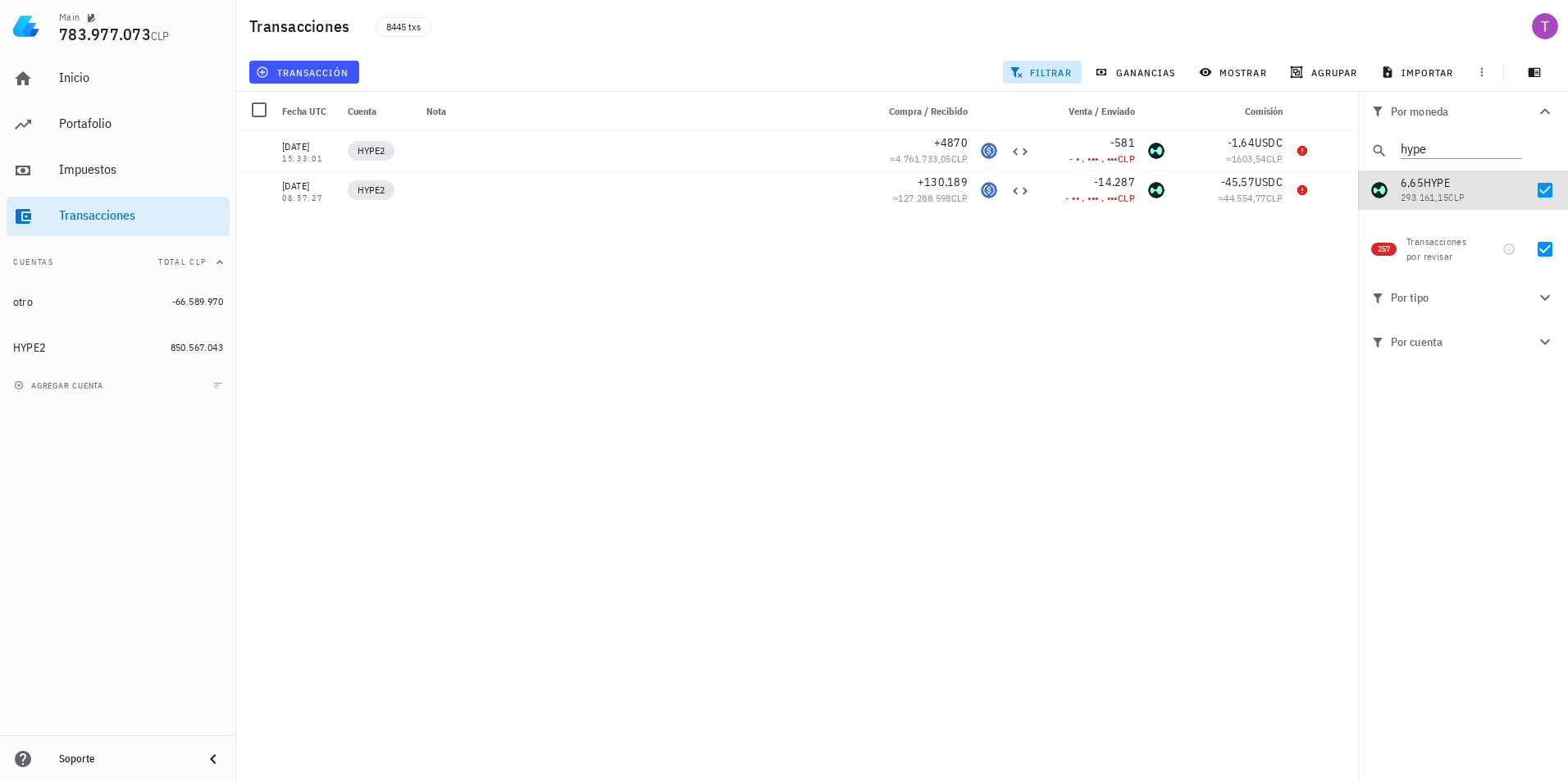 click on "02/12/2024
15:33:01
HYPE2 +4870   ≈ 4.761.733,05  CLP     -581     -
• .
••• .
•••   CLP -1,64  USDC   ≈ 1603,54  CLP
01/12/2024
08:57:27
HYPE2 +130.189   ≈ 127.288.598  CLP     -14.287     -
•• .
••• .
•••   CLP -45,57  USDC   ≈ 44.554,77  CLP
30/11/2024
12:58:41
HYPE2 +4250   ≈ 4.154.604,71  CLP     -189     -
••••   CLP -1,49  USDC   ≈ 1456,56  CLP
12/11/2024
18:11:35
otro +3335   ≈ 3.269.751,03  CLP     -1
•••   CLP 0  ETH
12/11/2024
14:32:35
otro +3254   ≈ 3.190.335,78  CLP     -1
•••   CLP 0  ETH
05/11/2024
11:24:42
HYPE2 +430   ≈ 411.309,67  CLP     -249     -
••••   CLP -0,15  USDC   ≈ 143,48  CLP
01/11/2024
19:14:17
HYPE2 +1146   ≈ 1.101.593,89  CLP" at bounding box center [797, 450] 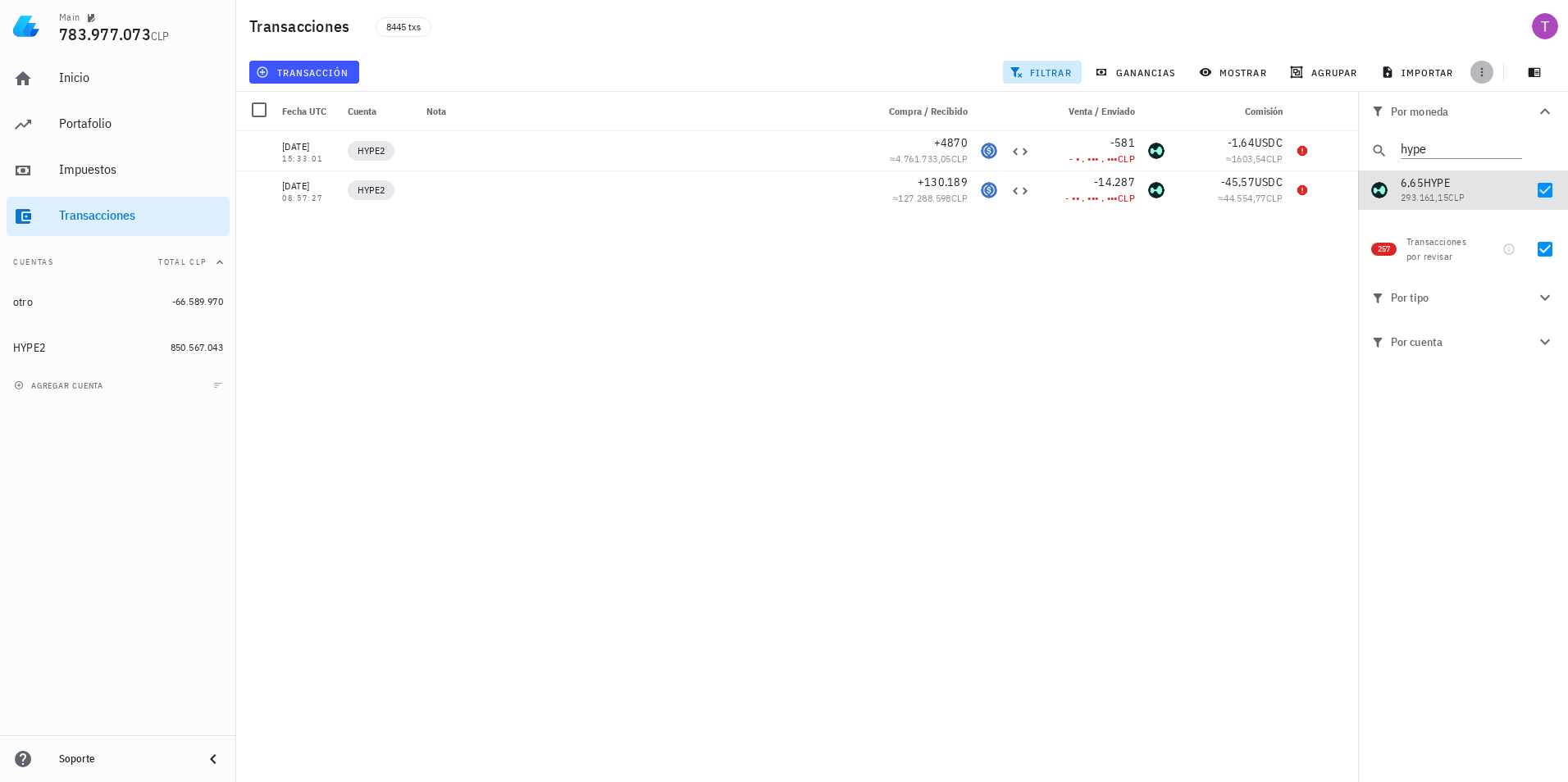 click 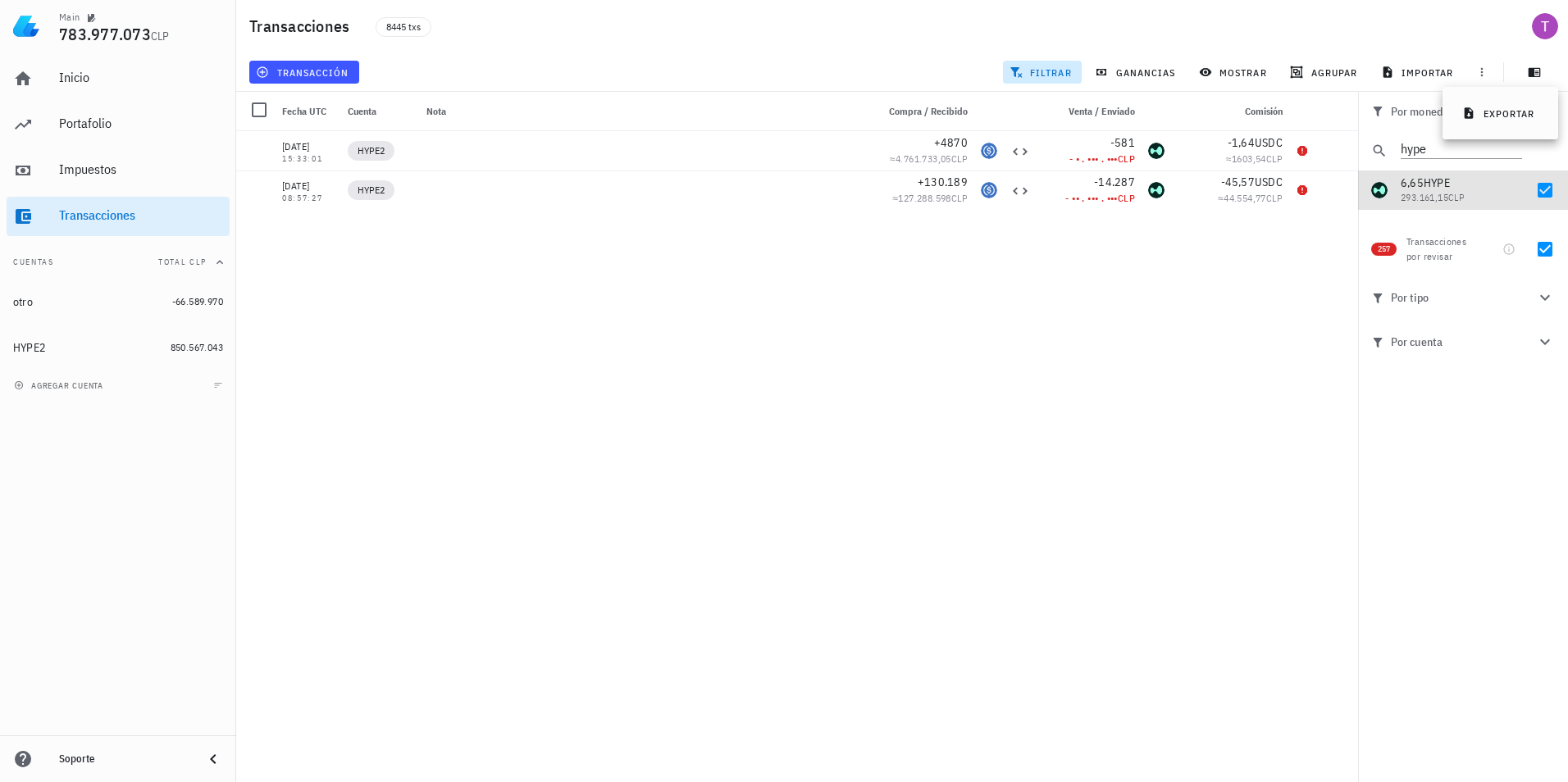 click on "02/12/2024
15:33:01
HYPE2 +4870   ≈ 4.761.733,05  CLP     -581     -
• .
••• .
•••   CLP -1,64  USDC   ≈ 1603,54  CLP
01/12/2024
08:57:27
HYPE2 +130.189   ≈ 127.288.598  CLP     -14.287     -
•• .
••• .
•••   CLP -45,57  USDC   ≈ 44.554,77  CLP
30/11/2024
12:58:41
HYPE2 +4250   ≈ 4.154.604,71  CLP     -189     -
••••   CLP -1,49  USDC   ≈ 1456,56  CLP
12/11/2024
18:11:35
otro +3335   ≈ 3.269.751,03  CLP     -1
•••   CLP 0  ETH
12/11/2024
14:32:35
otro +3254   ≈ 3.190.335,78  CLP     -1
•••   CLP 0  ETH
05/11/2024
11:24:42
HYPE2 +430   ≈ 411.309,67  CLP     -249     -
••••   CLP -0,15  USDC   ≈ 143,48  CLP
01/11/2024
19:14:17
HYPE2 +1146   ≈ 1.101.593,89  CLP" at bounding box center [797, 450] 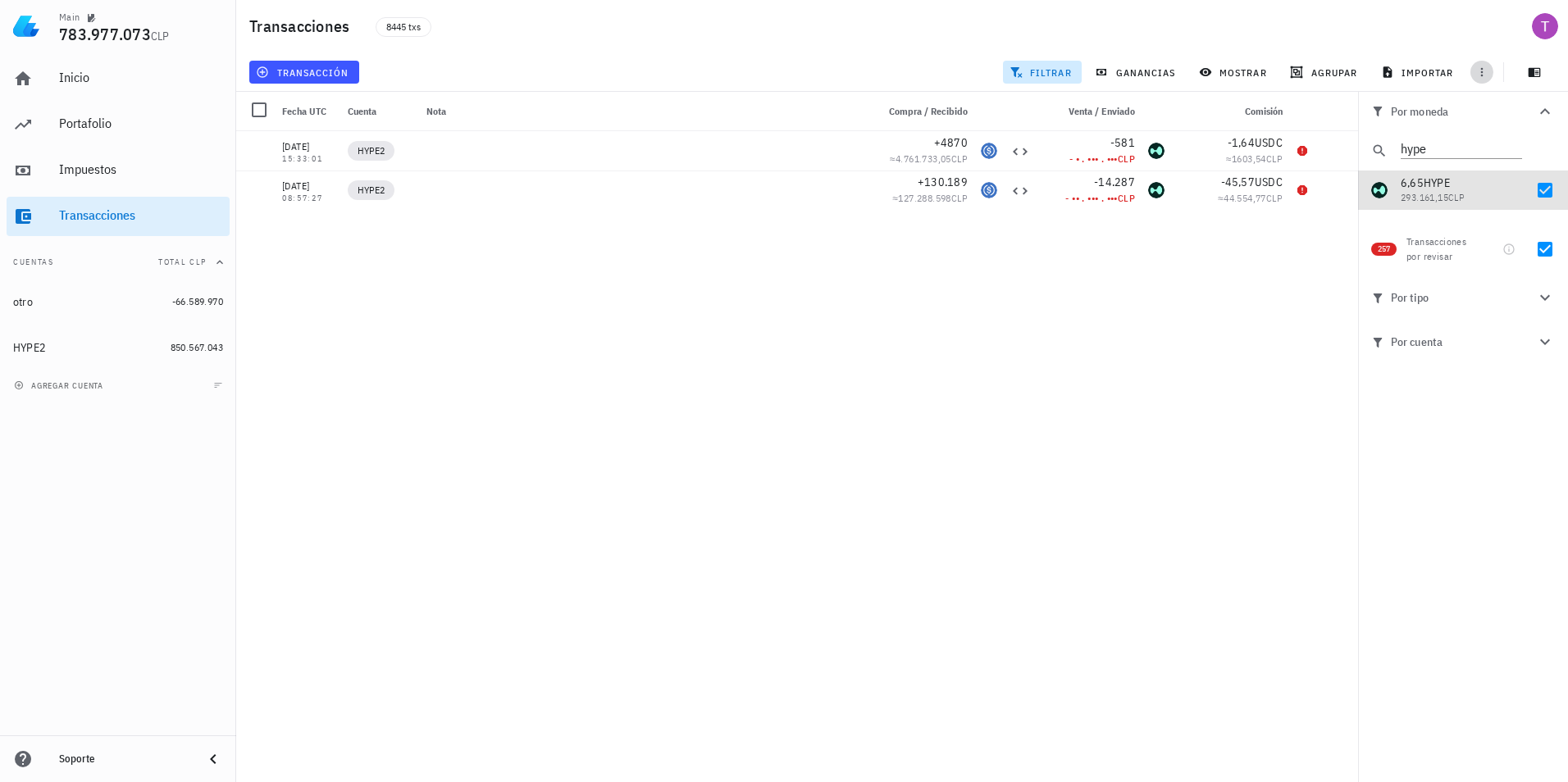 click at bounding box center [1482, 72] 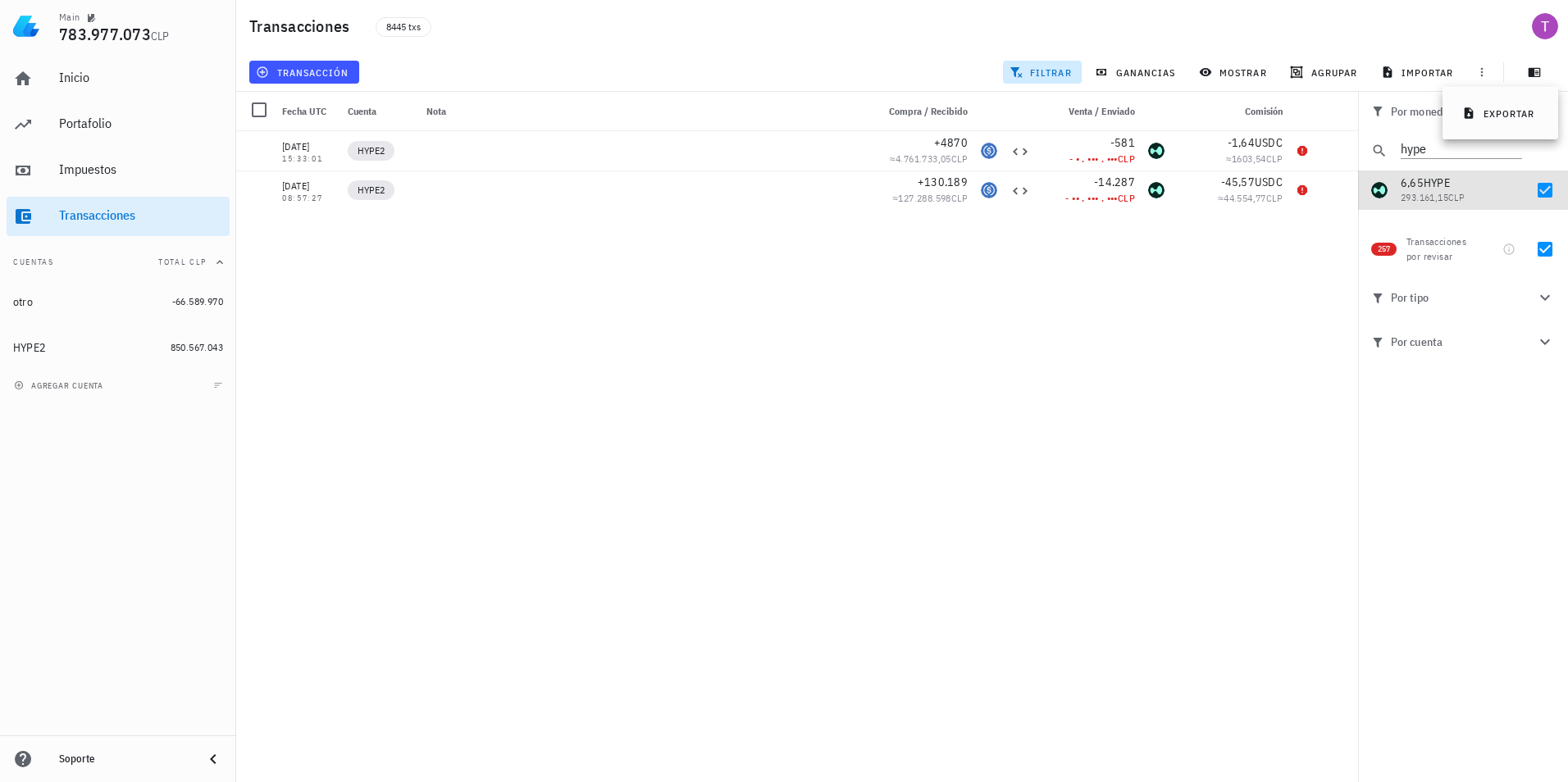 click on "02/12/2024
15:33:01
HYPE2 +4870   ≈ 4.761.733,05  CLP     -581     -
• .
••• .
•••   CLP -1,64  USDC   ≈ 1603,54  CLP
01/12/2024
08:57:27
HYPE2 +130.189   ≈ 127.288.598  CLP     -14.287     -
•• .
••• .
•••   CLP -45,57  USDC   ≈ 44.554,77  CLP
30/11/2024
12:58:41
HYPE2 +4250   ≈ 4.154.604,71  CLP     -189     -
••••   CLP -1,49  USDC   ≈ 1456,56  CLP
12/11/2024
18:11:35
otro +3335   ≈ 3.269.751,03  CLP     -1
•••   CLP 0  ETH
12/11/2024
14:32:35
otro +3254   ≈ 3.190.335,78  CLP     -1
•••   CLP 0  ETH
05/11/2024
11:24:42
HYPE2 +430   ≈ 411.309,67  CLP     -249     -
••••   CLP -0,15  USDC   ≈ 143,48  CLP
01/11/2024
19:14:17
HYPE2 +1146   ≈ 1.101.593,89  CLP" at bounding box center [797, 450] 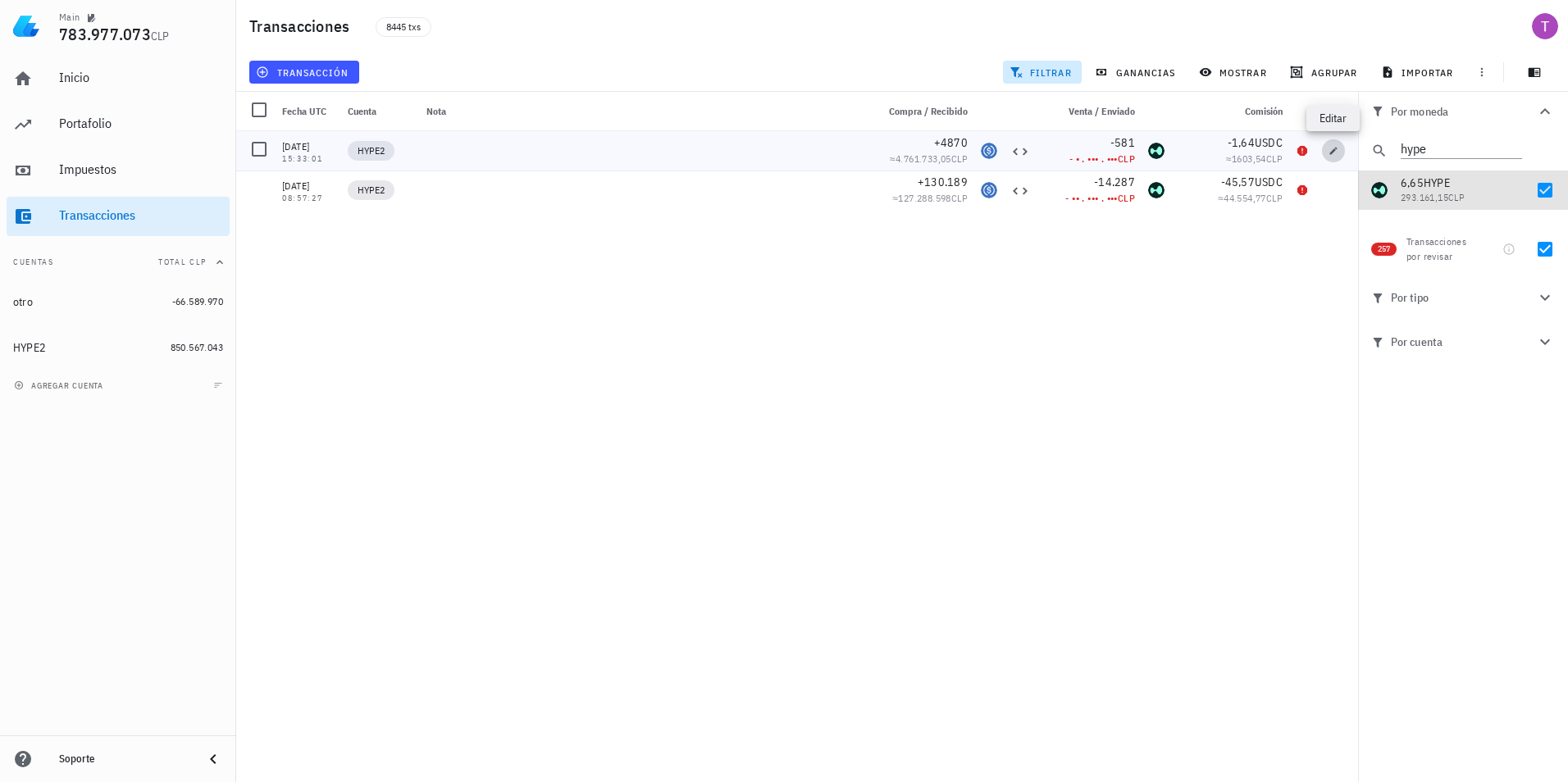 click 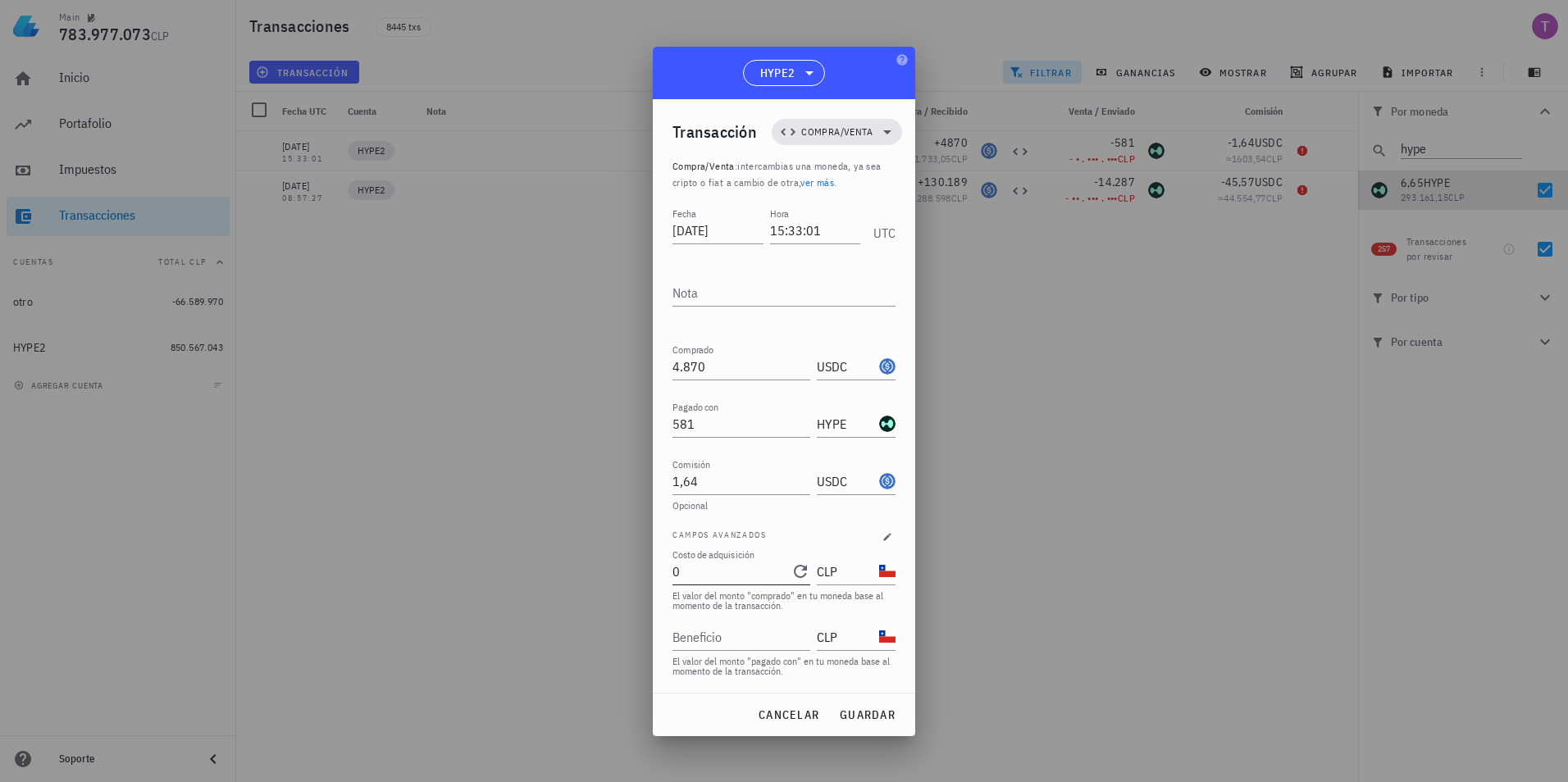 click on "0" at bounding box center [730, 571] 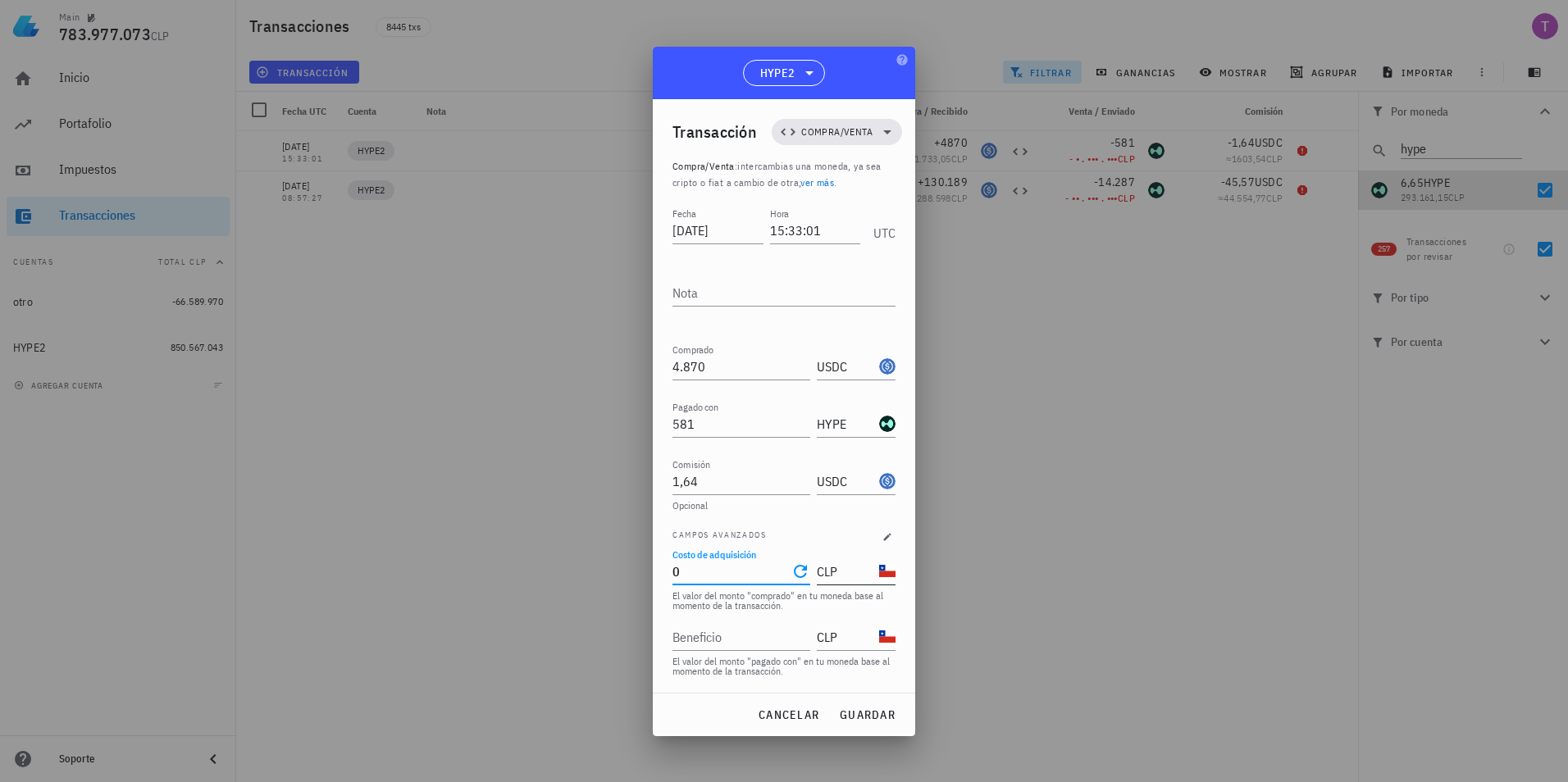 click on "CLP" at bounding box center [846, 571] 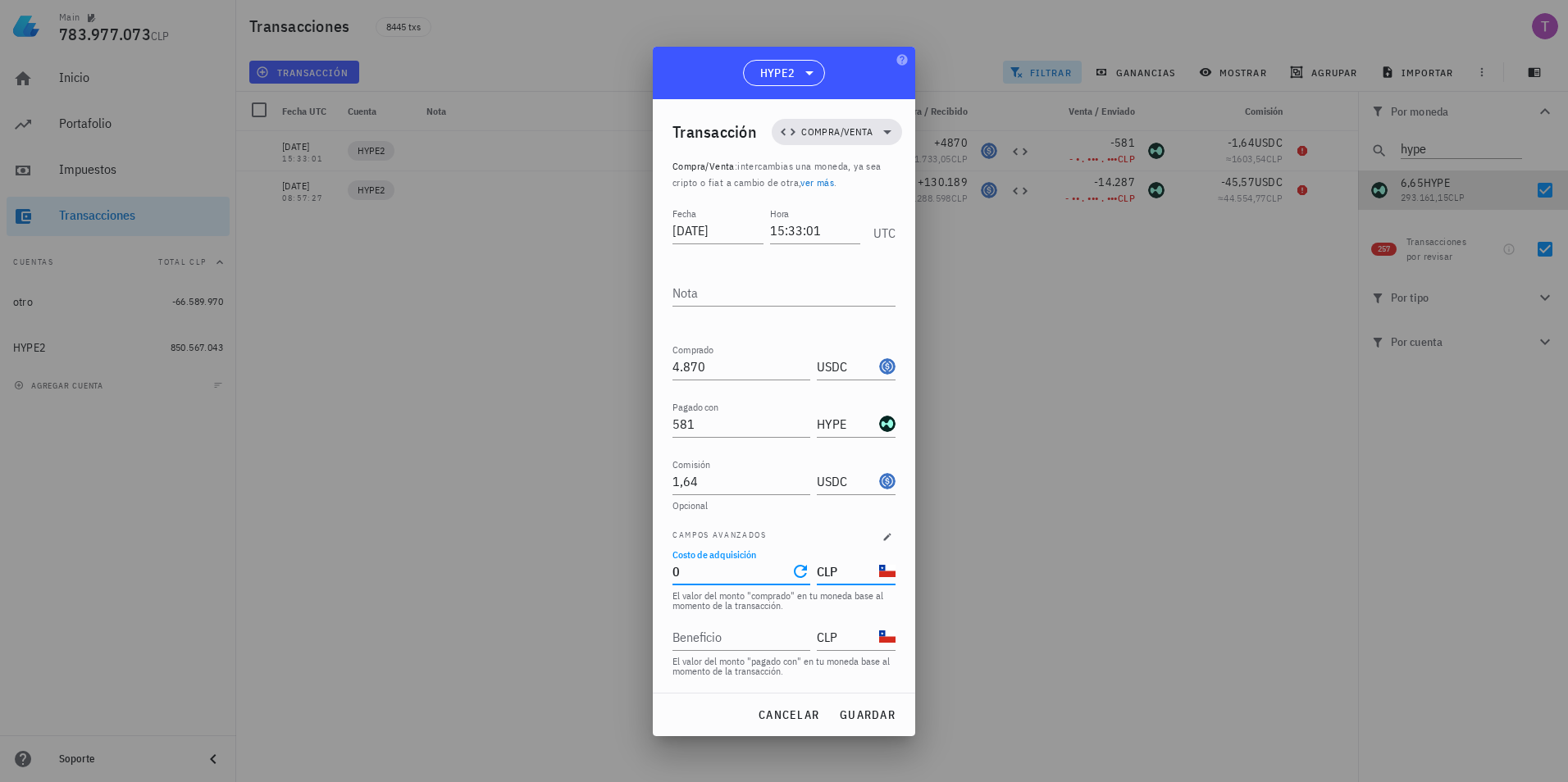 click on "0" at bounding box center [730, 571] 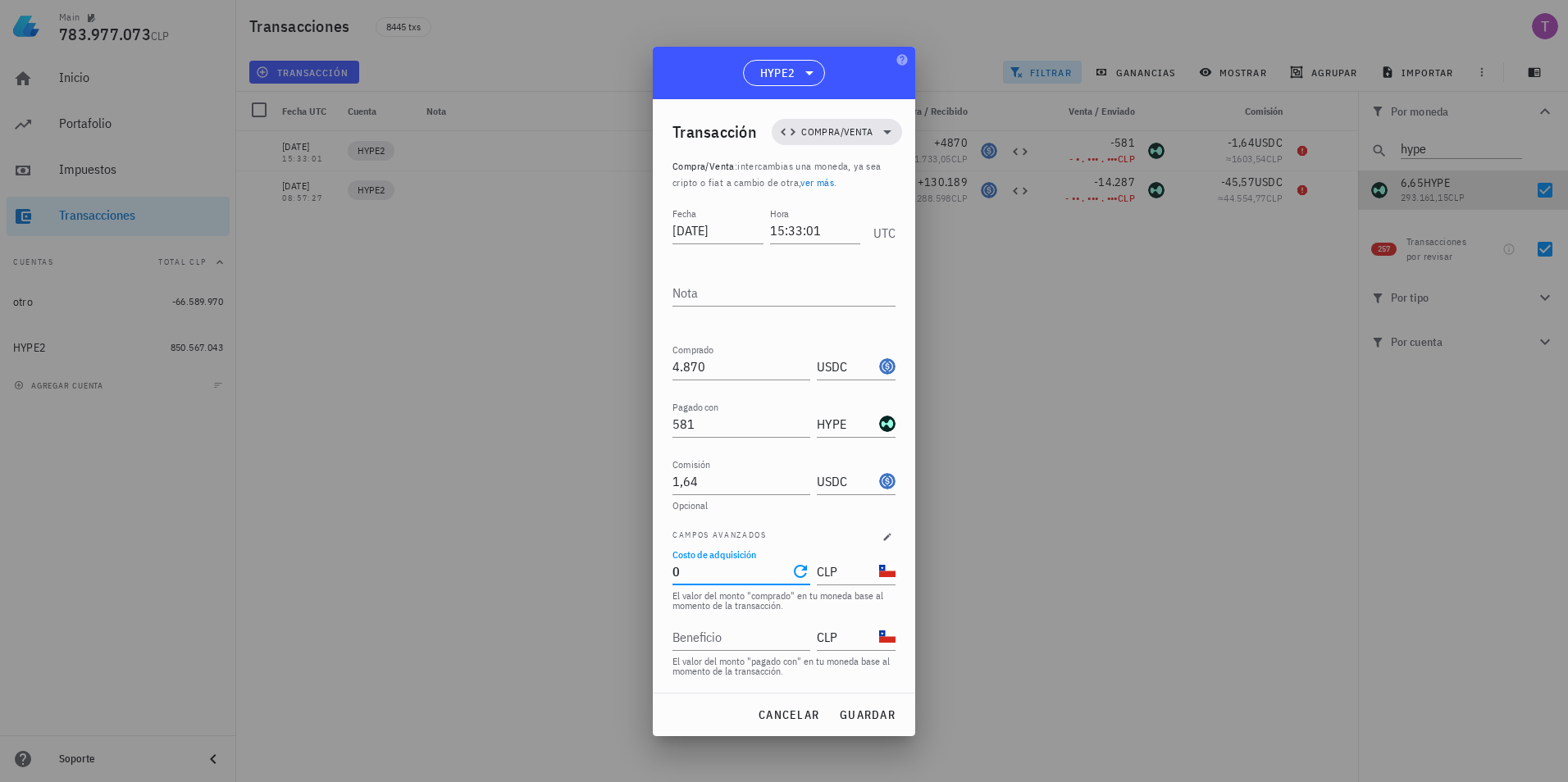 click on "0" at bounding box center [730, 571] 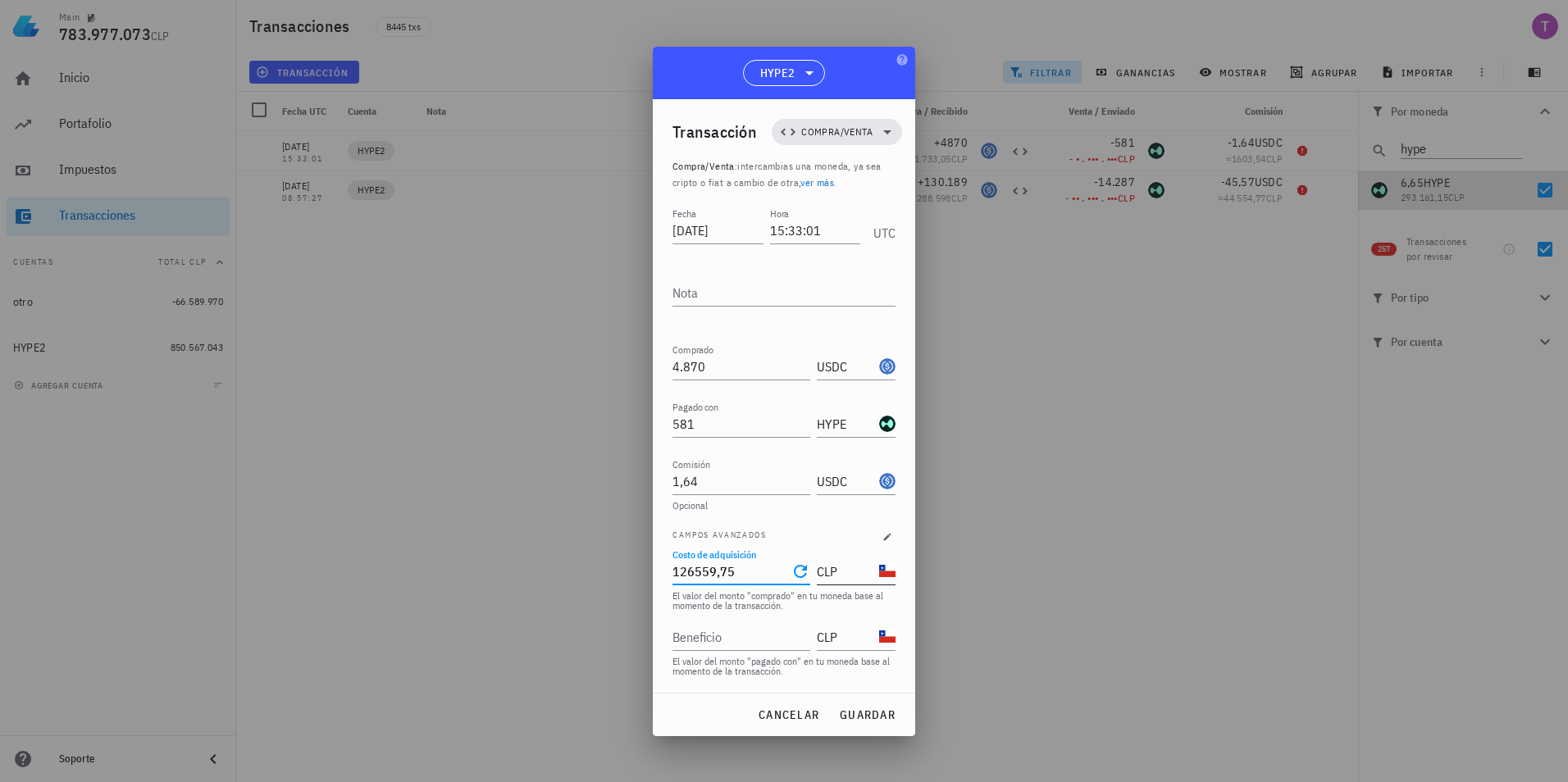 type on "126.559,75" 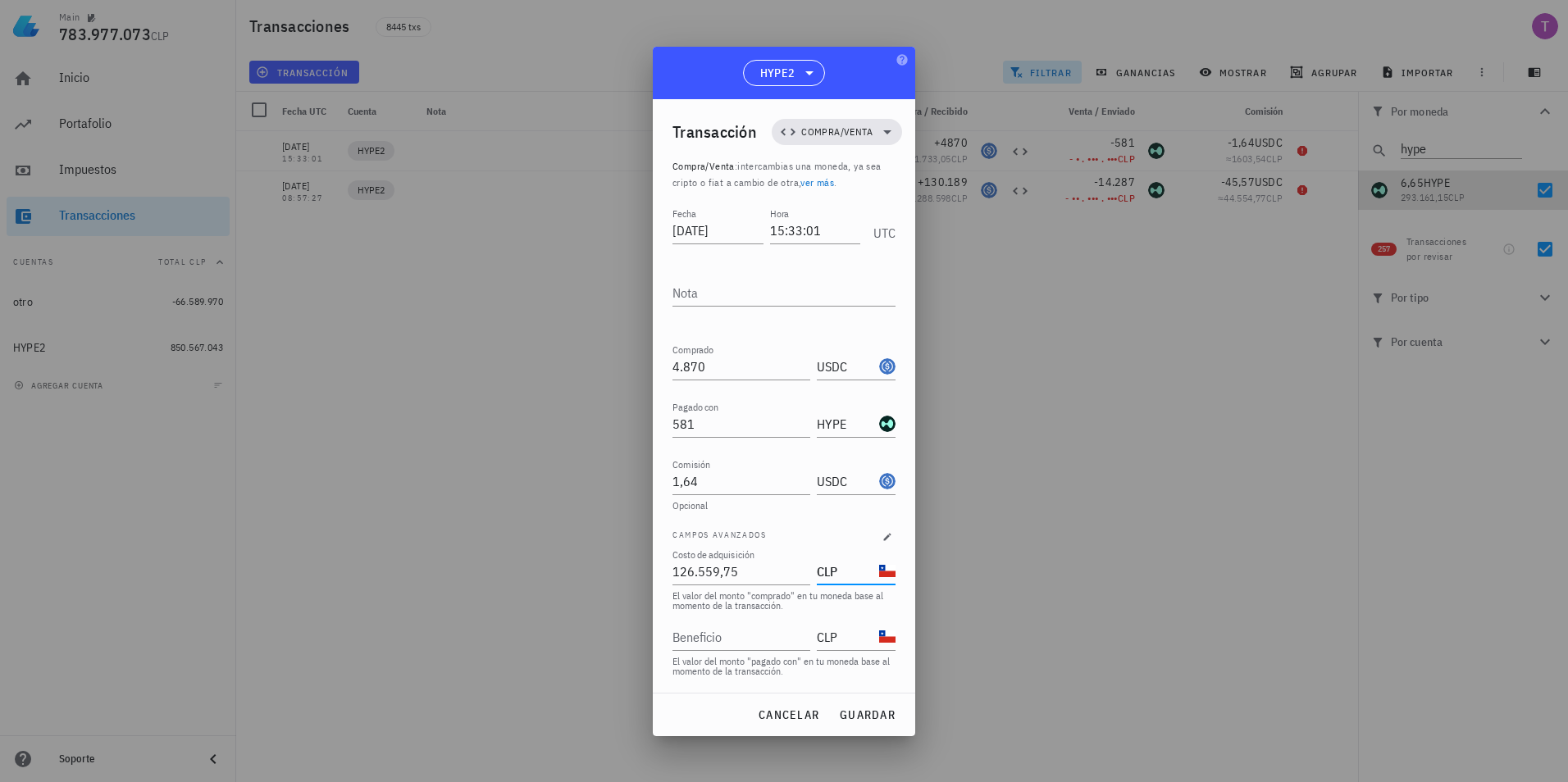 click on "CLP" at bounding box center (846, 571) 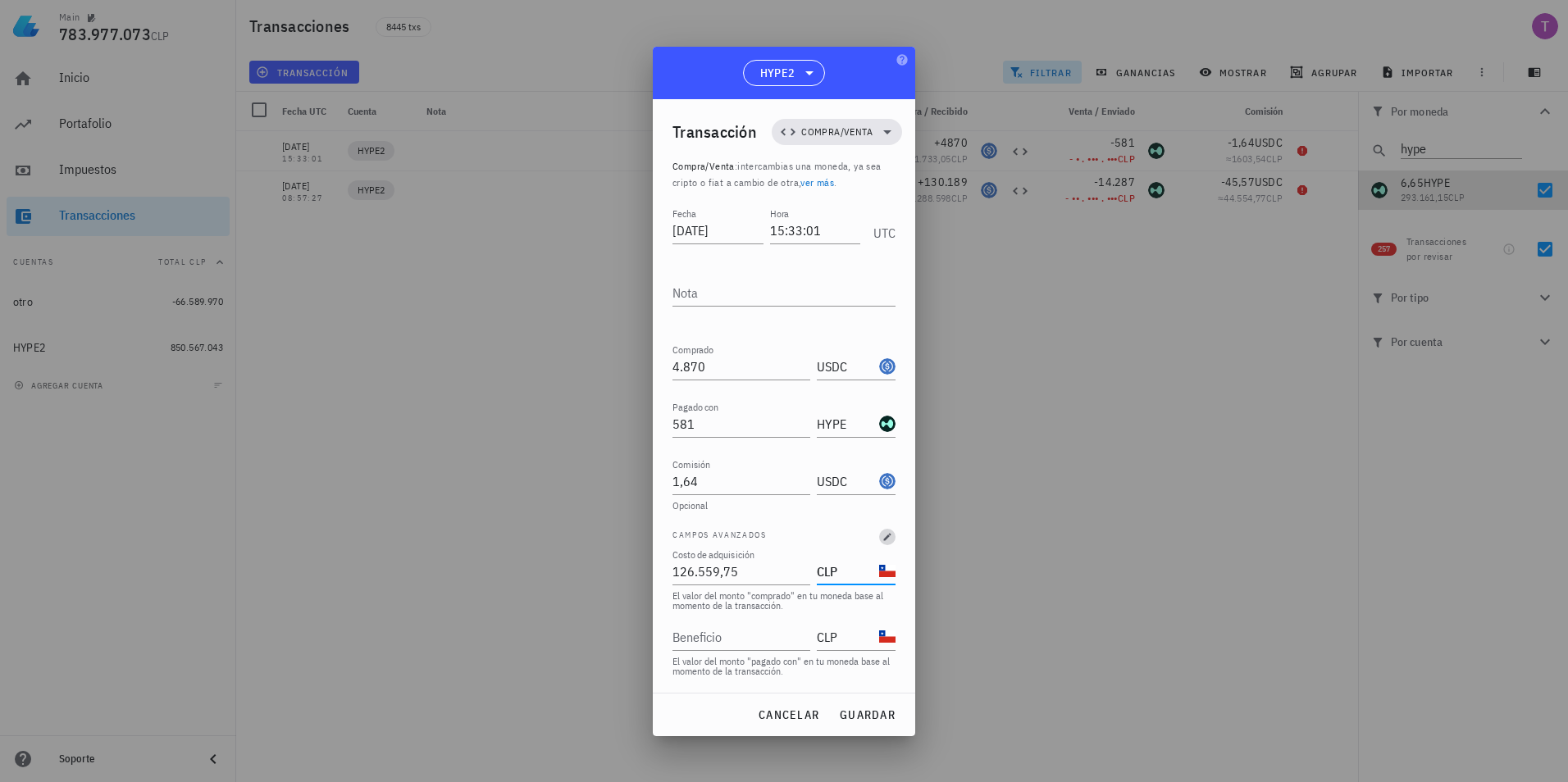 click 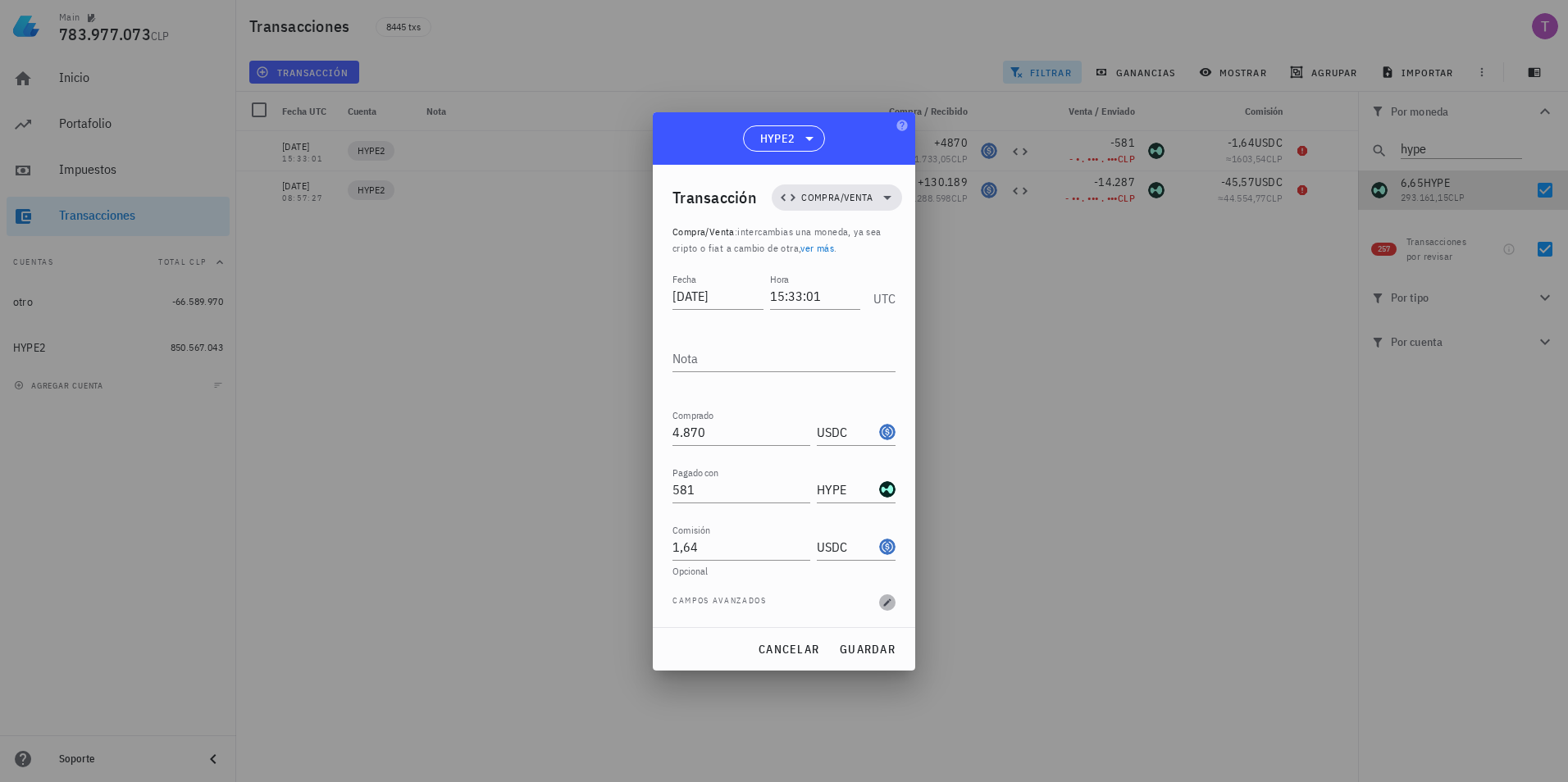 click 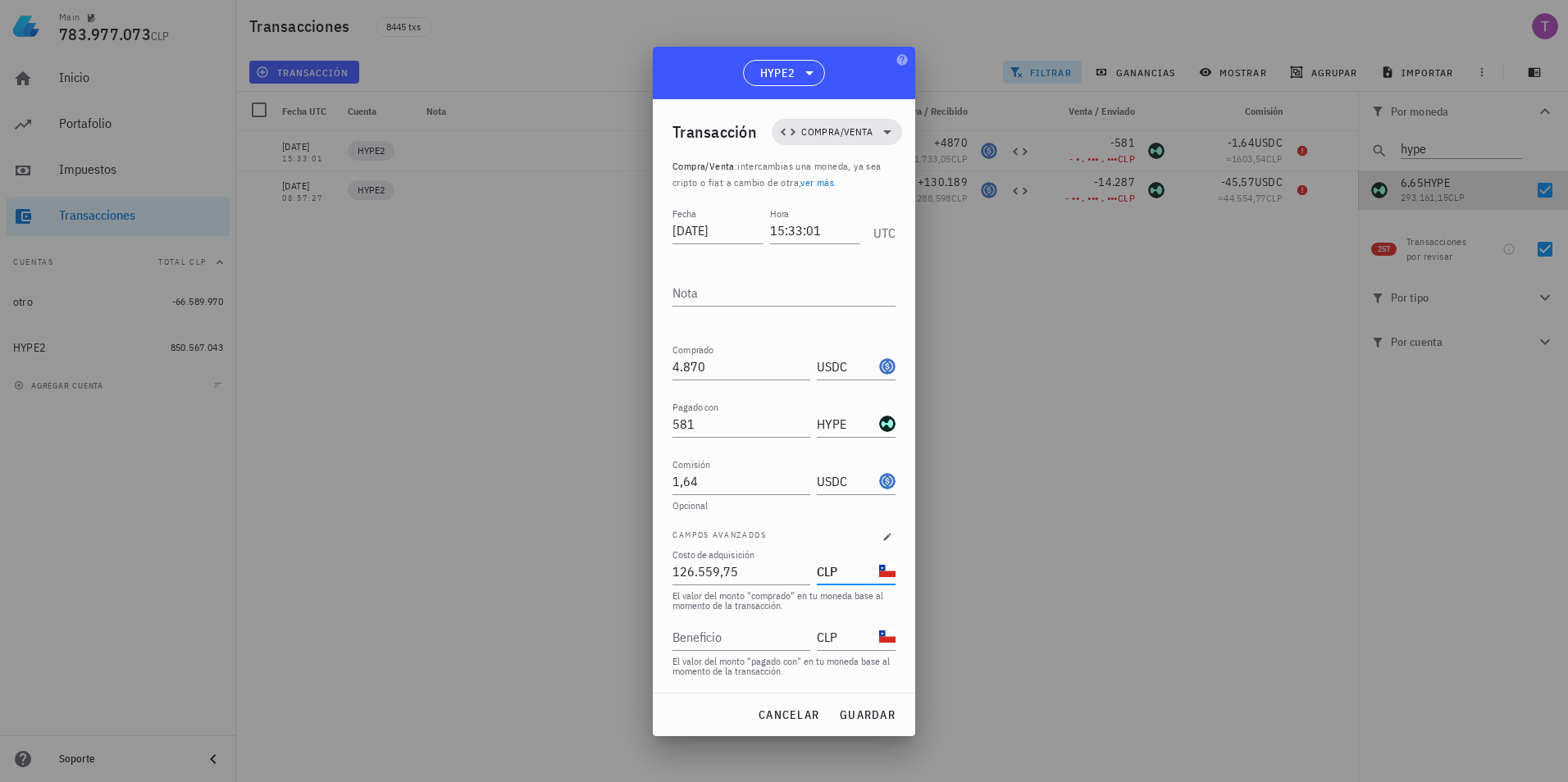 click on "CLP" at bounding box center (846, 571) 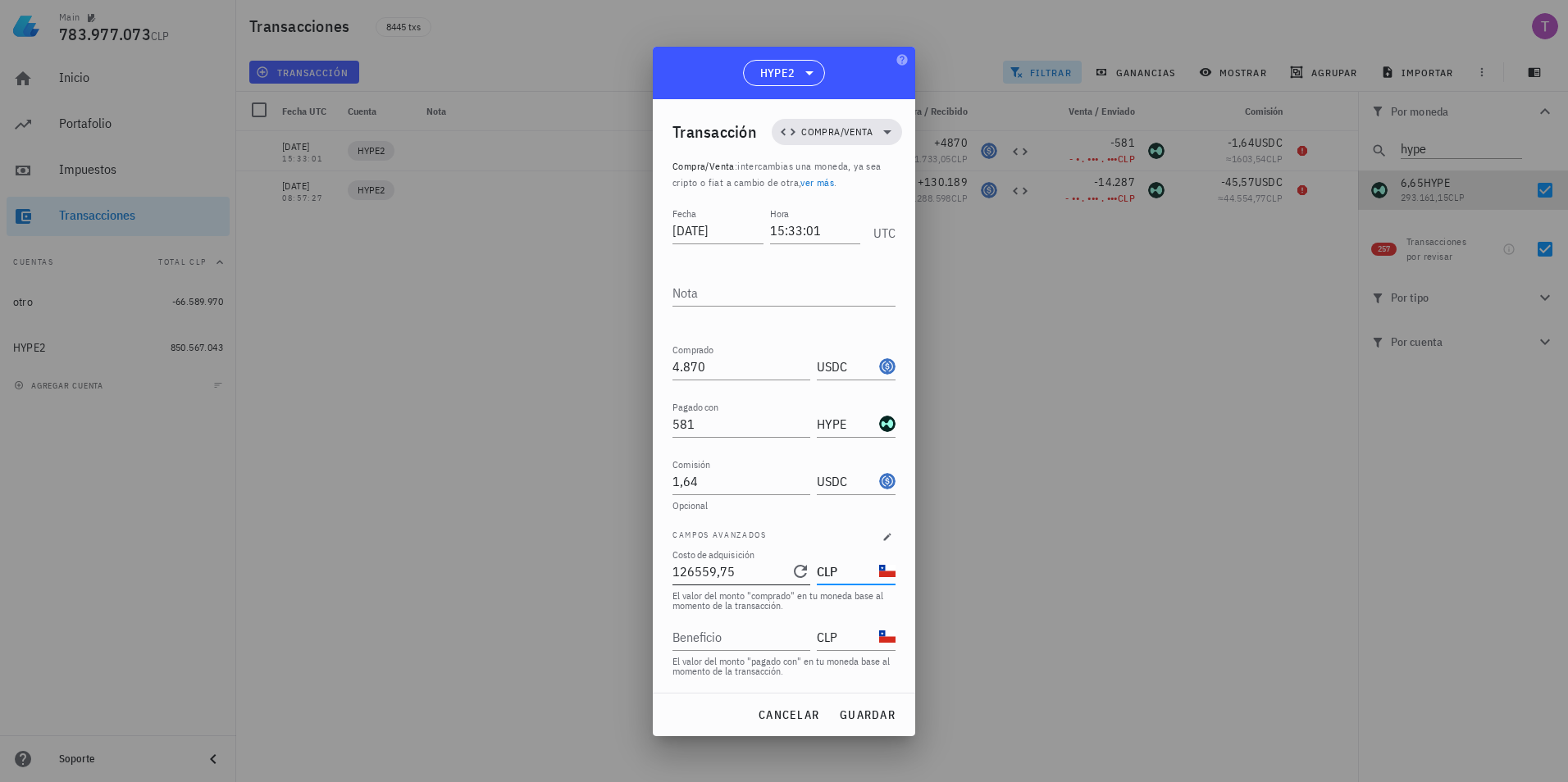 drag, startPoint x: 839, startPoint y: 573, endPoint x: 773, endPoint y: 564, distance: 66.61081 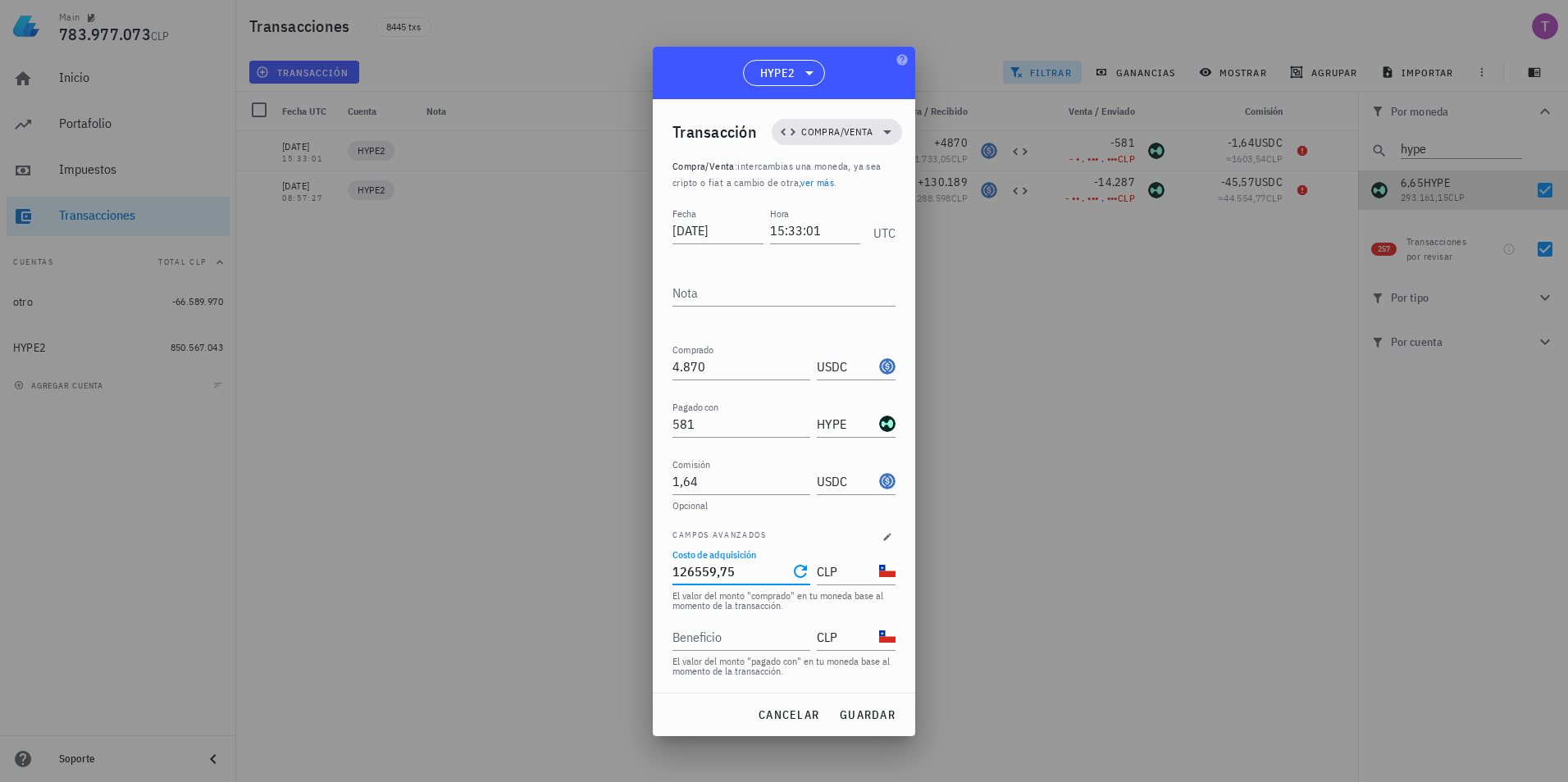 drag, startPoint x: 745, startPoint y: 571, endPoint x: 645, endPoint y: 571, distance: 100 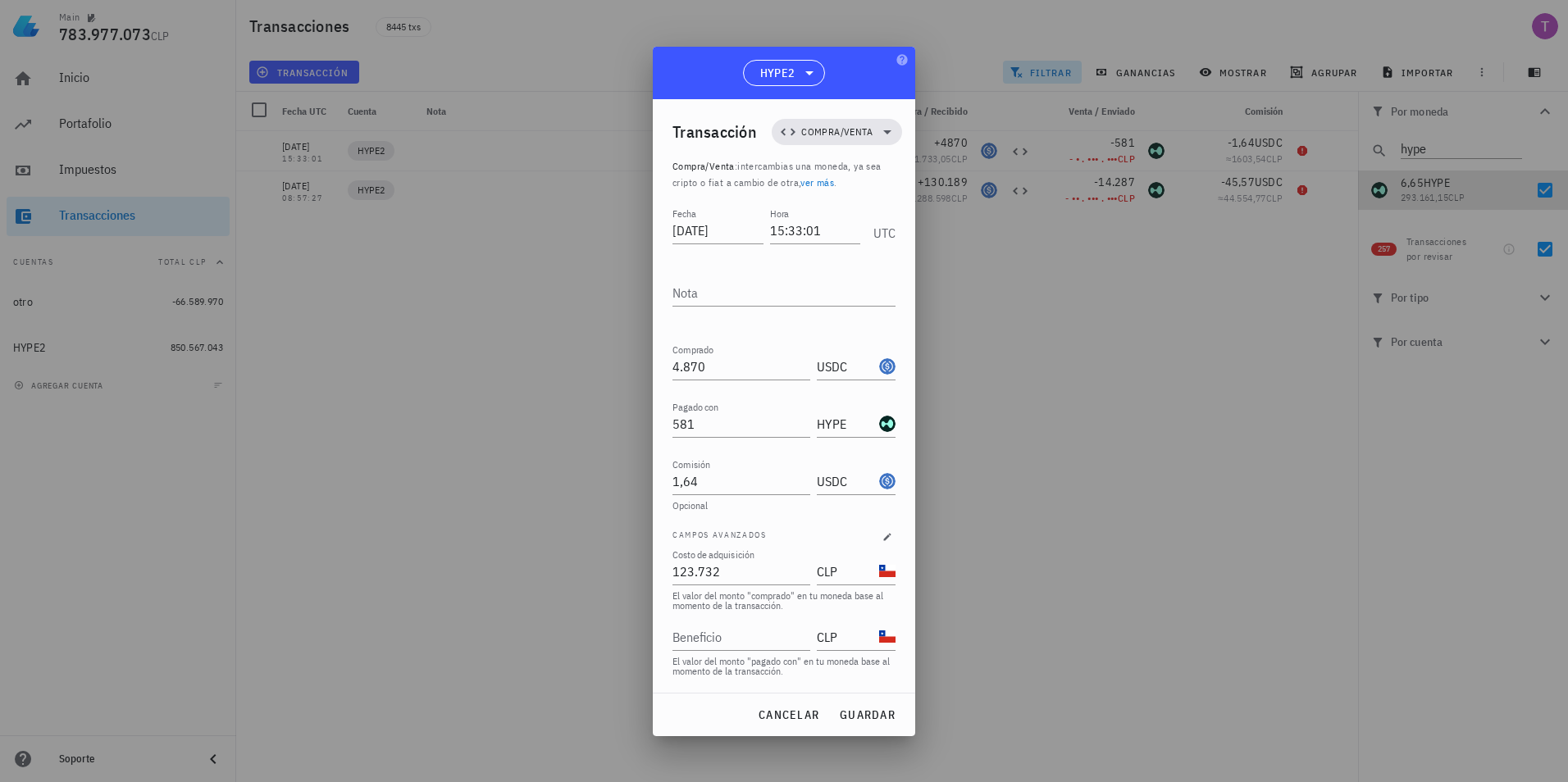 drag, startPoint x: 709, startPoint y: 70, endPoint x: 665, endPoint y: 104, distance: 55.60576 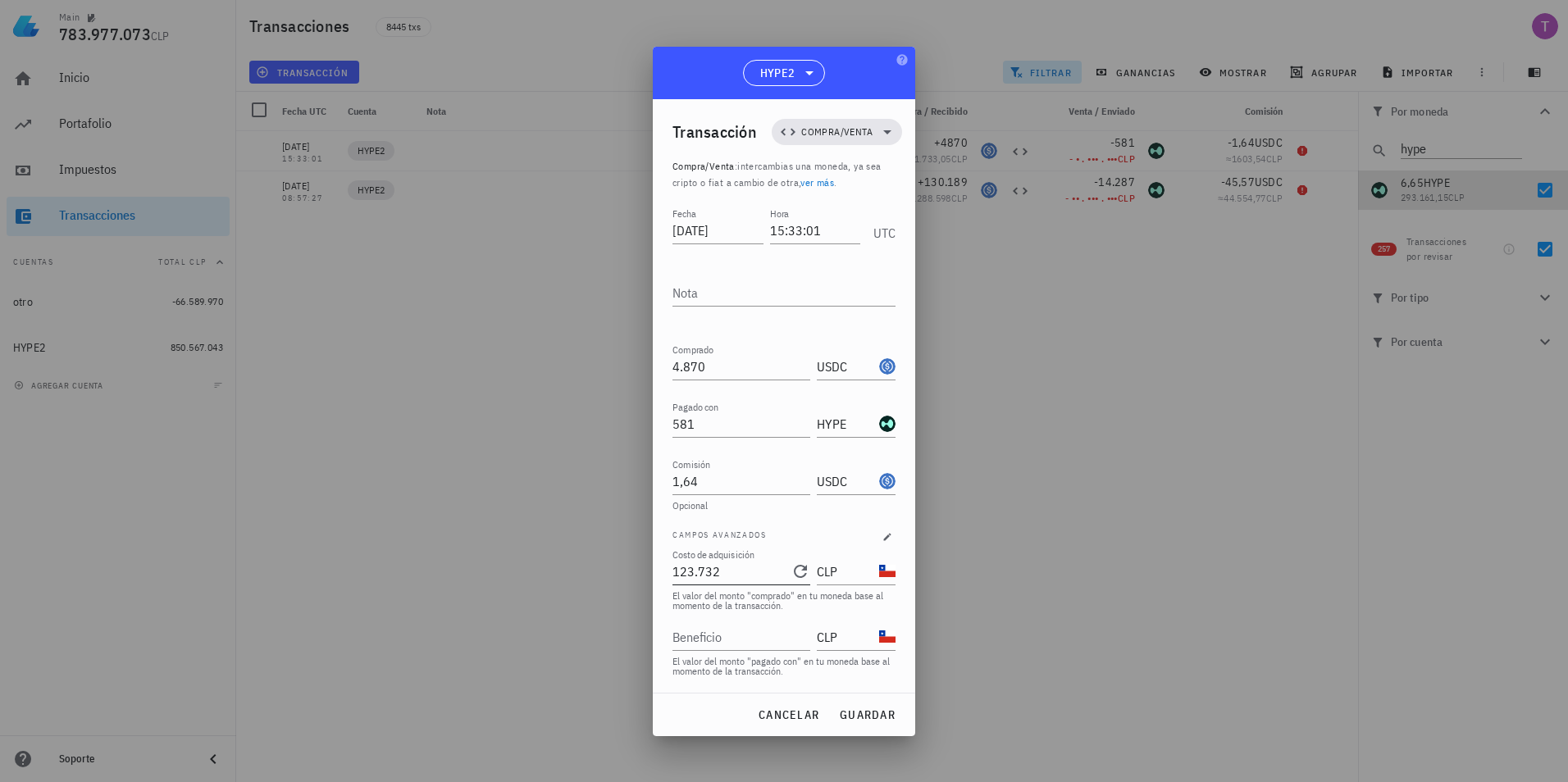 type on "123732" 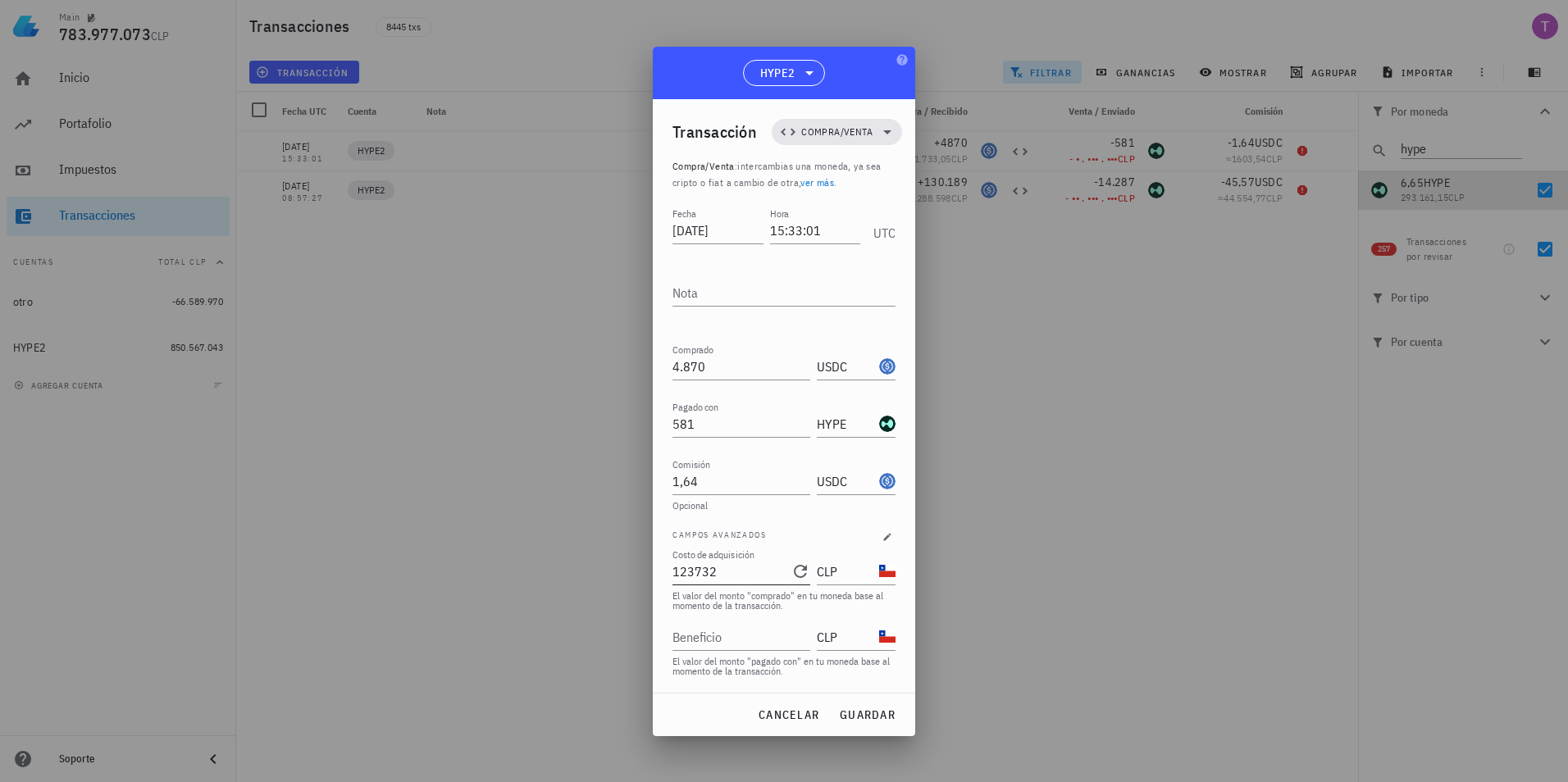 click on "123732" at bounding box center (730, 571) 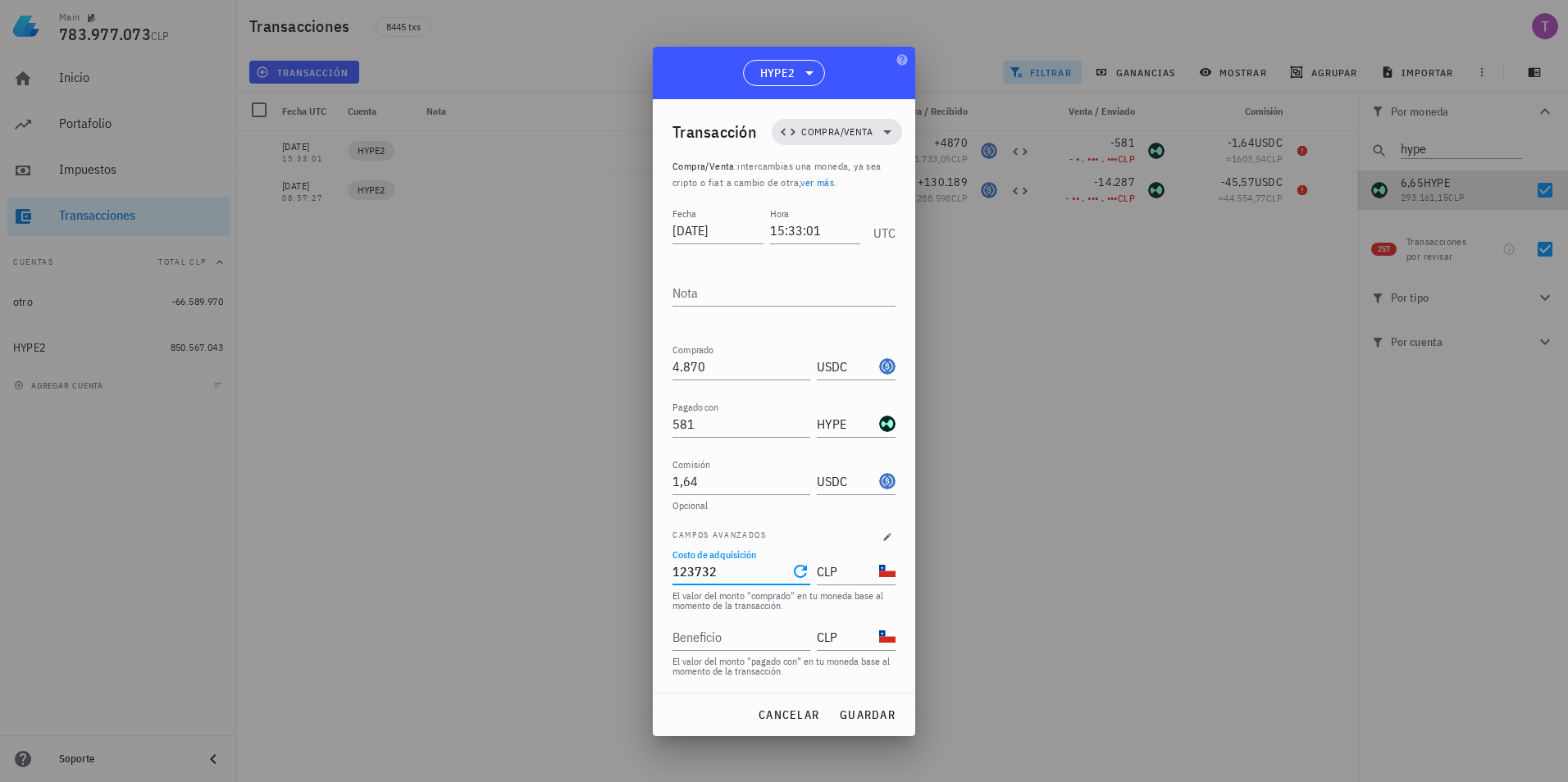 click on "123732" at bounding box center [730, 571] 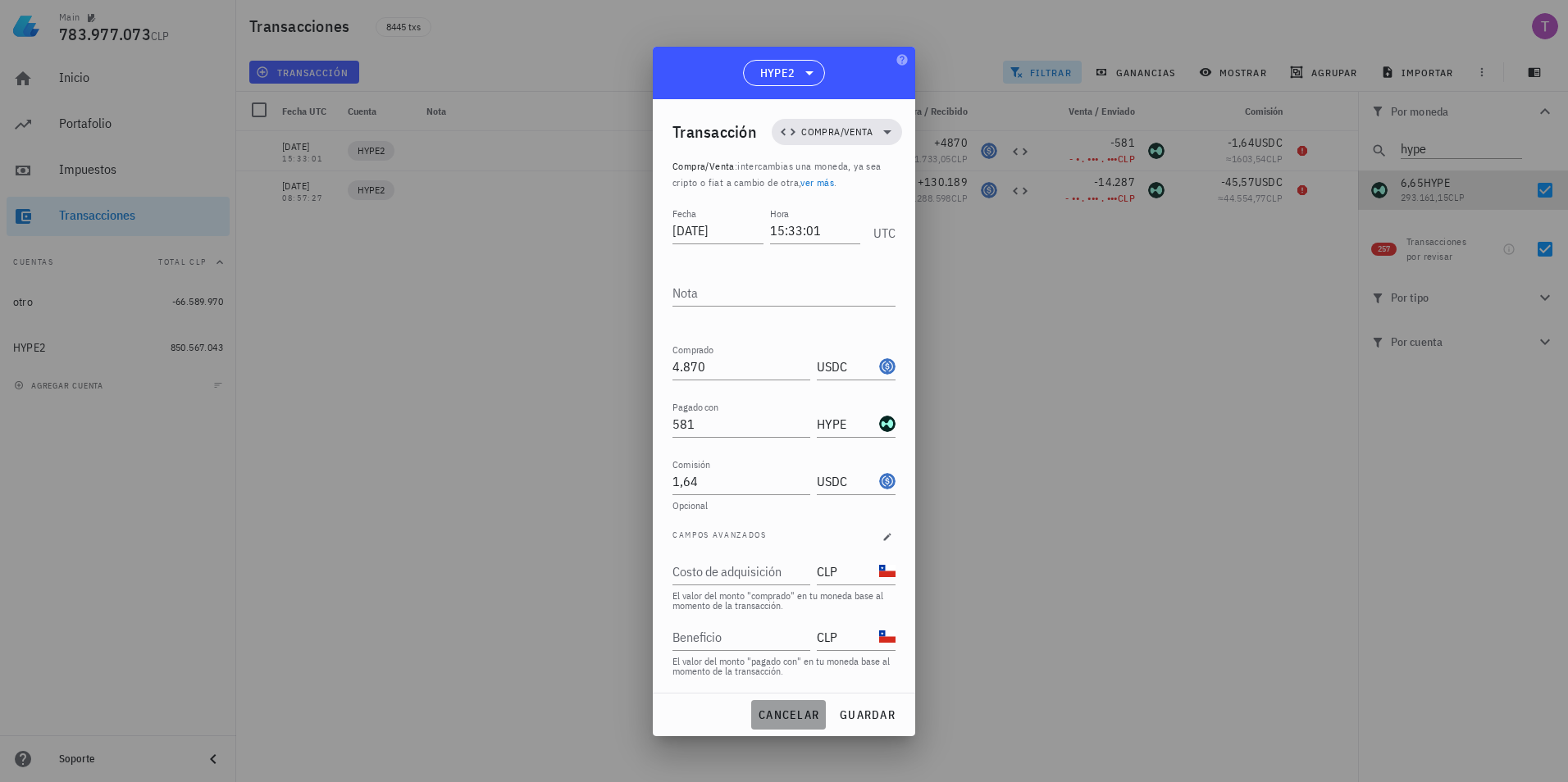 click on "cancelar" at bounding box center (788, 715) 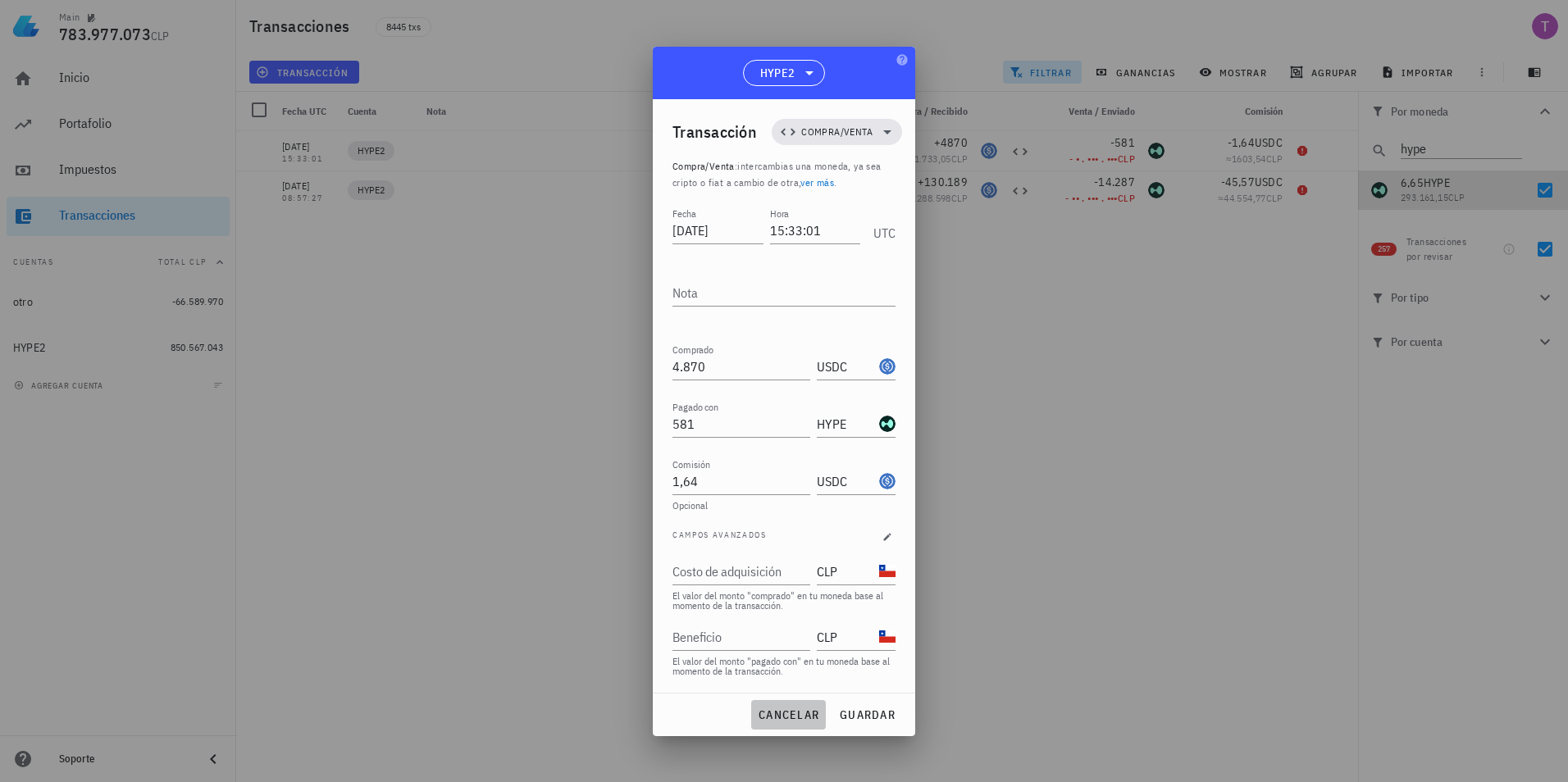 type on "0" 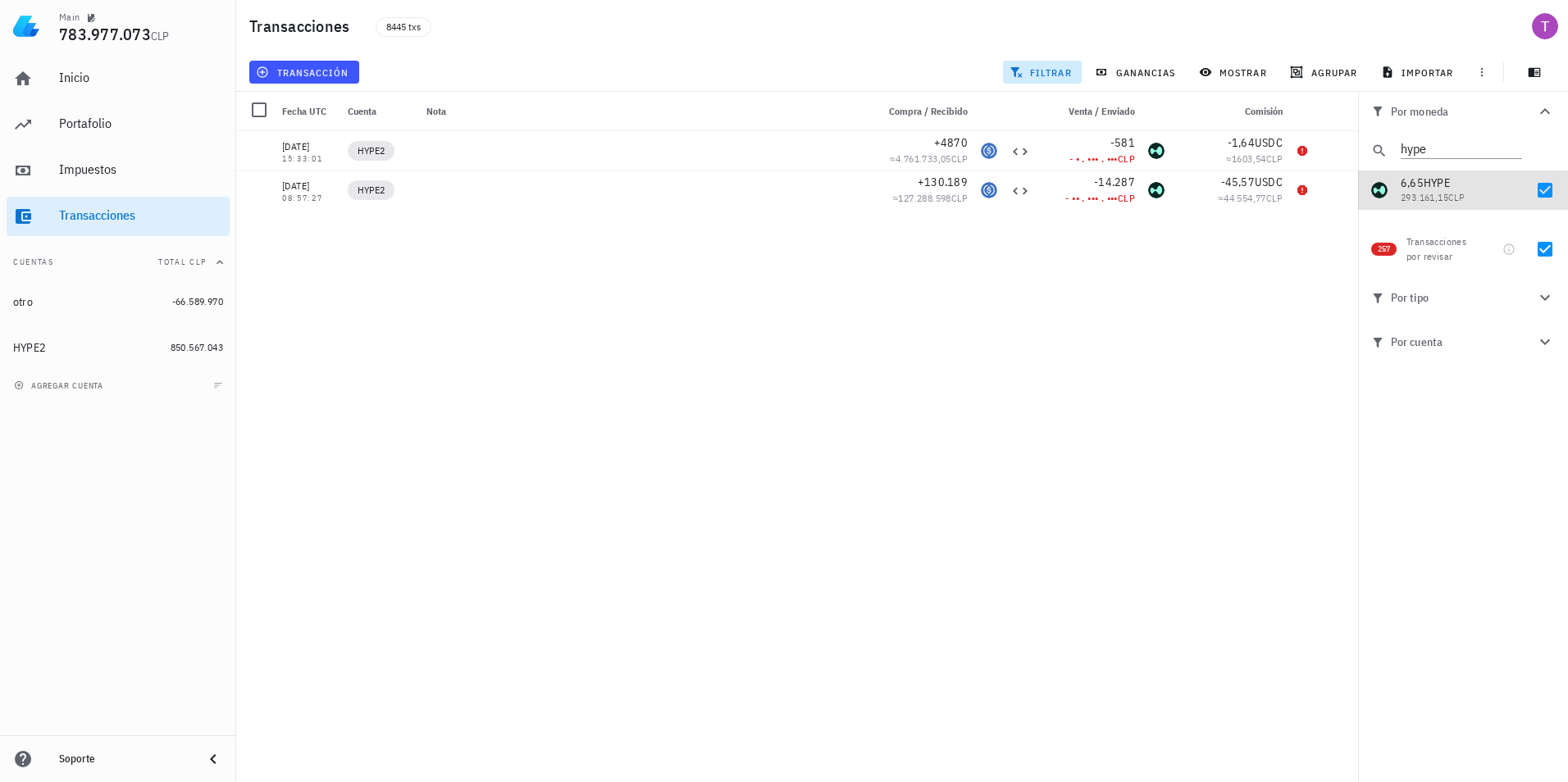 drag, startPoint x: 1333, startPoint y: 189, endPoint x: 1273, endPoint y: 314, distance: 138.6542 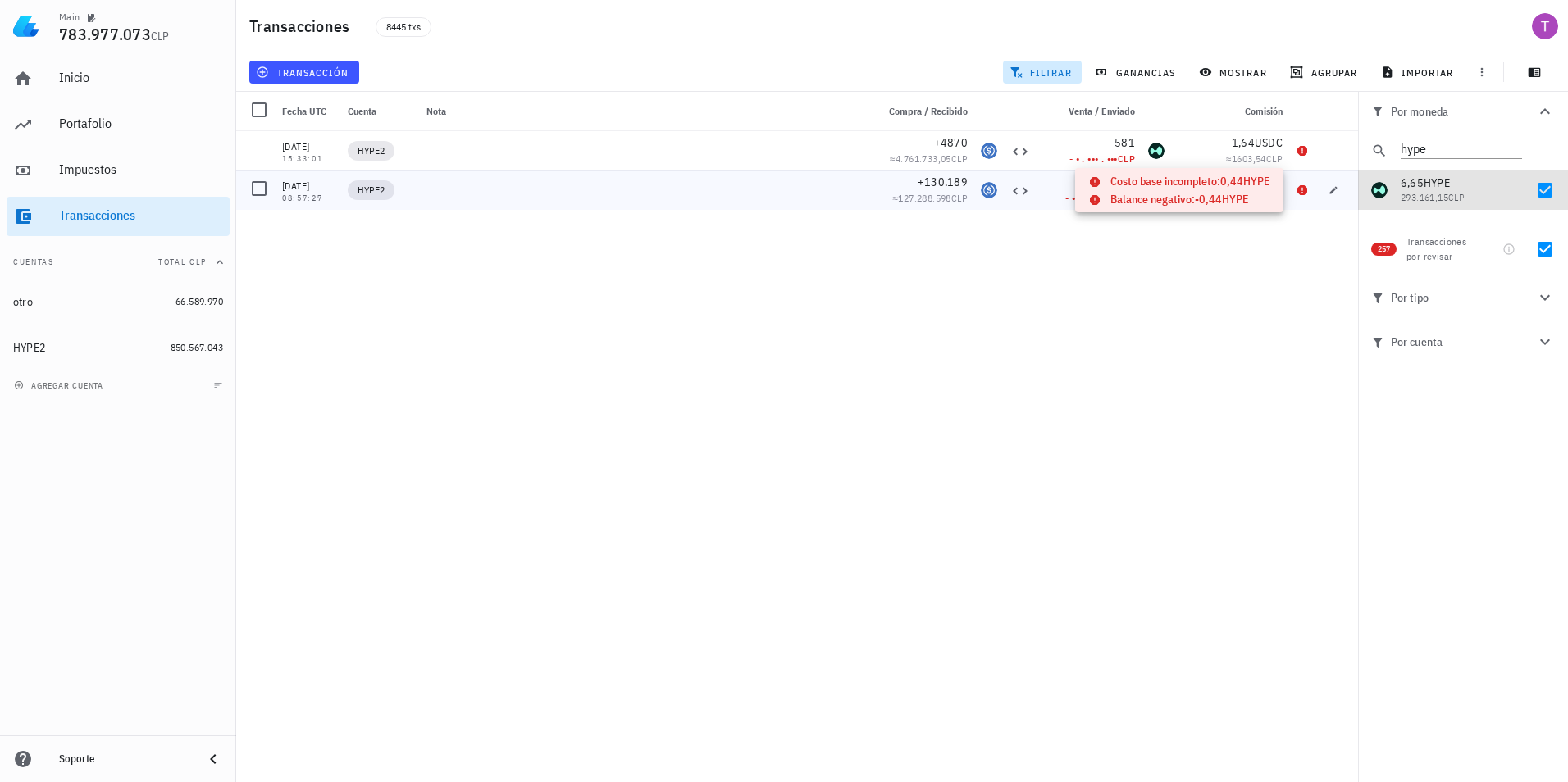 click 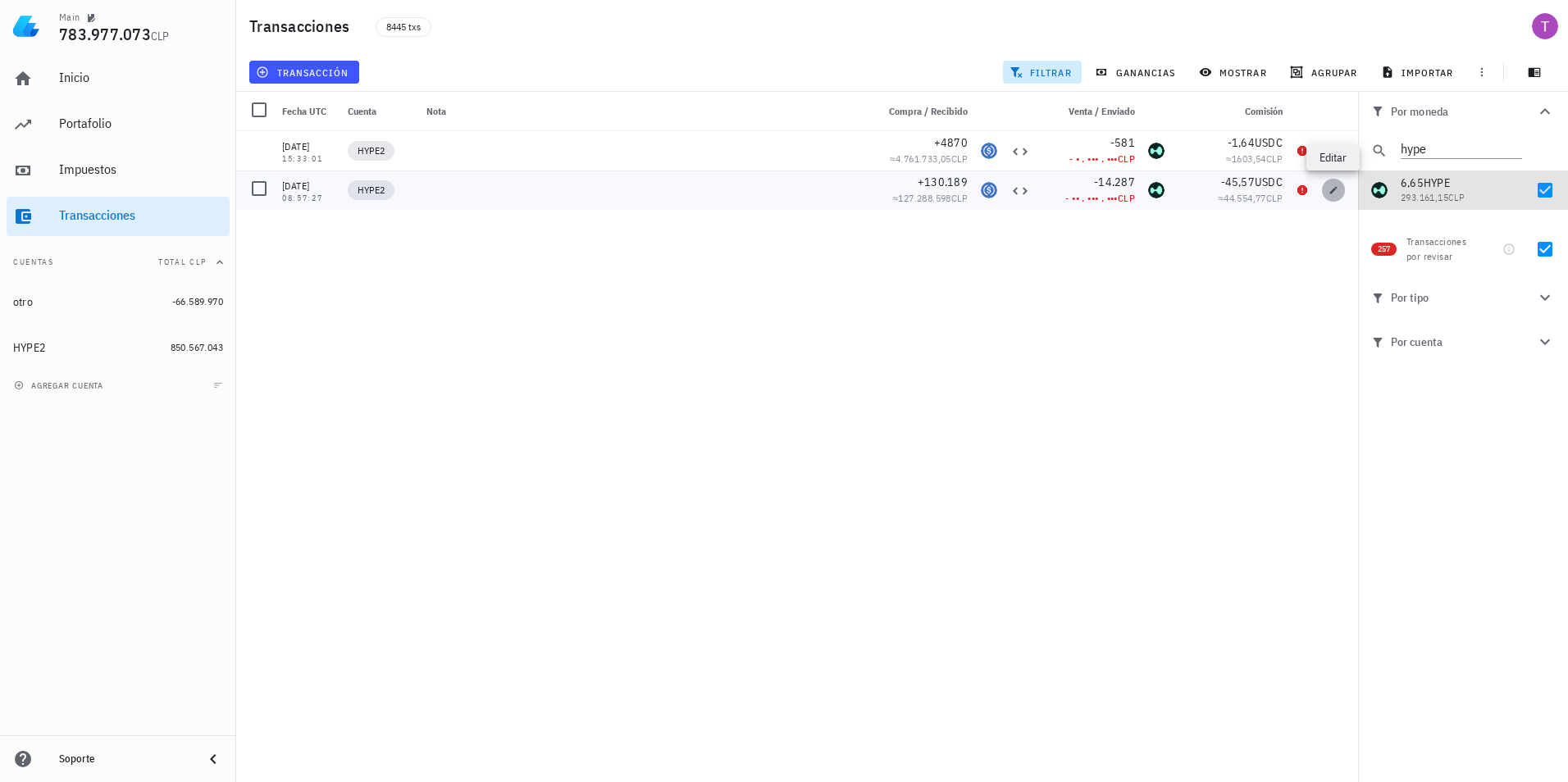 click 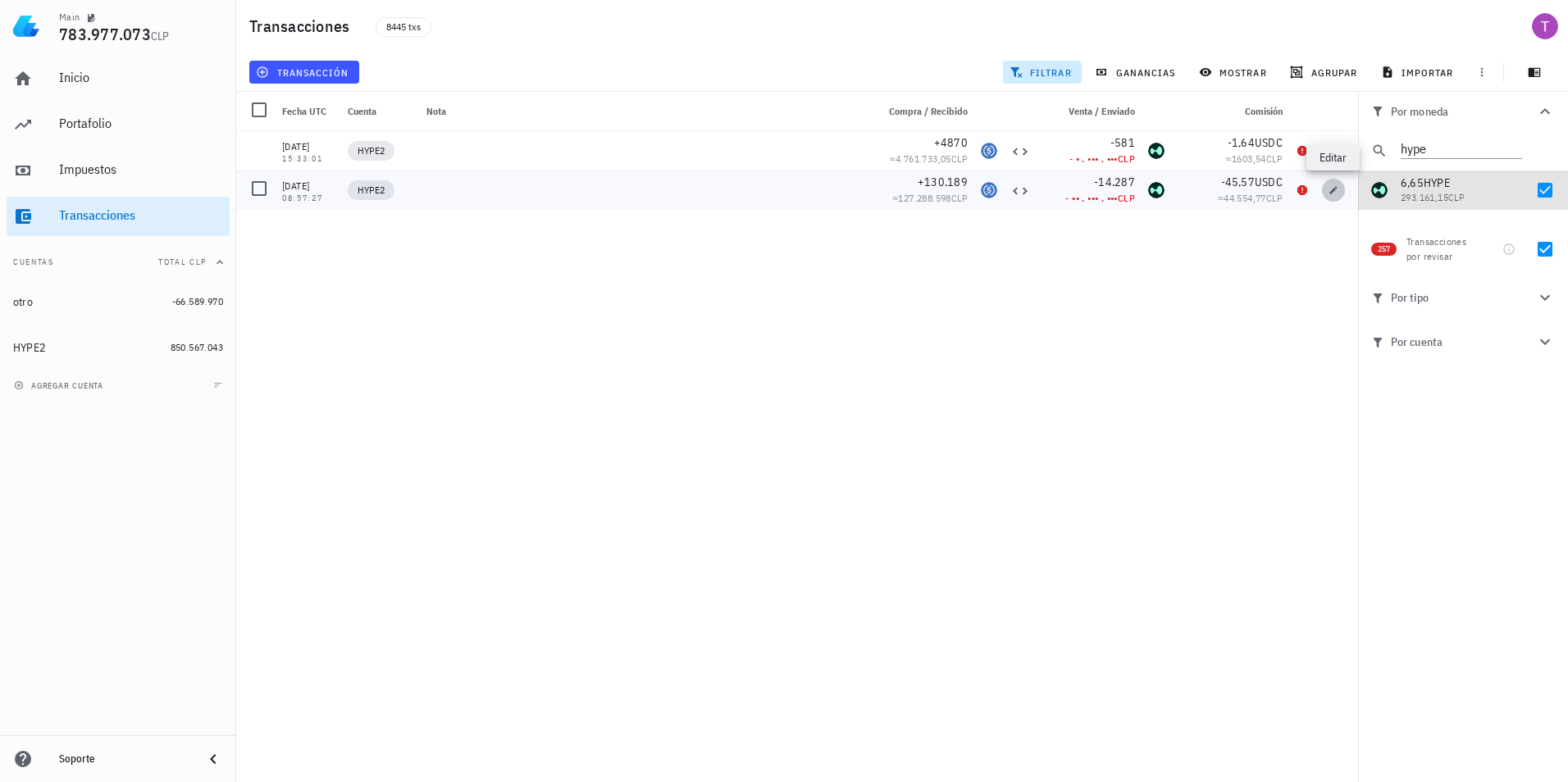 type on "2024-12-01" 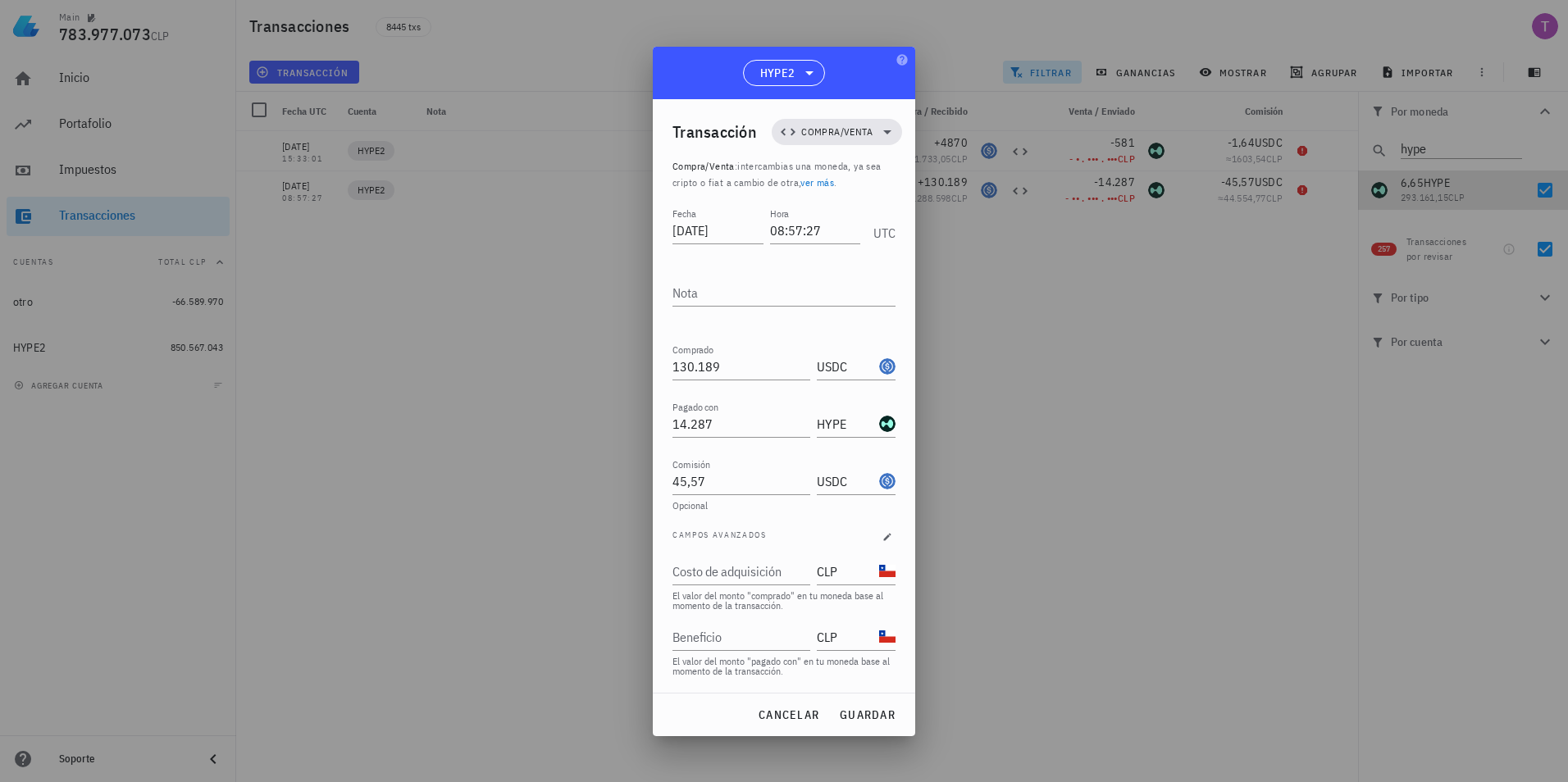 click at bounding box center [784, 391] 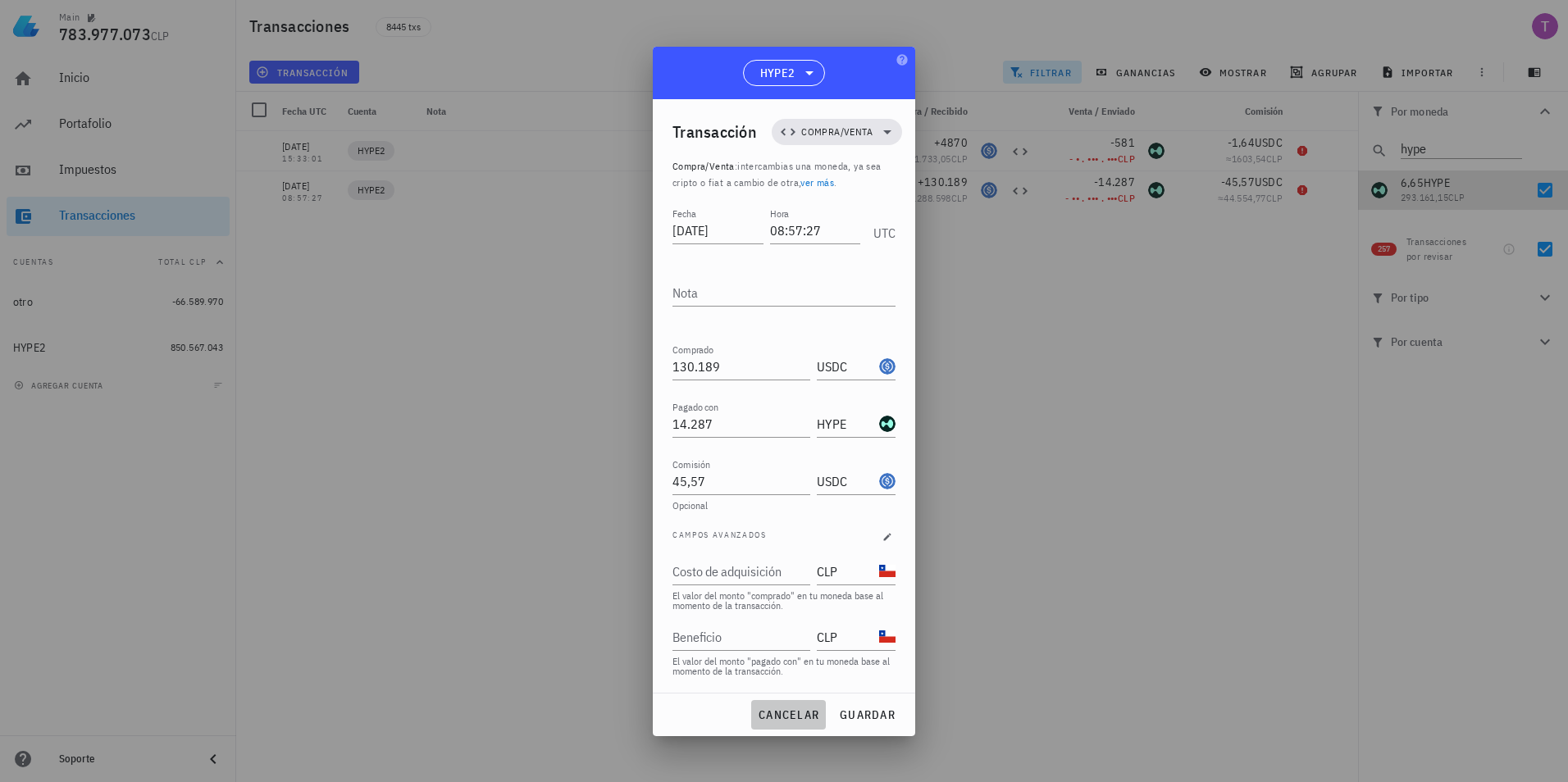 click on "cancelar" at bounding box center (788, 715) 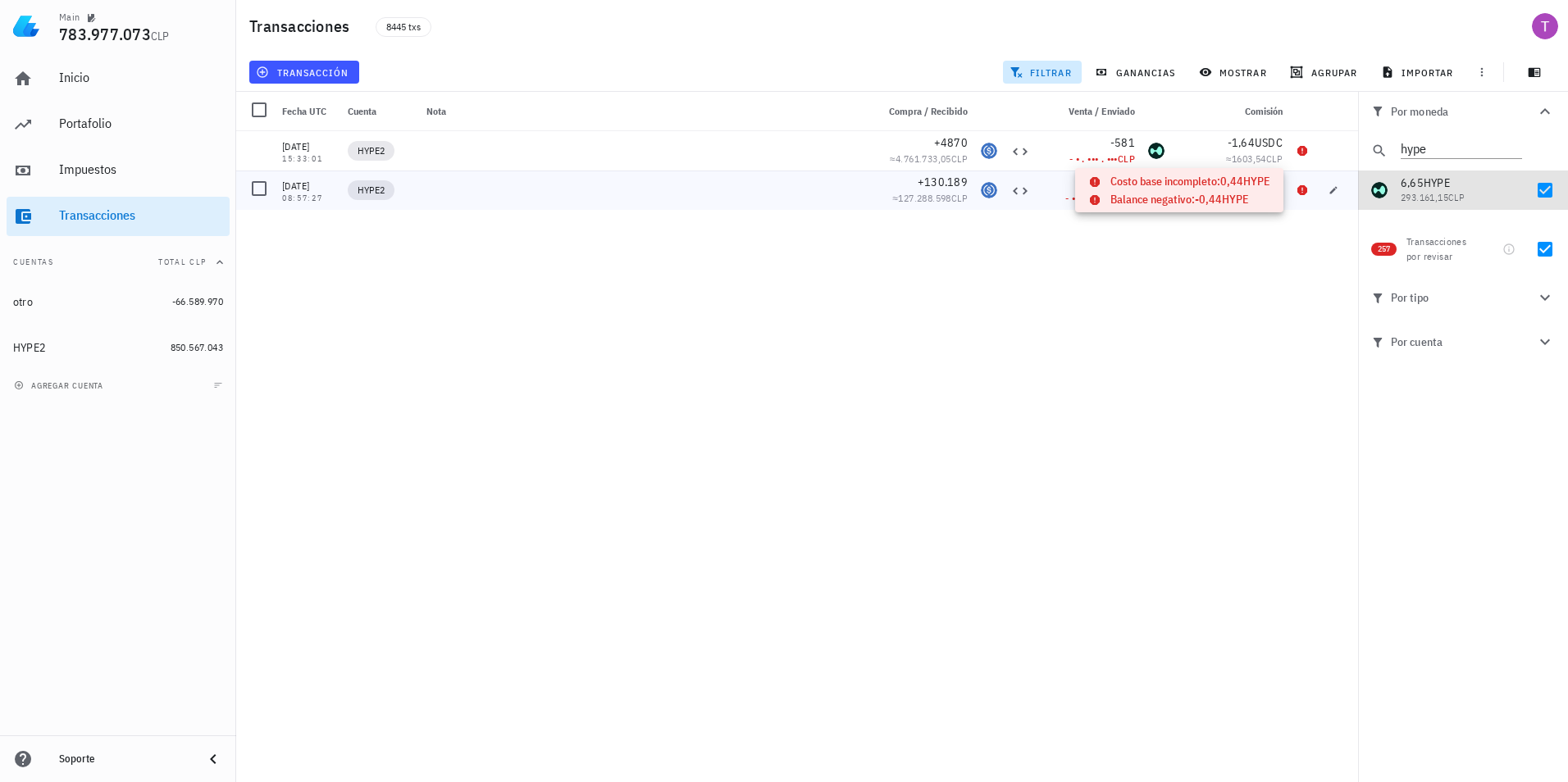 click 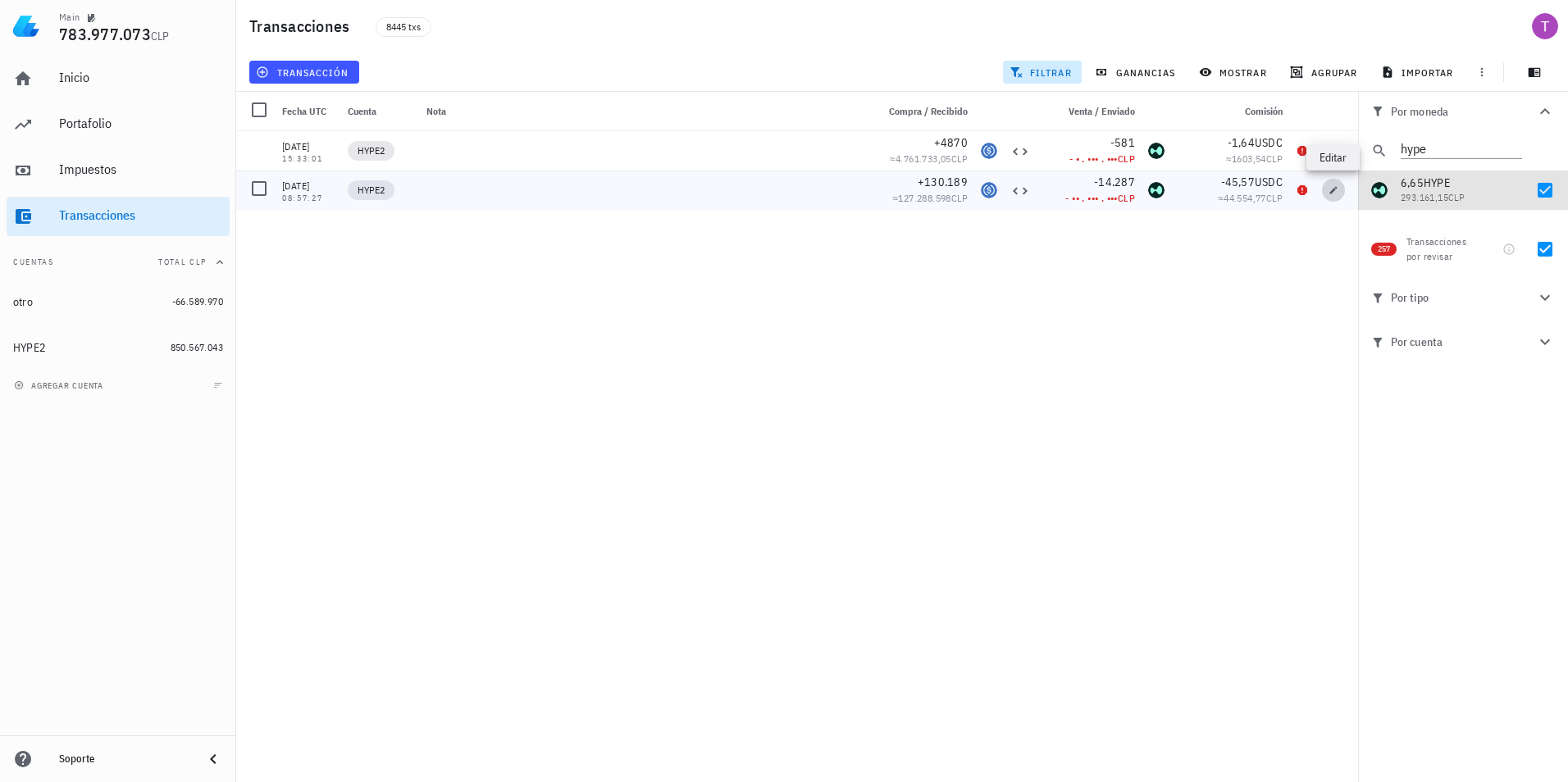 click 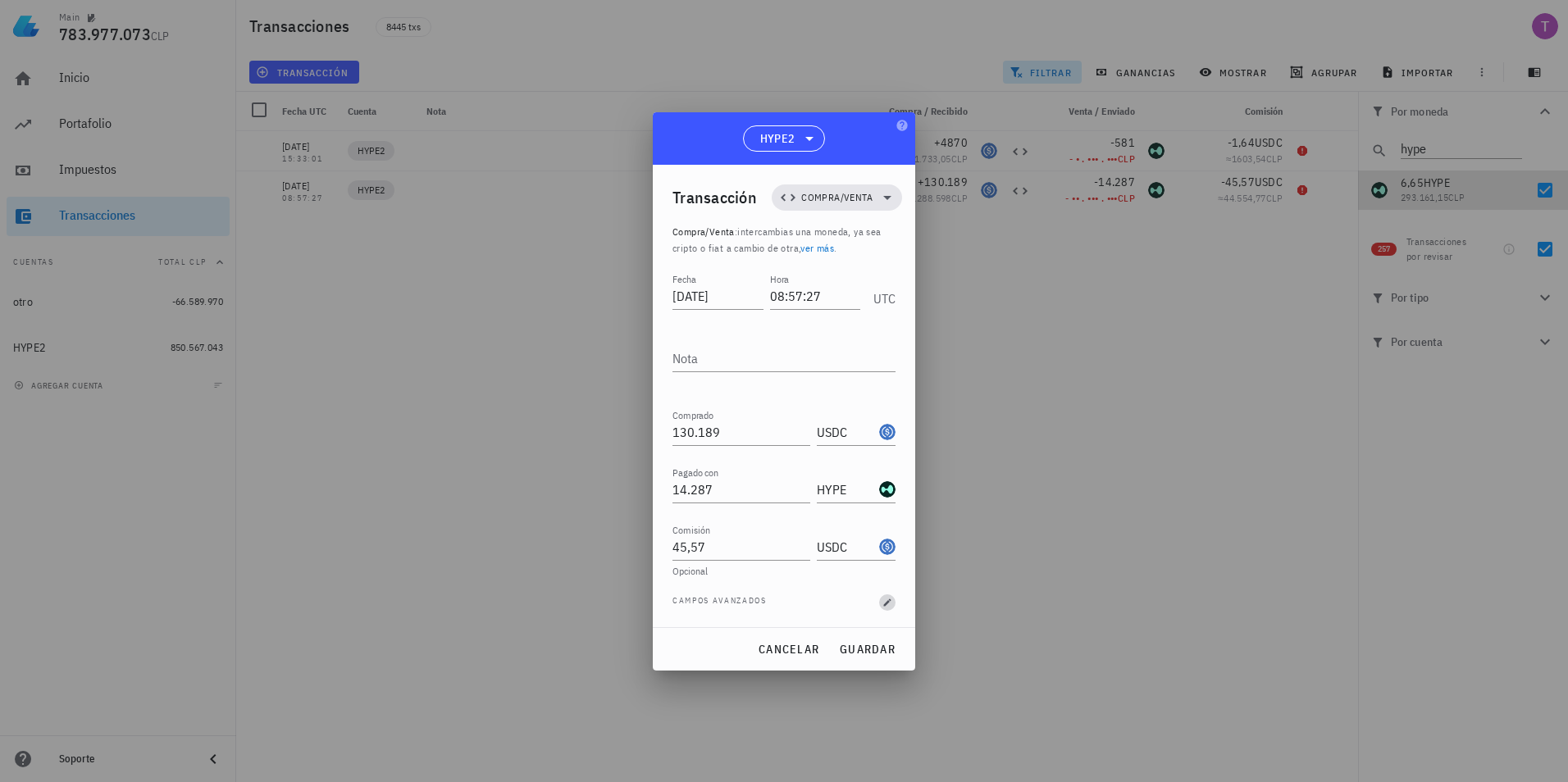 click 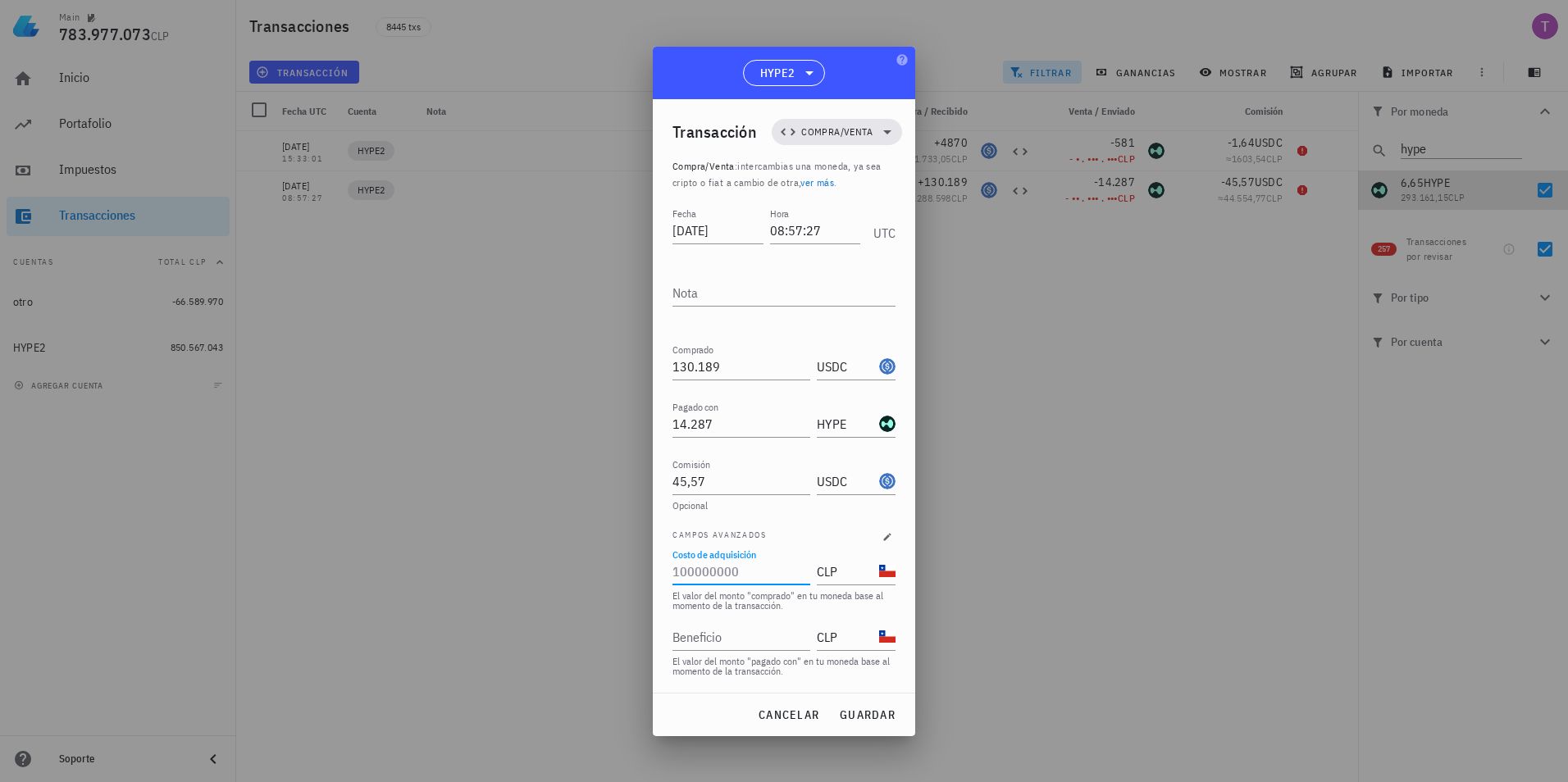 click on "Costo de adquisición" at bounding box center [740, 571] 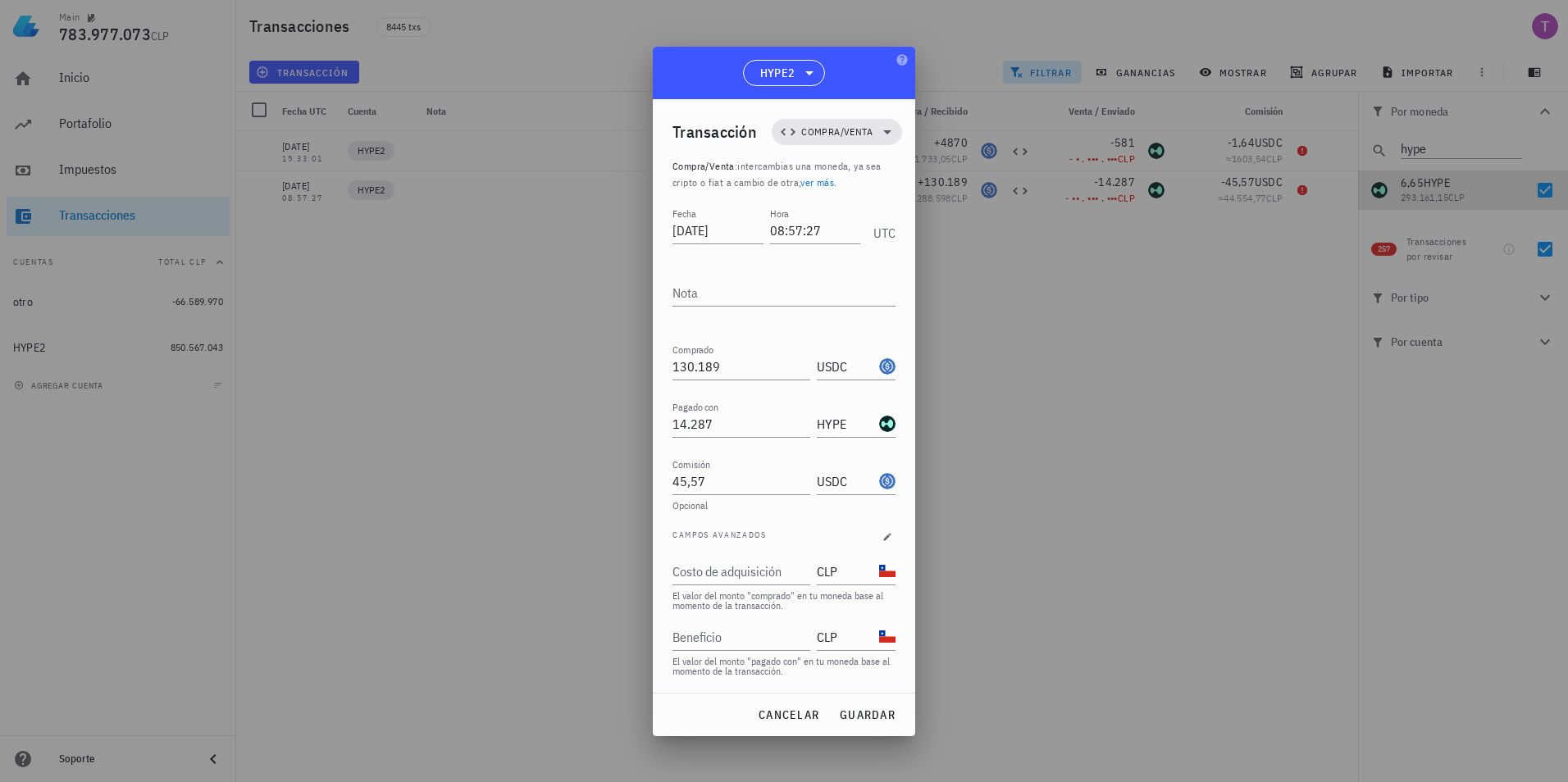 click at bounding box center [784, 391] 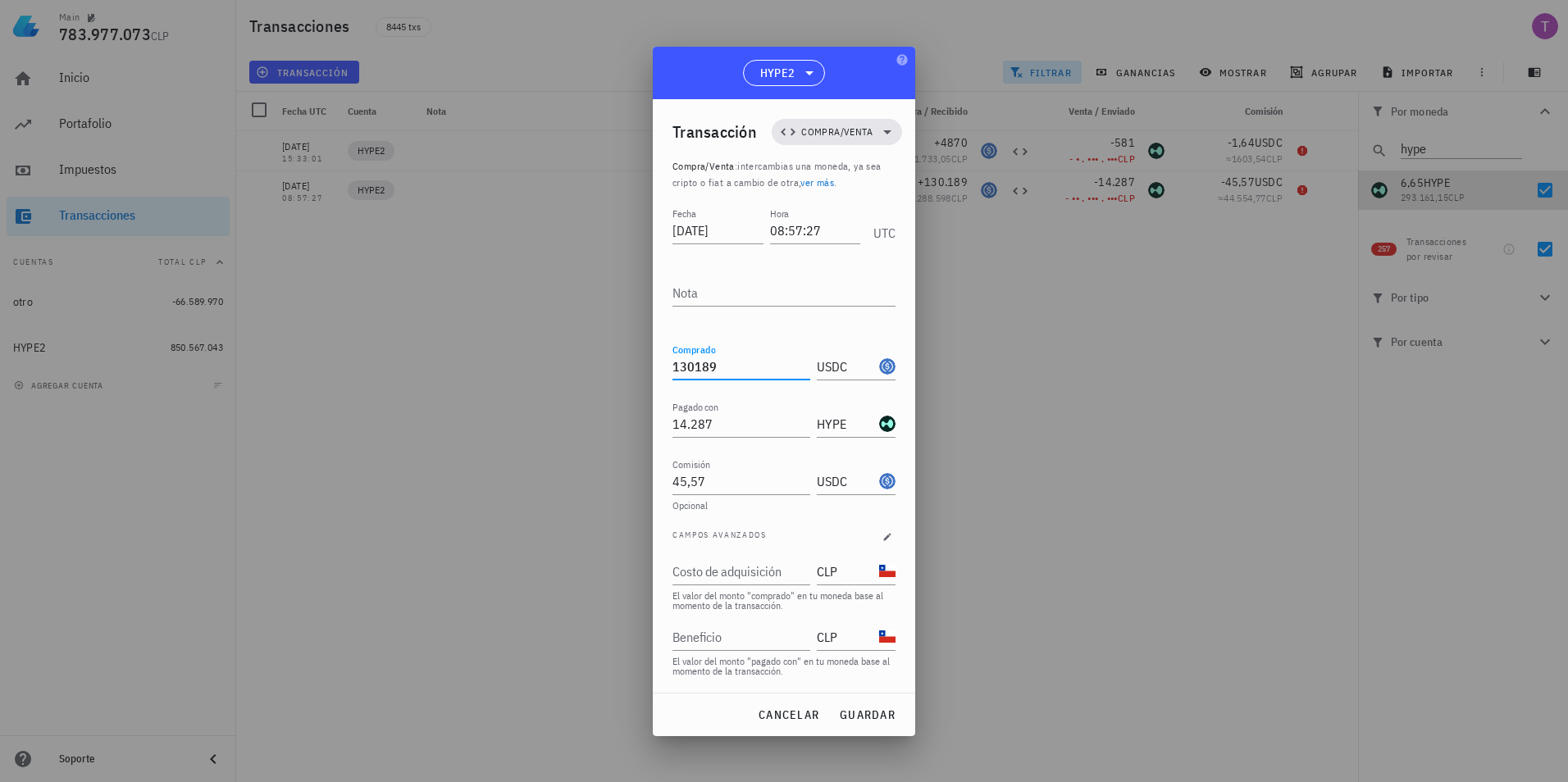 drag, startPoint x: 745, startPoint y: 369, endPoint x: 662, endPoint y: 362, distance: 83.29466 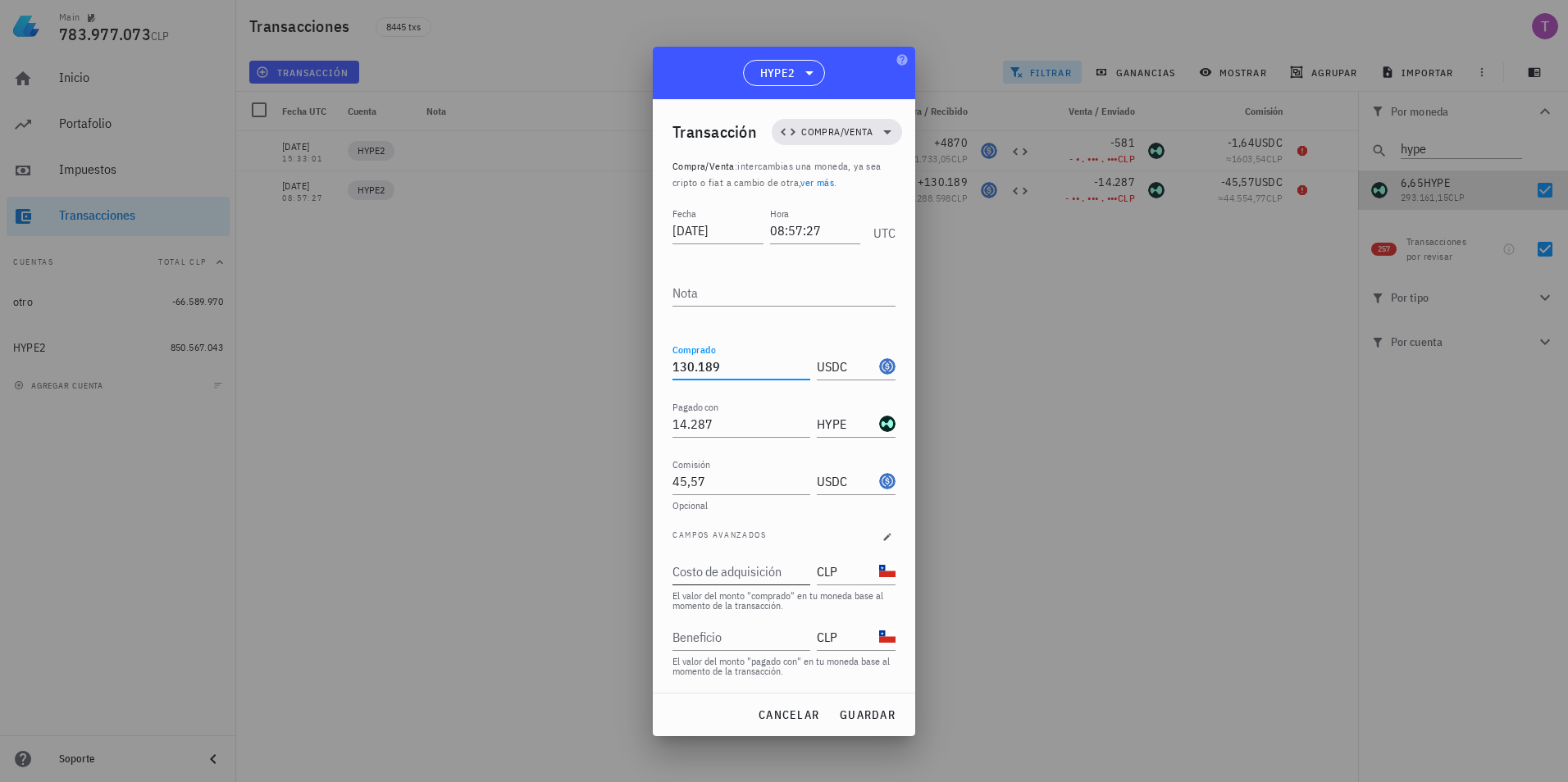 click on "Costo de adquisición" at bounding box center [740, 571] 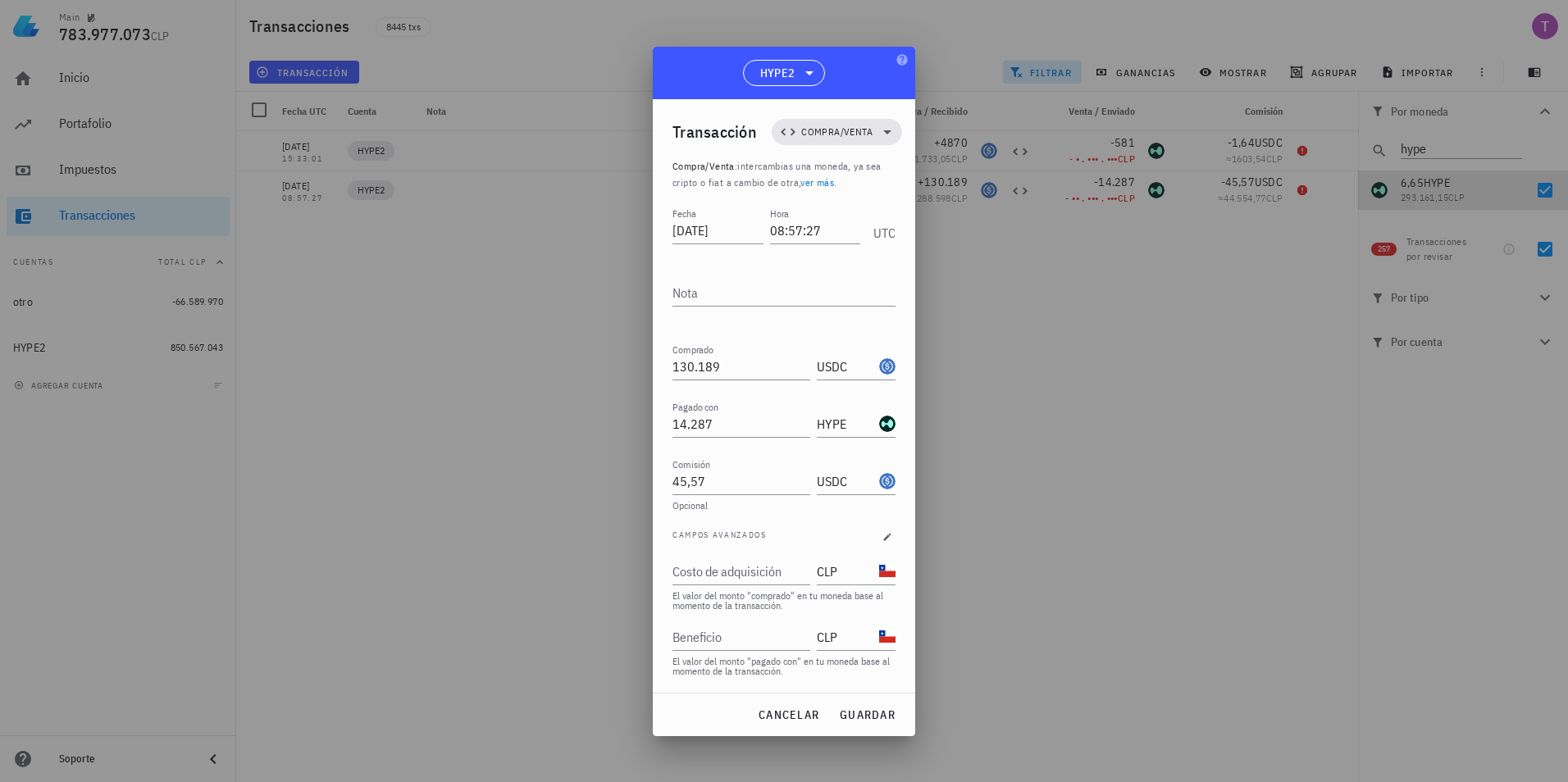 drag, startPoint x: 715, startPoint y: 352, endPoint x: 668, endPoint y: 352, distance: 47 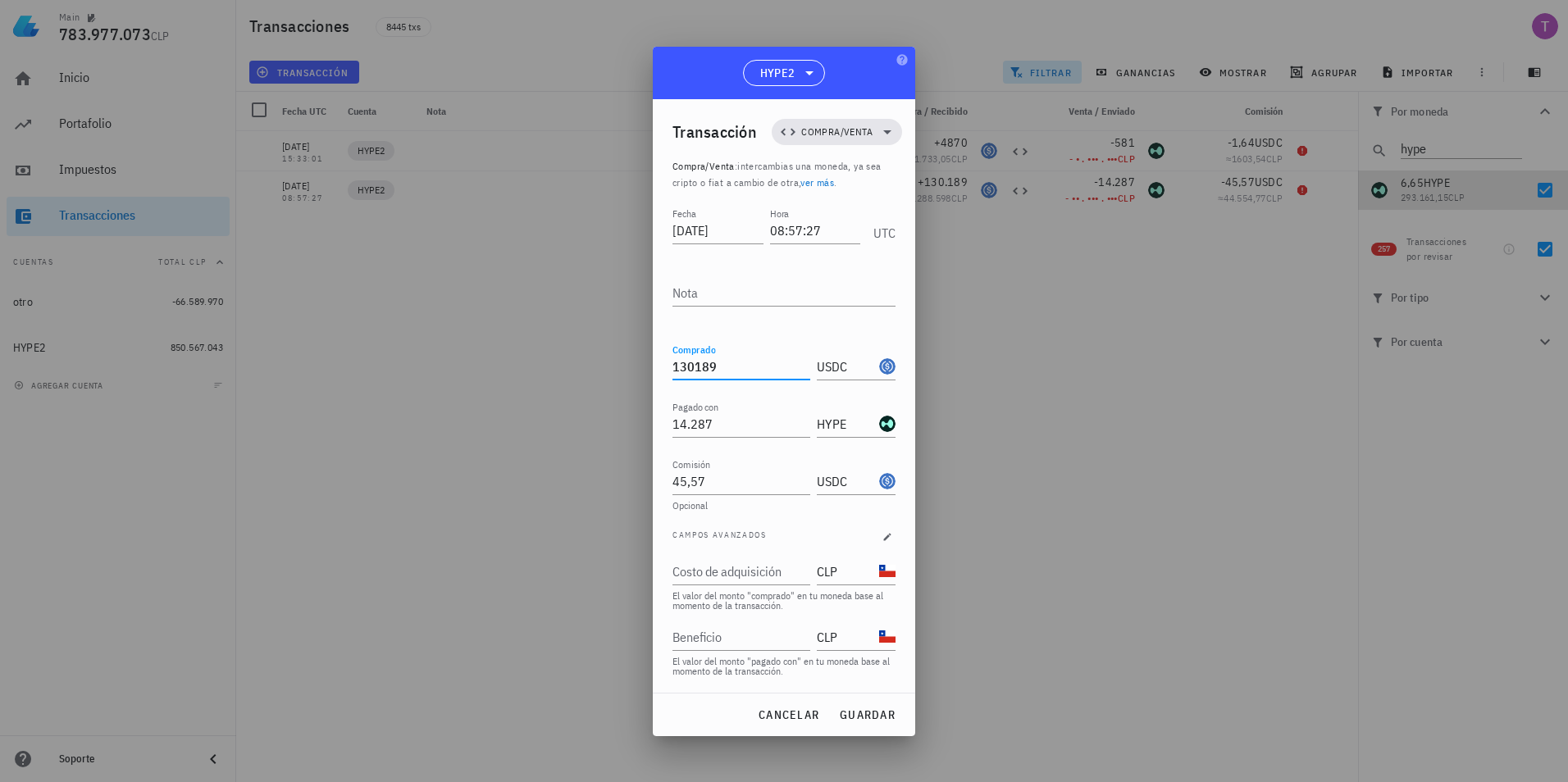 click on "130189" at bounding box center (741, 366) 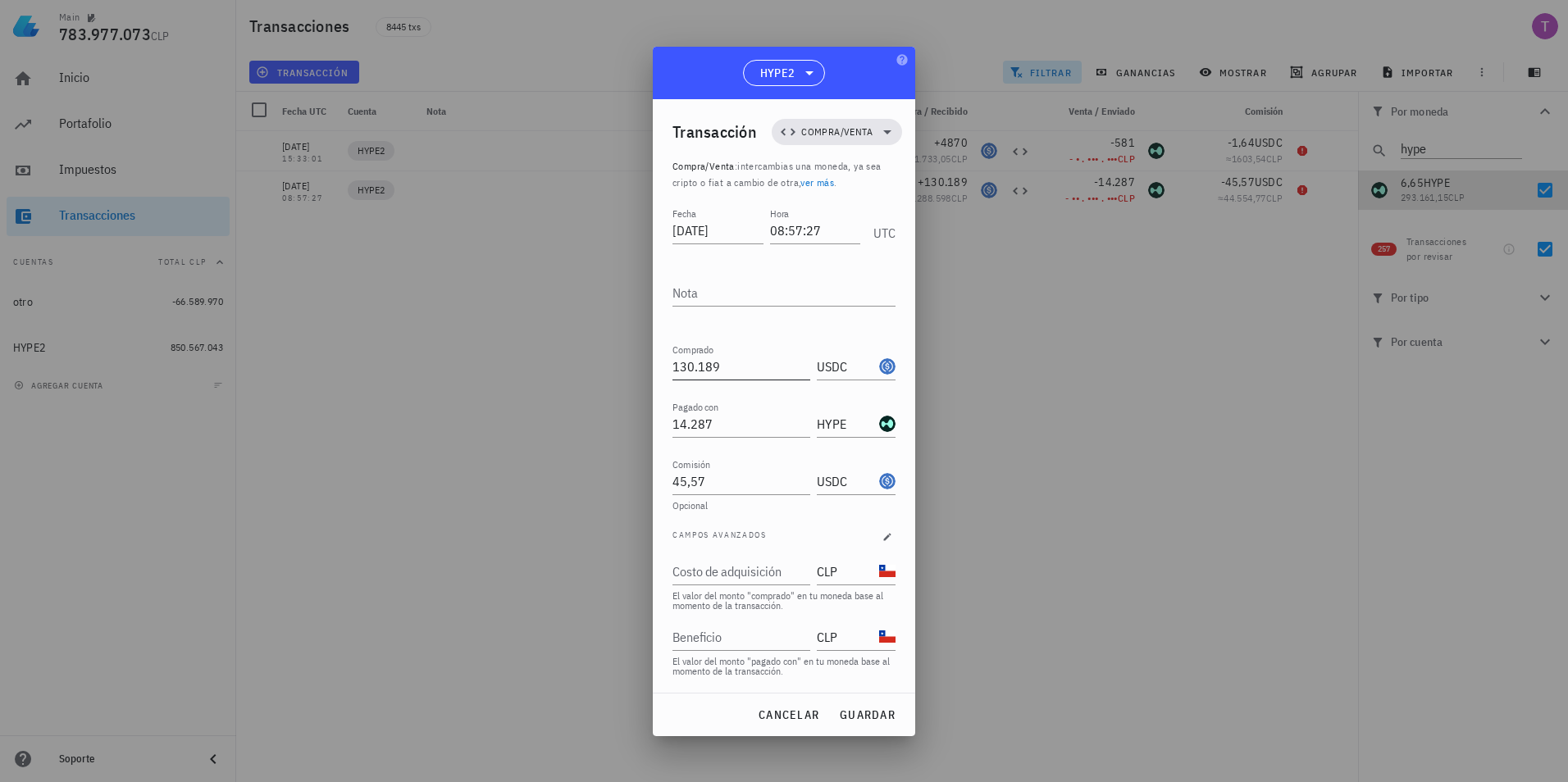 drag, startPoint x: 672, startPoint y: 370, endPoint x: 737, endPoint y: 366, distance: 65.12296 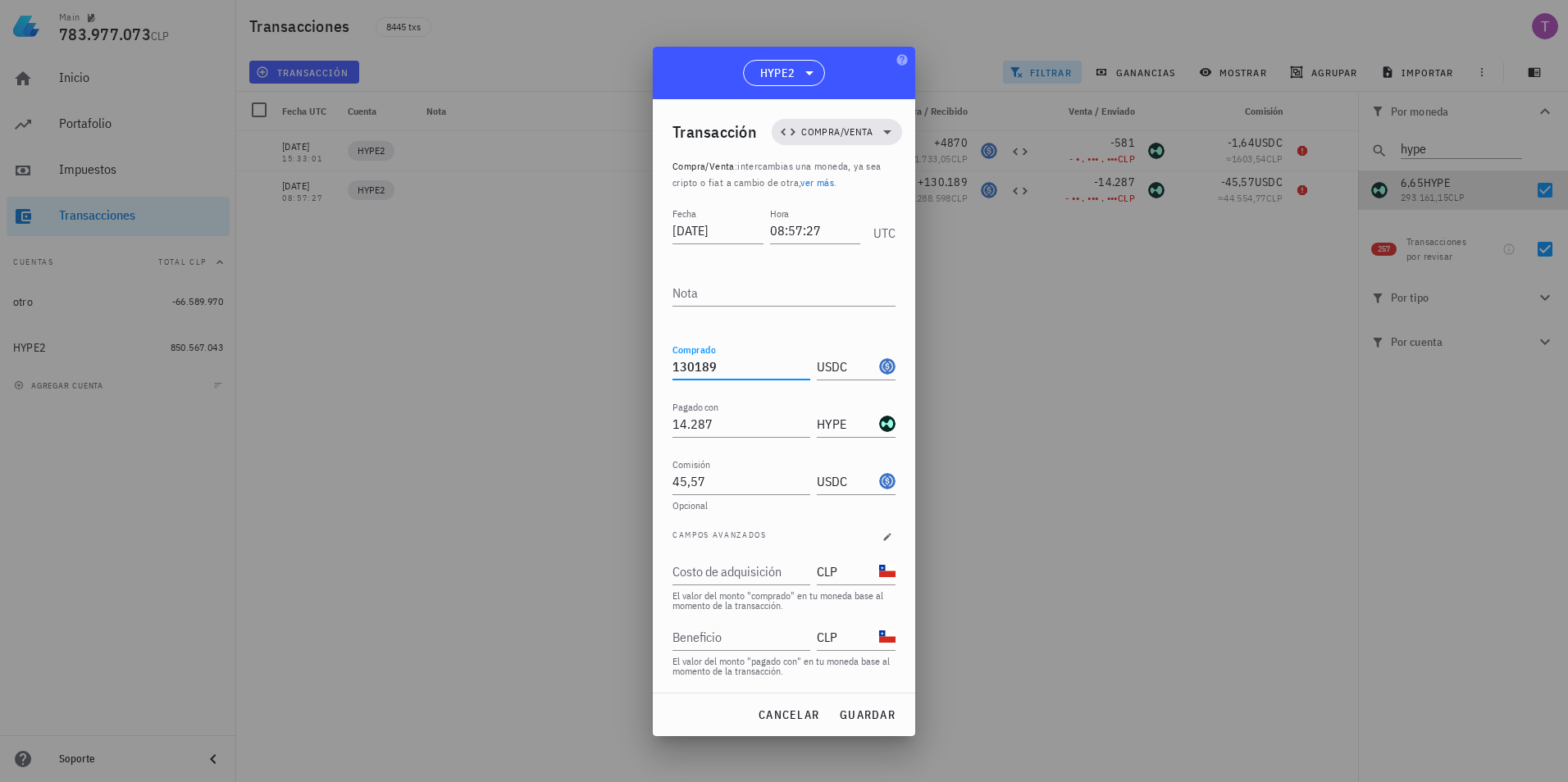 drag, startPoint x: 730, startPoint y: 366, endPoint x: 659, endPoint y: 364, distance: 71.02816 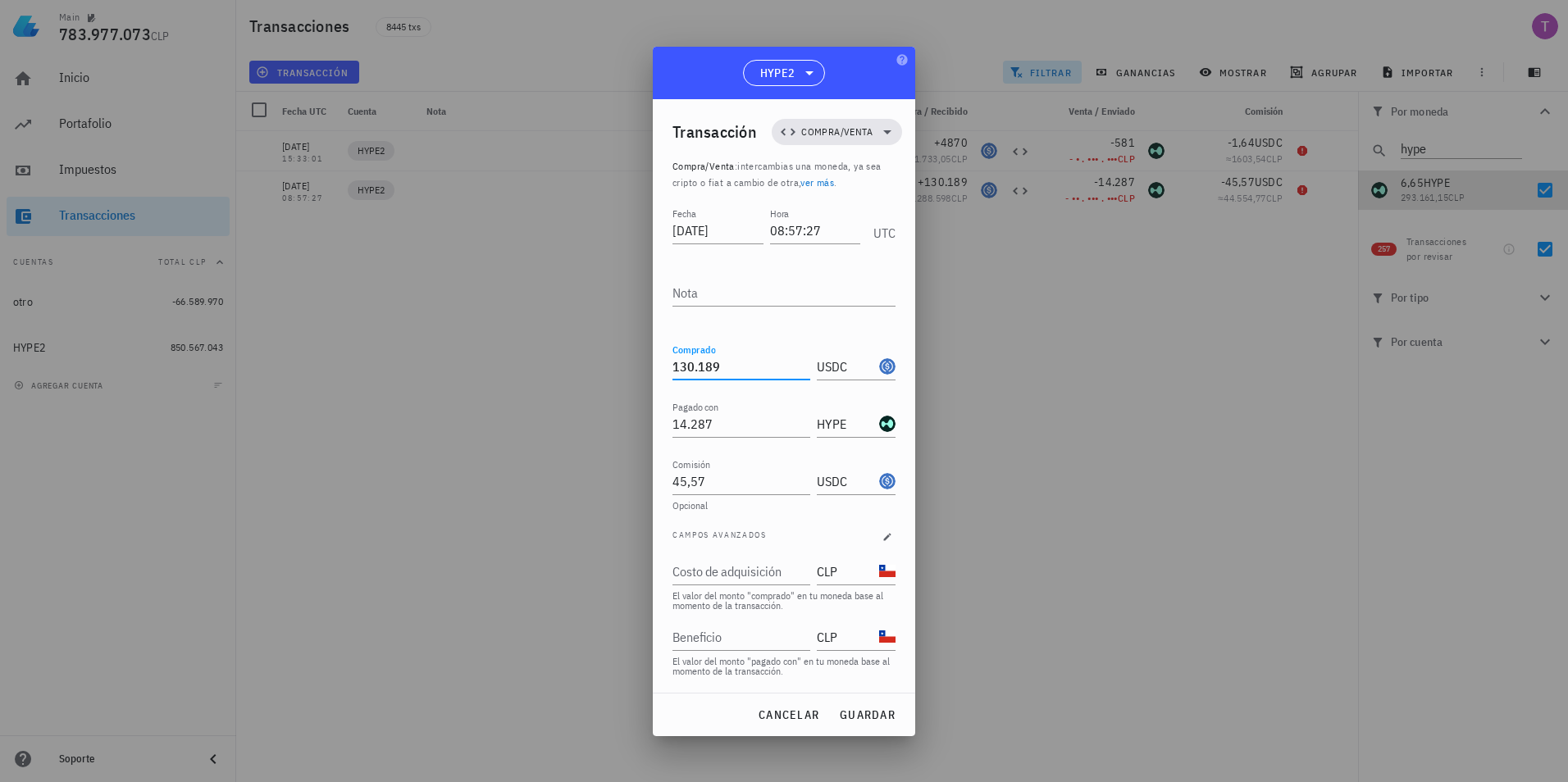 click at bounding box center (784, 391) 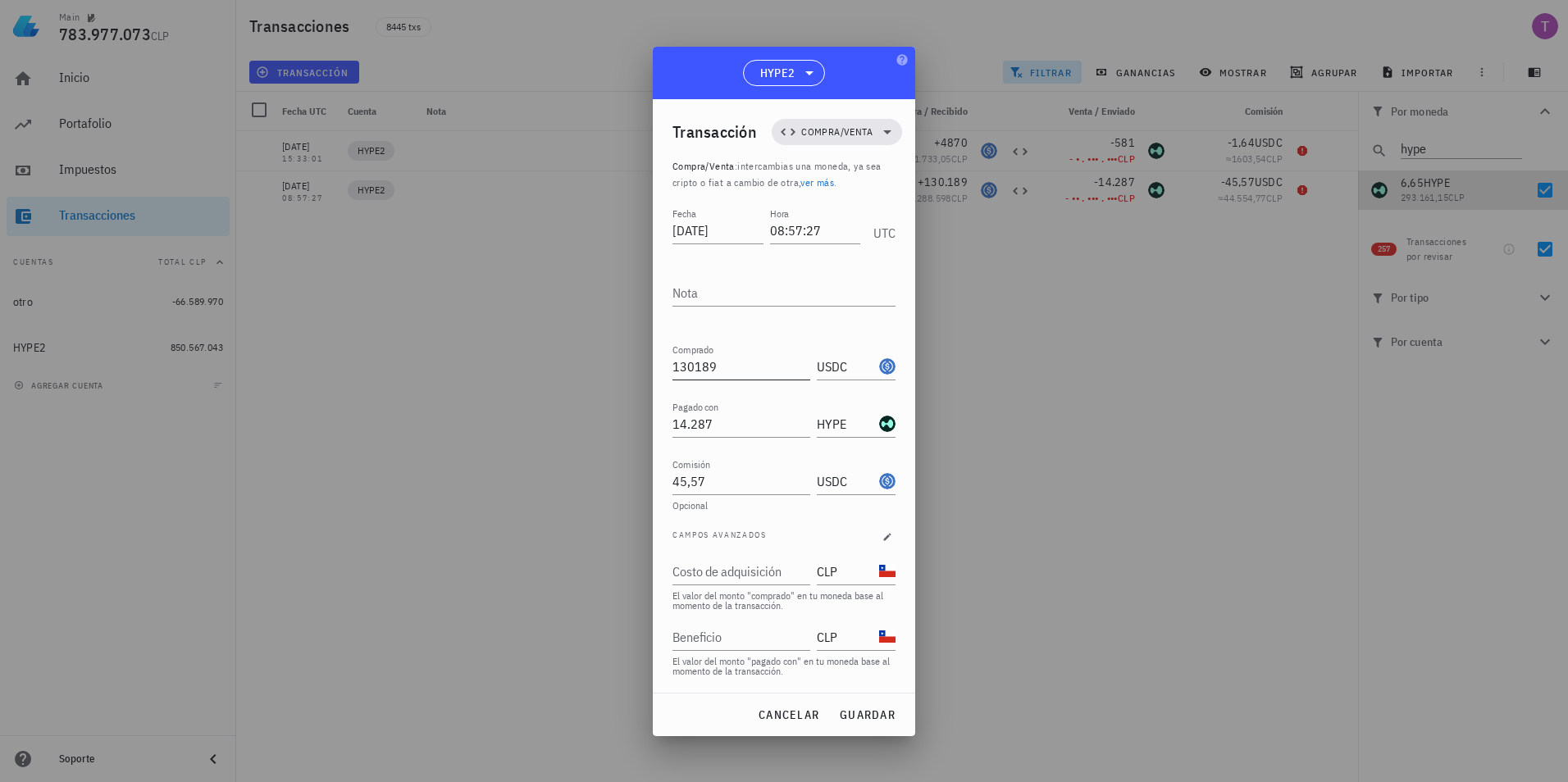 click on "130189" at bounding box center (741, 366) 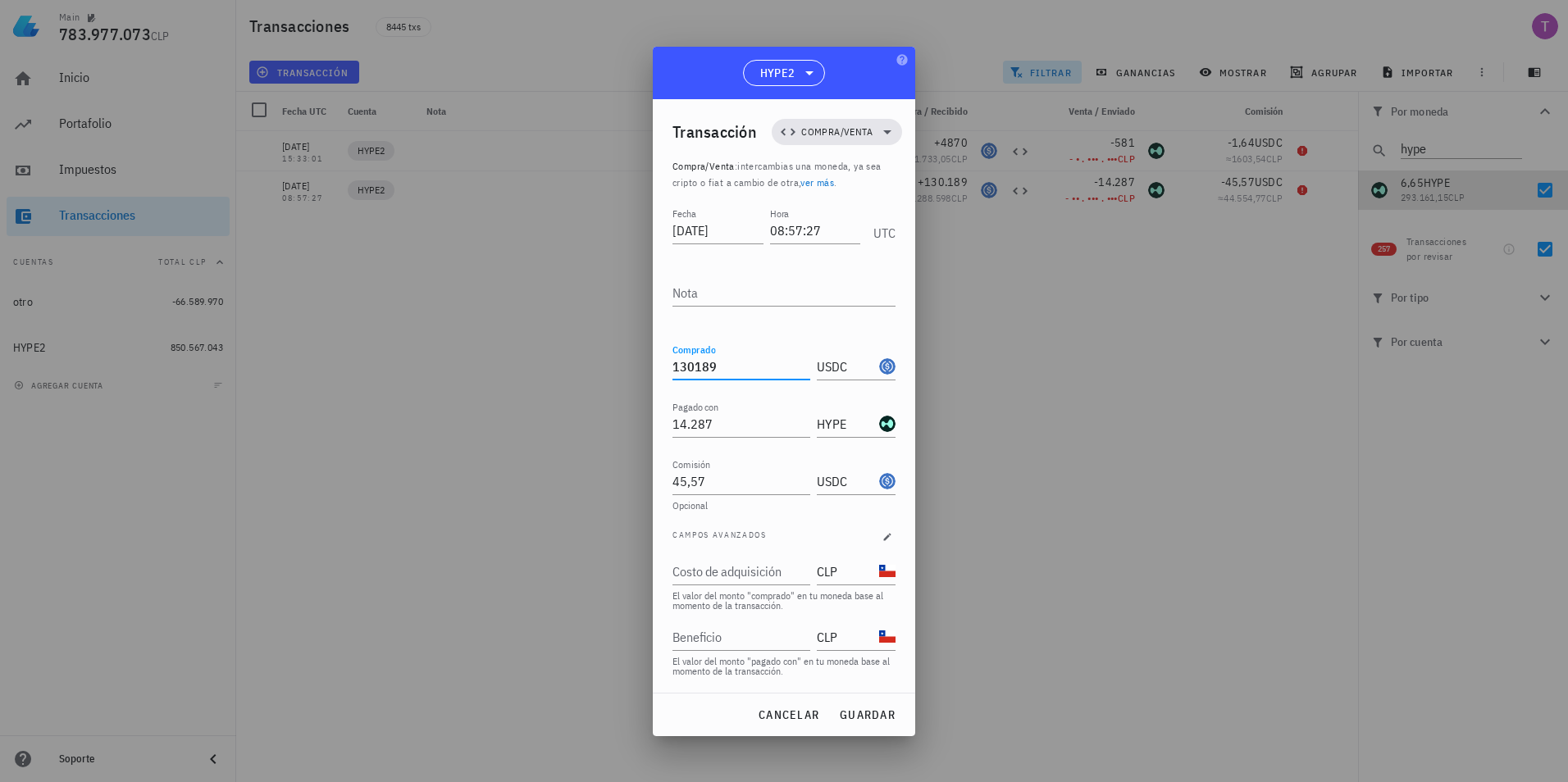 type on "130.189" 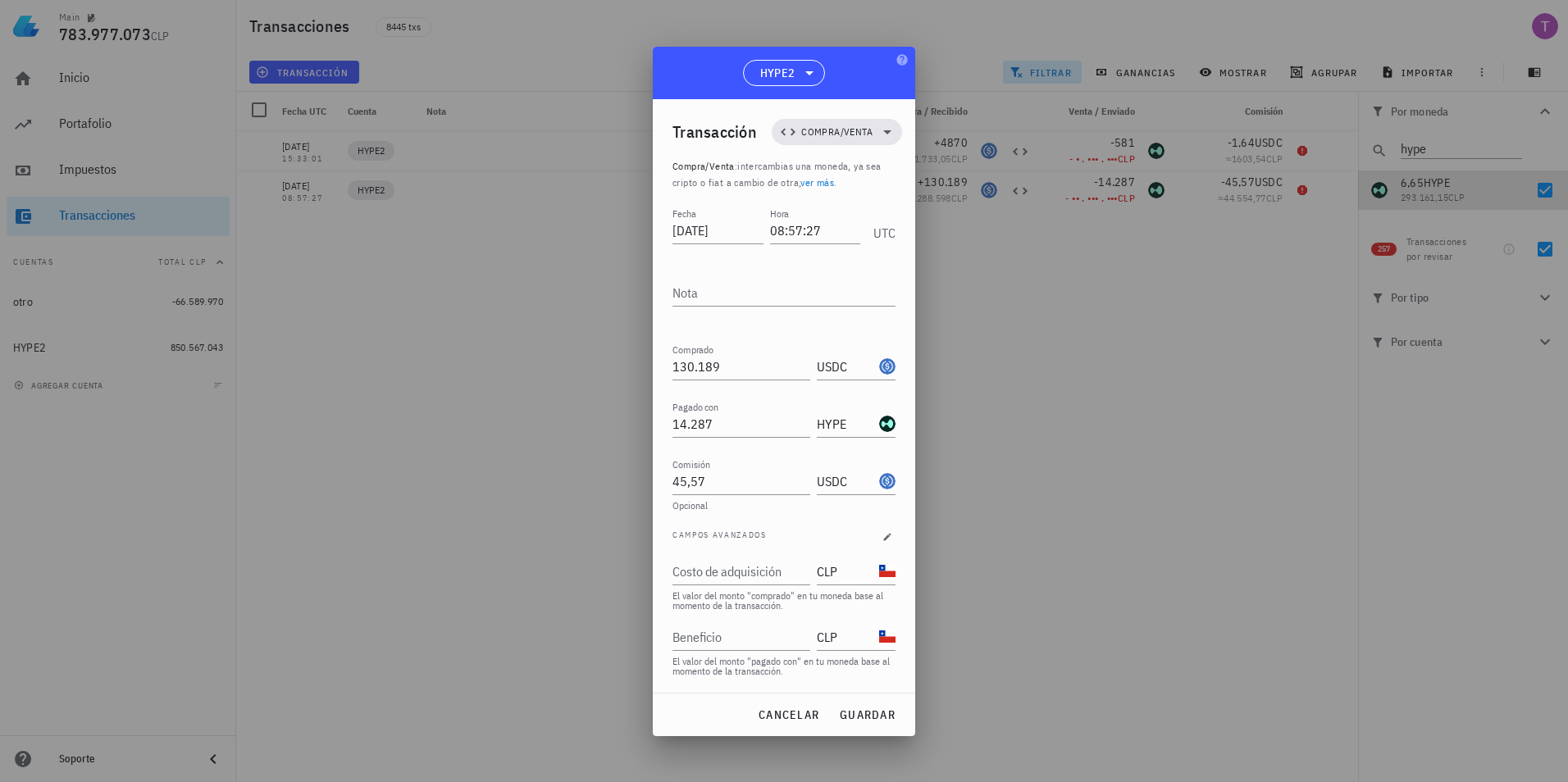 click at bounding box center (784, 391) 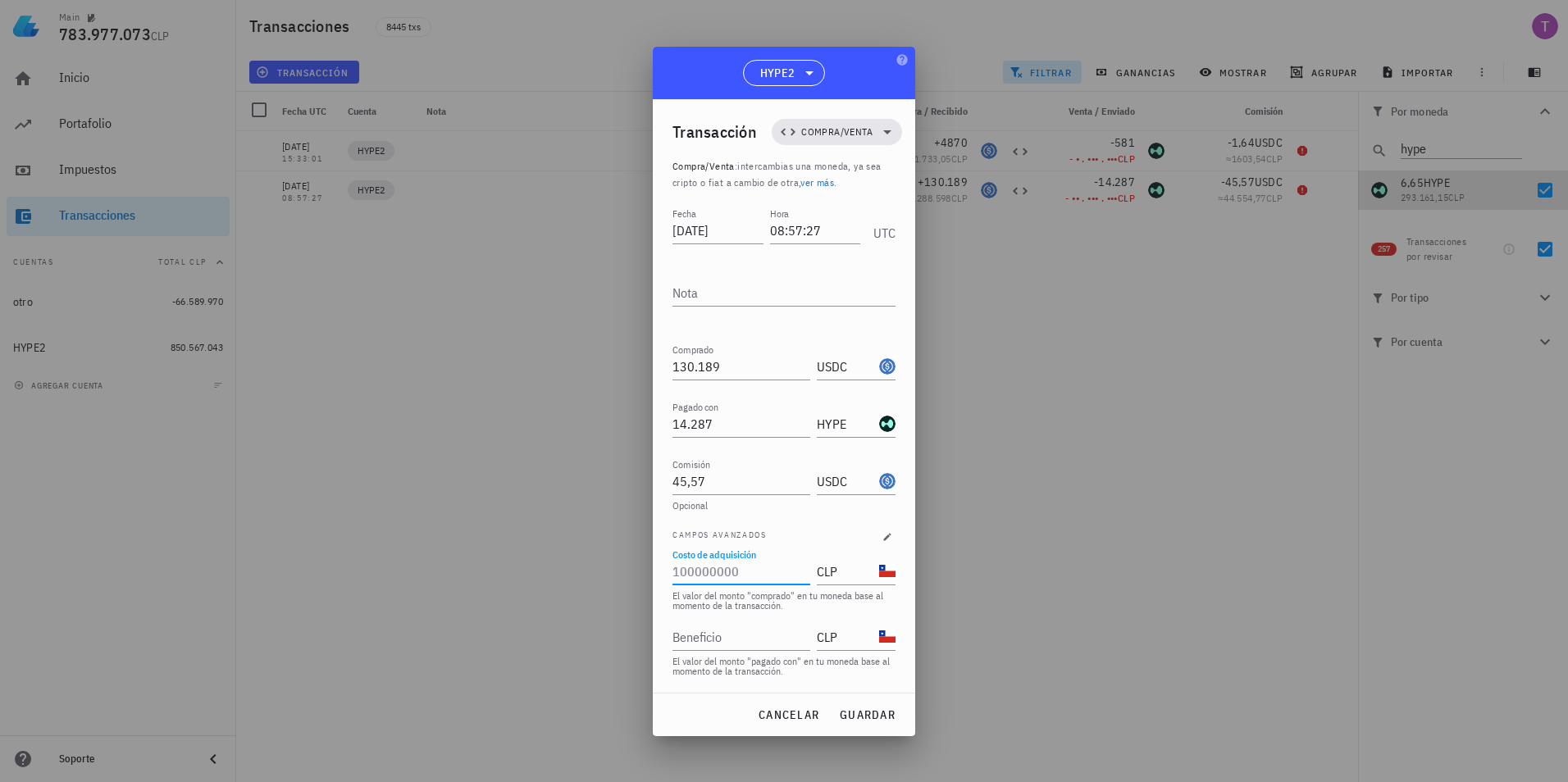 click on "Costo de adquisición" at bounding box center (740, 571) 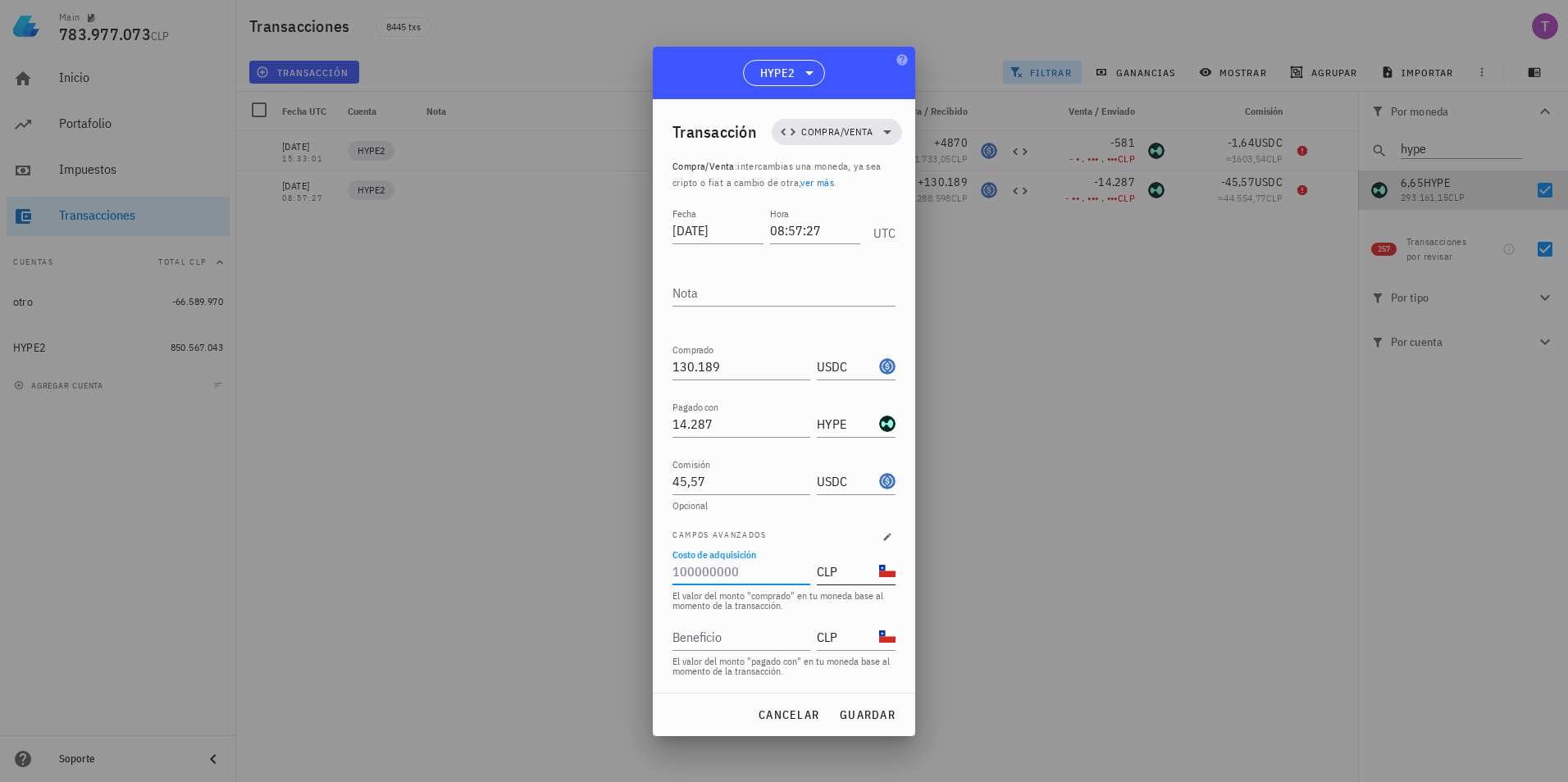 click on "CLP" at bounding box center [846, 571] 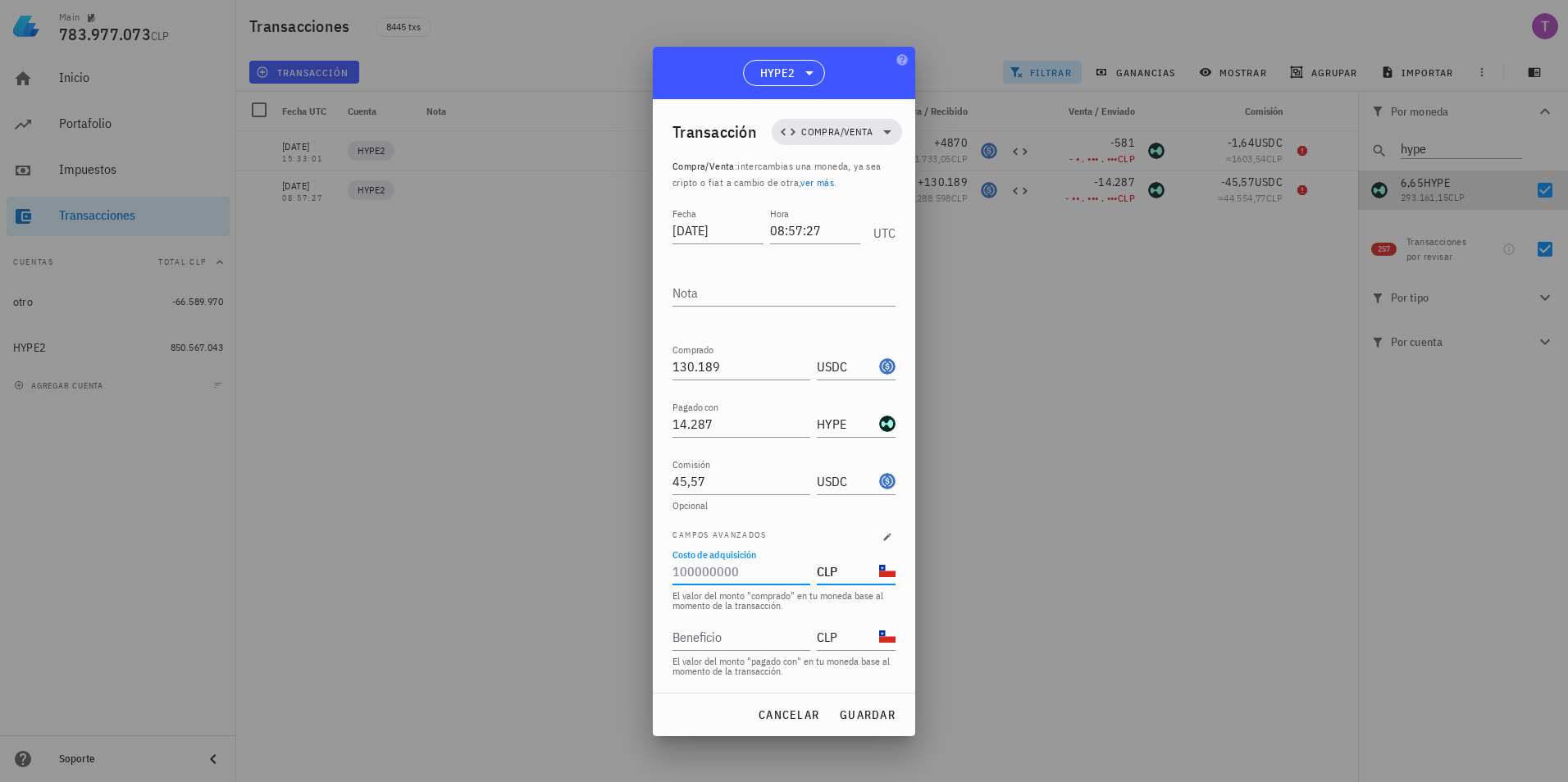 click on "Costo de adquisición" at bounding box center [740, 571] 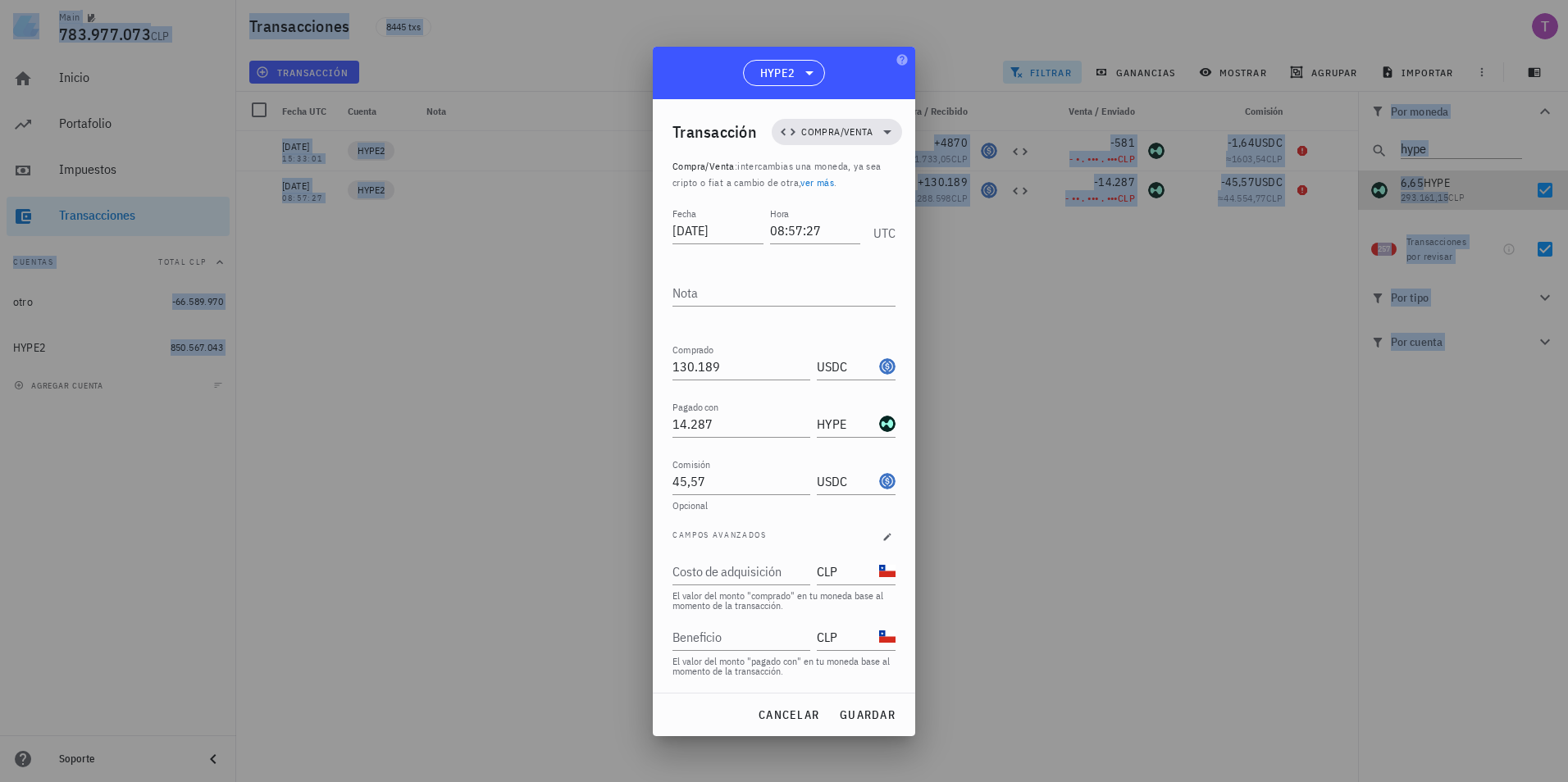 drag, startPoint x: 709, startPoint y: 58, endPoint x: 630, endPoint y: 130, distance: 106.88779 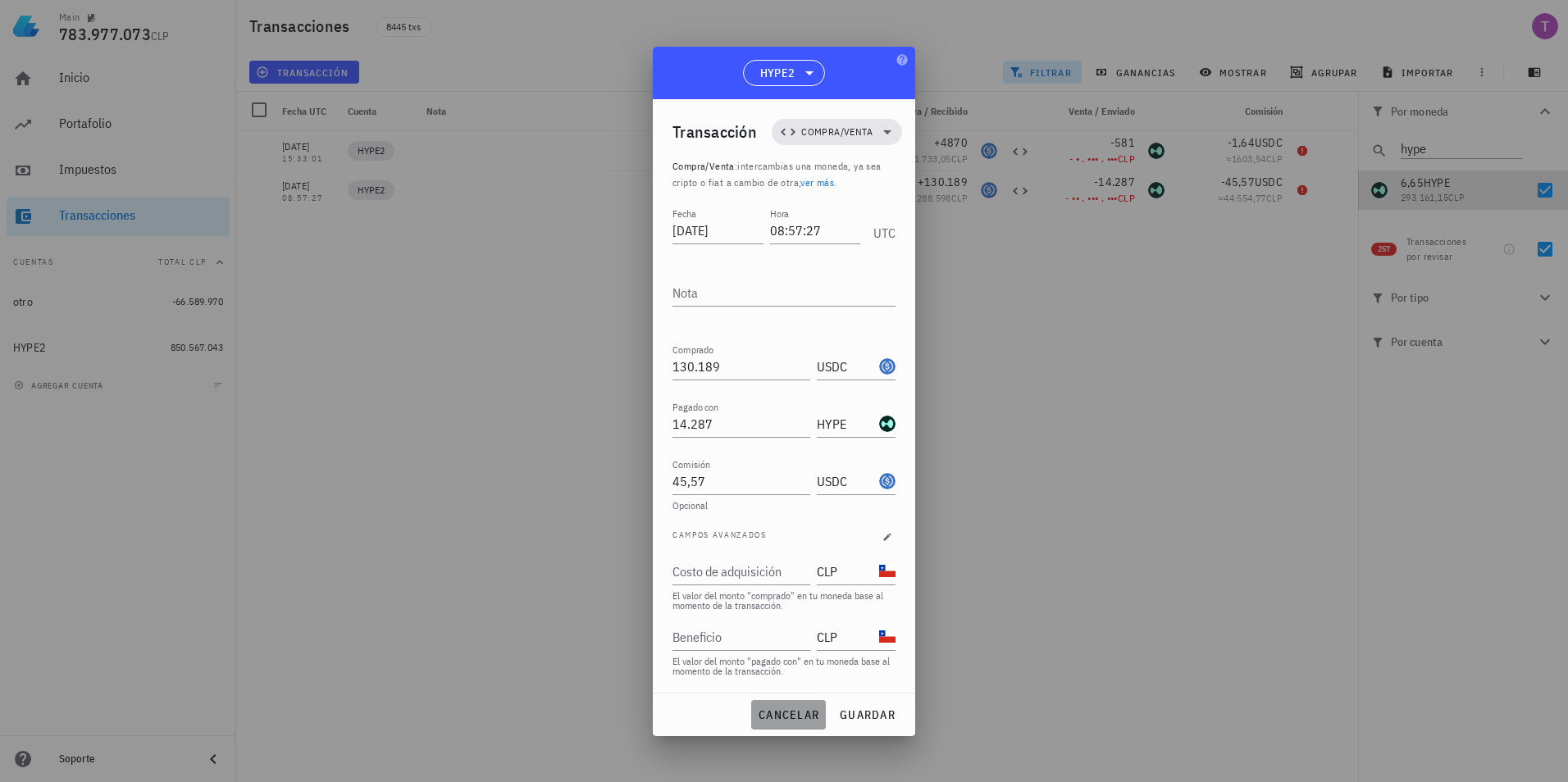 click on "cancelar" at bounding box center [788, 715] 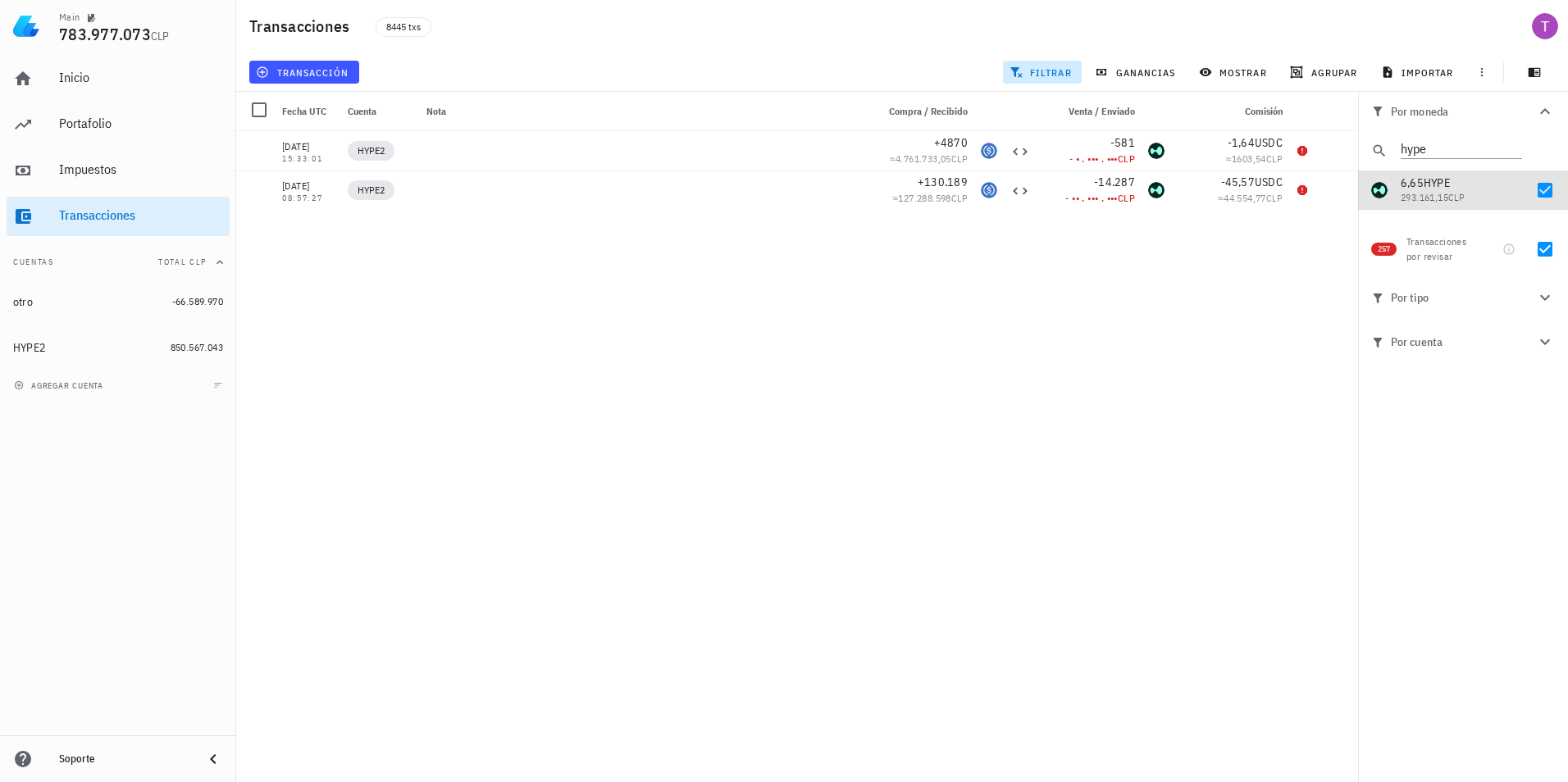 click on "02/12/2024
15:33:01
HYPE2 +4870   ≈ 4.761.733,05  CLP     -581     -
• .
••• .
•••   CLP -1,64  USDC   ≈ 1603,54  CLP
01/12/2024
08:57:27
HYPE2 +130.189   ≈ 127.288.598  CLP     -14.287     -
•• .
••• .
•••   CLP -45,57  USDC   ≈ 44.554,77  CLP
30/11/2024
12:58:41
HYPE2 +4250   ≈ 4.154.604,71  CLP     -189     -
••••   CLP -1,49  USDC   ≈ 1456,56  CLP
12/11/2024
18:11:35
otro +3335   ≈ 3.269.751,03  CLP     -1
•••   CLP 0  ETH
12/11/2024
14:32:35
otro +3254   ≈ 3.190.335,78  CLP     -1
•••   CLP 0  ETH
05/11/2024
11:24:42
HYPE2 +430   ≈ 411.309,67  CLP     -249     -
••••   CLP -0,15  USDC   ≈ 143,48  CLP
01/11/2024
19:14:17
HYPE2 +1146   ≈ 1.101.593,89  CLP" at bounding box center [797, 450] 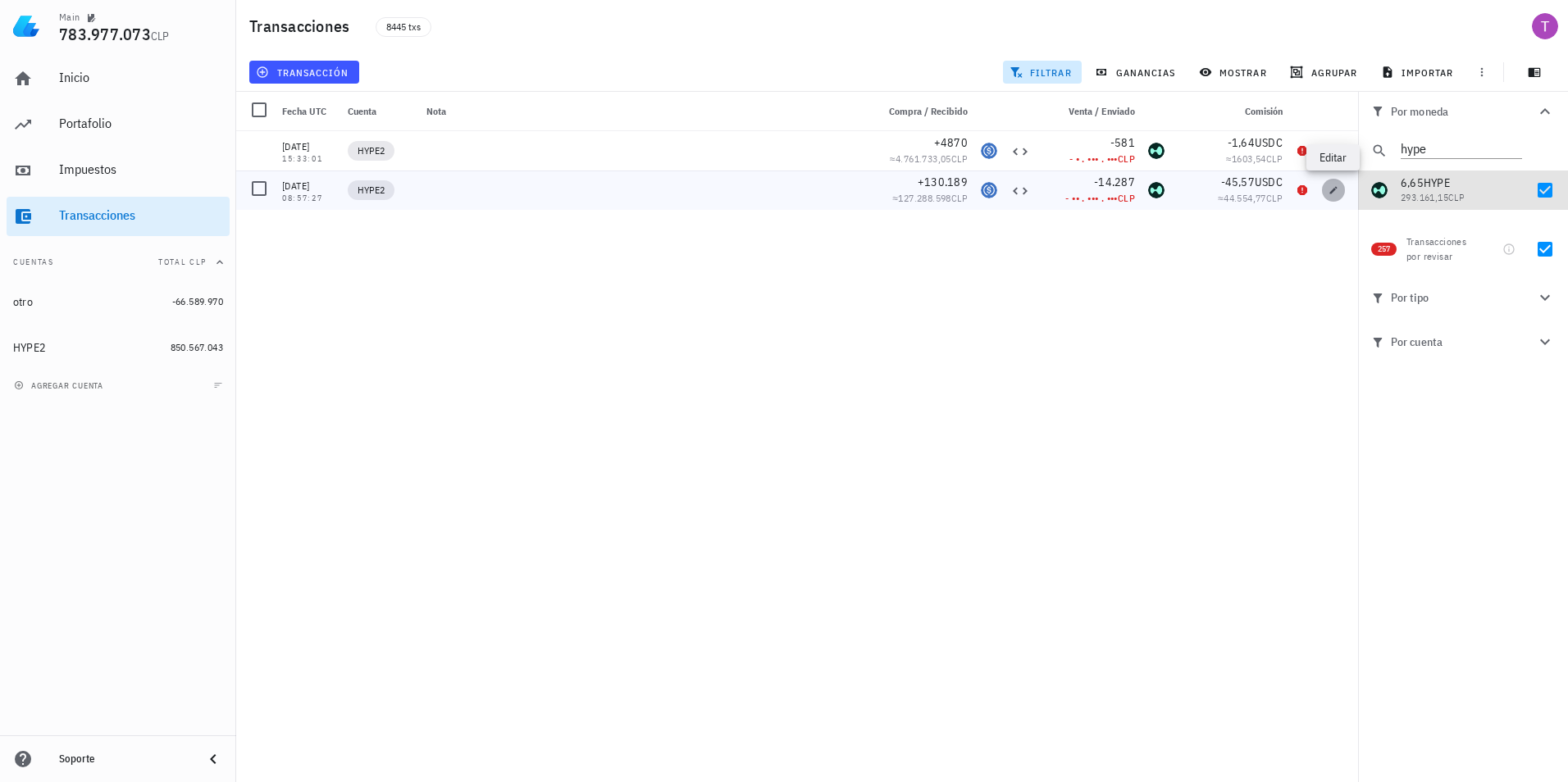 click at bounding box center (1333, 190) 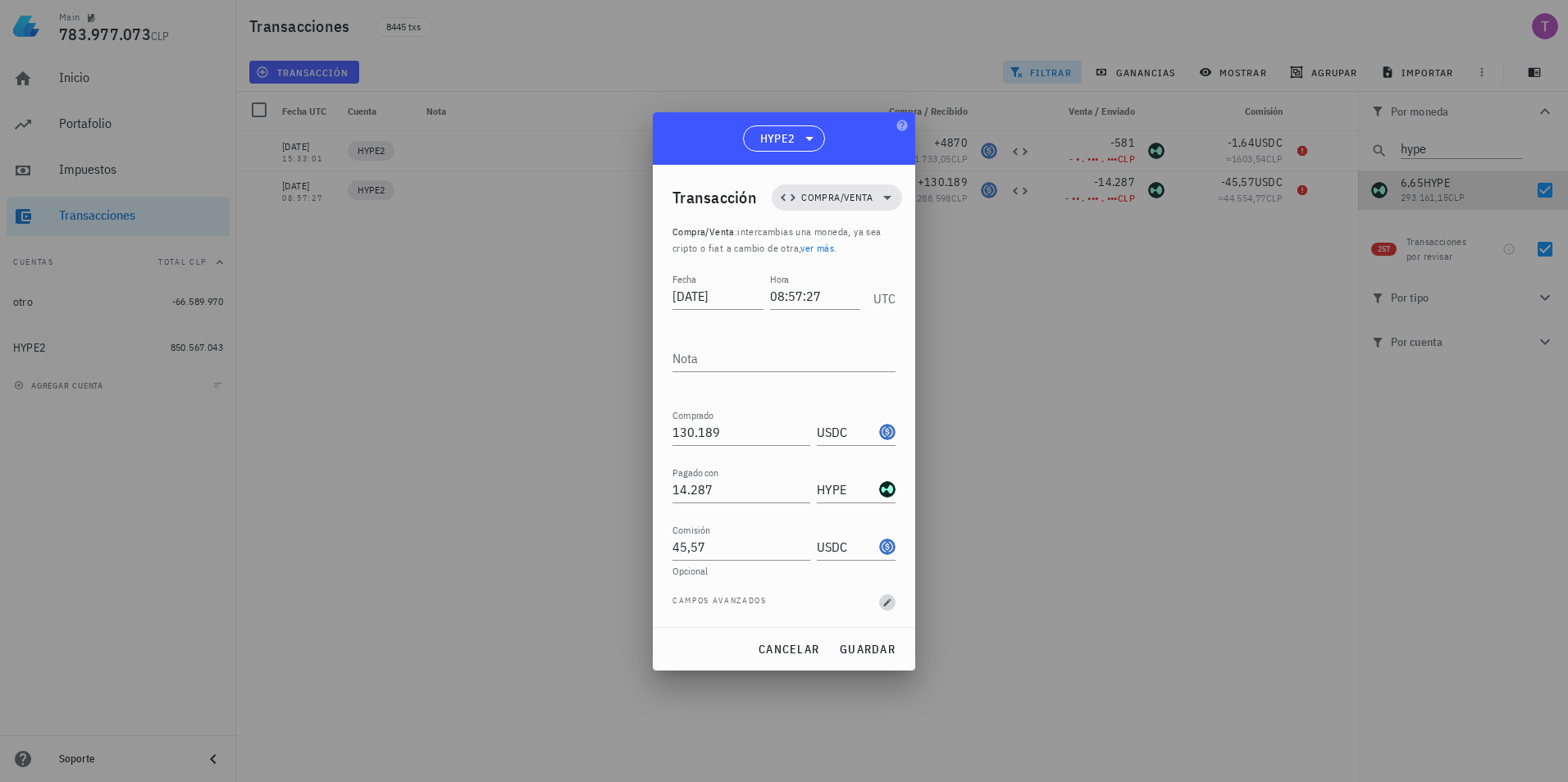 click 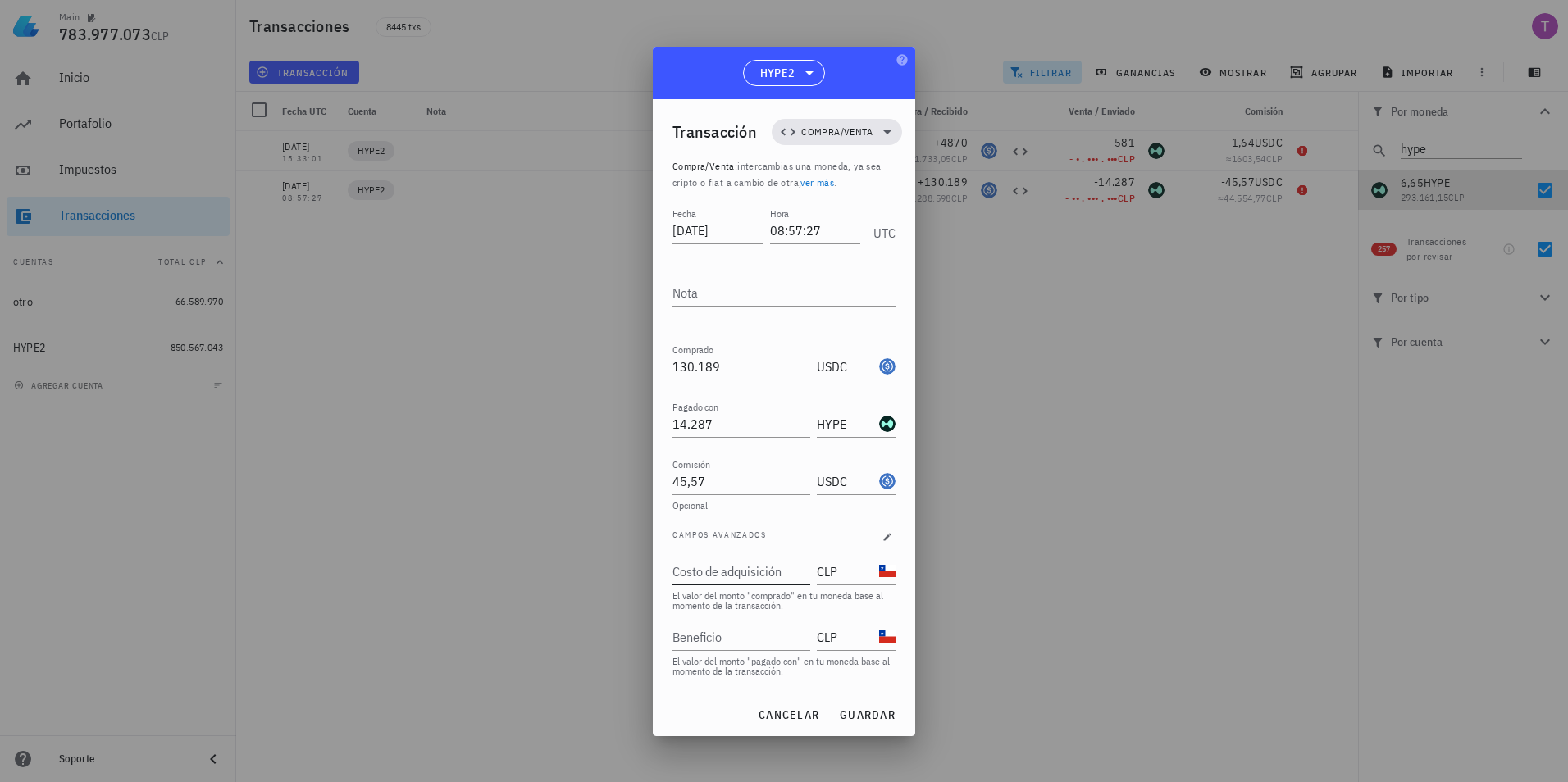 click on "Costo de adquisición" at bounding box center [740, 571] 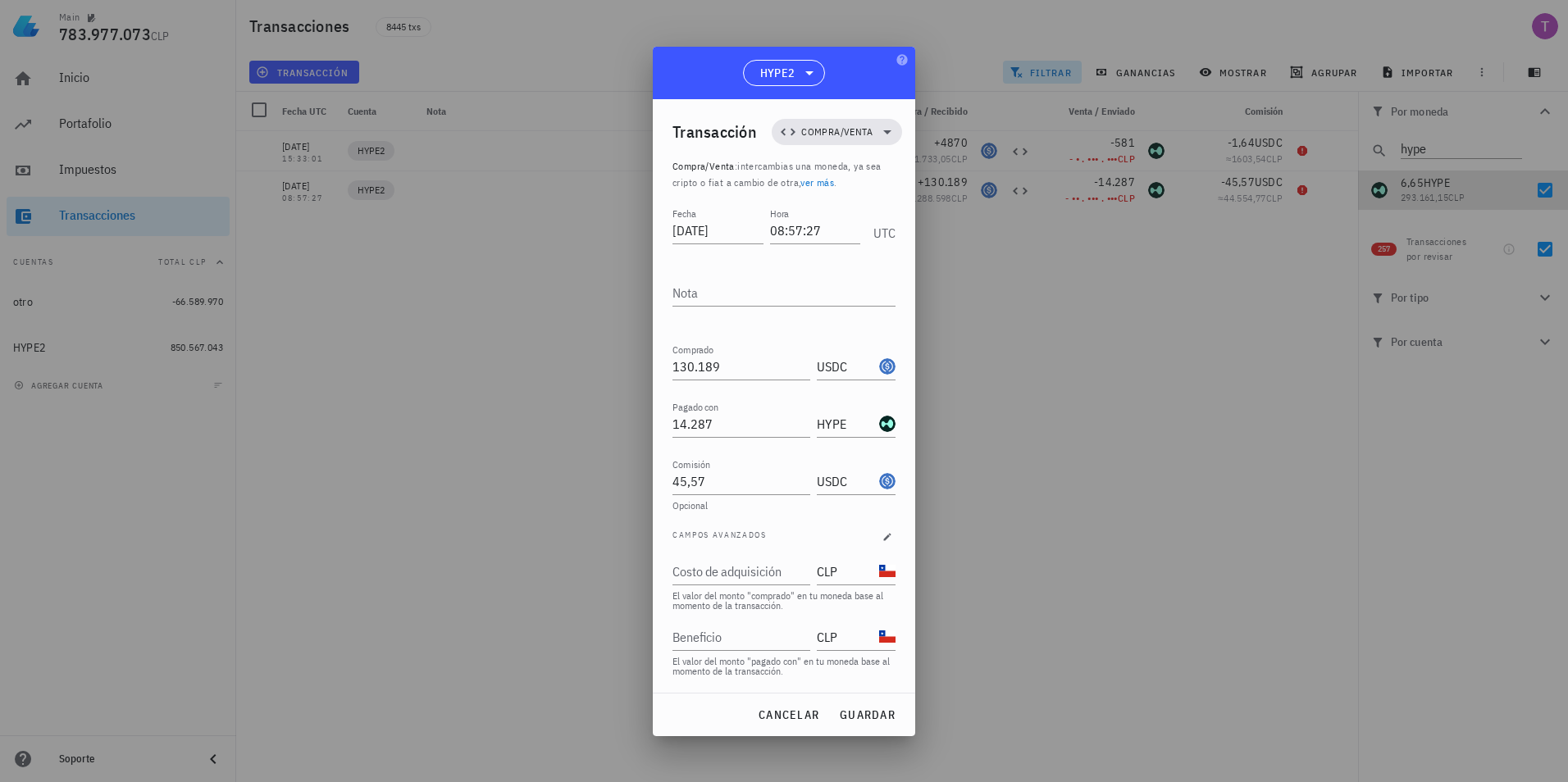 click at bounding box center (784, 391) 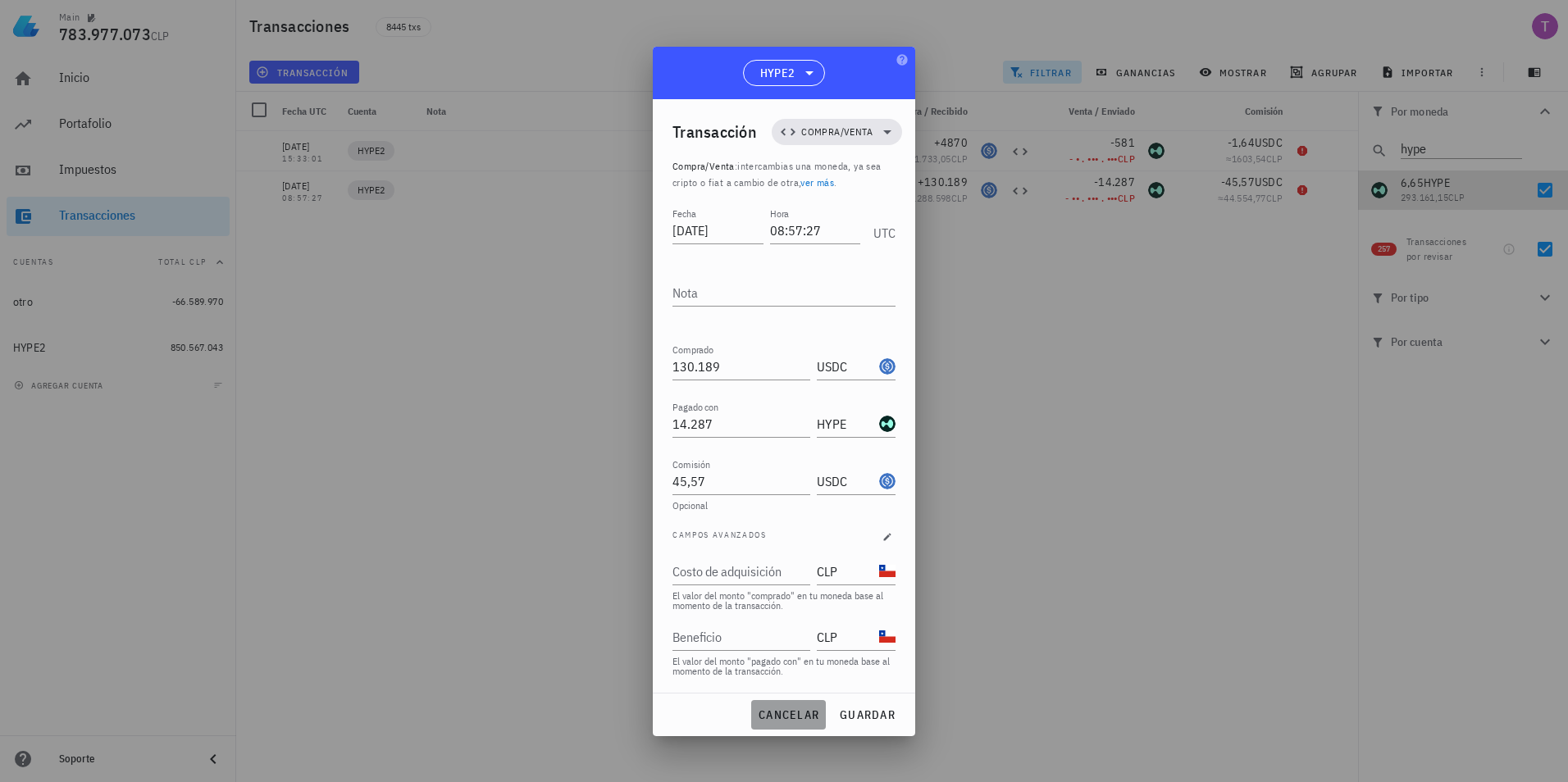 click on "cancelar" at bounding box center (788, 715) 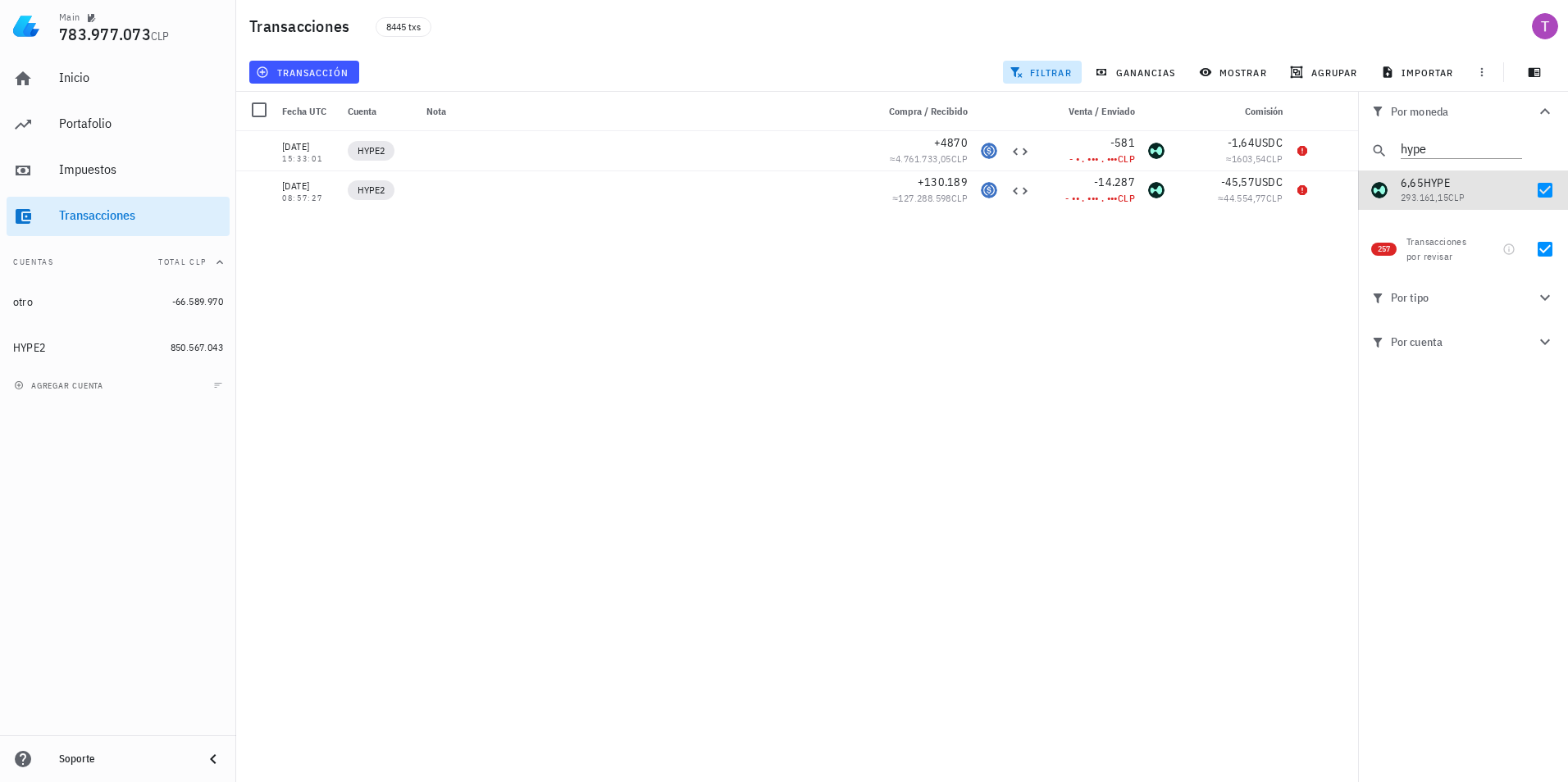 click on "02/12/2024
15:33:01
HYPE2 +4870   ≈ 4.761.733,05  CLP     -581     -
• .
••• .
•••   CLP -1,64  USDC   ≈ 1603,54  CLP
01/12/2024
08:57:27
HYPE2 +130.189   ≈ 127.288.598  CLP     -14.287     -
•• .
••• .
•••   CLP -45,57  USDC   ≈ 44.554,77  CLP
30/11/2024
12:58:41
HYPE2 +4250   ≈ 4.154.604,71  CLP     -189     -
••••   CLP -1,49  USDC   ≈ 1456,56  CLP
12/11/2024
18:11:35
otro +3335   ≈ 3.269.751,03  CLP     -1
•••   CLP 0  ETH
12/11/2024
14:32:35
otro +3254   ≈ 3.190.335,78  CLP     -1
•••   CLP 0  ETH
05/11/2024
11:24:42
HYPE2 +430   ≈ 411.309,67  CLP     -249     -
••••   CLP -0,15  USDC   ≈ 143,48  CLP
01/11/2024
19:14:17
HYPE2 +1146   ≈ 1.101.593,89  CLP" at bounding box center (797, 450) 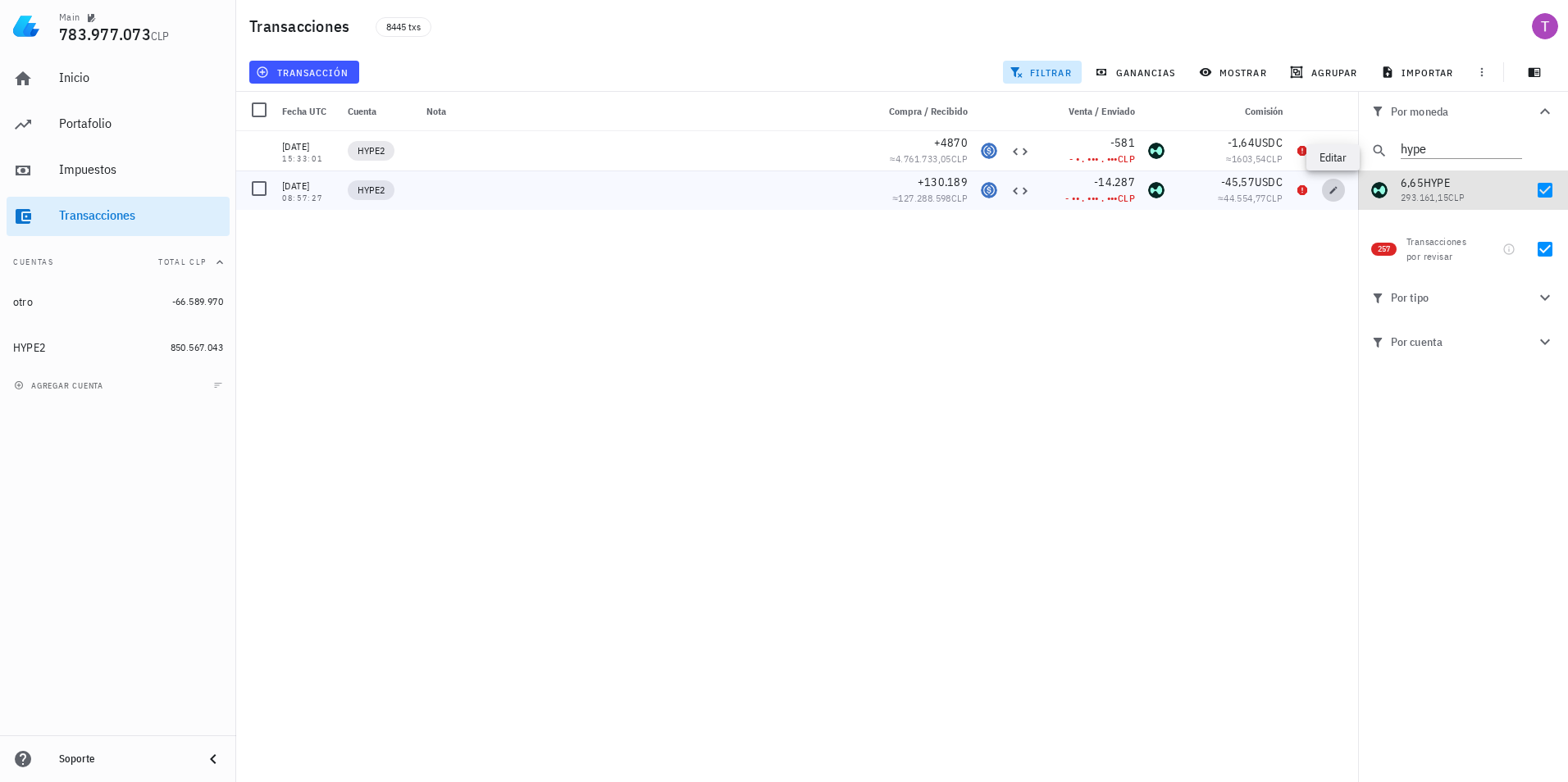 click 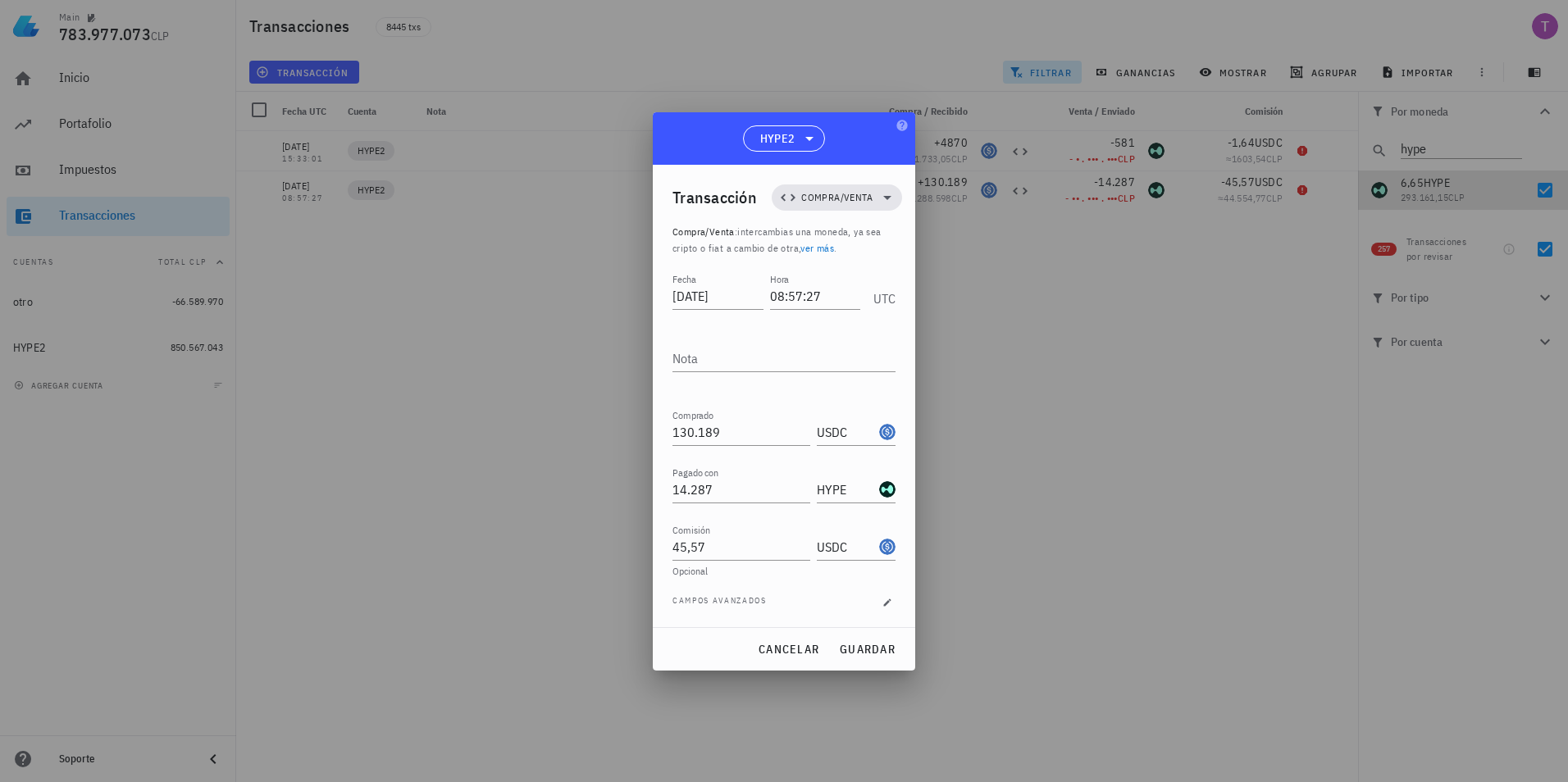 click at bounding box center [784, 391] 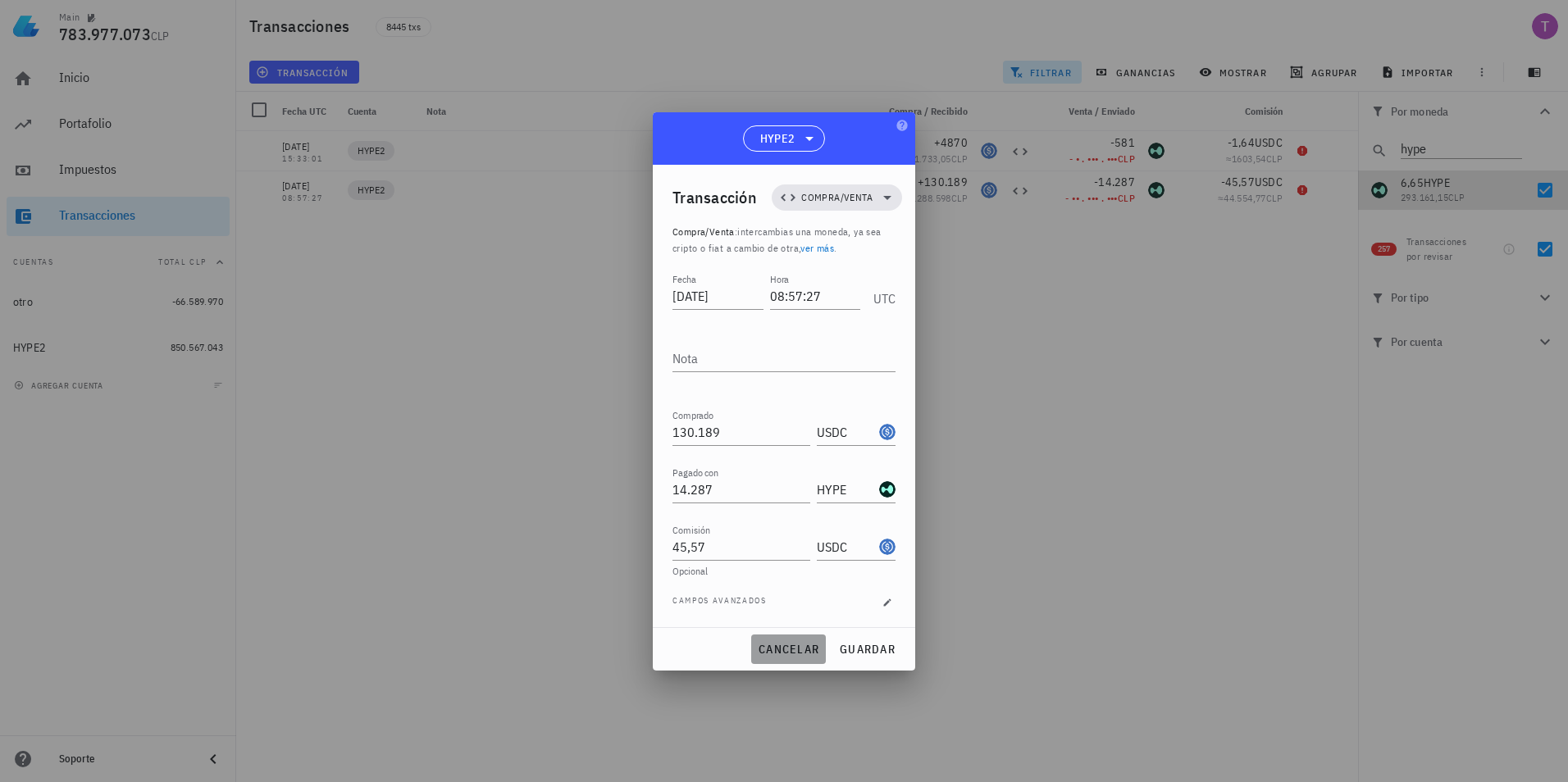 click on "cancelar" at bounding box center (788, 649) 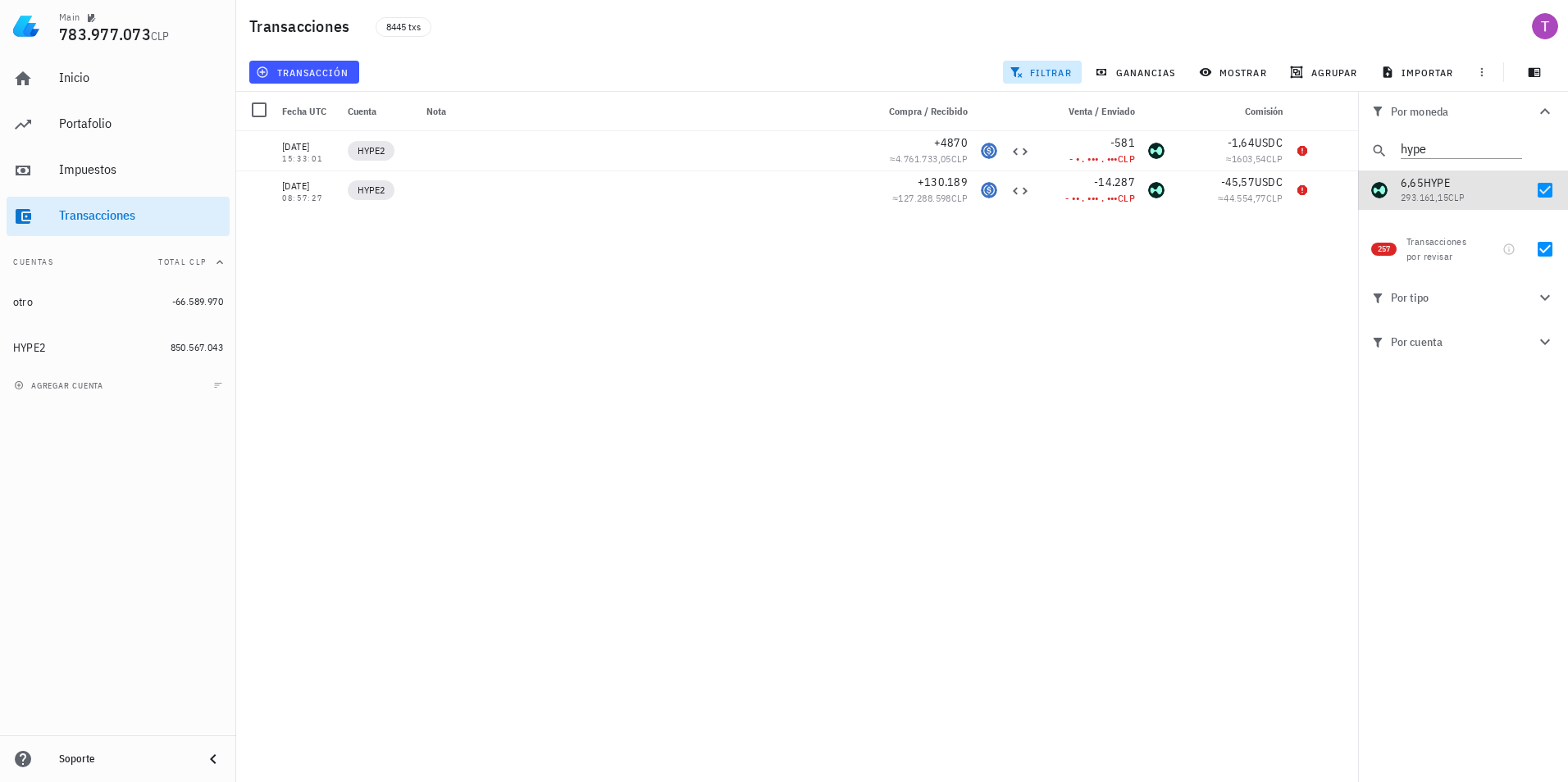 click on "02/12/2024
15:33:01
HYPE2 +4870   ≈ 4.761.733,05  CLP     -581     -
• .
••• .
•••   CLP -1,64  USDC   ≈ 1603,54  CLP
01/12/2024
08:57:27
HYPE2 +130.189   ≈ 127.288.598  CLP     -14.287     -
•• .
••• .
•••   CLP -45,57  USDC   ≈ 44.554,77  CLP
30/11/2024
12:58:41
HYPE2 +4250   ≈ 4.154.604,71  CLP     -189     -
••••   CLP -1,49  USDC   ≈ 1456,56  CLP
12/11/2024
18:11:35
otro +3335   ≈ 3.269.751,03  CLP     -1
•••   CLP 0  ETH
12/11/2024
14:32:35
otro +3254   ≈ 3.190.335,78  CLP     -1
•••   CLP 0  ETH
05/11/2024
11:24:42
HYPE2 +430   ≈ 411.309,67  CLP     -249     -
••••   CLP -0,15  USDC   ≈ 143,48  CLP
01/11/2024
19:14:17
HYPE2 +1146   ≈ 1.101.593,89  CLP" at bounding box center (797, 450) 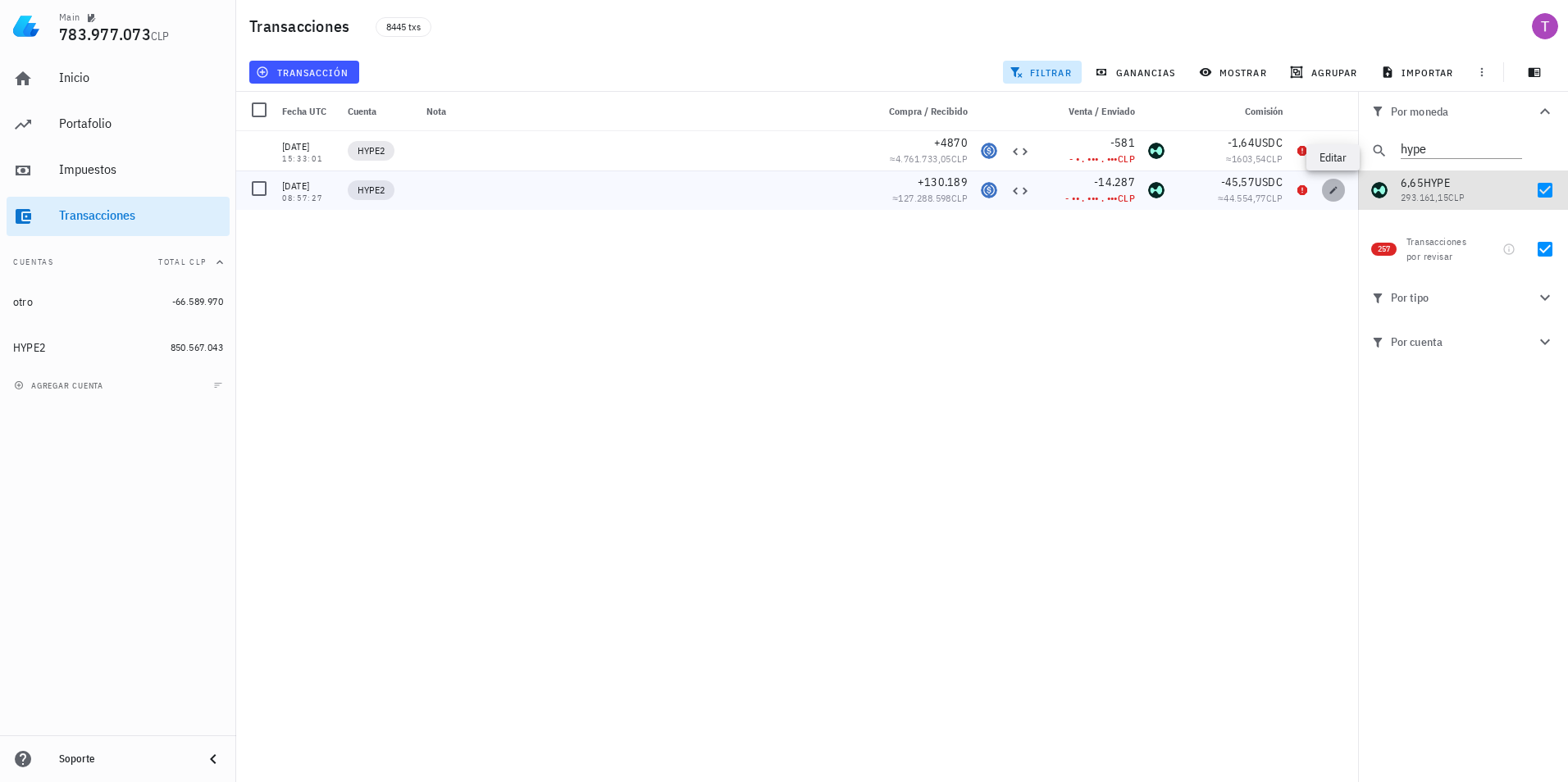 click 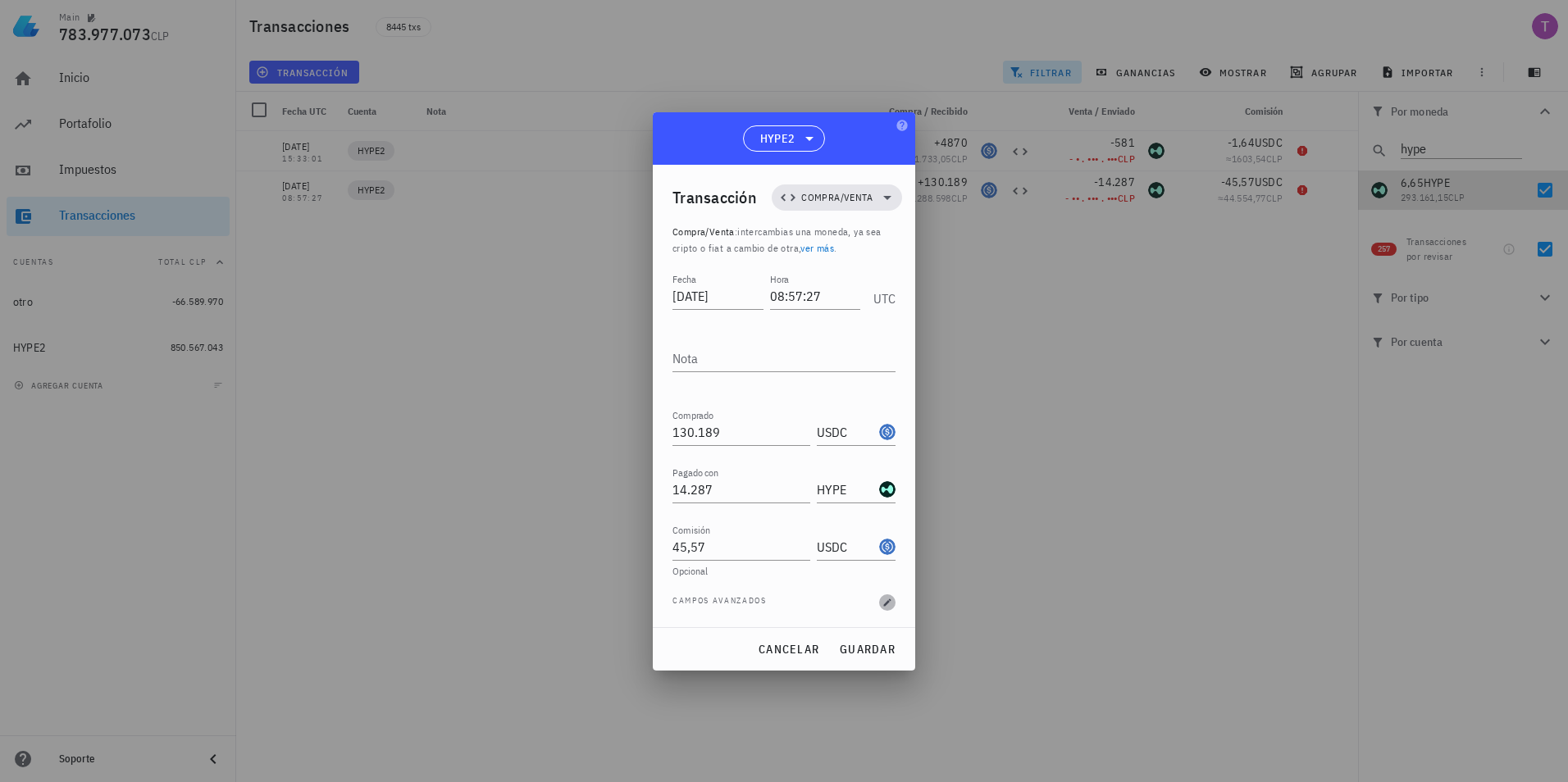 click 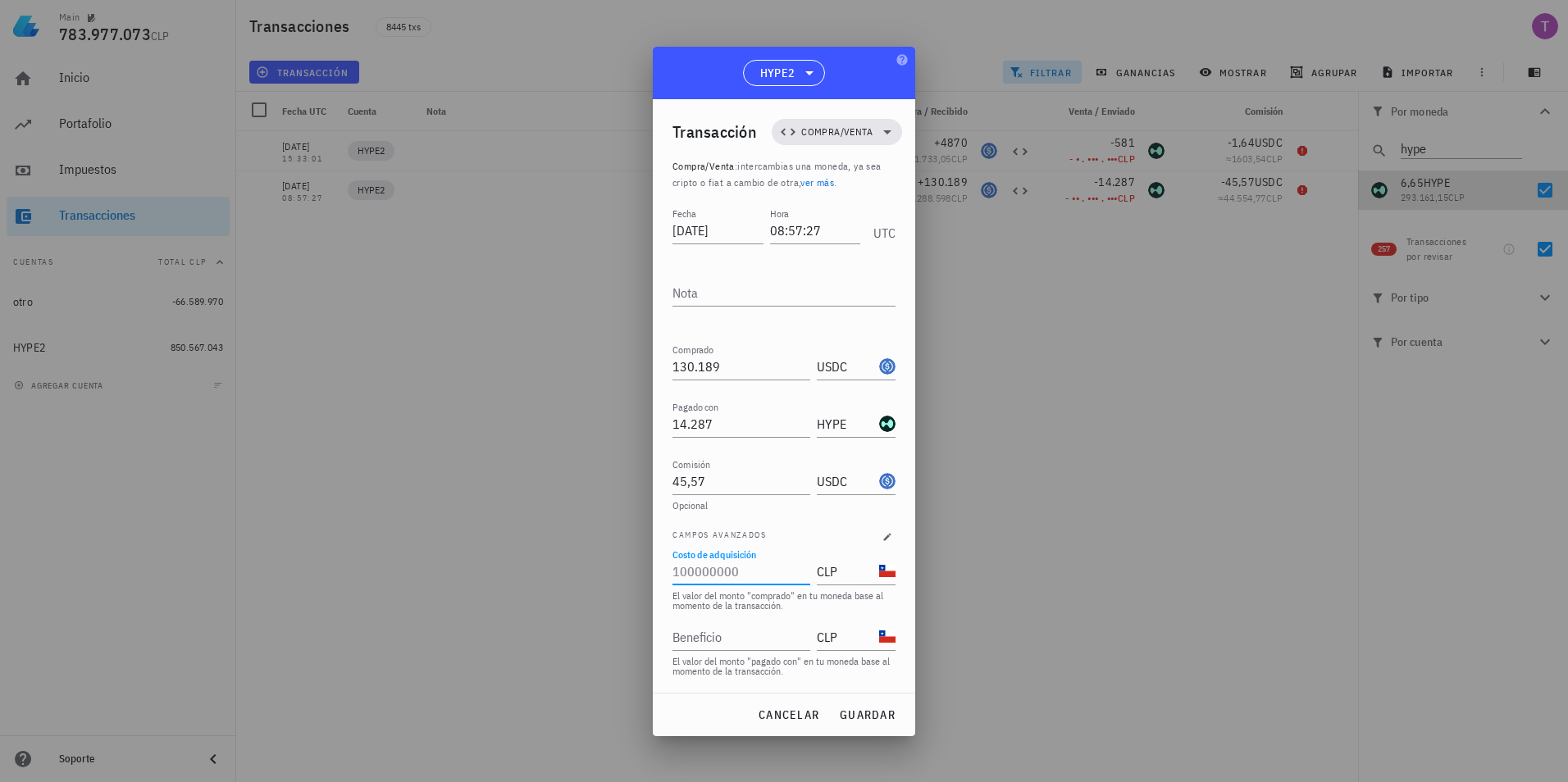 click on "Costo de adquisición" at bounding box center (740, 571) 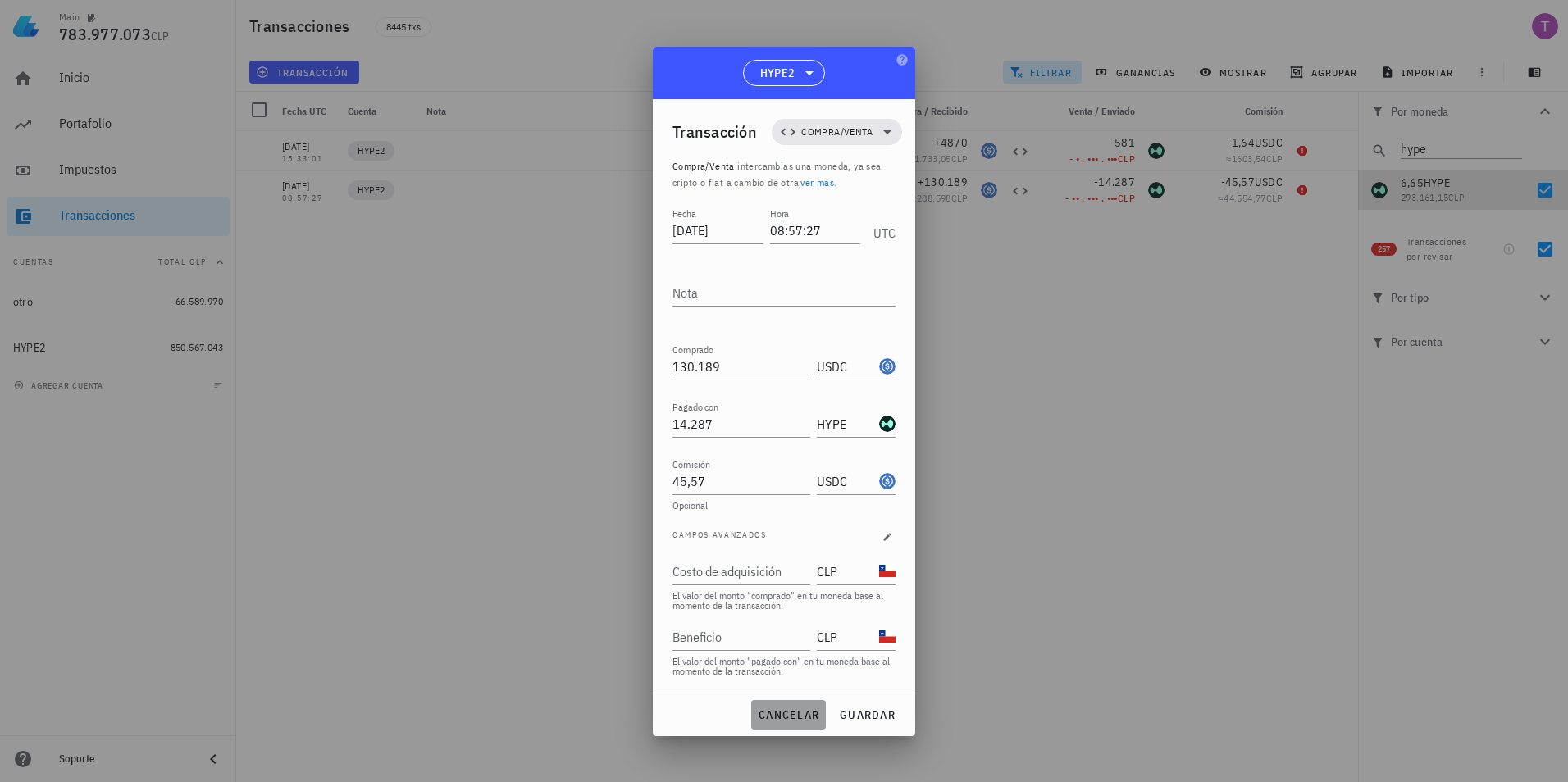 click on "cancelar" at bounding box center (788, 715) 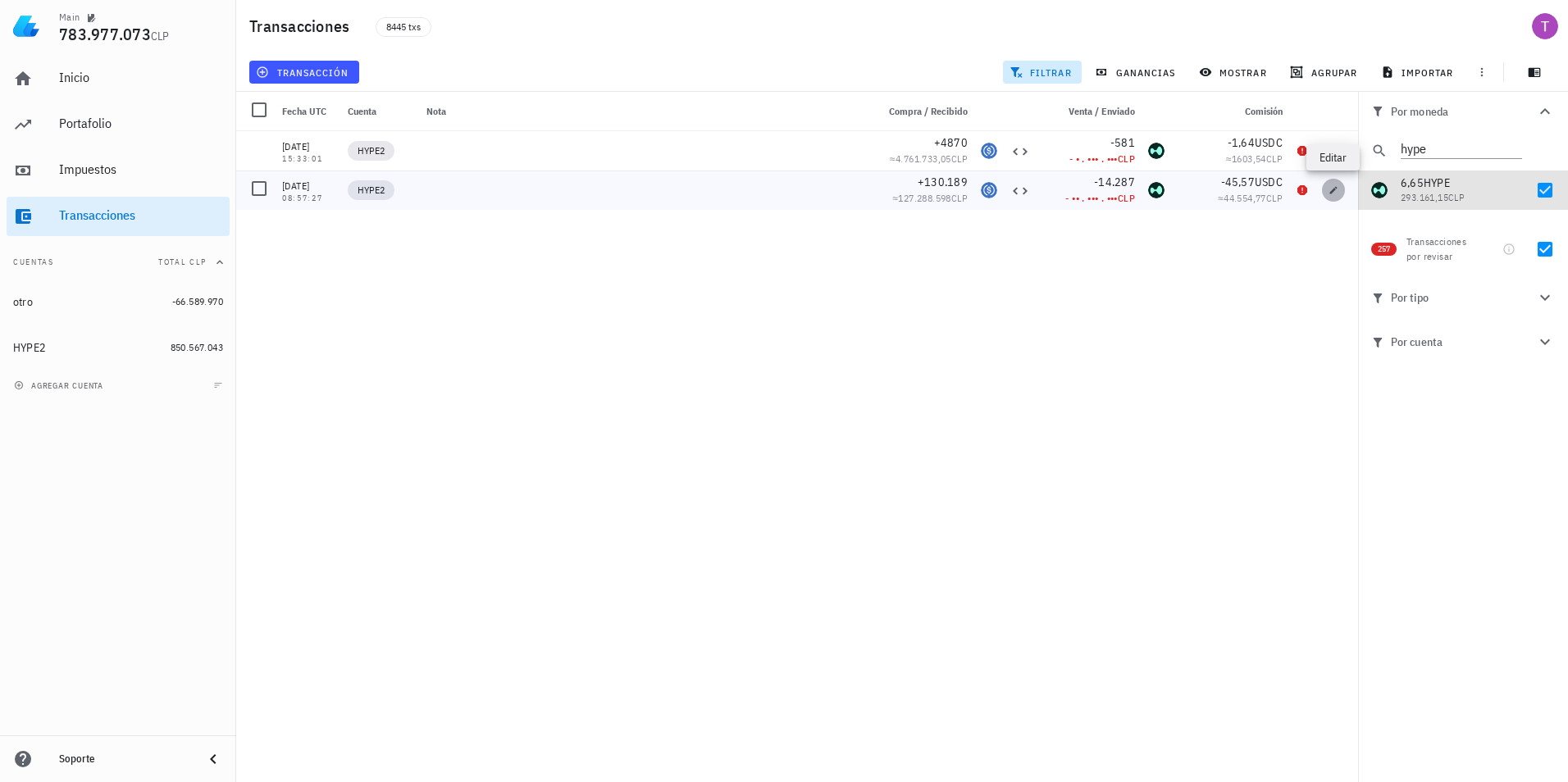 click 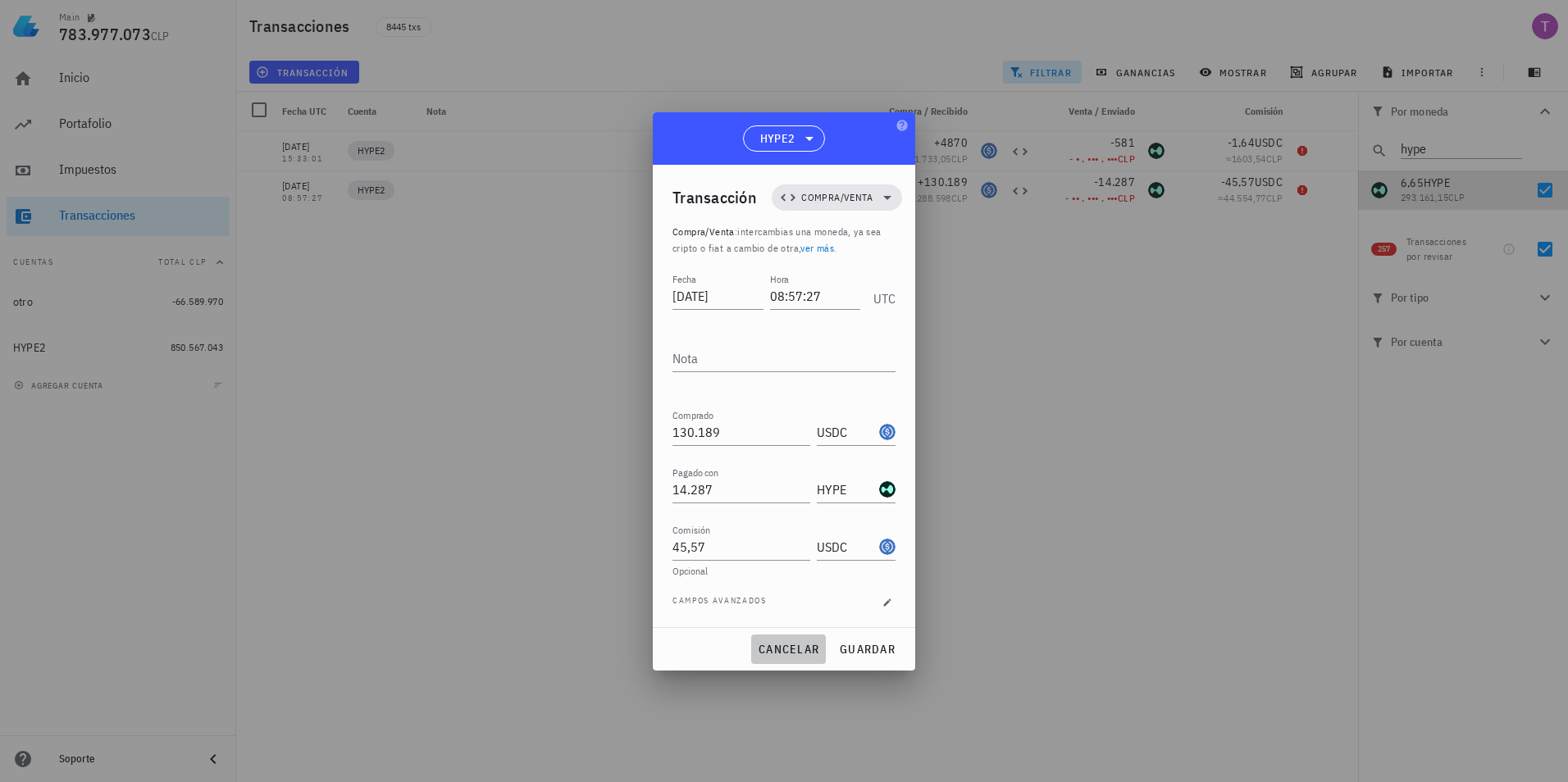 click on "cancelar" at bounding box center (788, 649) 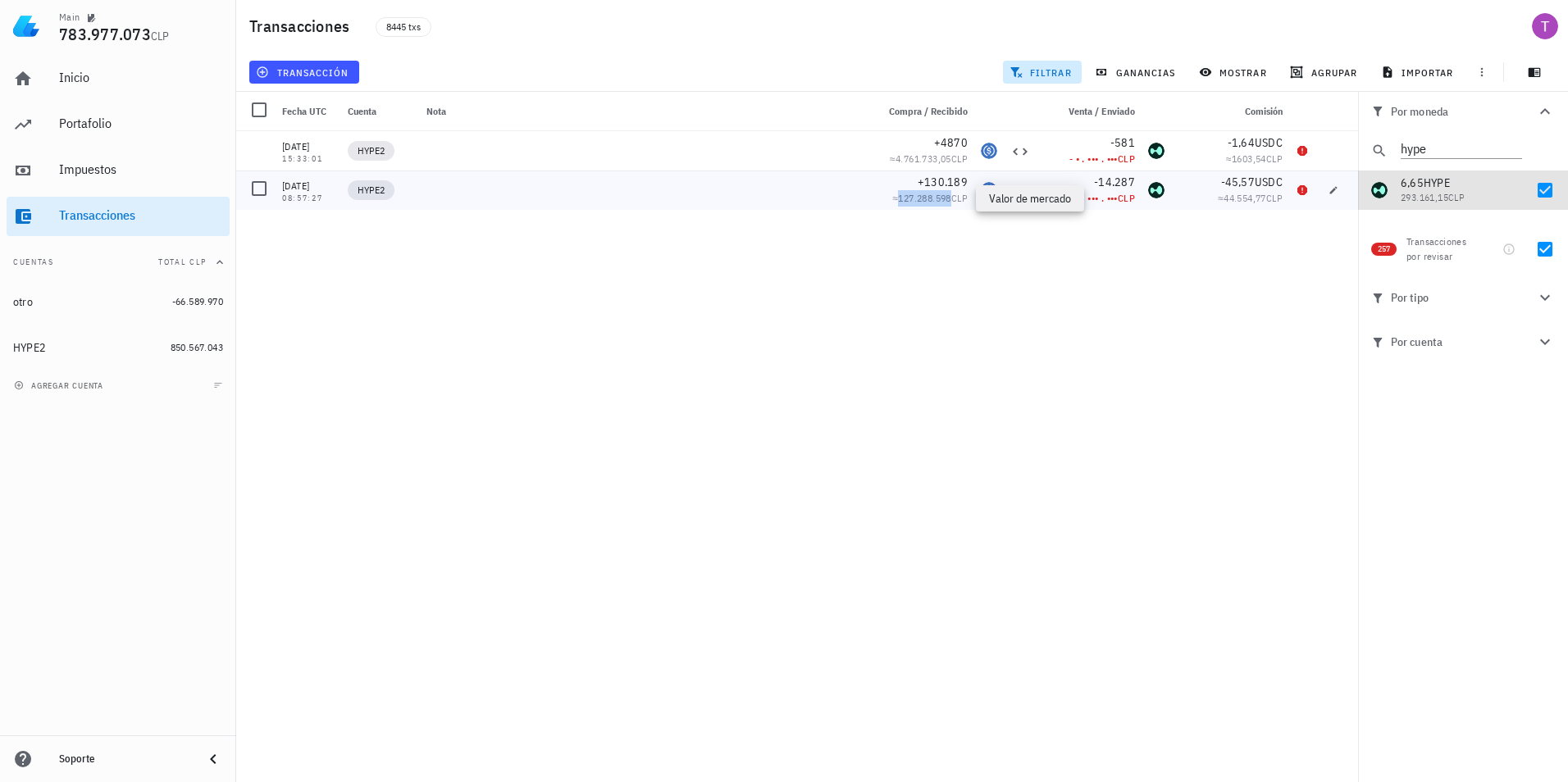 drag, startPoint x: 890, startPoint y: 197, endPoint x: 947, endPoint y: 198, distance: 57.00877 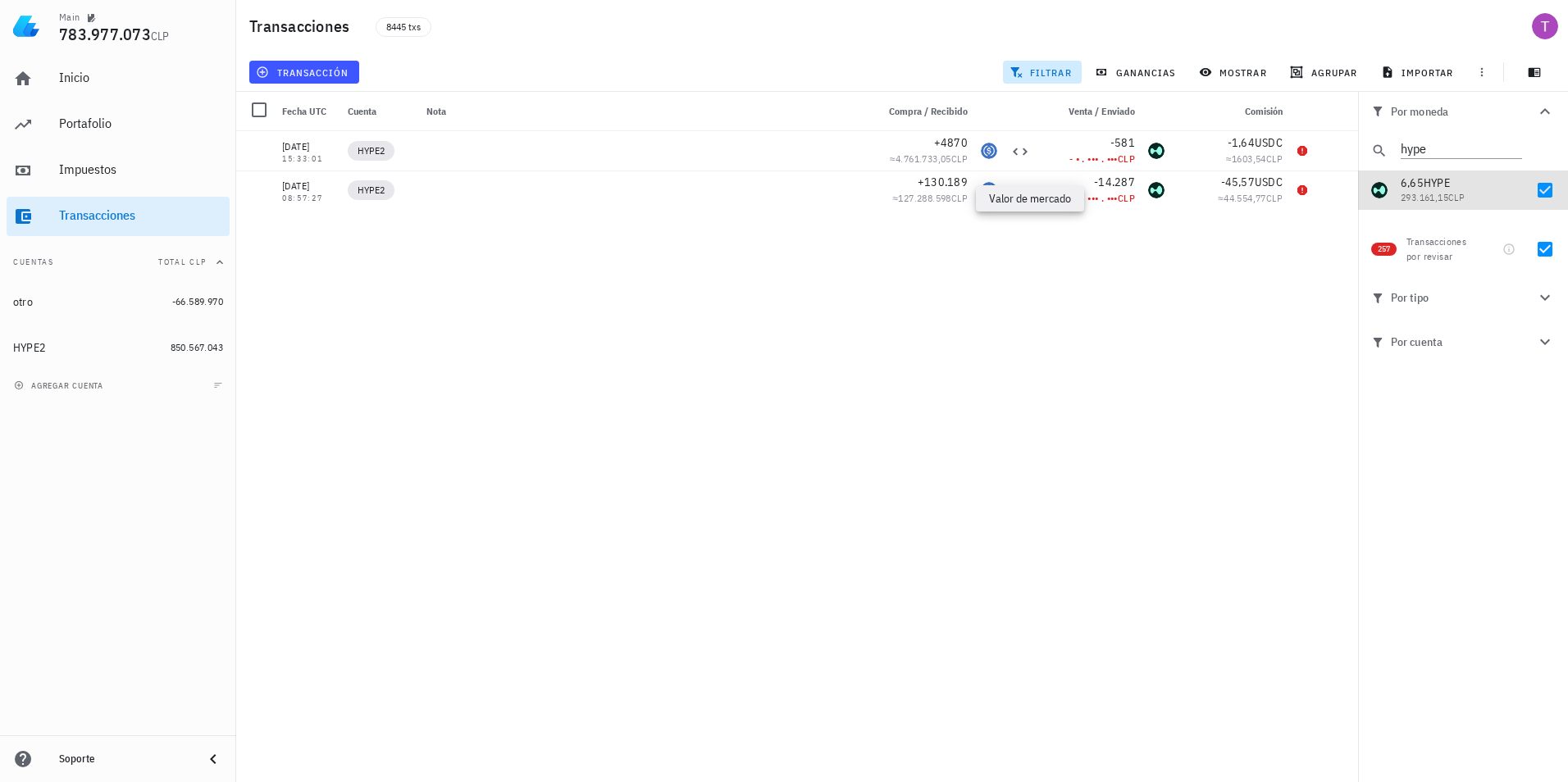 drag, startPoint x: 947, startPoint y: 198, endPoint x: 964, endPoint y: 260, distance: 64.28841 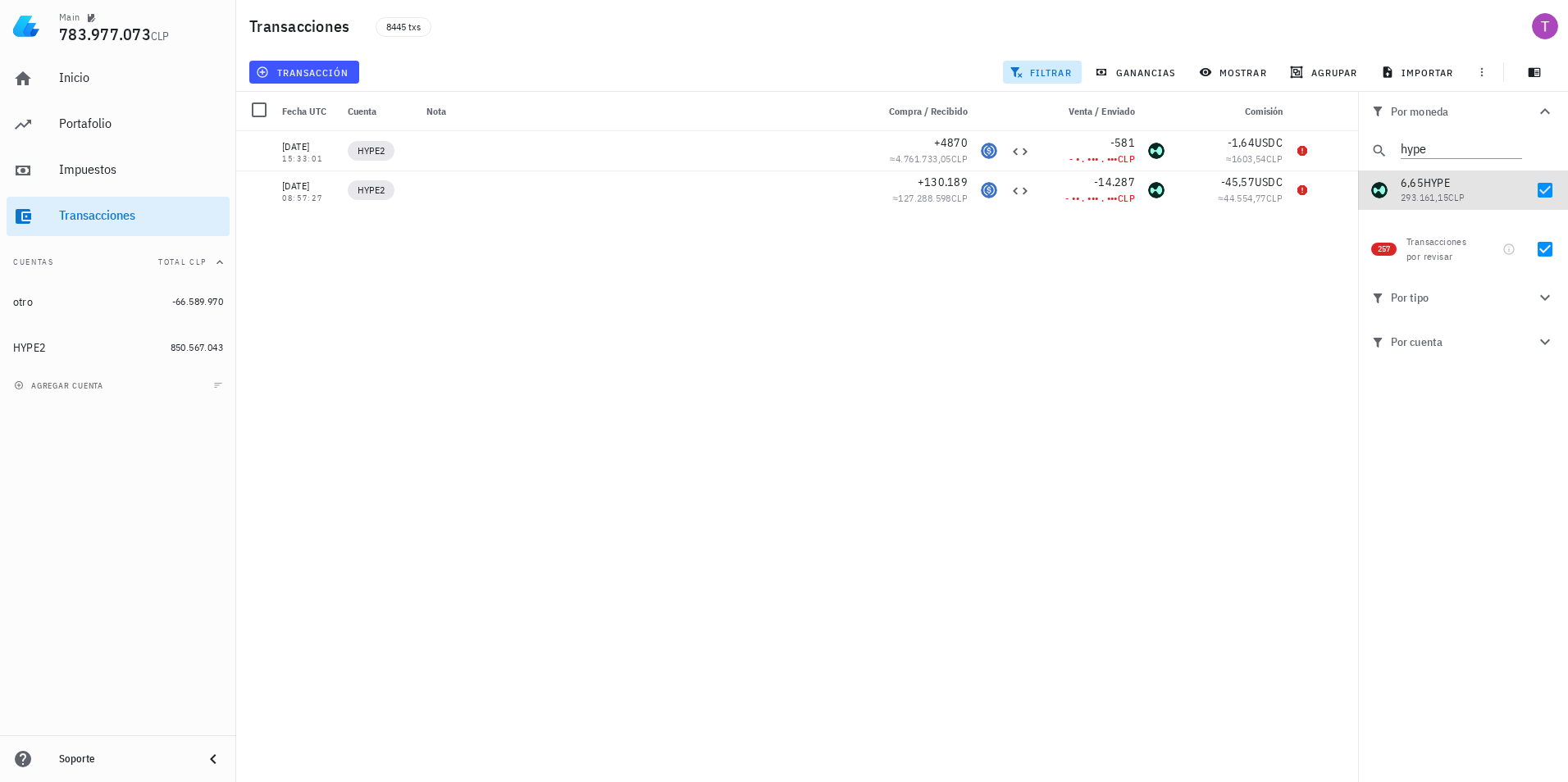 click on "02/12/2024
15:33:01
HYPE2 +4870   ≈ 4.761.733,05  CLP     -581     -
• .
••• .
•••   CLP -1,64  USDC   ≈ 1603,54  CLP
01/12/2024
08:57:27
HYPE2 +130.189   ≈ 127.288.598  CLP     -14.287     -
•• .
••• .
•••   CLP -45,57  USDC   ≈ 44.554,77  CLP
30/11/2024
12:58:41
HYPE2 +4250   ≈ 4.154.604,71  CLP     -189     -
••••   CLP -1,49  USDC   ≈ 1456,56  CLP
12/11/2024
18:11:35
otro +3335   ≈ 3.269.751,03  CLP     -1
•••   CLP 0  ETH
12/11/2024
14:32:35
otro +3254   ≈ 3.190.335,78  CLP     -1
•••   CLP 0  ETH
05/11/2024
11:24:42
HYPE2 +430   ≈ 411.309,67  CLP     -249     -
••••   CLP -0,15  USDC   ≈ 143,48  CLP
01/11/2024
19:14:17
HYPE2 +1146   ≈ 1.101.593,89  CLP" at bounding box center [797, 450] 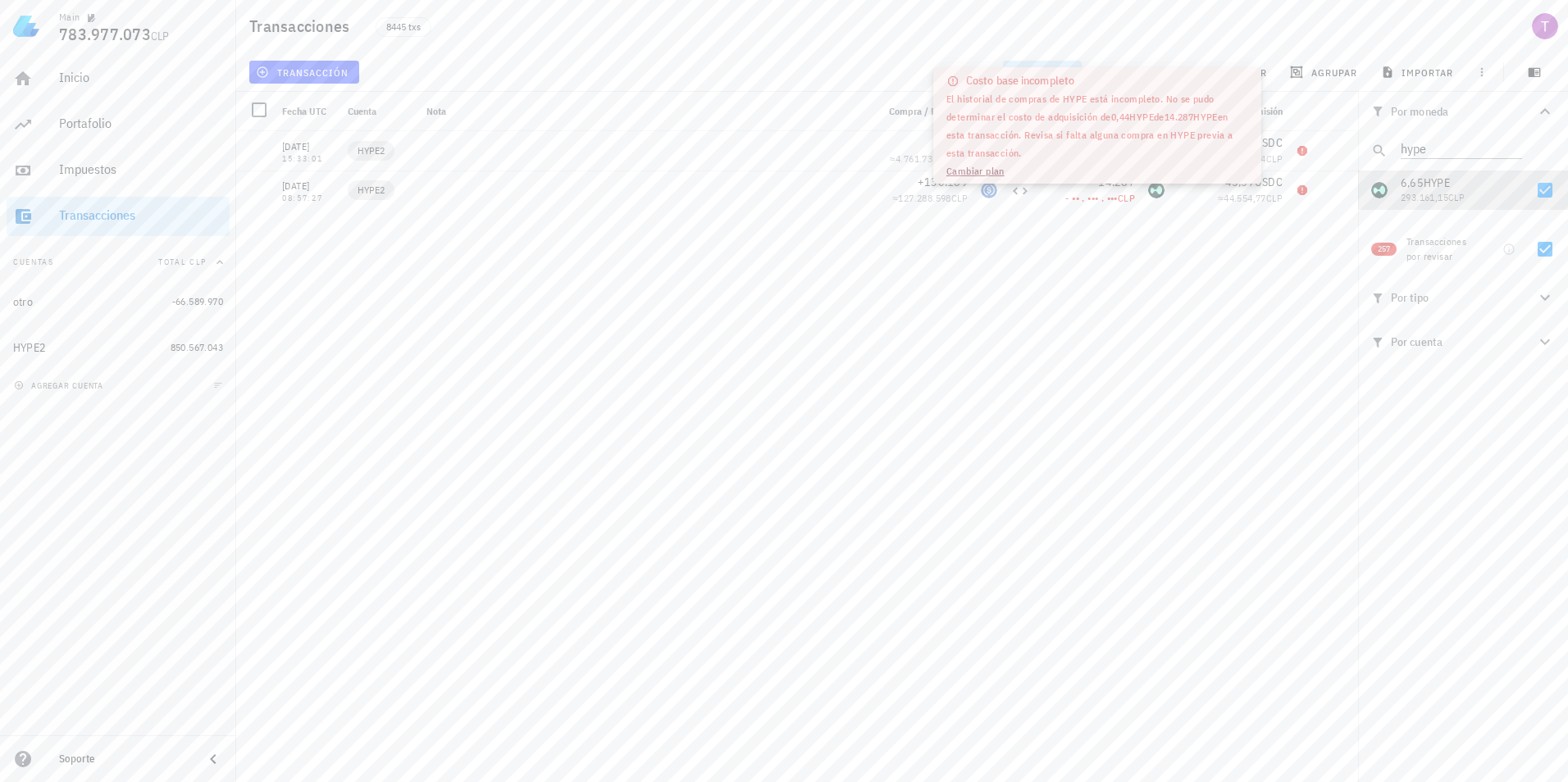 click on "02/12/2024
15:33:01
HYPE2 +4870   ≈ 4.761.733,05  CLP     -581     -
• .
••• .
•••   CLP -1,64  USDC   ≈ 1603,54  CLP
01/12/2024
08:57:27
HYPE2 +130.189   ≈ 127.288.598  CLP     -14.287     -
•• .
••• .
•••   CLP -45,57  USDC   ≈ 44.554,77  CLP
30/11/2024
12:58:41
HYPE2 +4250   ≈ 4.154.604,71  CLP     -189     -
••••   CLP -1,49  USDC   ≈ 1456,56  CLP
12/11/2024
18:11:35
otro +3335   ≈ 3.269.751,03  CLP     -1
•••   CLP 0  ETH
12/11/2024
14:32:35
otro +3254   ≈ 3.190.335,78  CLP     -1
•••   CLP 0  ETH
05/11/2024
11:24:42
HYPE2 +430   ≈ 411.309,67  CLP     -249     -
••••   CLP -0,15  USDC   ≈ 143,48  CLP
01/11/2024
19:14:17
HYPE2 +1146   ≈ 1.101.593,89  CLP" at bounding box center [797, 450] 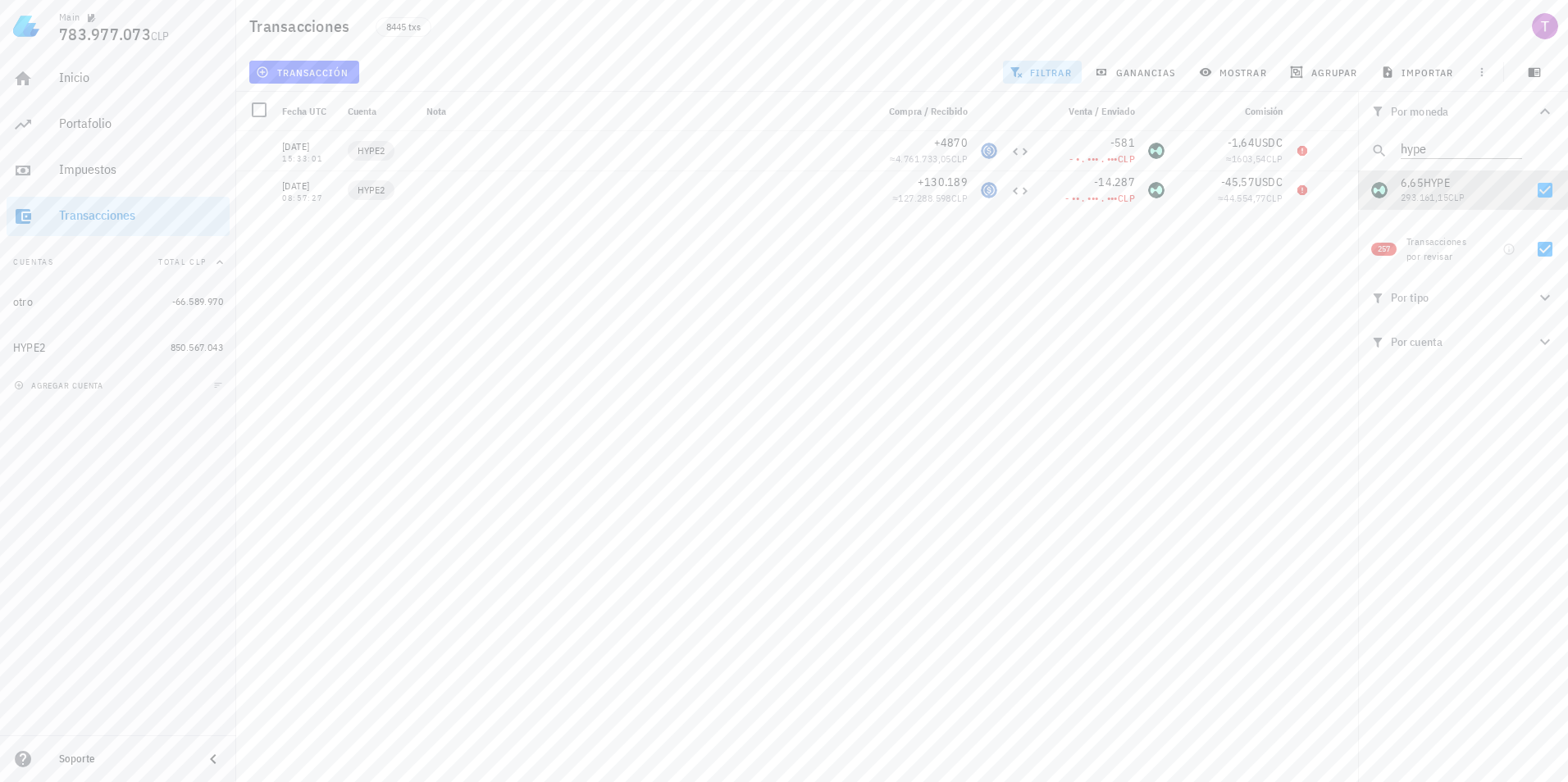 click on "02/12/2024
15:33:01
HYPE2 +4870   ≈ 4.761.733,05  CLP     -581     -
• .
••• .
•••   CLP -1,64  USDC   ≈ 1603,54  CLP
01/12/2024
08:57:27
HYPE2 +130.189   ≈ 127.288.598  CLP     -14.287     -
•• .
••• .
•••   CLP -45,57  USDC   ≈ 44.554,77  CLP
30/11/2024
12:58:41
HYPE2 +4250   ≈ 4.154.604,71  CLP     -189     -
••••   CLP -1,49  USDC   ≈ 1456,56  CLP
12/11/2024
18:11:35
otro +3335   ≈ 3.269.751,03  CLP     -1
•••   CLP 0  ETH
12/11/2024
14:32:35
otro +3254   ≈ 3.190.335,78  CLP     -1
•••   CLP 0  ETH
05/11/2024
11:24:42
HYPE2 +430   ≈ 411.309,67  CLP     -249     -
••••   CLP -0,15  USDC   ≈ 143,48  CLP
01/11/2024
19:14:17
HYPE2 +1146   ≈ 1.101.593,89  CLP" at bounding box center [797, 450] 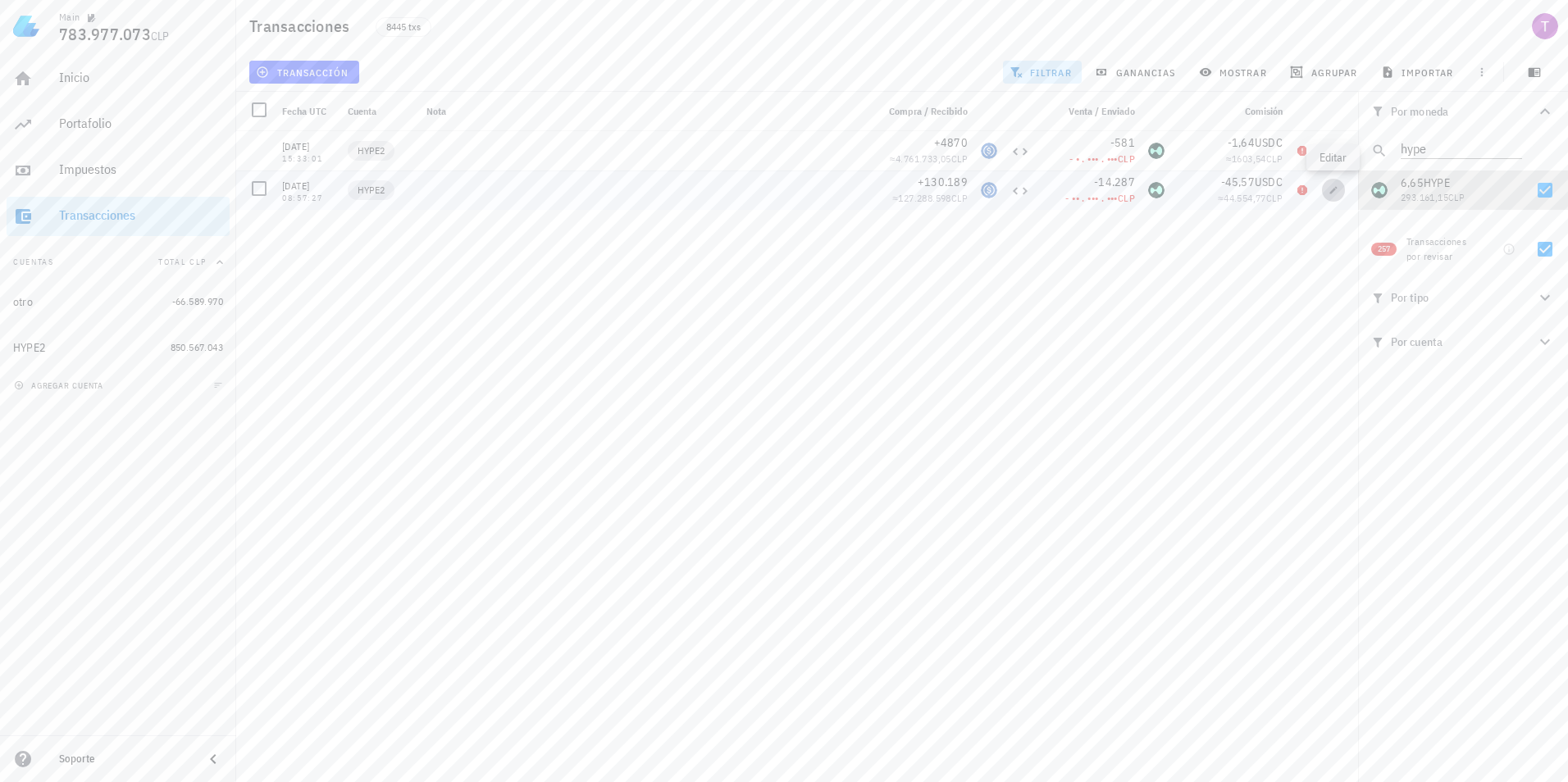 click 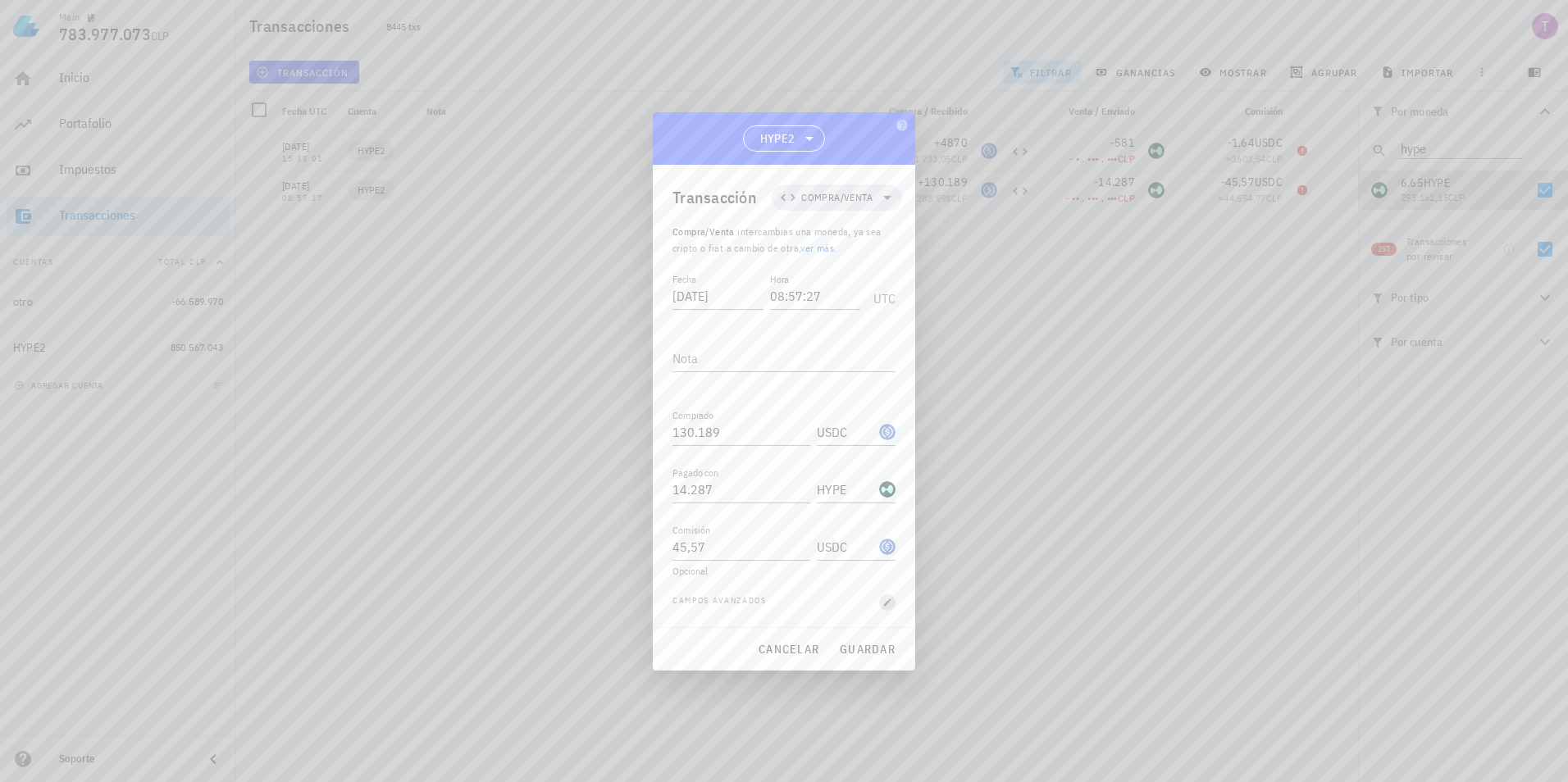 click 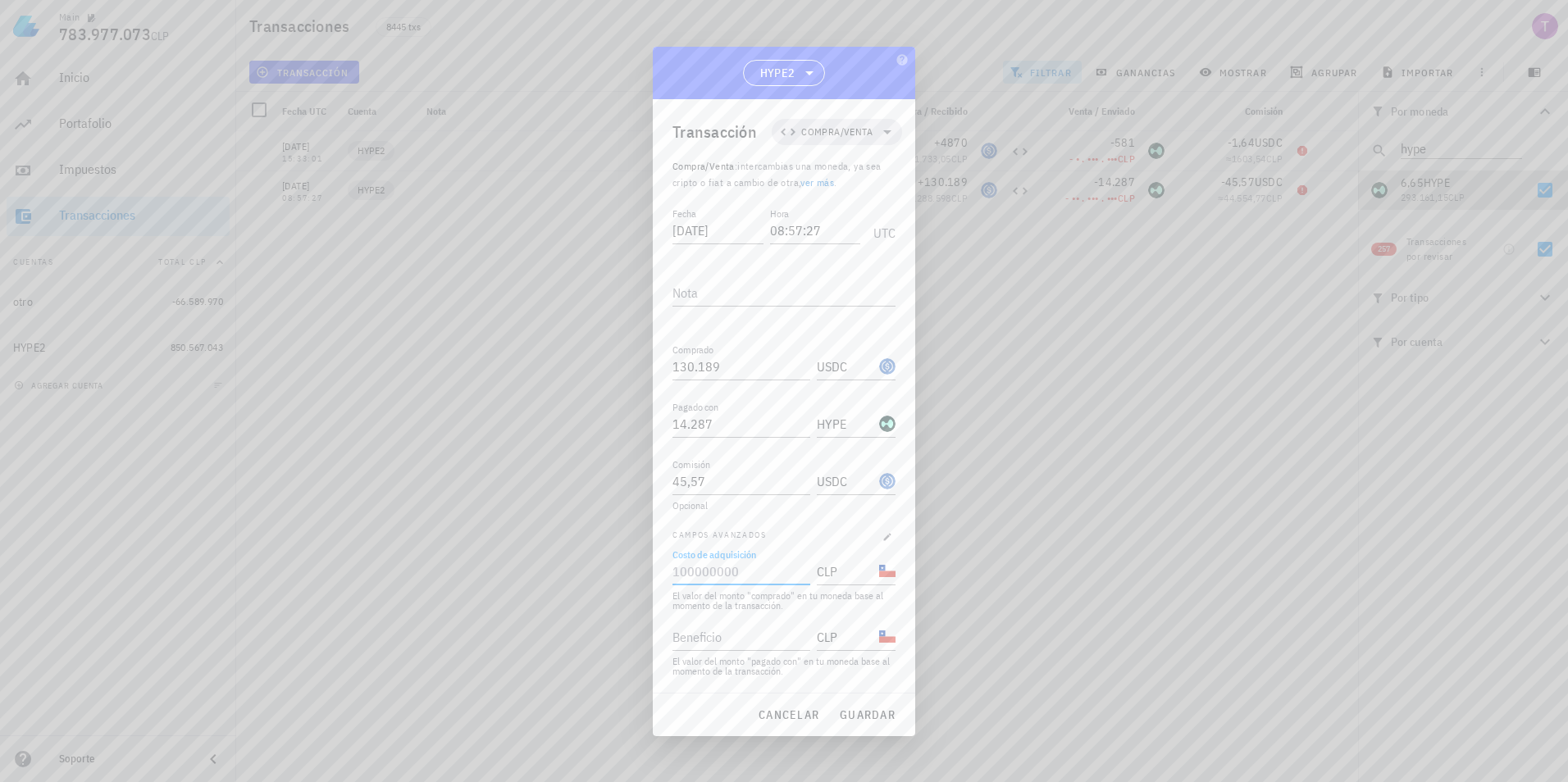 click on "Costo de adquisición" at bounding box center (740, 571) 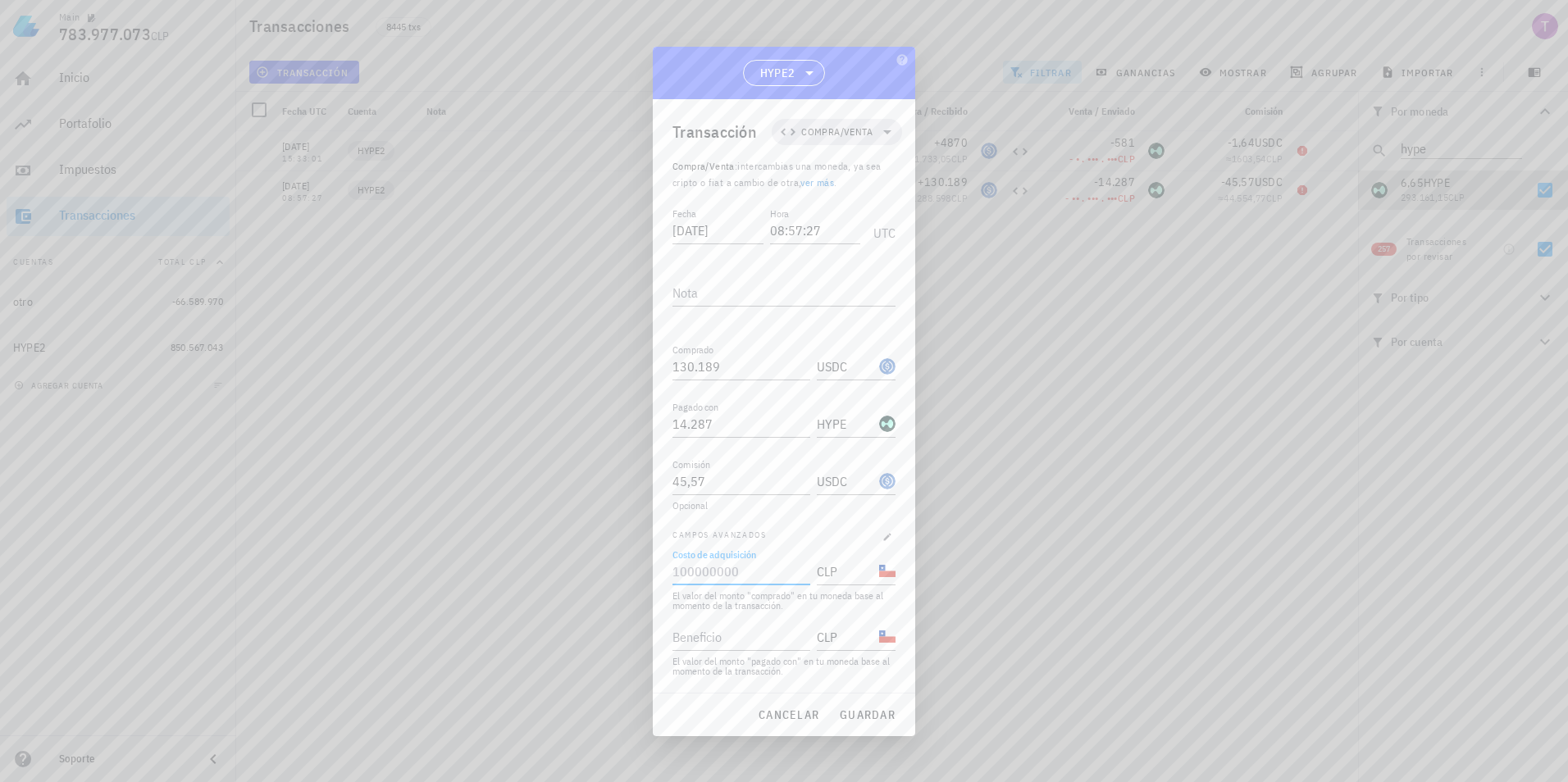 click on "Costo de adquisición" at bounding box center (740, 571) 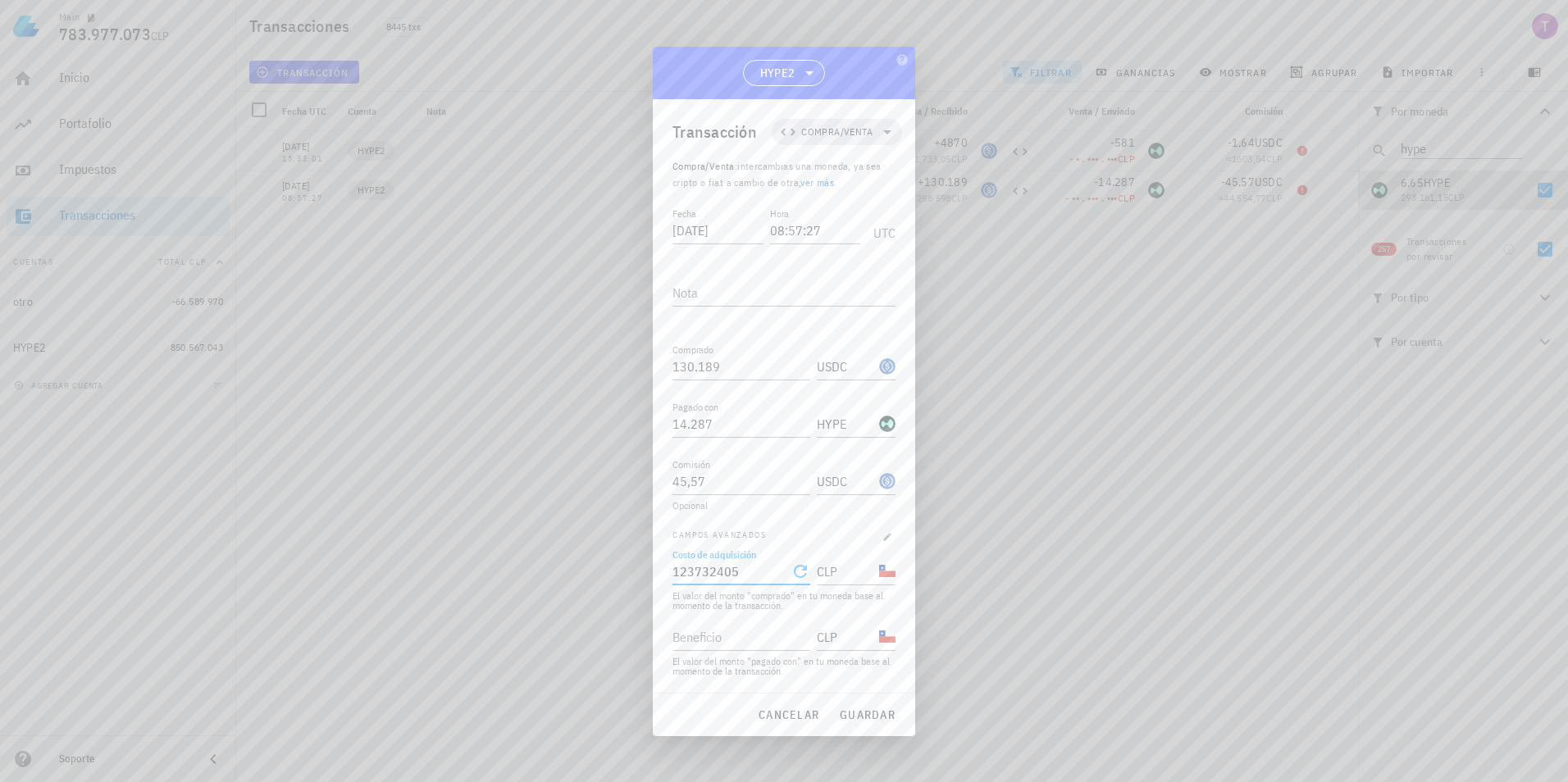 click on "123732405" at bounding box center (730, 571) 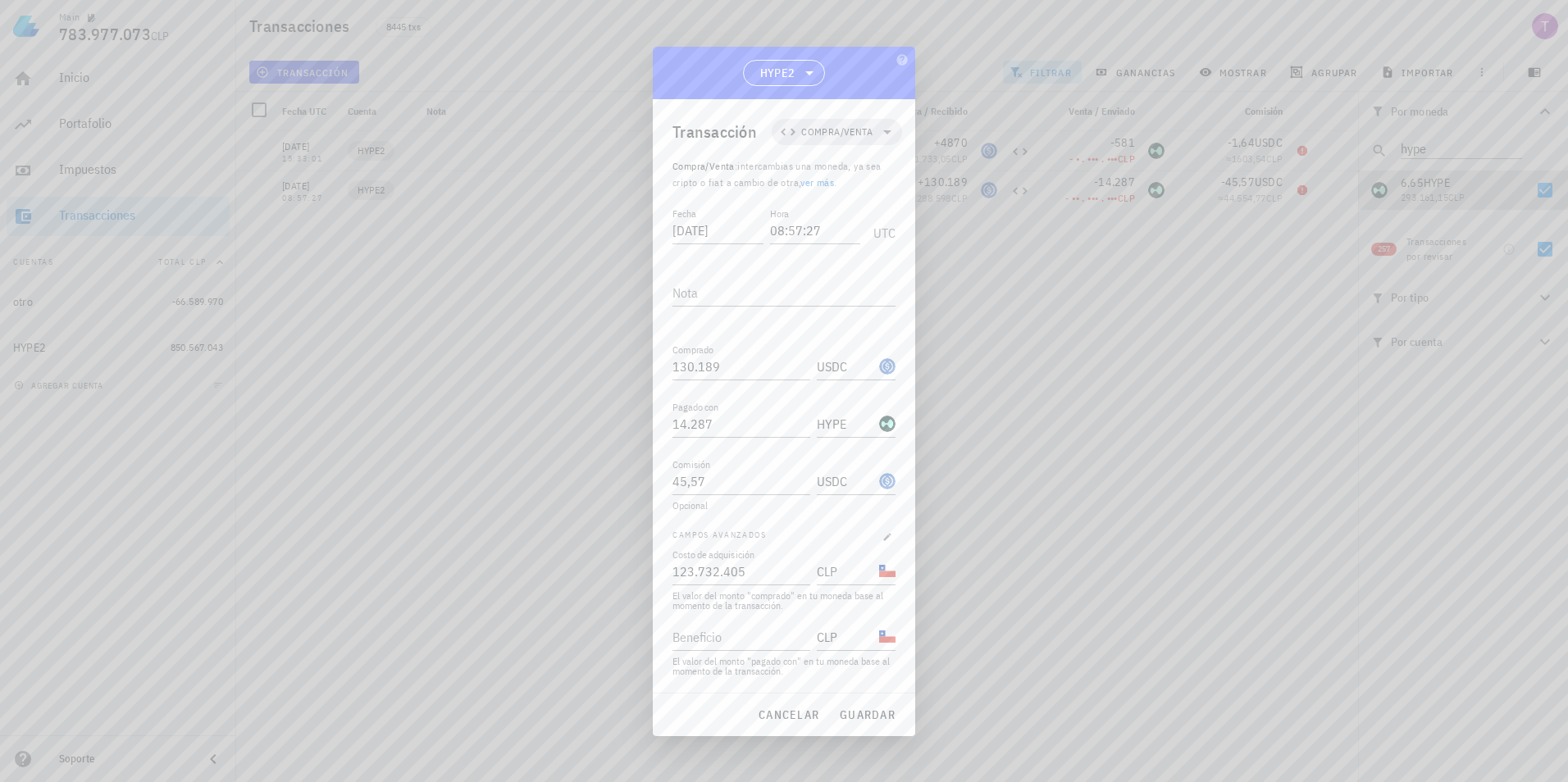 drag, startPoint x: 837, startPoint y: 57, endPoint x: 926, endPoint y: 192, distance: 161.69725 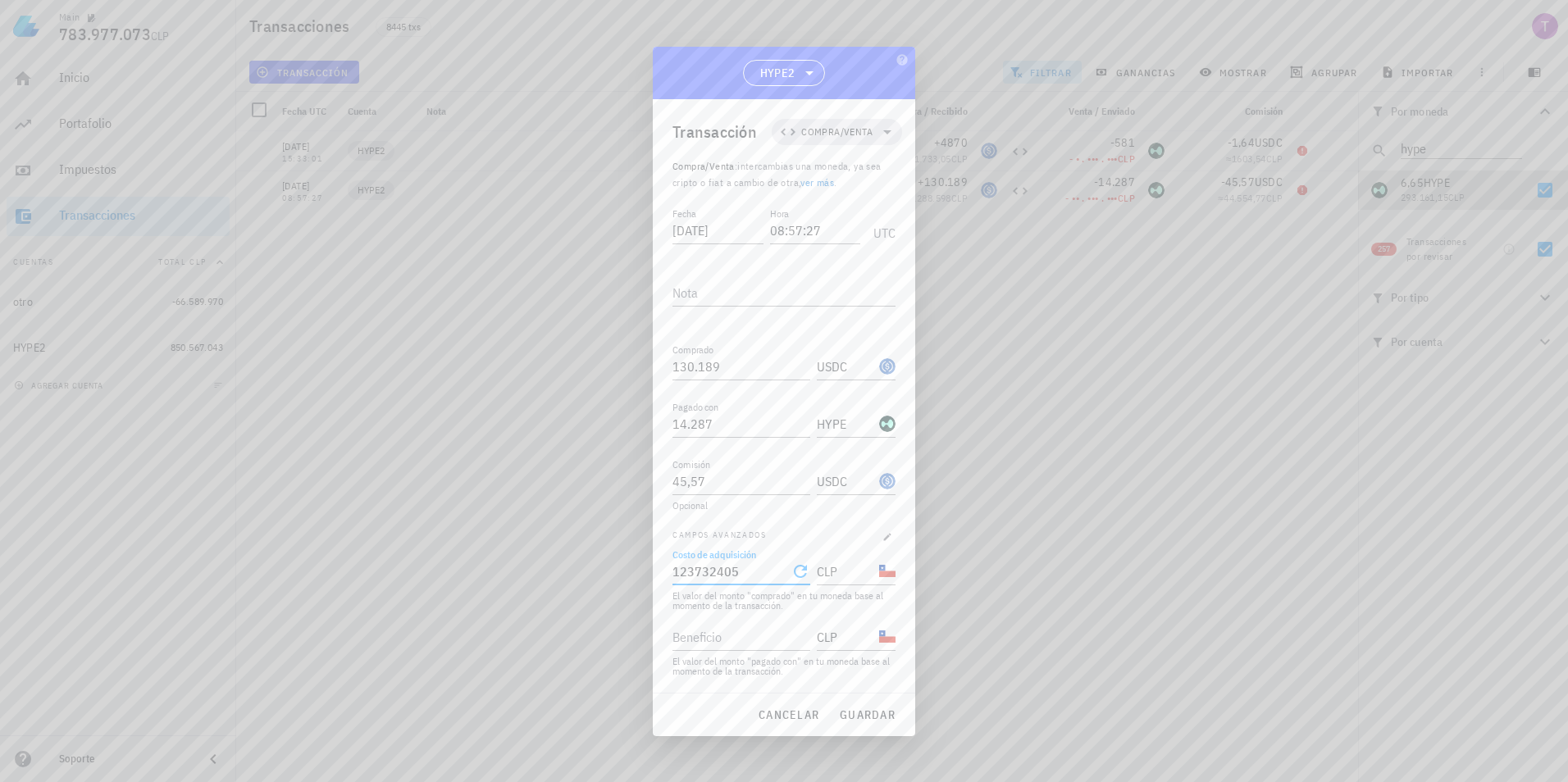 click on "123732405" at bounding box center [730, 571] 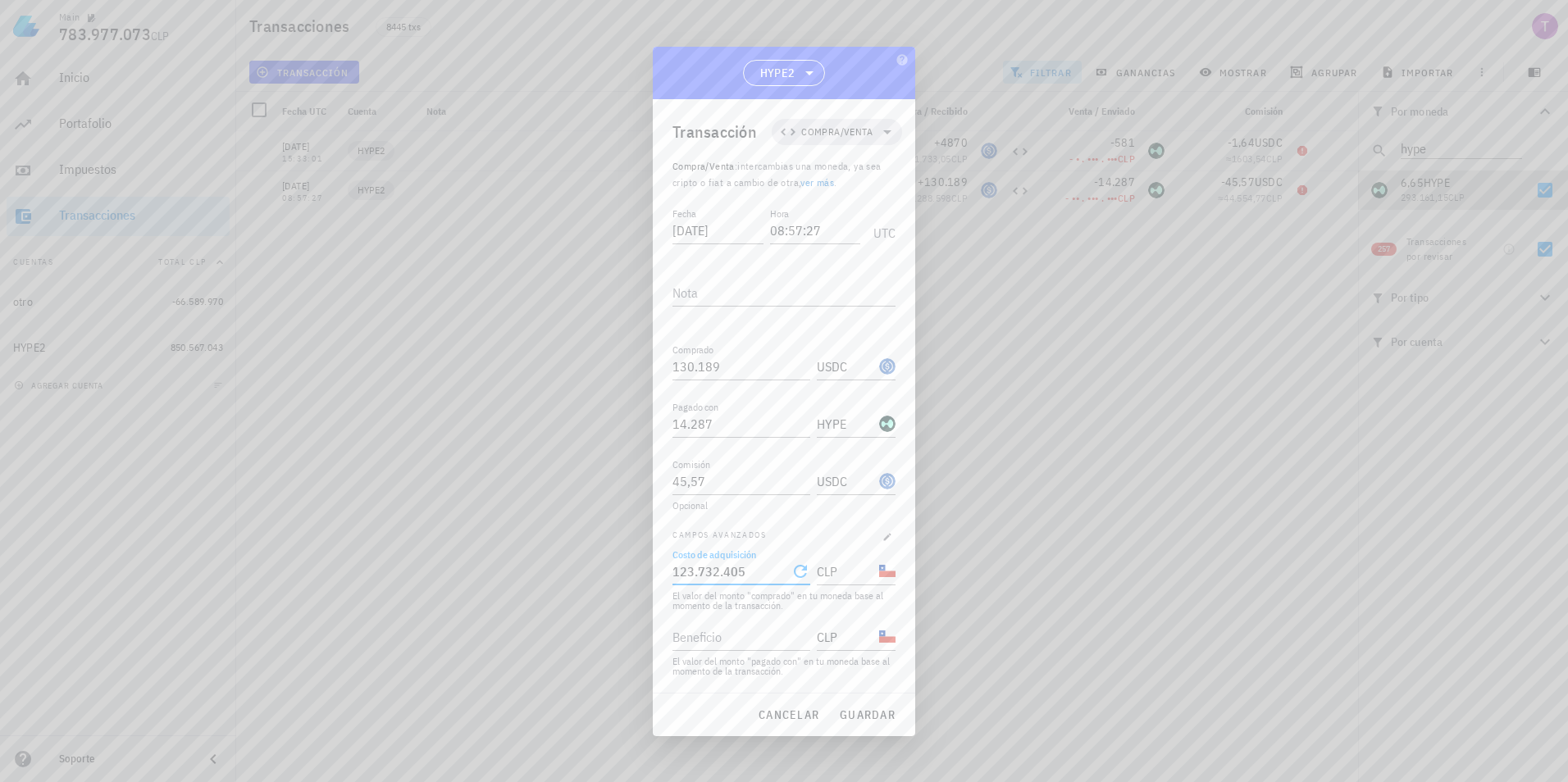 click on "HYPE2" at bounding box center (784, 73) 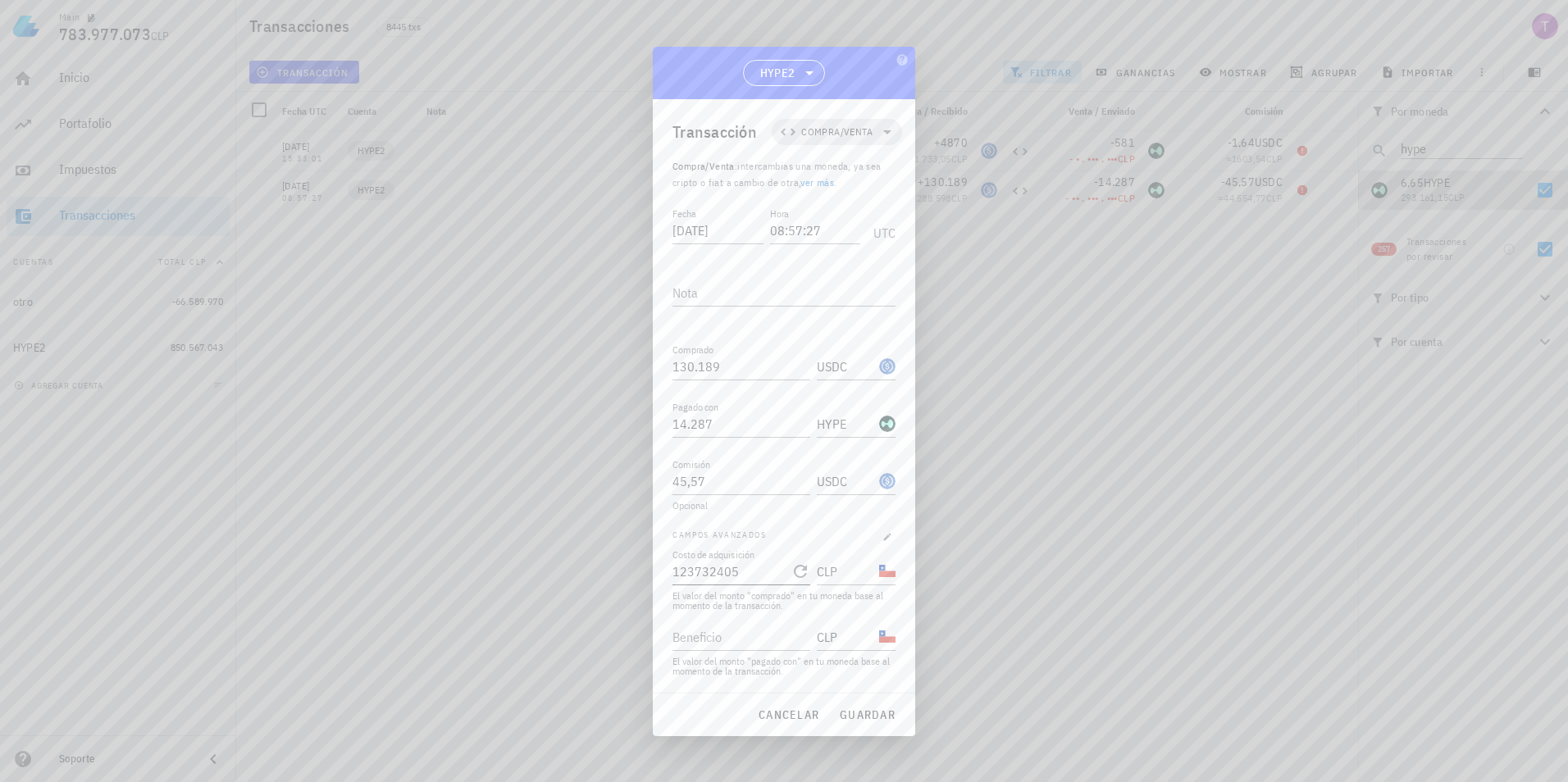 click on "123732405" at bounding box center [730, 571] 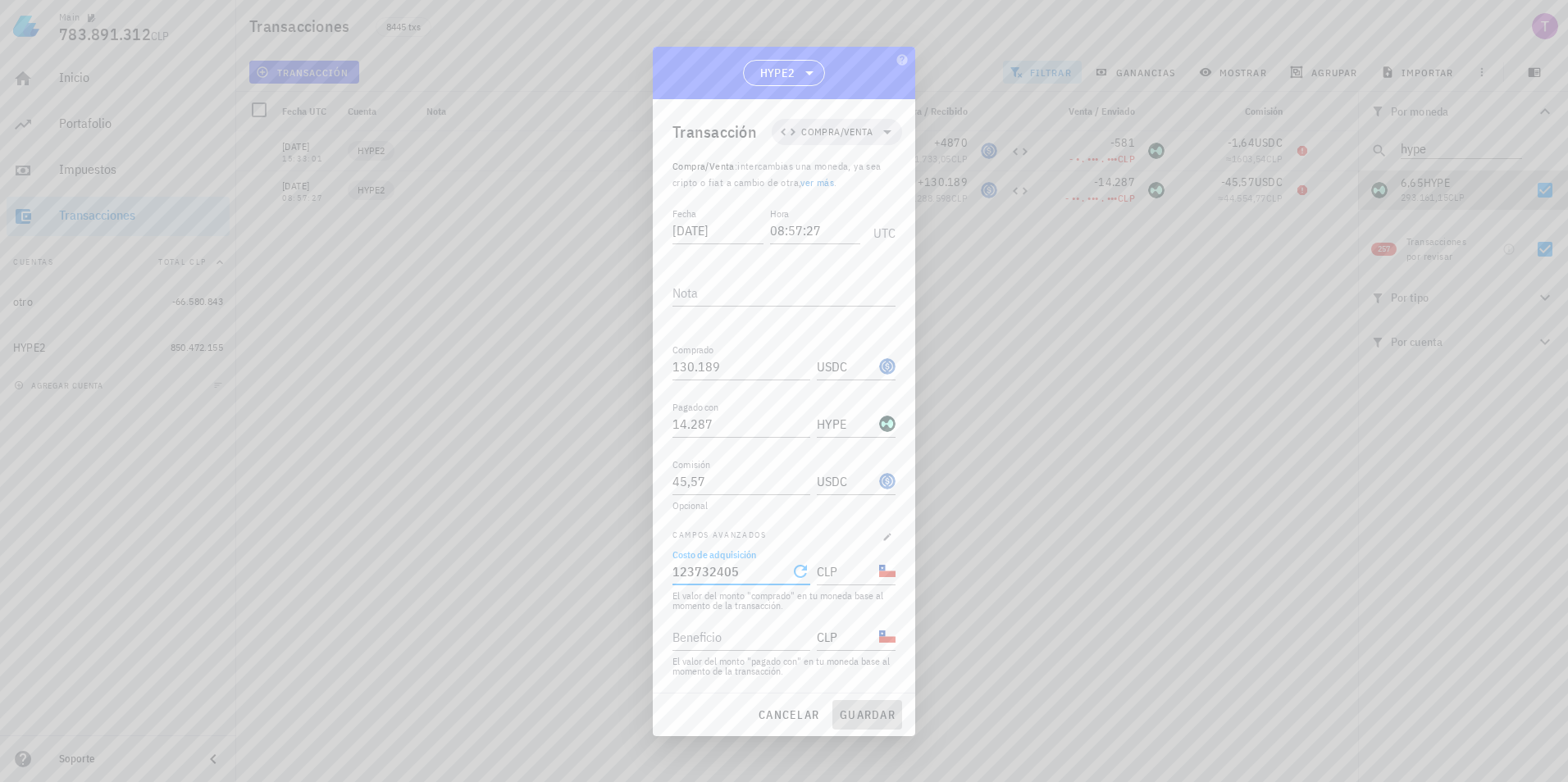 type on "123.732.405" 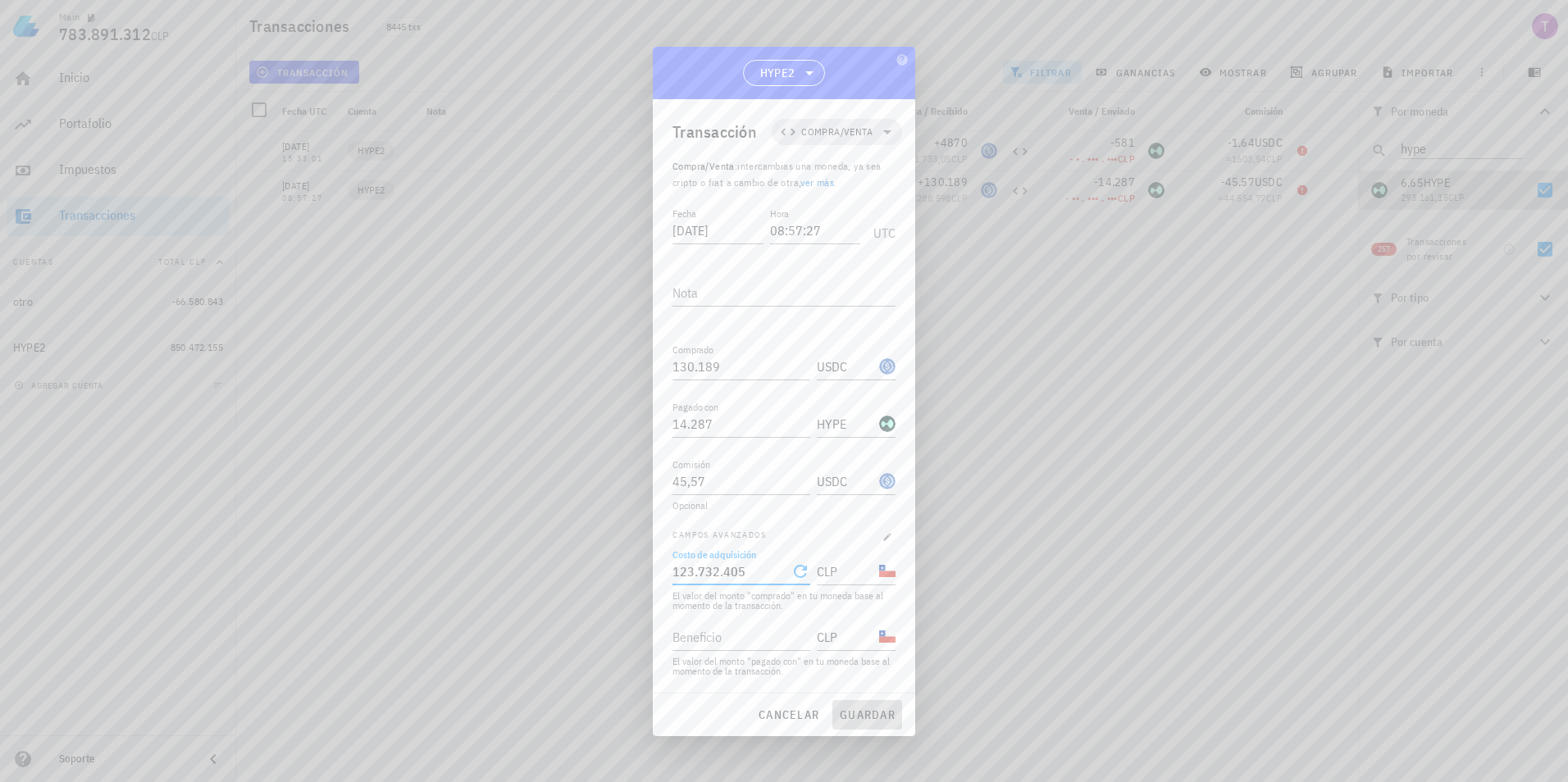 click on "guardar" at bounding box center [867, 715] 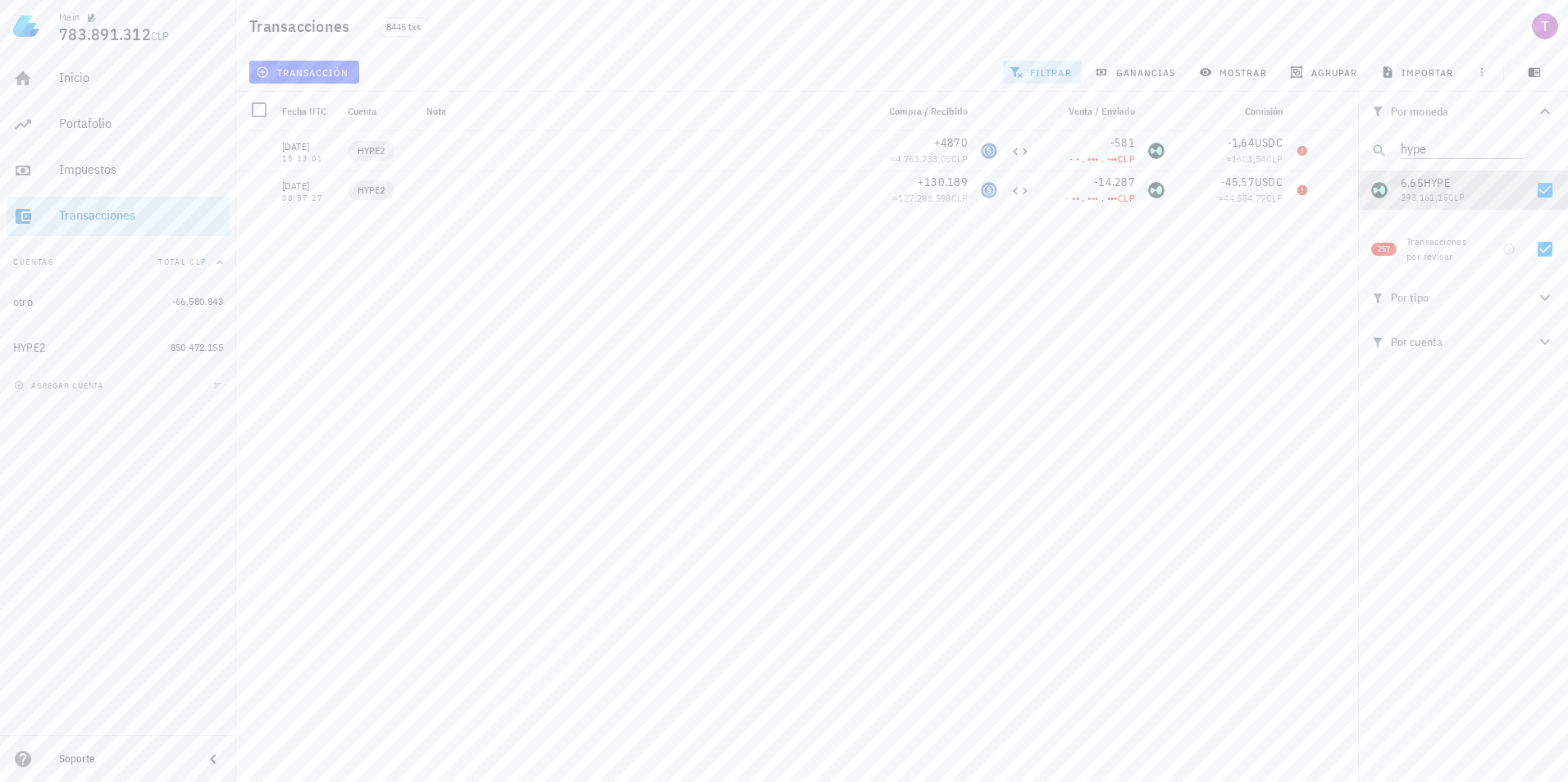 click on "02/12/2024
15:33:01
HYPE2 +4870   ≈ 4.761.733,05  CLP     -581     -
• .
••• .
•••   CLP -1,64  USDC   ≈ 1603,54  CLP
01/12/2024
08:57:27
HYPE2 +130.189   ≈ 127.288.598  CLP     -14.287     -
•• .
••• .
•••   CLP -45,57  USDC   ≈ 44.554,77  CLP
30/11/2024
12:58:41
HYPE2 +4250   ≈ 4.154.604,71  CLP     -189     -
••••   CLP -1,49  USDC   ≈ 1456,56  CLP
12/11/2024
18:11:35
otro +3335   ≈ 3.269.751,03  CLP     -1
•••   CLP 0  ETH
12/11/2024
14:32:35
otro +3254   ≈ 3.190.335,78  CLP     -1
•••   CLP 0  ETH
05/11/2024
11:24:42
HYPE2 +430   ≈ 411.309,67  CLP     -249     -
••••   CLP -0,15  USDC   ≈ 143,48  CLP
01/11/2024
19:14:17
HYPE2 +1146   ≈ 1.101.593,89  CLP" at bounding box center [797, 450] 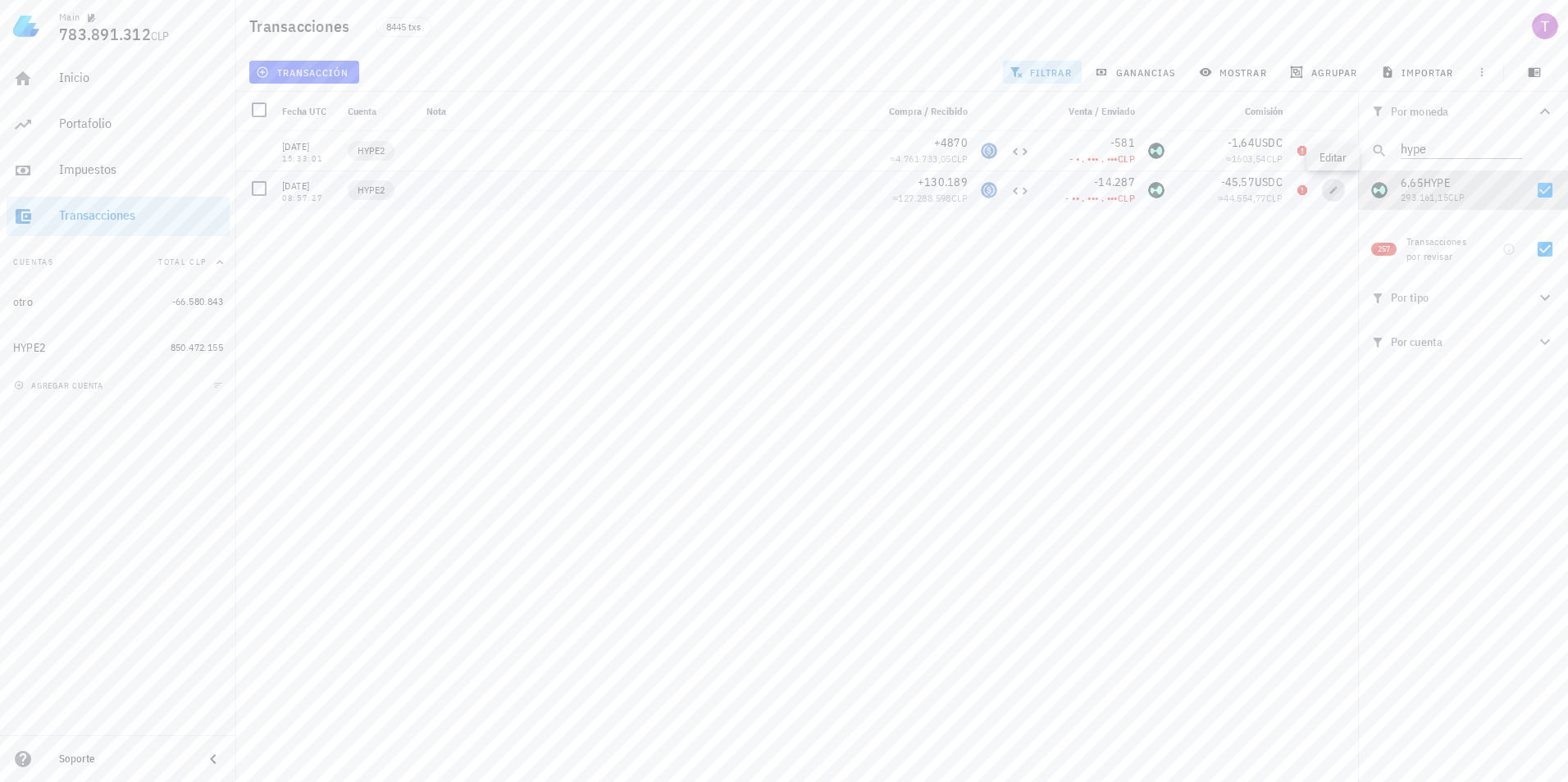click 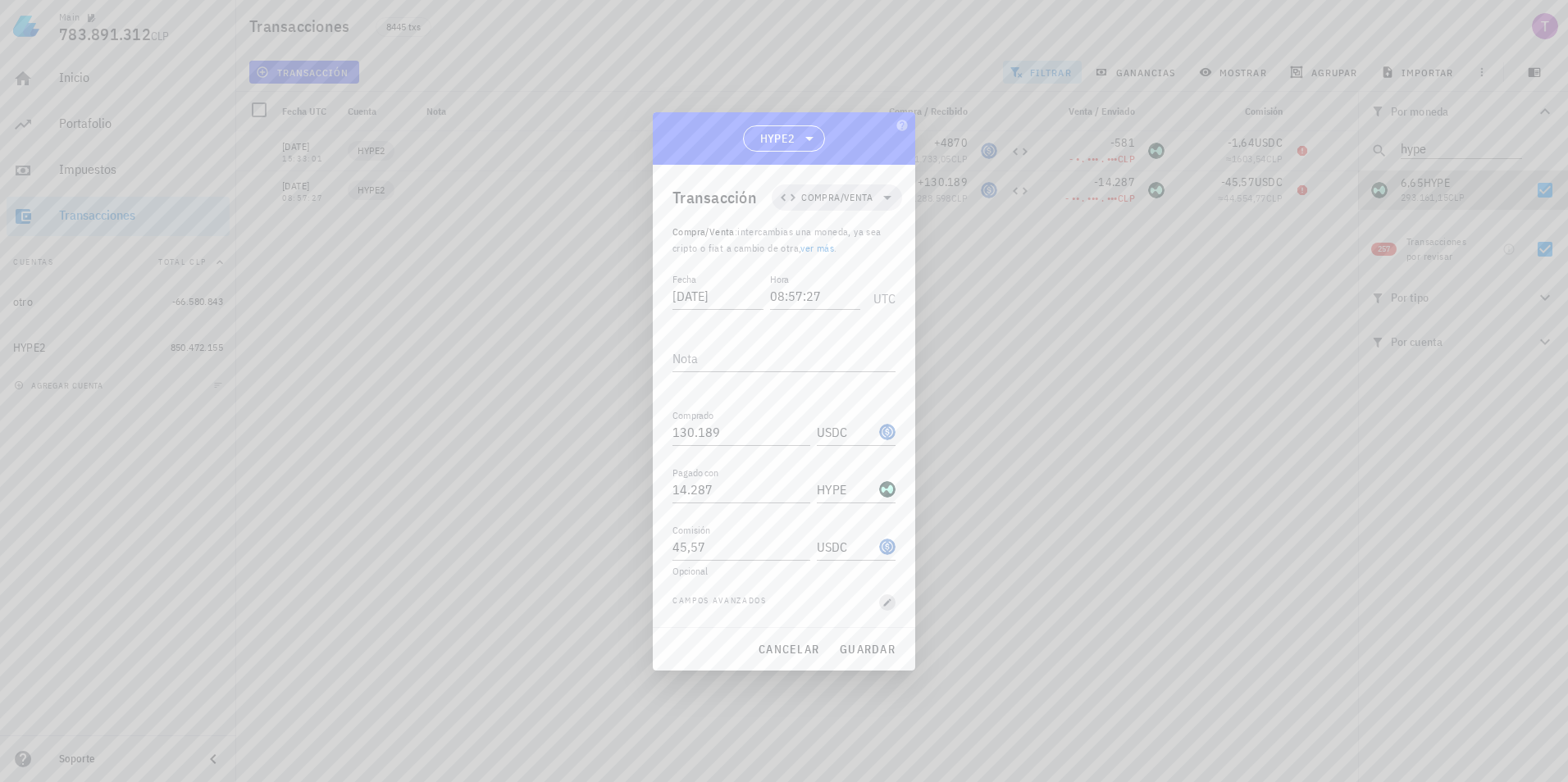 click at bounding box center (887, 602) 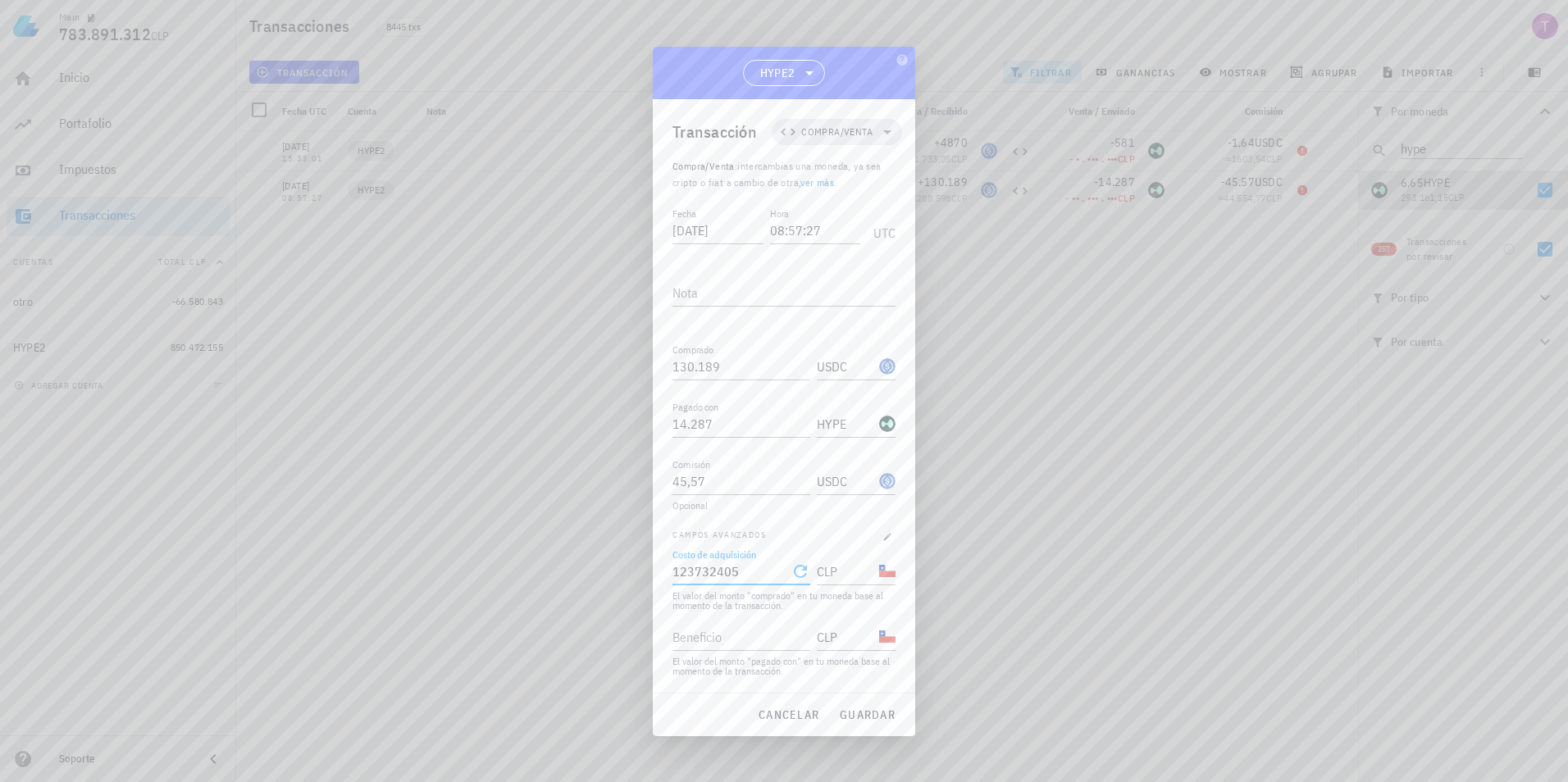 click on "123732405" at bounding box center (730, 571) 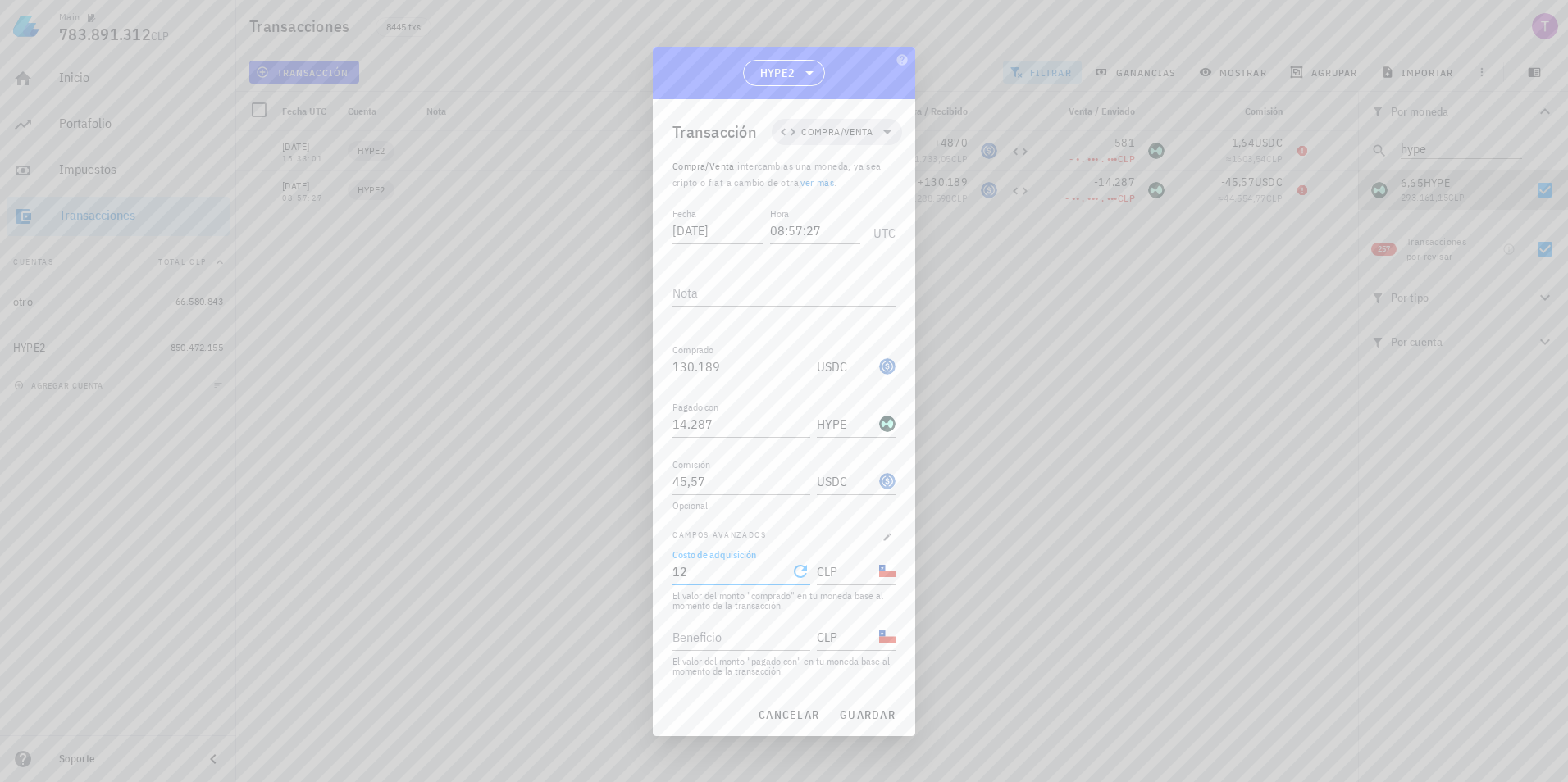 type on "1" 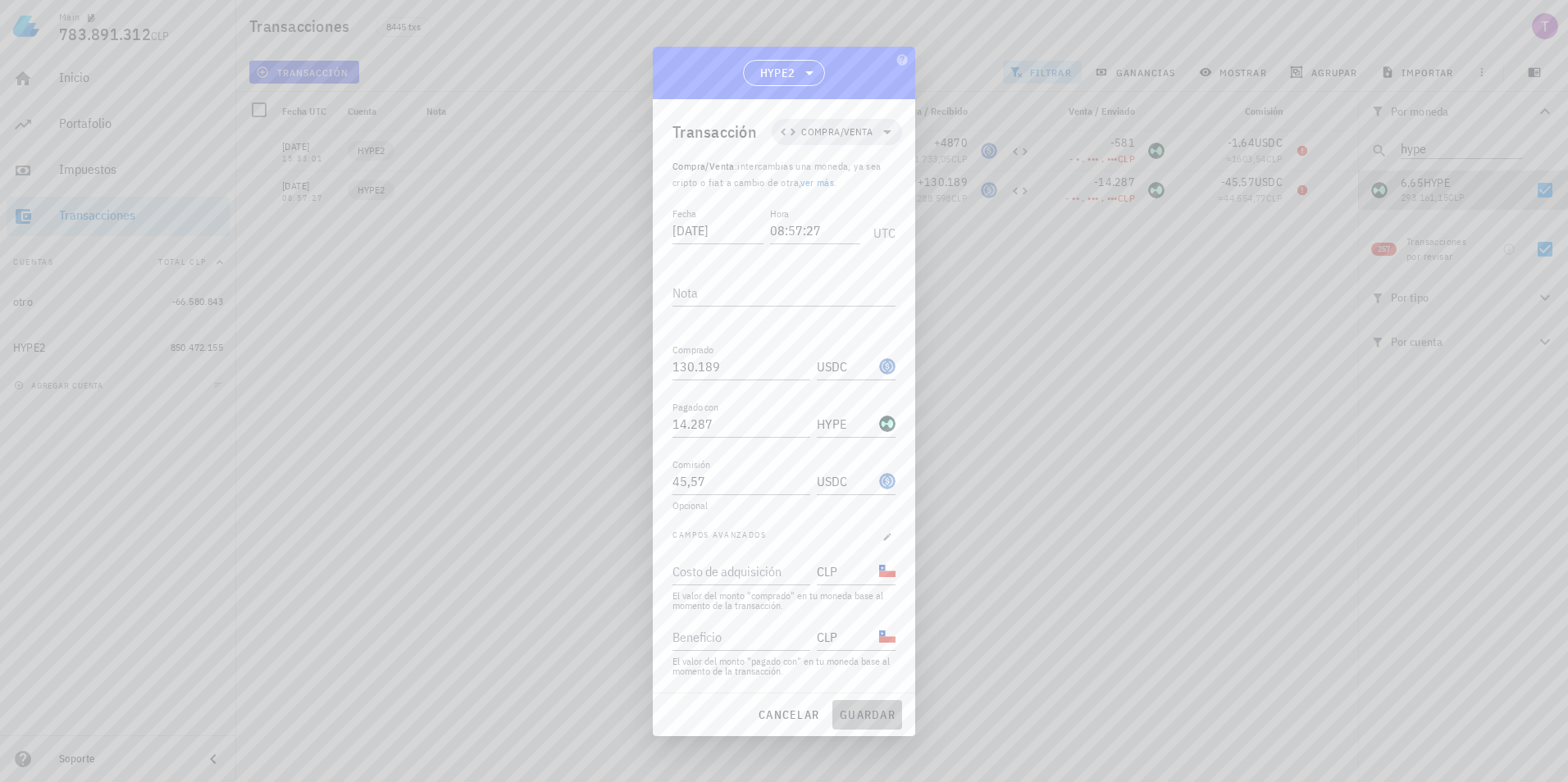 click on "guardar" at bounding box center (867, 715) 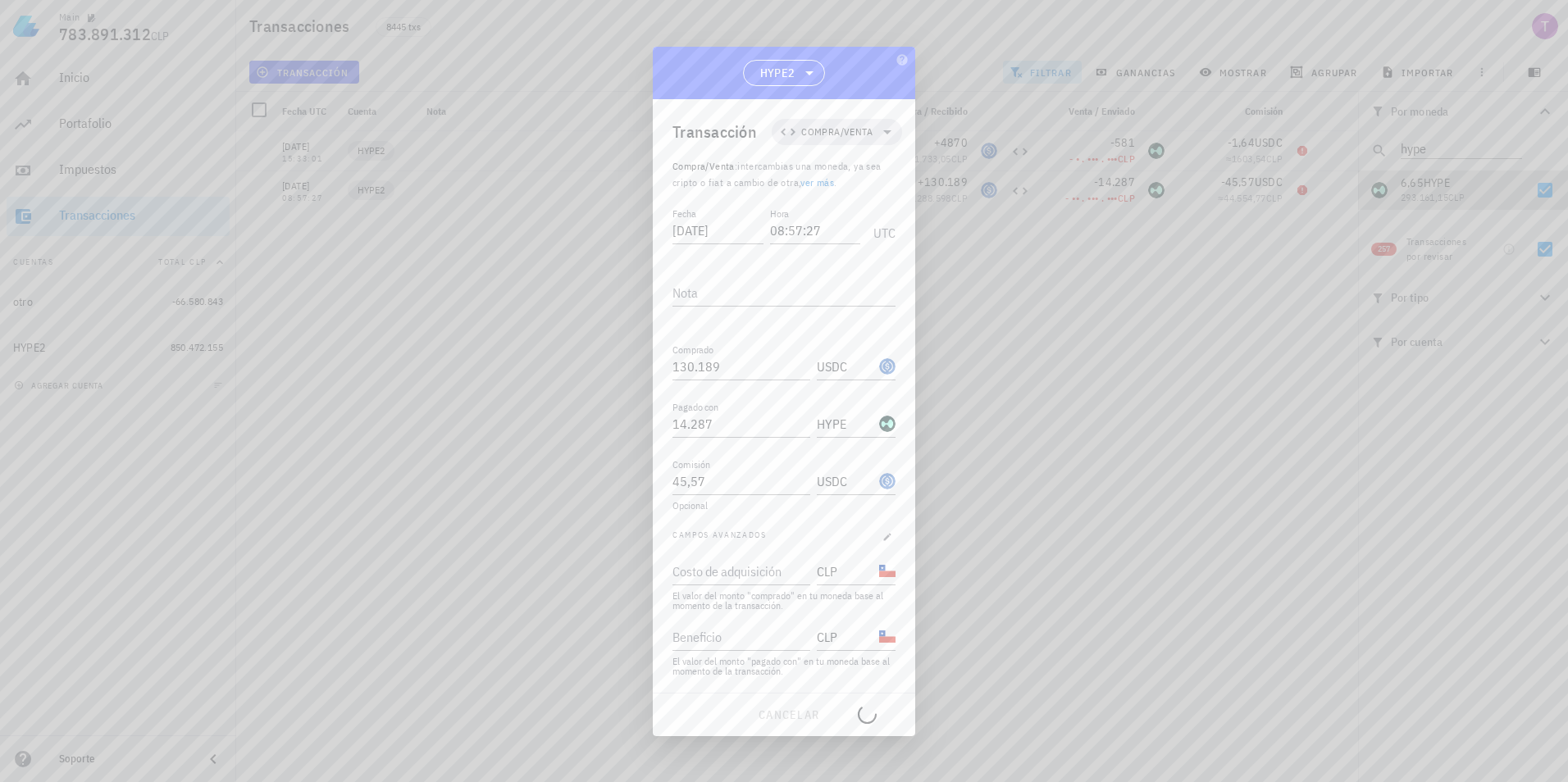 type on "123.732.405" 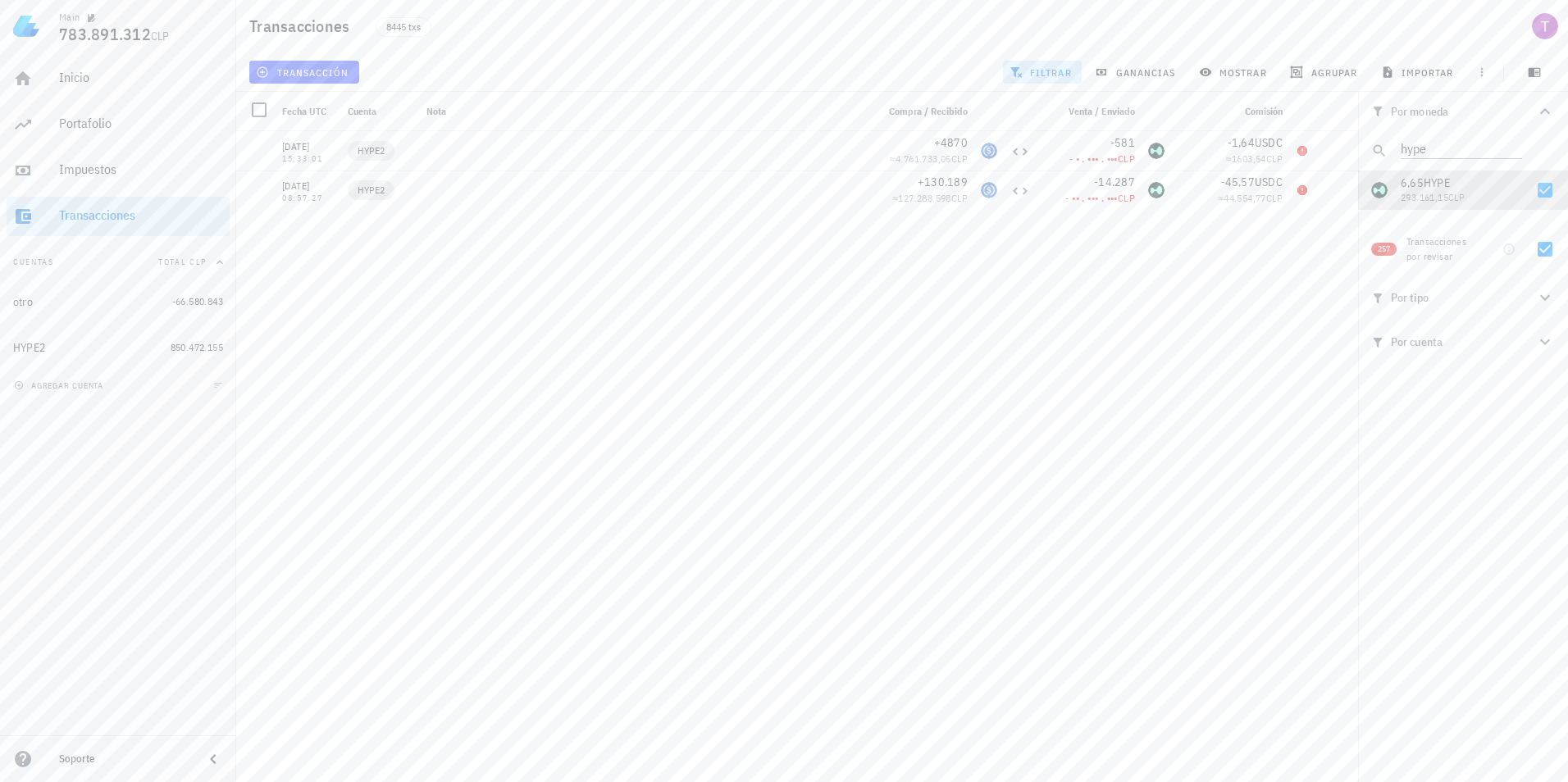 click on "02/12/2024
15:33:01
HYPE2 +4870   ≈ 4.761.733,05  CLP     -581     -
• .
••• .
•••   CLP -1,64  USDC   ≈ 1603,54  CLP
01/12/2024
08:57:27
HYPE2 +130.189   ≈ 127.288.598  CLP     -14.287     -
•• .
••• .
•••   CLP -45,57  USDC   ≈ 44.554,77  CLP
30/11/2024
12:58:41
HYPE2 +4250   ≈ 4.154.604,71  CLP     -189     -
••••   CLP -1,49  USDC   ≈ 1456,56  CLP
12/11/2024
18:11:35
otro +3335   ≈ 3.269.751,03  CLP     -1
•••   CLP 0  ETH
12/11/2024
14:32:35
otro +3254   ≈ 3.190.335,78  CLP     -1
•••   CLP 0  ETH
05/11/2024
11:24:42
HYPE2 +430   ≈ 411.309,67  CLP     -249     -
••••   CLP -0,15  USDC   ≈ 143,48  CLP
01/11/2024
19:14:17
HYPE2 +1146   ≈ 1.101.593,89  CLP" at bounding box center [797, 450] 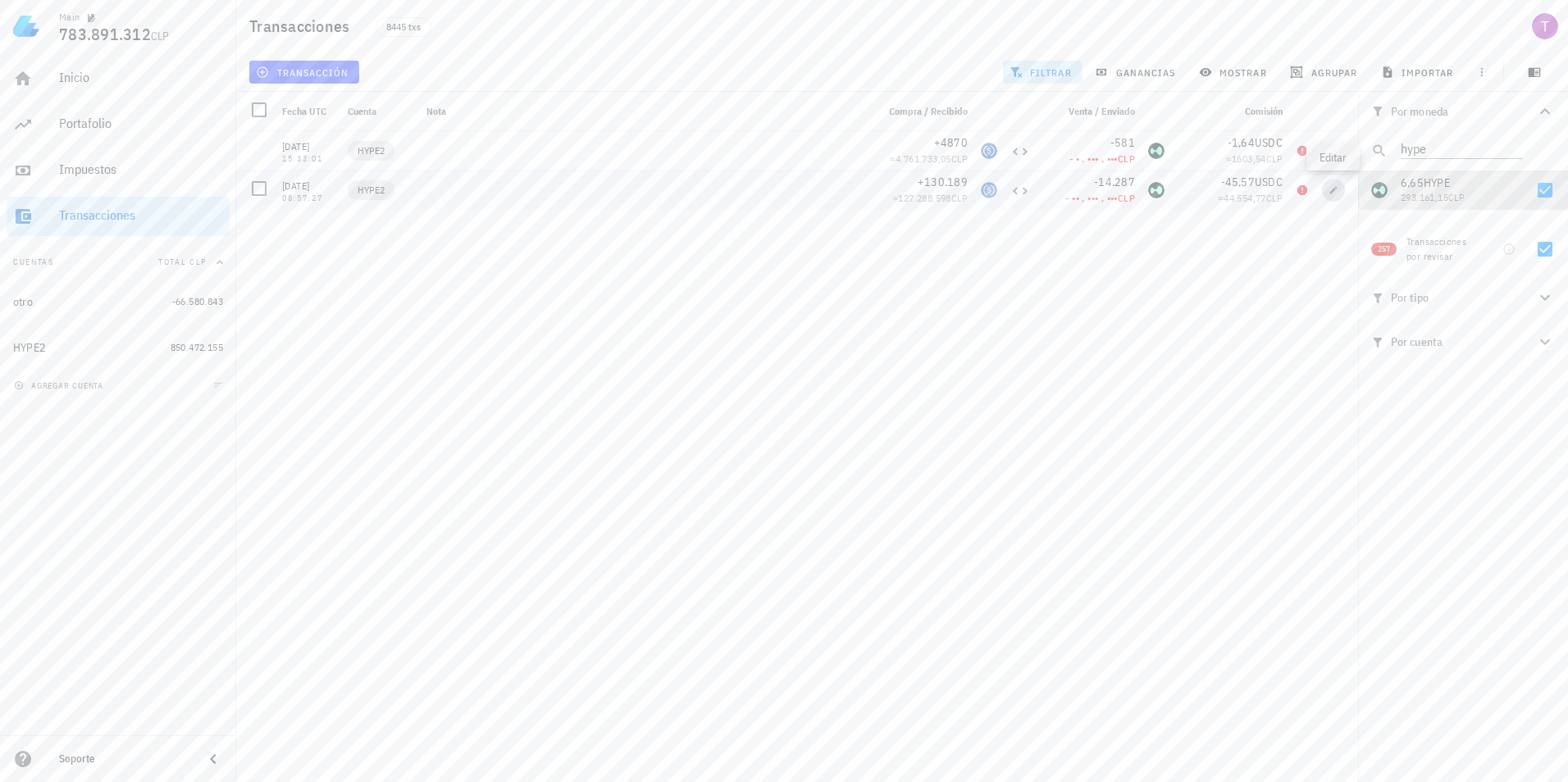 click at bounding box center [1333, 190] 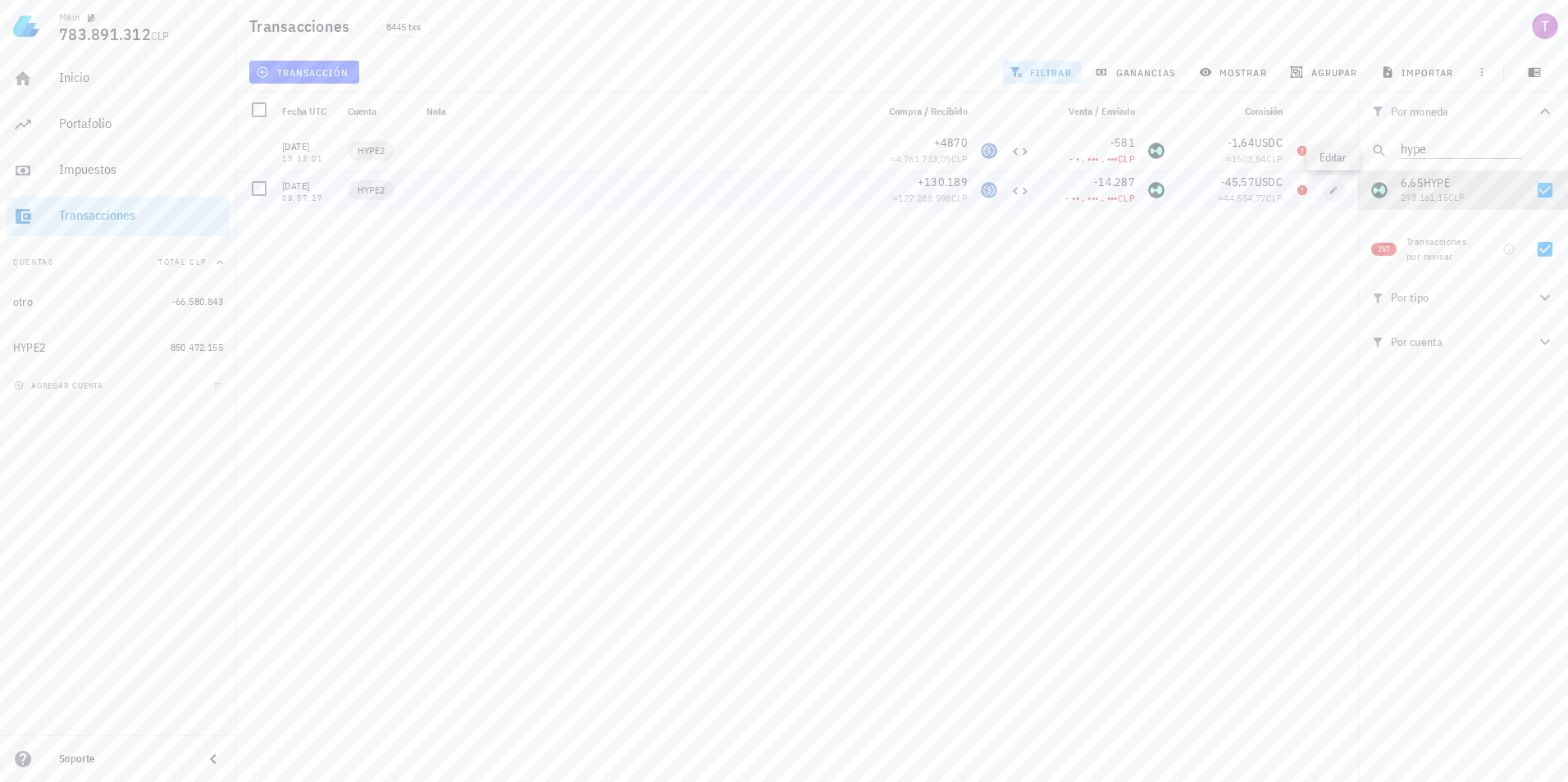type 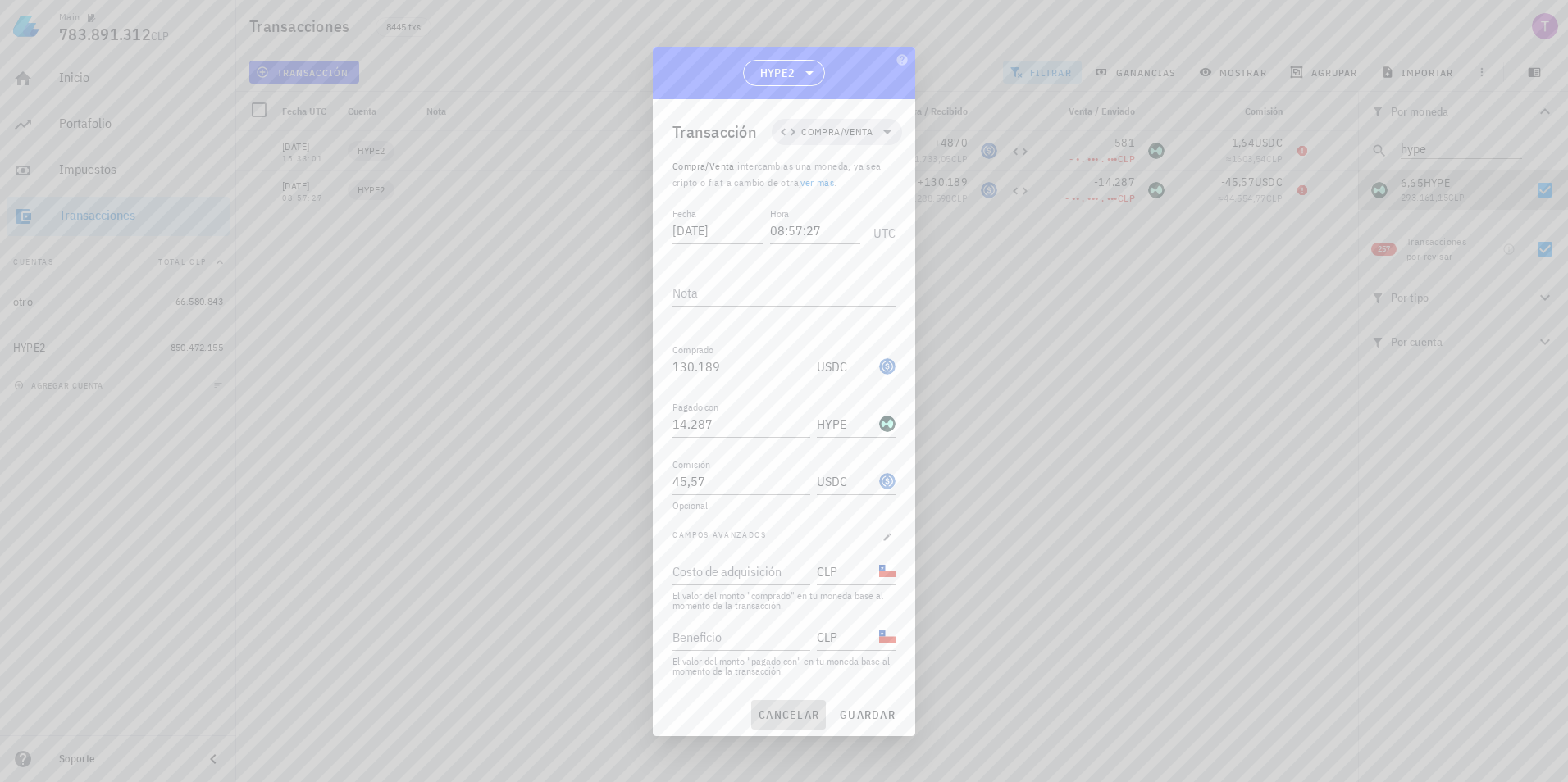 click on "cancelar" at bounding box center [788, 715] 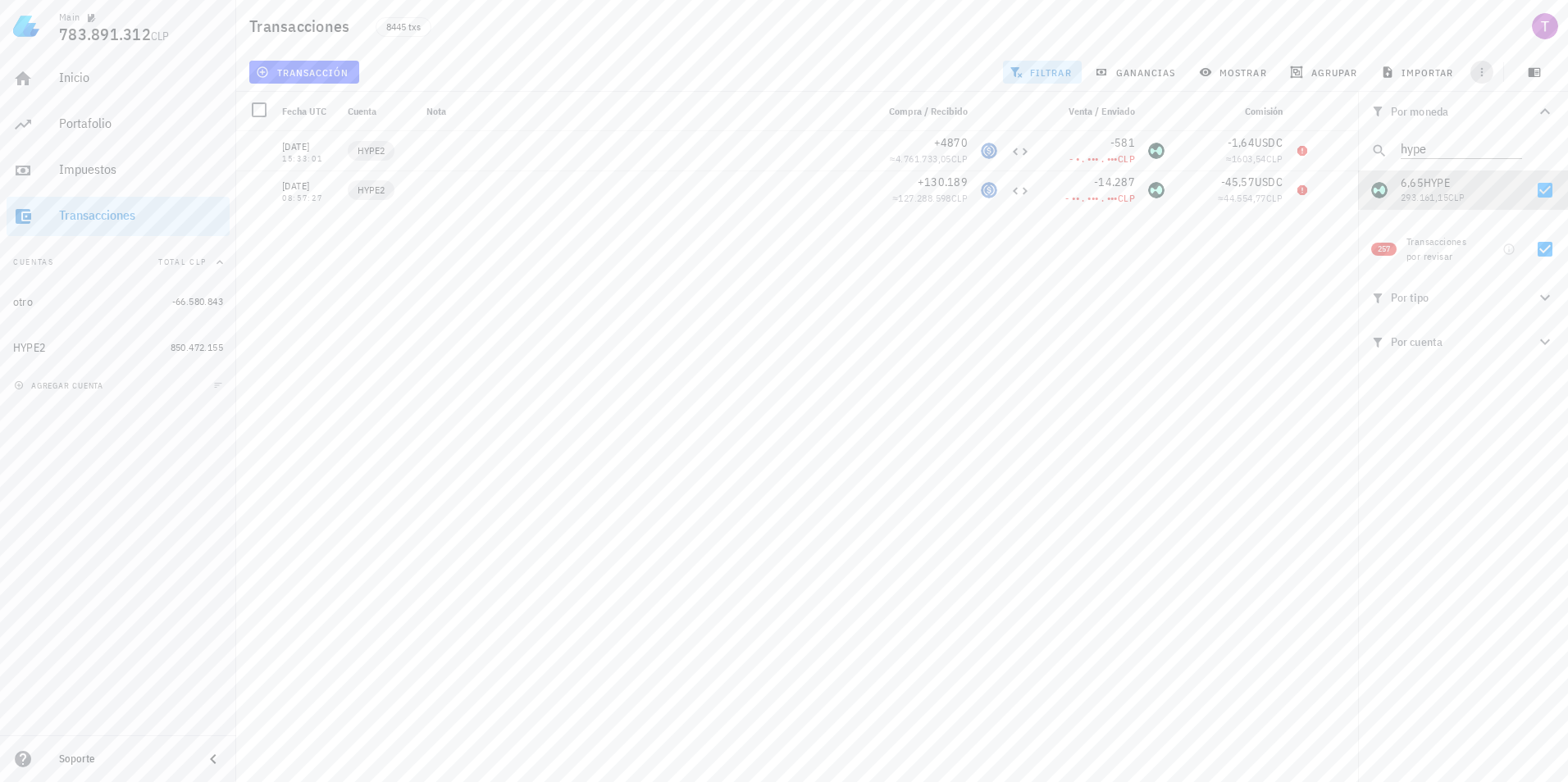 click 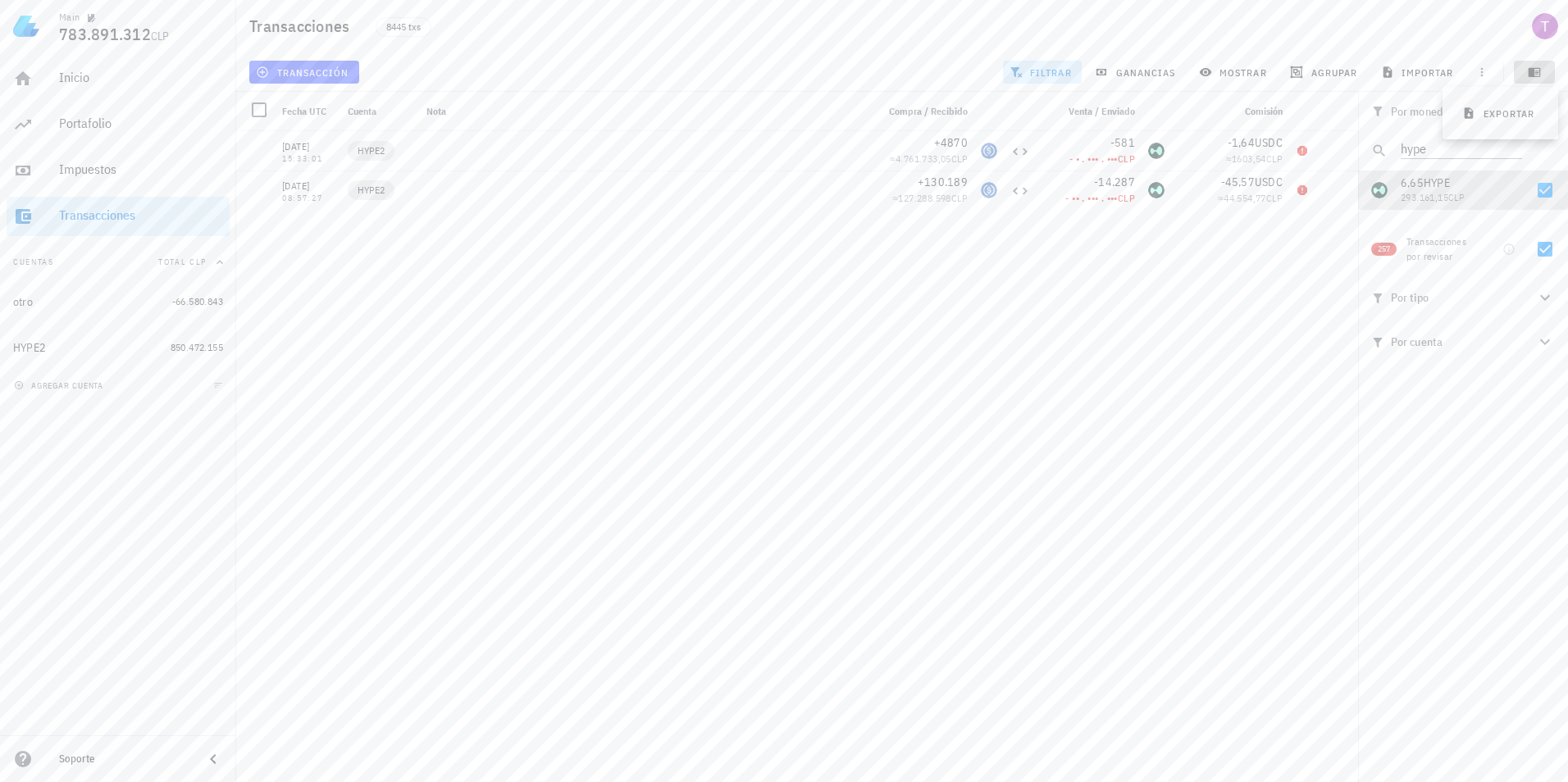 click 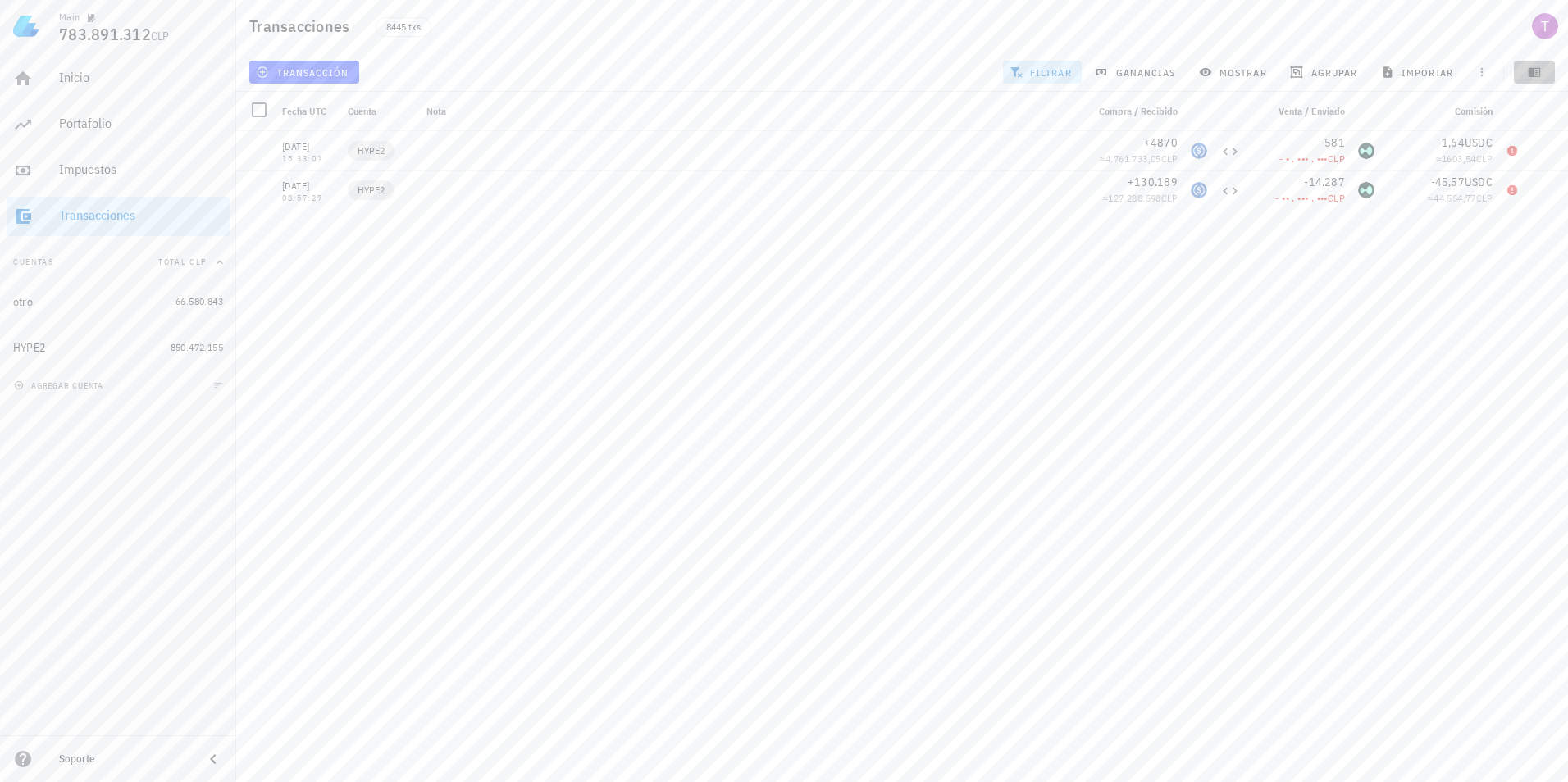 click 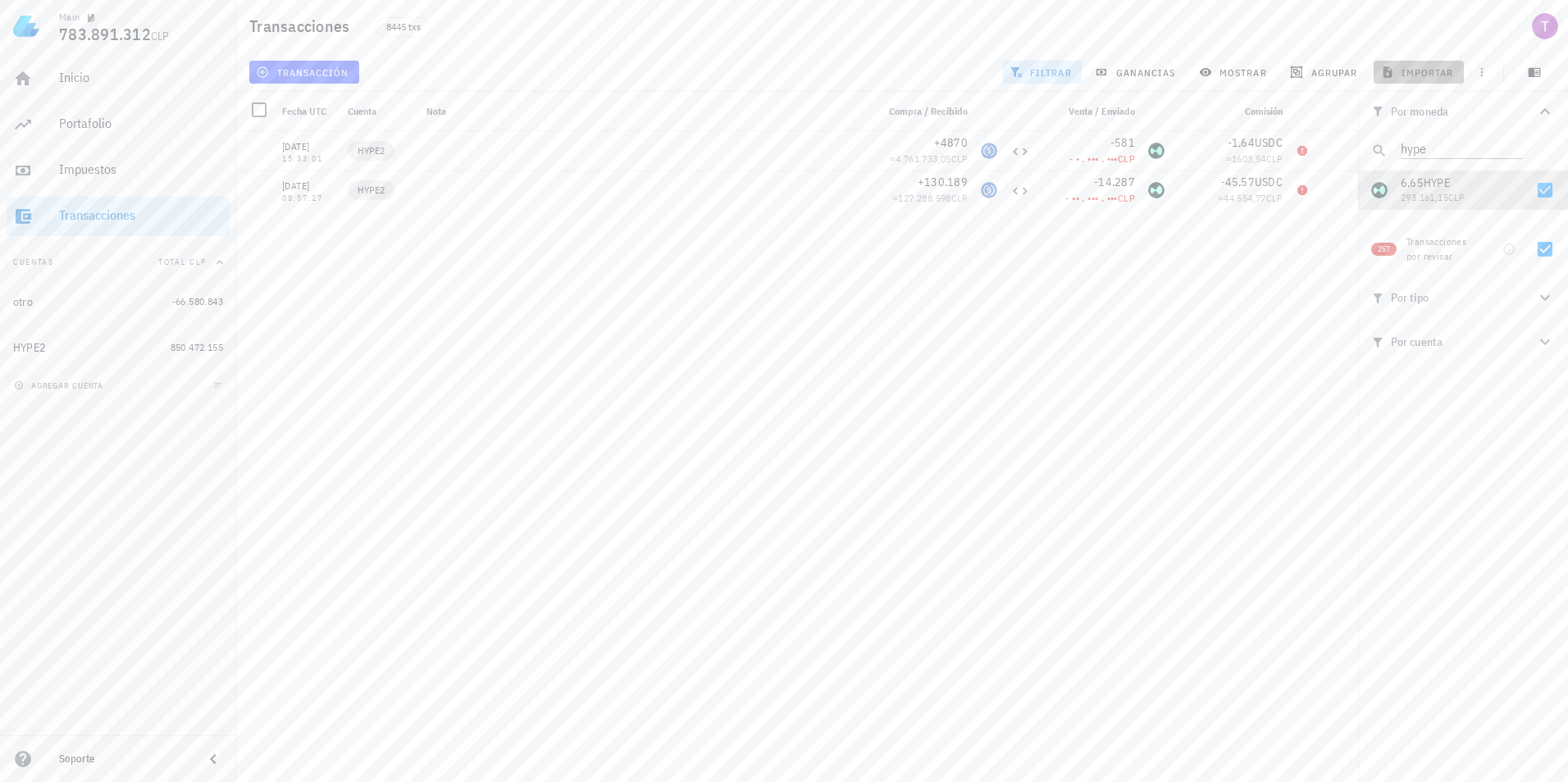 click on "importar" at bounding box center [1419, 72] 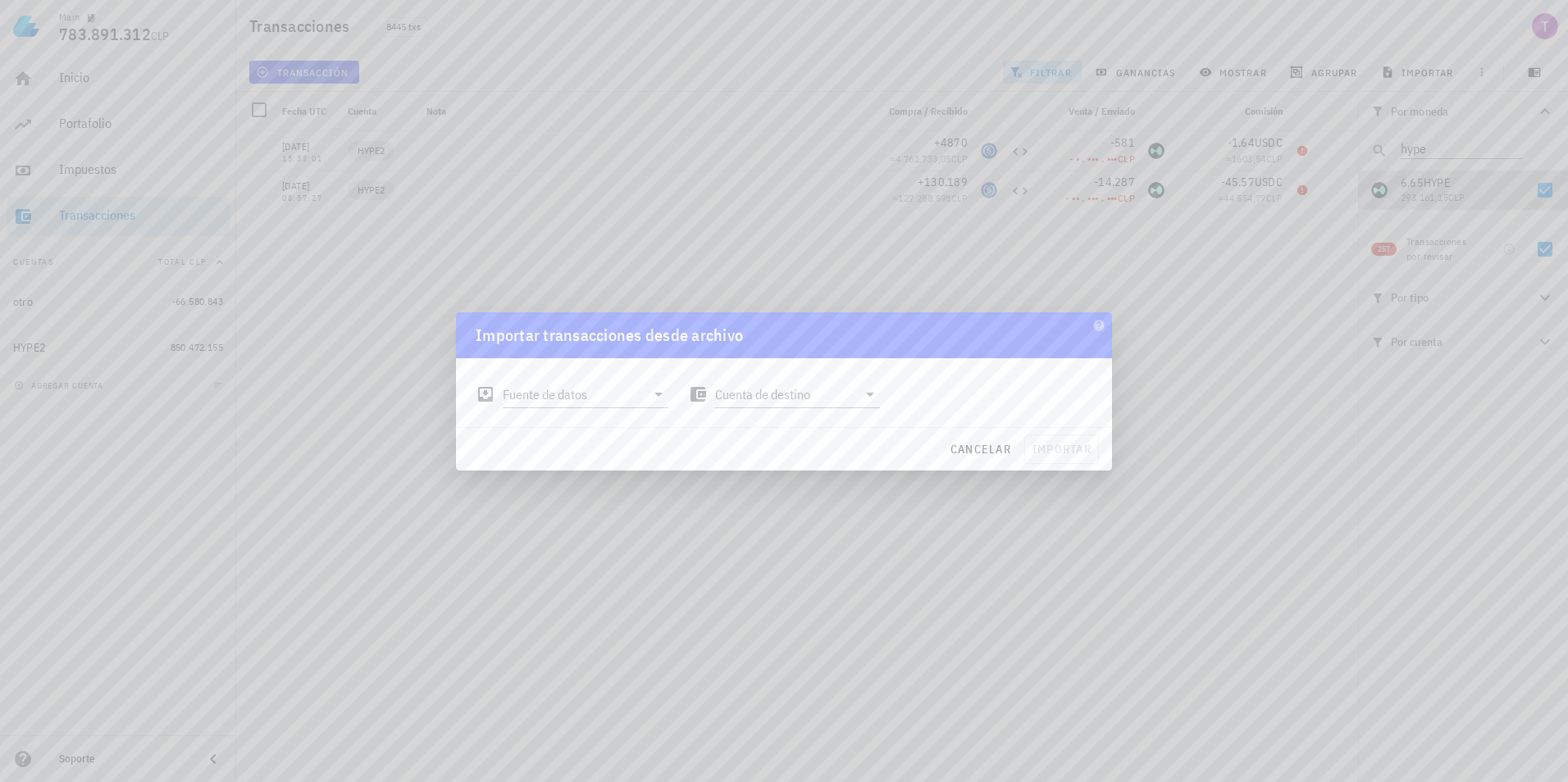 click on "Cuenta de destino" at bounding box center [784, 388] 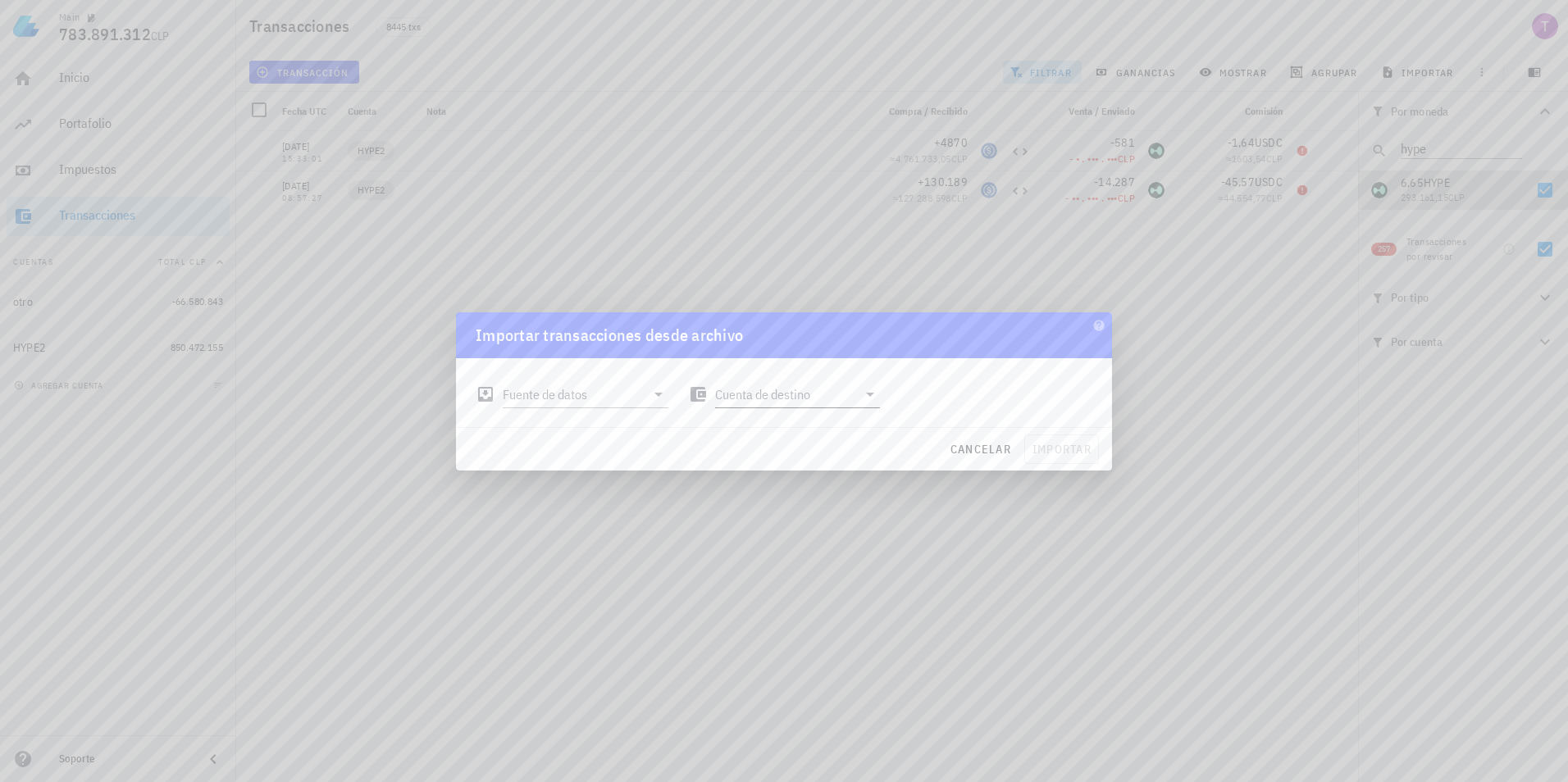 click 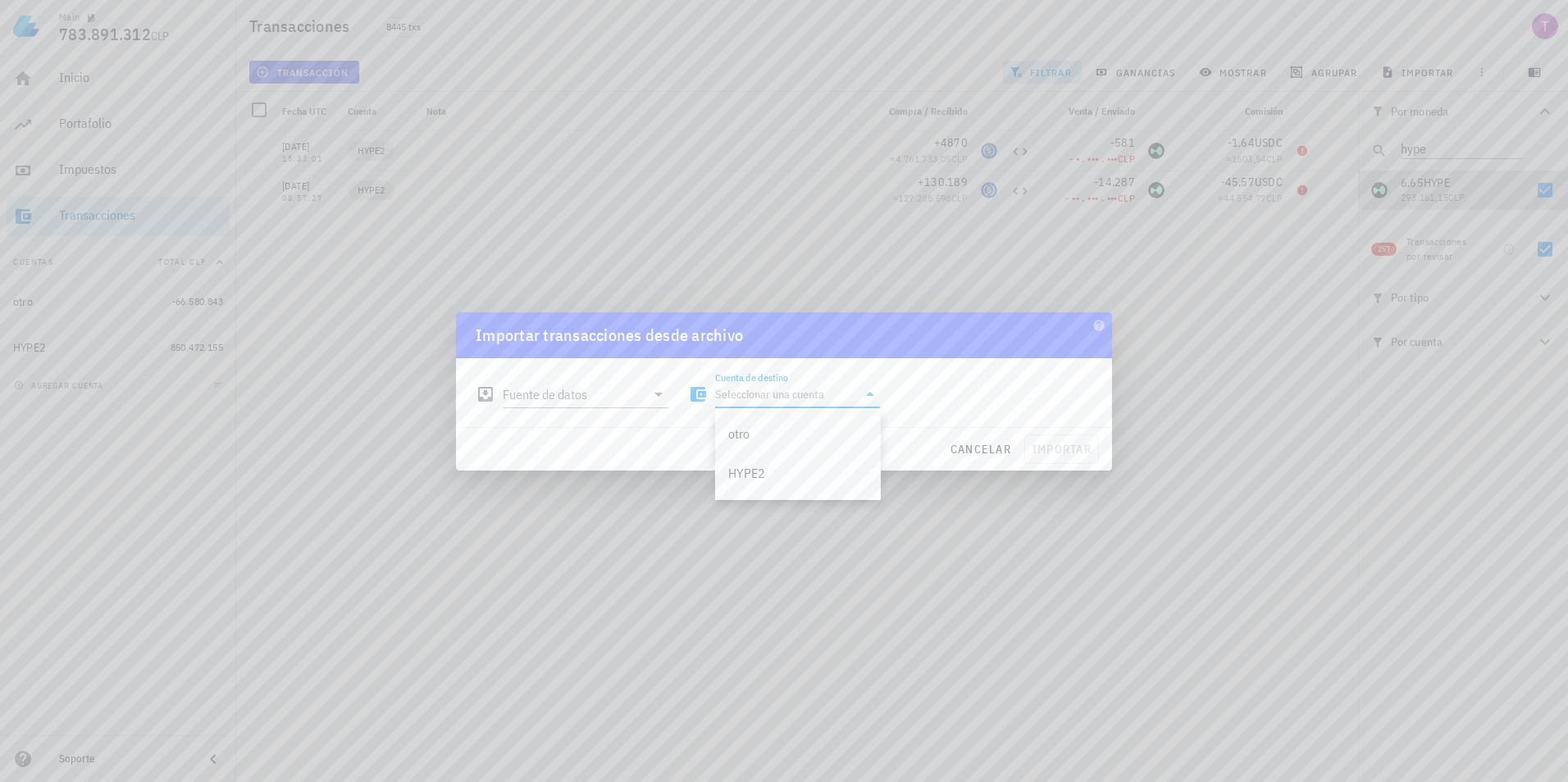 click on "Fuente de datos" at bounding box center [572, 388] 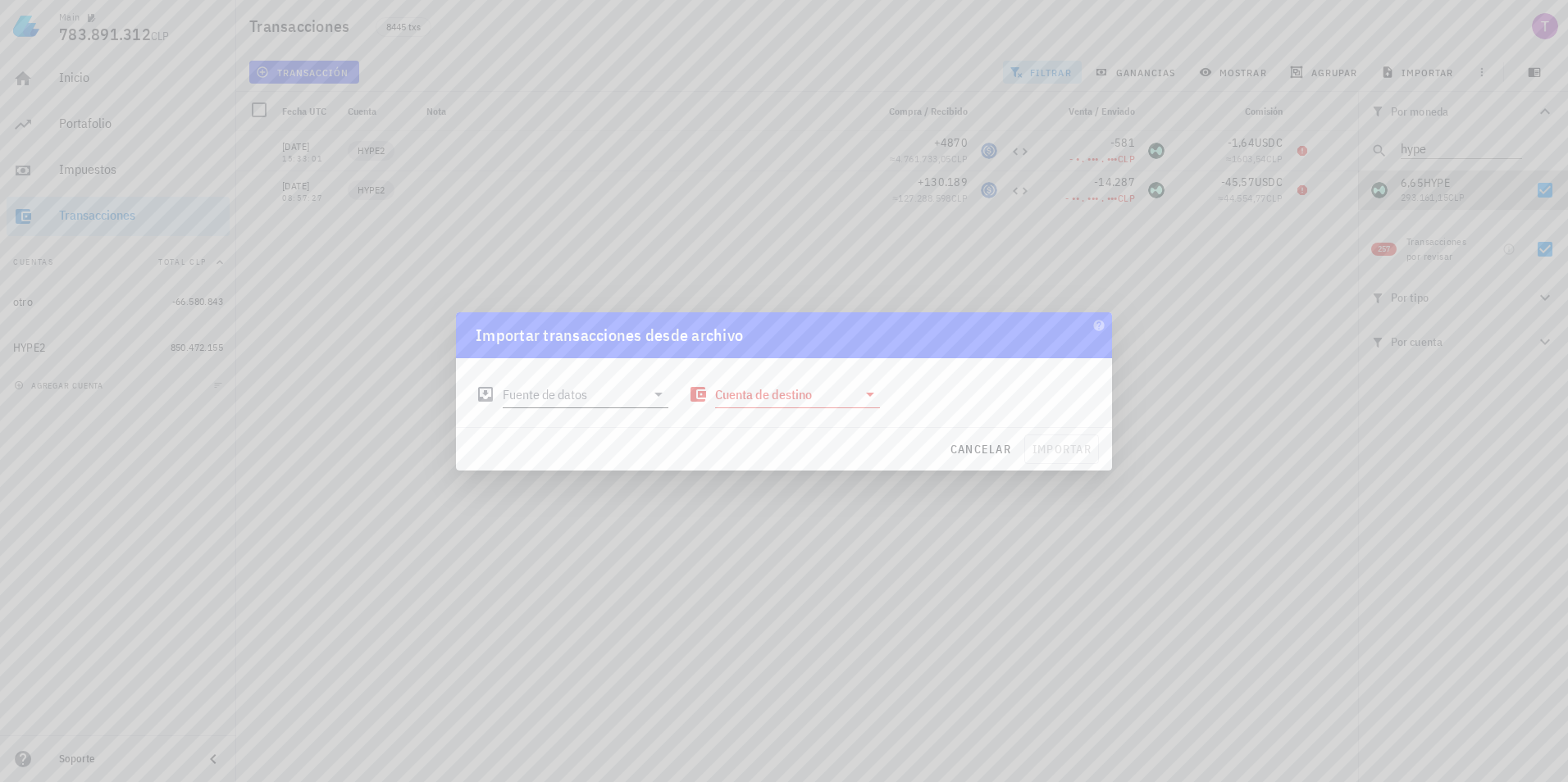 click 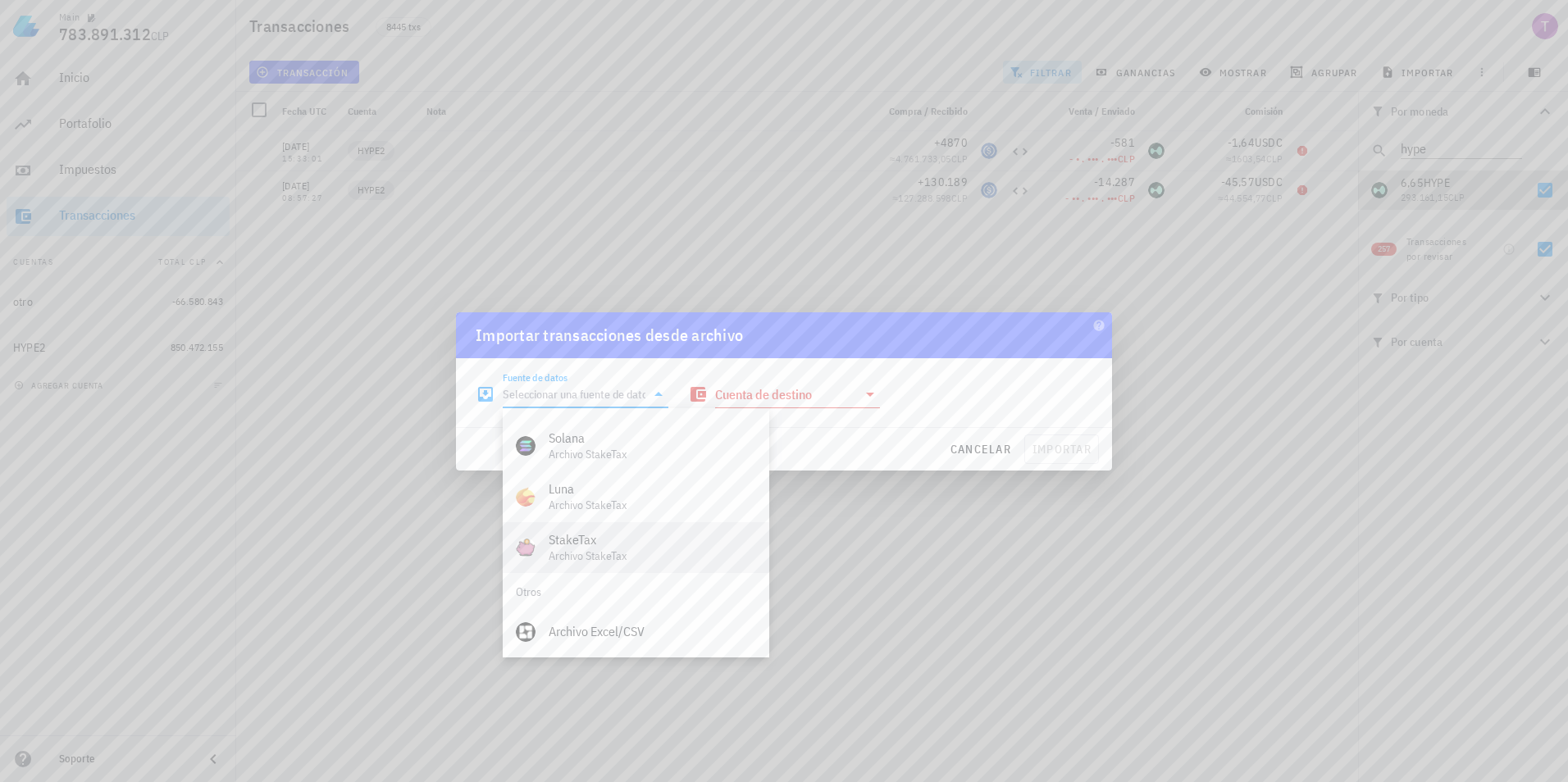 scroll, scrollTop: 684, scrollLeft: 0, axis: vertical 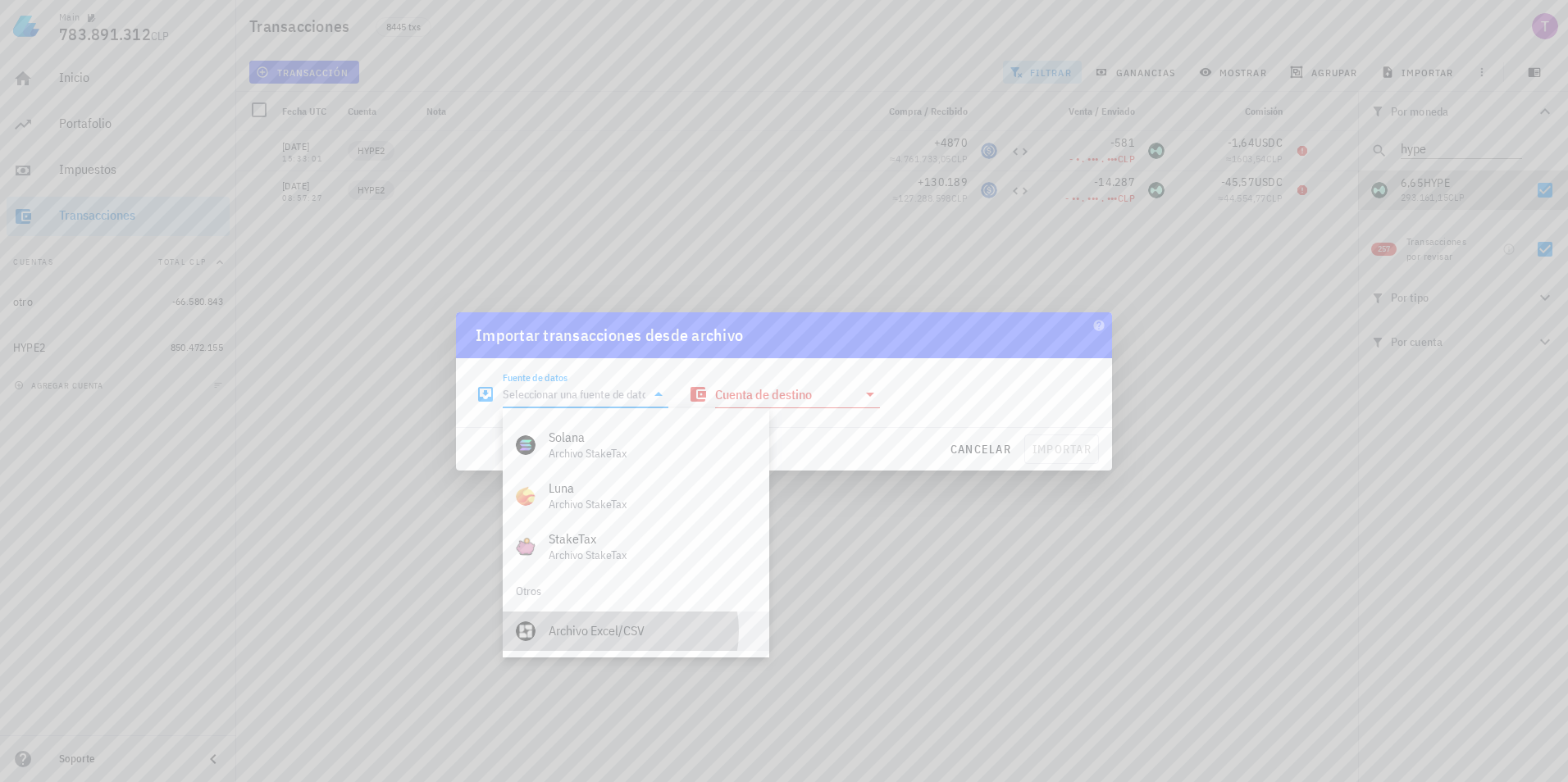 click on "Archivo Excel/CSV" at bounding box center (652, 630) 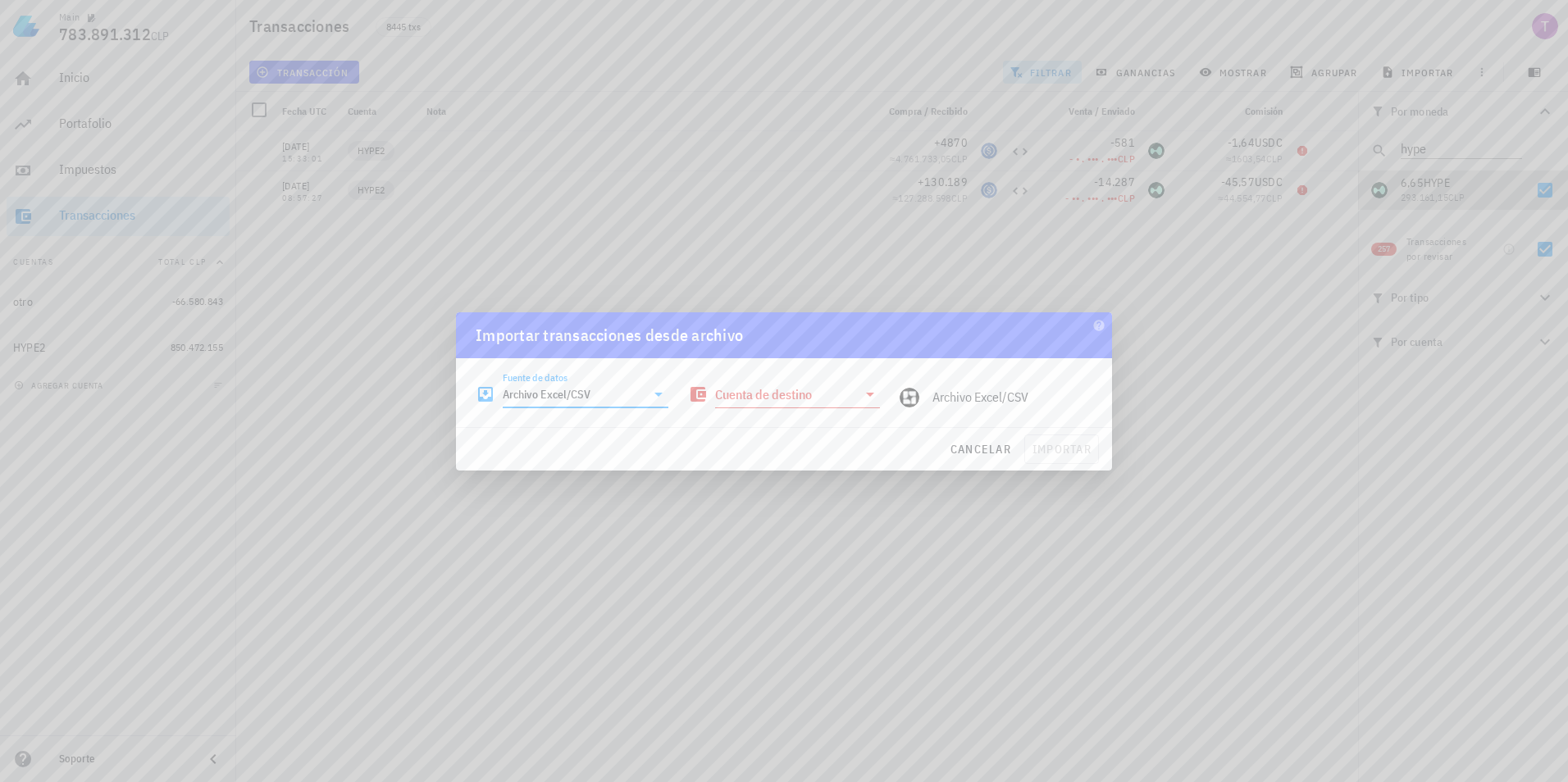 click 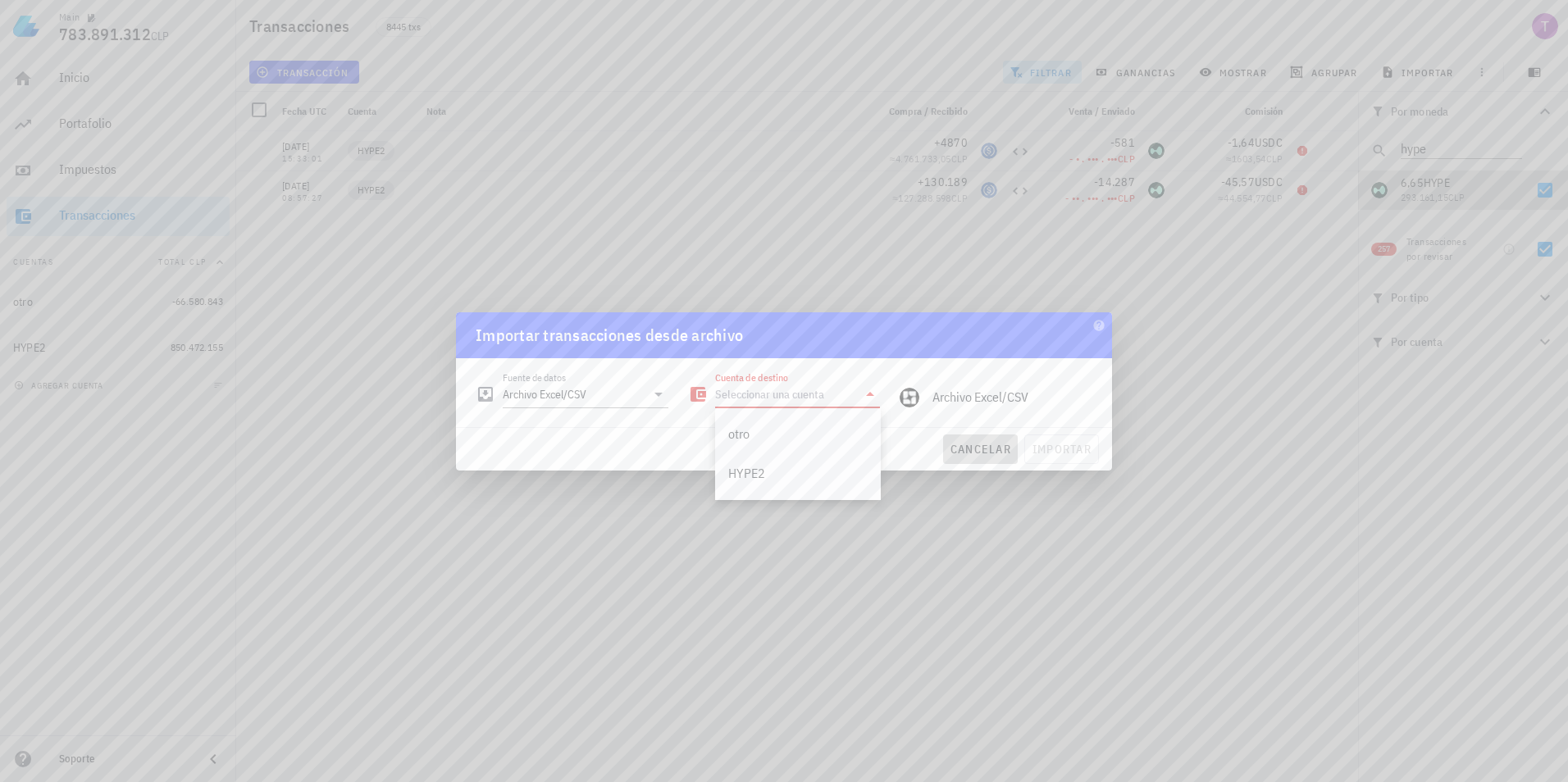 click on "cancelar" at bounding box center [980, 449] 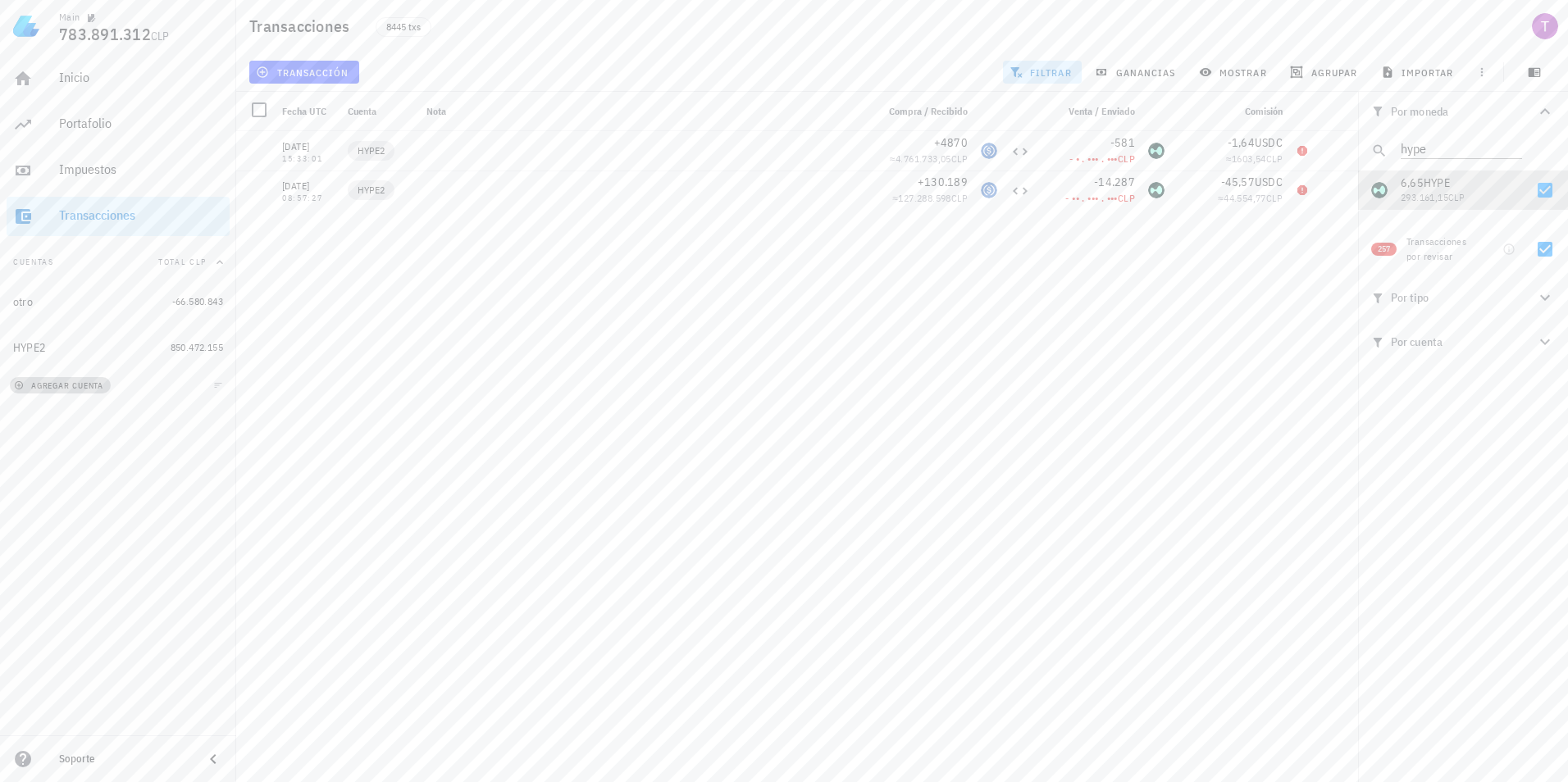 click on "agregar cuenta" at bounding box center (60, 385) 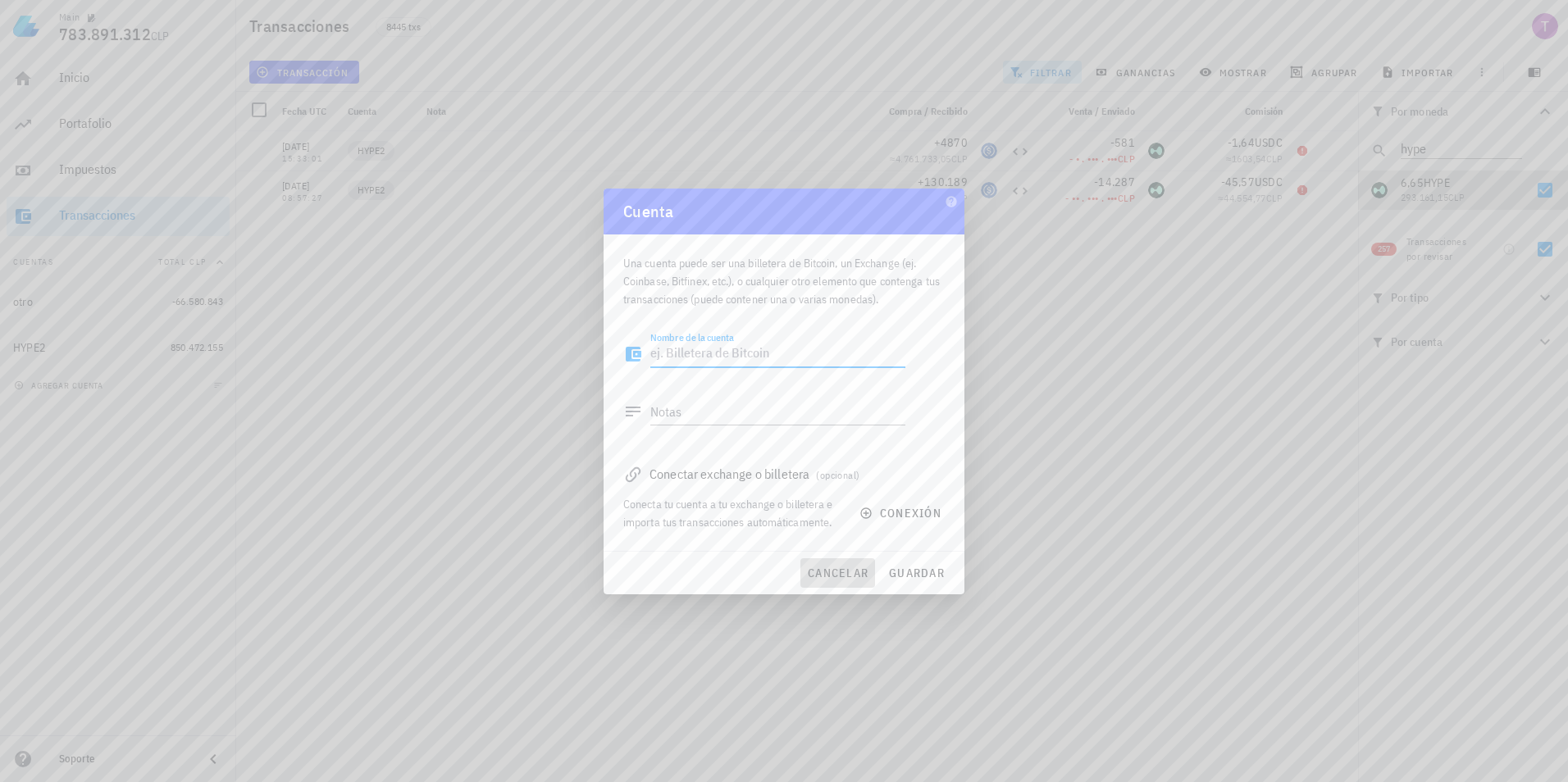 click on "cancelar" at bounding box center [837, 573] 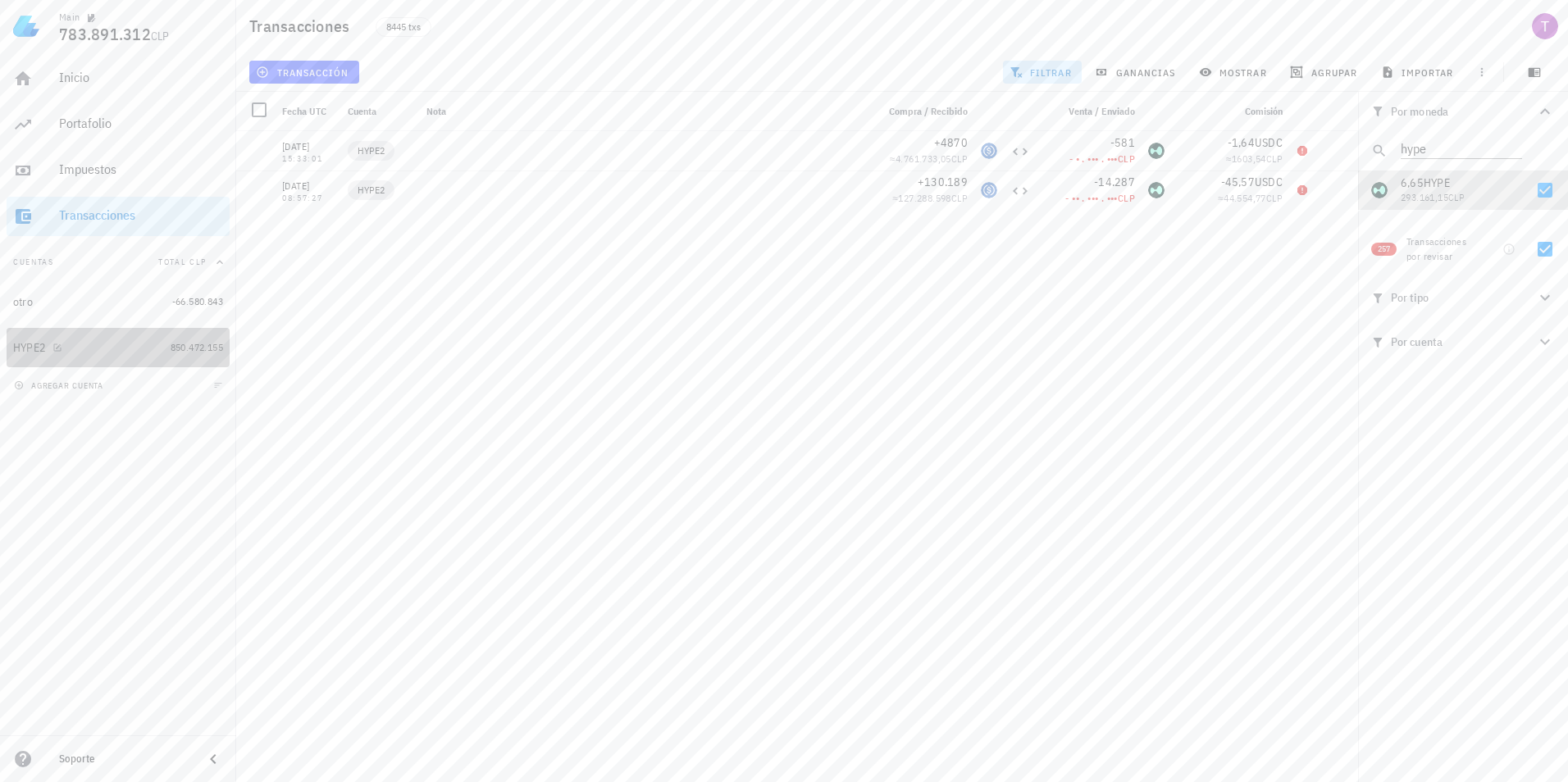click on "HYPE2" at bounding box center [89, 348] 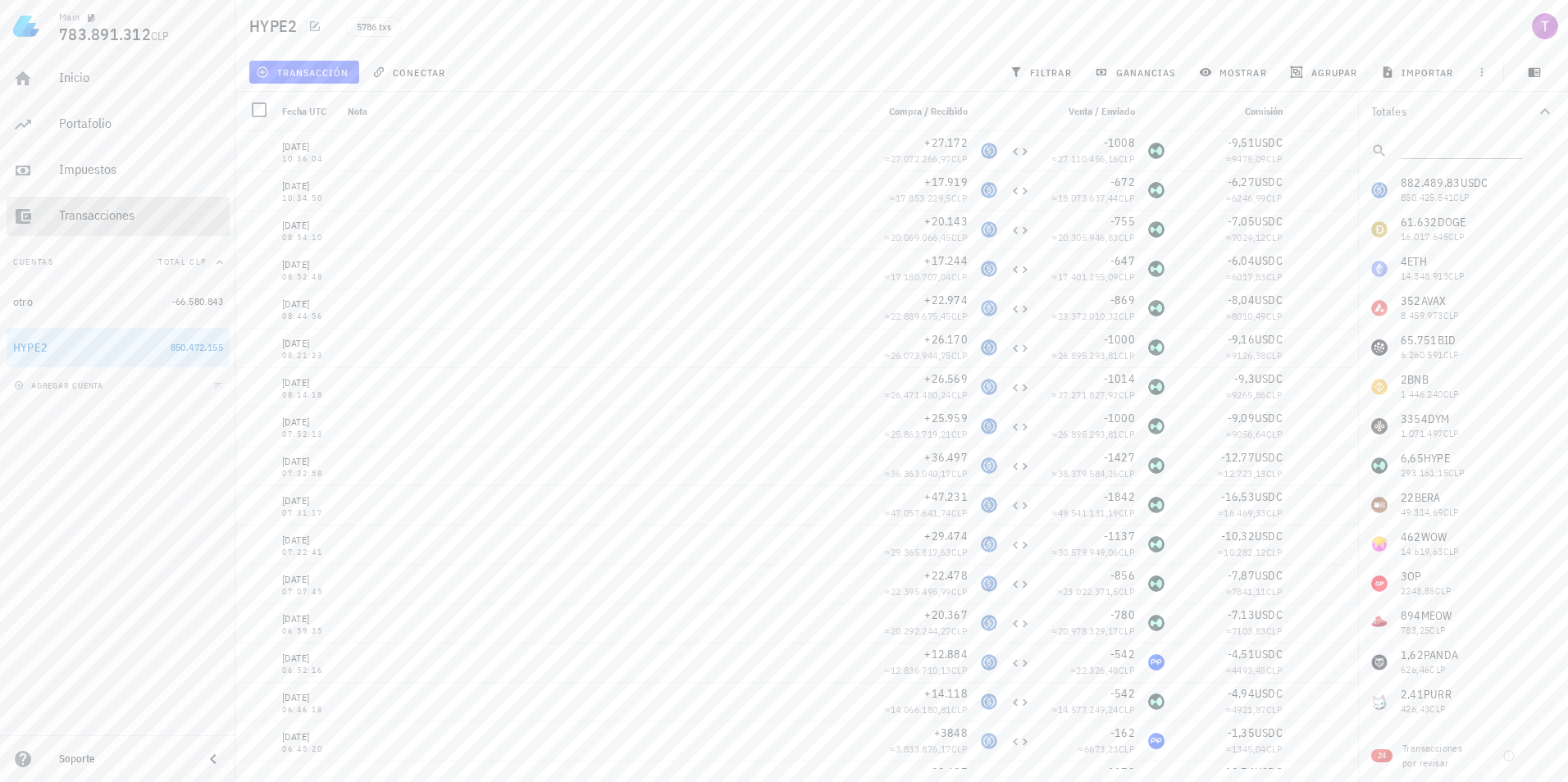 click on "Transacciones" at bounding box center [141, 215] 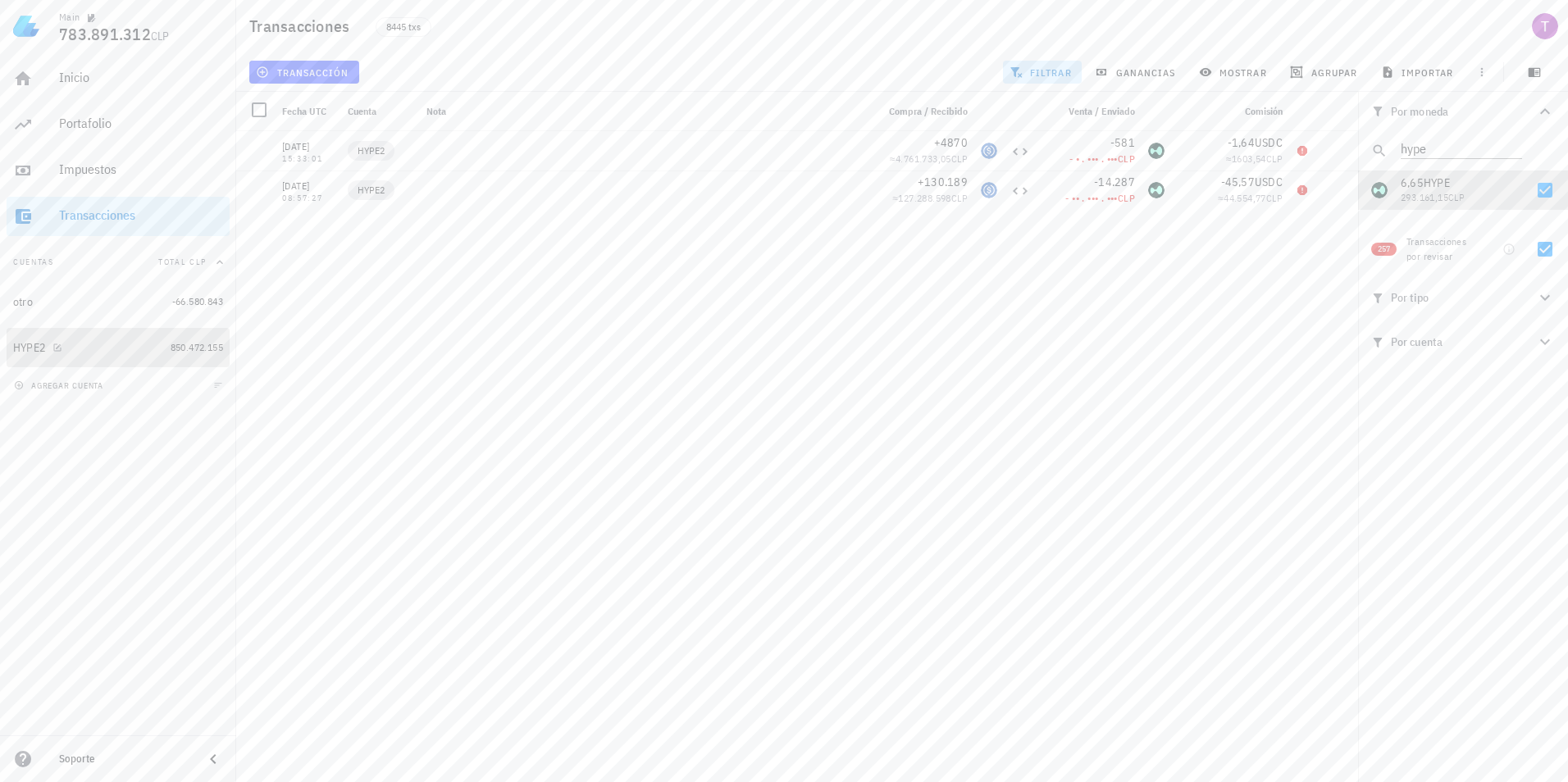 click on "HYPE2" at bounding box center (89, 348) 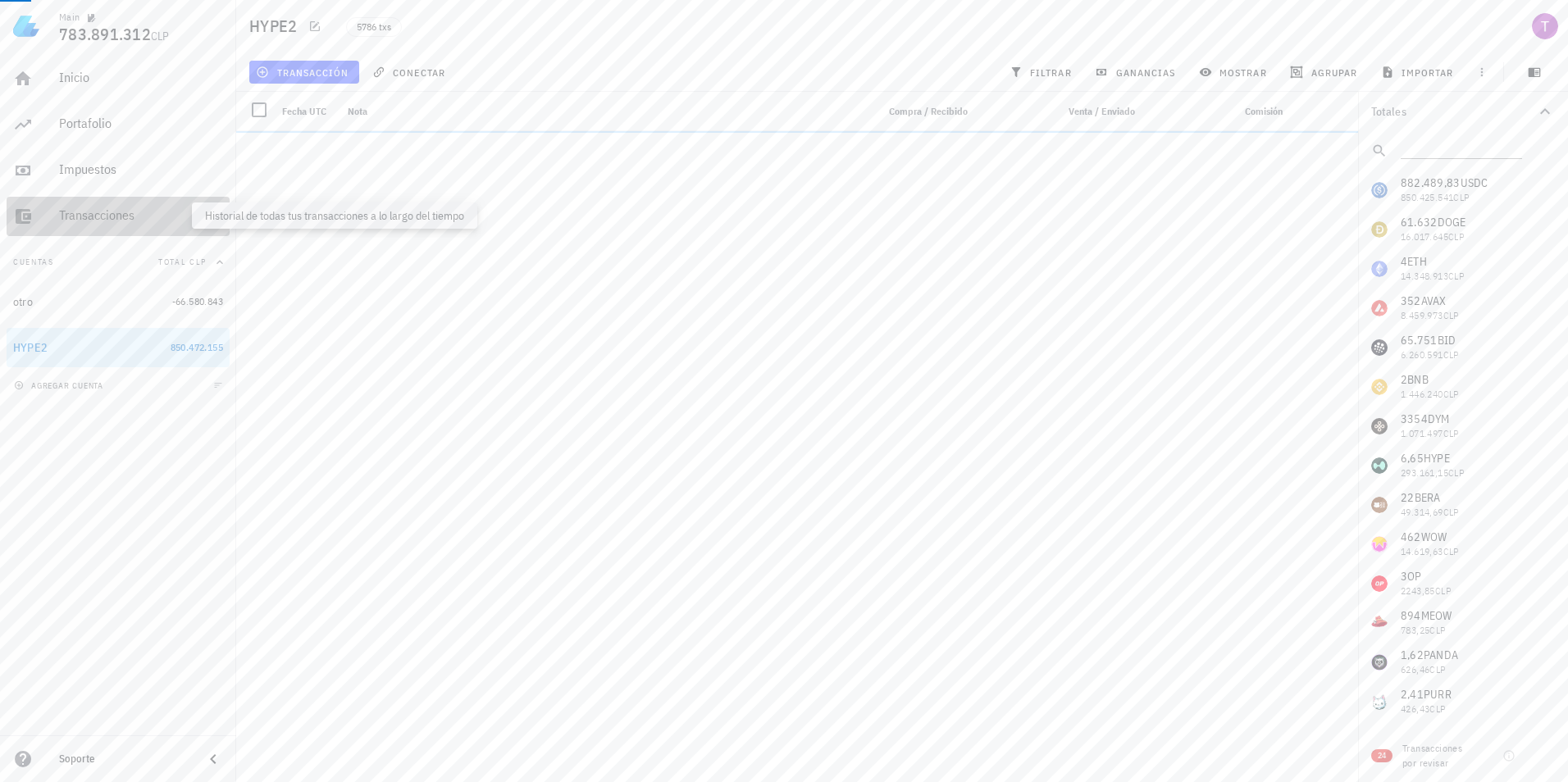 click on "Transacciones" at bounding box center [141, 215] 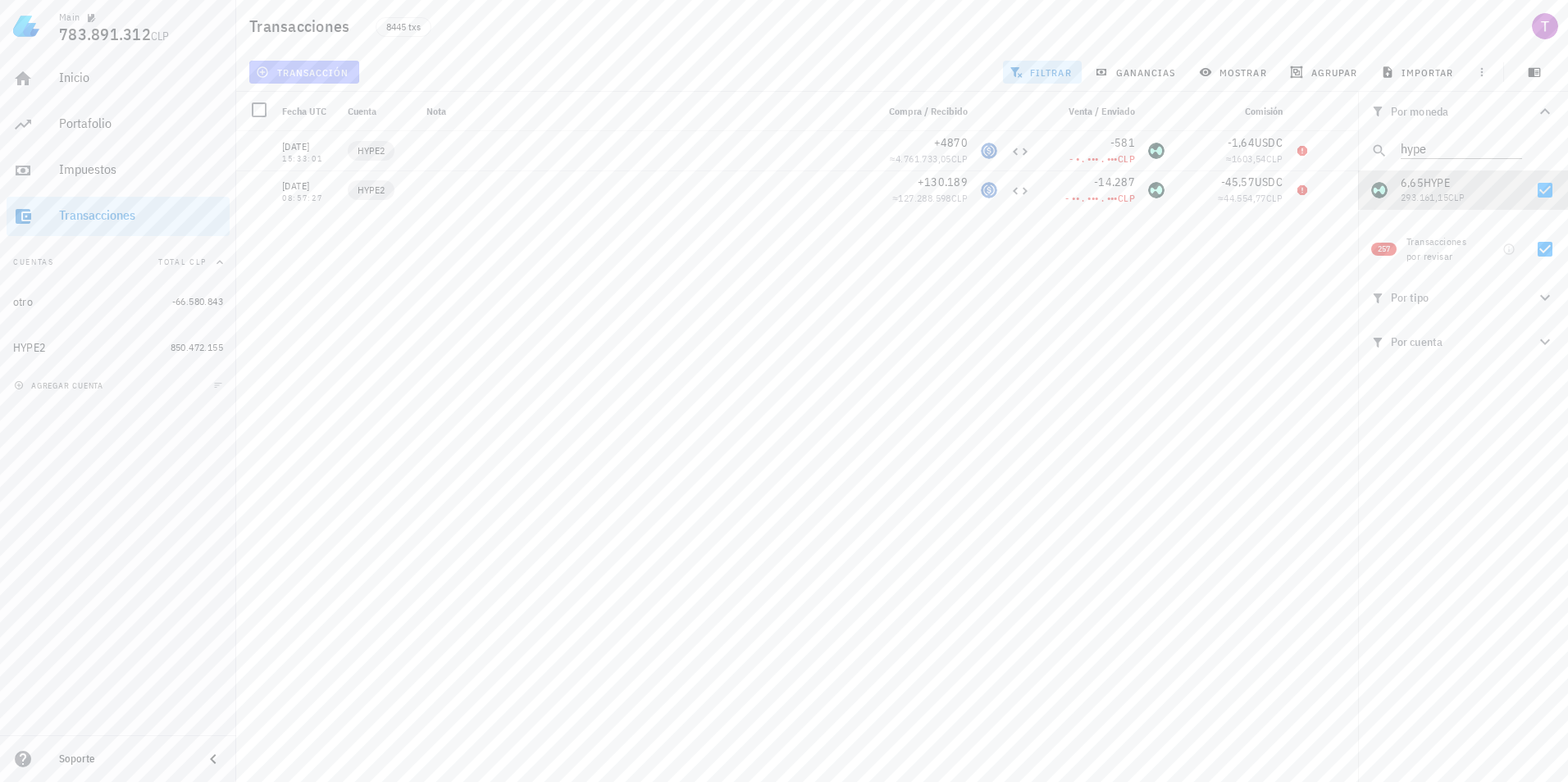 click on "transacción" at bounding box center (303, 72) 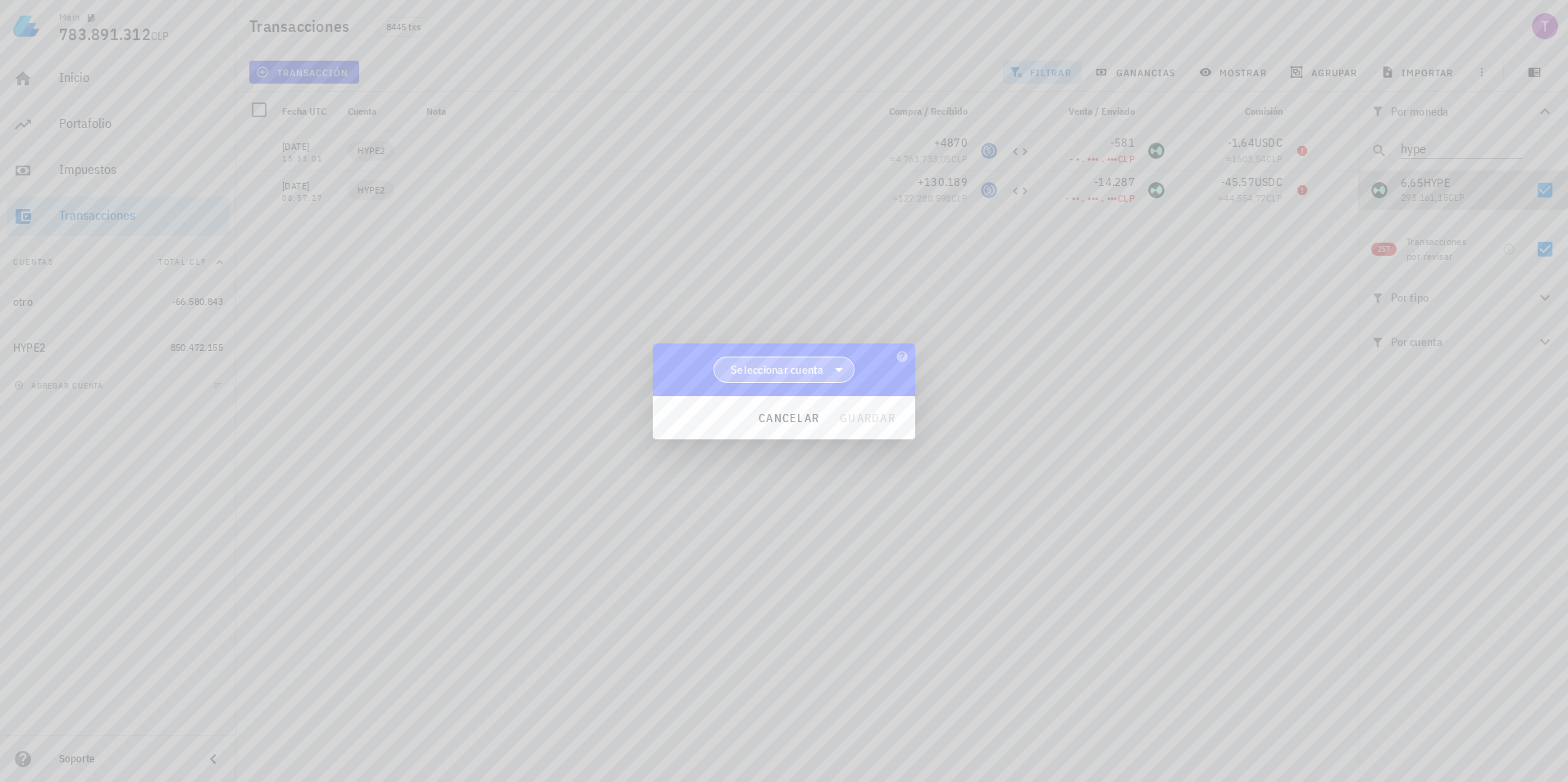 click 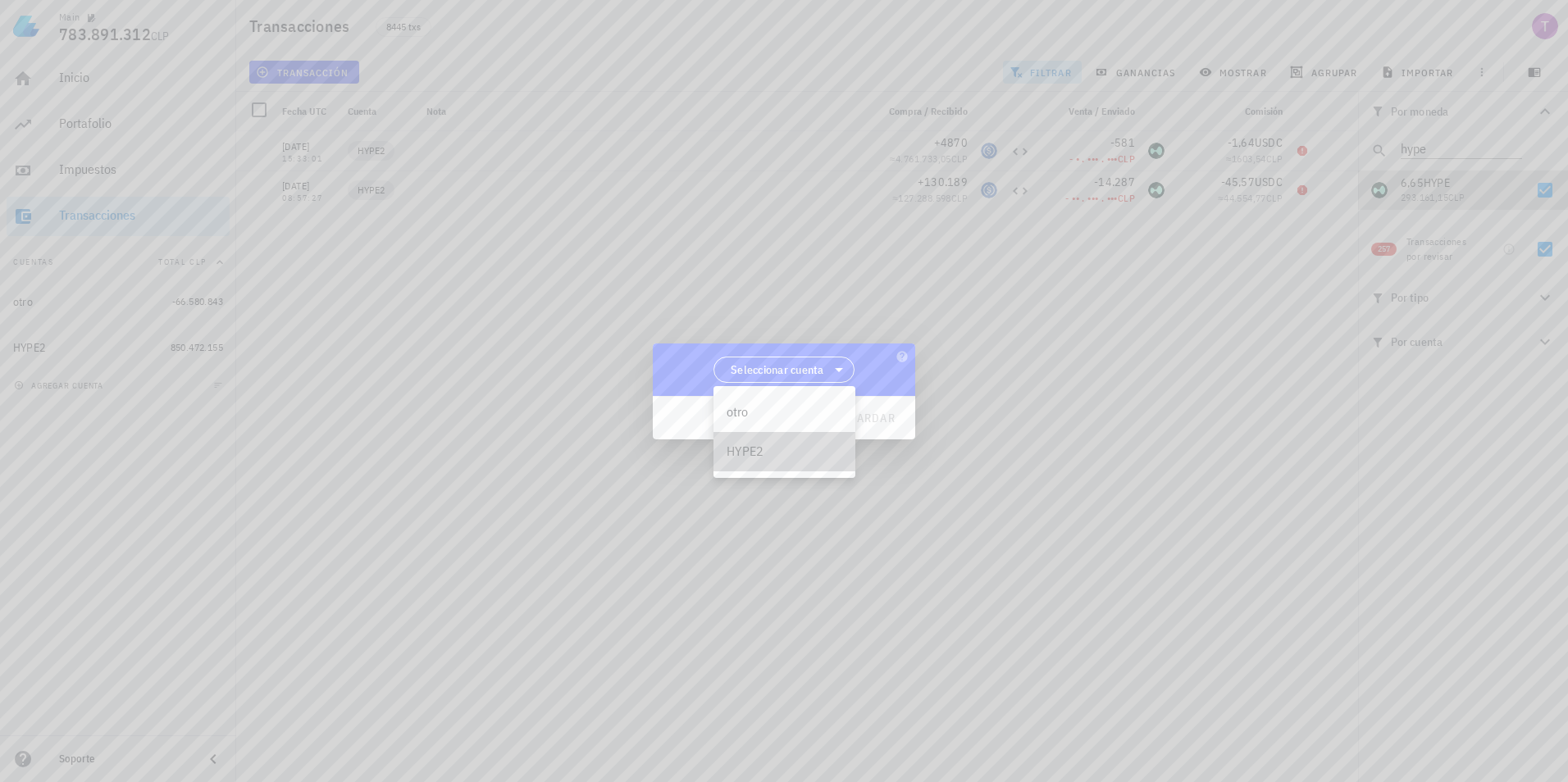 click on "HYPE2" at bounding box center [784, 451] 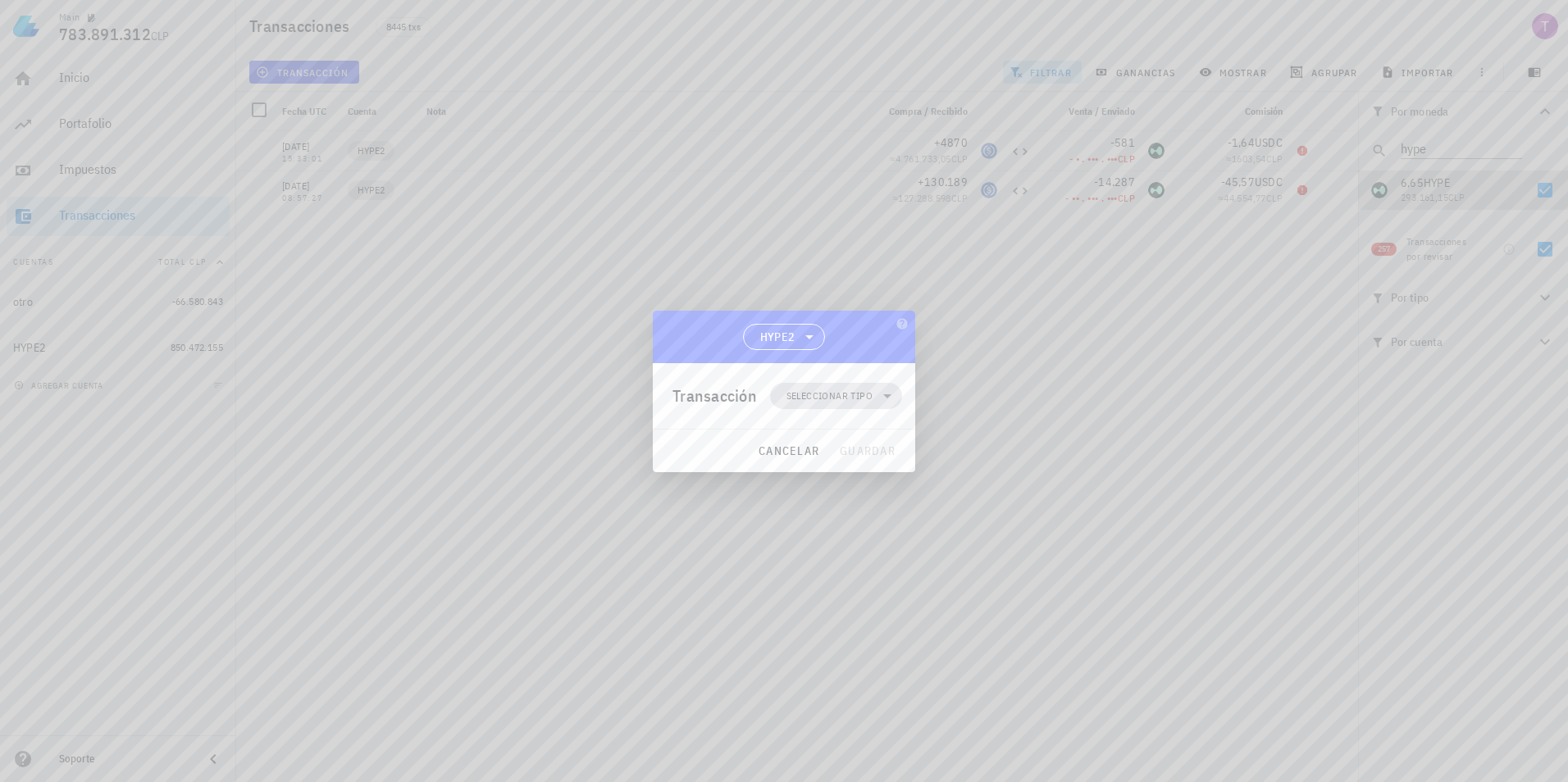 click 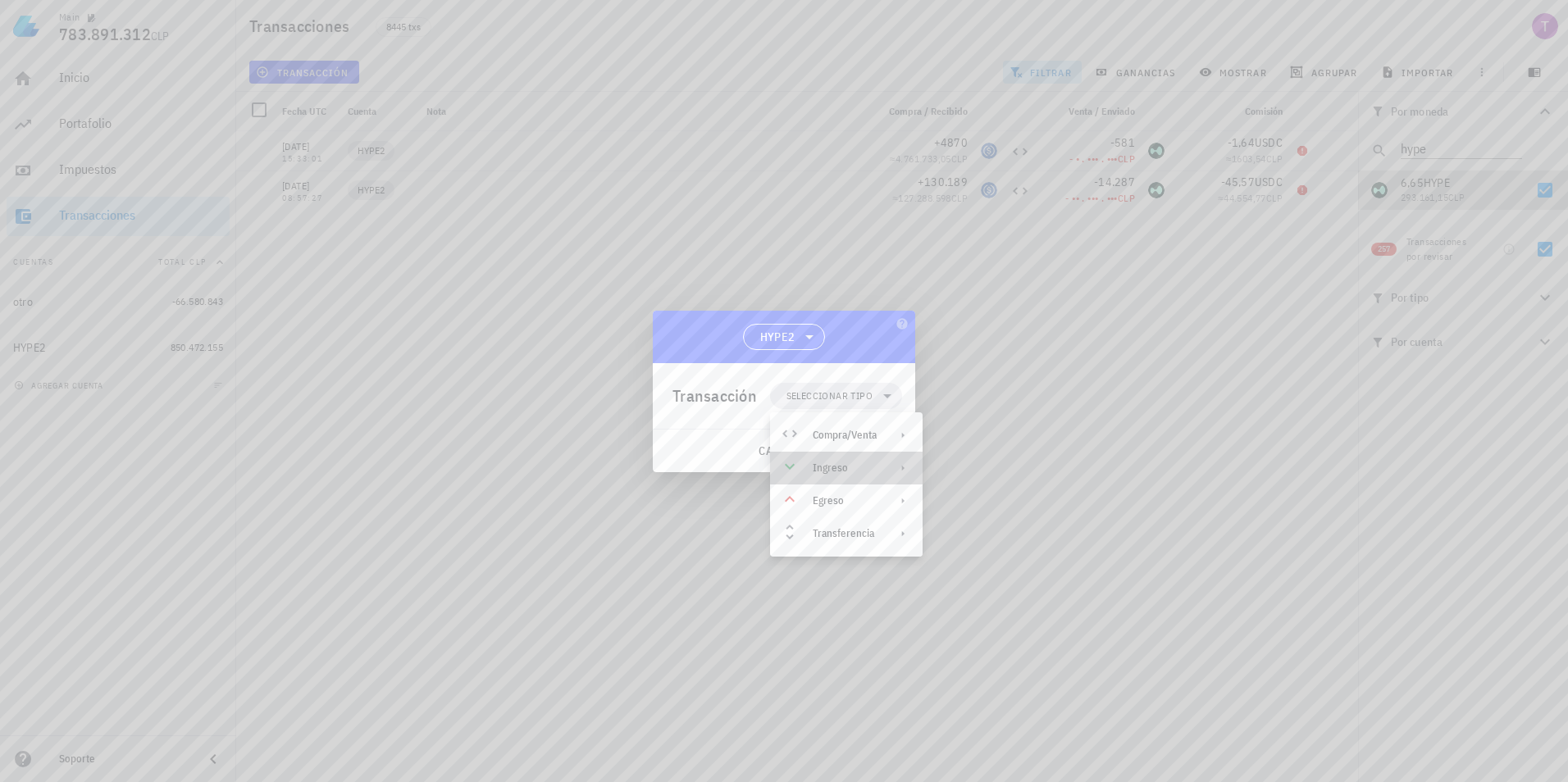 click on "Ingreso" at bounding box center (845, 468) 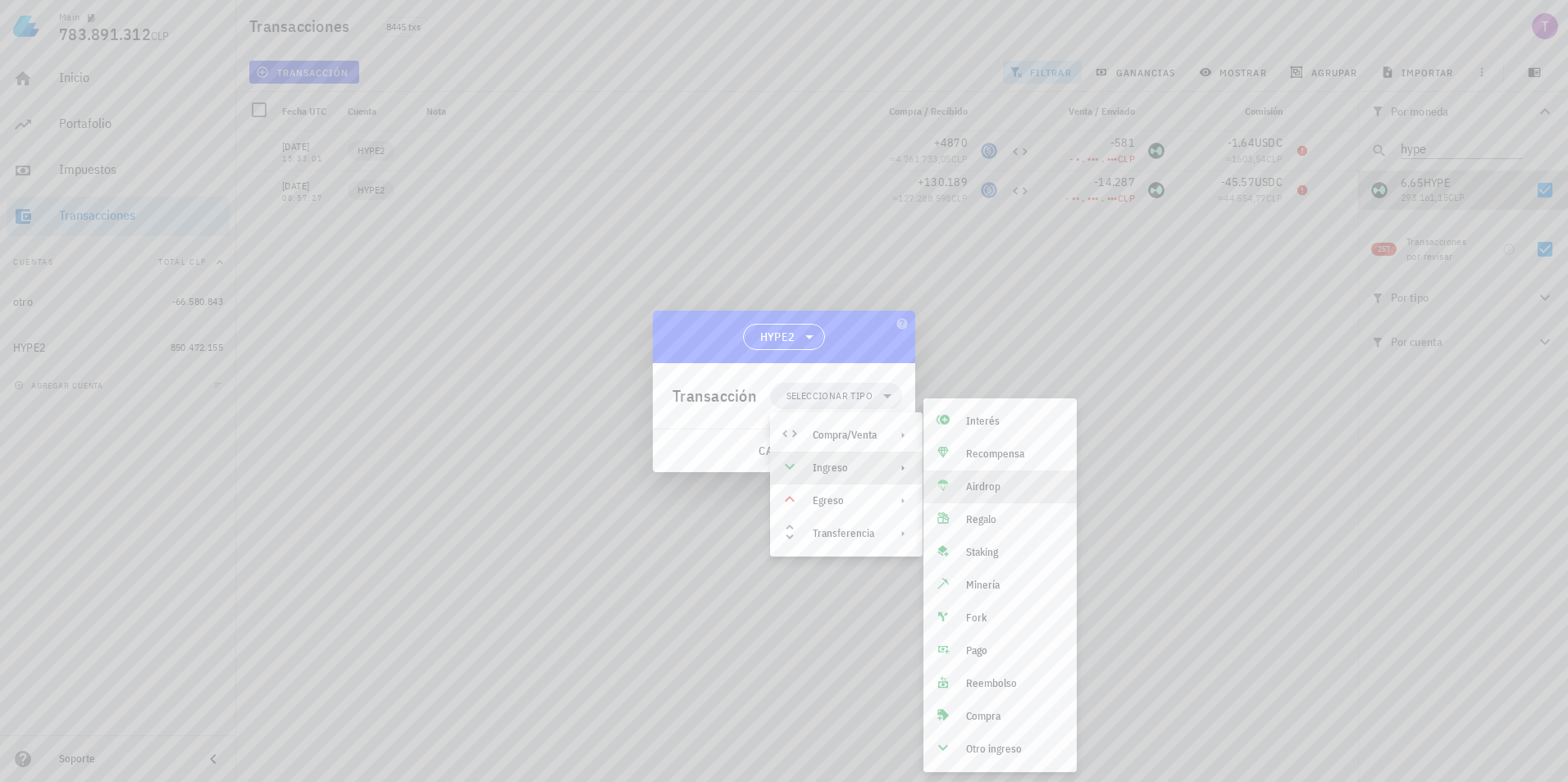 click on "Airdrop" at bounding box center (1014, 487) 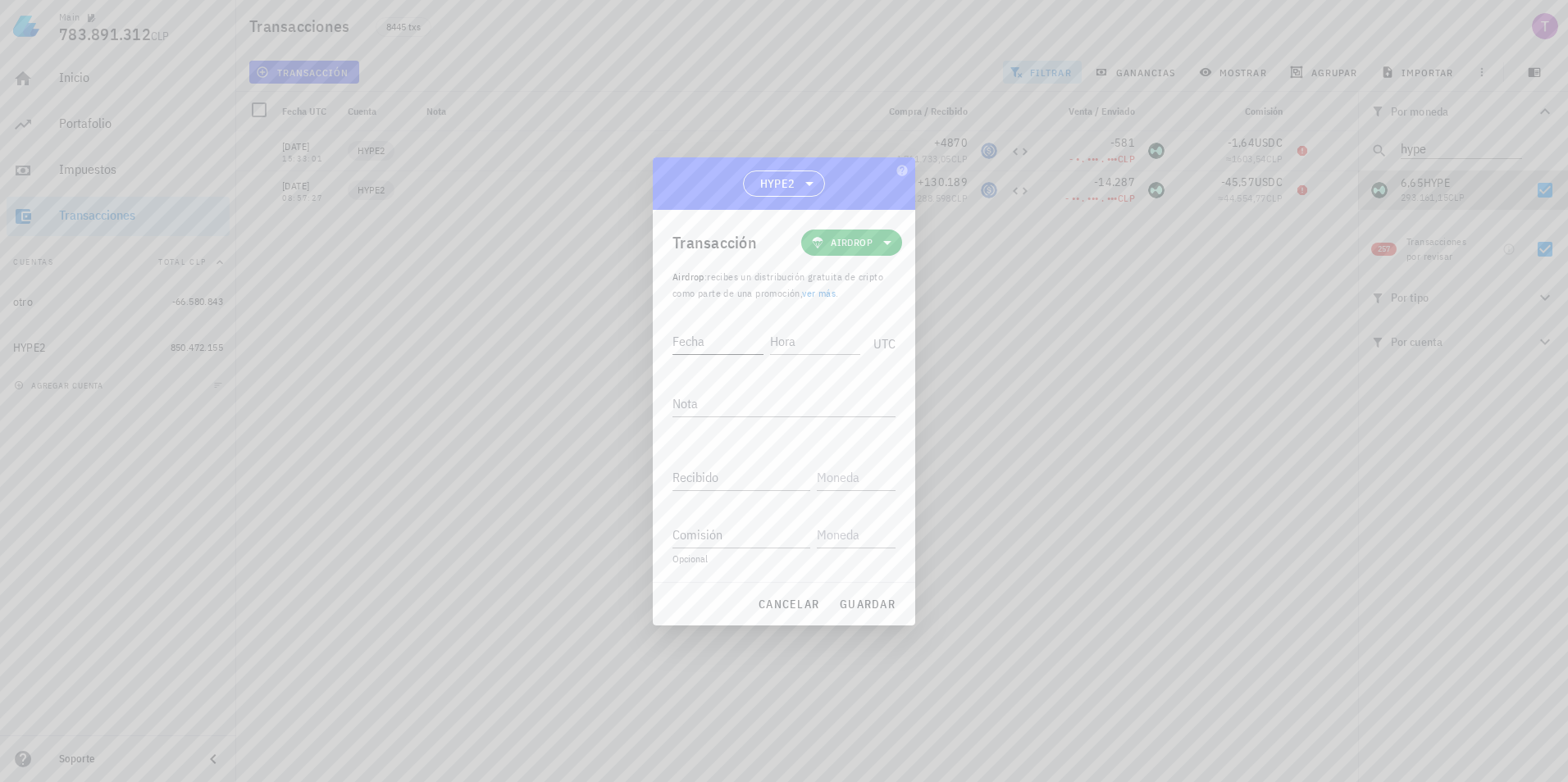 click on "Fecha" at bounding box center [718, 341] 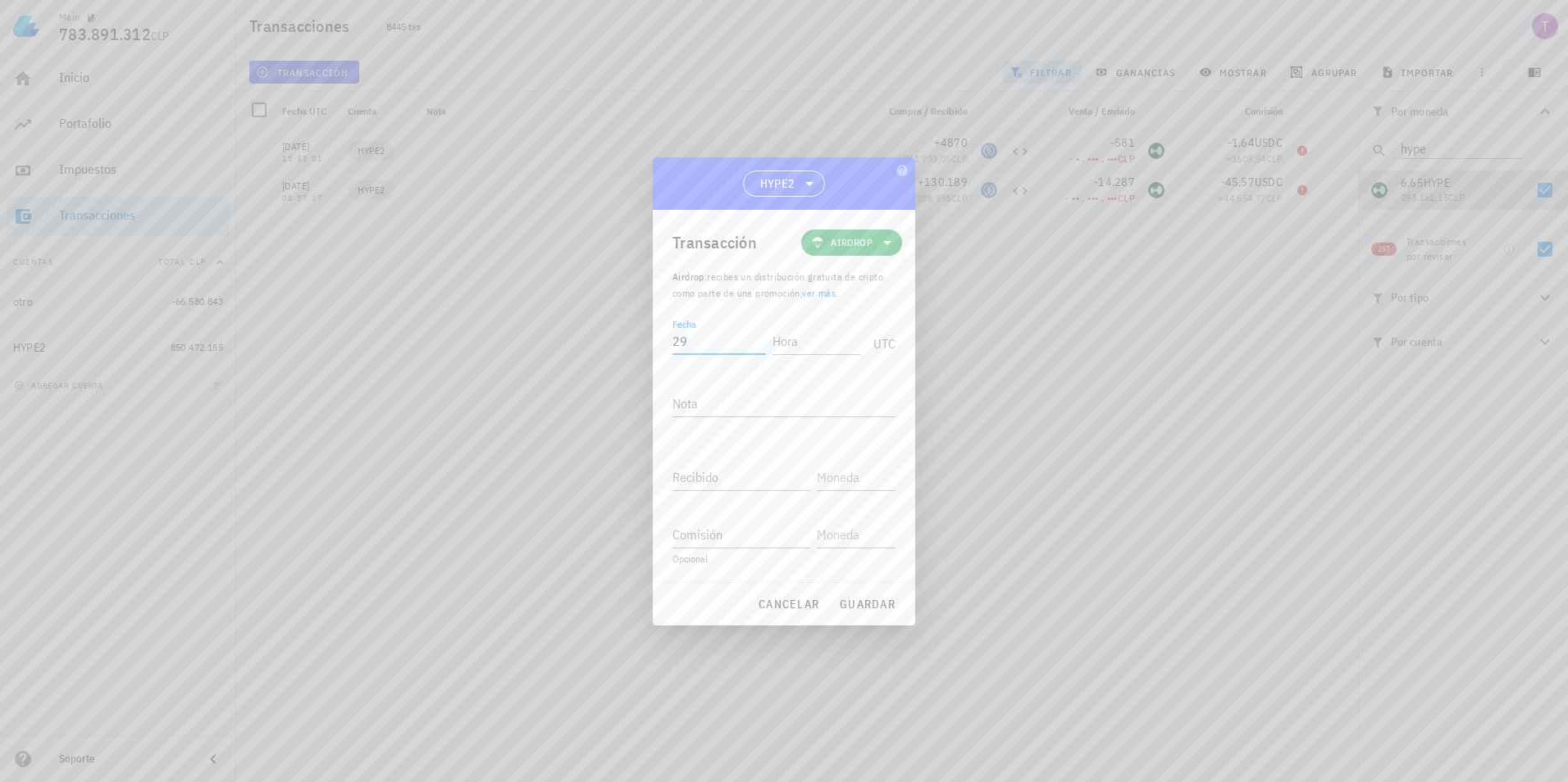 type on "2" 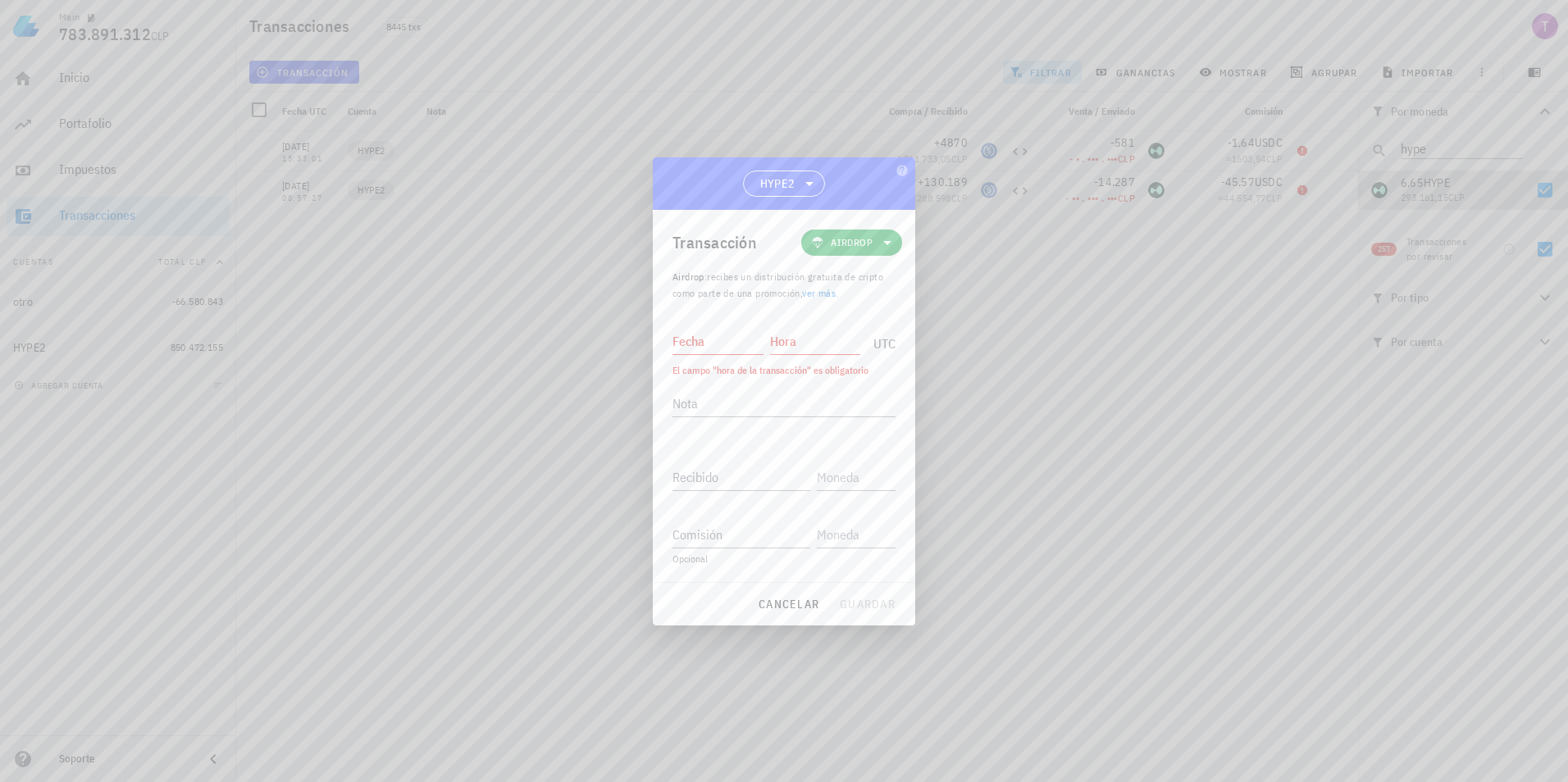 click on "Fecha" at bounding box center (718, 341) 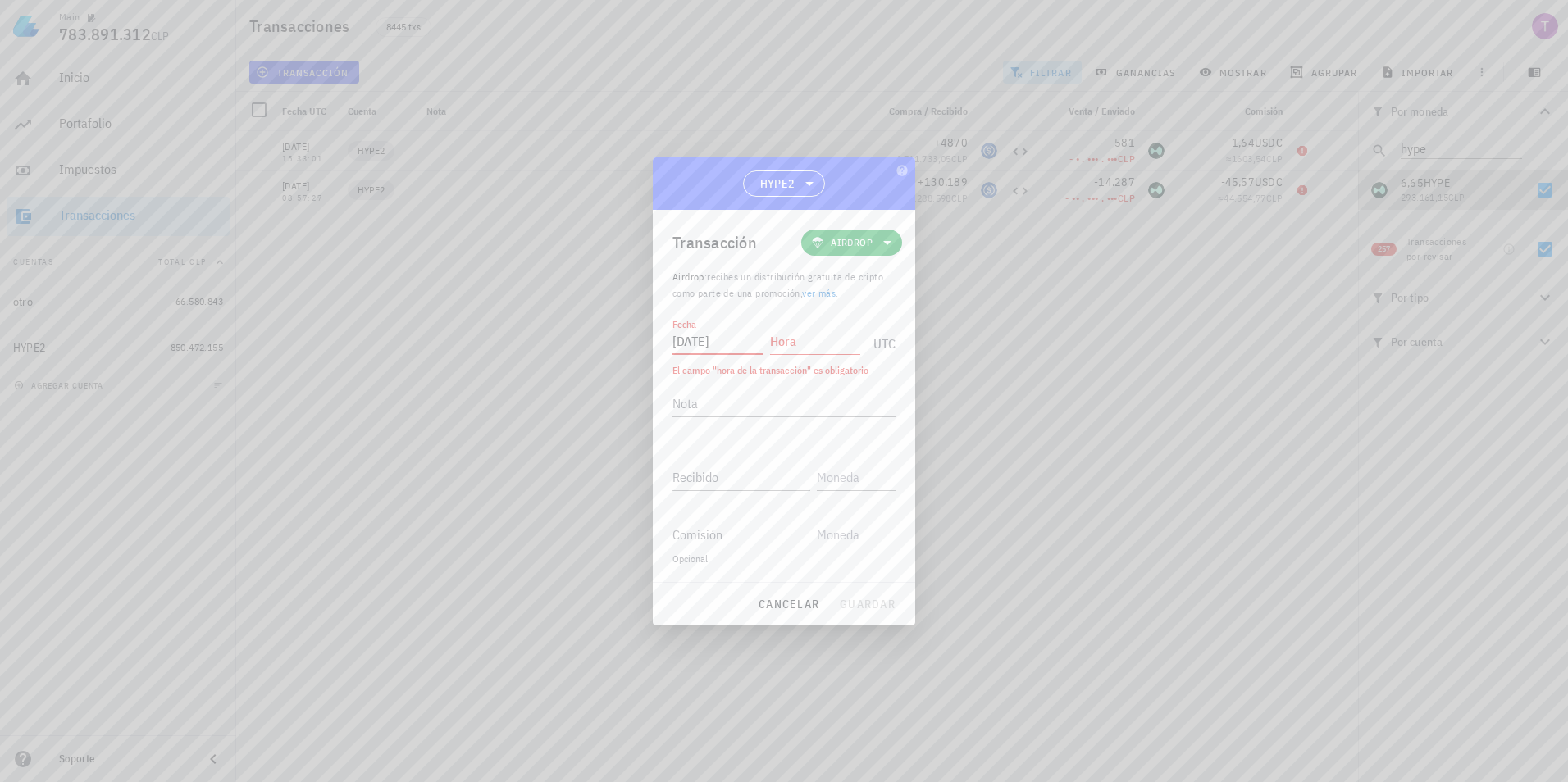 click on "2025-11-29" at bounding box center [718, 341] 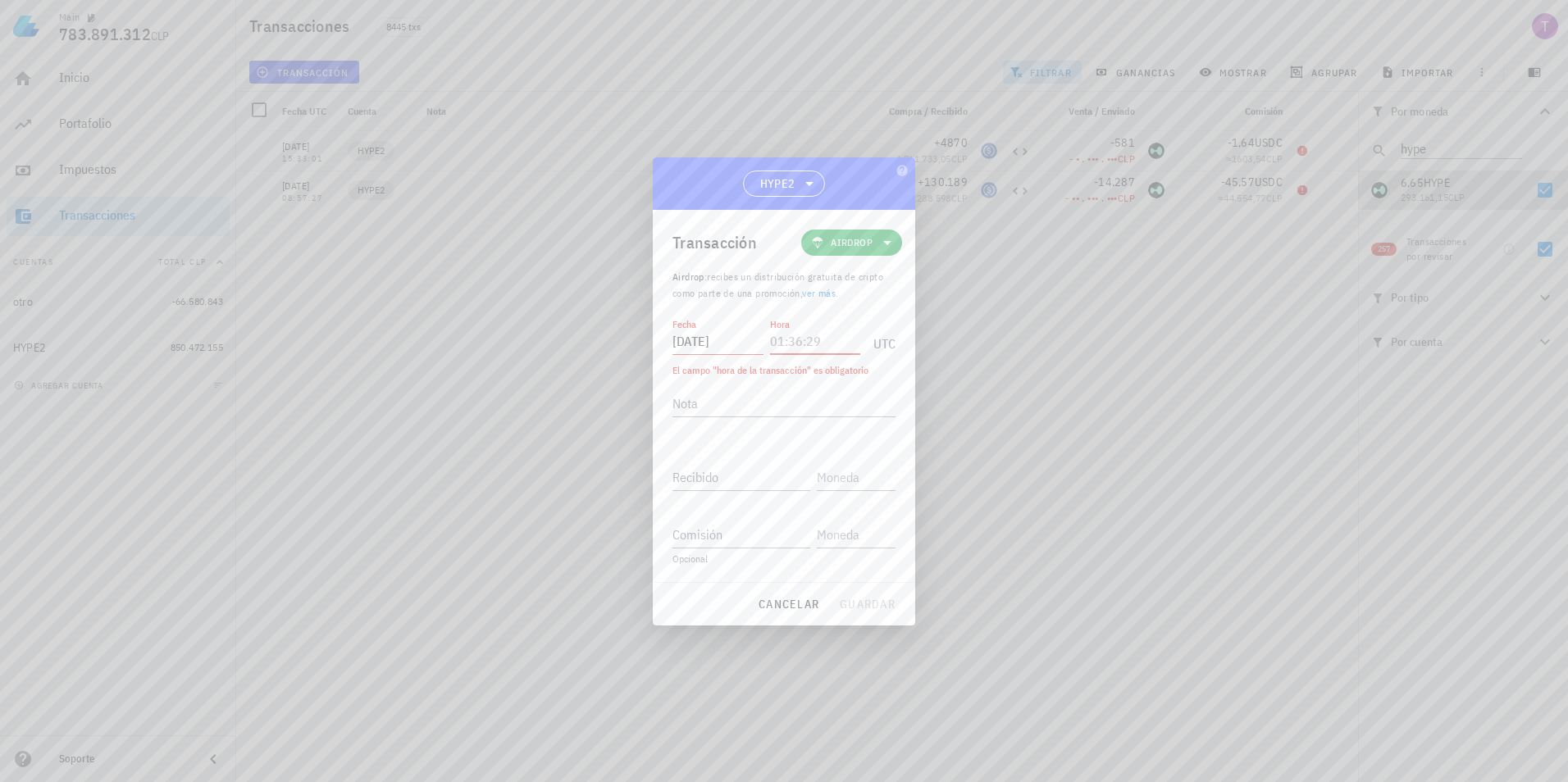 click on "2024-11-20" at bounding box center (718, 341) 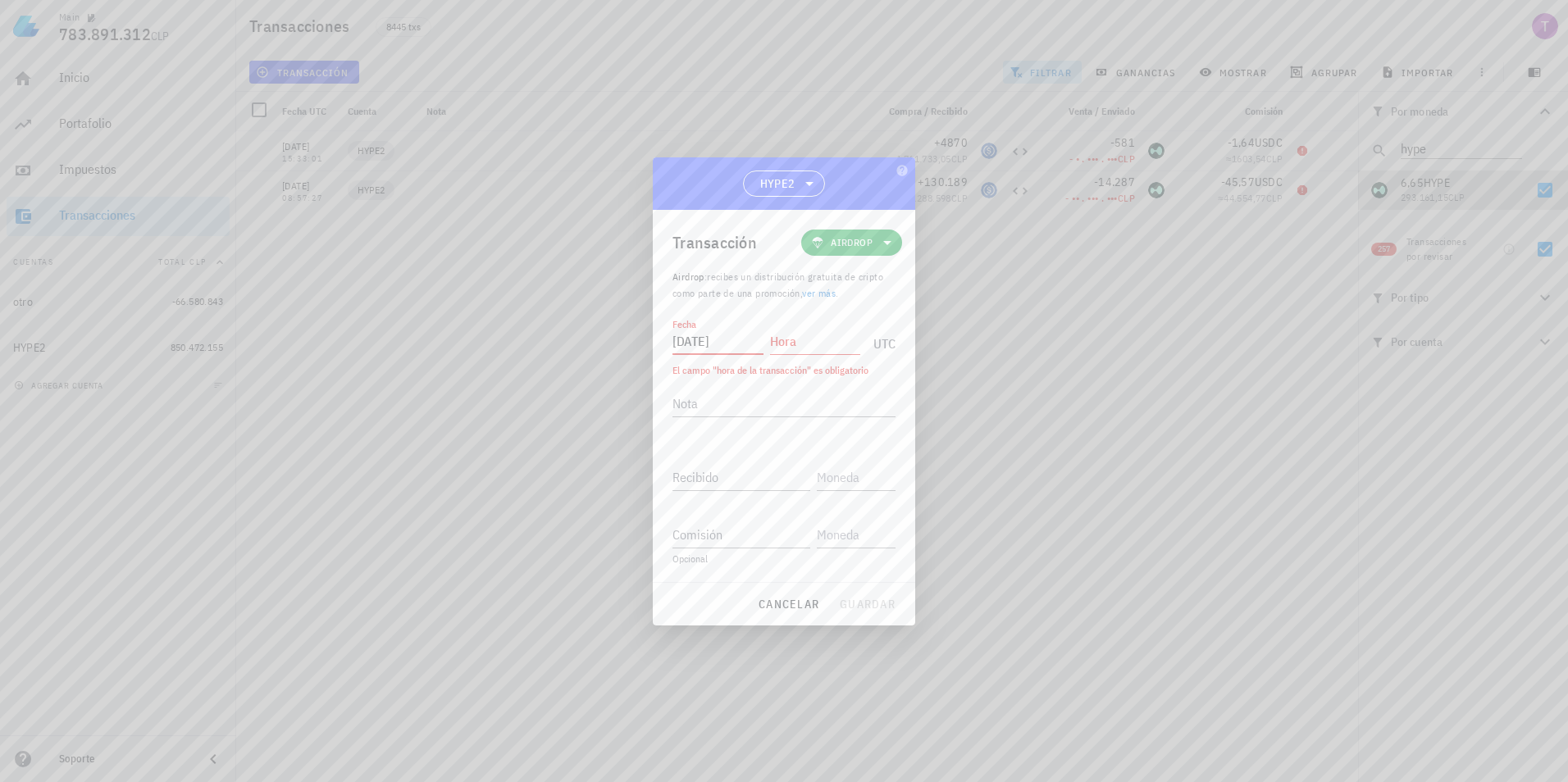 click on "Hora" at bounding box center [815, 341] 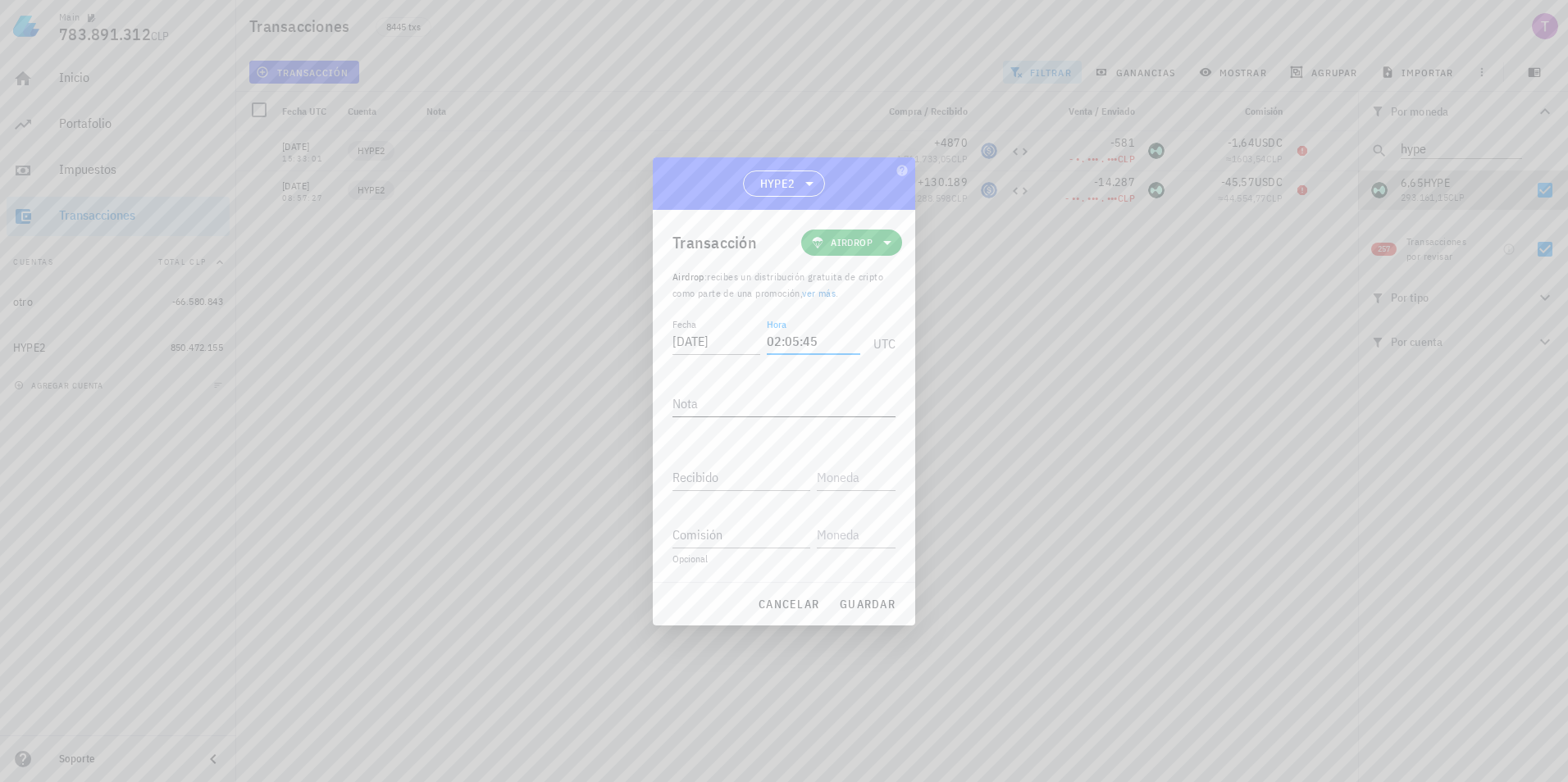 type on "02:05:45" 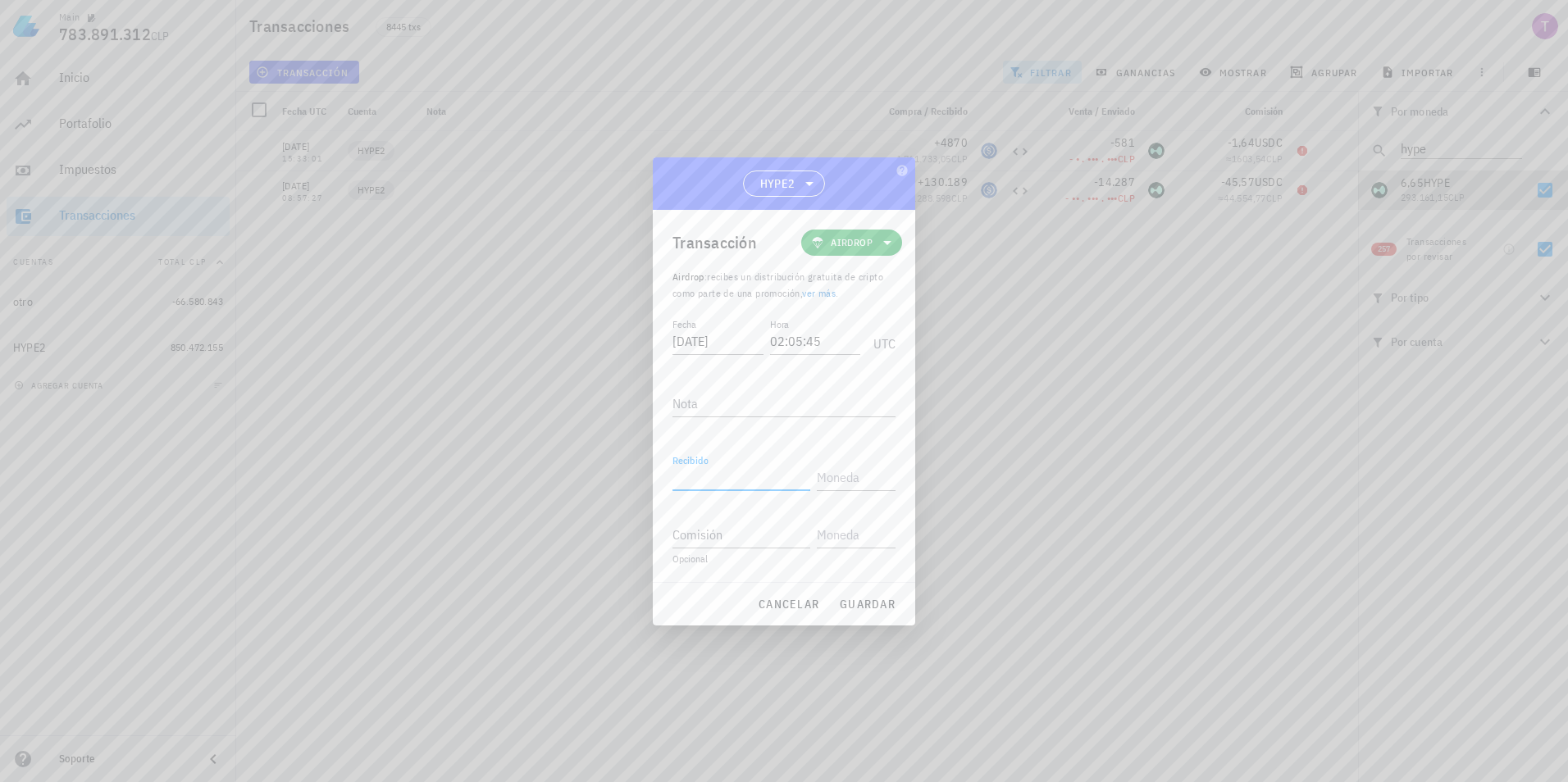 click on "Recibido" at bounding box center [741, 477] 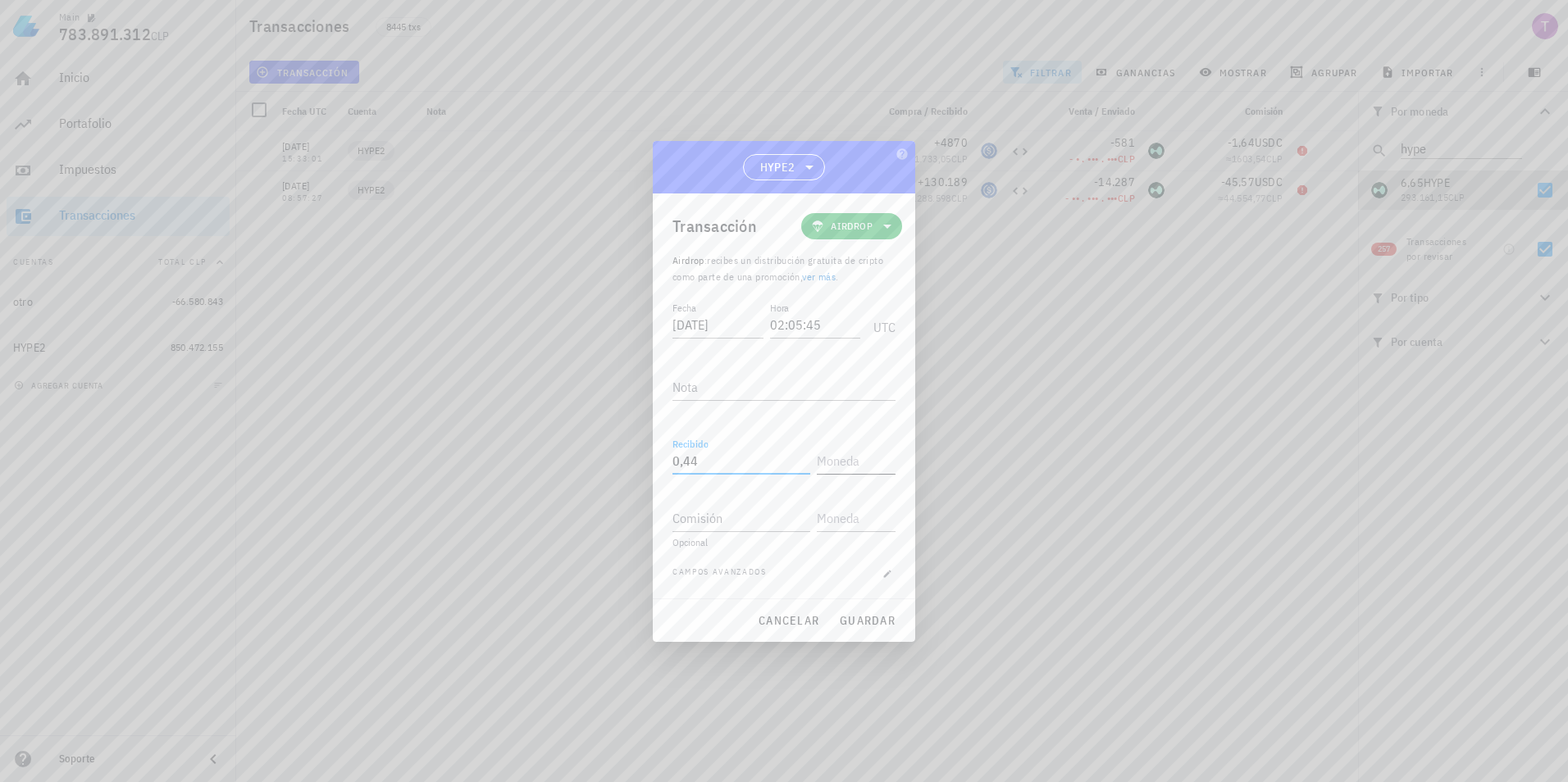 type on "0,44" 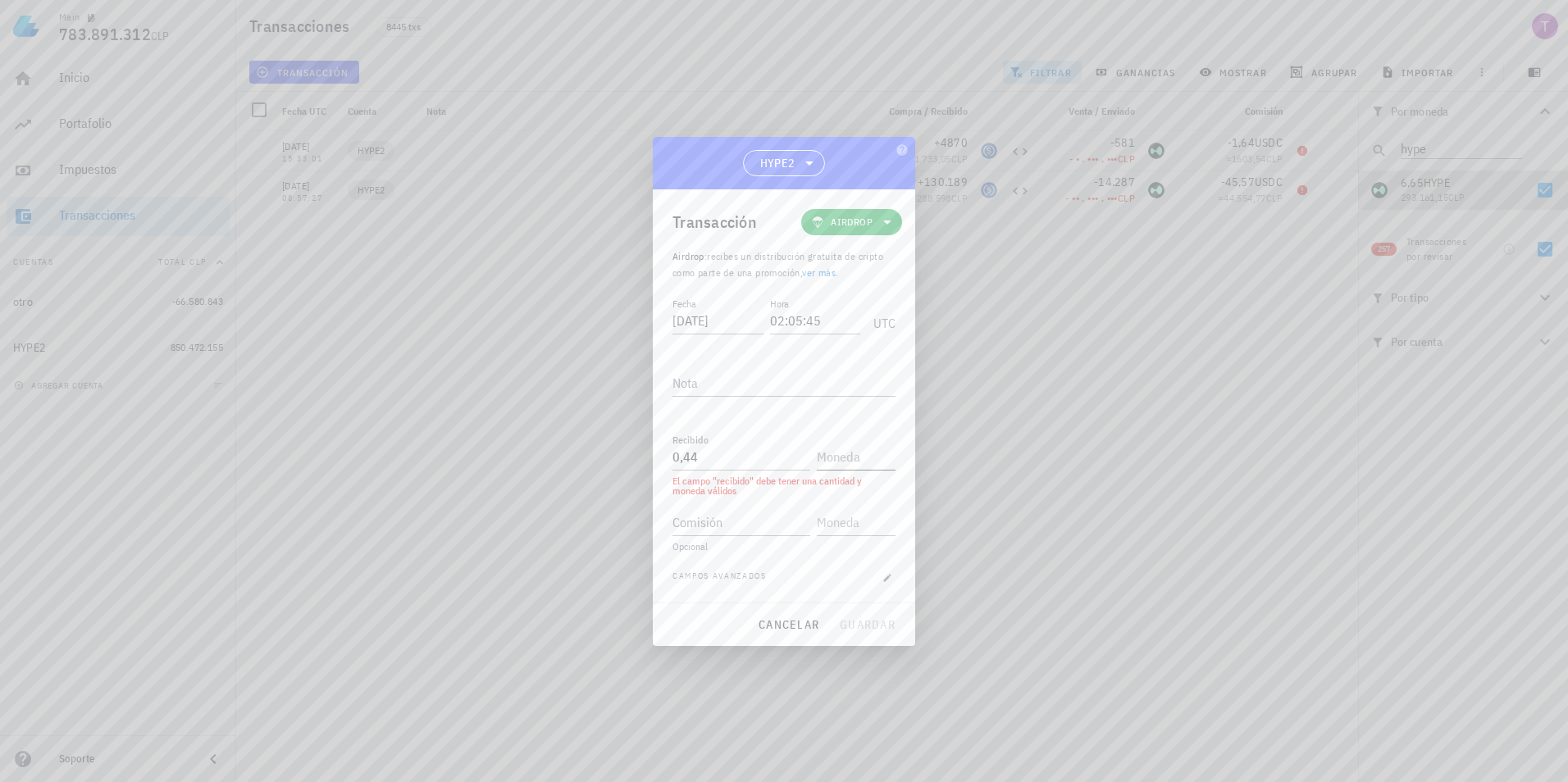 click at bounding box center (855, 457) 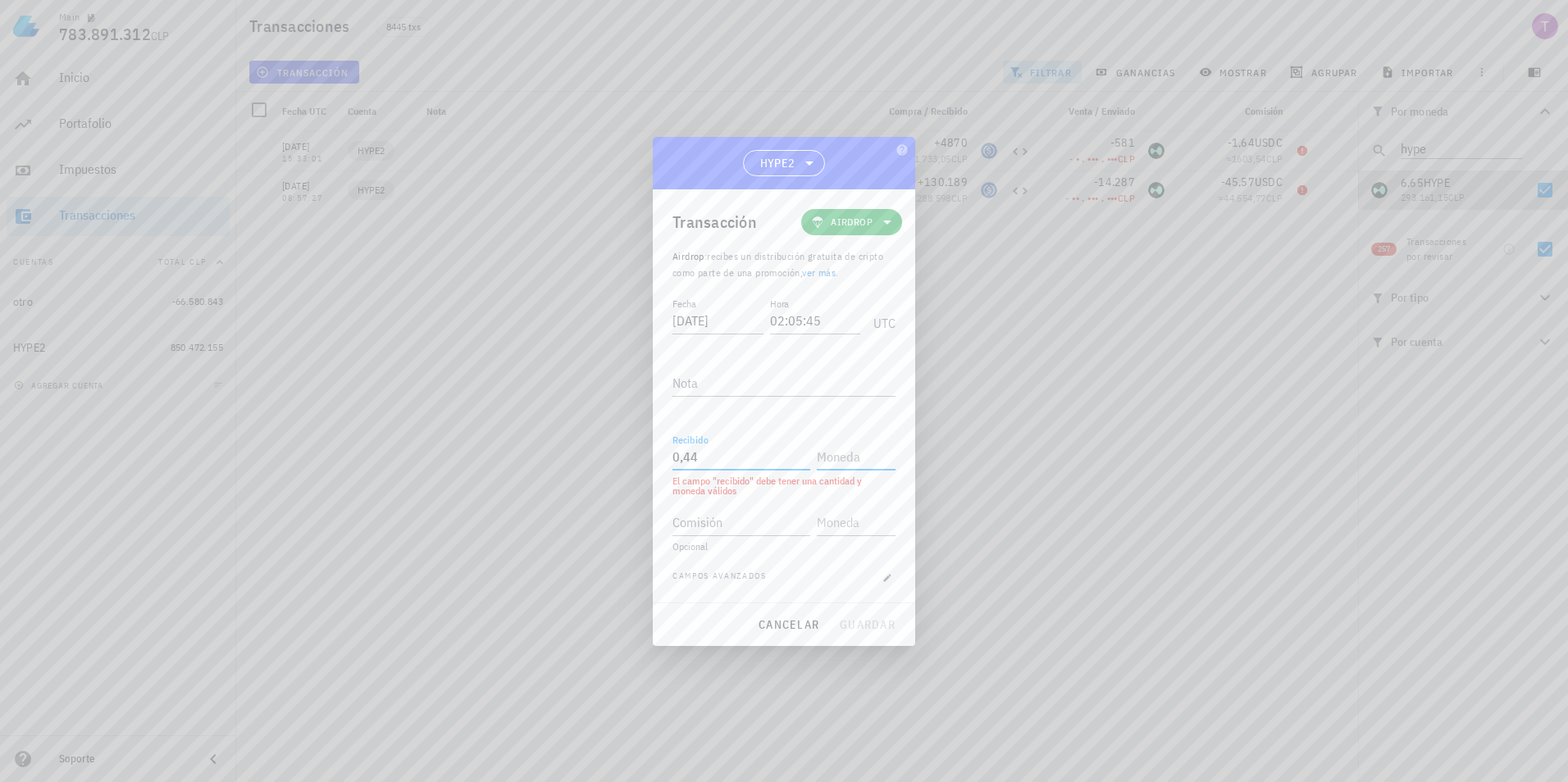 click on "0,44" at bounding box center [741, 457] 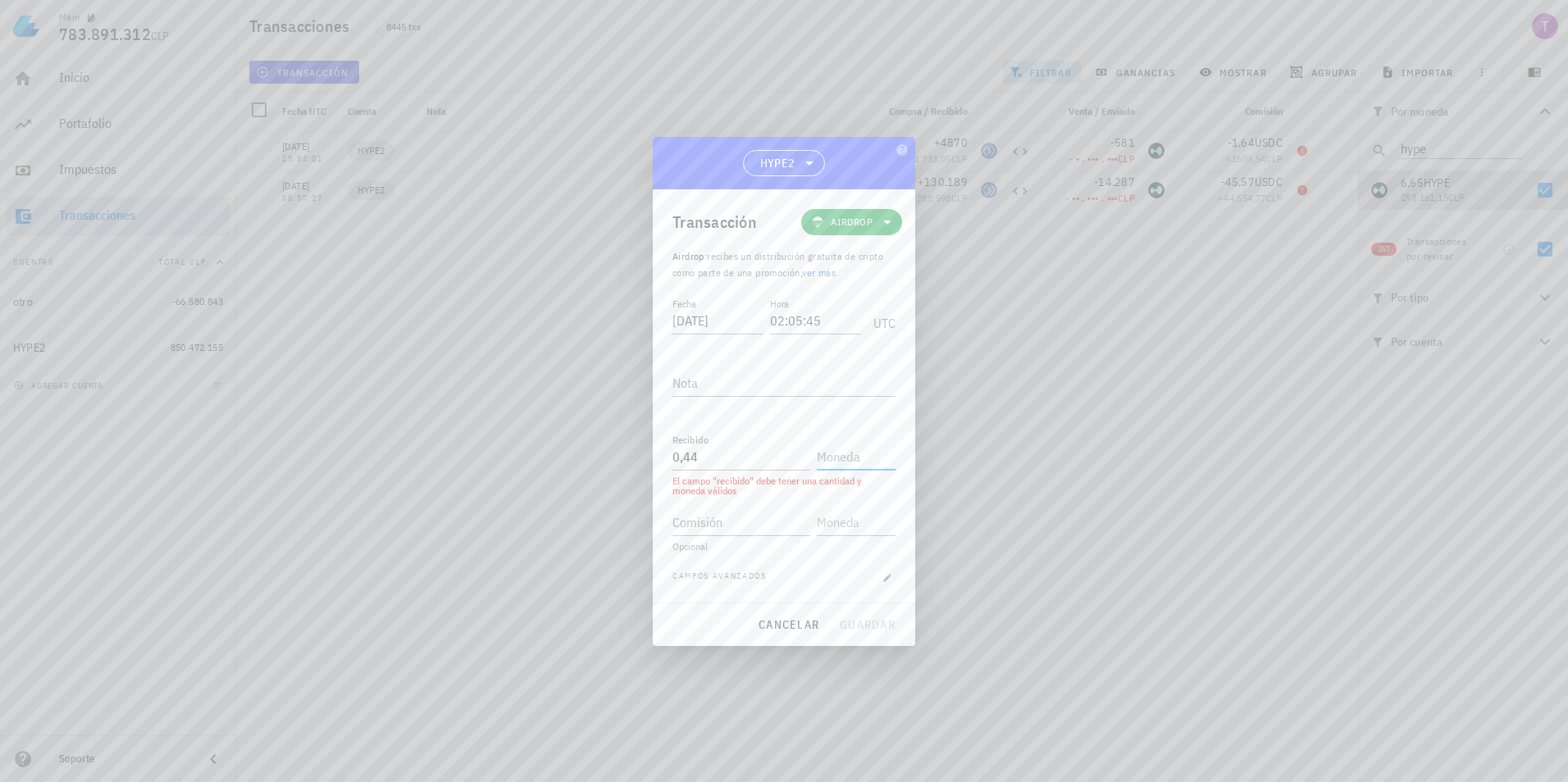 click at bounding box center (855, 457) 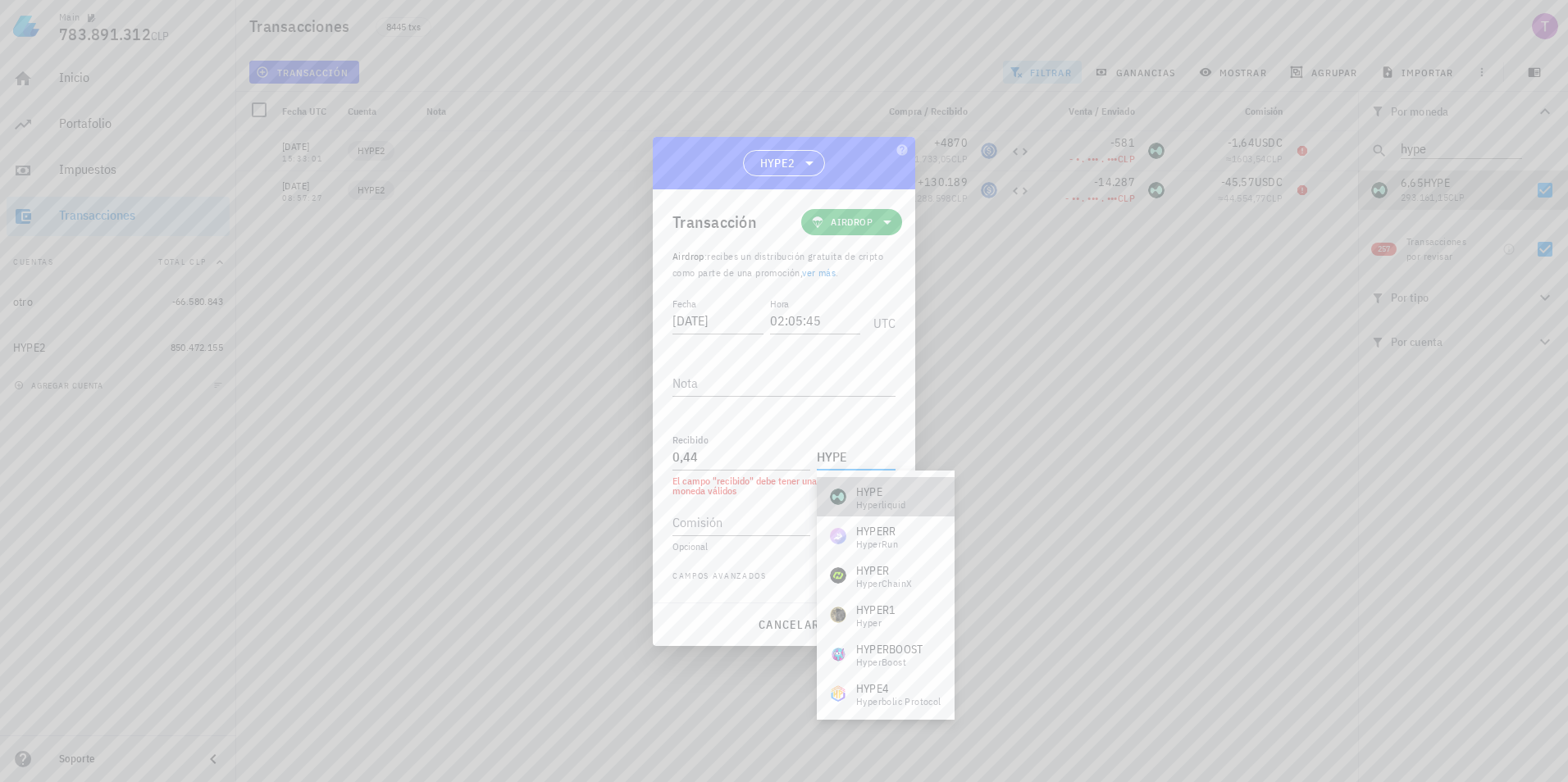 click on "HYPE" at bounding box center (881, 492) 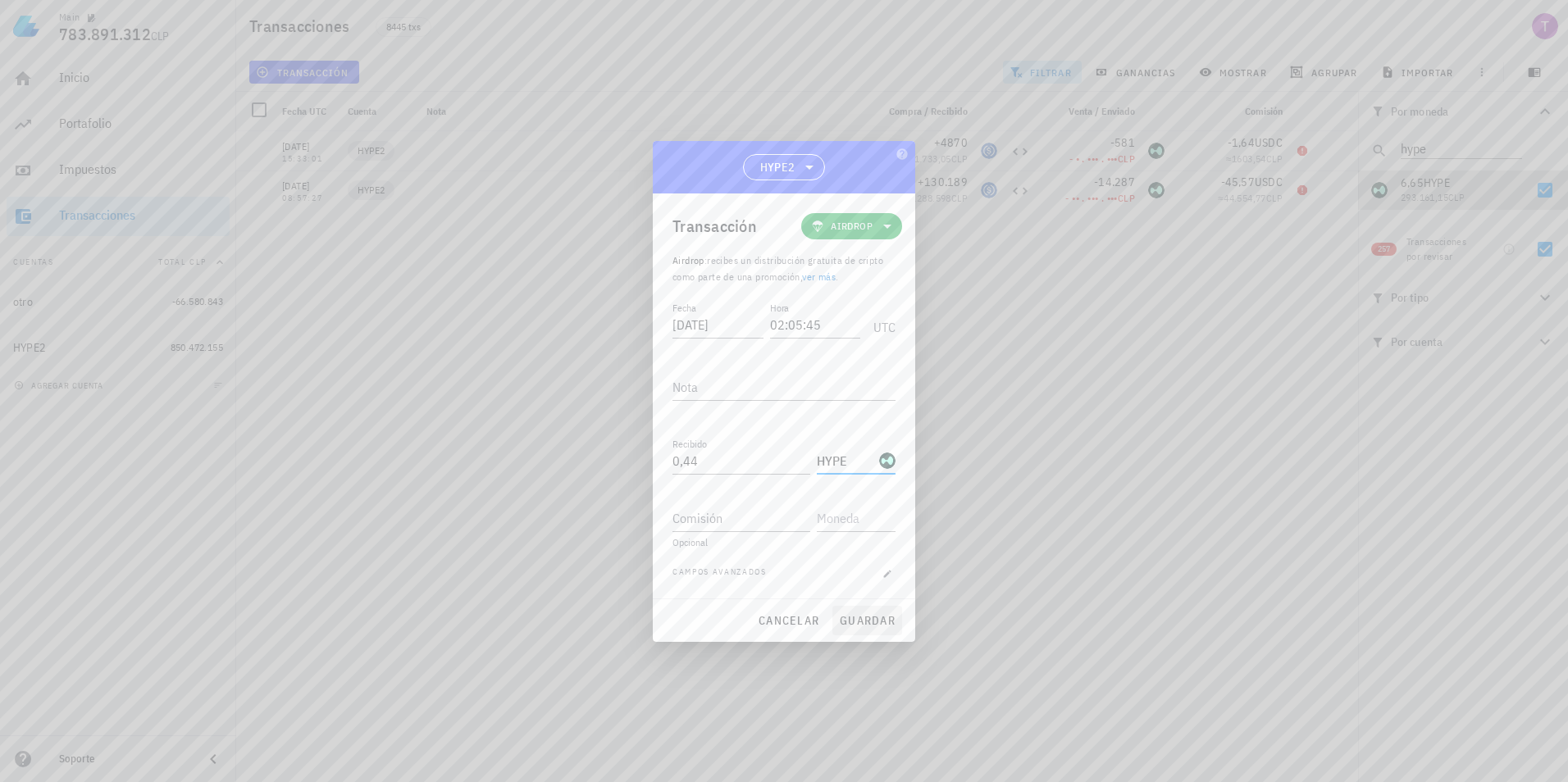 type on "HYPE" 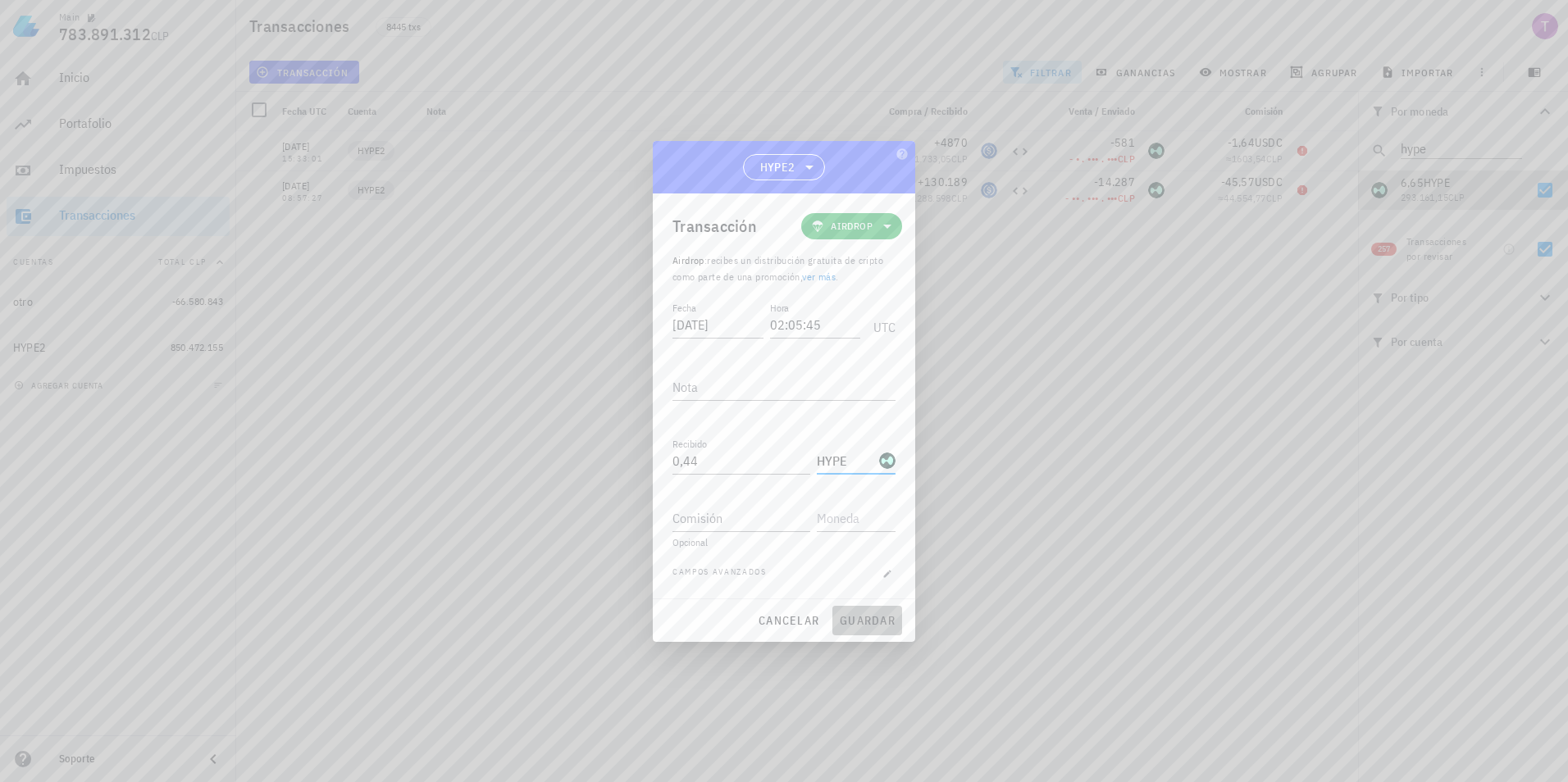 click on "guardar" at bounding box center (867, 621) 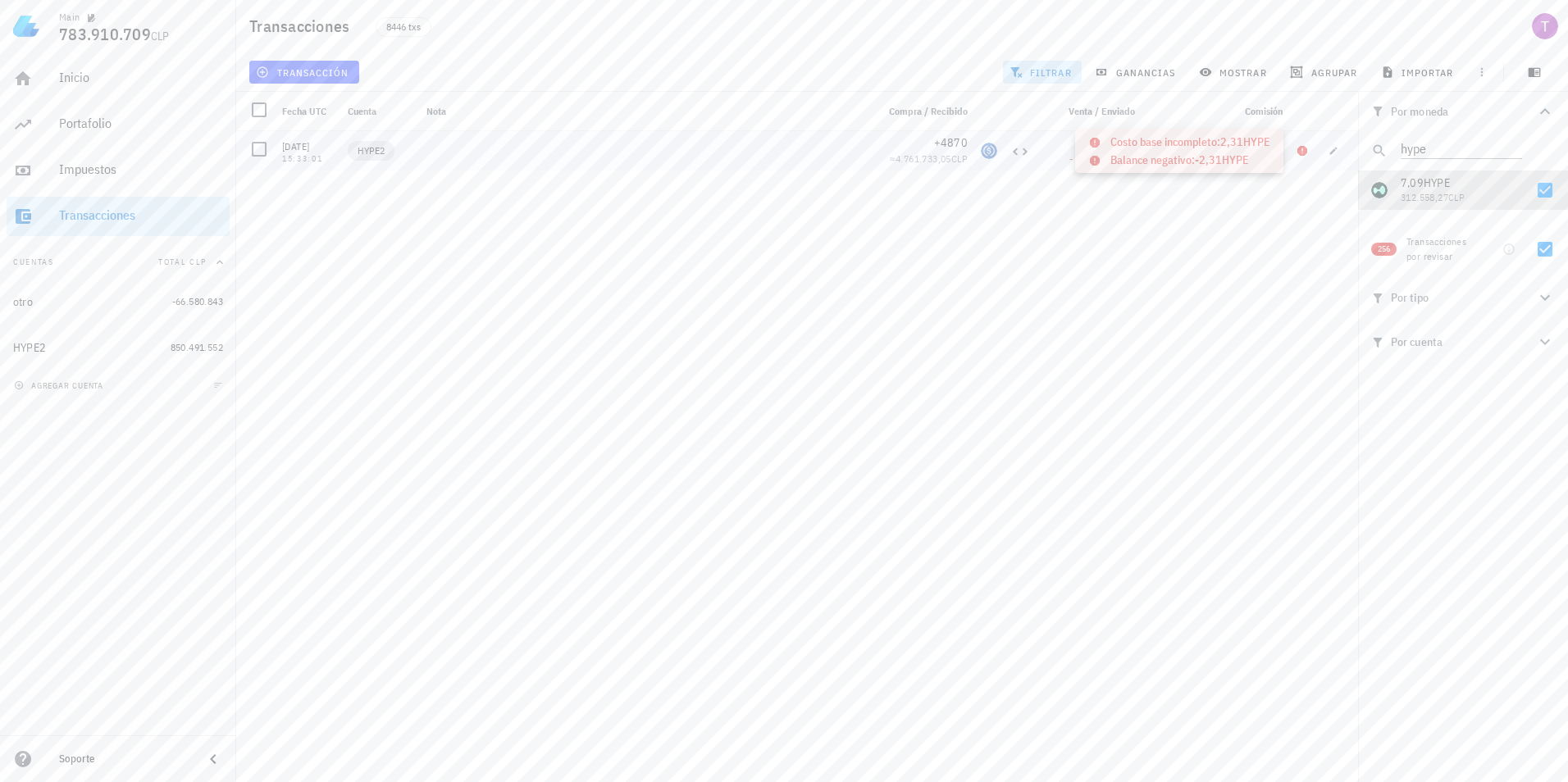 click 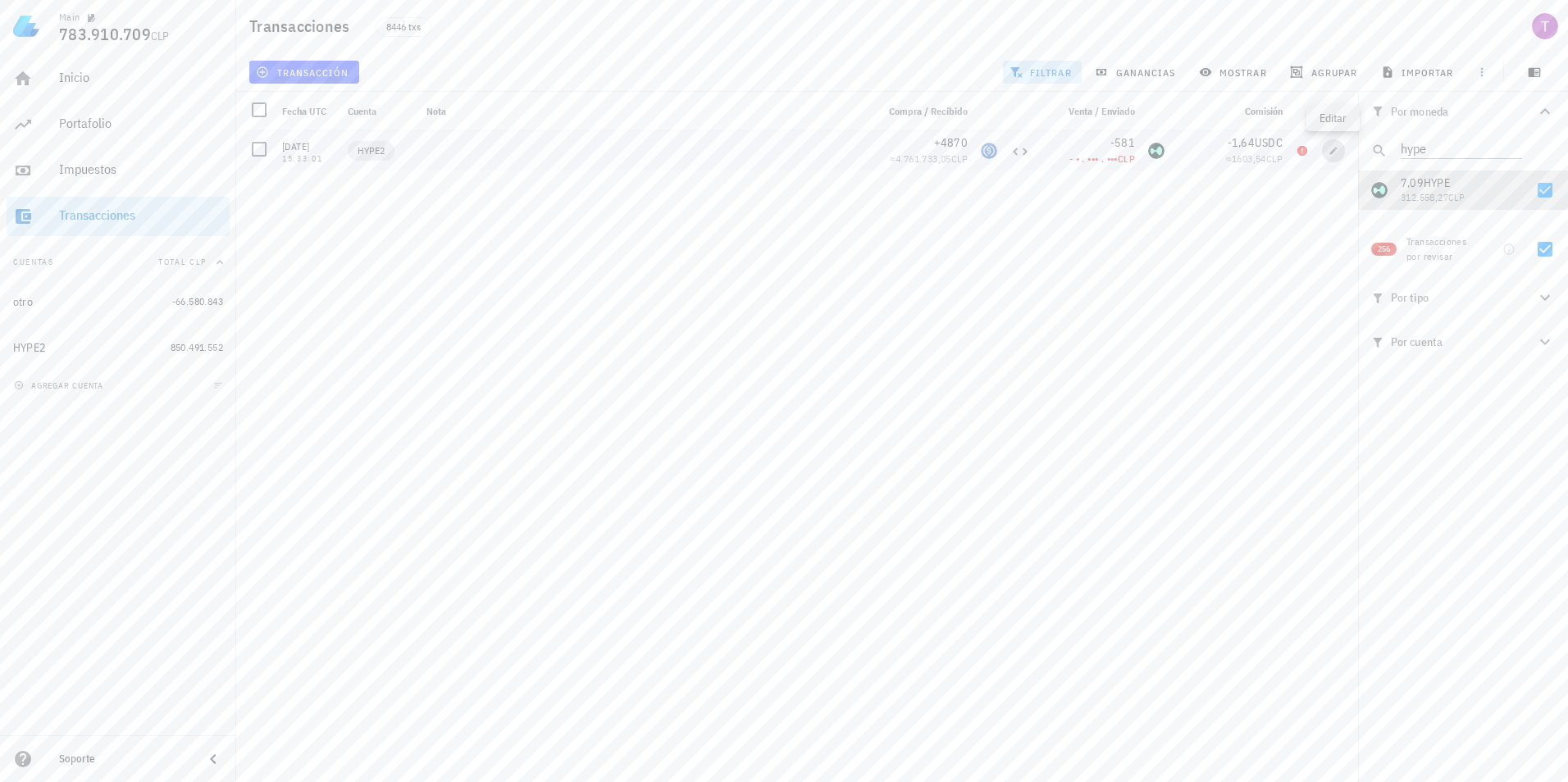 click 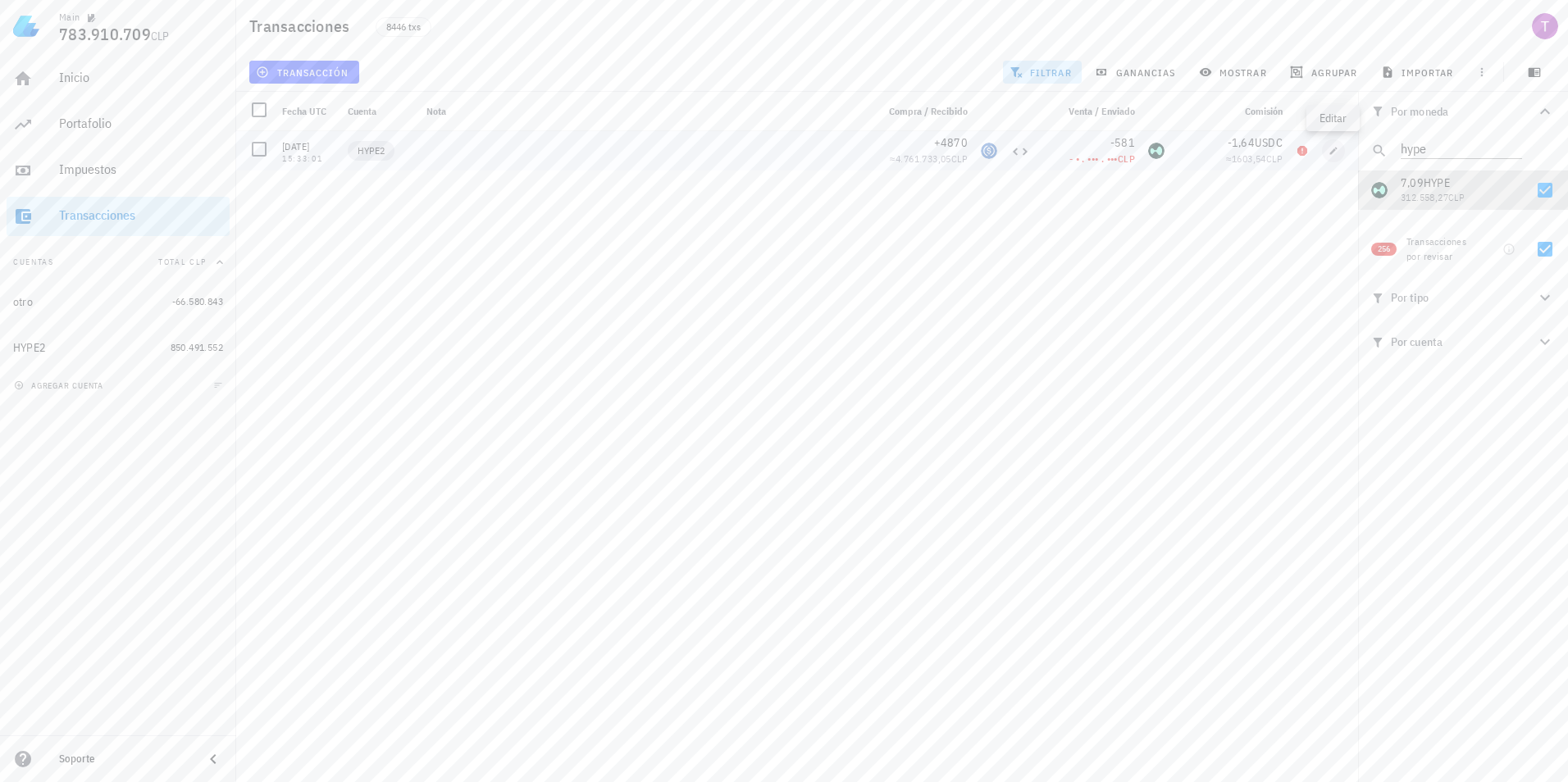 type on "2024-12-02" 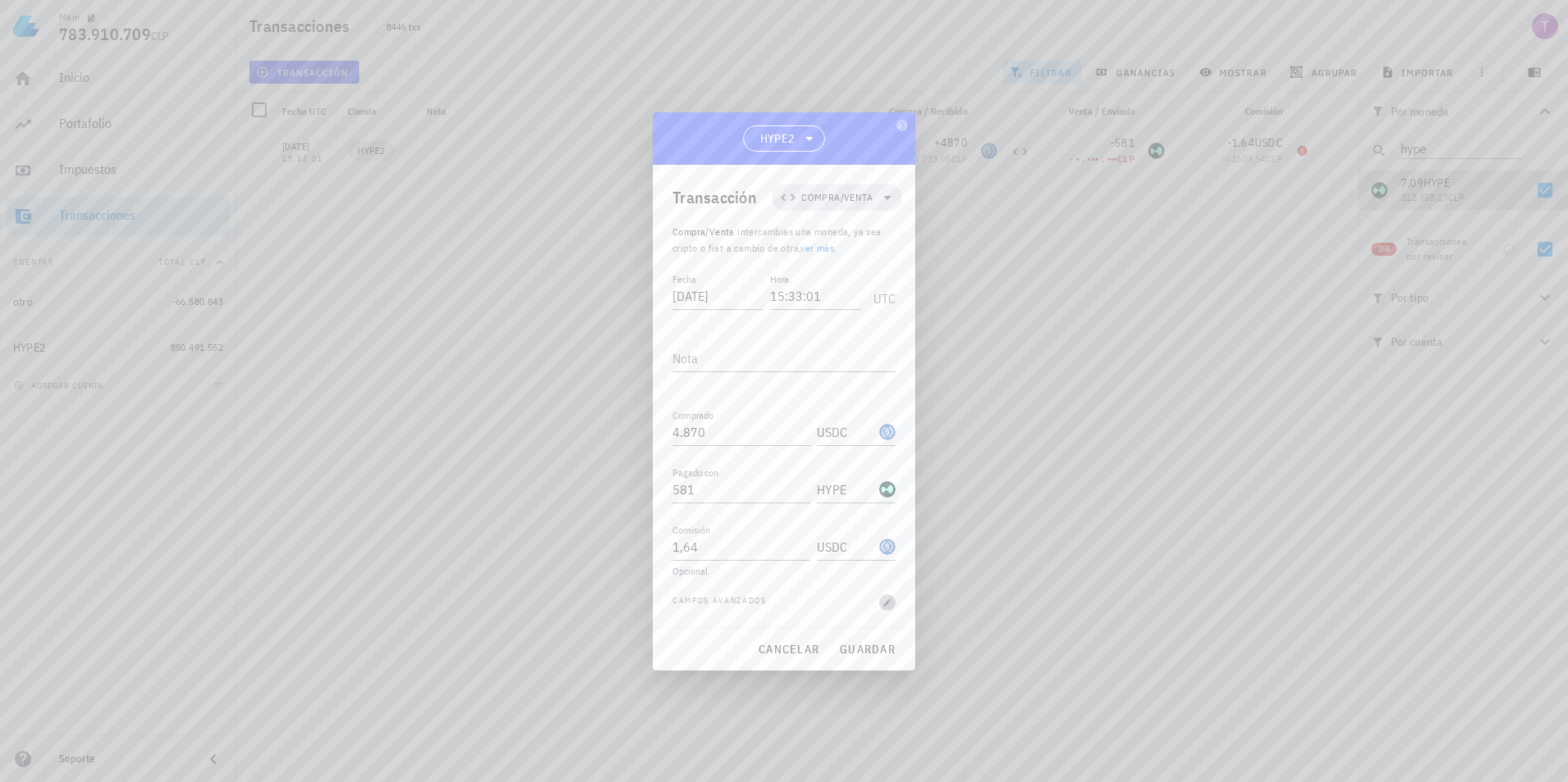 click 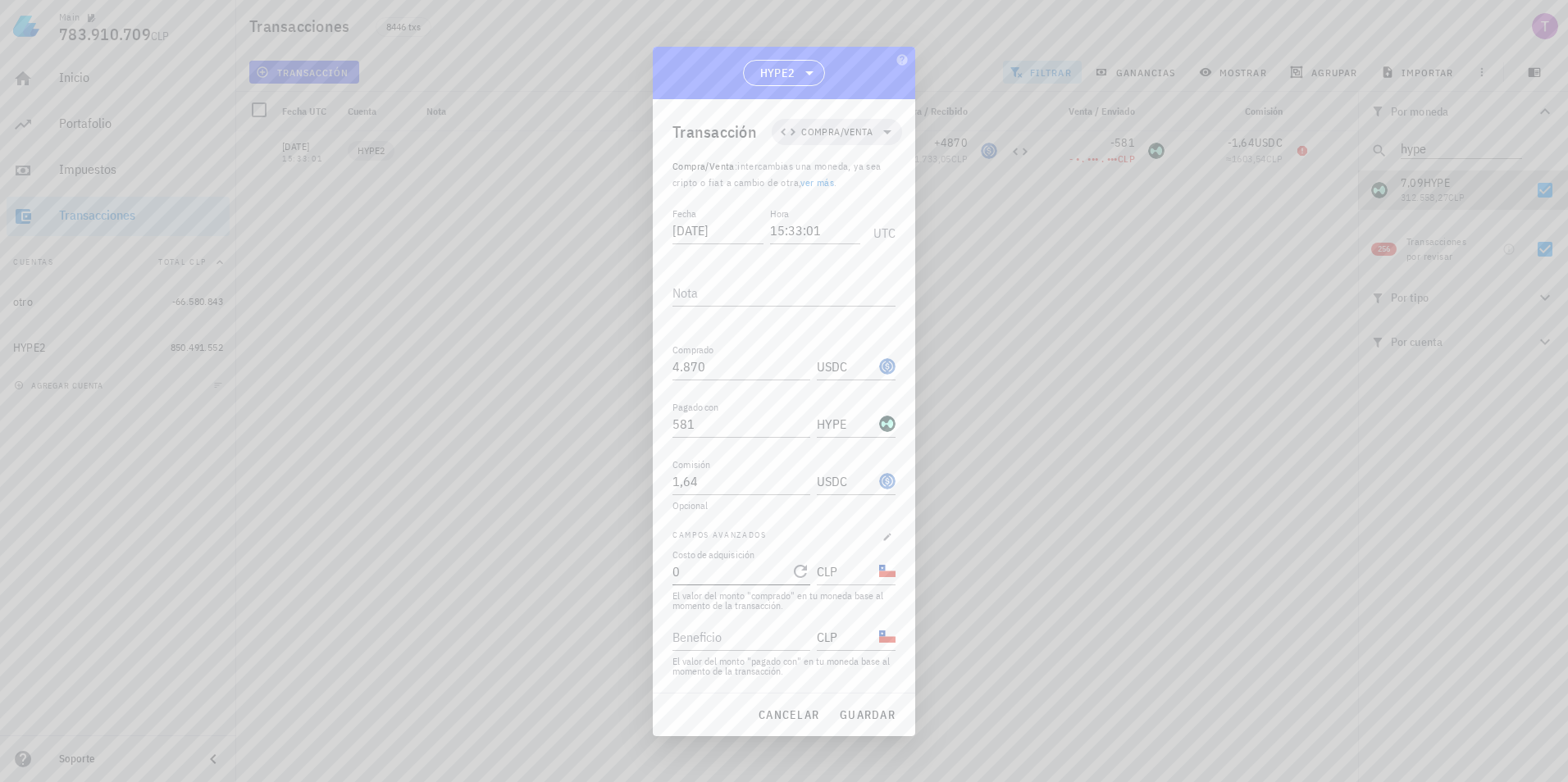 click on "0" at bounding box center [730, 571] 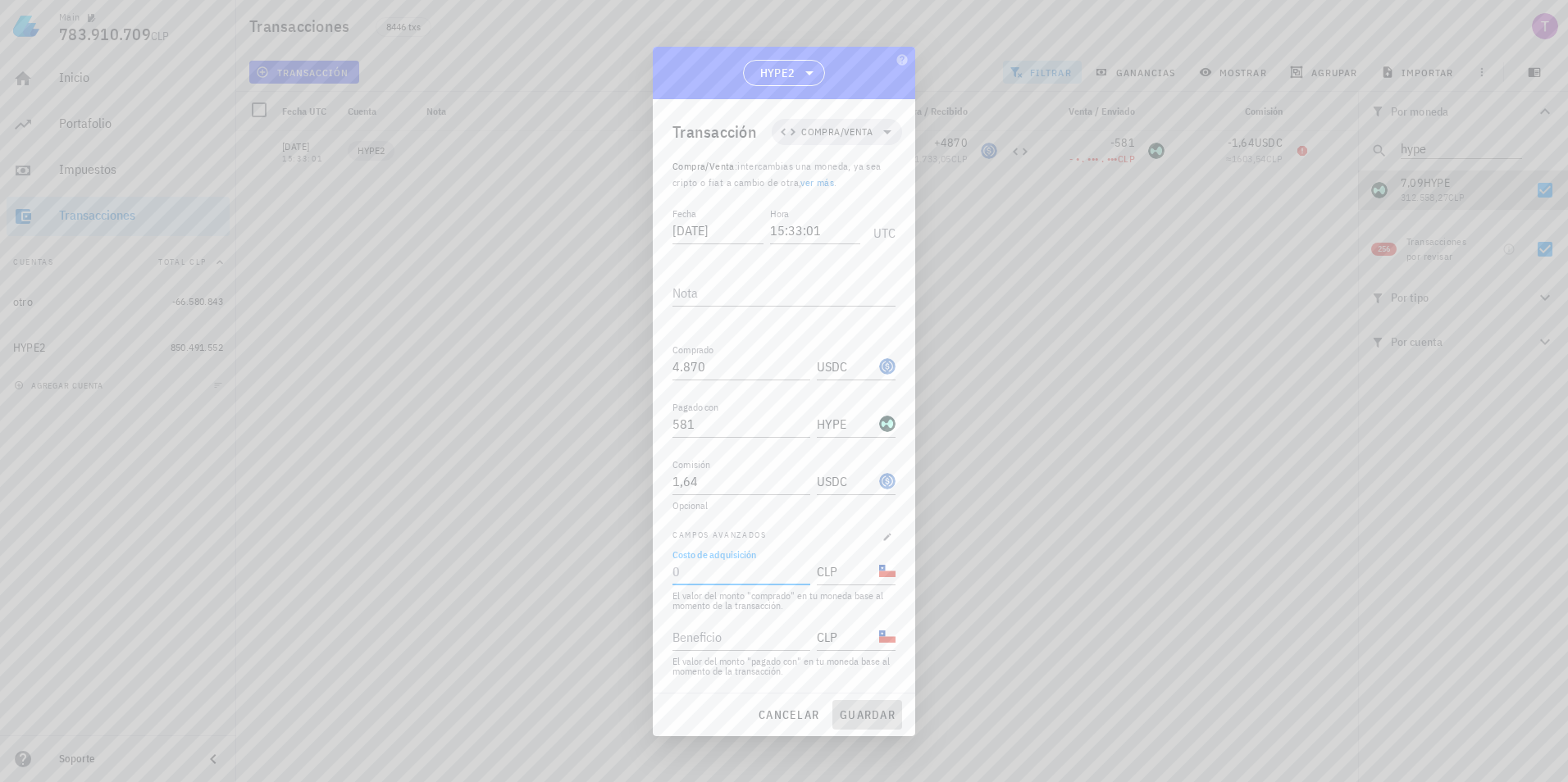 click on "guardar" at bounding box center (867, 715) 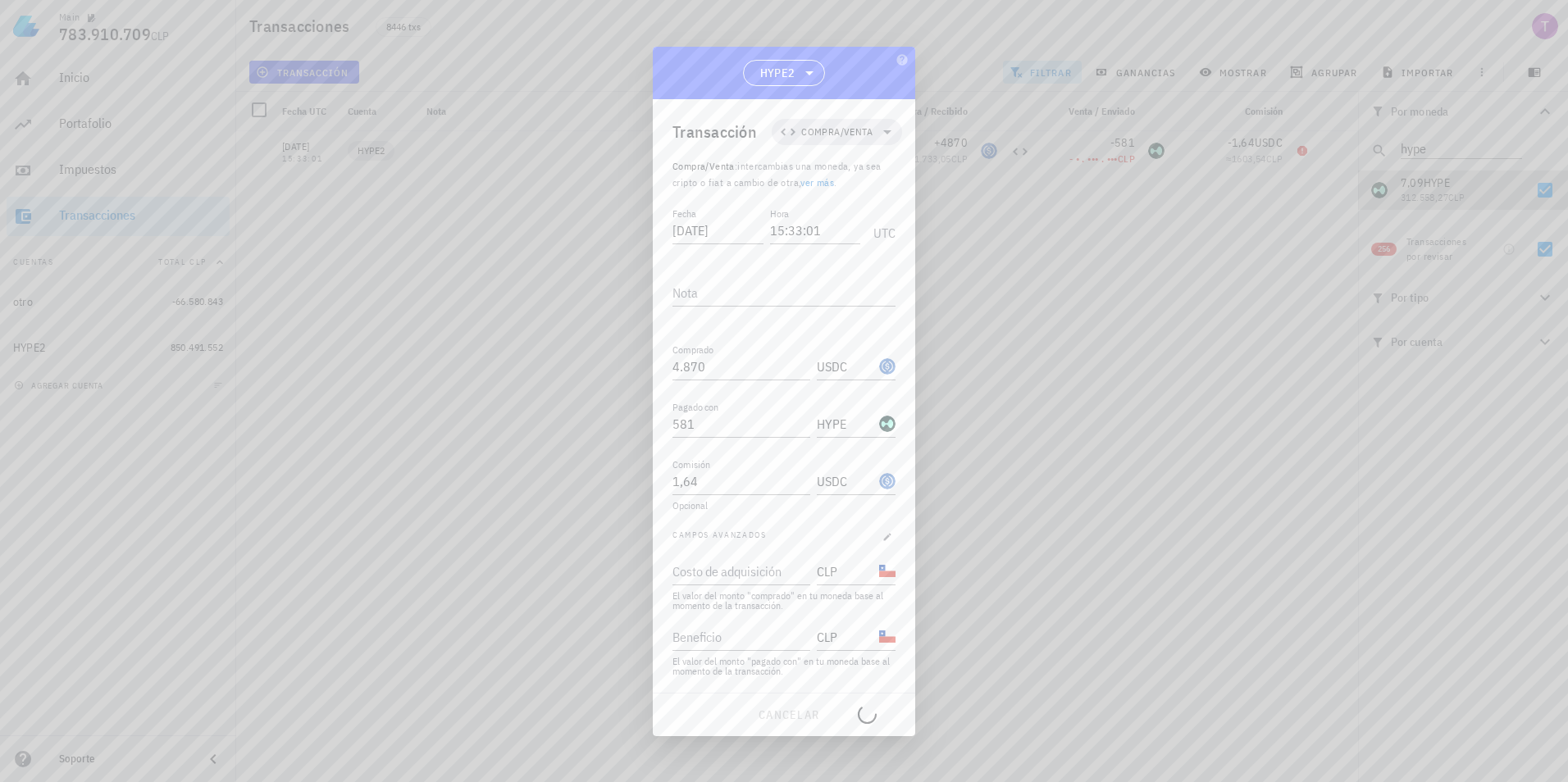 type on "0" 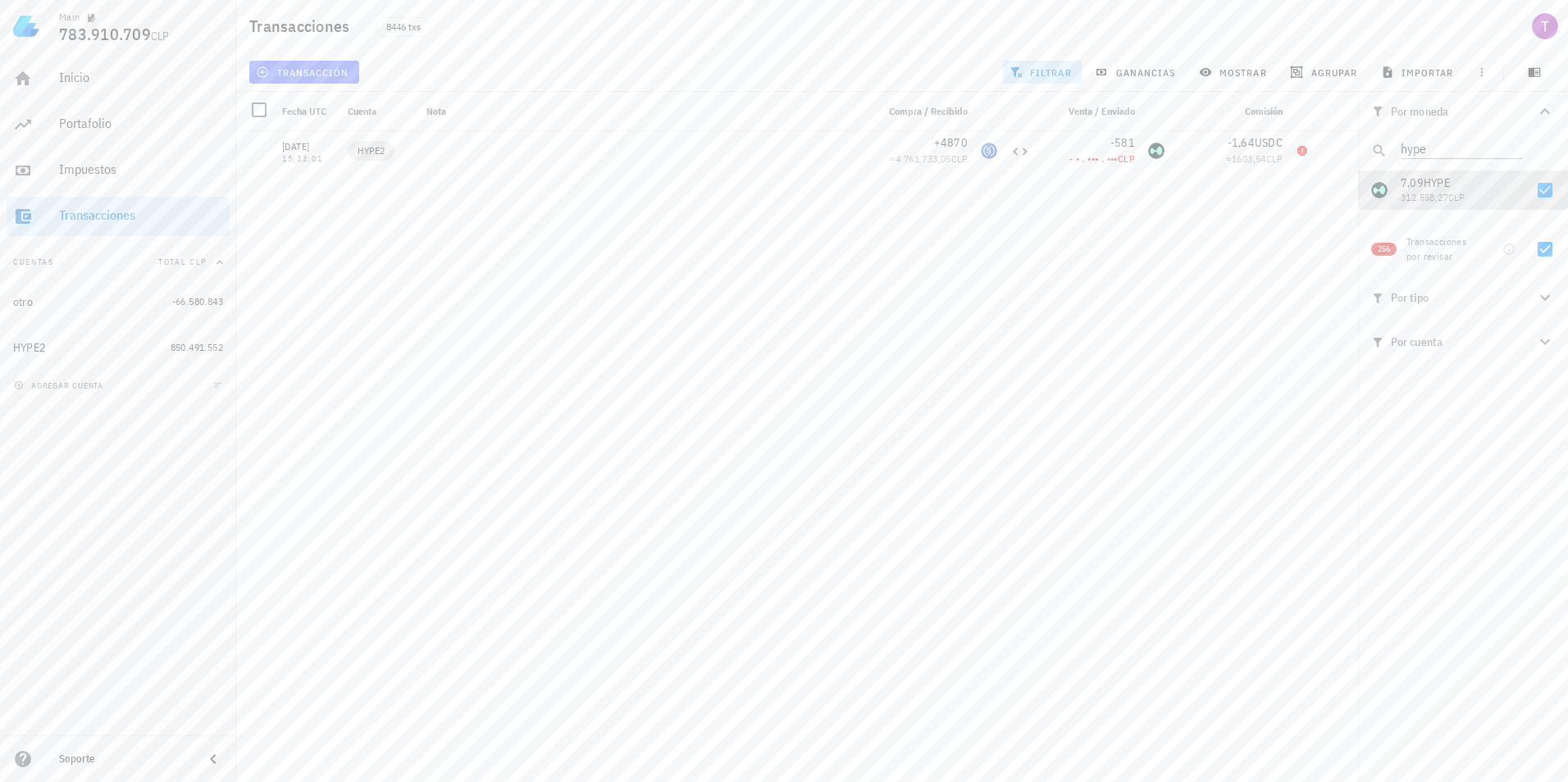 click on "transacción" at bounding box center (303, 72) 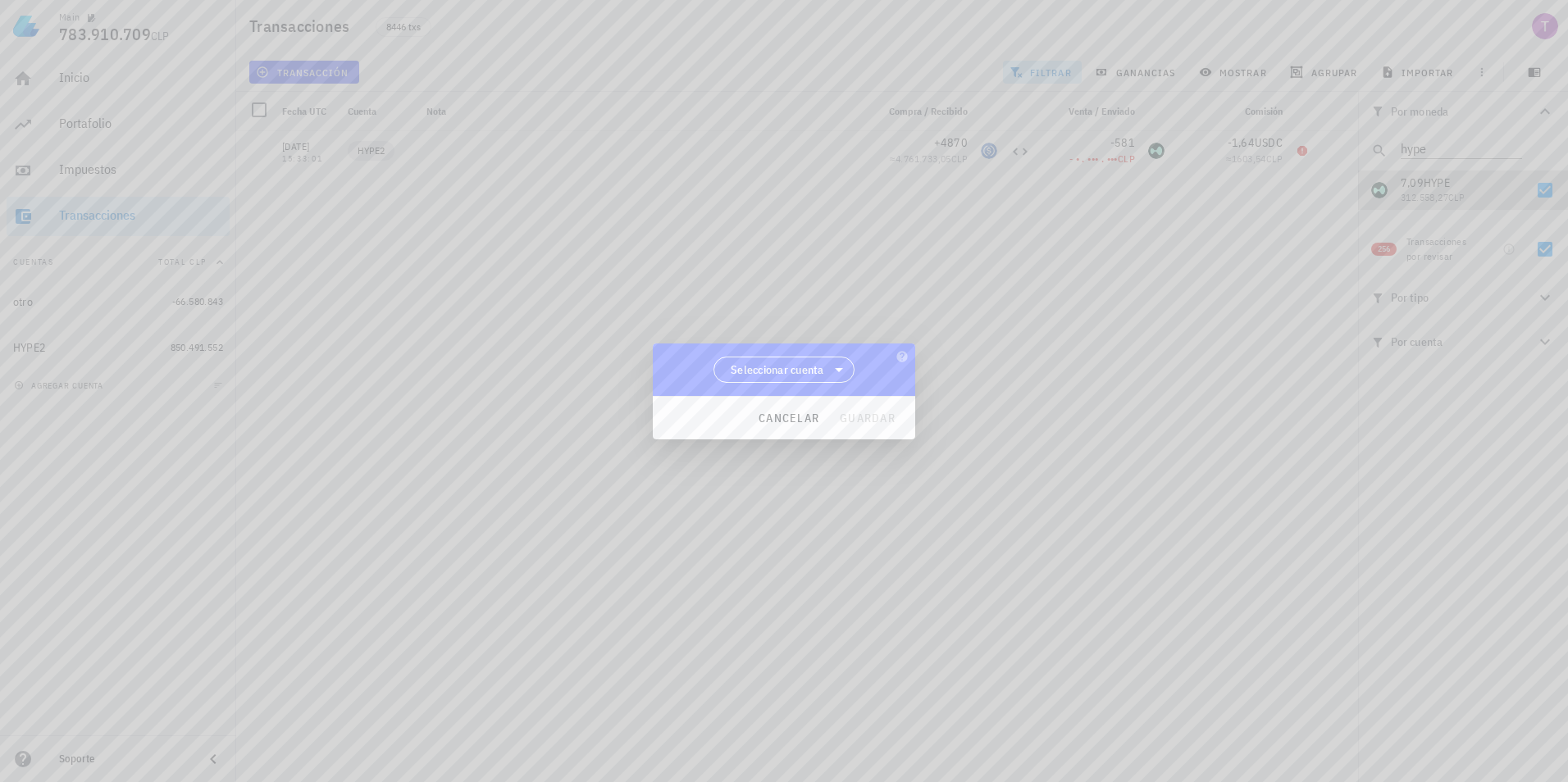 click at bounding box center (784, 391) 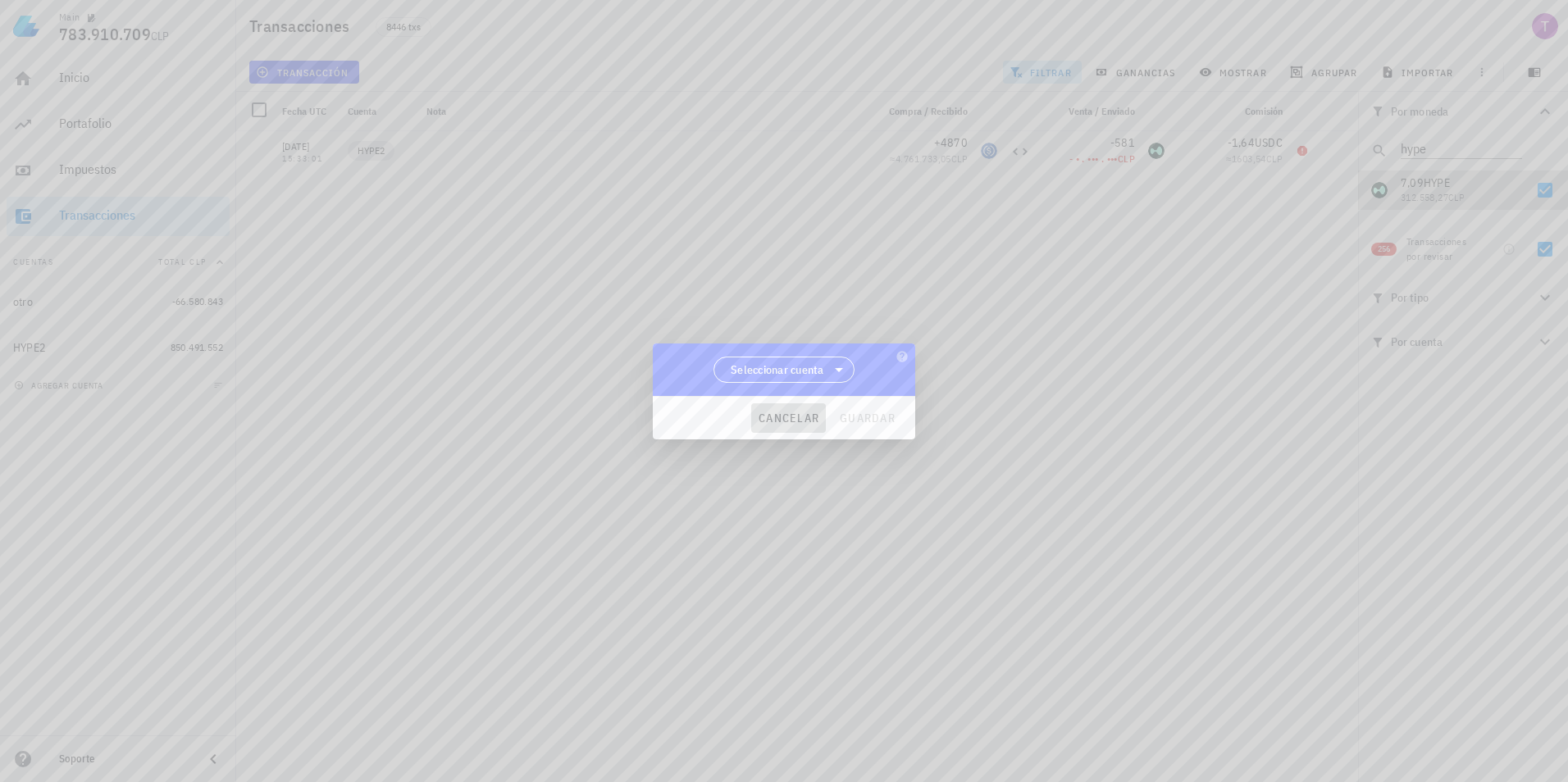 click on "cancelar" at bounding box center [788, 418] 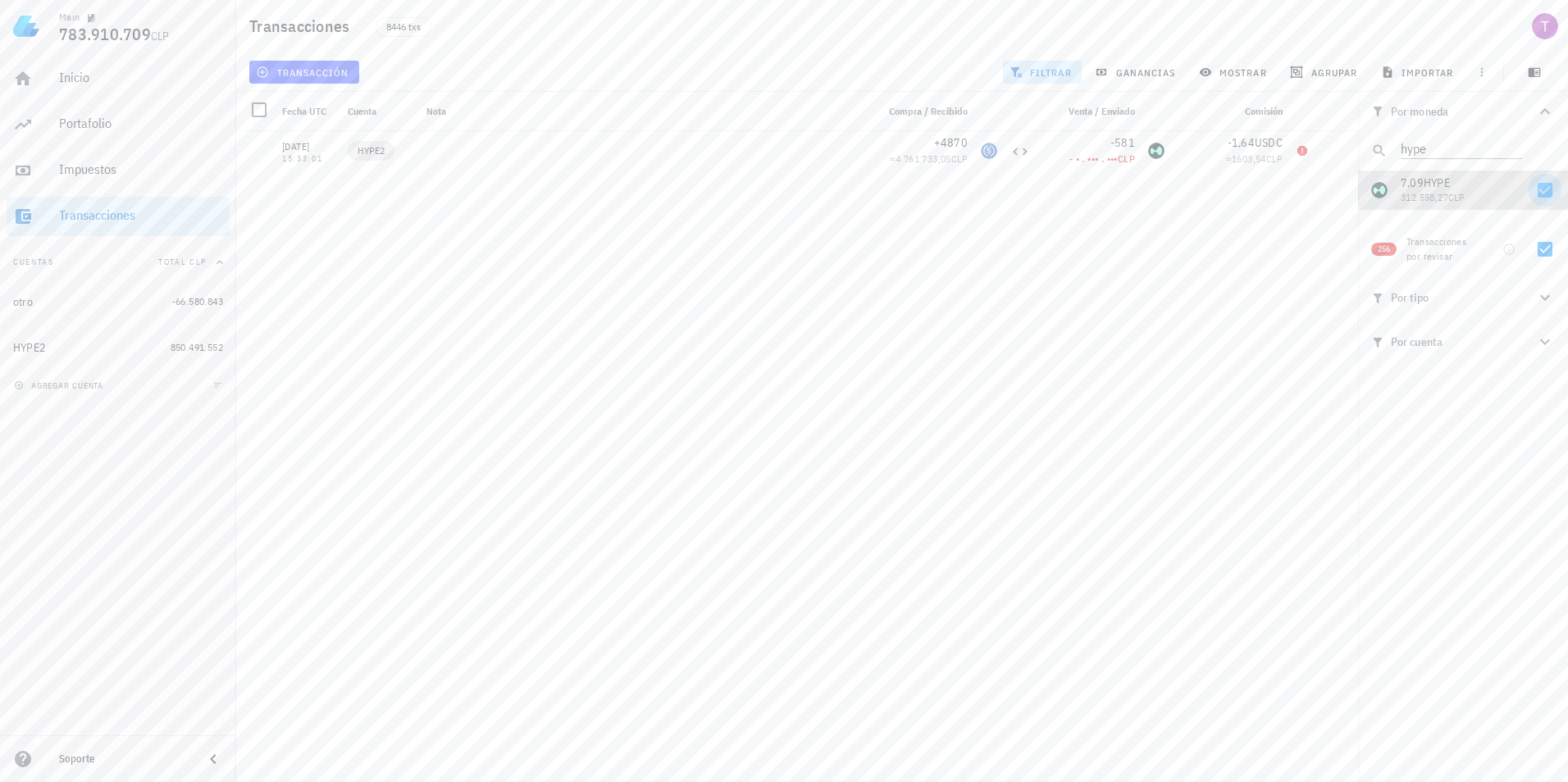 click at bounding box center (1545, 190) 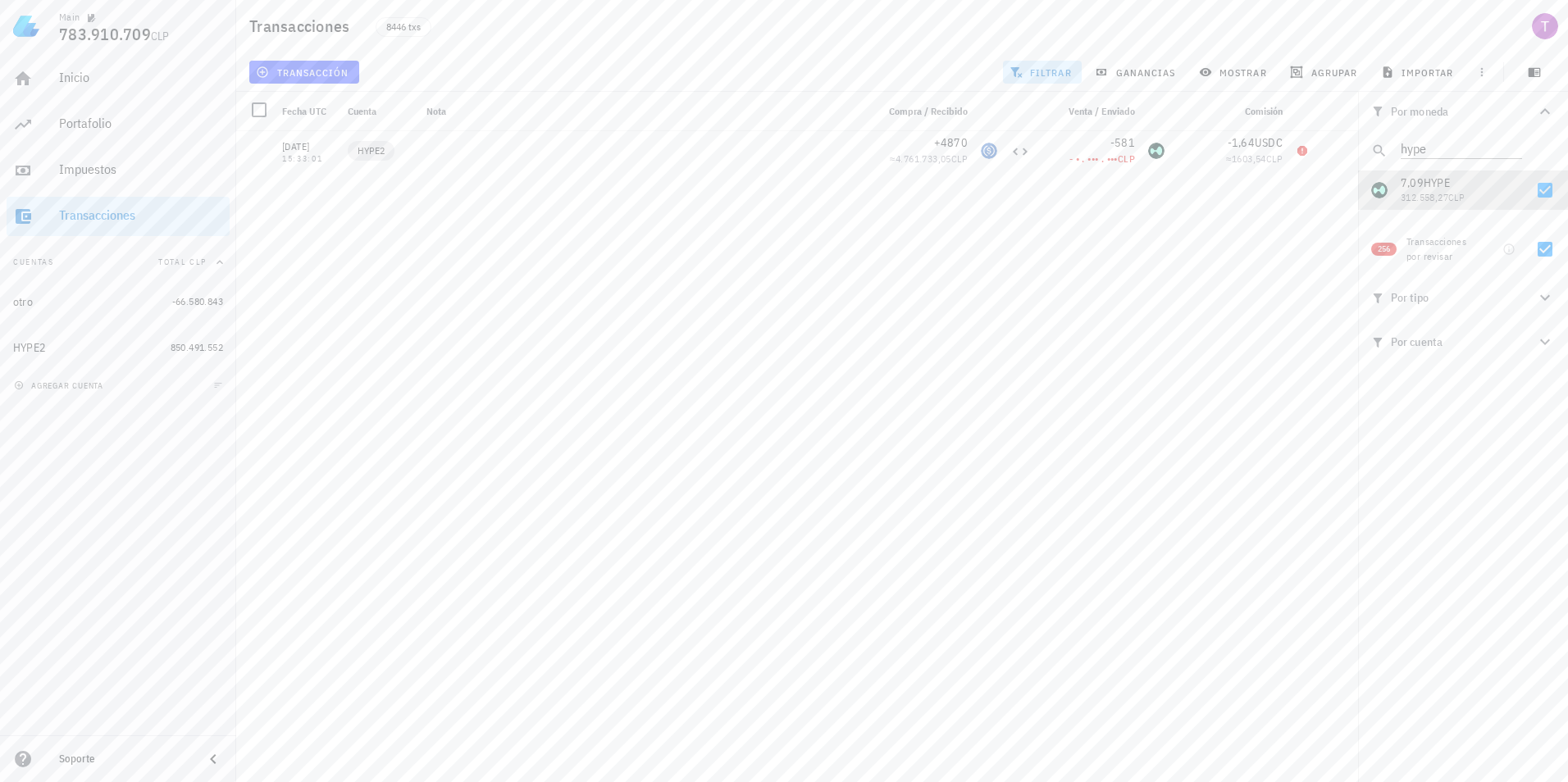 checkbox on "false" 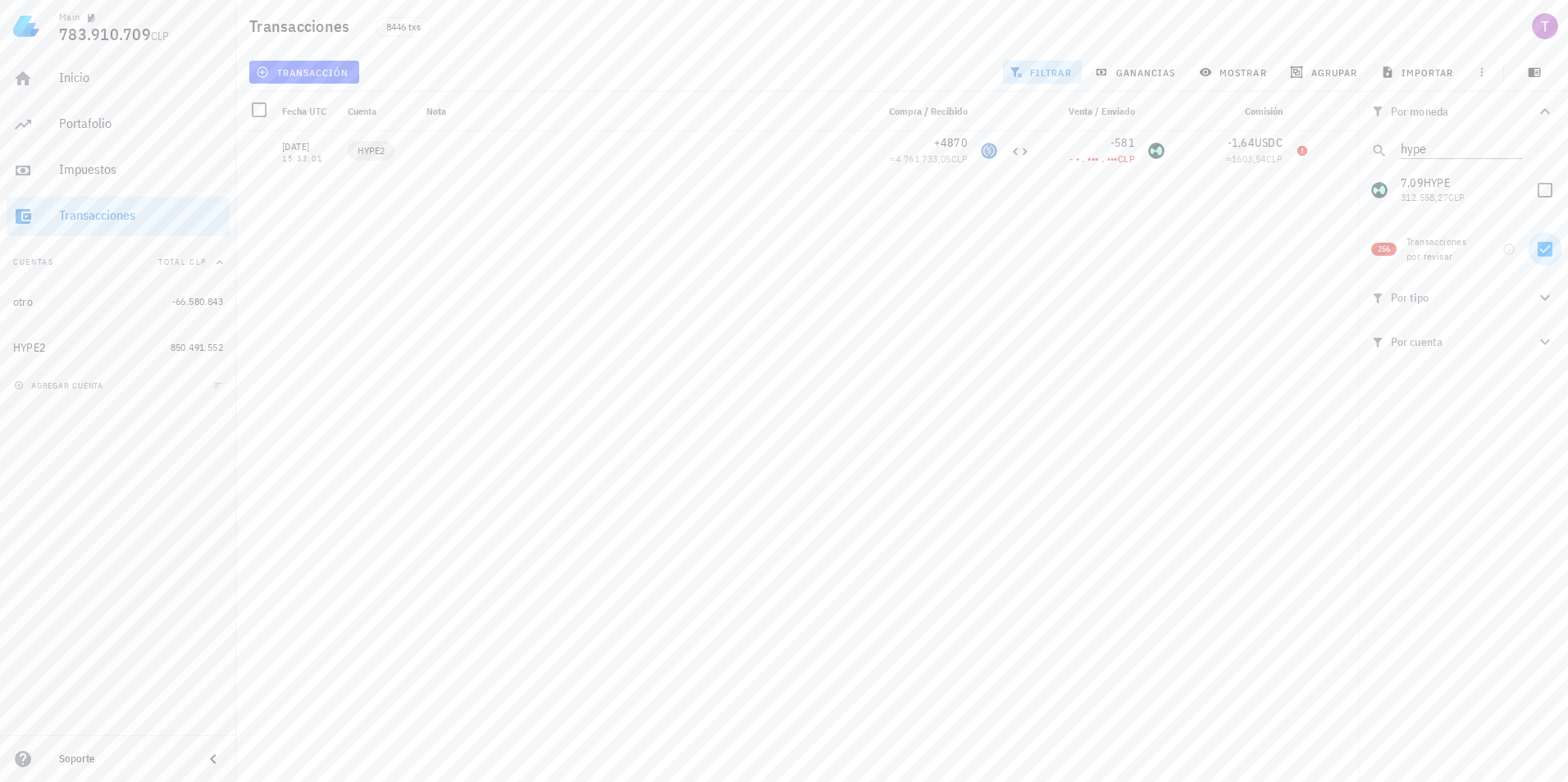 click at bounding box center [1545, 249] 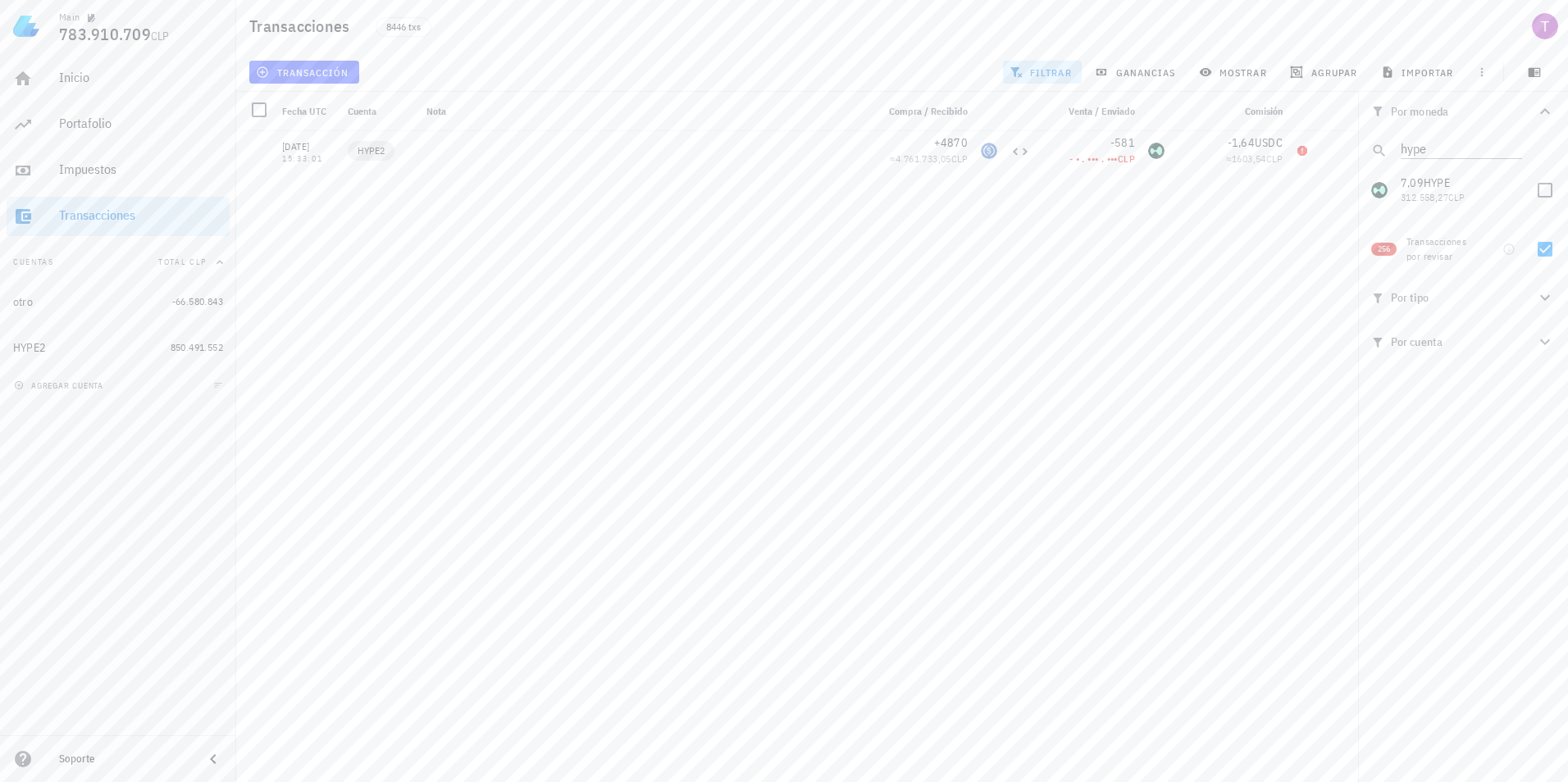 checkbox on "false" 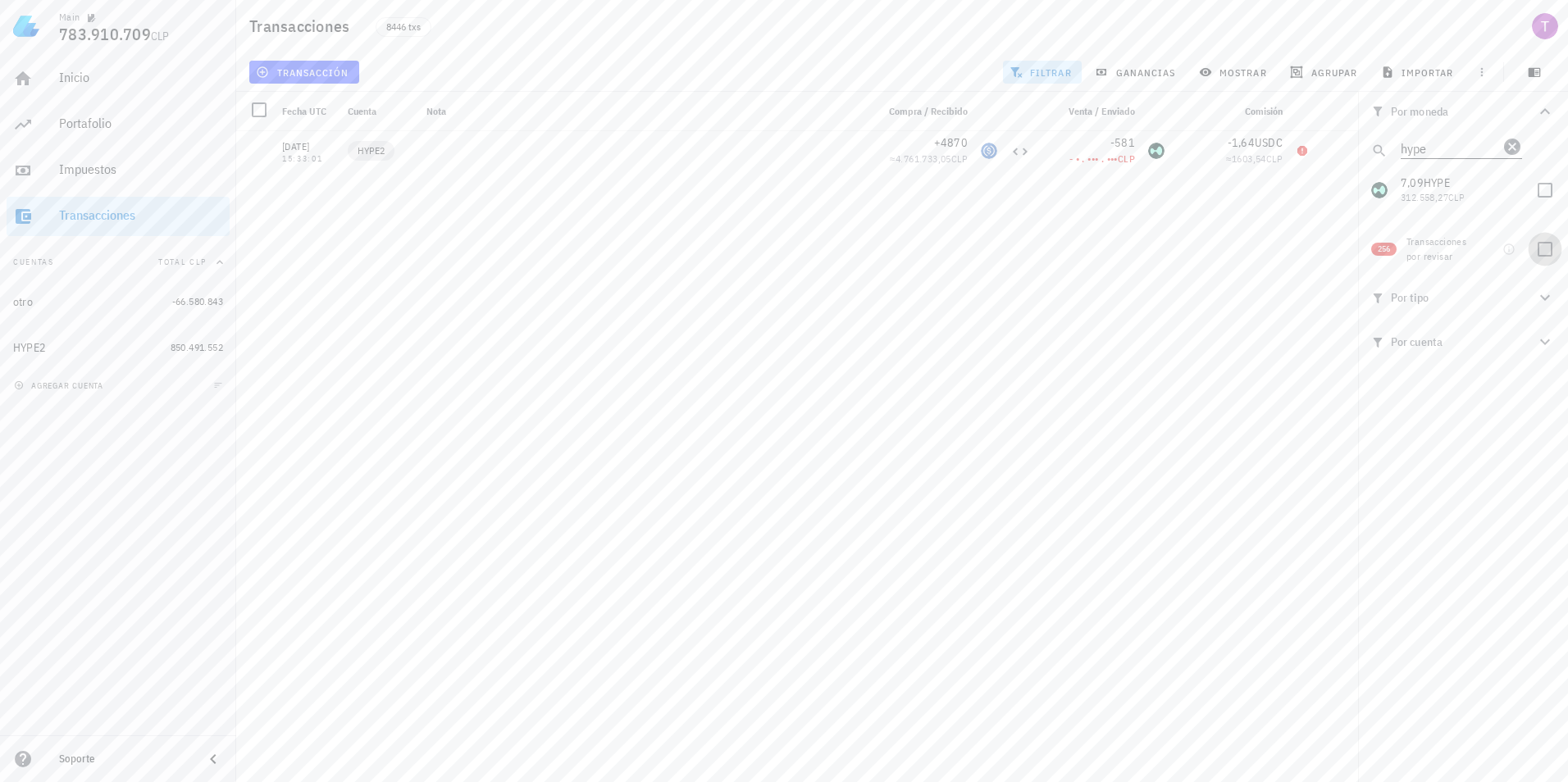 click on "hype" at bounding box center [1450, 148] 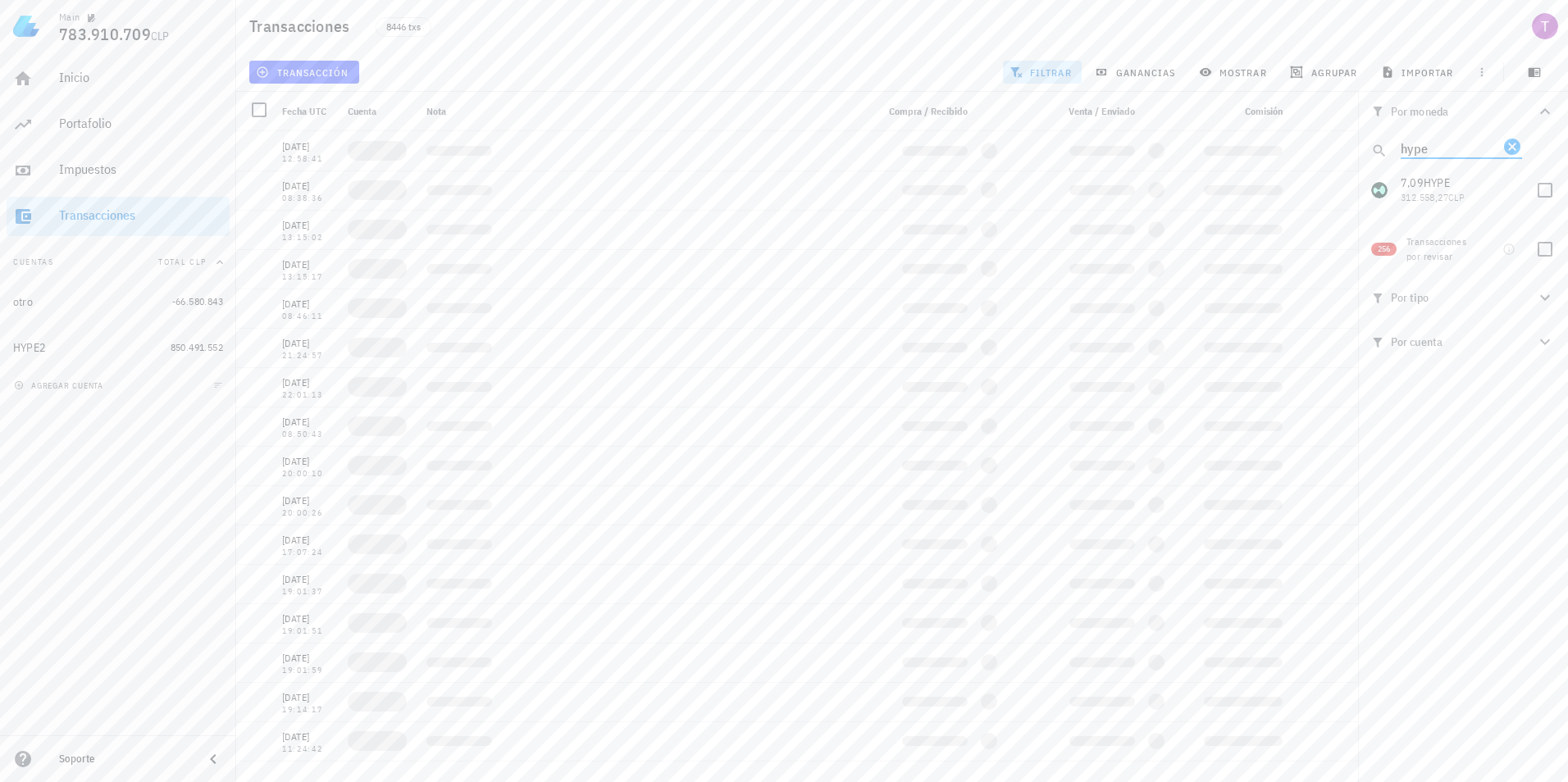 click on "hype" at bounding box center [1450, 148] 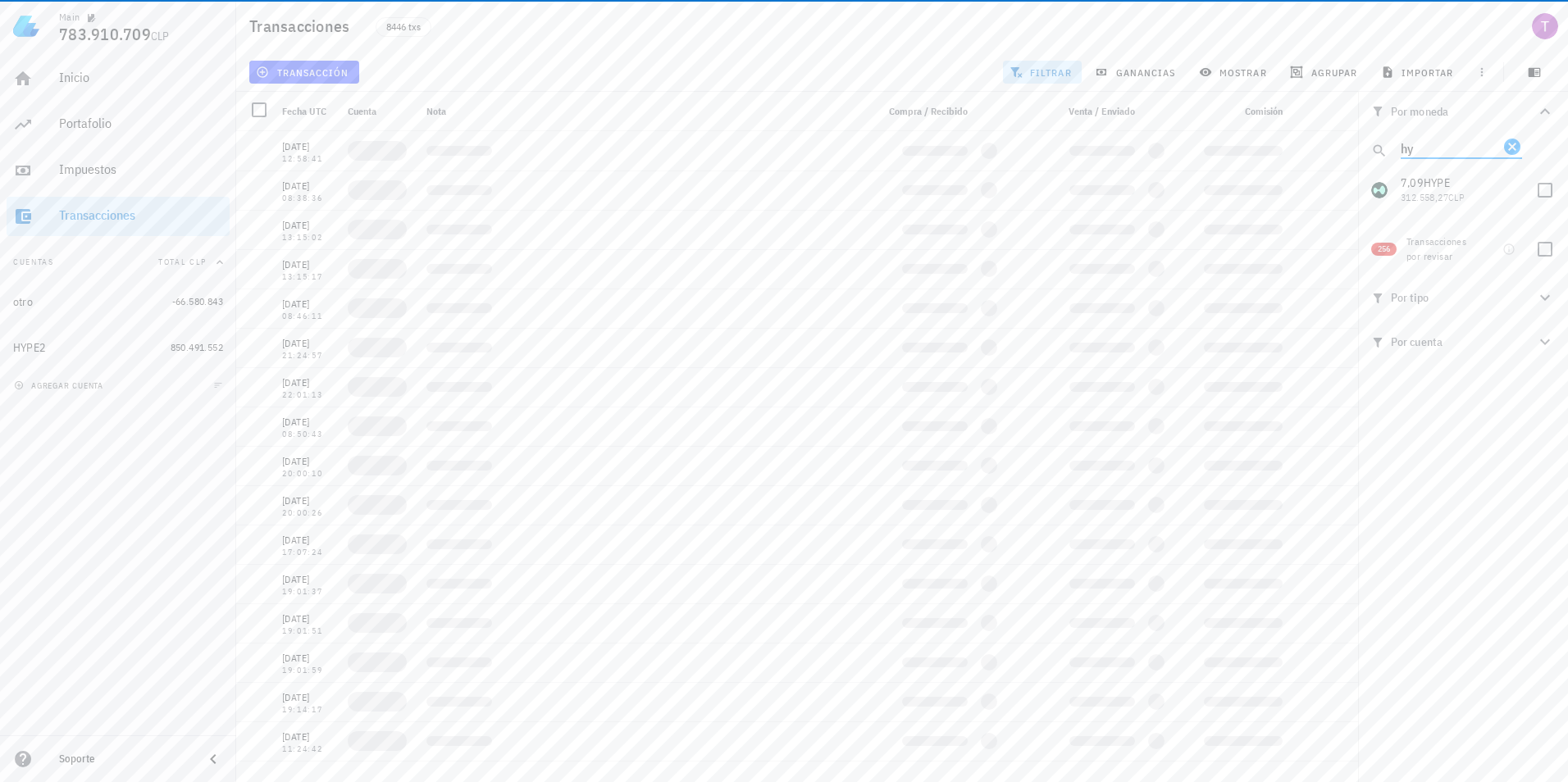 type on "h" 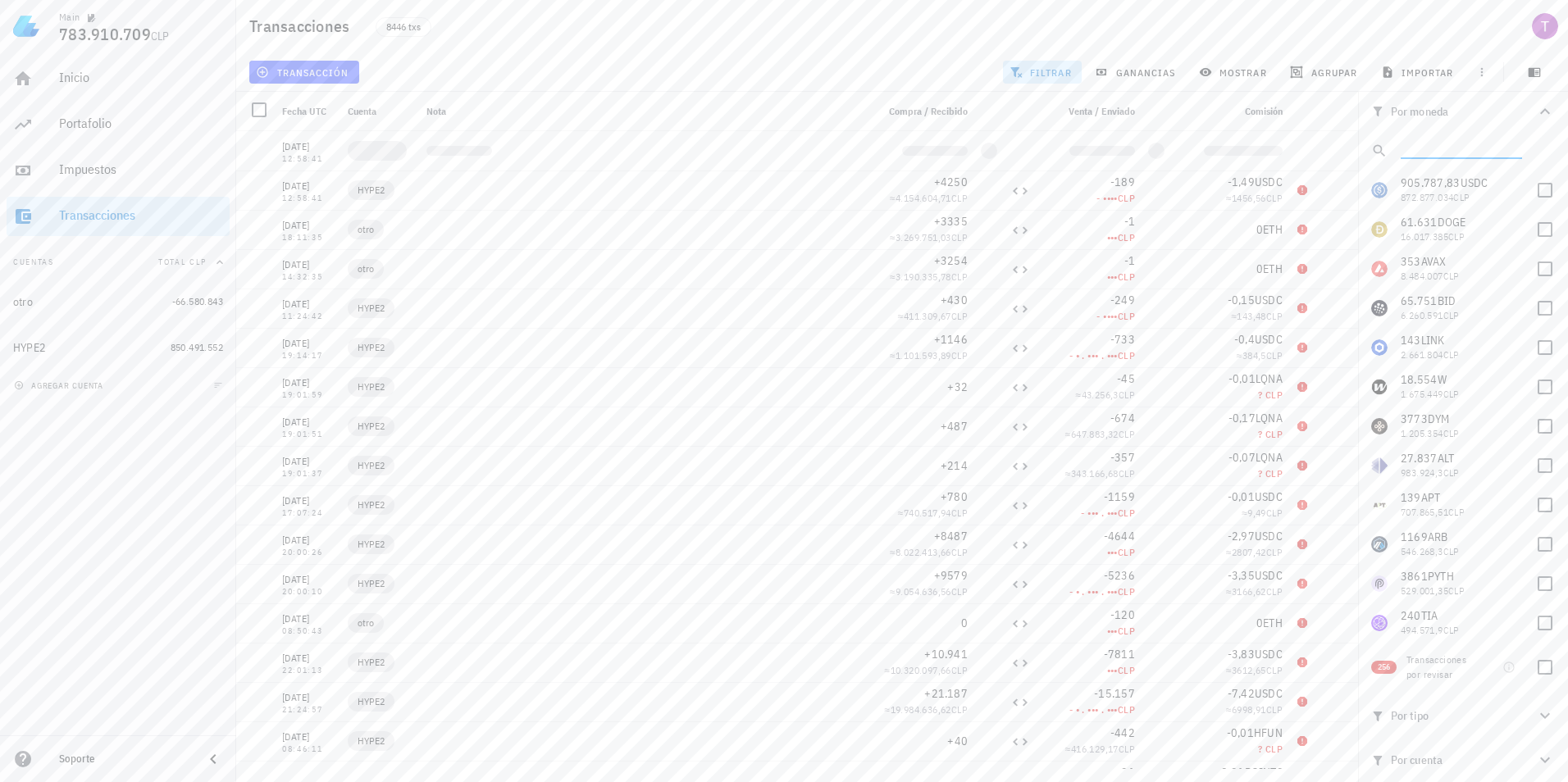 click at bounding box center [1460, 148] 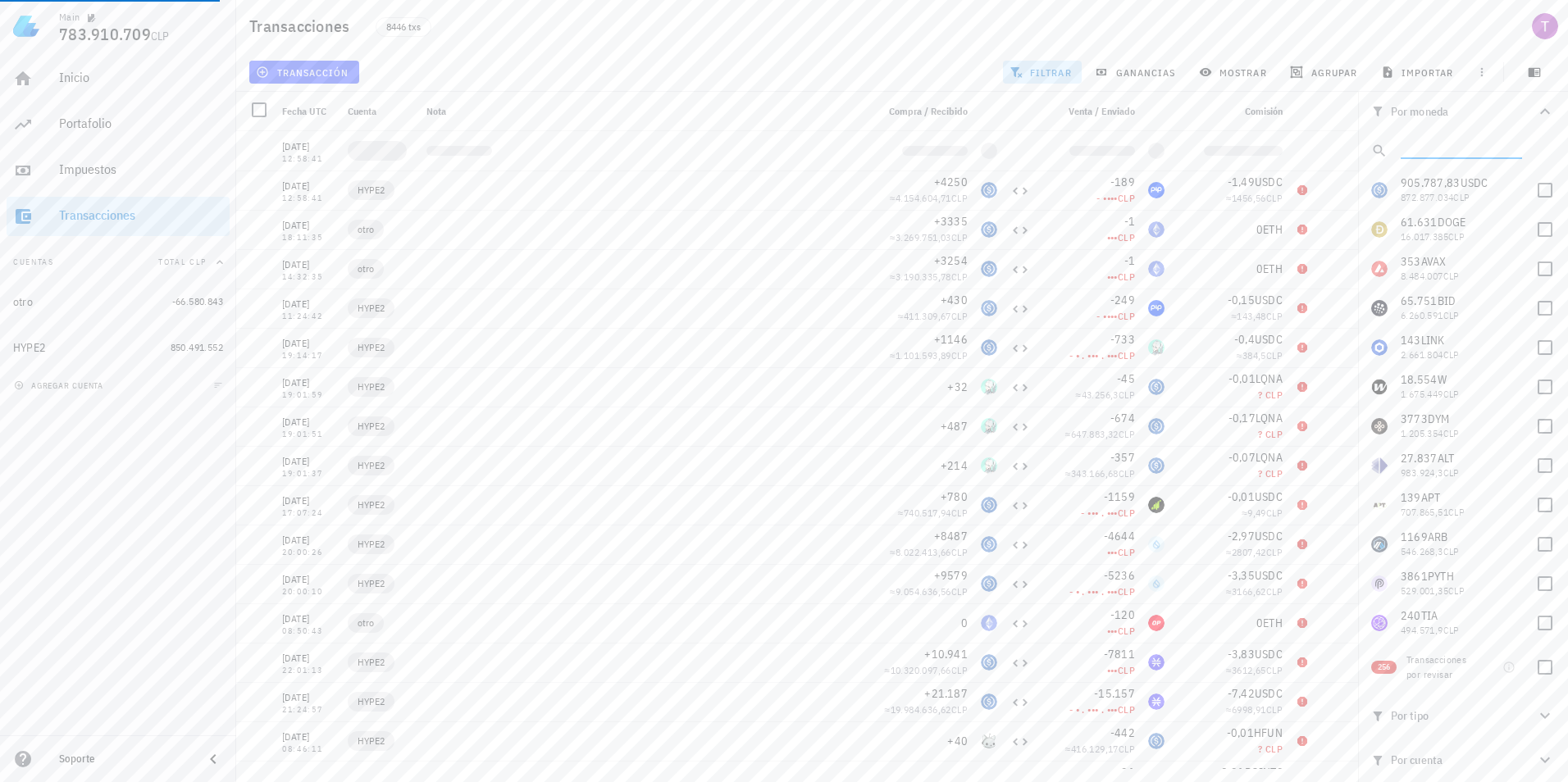 type 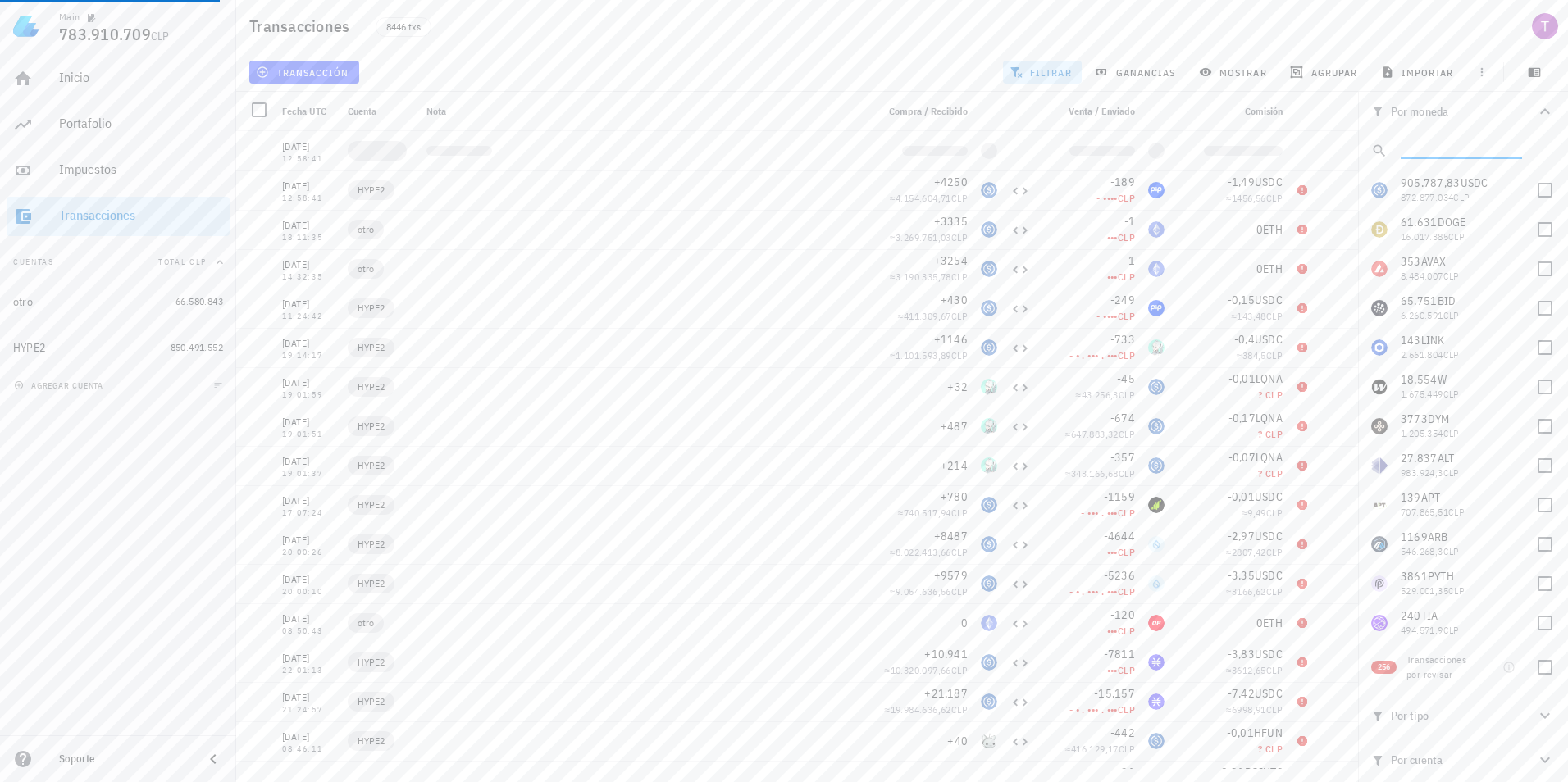 click on "filtrar" at bounding box center (1042, 72) 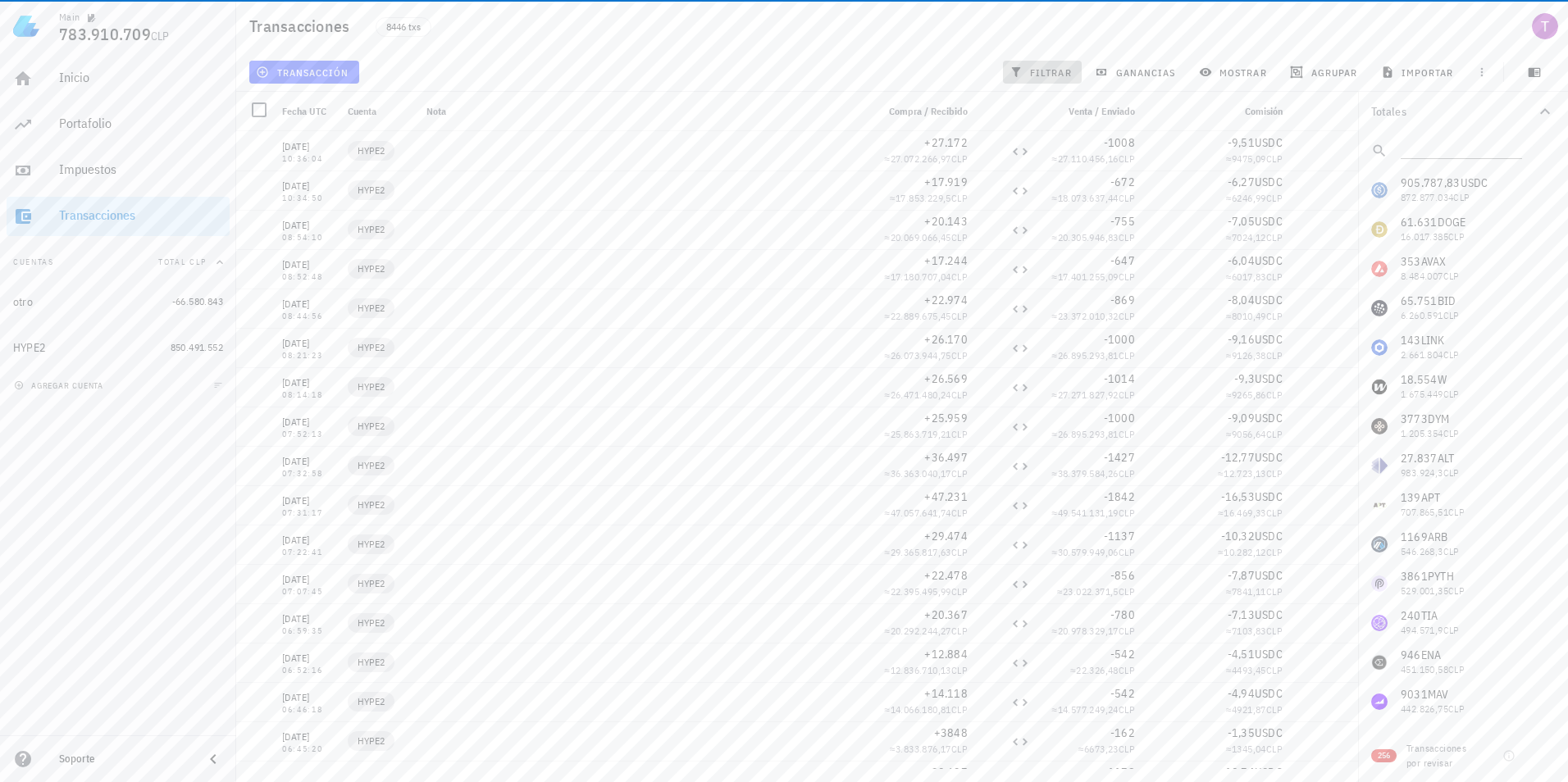 click on "filtrar" at bounding box center [1042, 72] 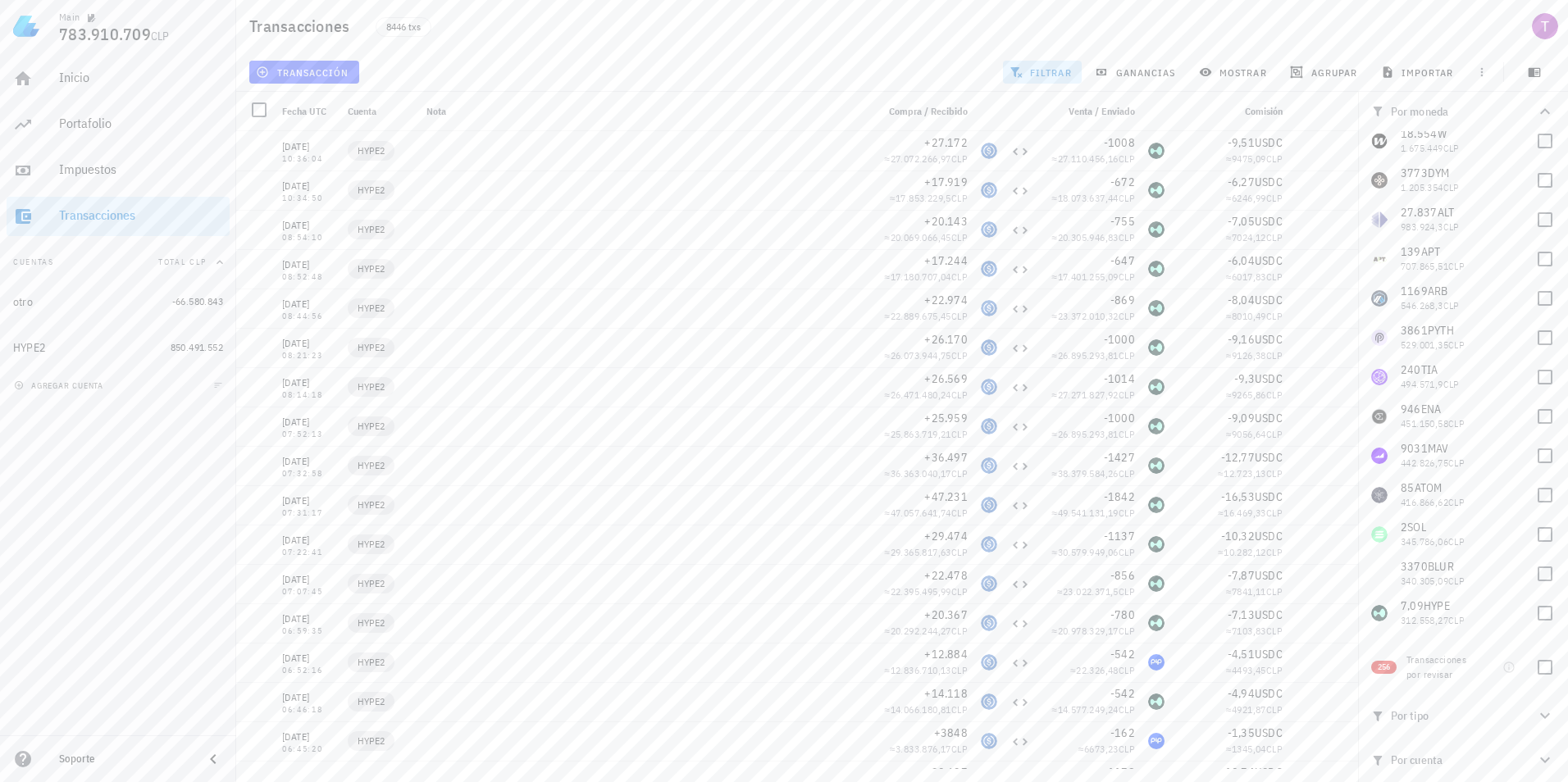 scroll, scrollTop: 0, scrollLeft: 0, axis: both 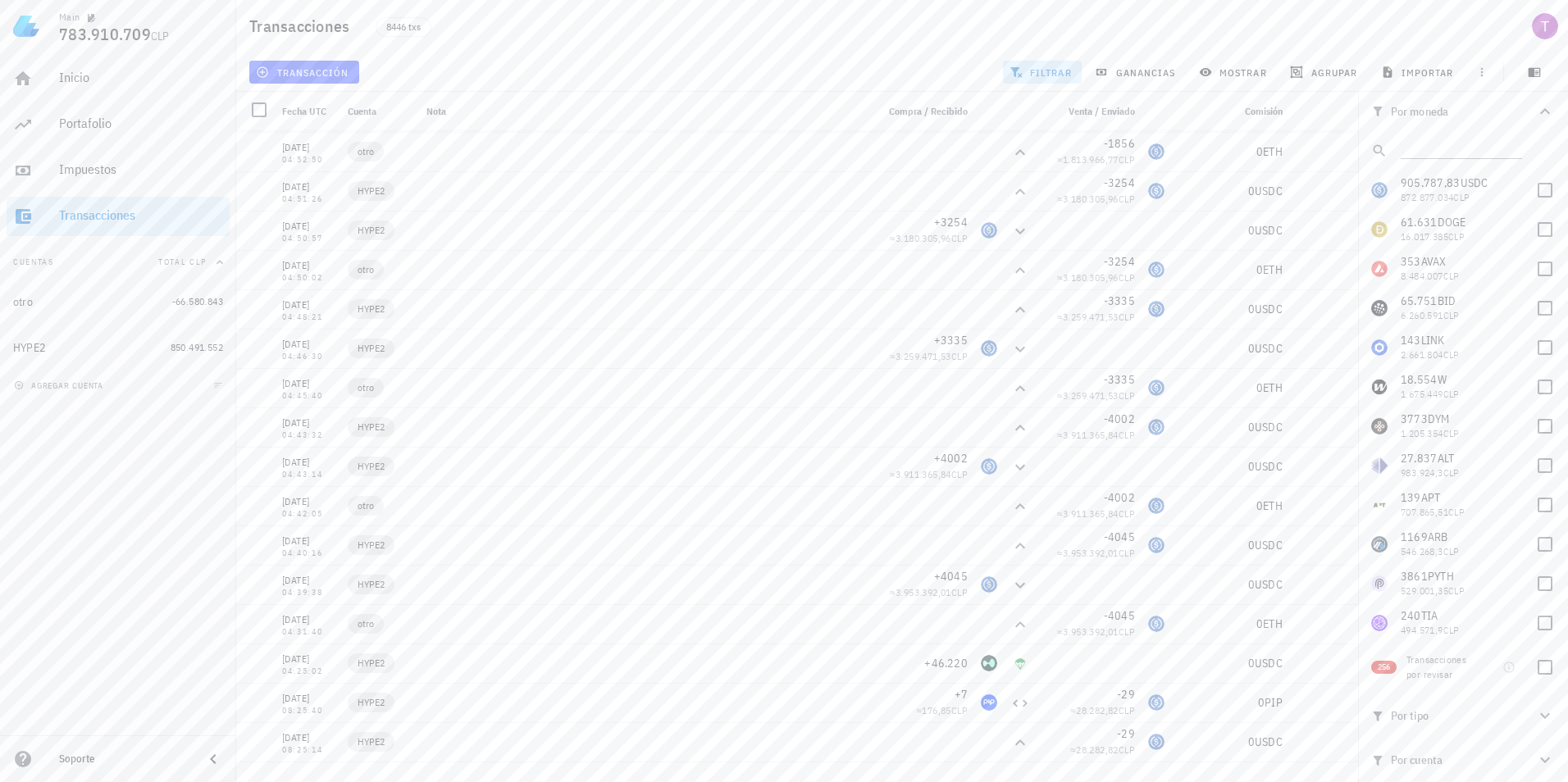 click on "Fecha UTC" at bounding box center [304, 111] 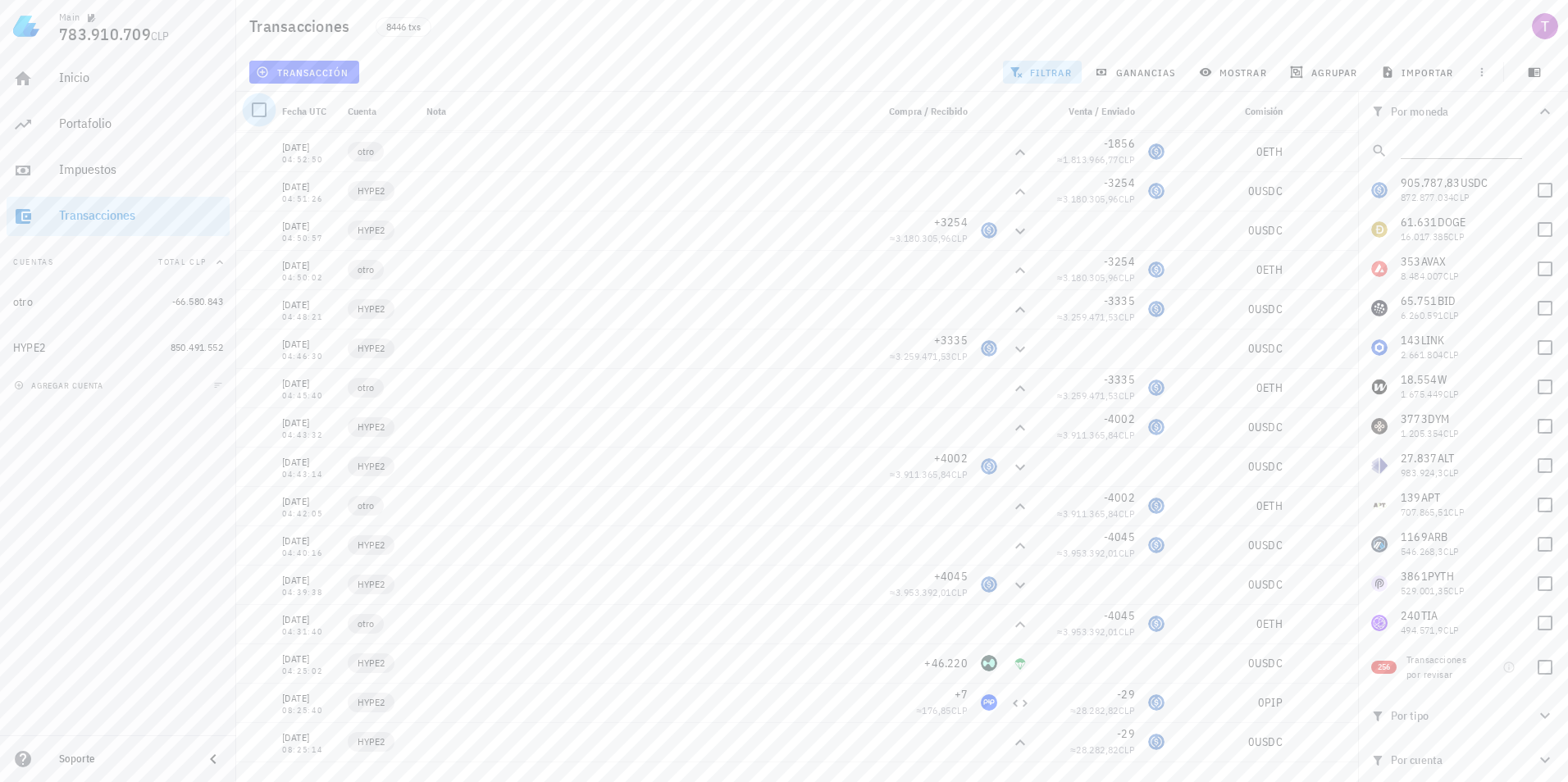 click at bounding box center (259, 110) 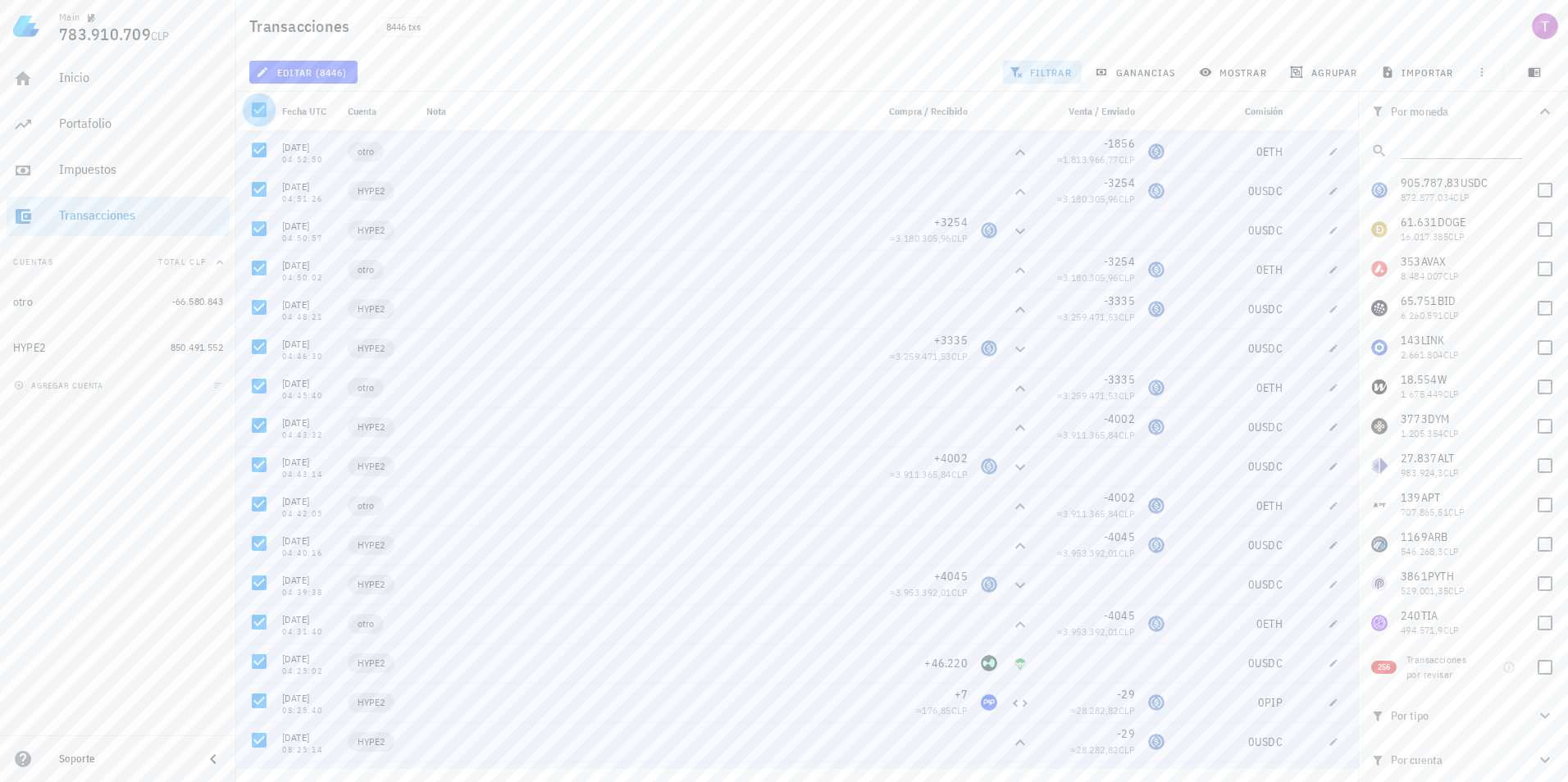 click at bounding box center [259, 110] 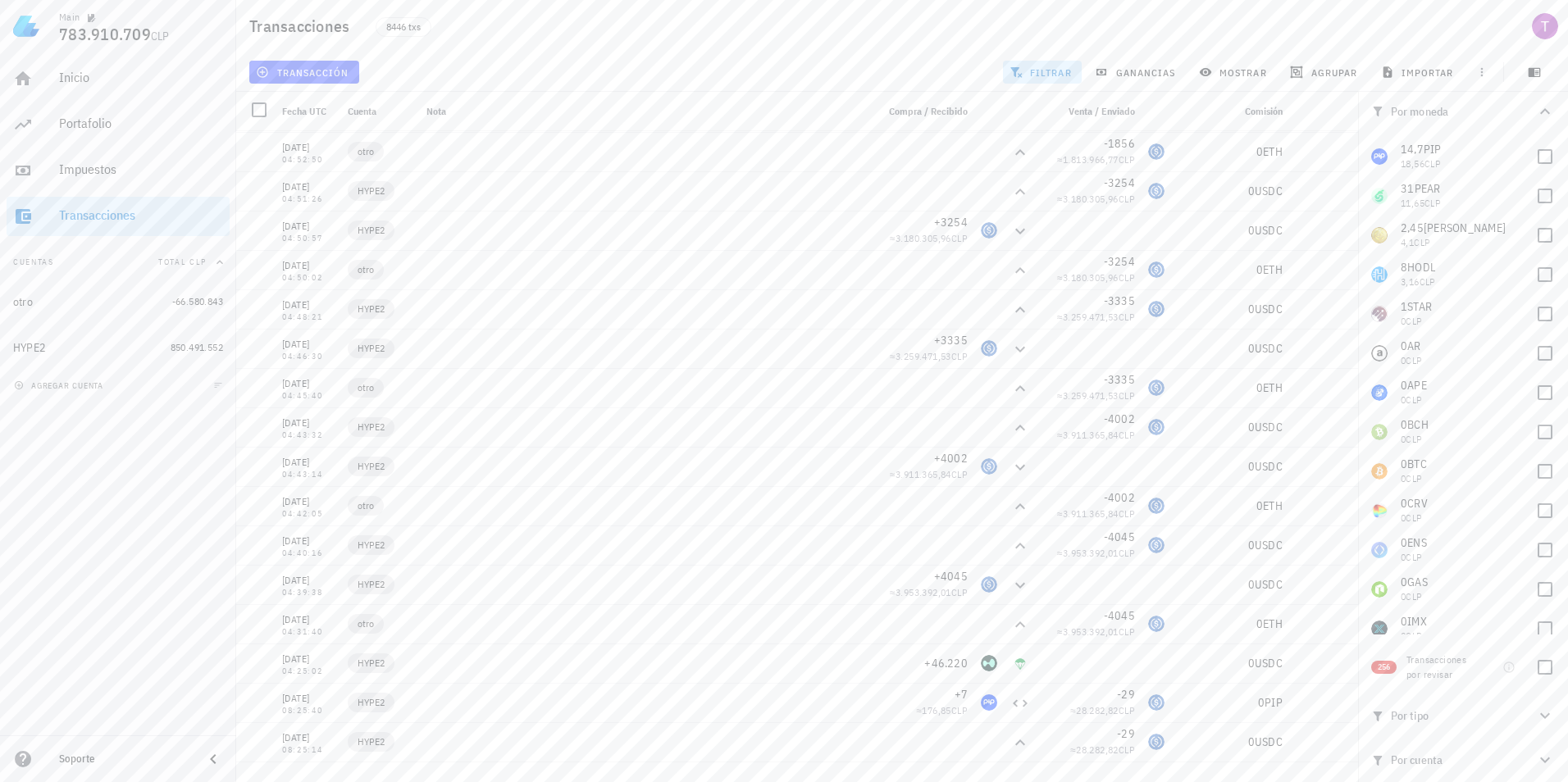 scroll, scrollTop: 0, scrollLeft: 0, axis: both 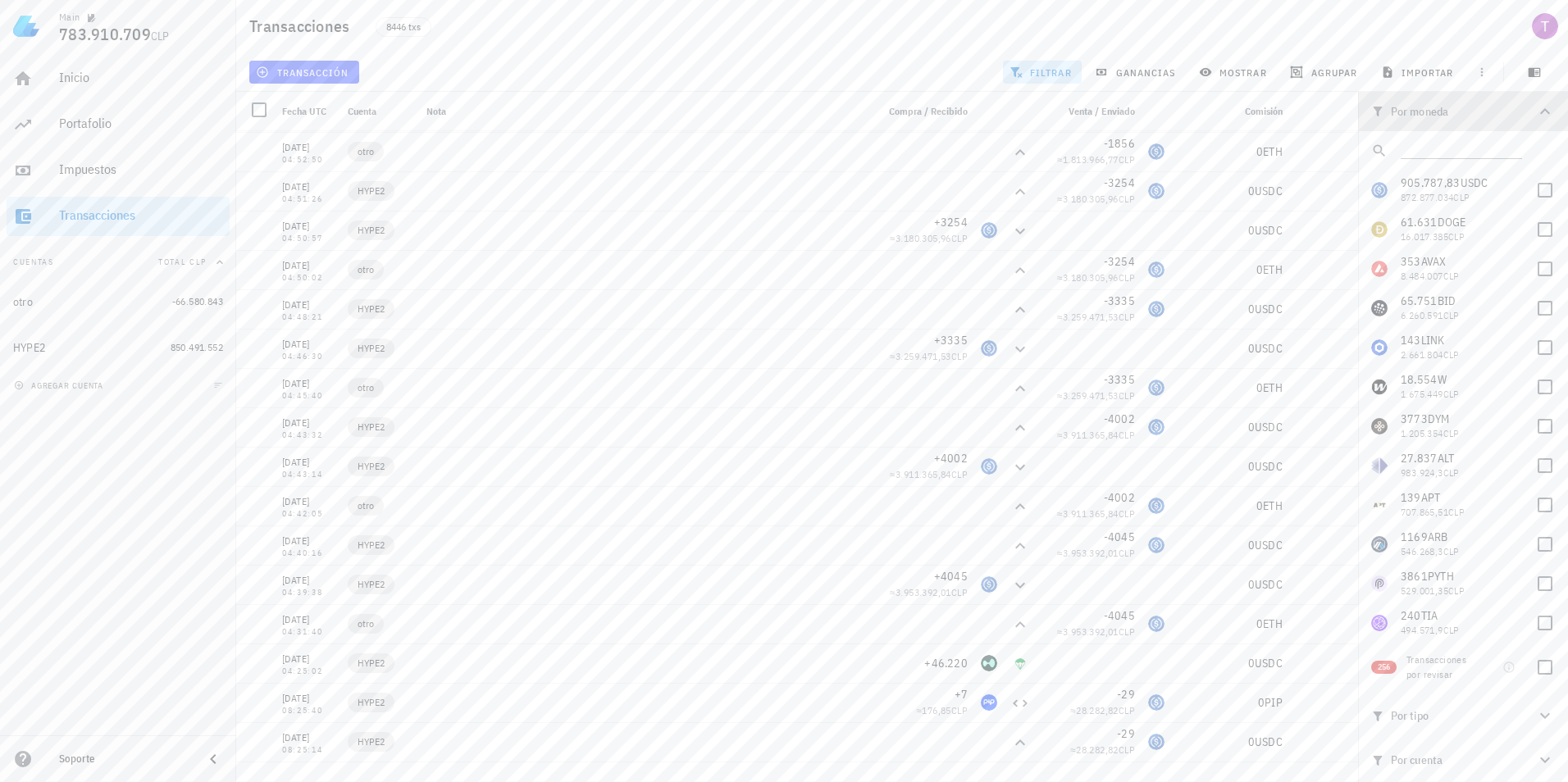click 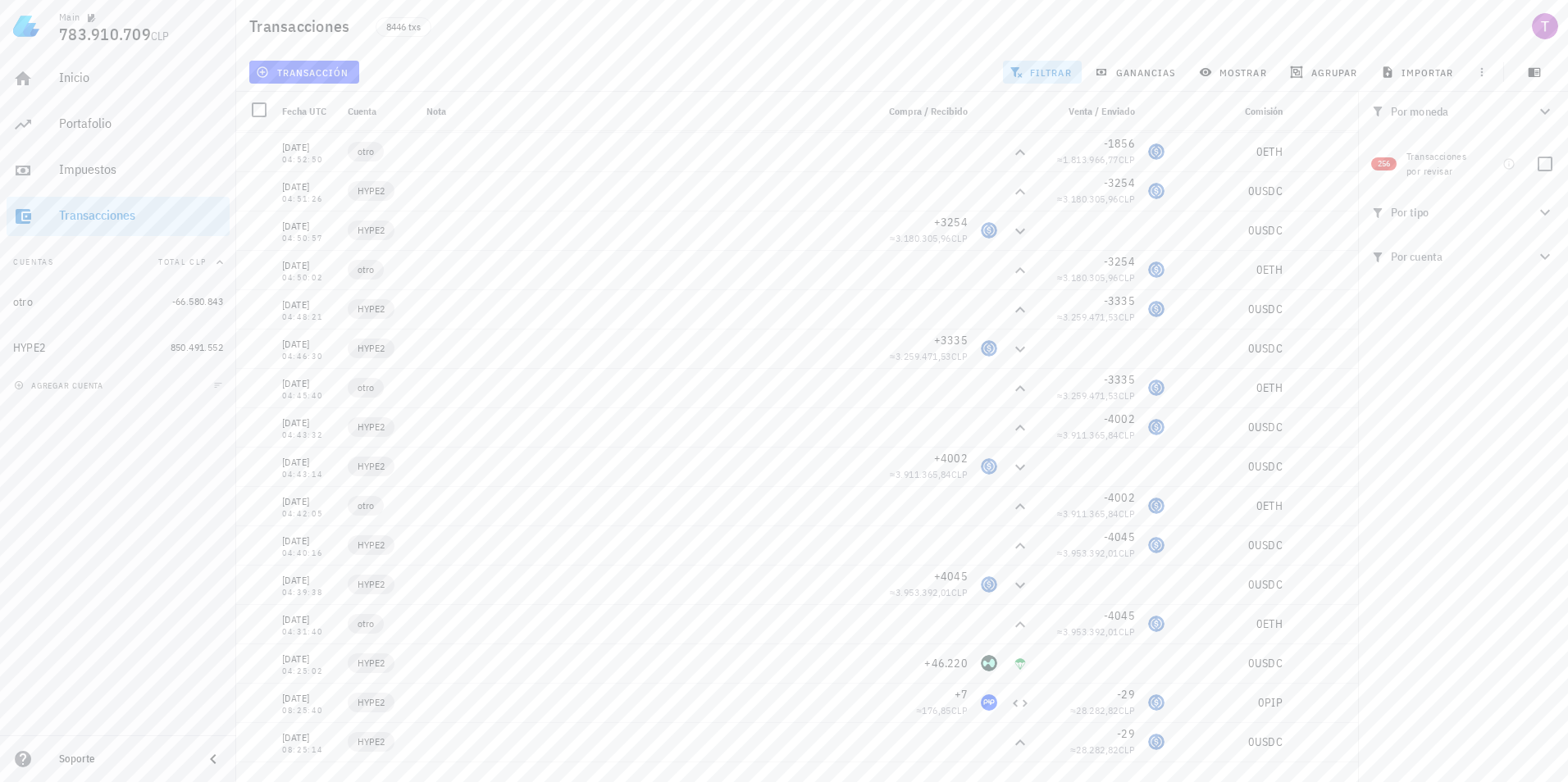 click 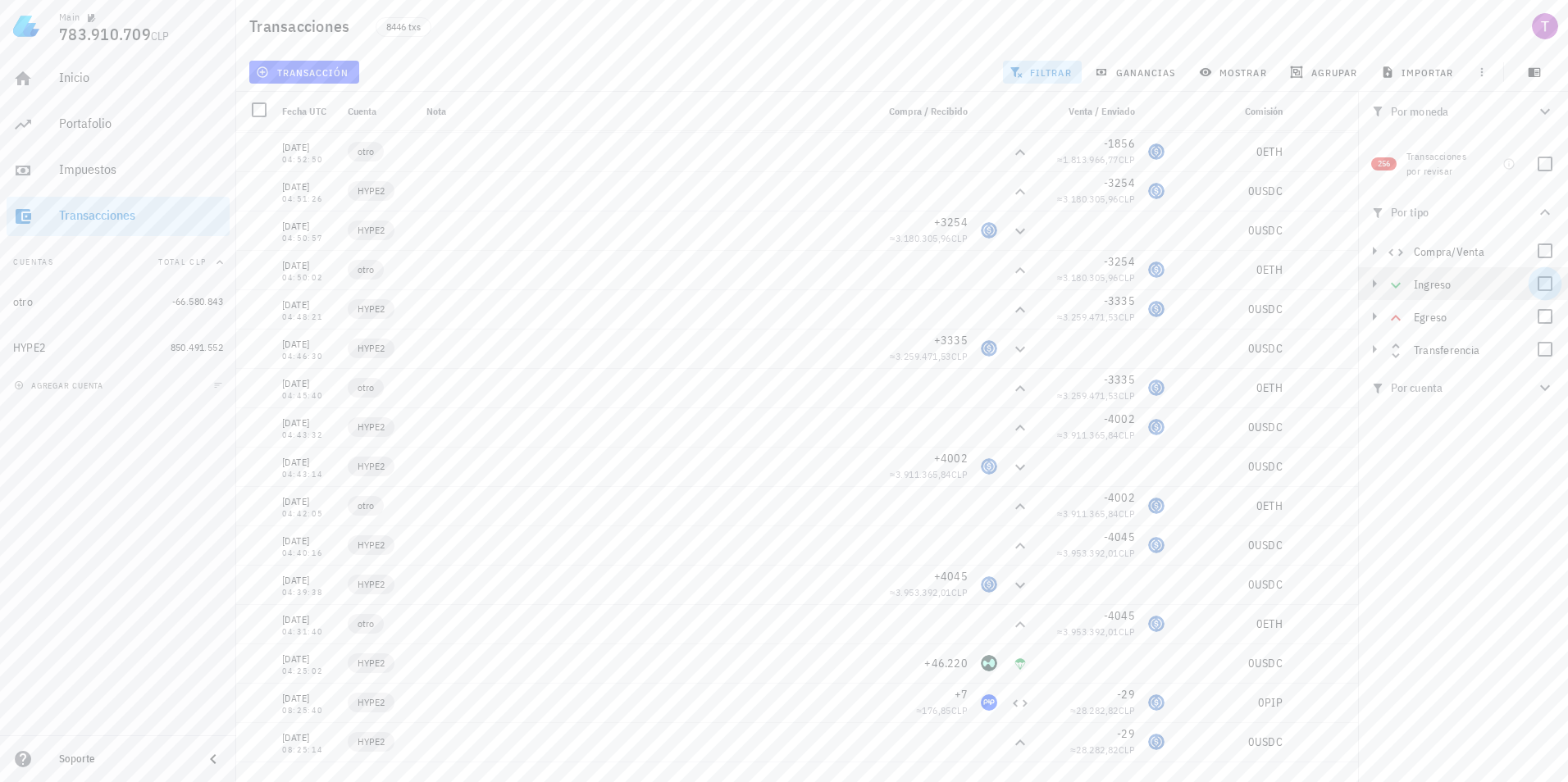 click at bounding box center (1545, 284) 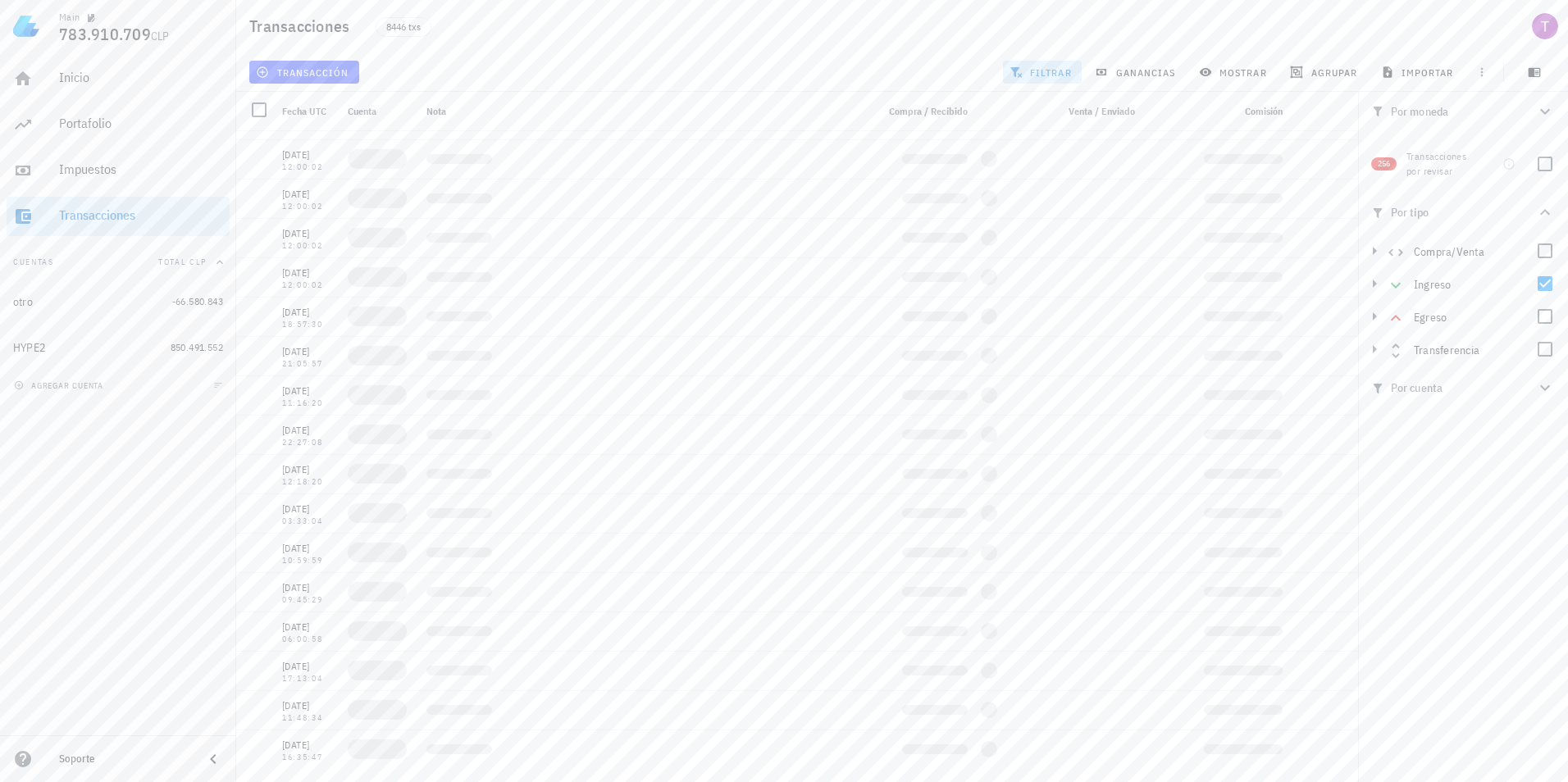 scroll, scrollTop: 5304, scrollLeft: 0, axis: vertical 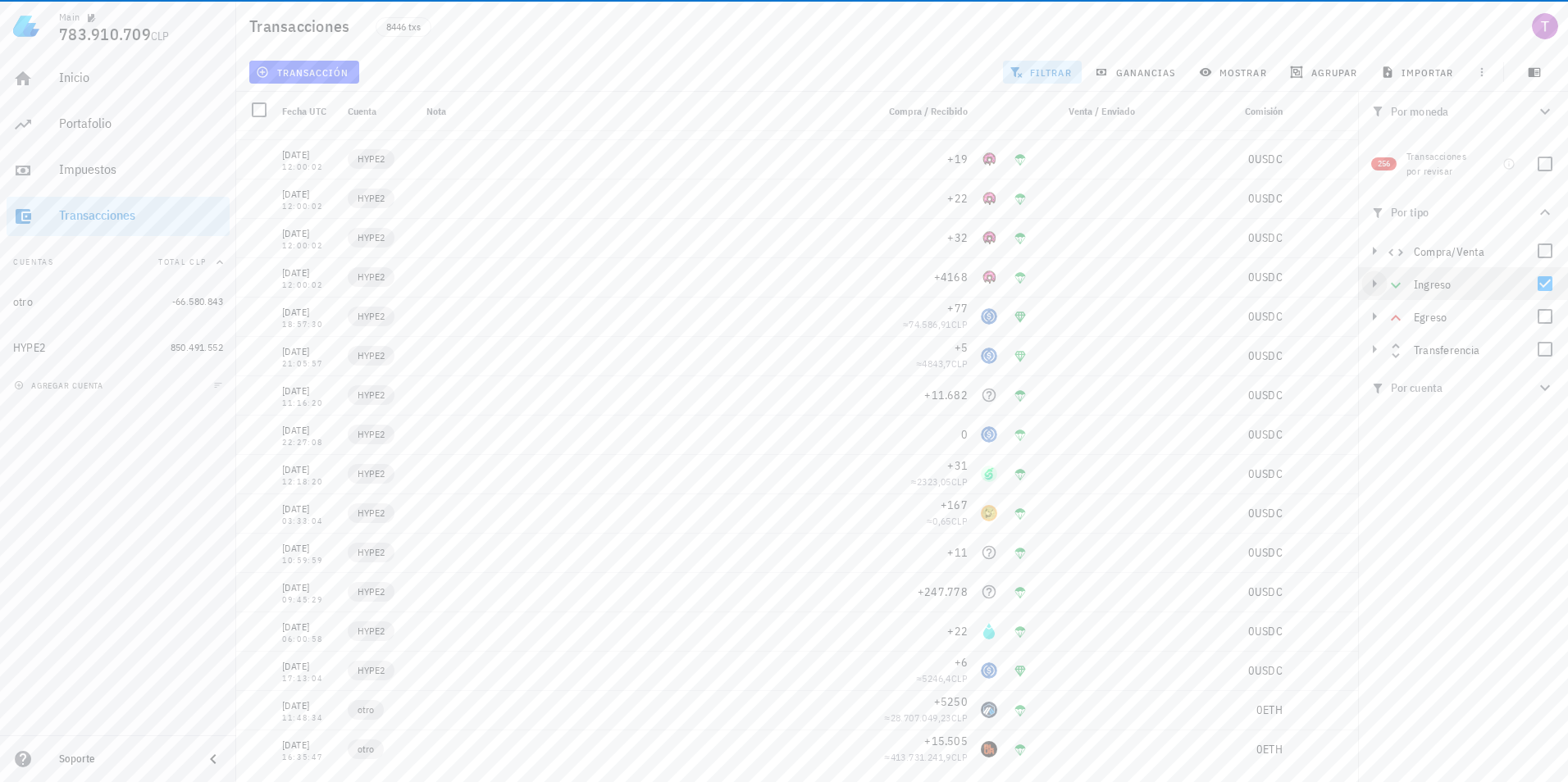 click 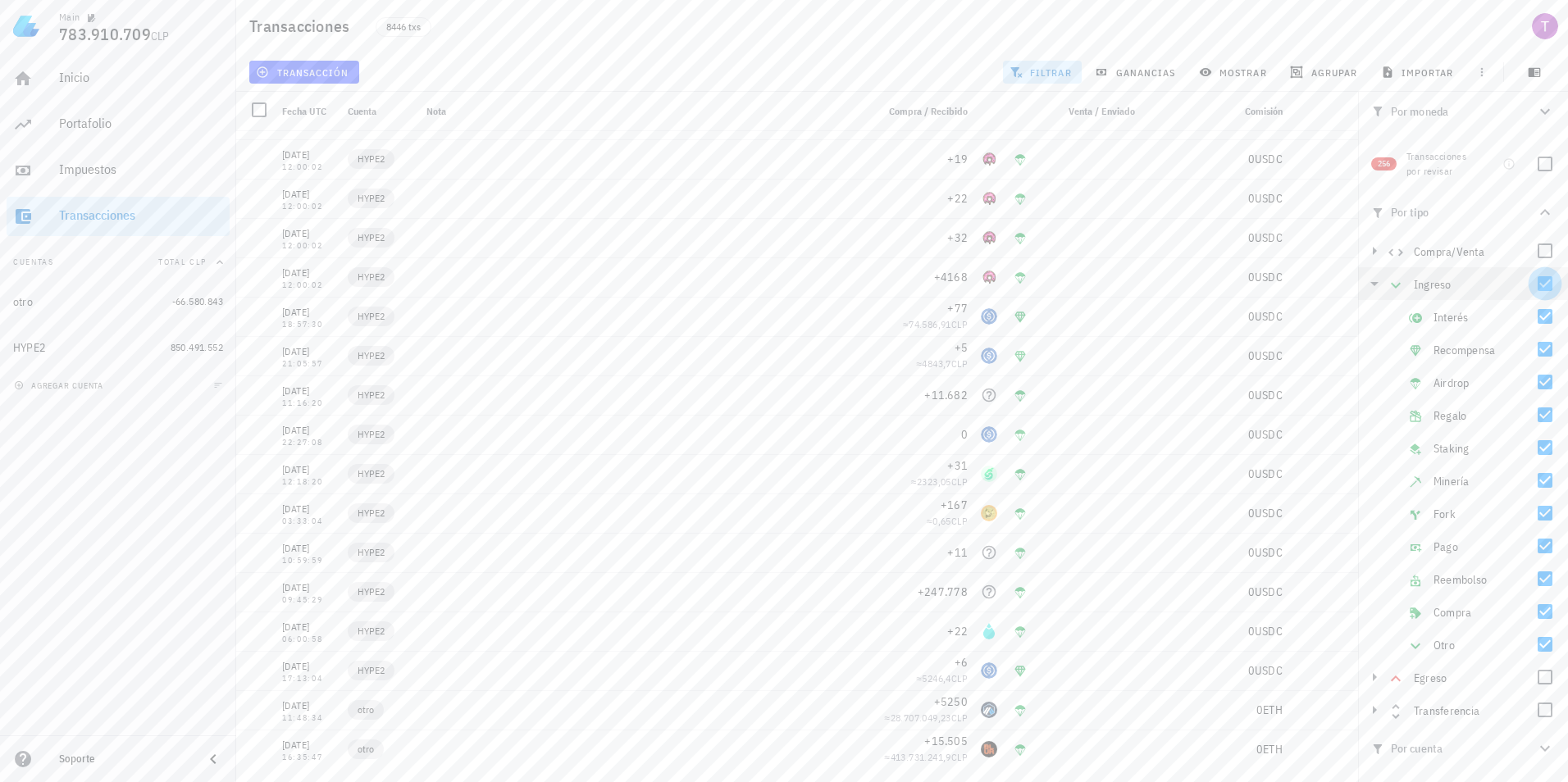 click at bounding box center (1545, 284) 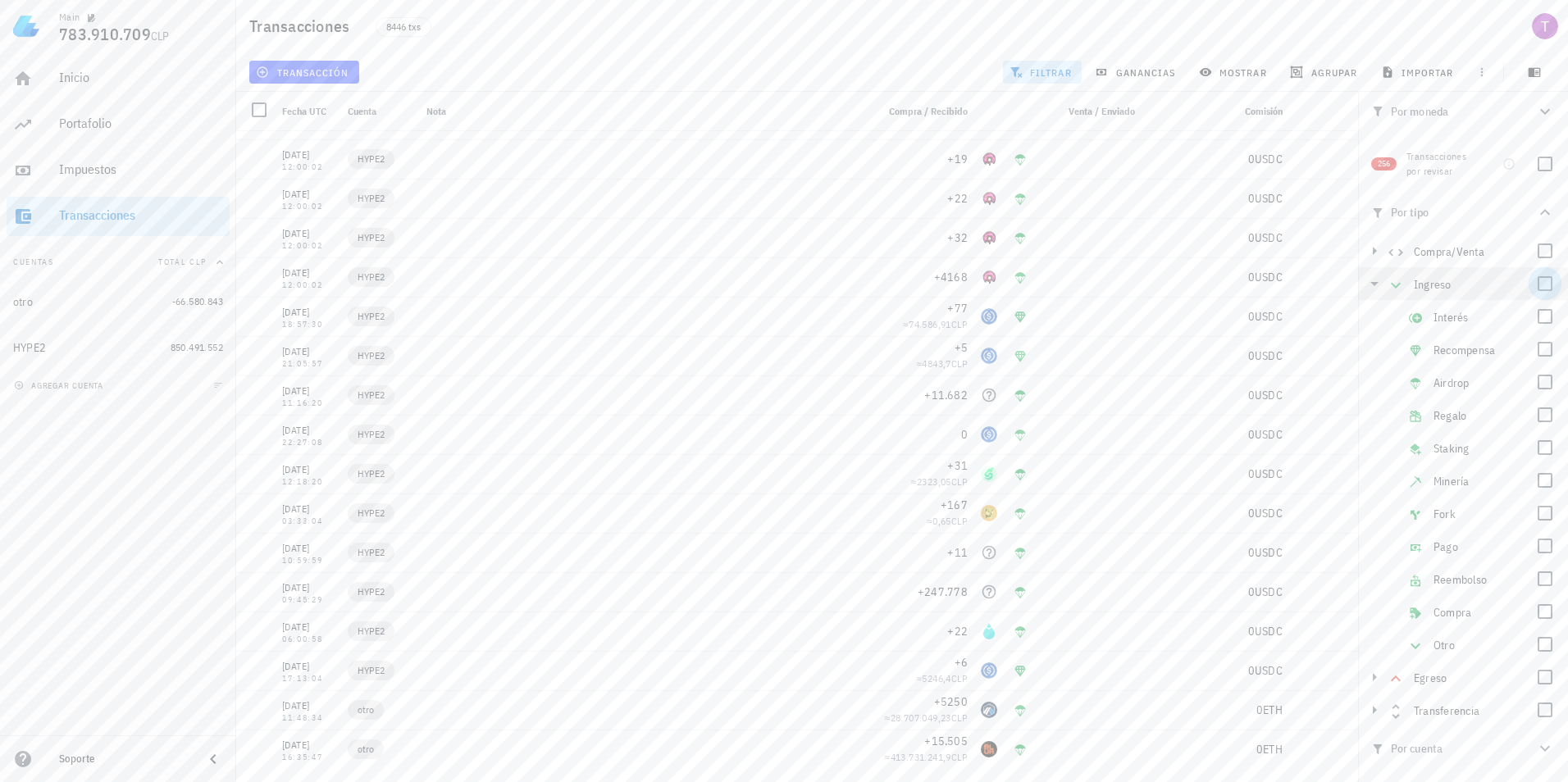 click at bounding box center (1545, 284) 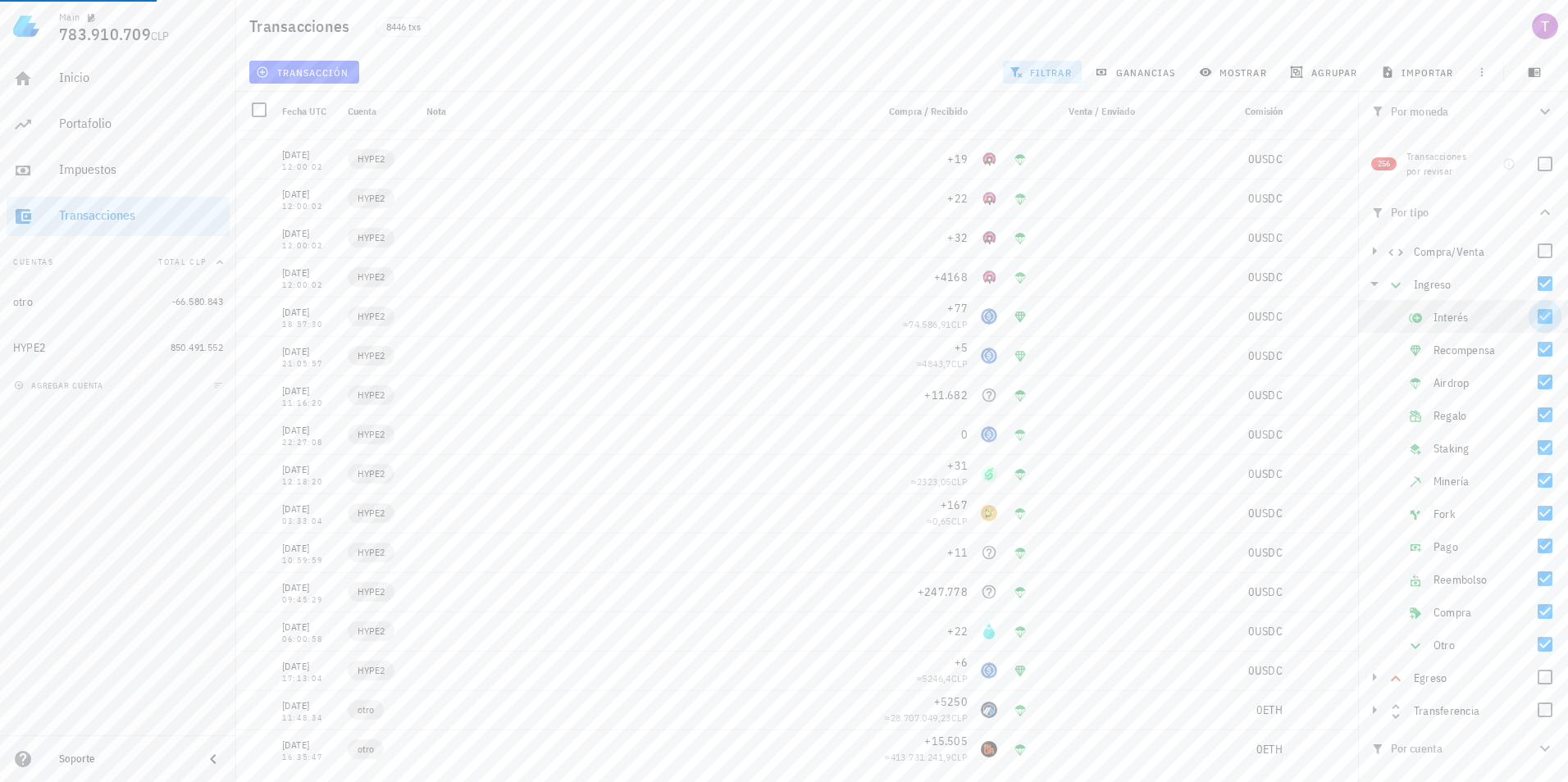 click at bounding box center [1545, 284] 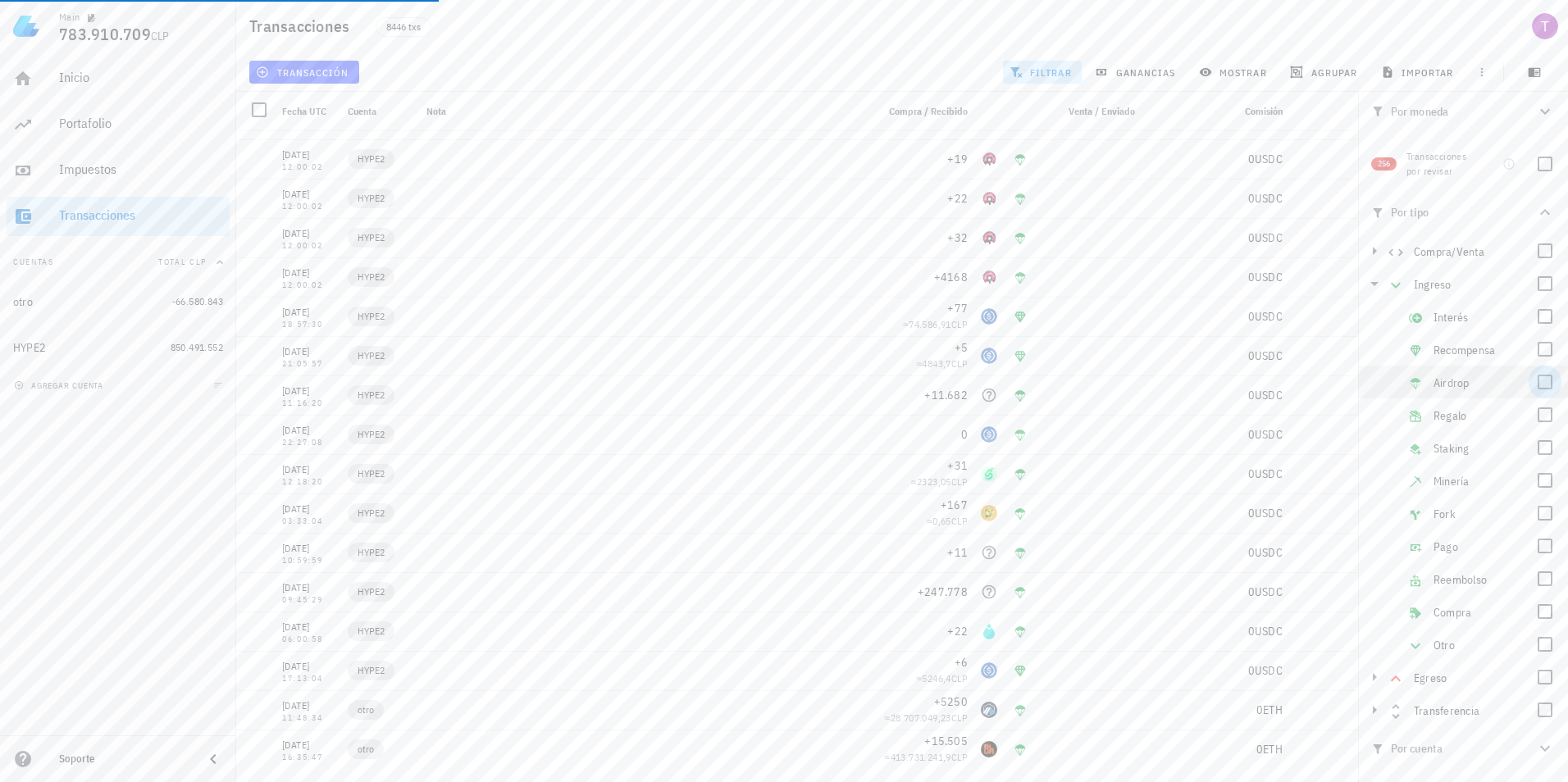 click at bounding box center [1545, 382] 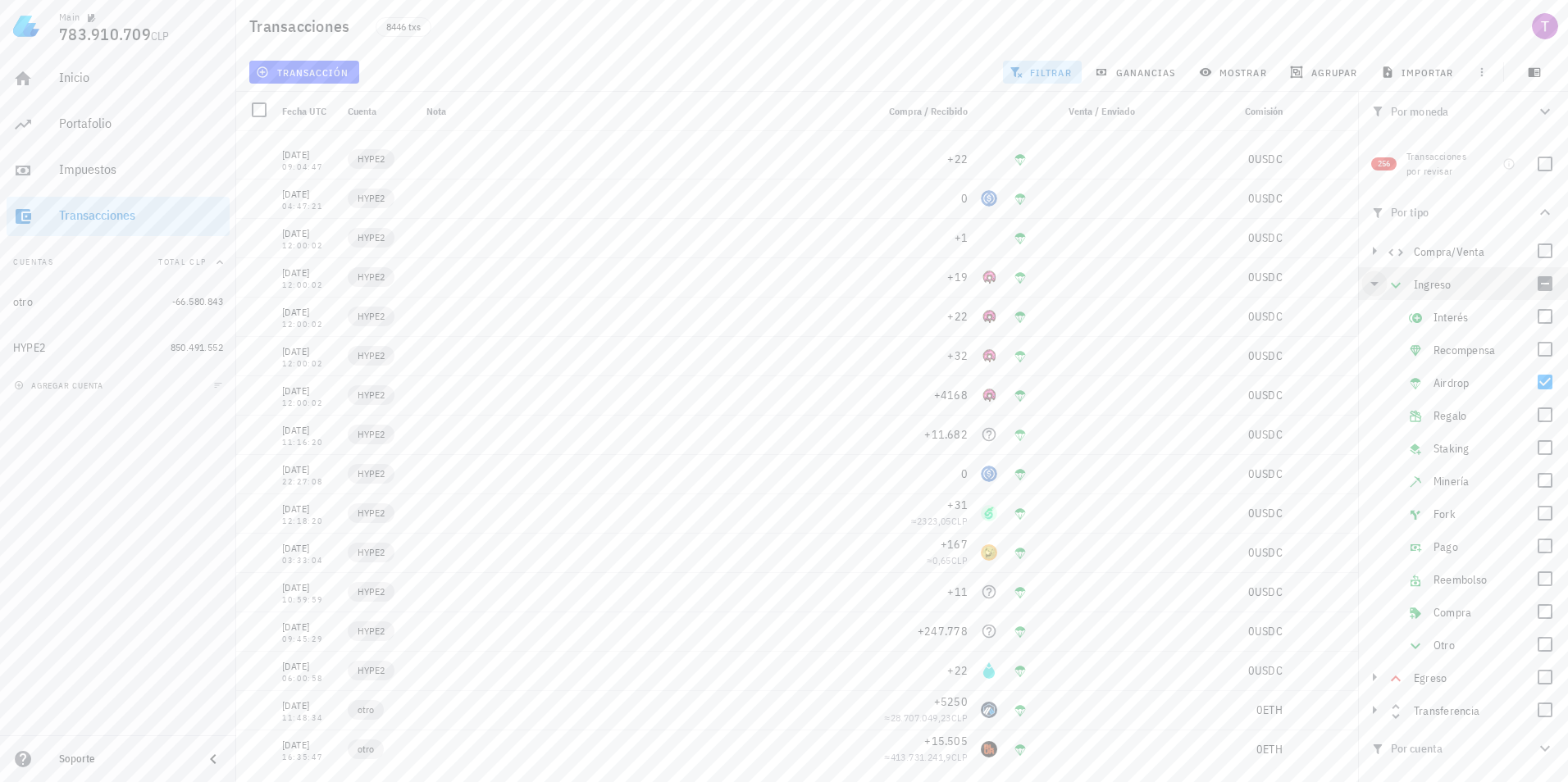 scroll, scrollTop: 2510, scrollLeft: 0, axis: vertical 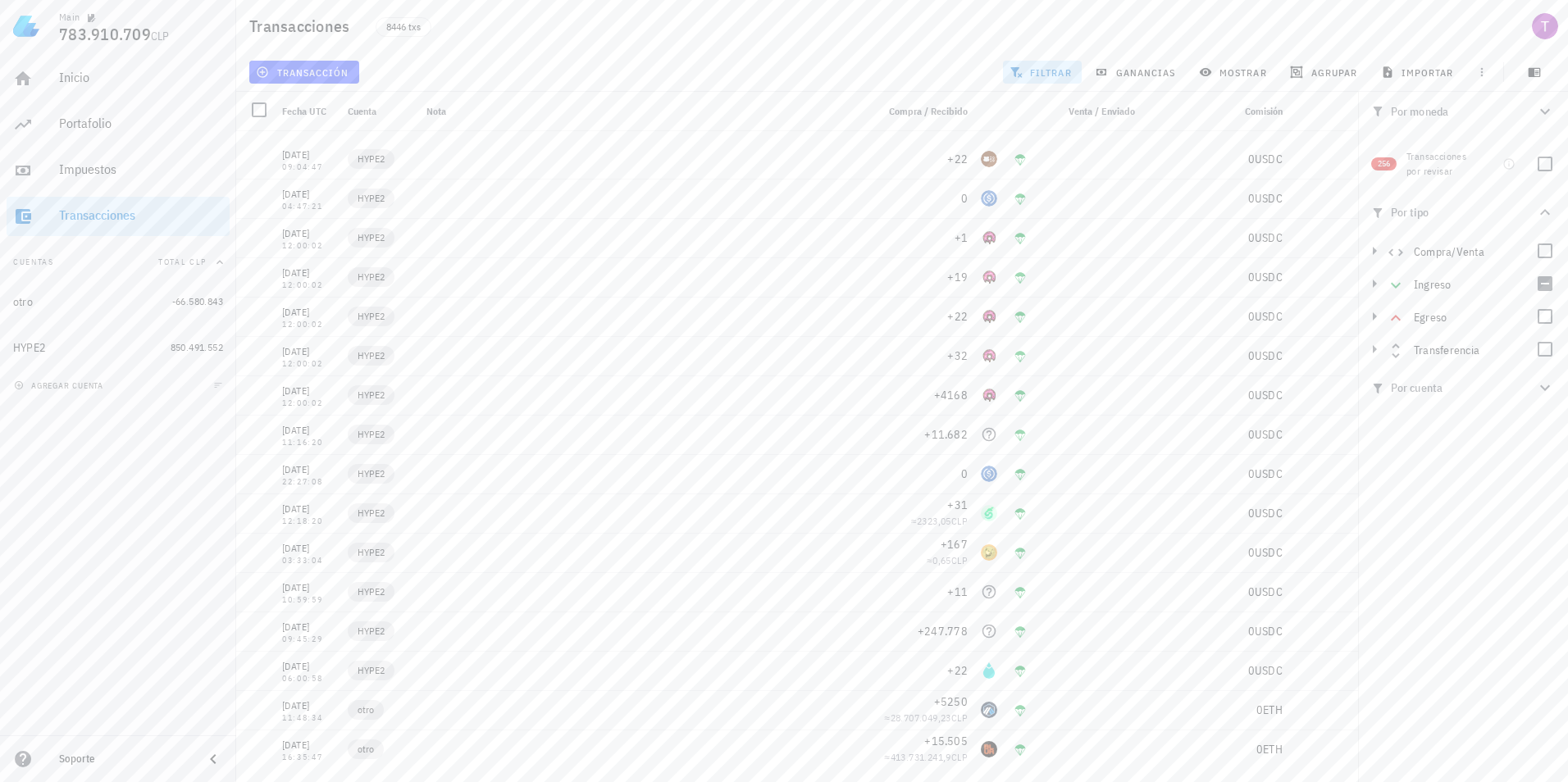 click 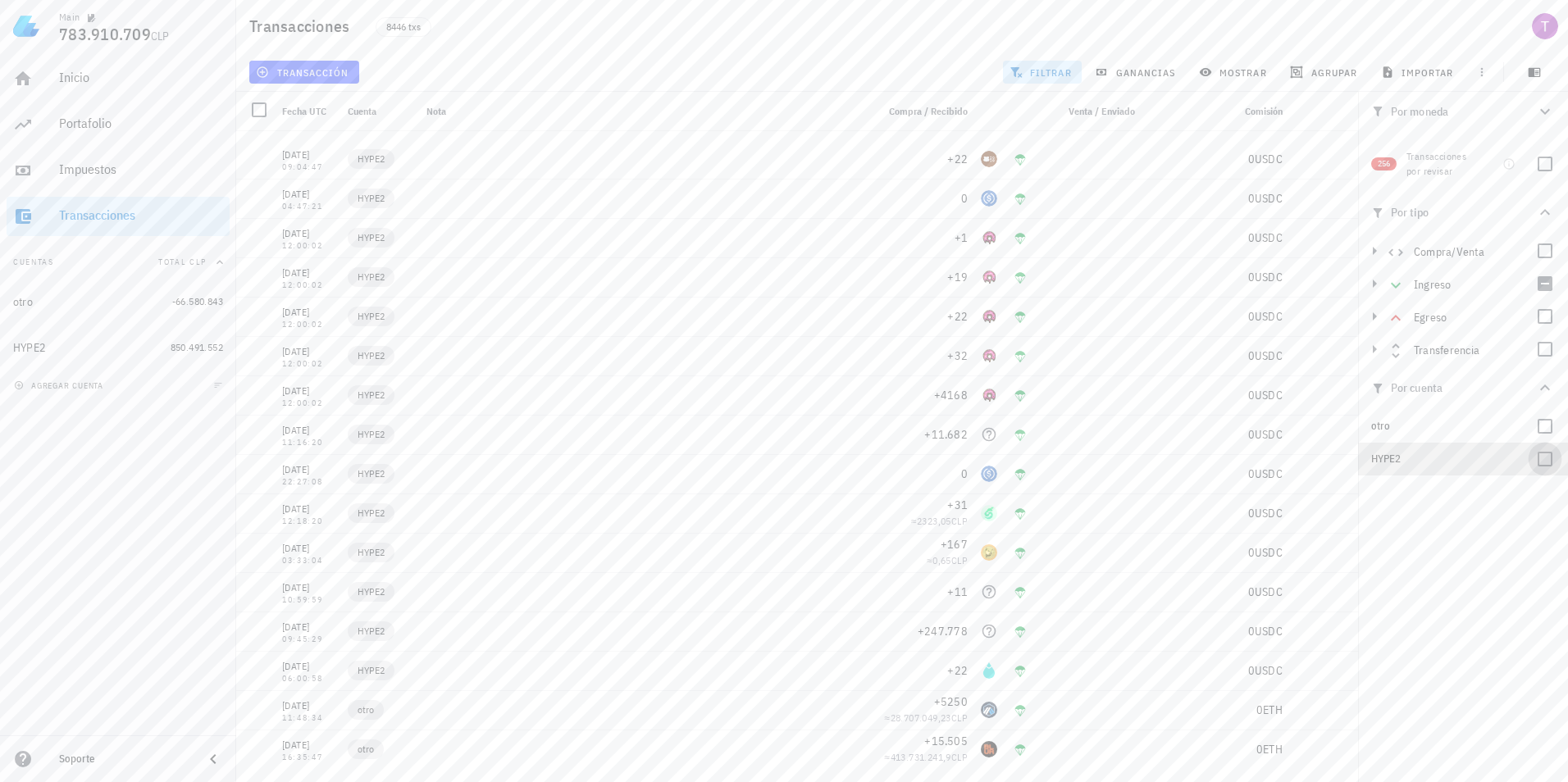 click at bounding box center [1545, 459] 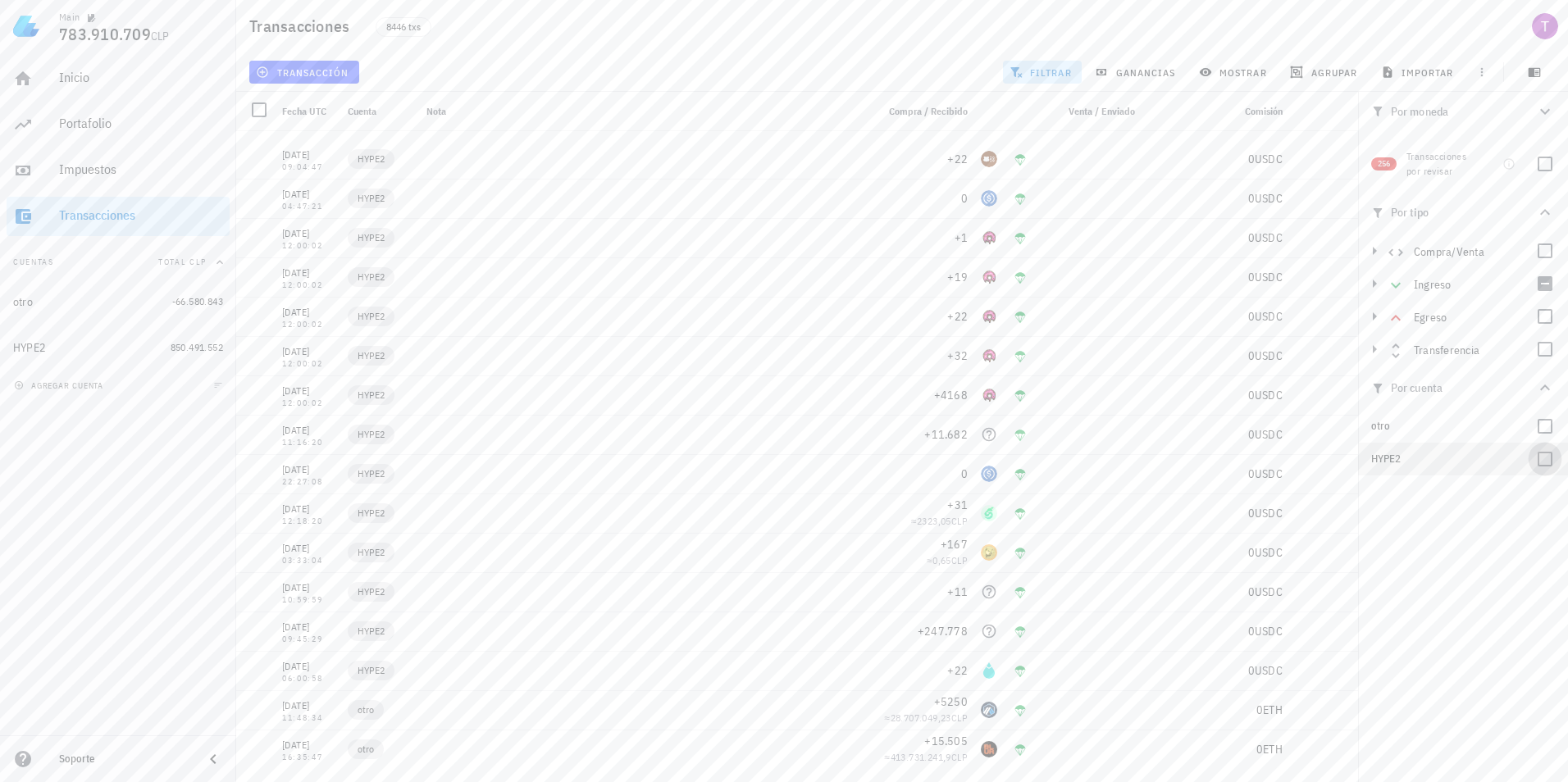 checkbox on "true" 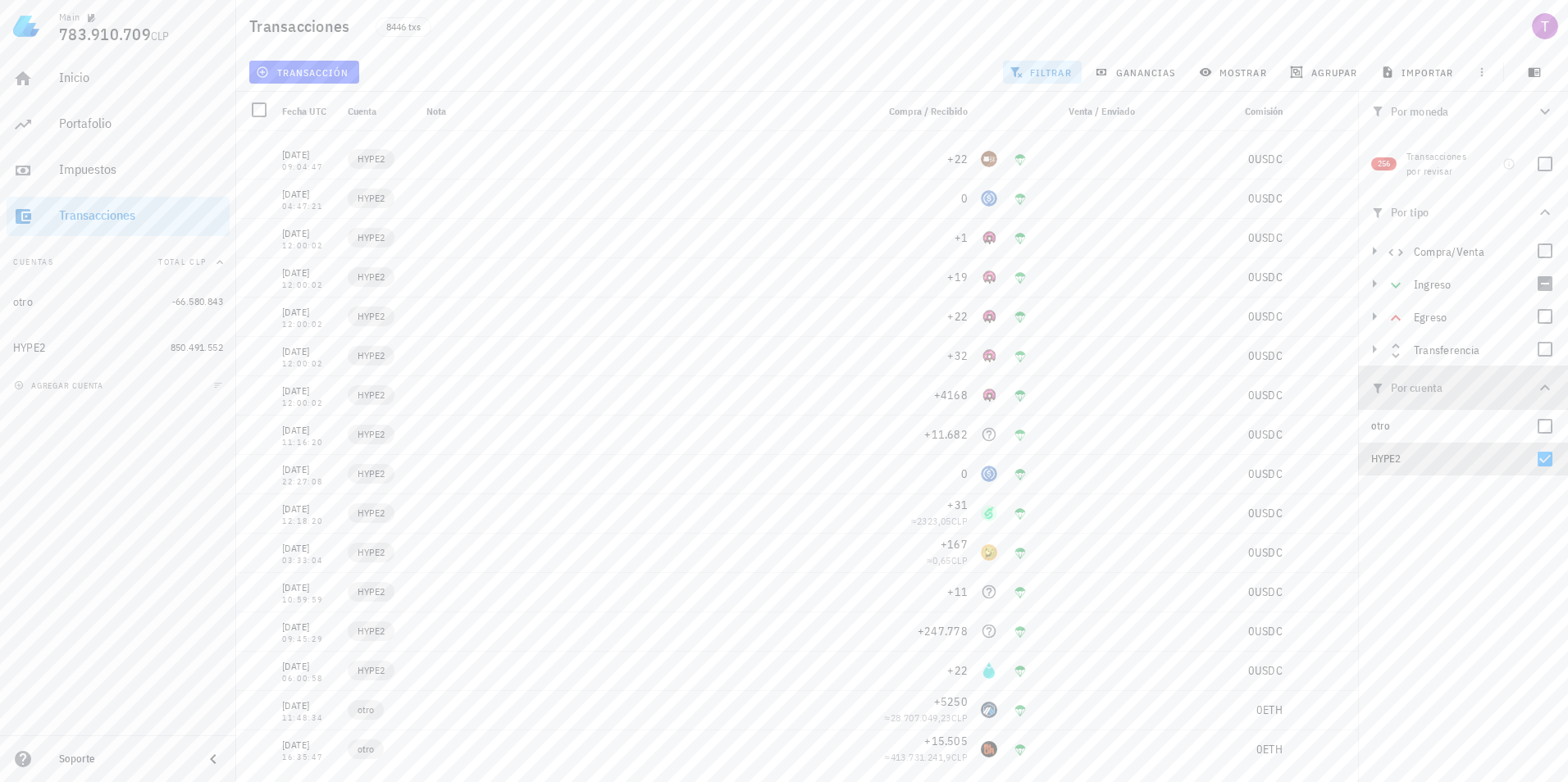 click 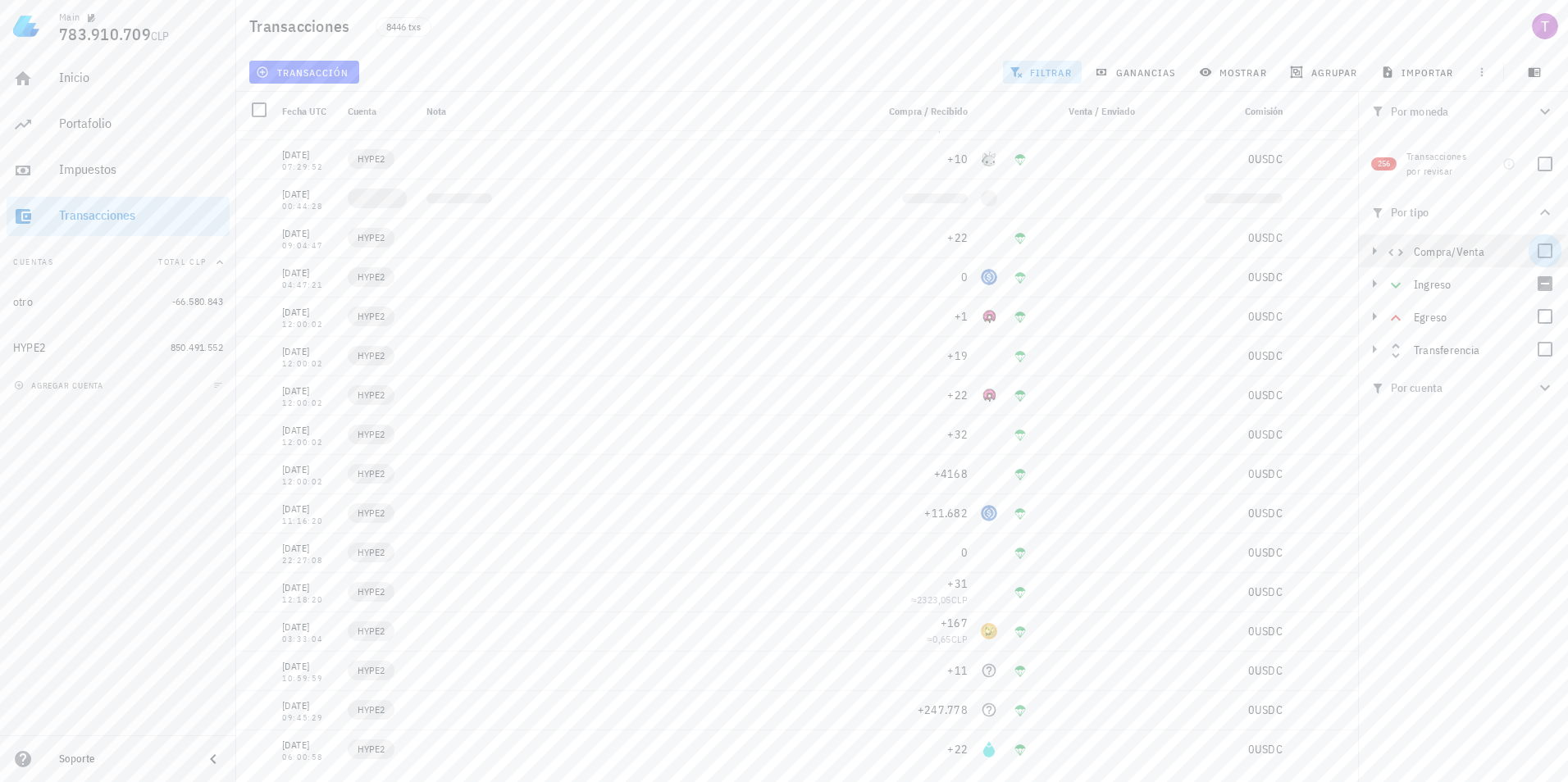 scroll, scrollTop: 2431, scrollLeft: 0, axis: vertical 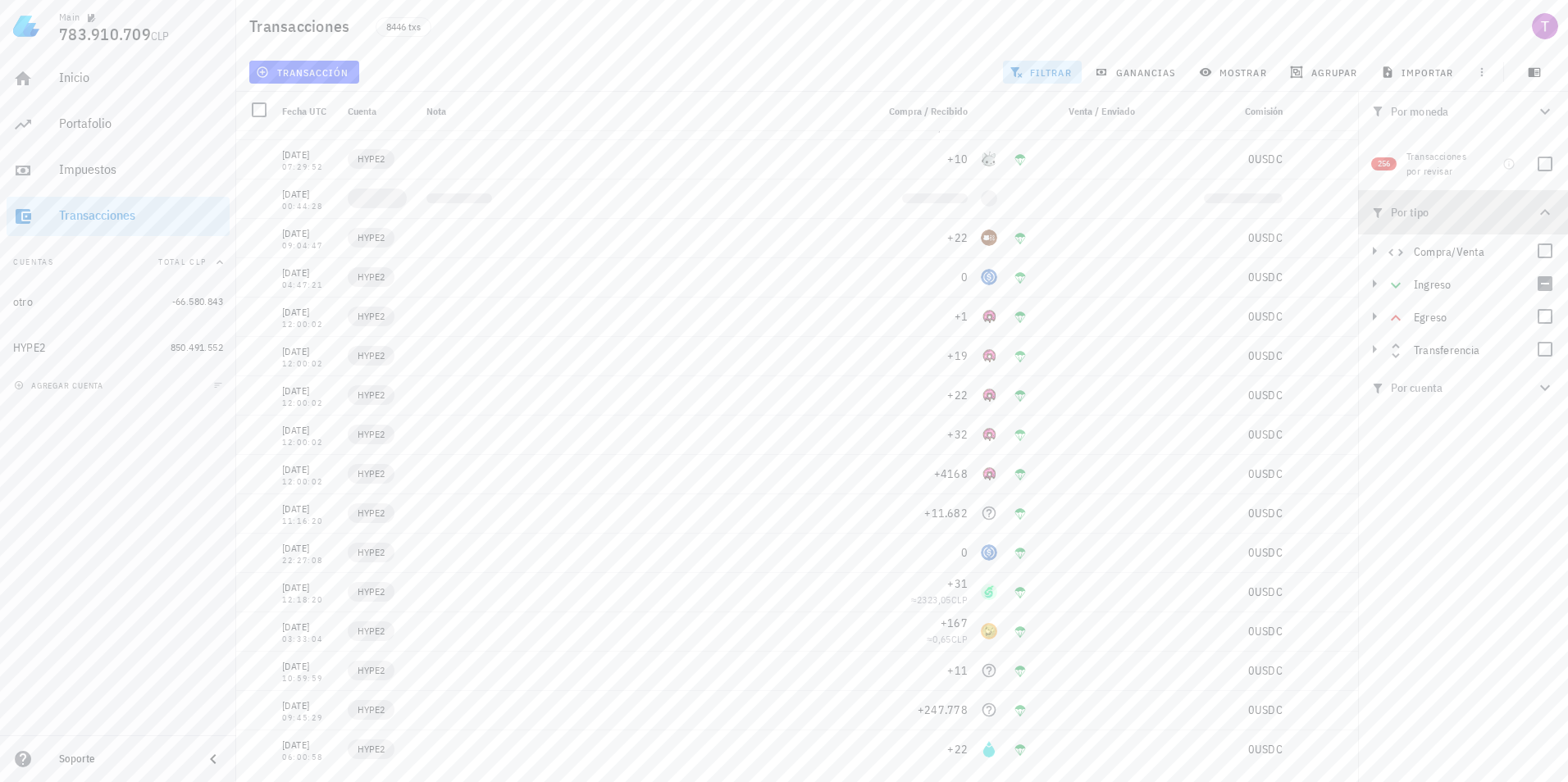 click 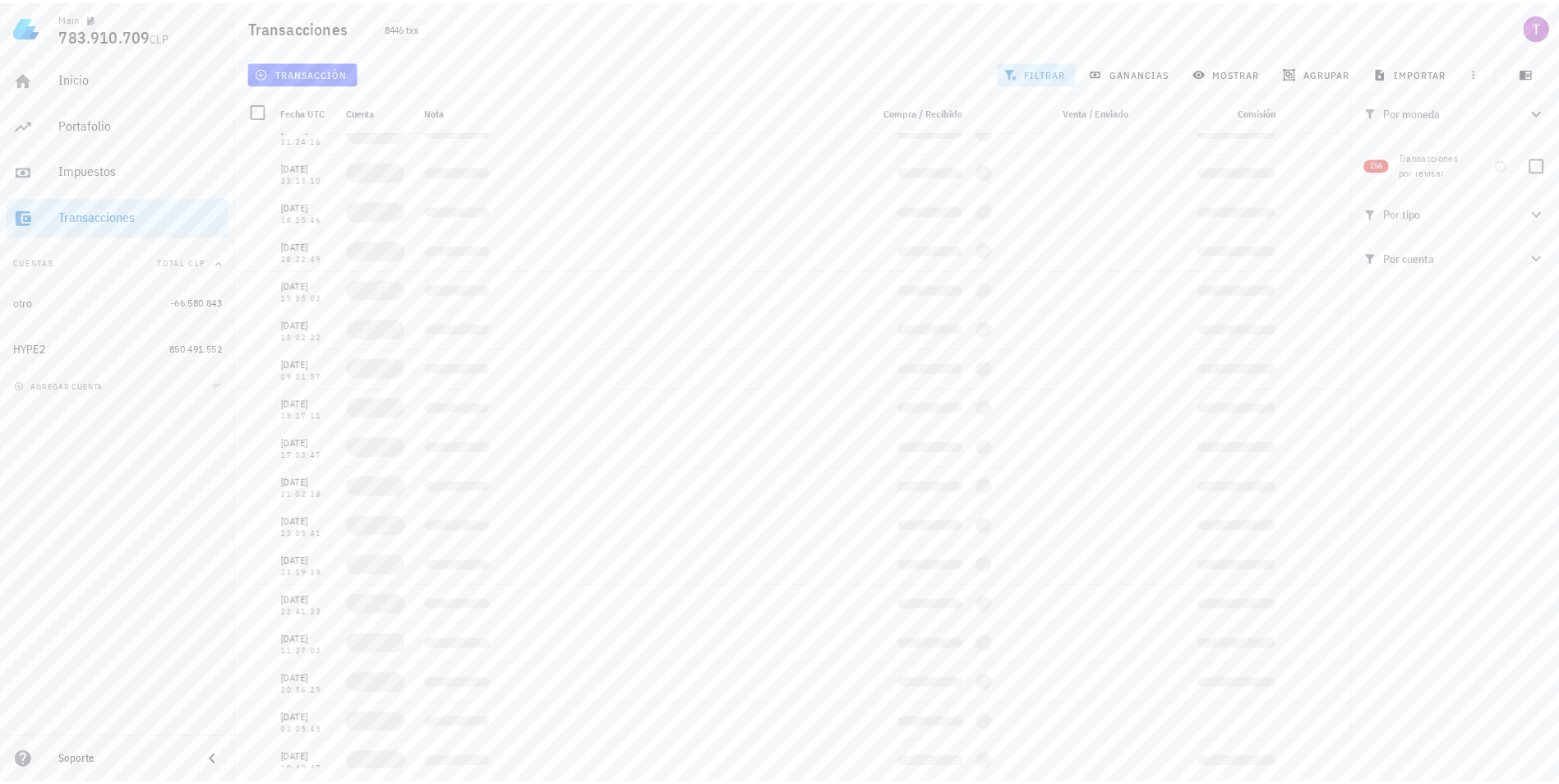 scroll, scrollTop: 0, scrollLeft: 0, axis: both 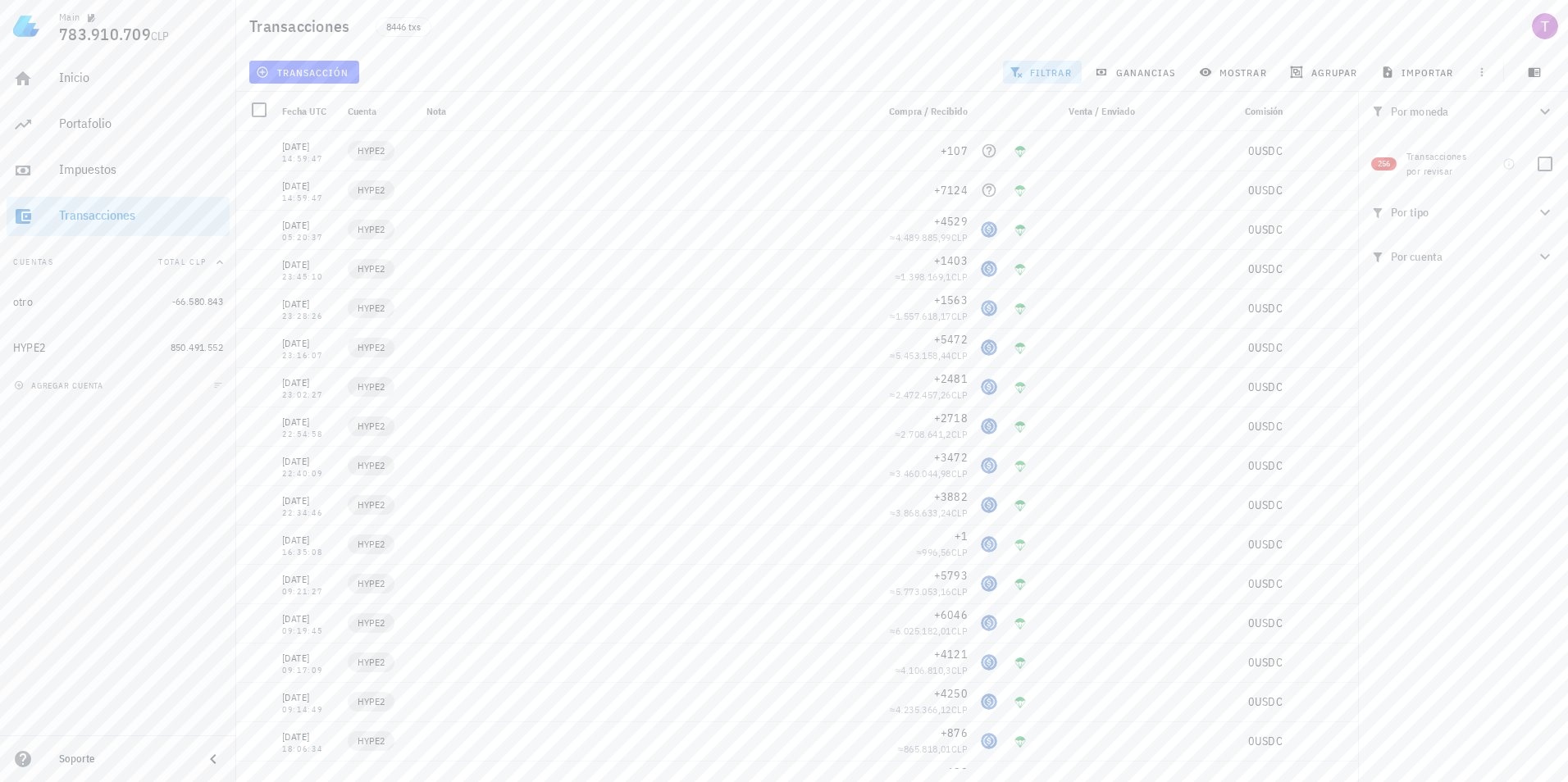 click on "Fecha UTC" at bounding box center [308, 111] 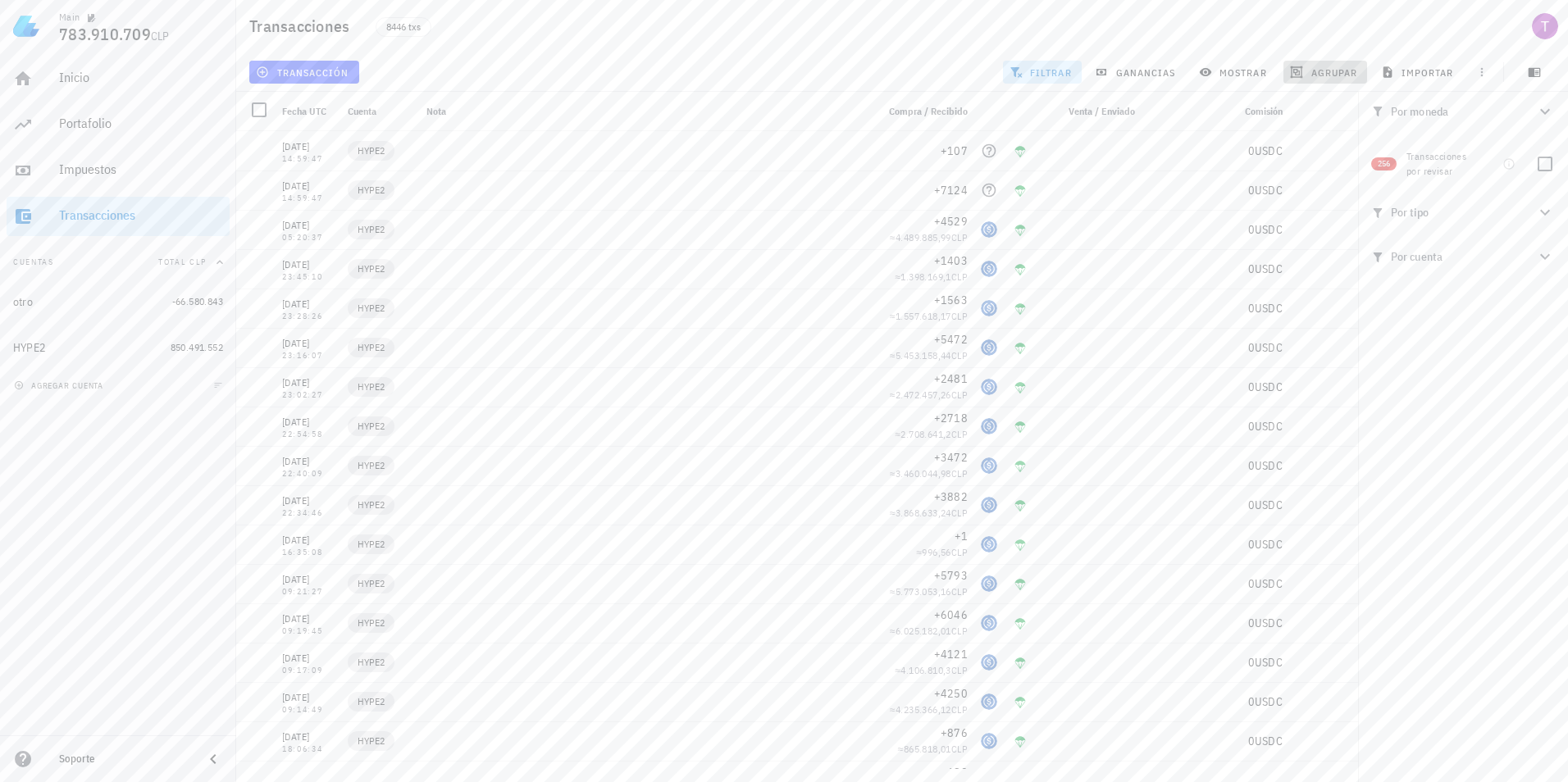 click on "agrupar" at bounding box center (1325, 72) 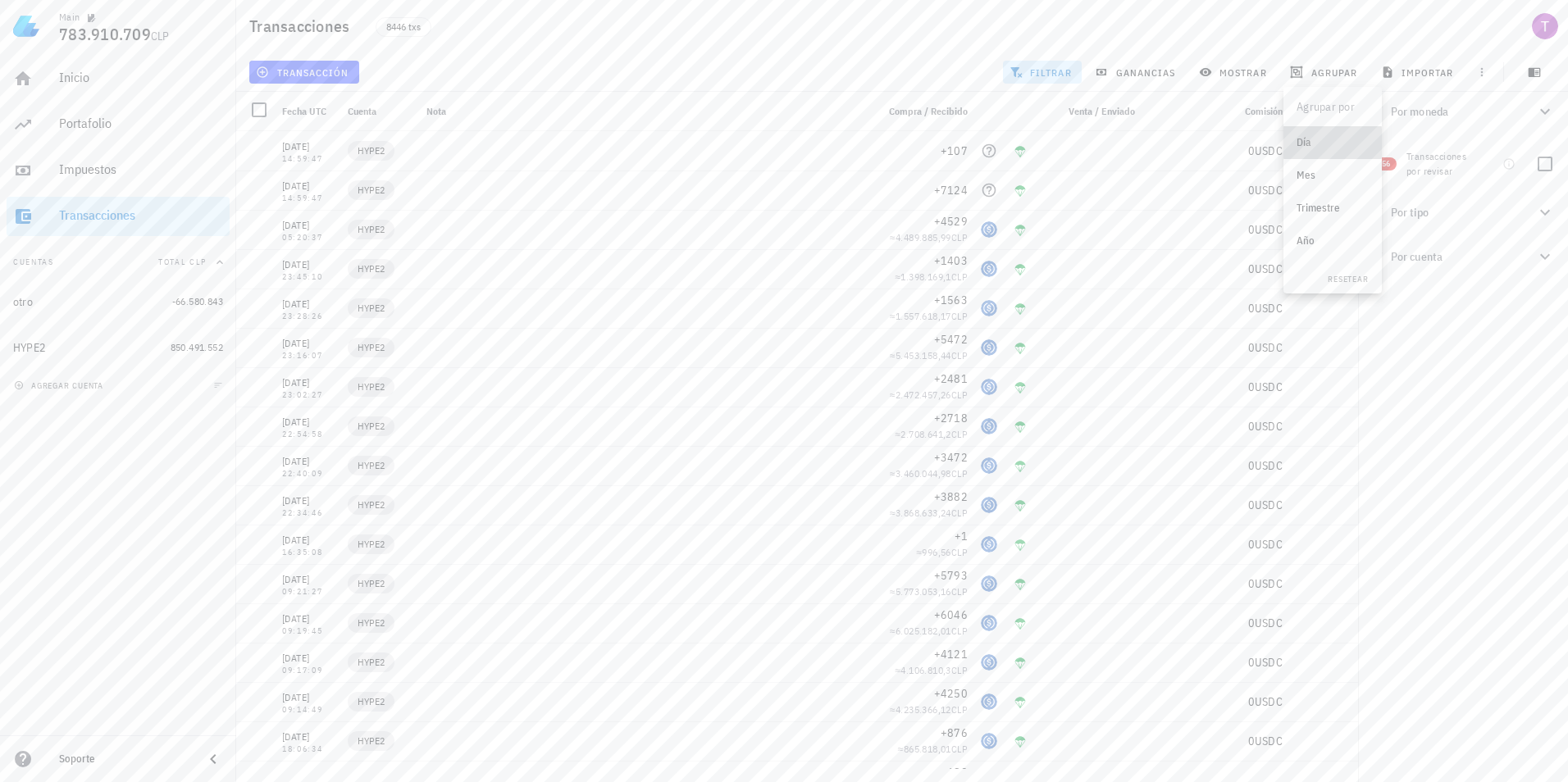 click on "Día" at bounding box center [1333, 143] 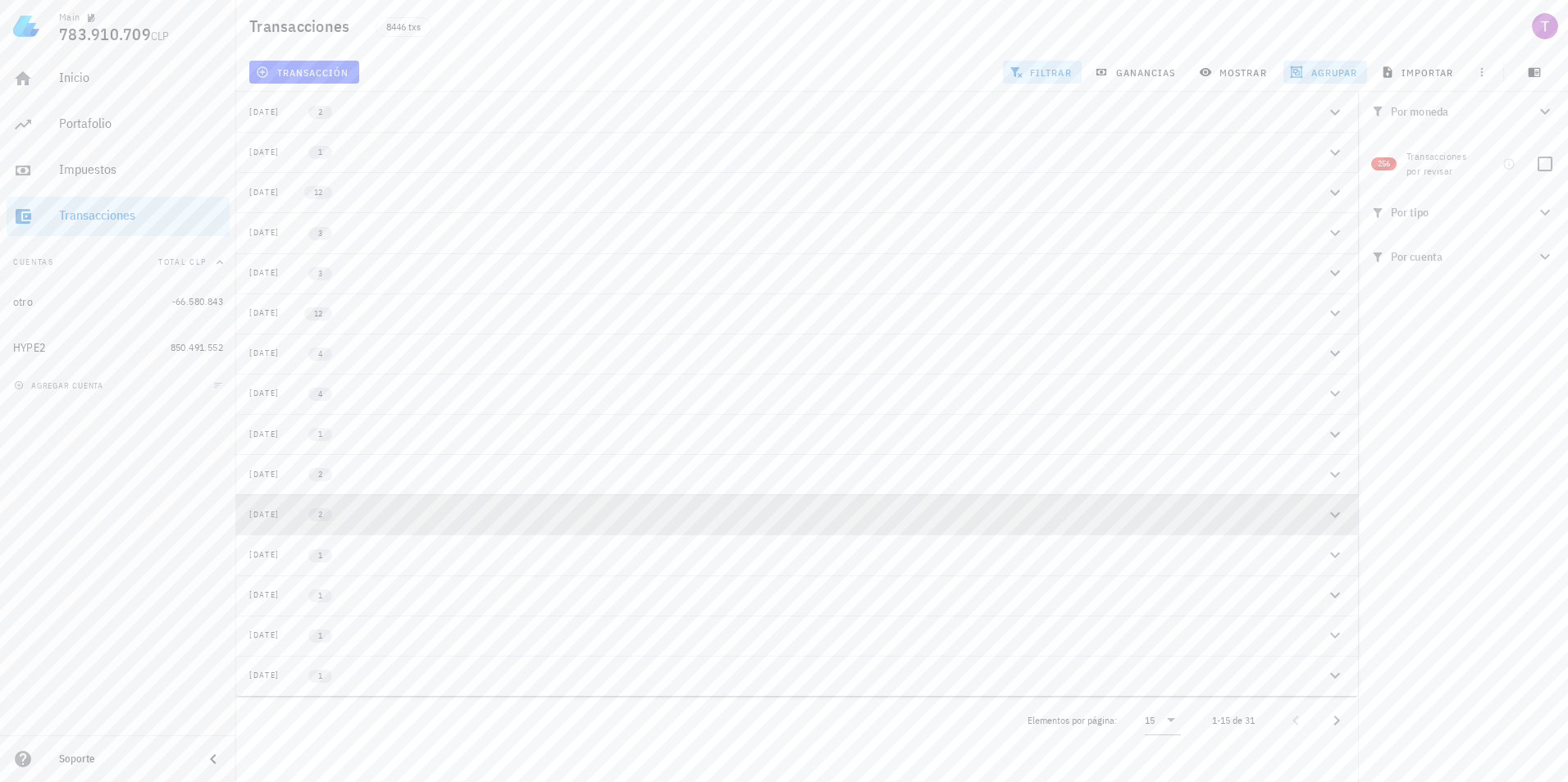 click on "2024-11-29" at bounding box center [264, 515] 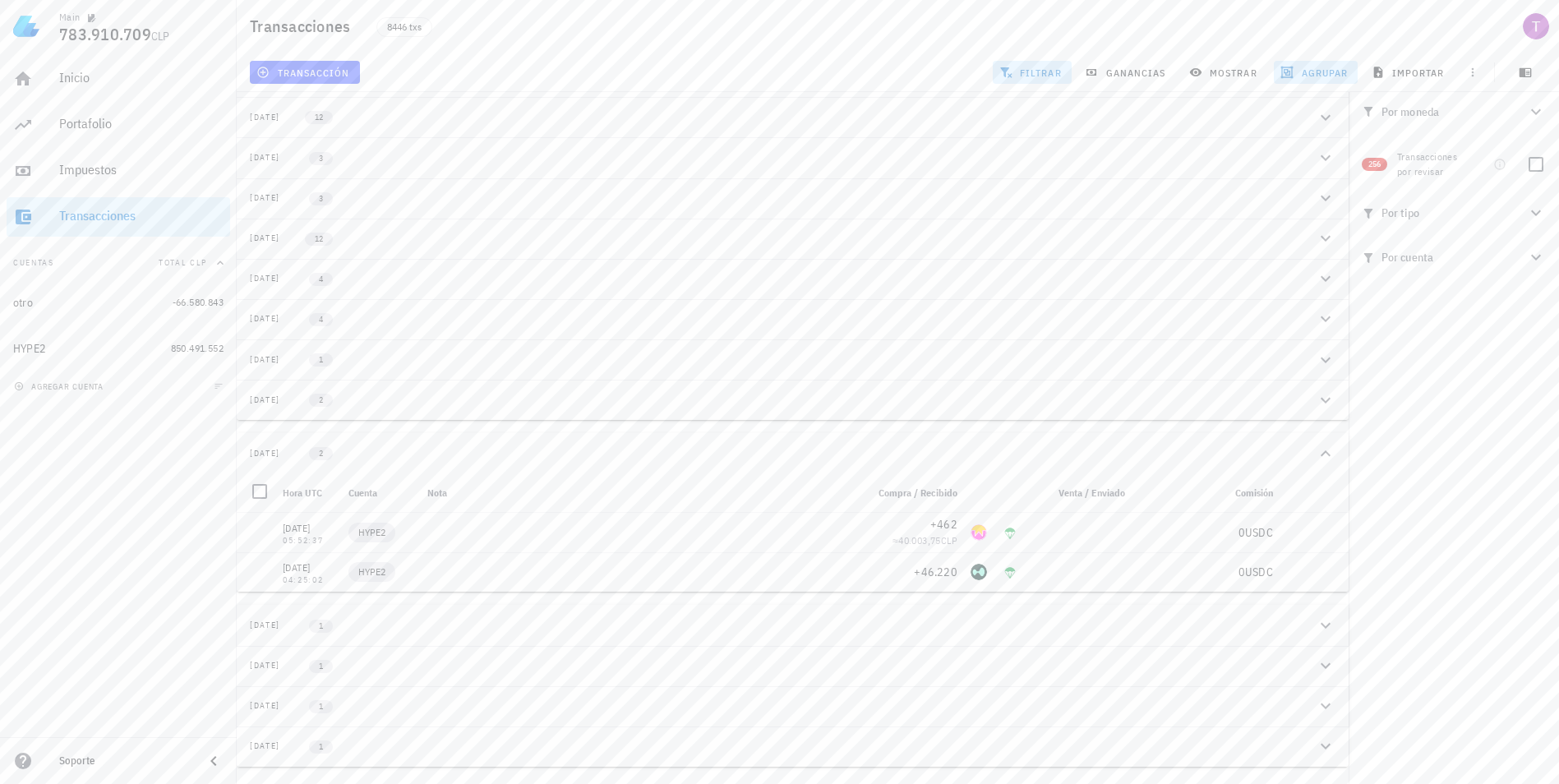 scroll, scrollTop: 82, scrollLeft: 0, axis: vertical 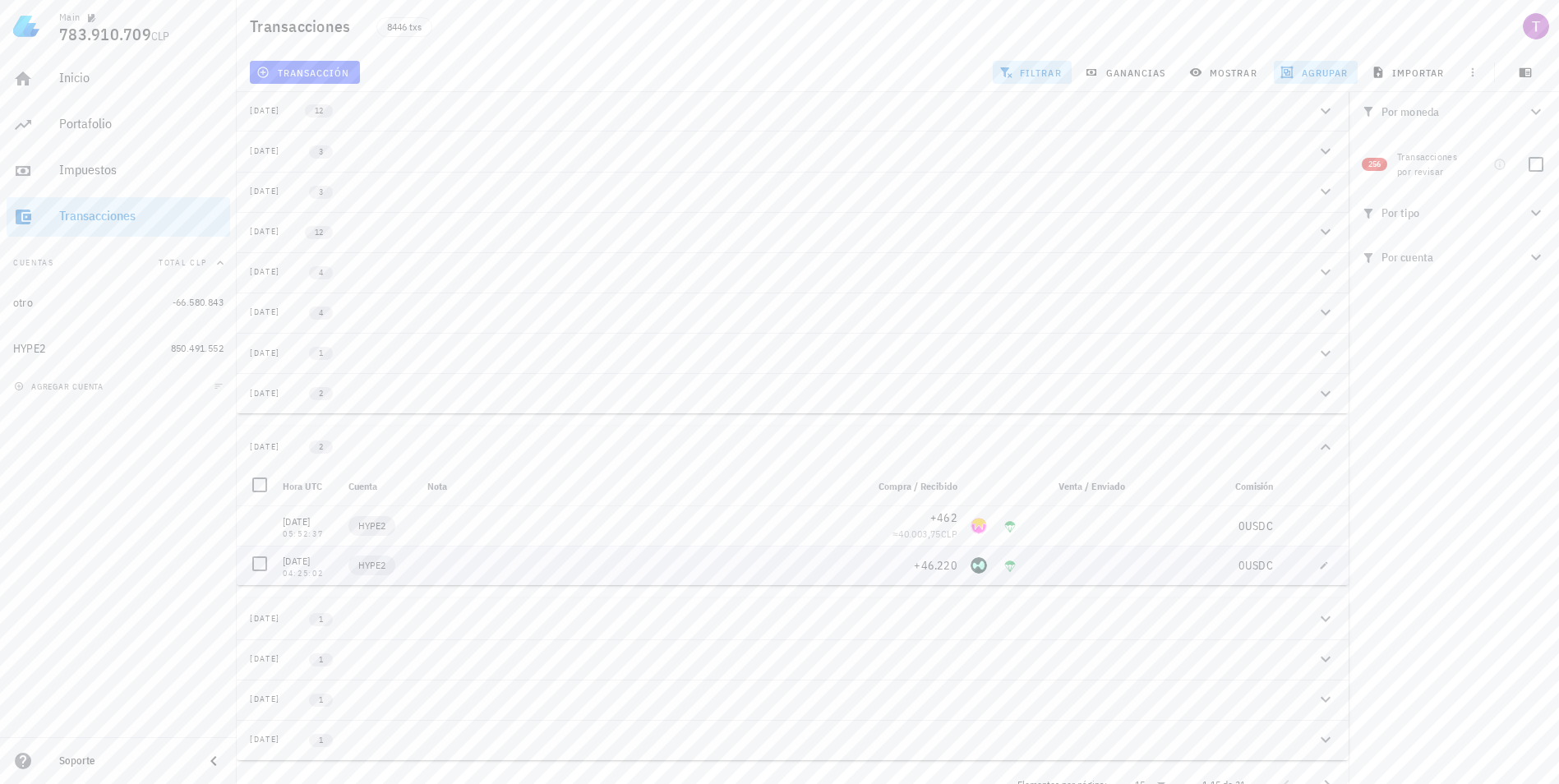 click at bounding box center [639, 565] 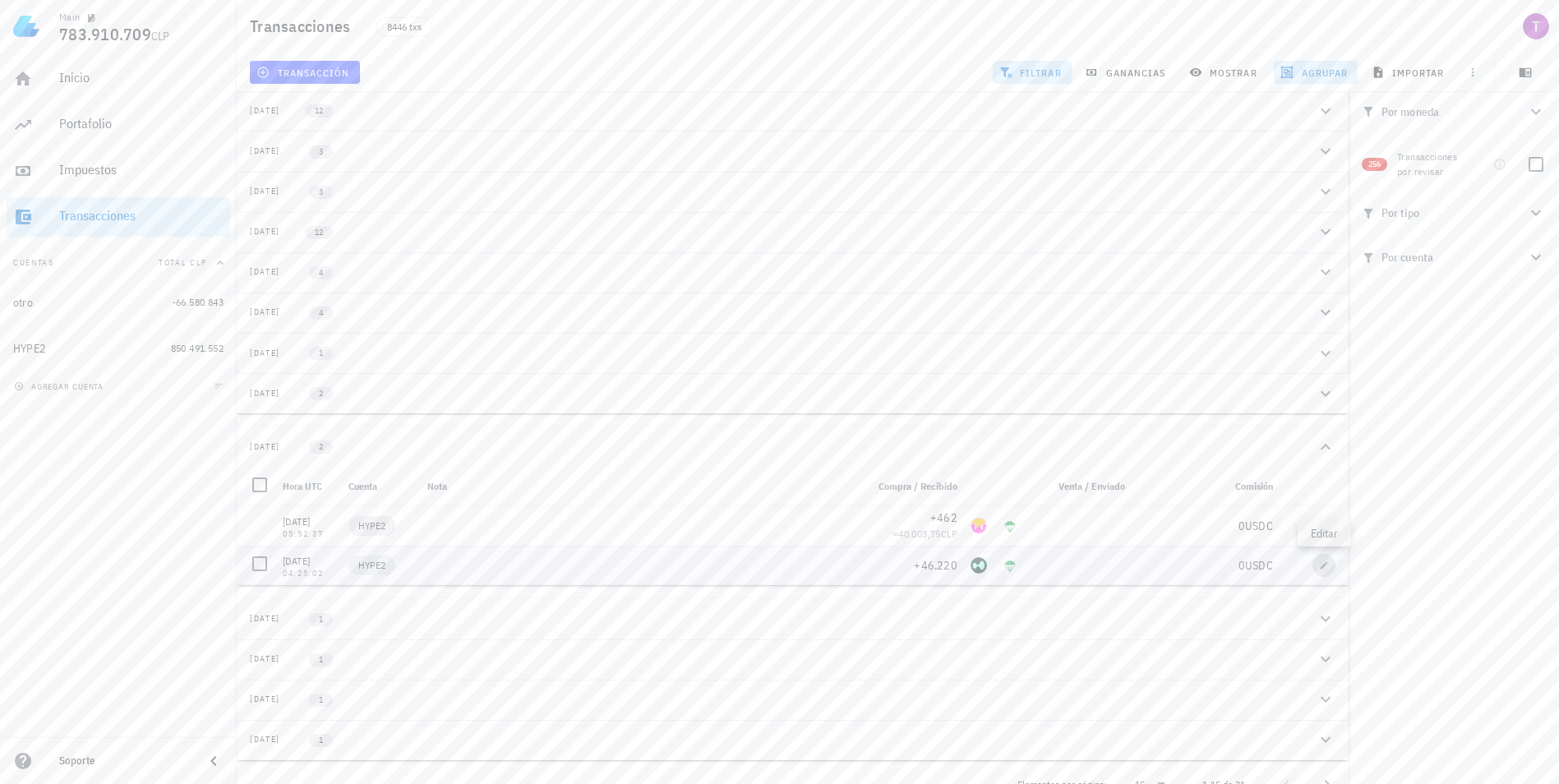 click 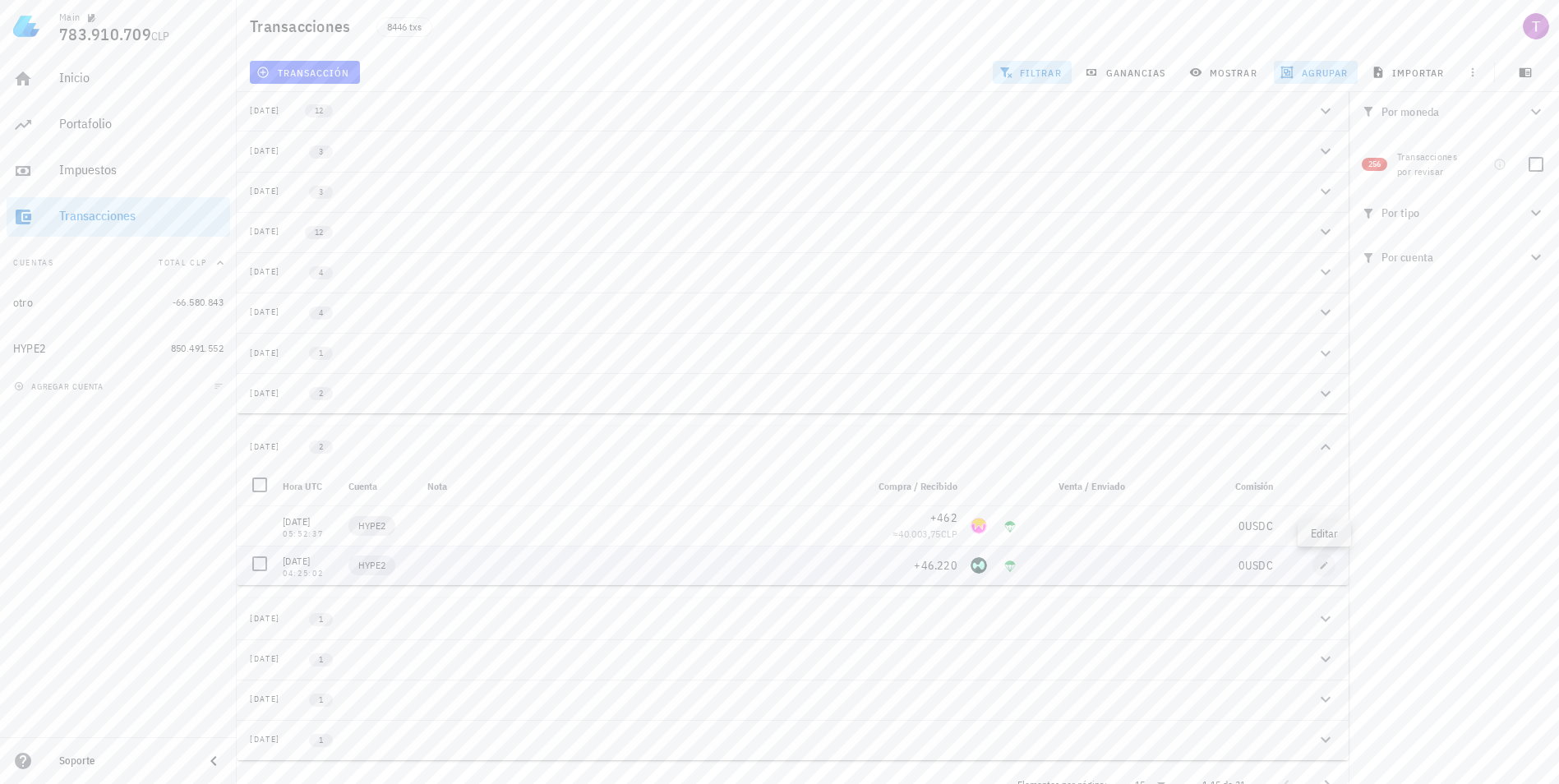 type on "2024-11-29" 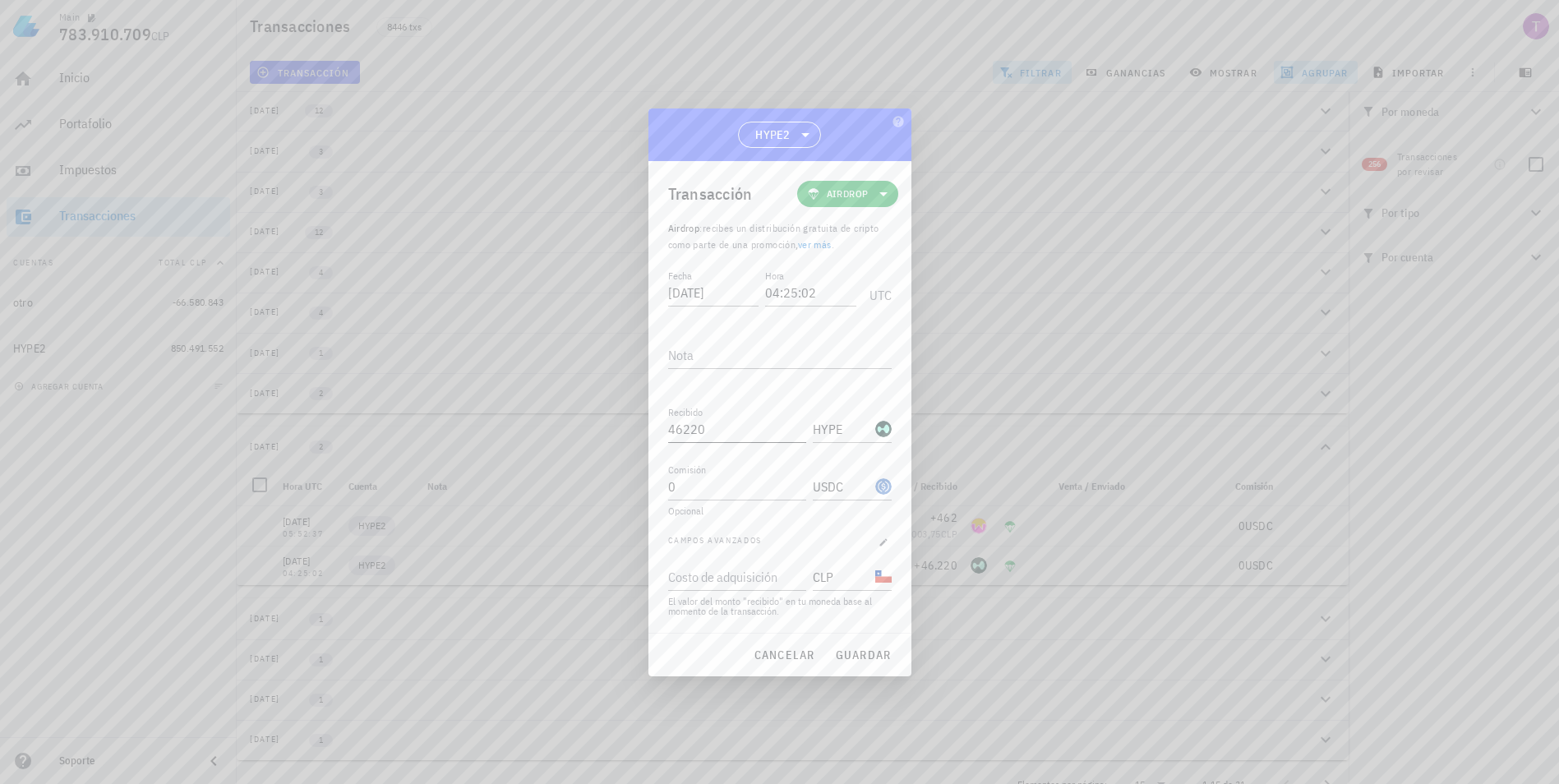 click on "46220" at bounding box center [737, 429] 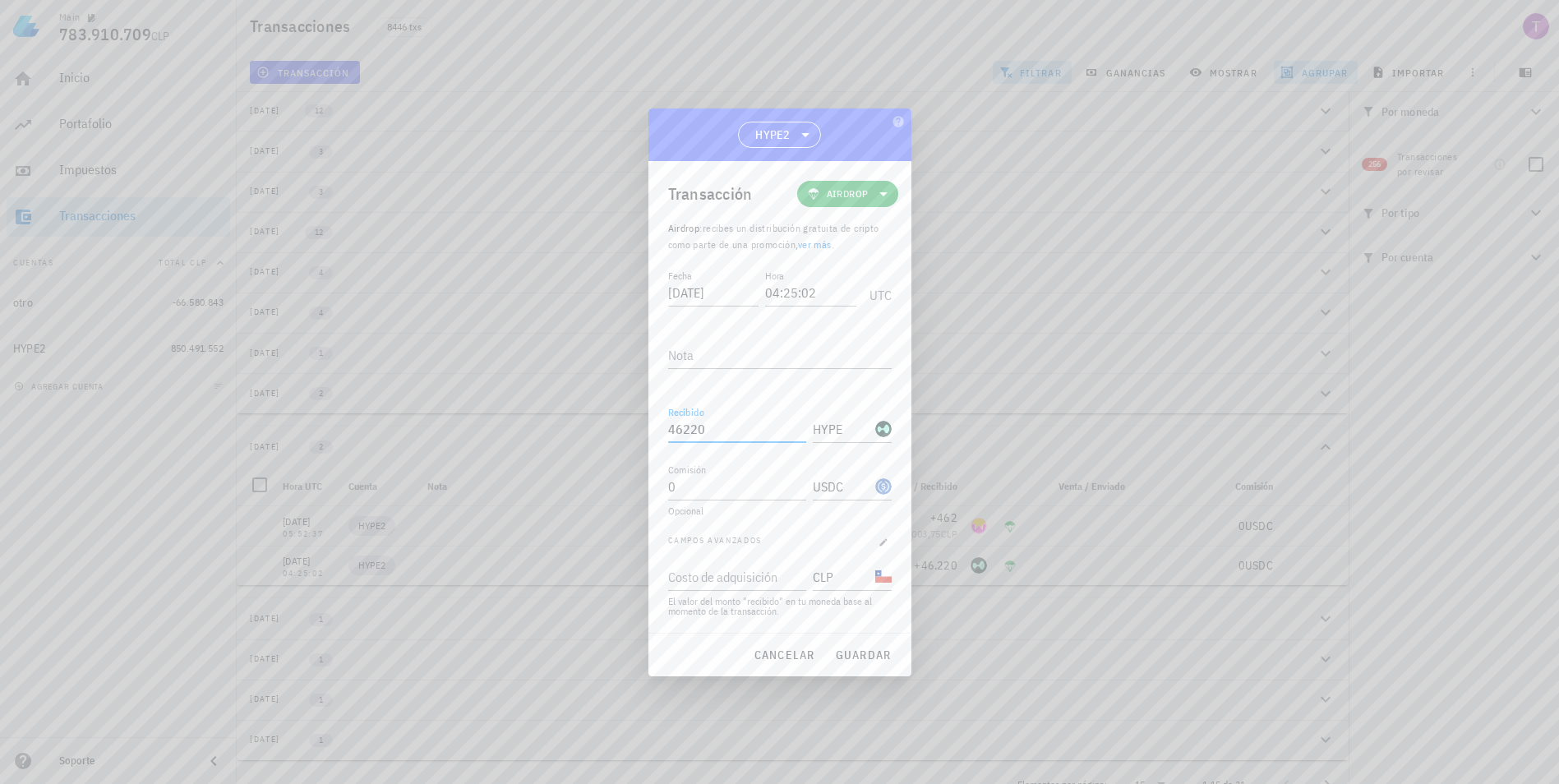 type on "46.220" 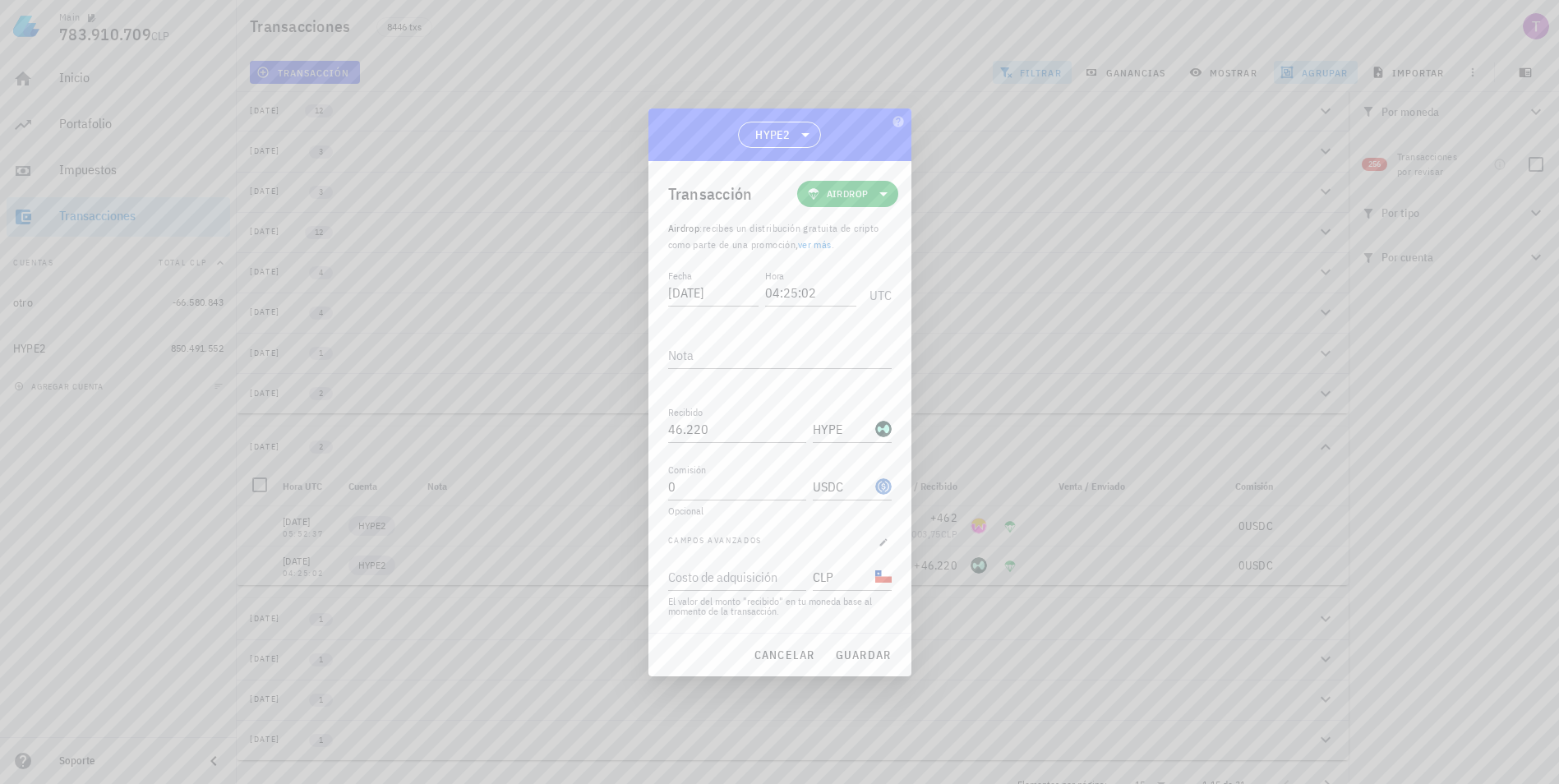 click at bounding box center [779, 392] 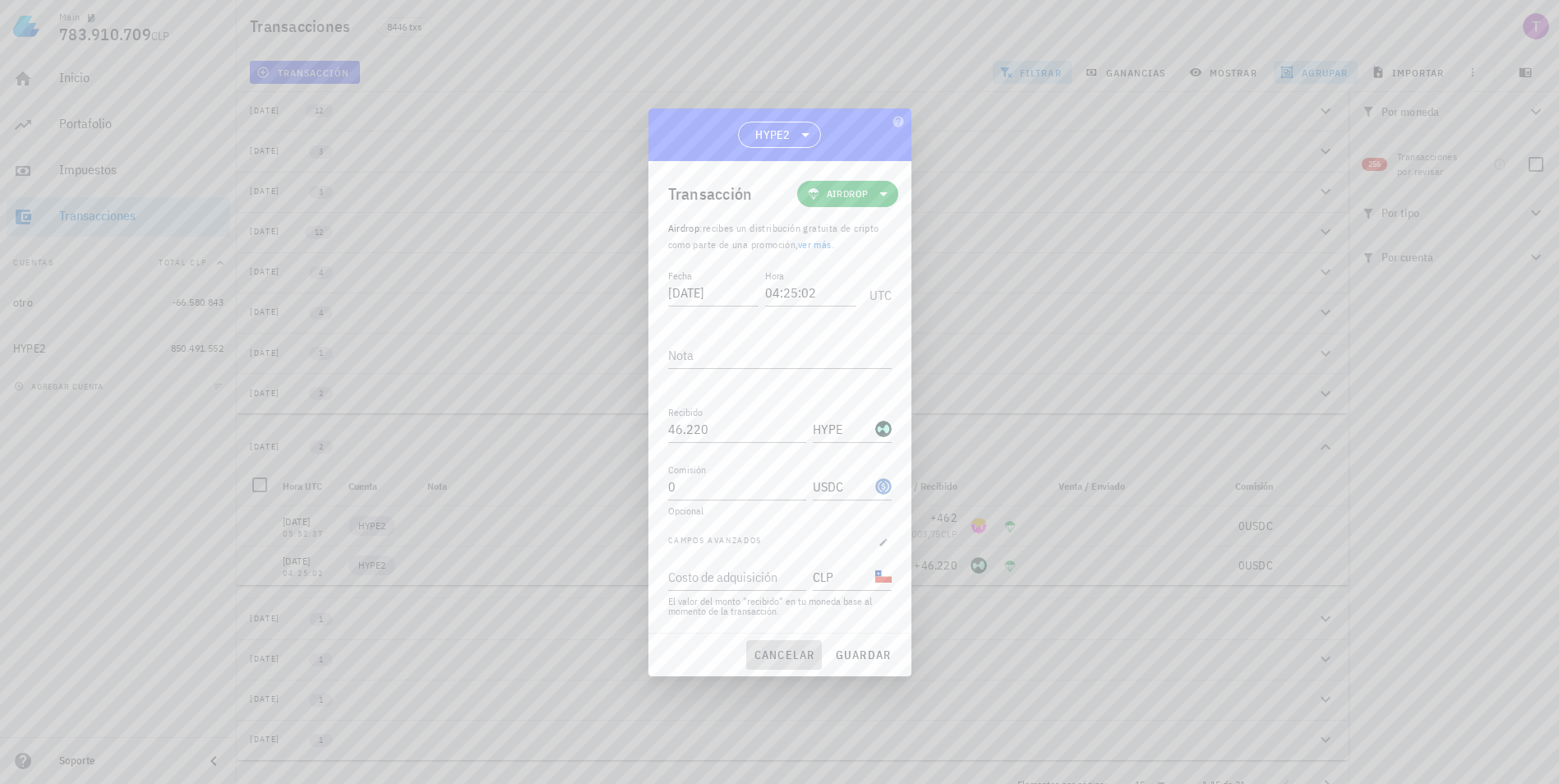 click on "cancelar" at bounding box center (783, 655) 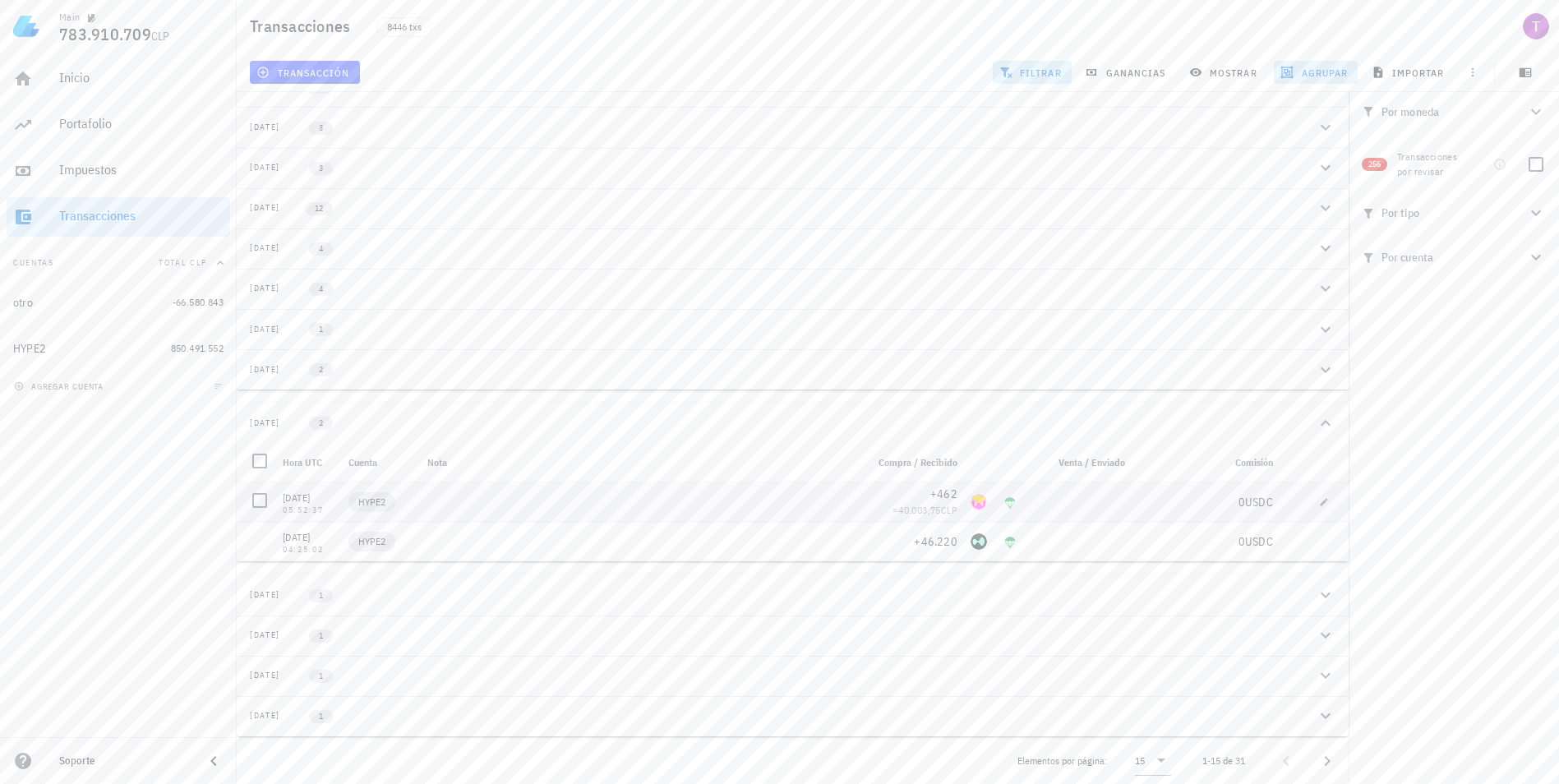 scroll, scrollTop: 108, scrollLeft: 0, axis: vertical 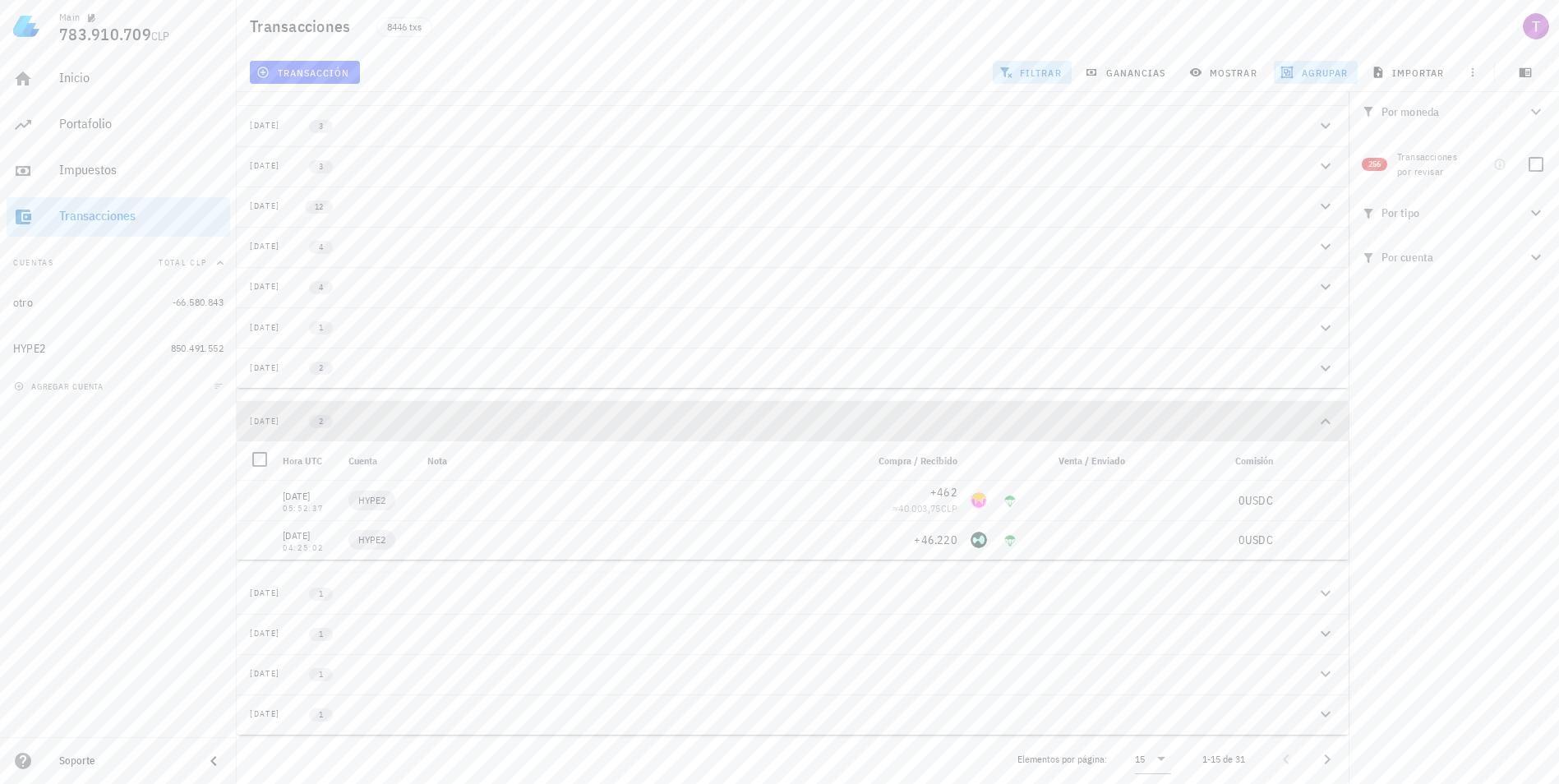 click 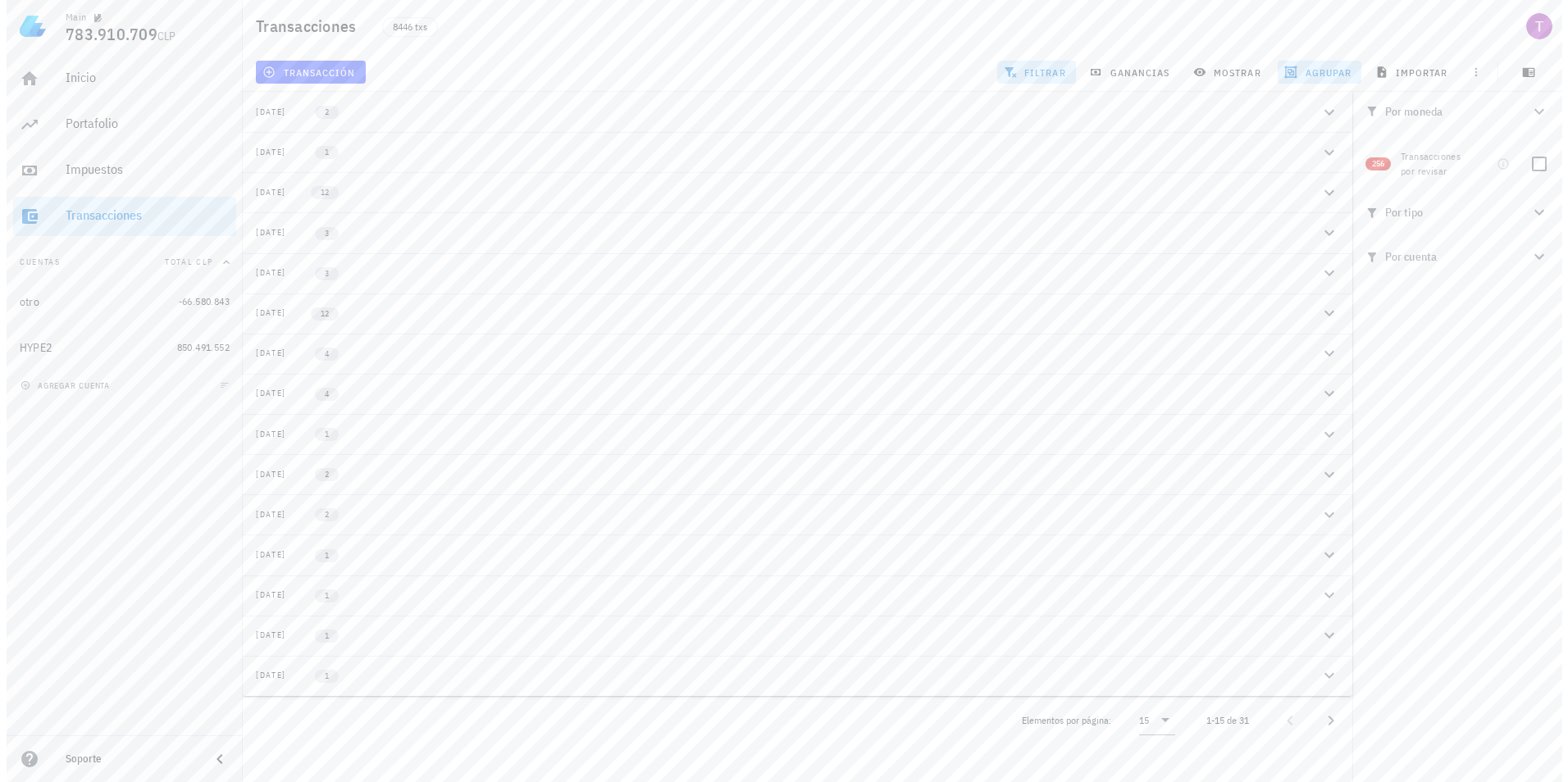 scroll, scrollTop: 0, scrollLeft: 0, axis: both 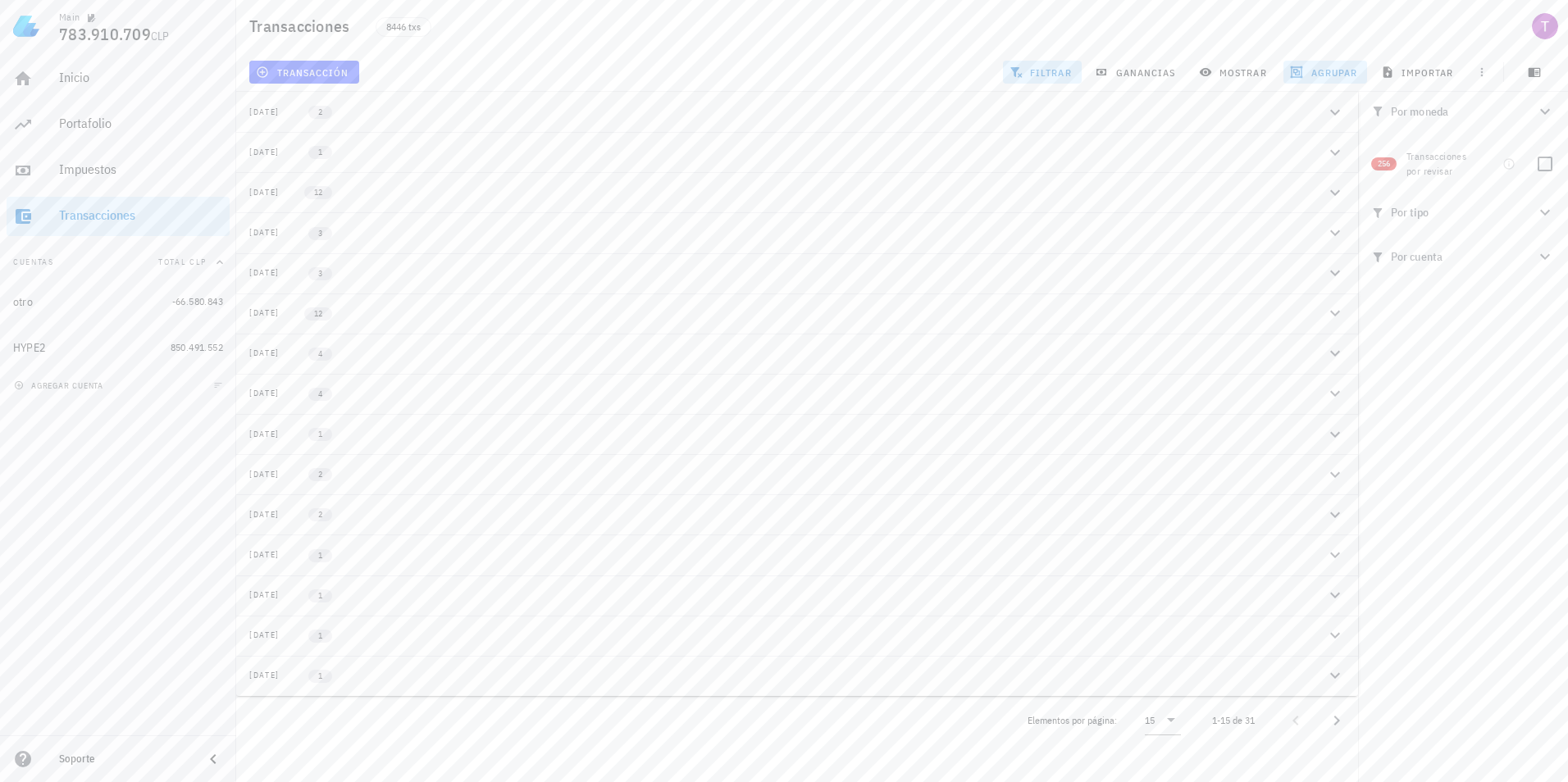 click on "transacción" at bounding box center [304, 72] 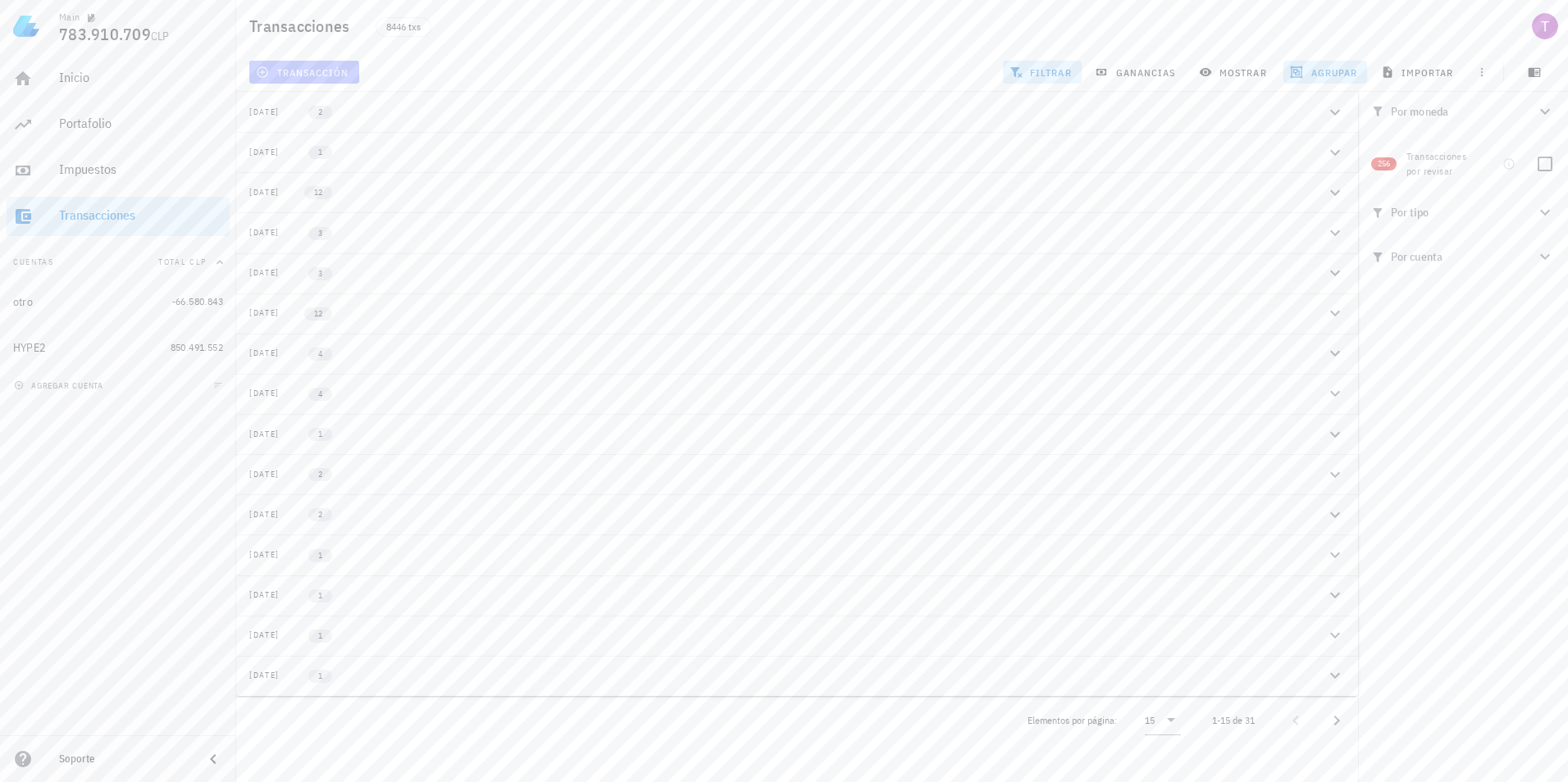 click on "transacción" at bounding box center (304, 72) 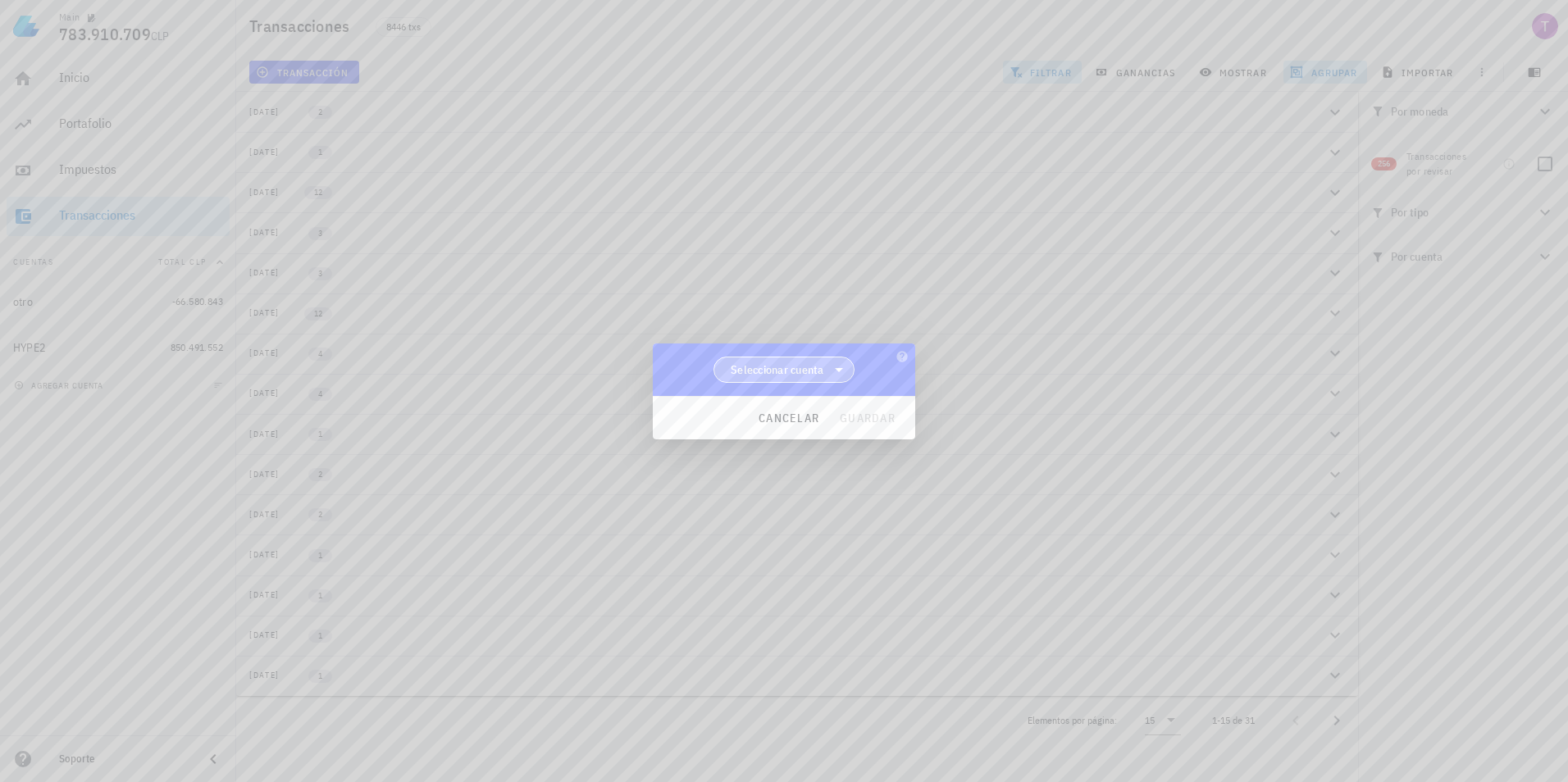 click 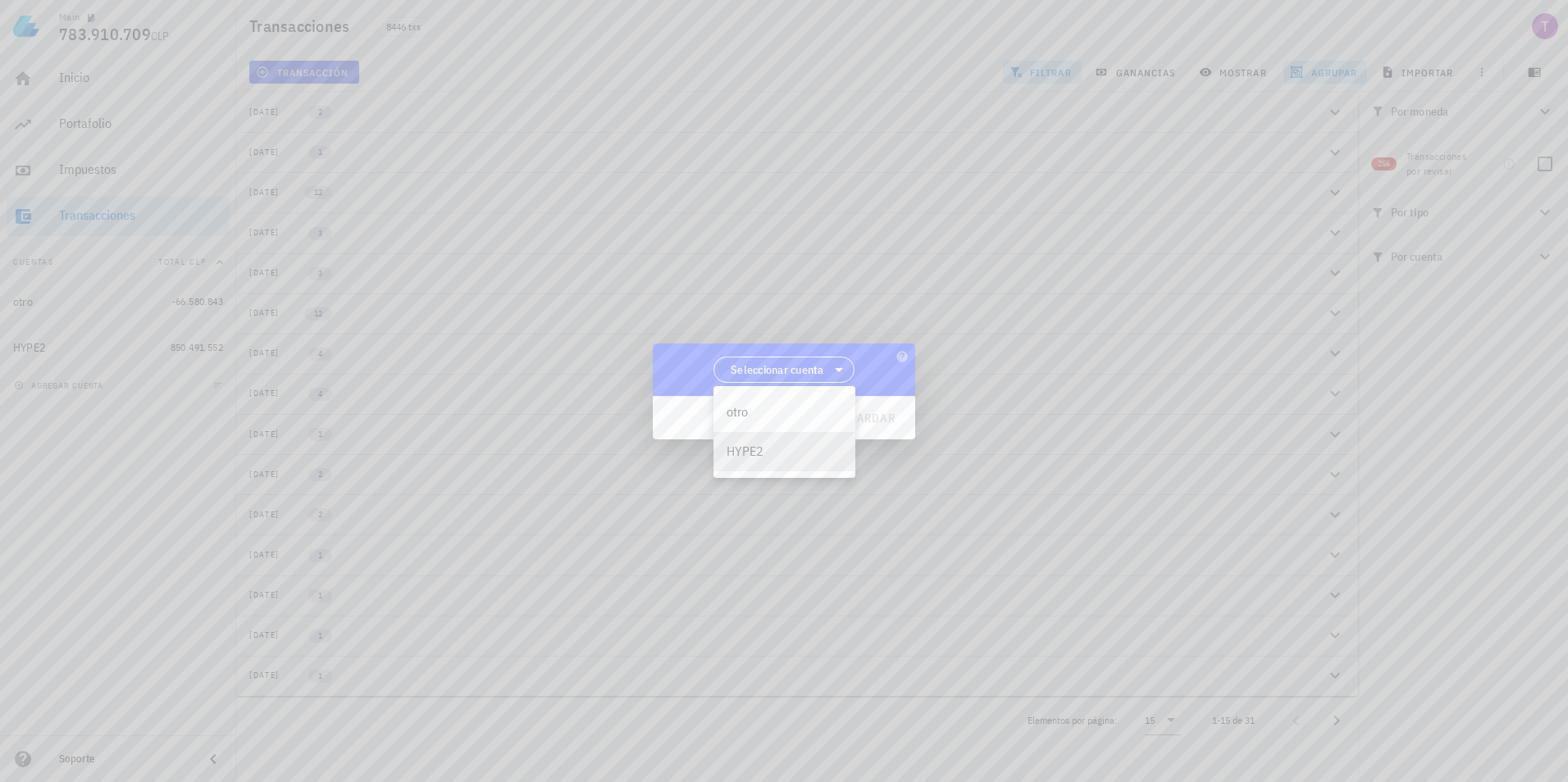 click on "HYPE2" at bounding box center (784, 451) 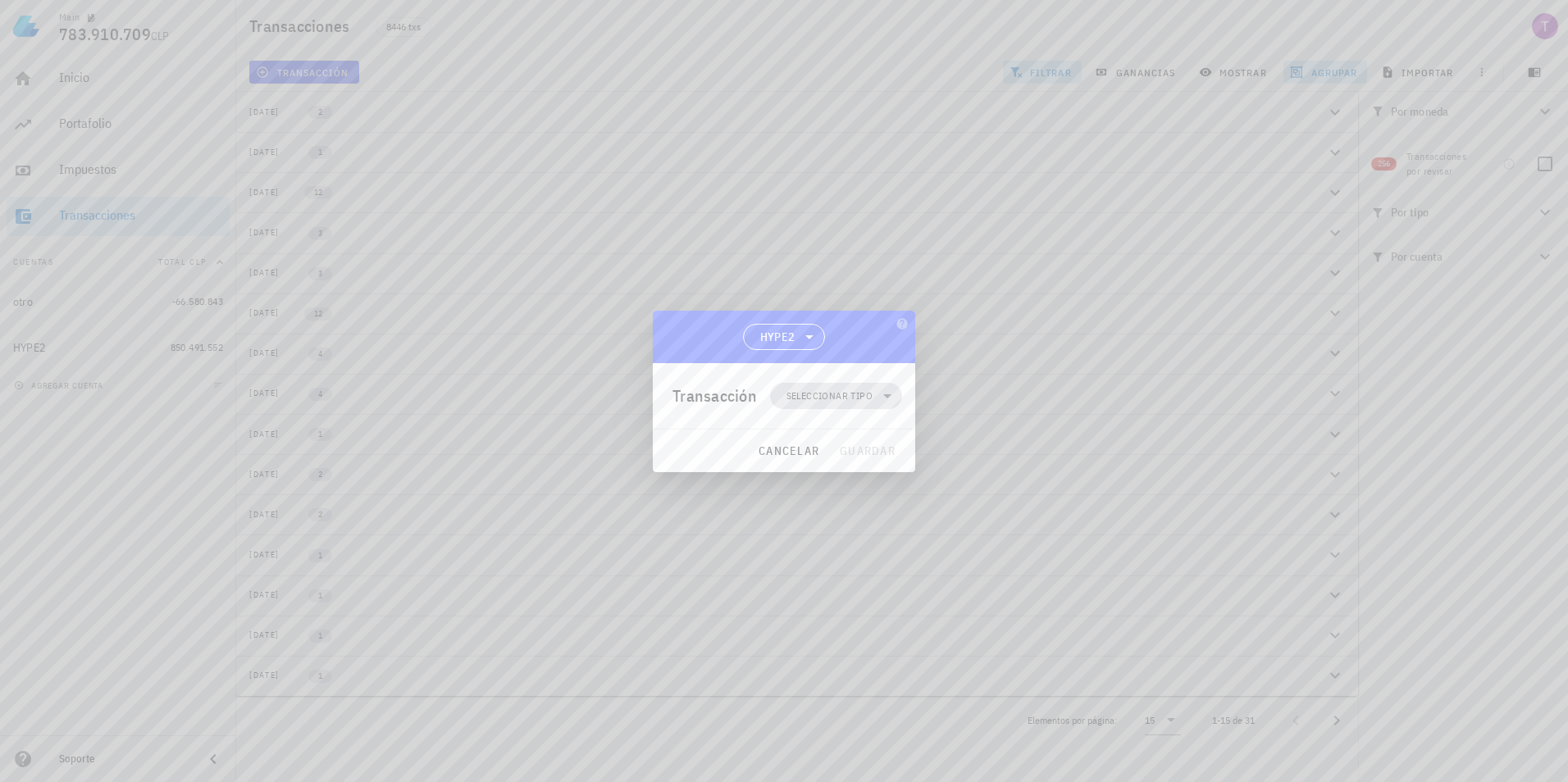 click on "Seleccionar tipo" at bounding box center [829, 396] 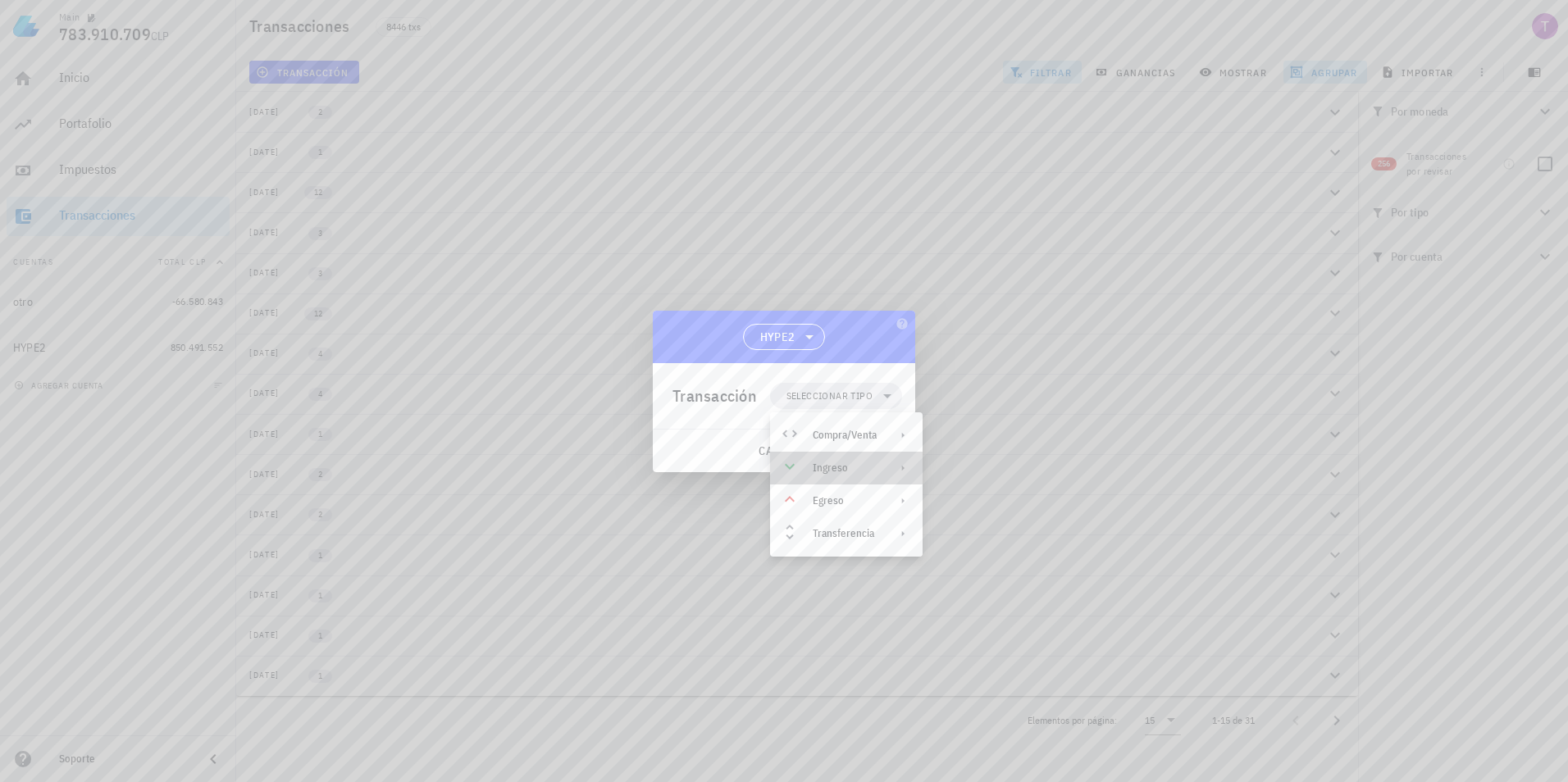 click on "Ingreso" at bounding box center [846, 468] 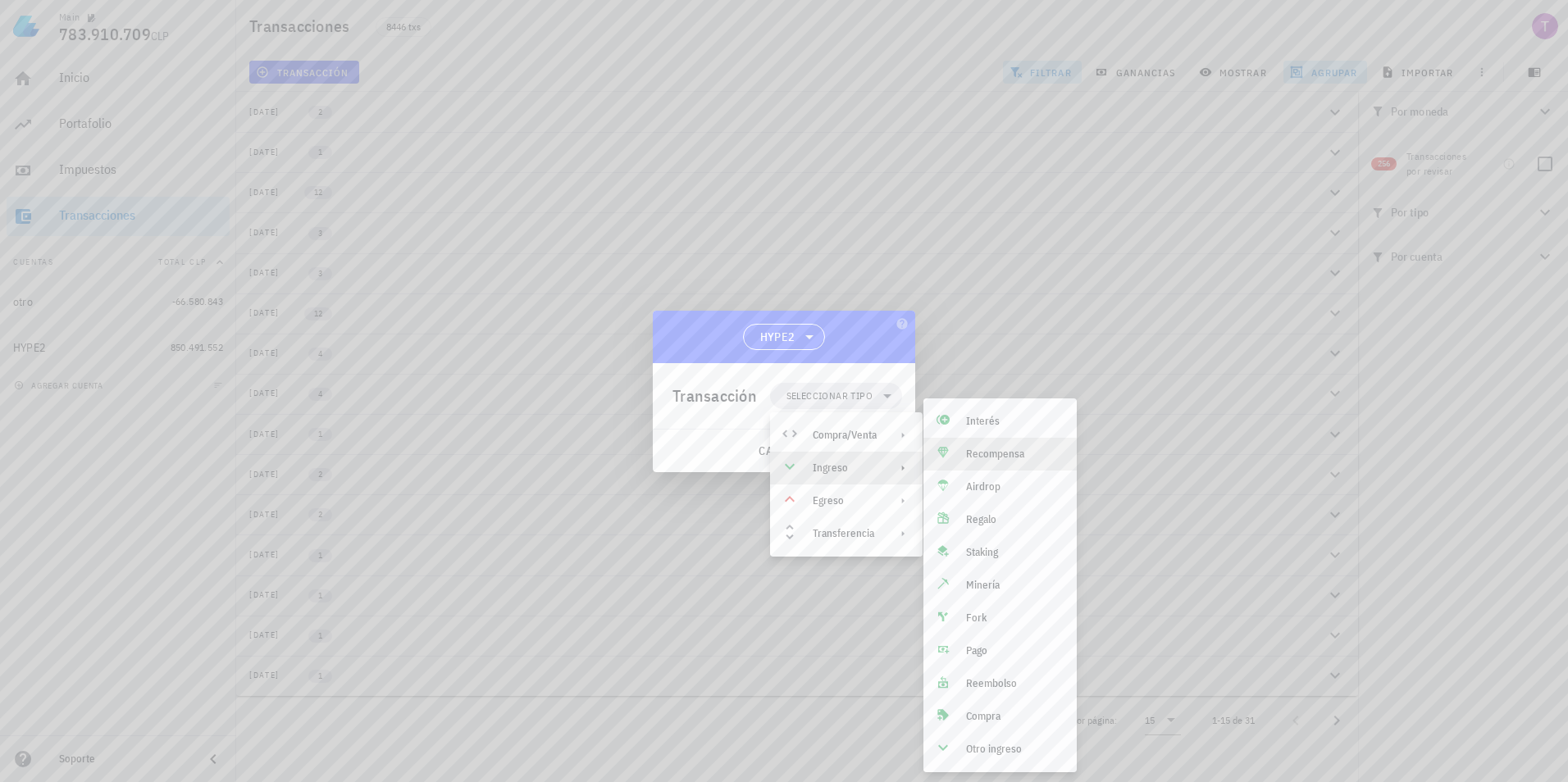 click on "Recompensa" at bounding box center [1000, 454] 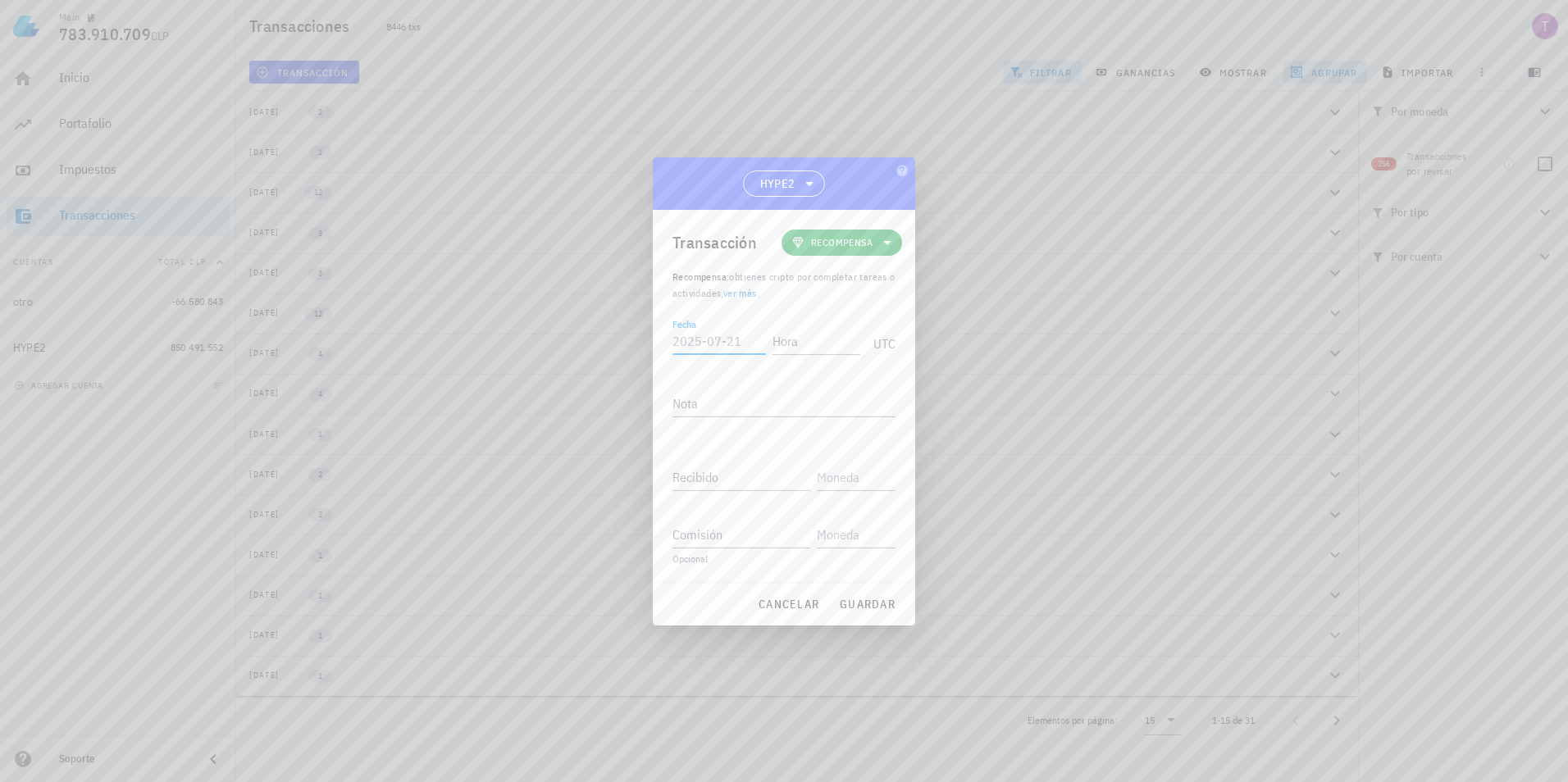 click on "Fecha" at bounding box center (719, 341) 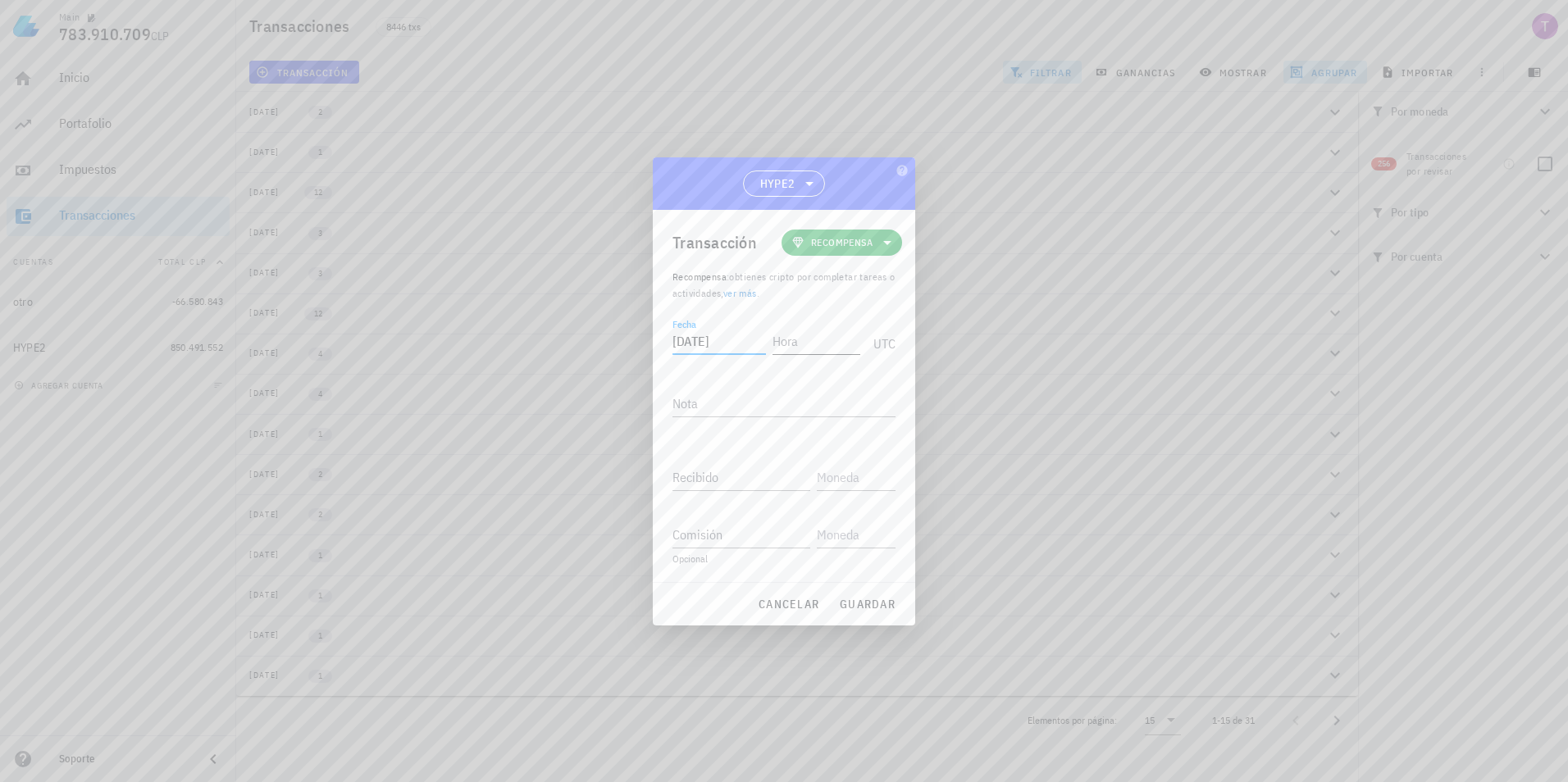 type on "2024-11-30" 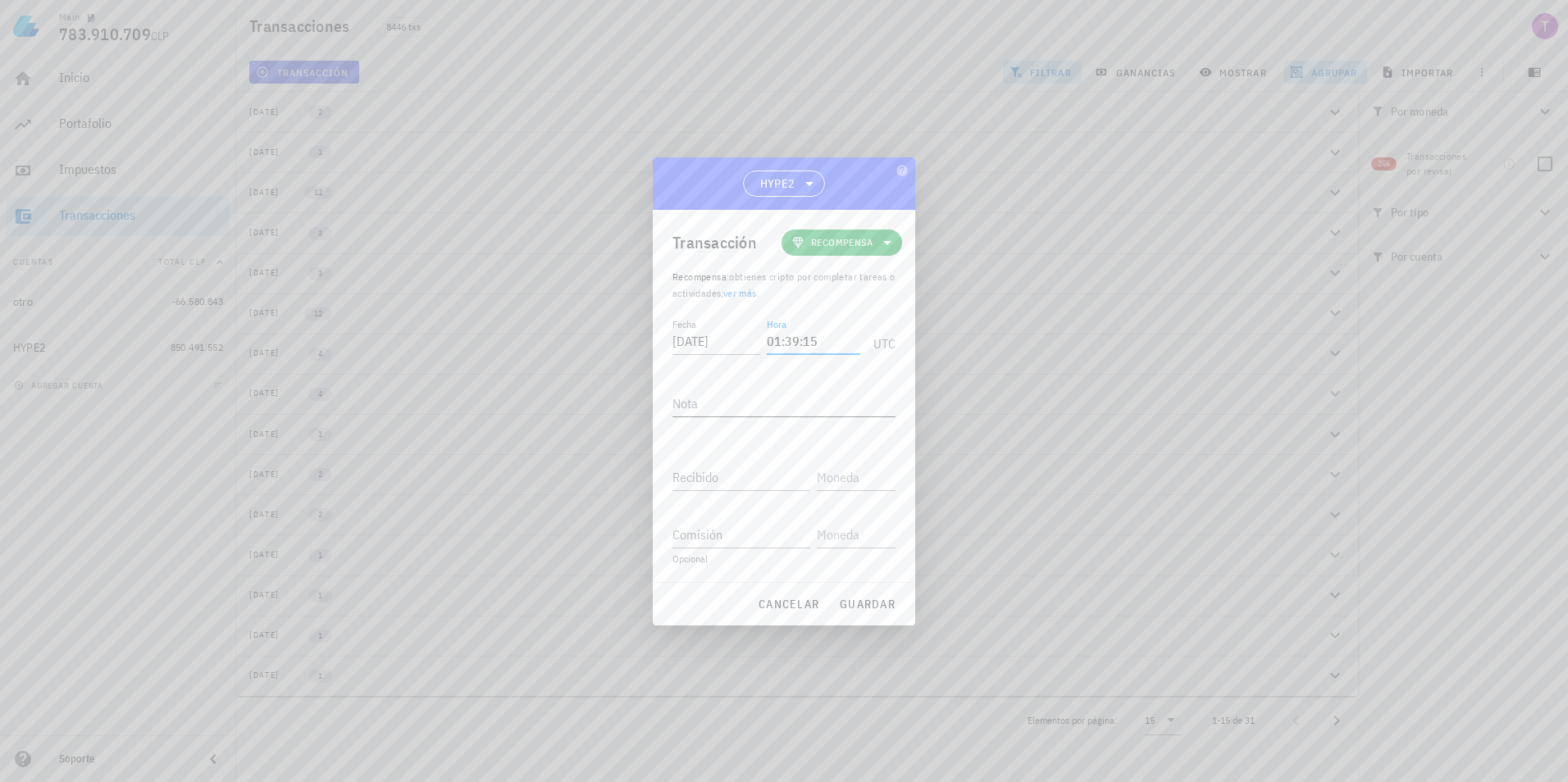 type on "01:39:15" 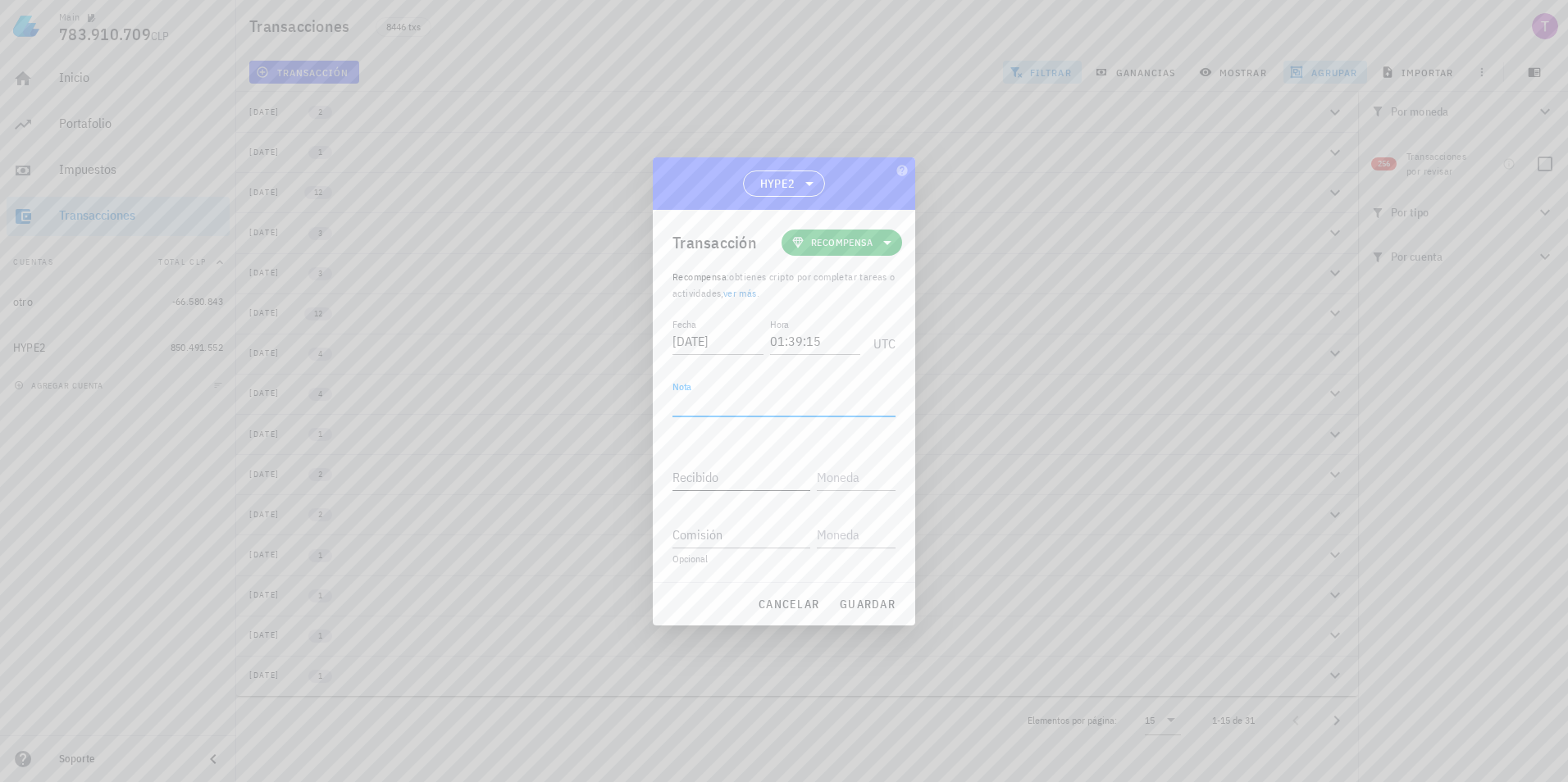 click on "Recibido" at bounding box center [745, 472] 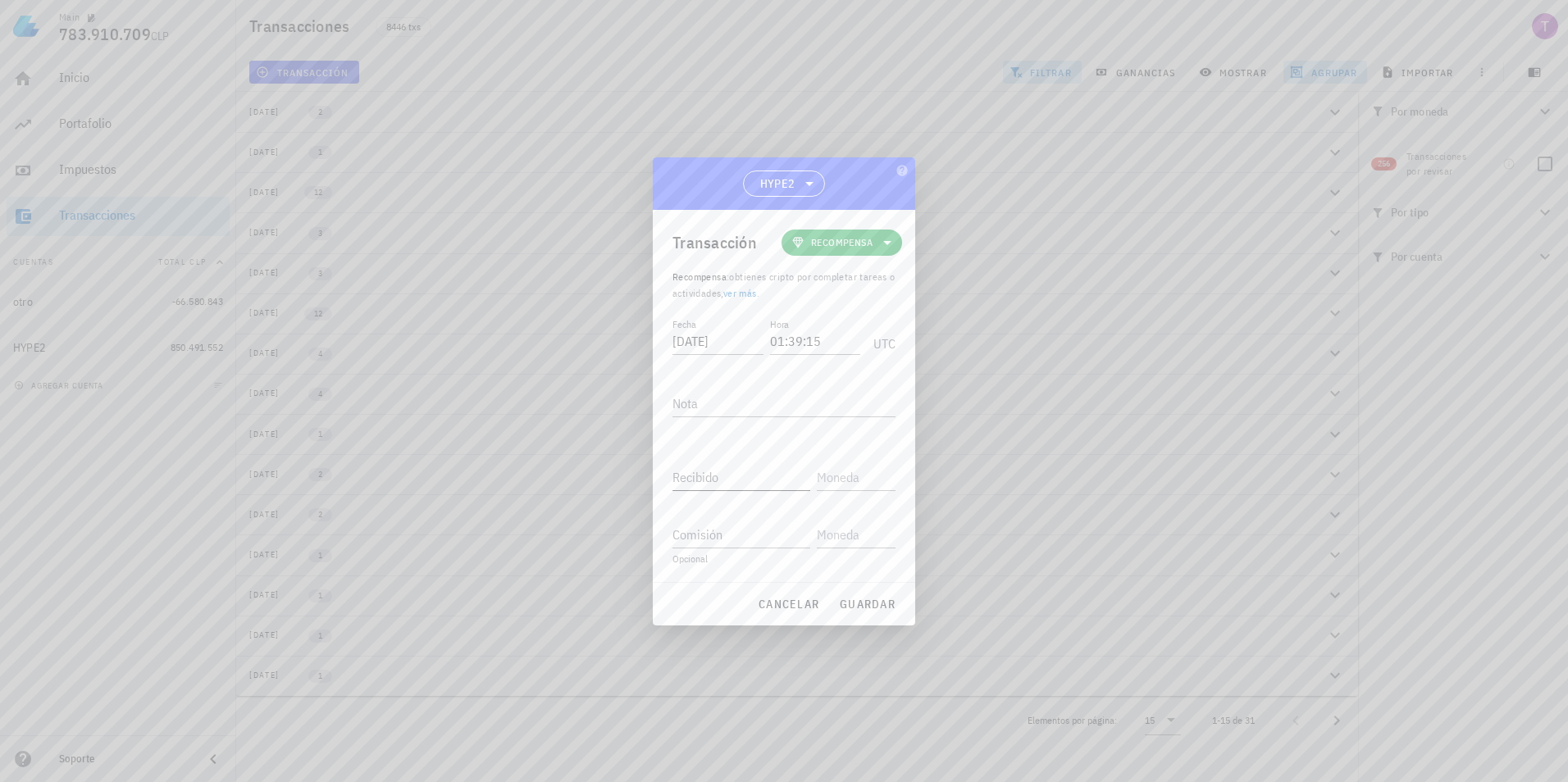 click on "Recibido" at bounding box center [741, 477] 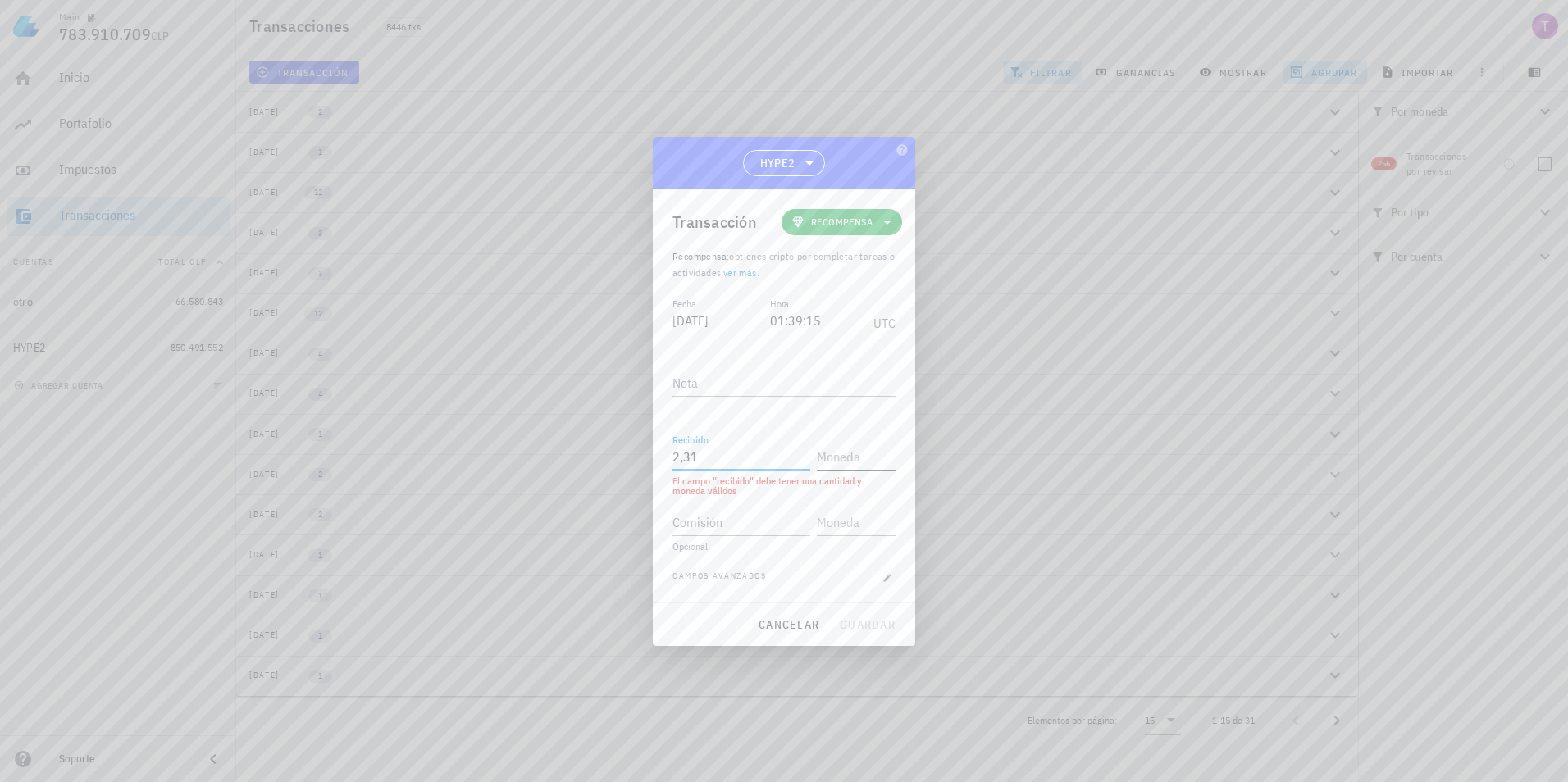 type on "2,31" 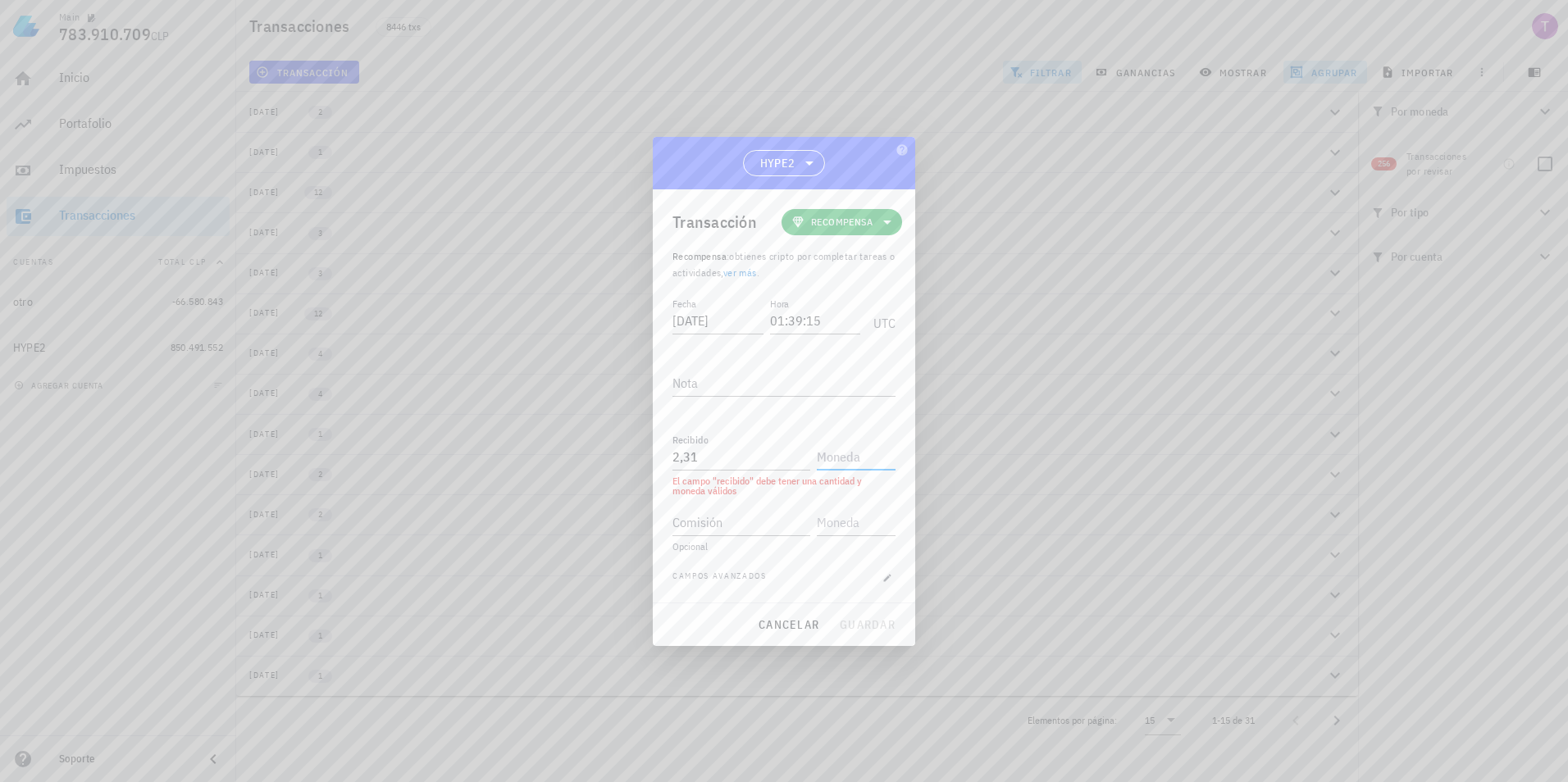 click at bounding box center (855, 457) 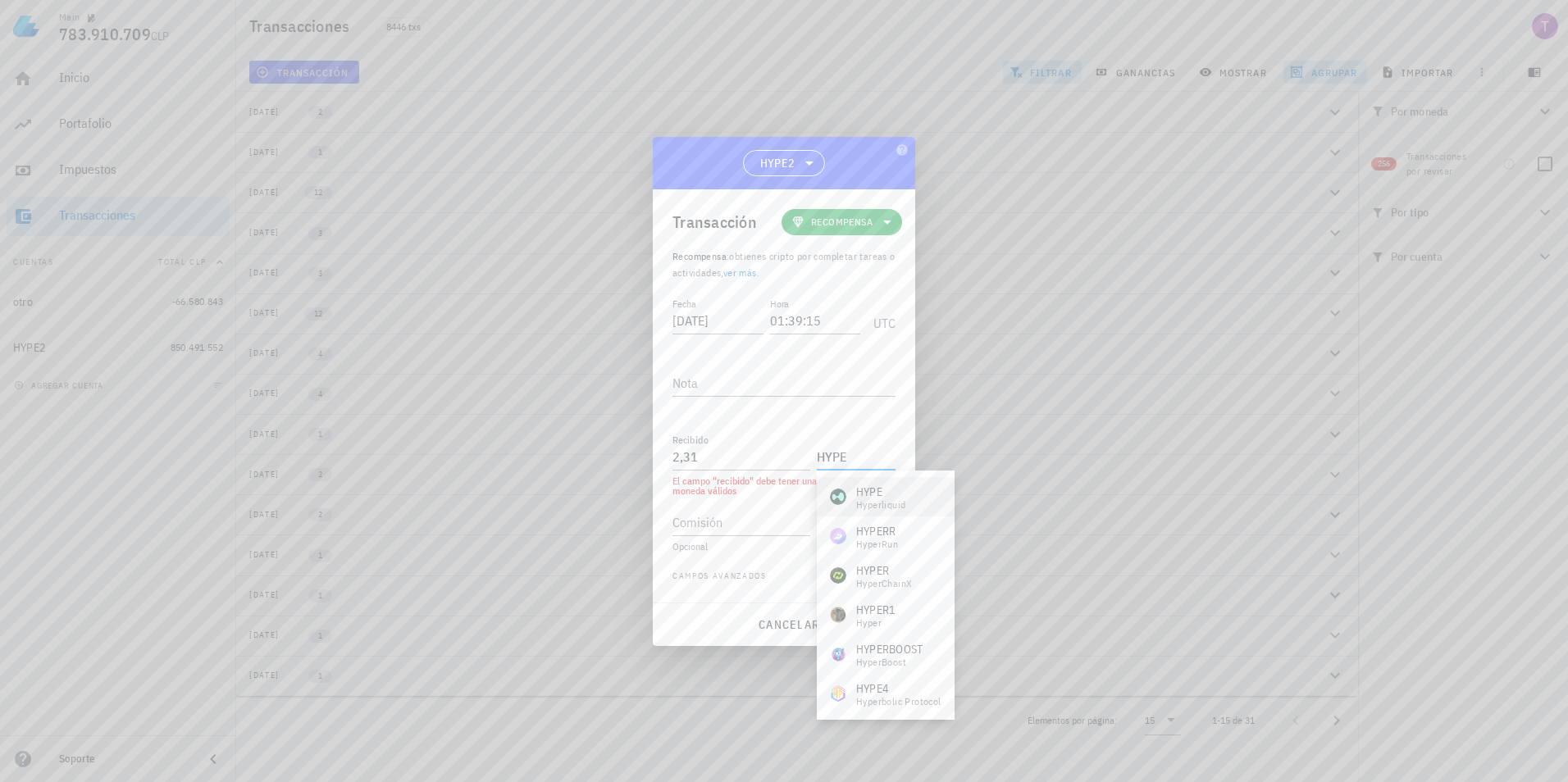 click on "Hyperliquid" at bounding box center [881, 505] 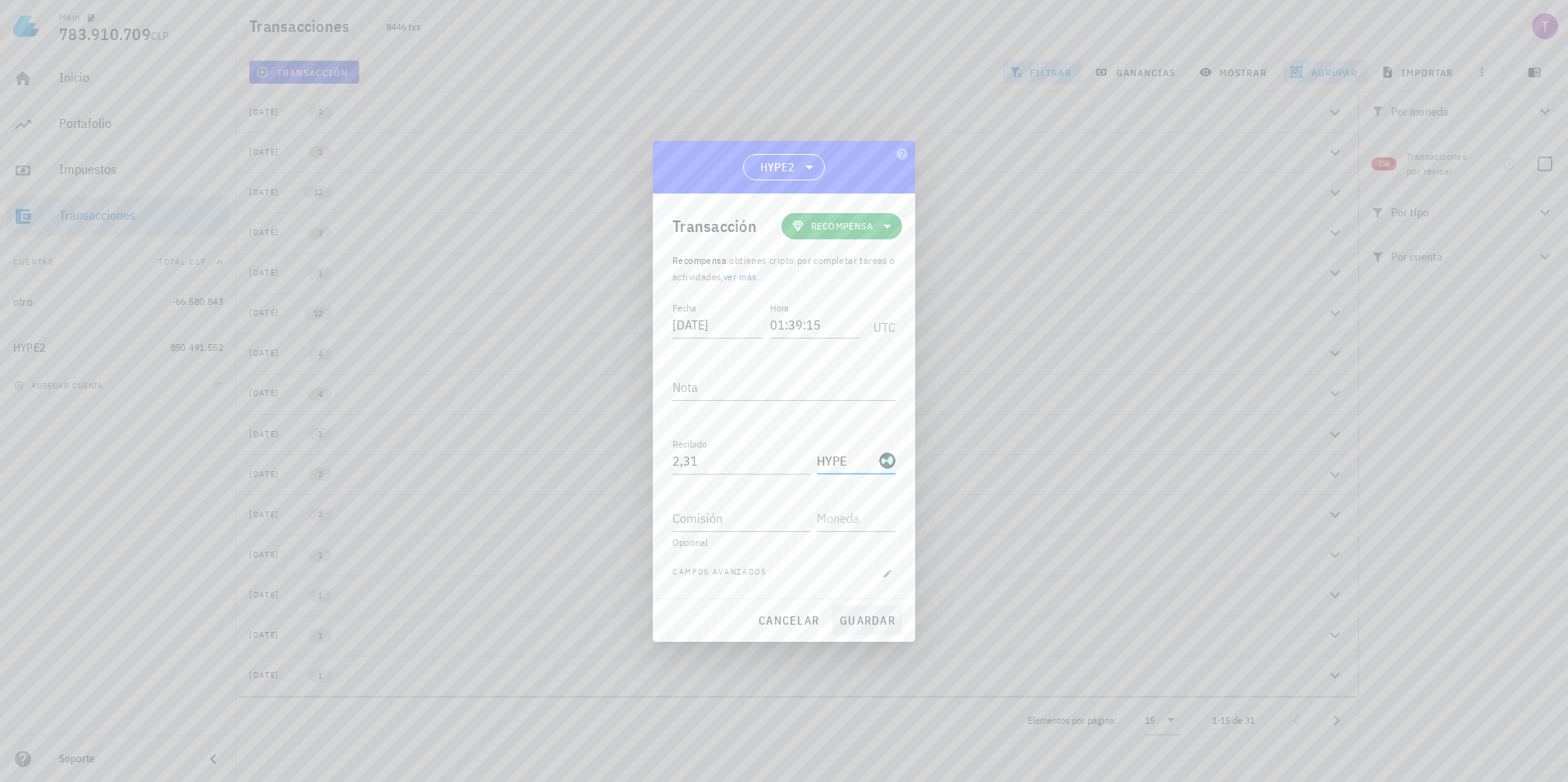 type on "HYPE" 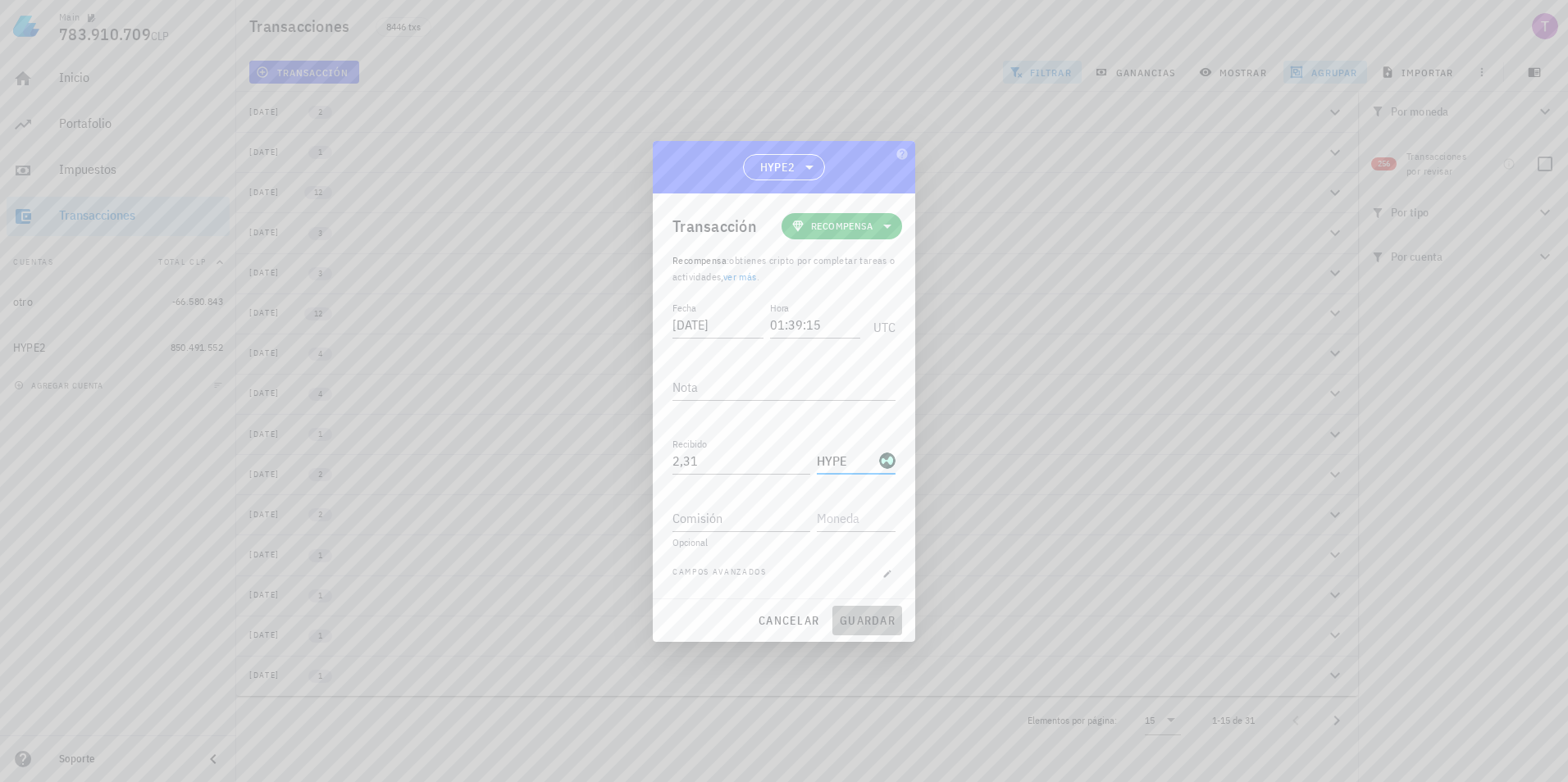 click on "guardar" at bounding box center (867, 621) 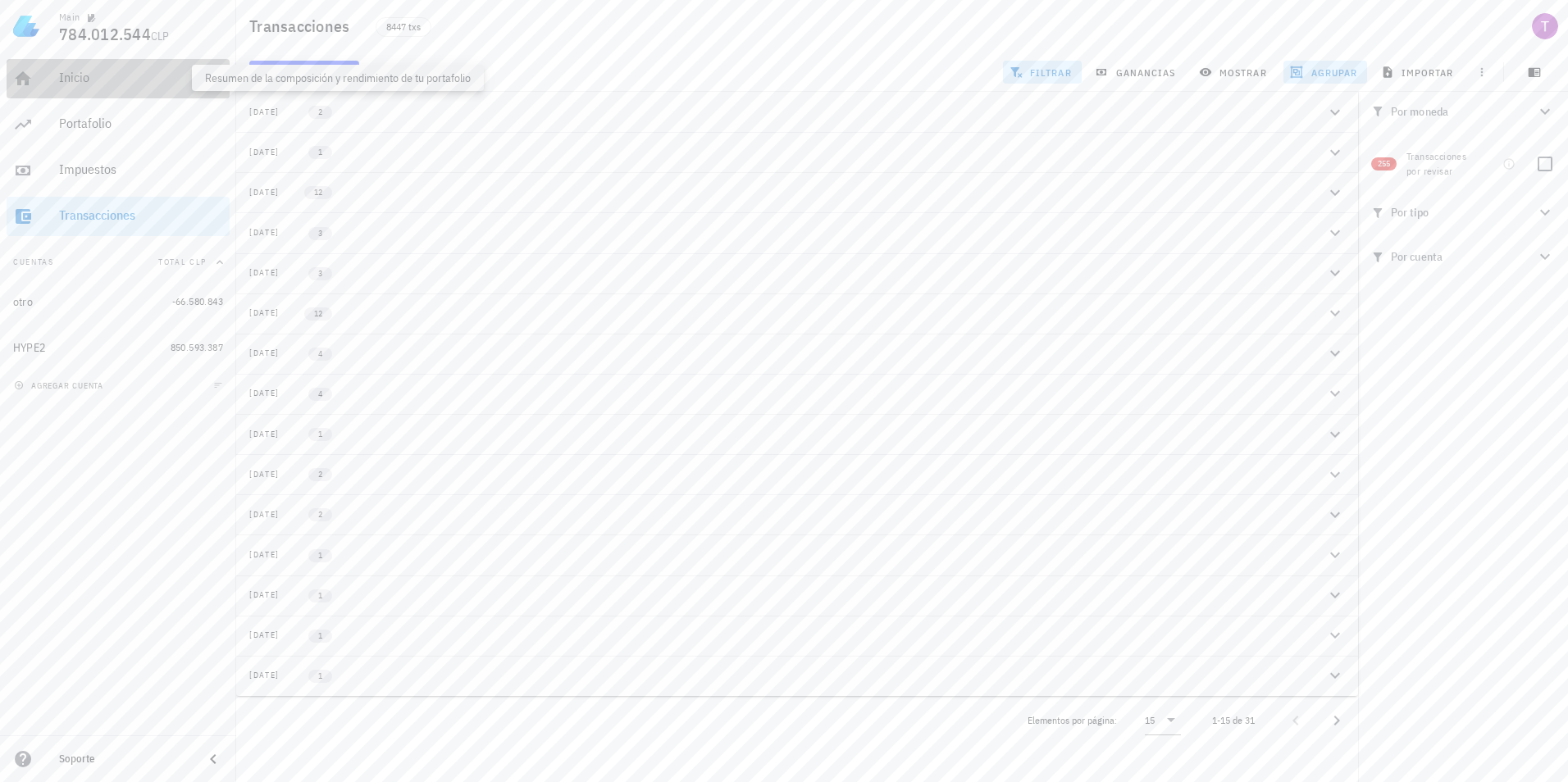 click on "Inicio" at bounding box center (141, 77) 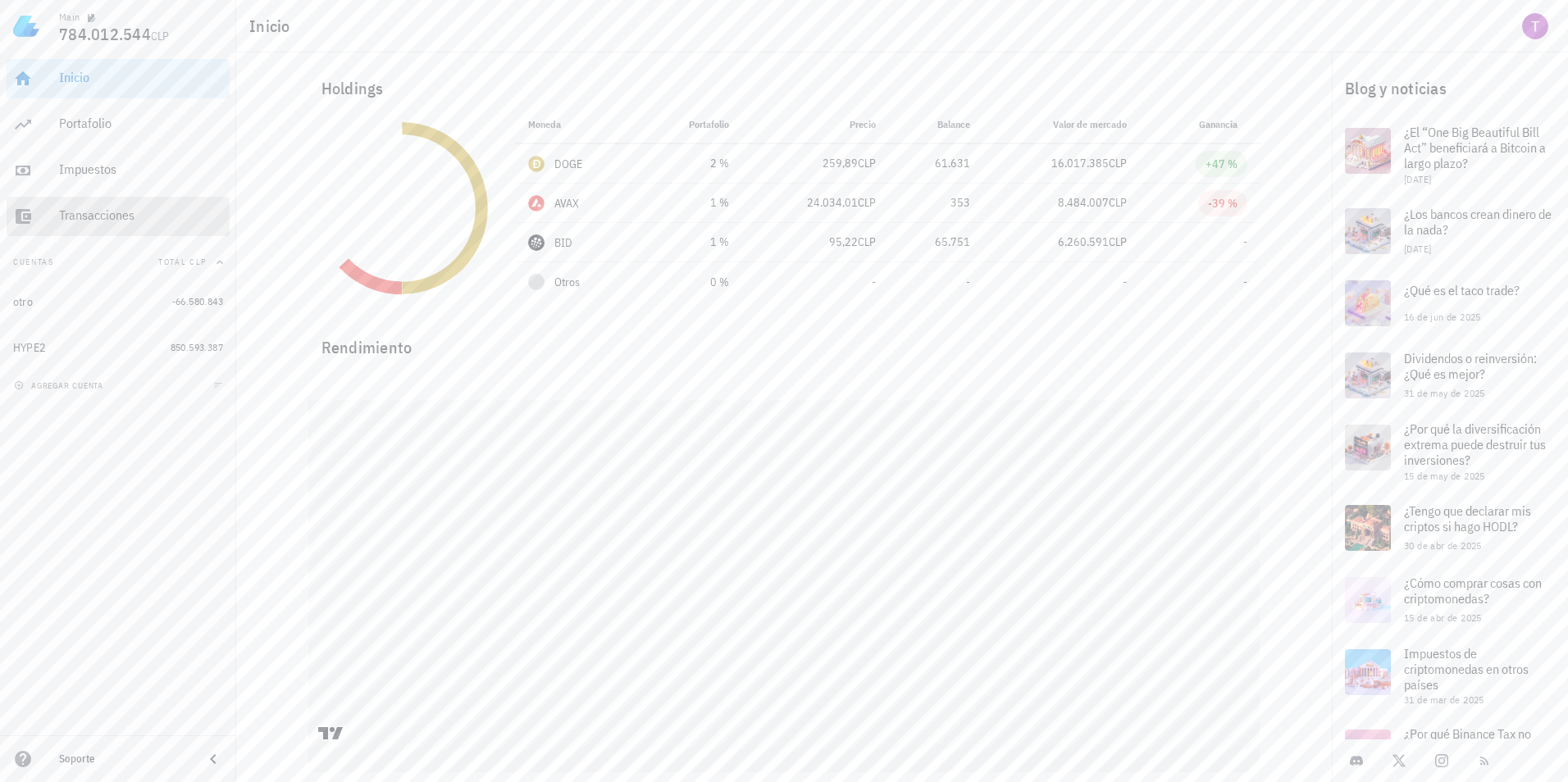 click on "Transacciones" at bounding box center [141, 216] 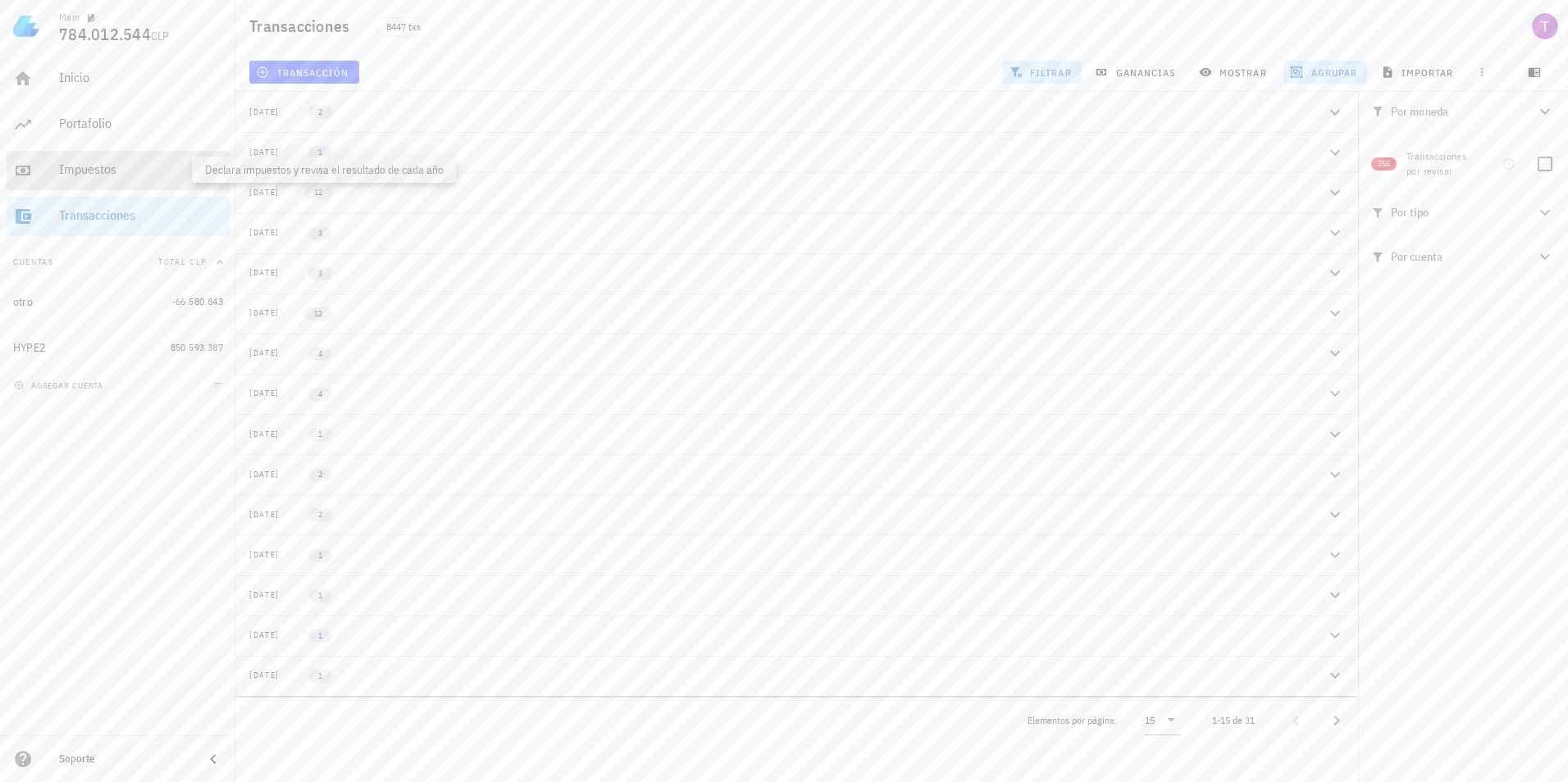 click on "Impuestos" at bounding box center (141, 169) 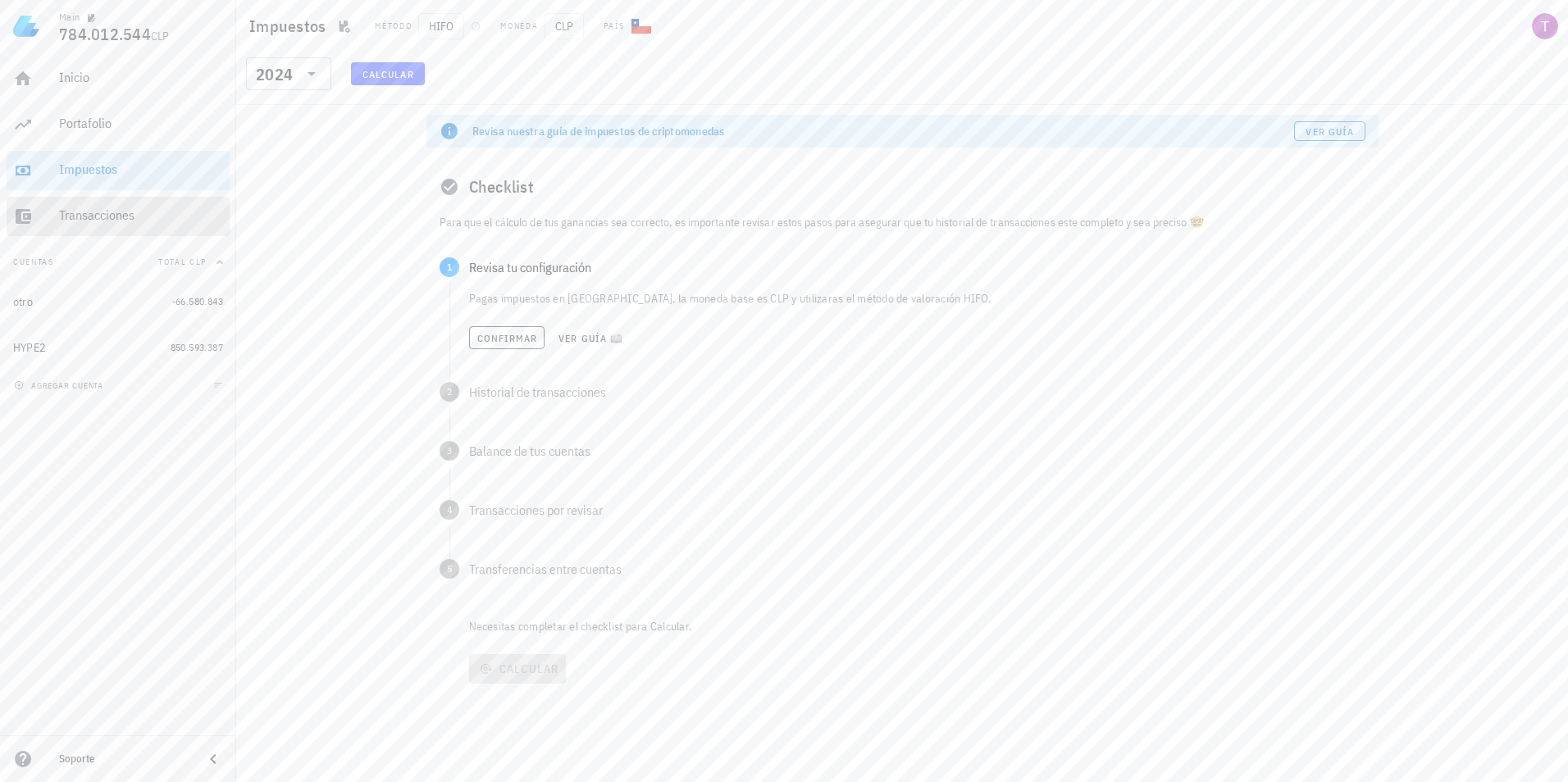 click on "Transacciones" at bounding box center [141, 216] 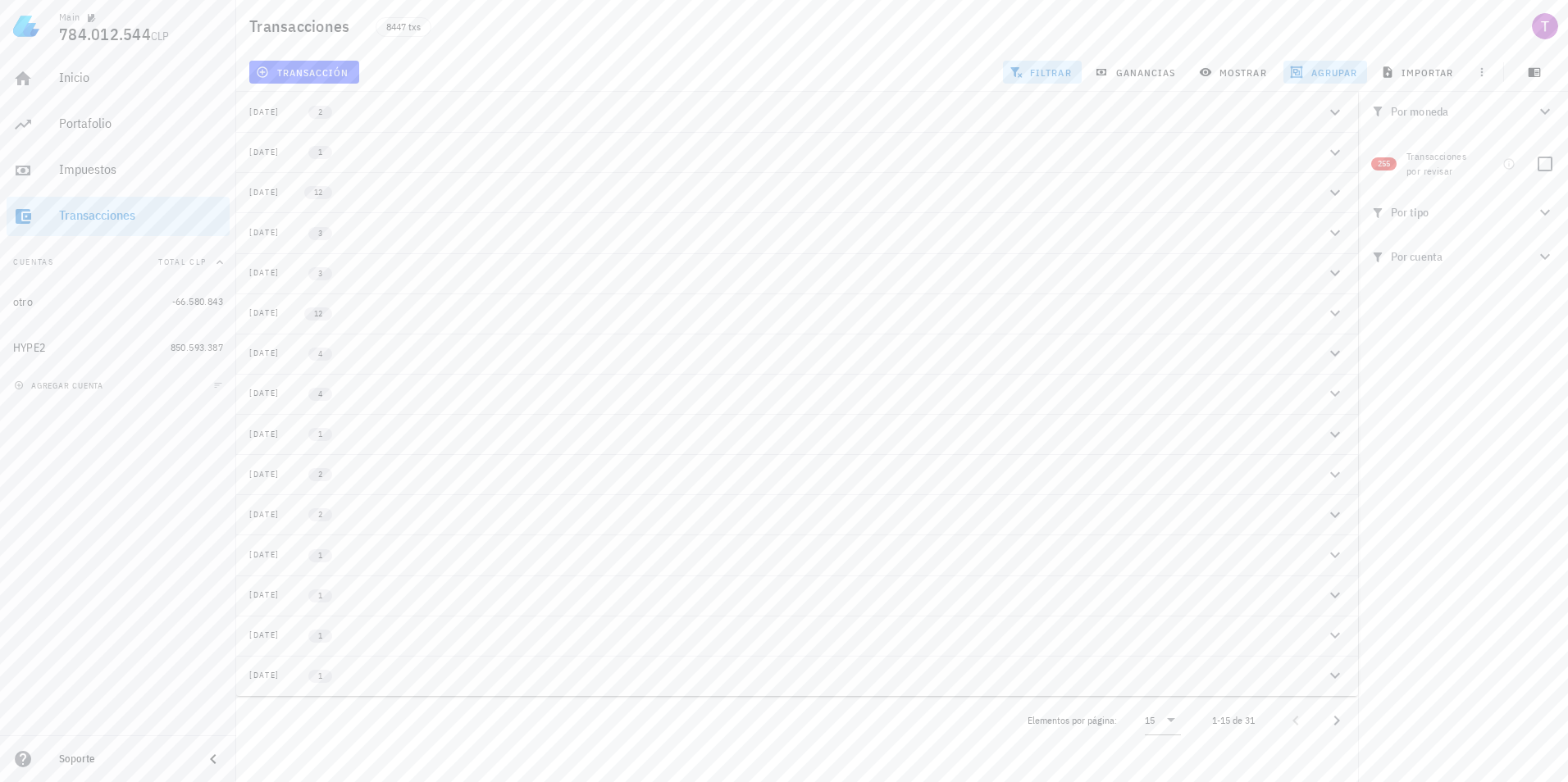 click 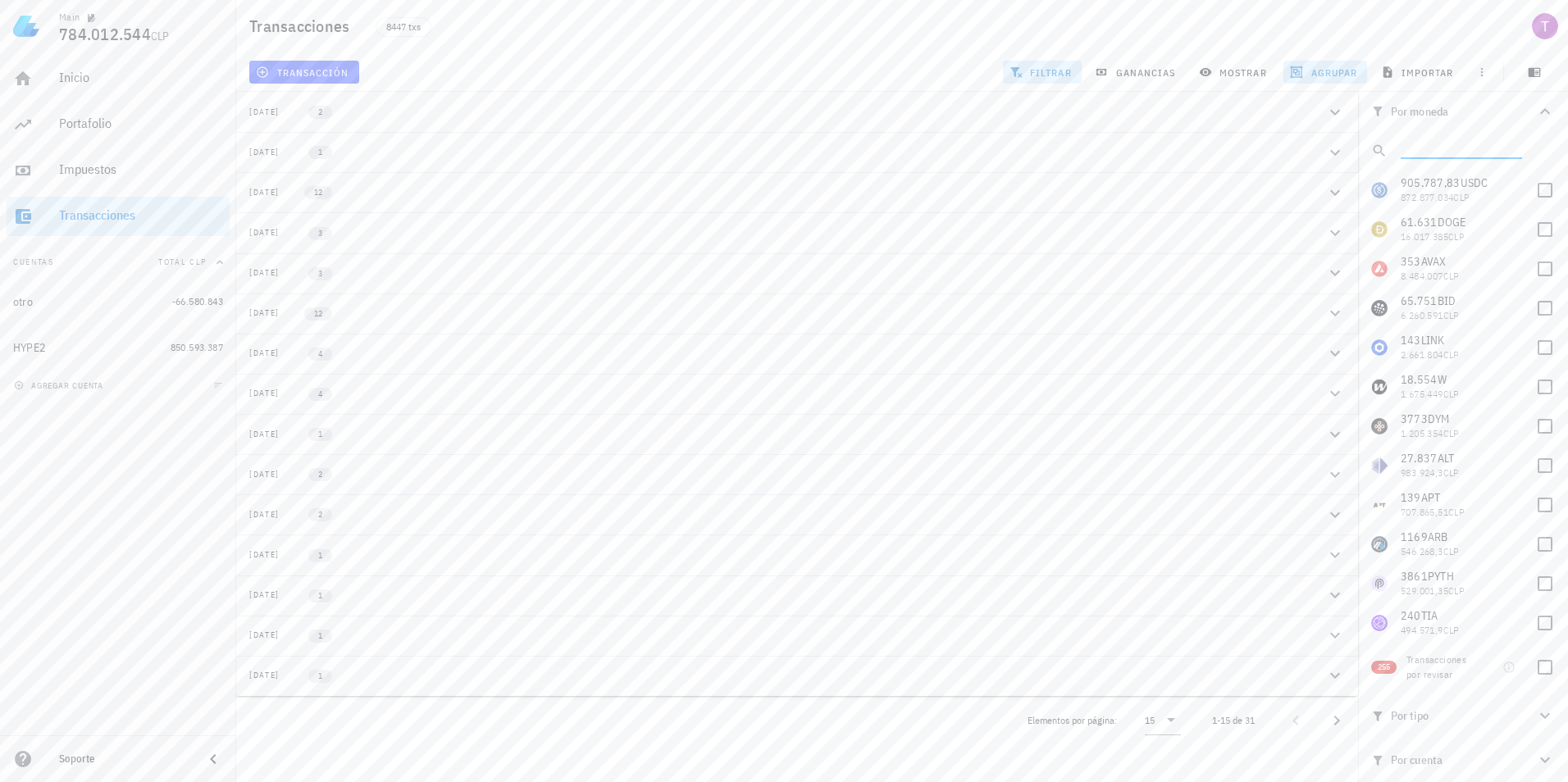 click at bounding box center [1460, 148] 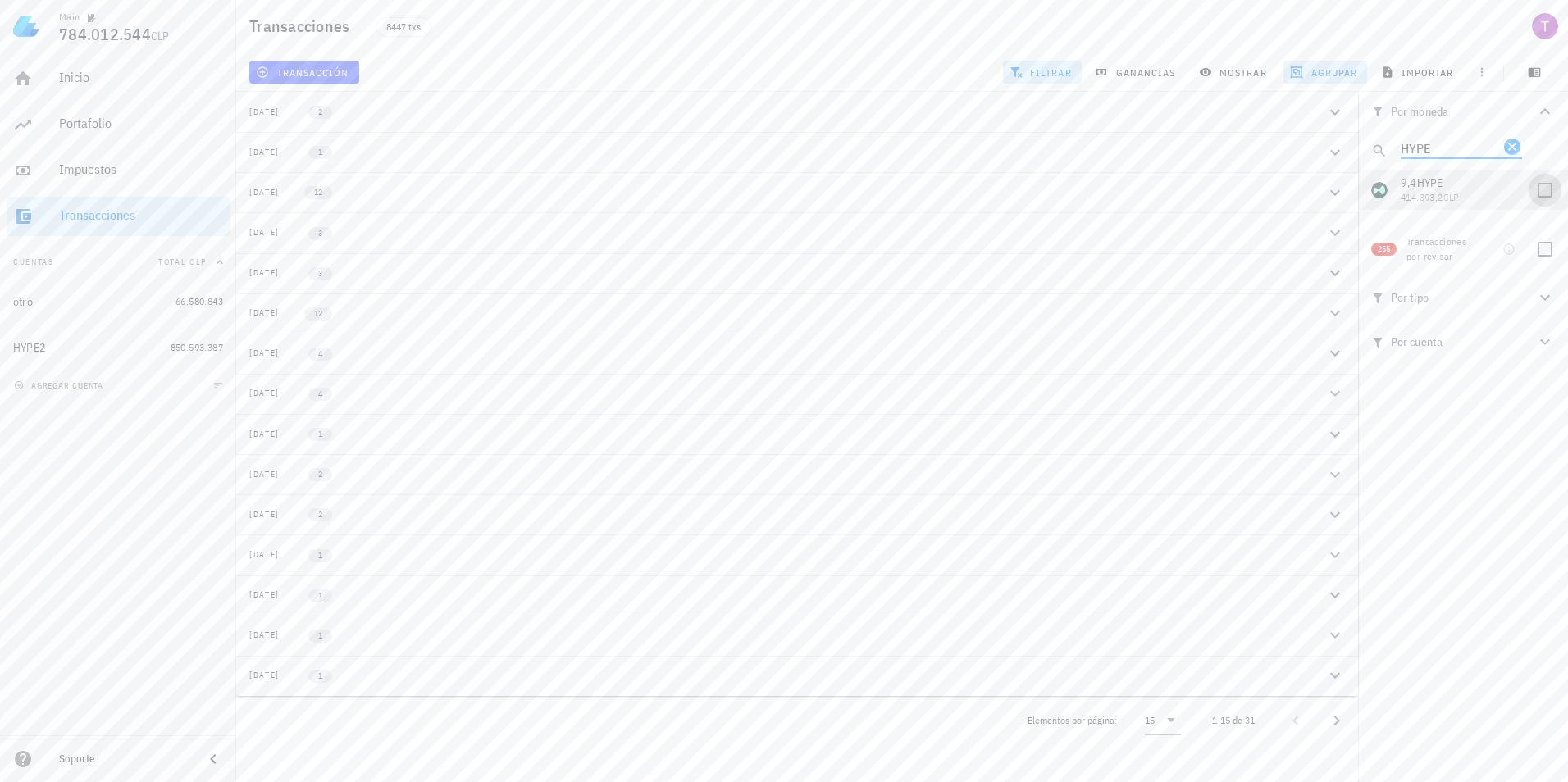 type on "HYPE" 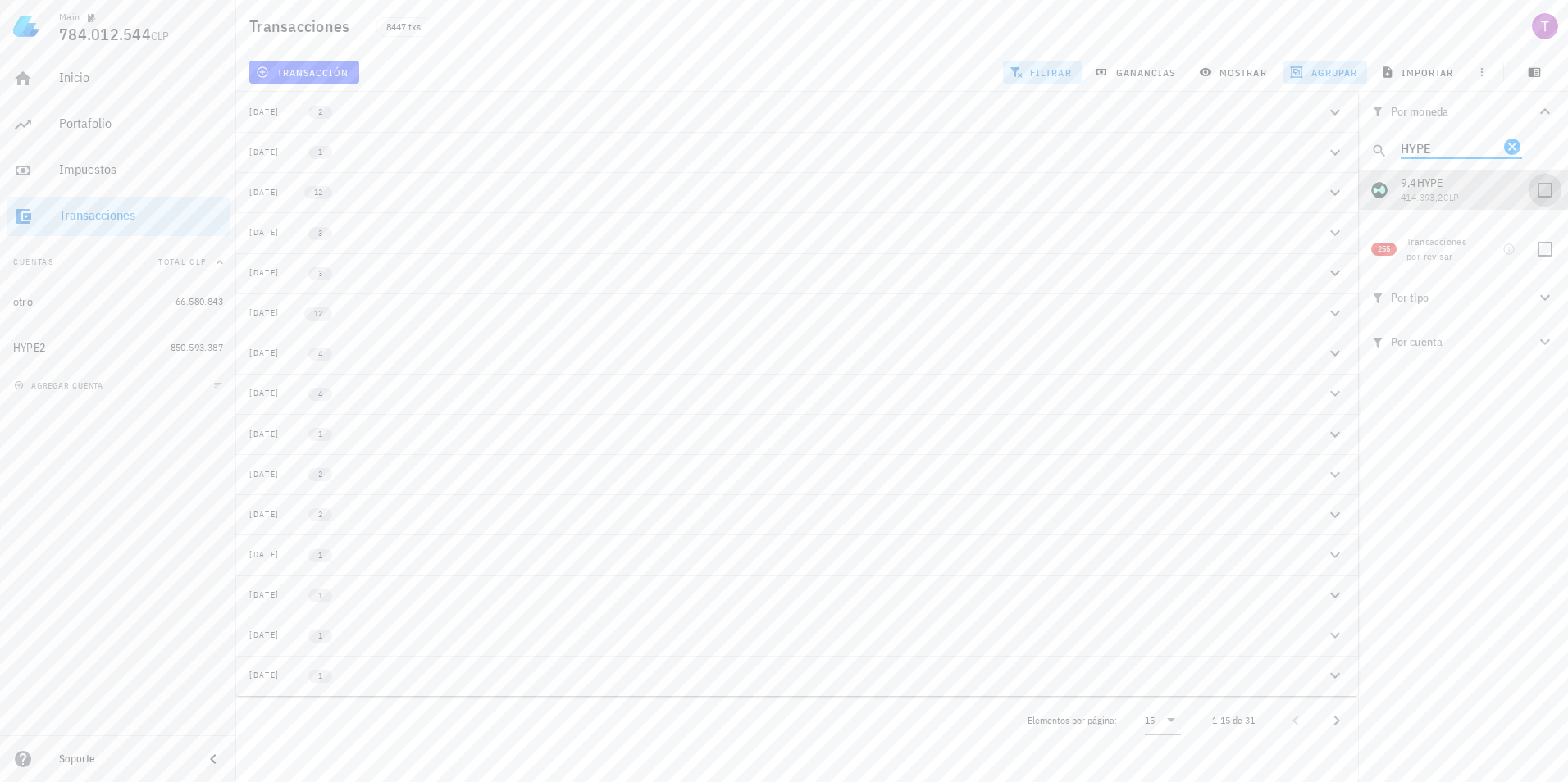 click at bounding box center (1545, 190) 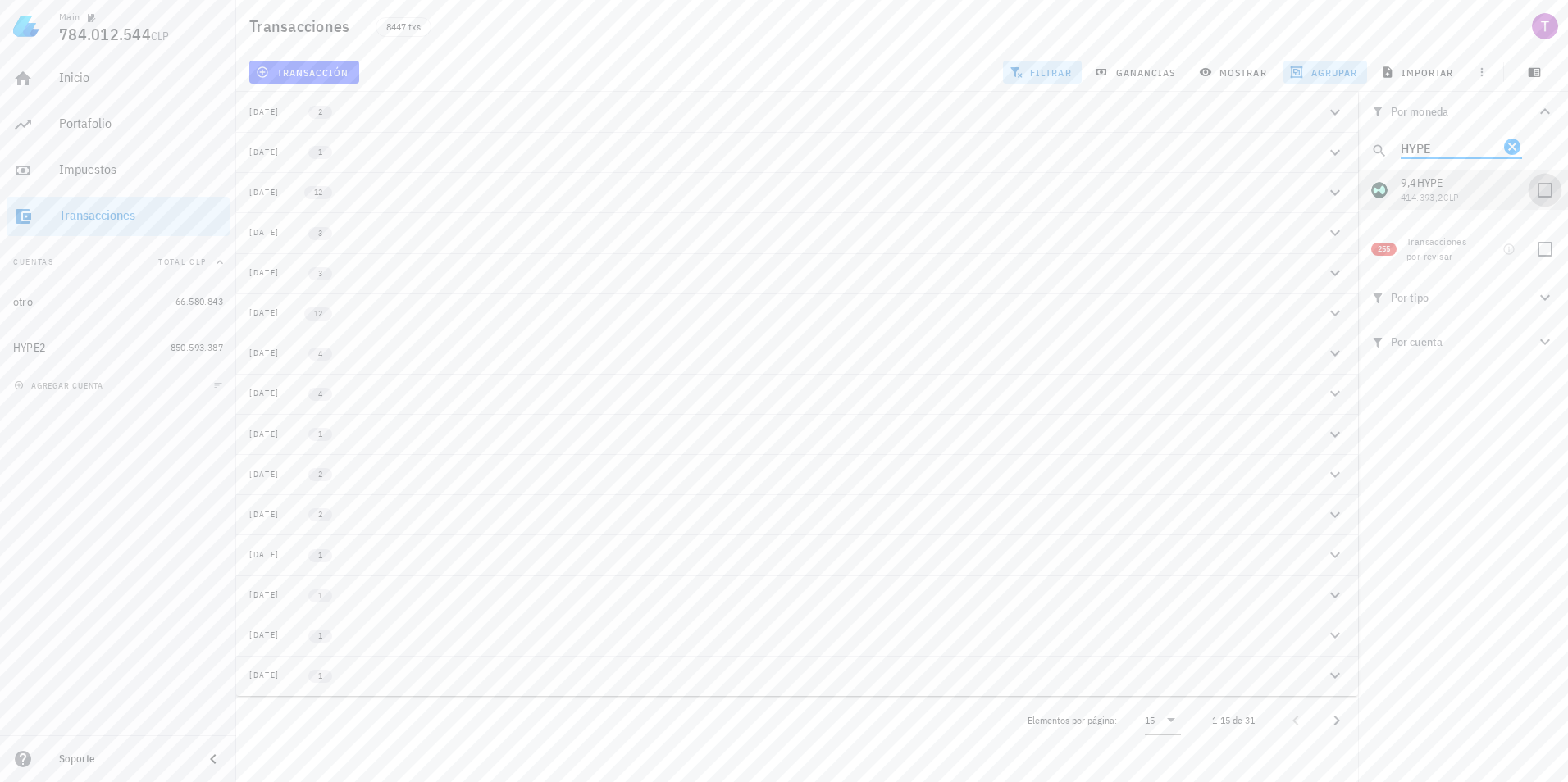 checkbox on "true" 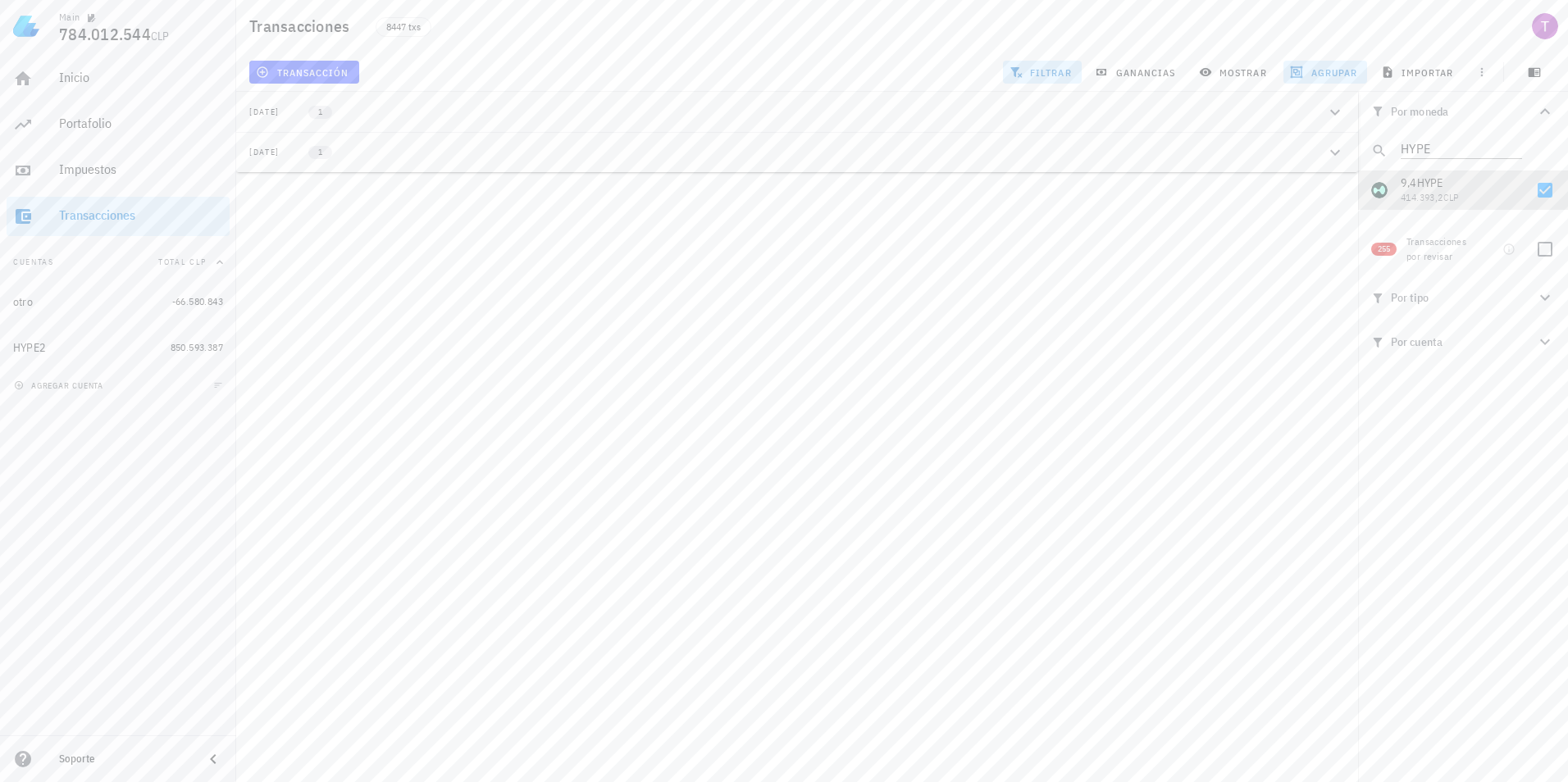 click on "2024-11-20
1" at bounding box center [787, 152] 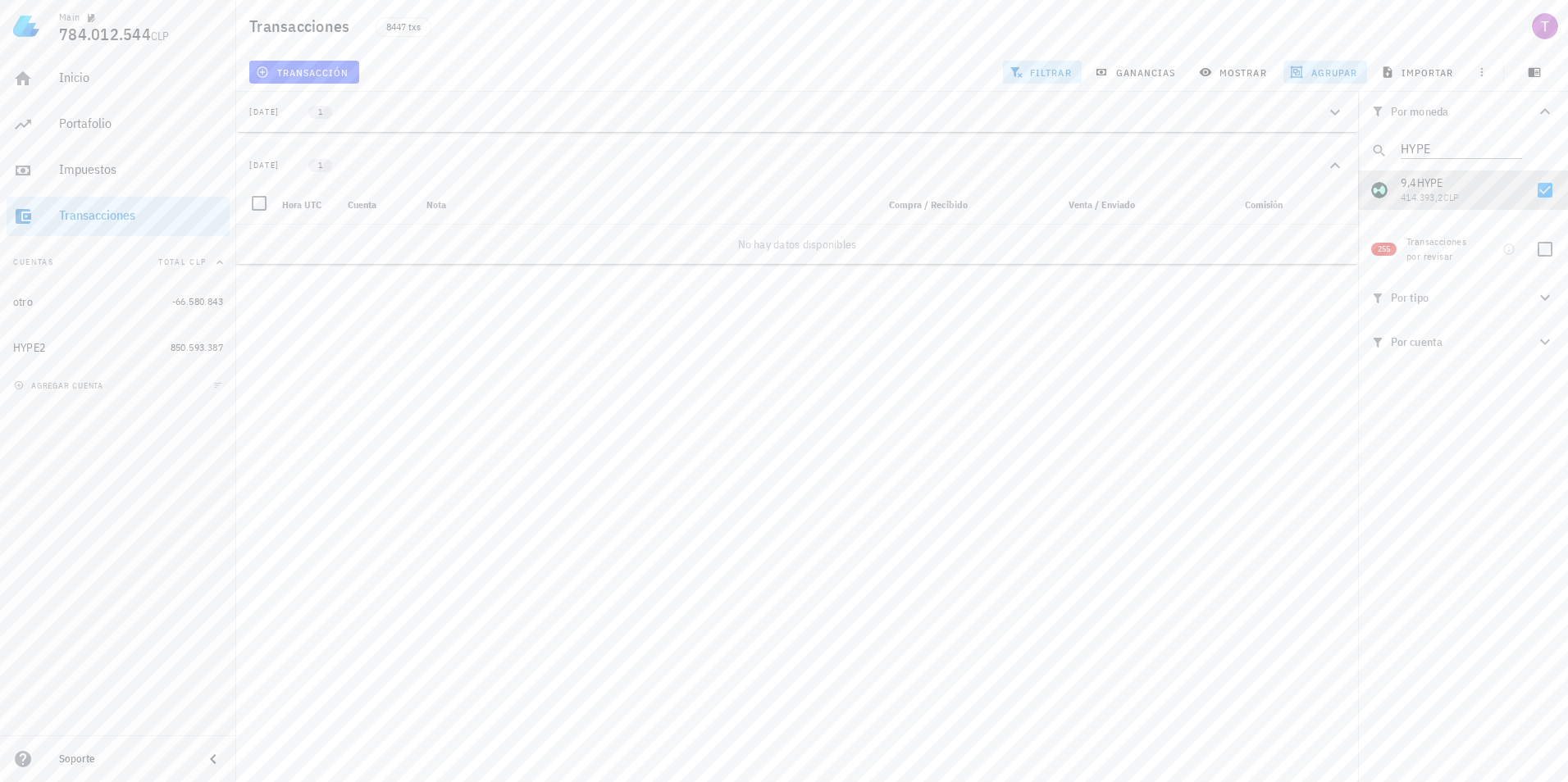 click on "transacción
filtrar
ganancias
mostrar
agrupar
importar" at bounding box center [902, 72] 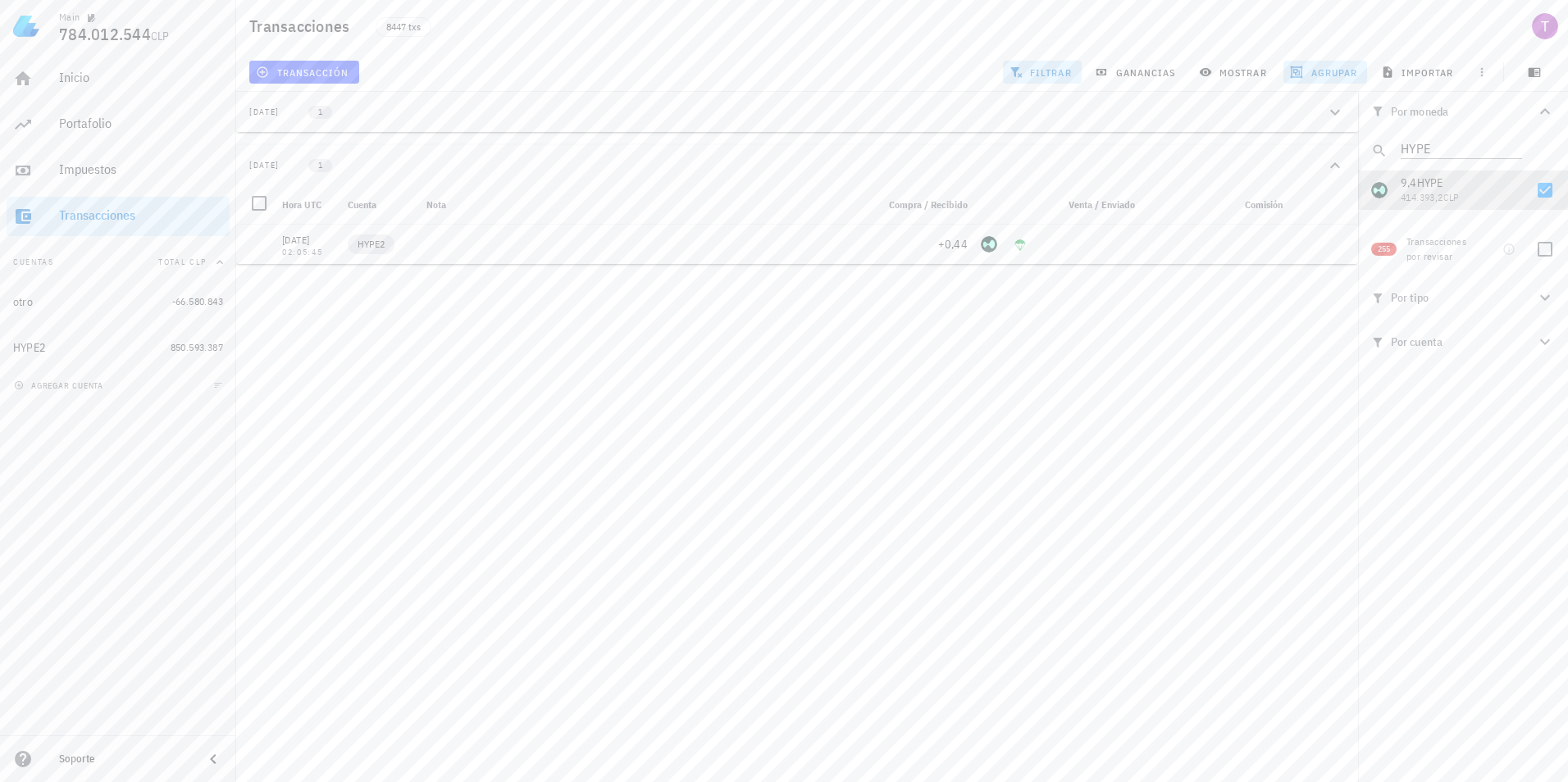 click on "2024-11-29
1" at bounding box center [787, 111] 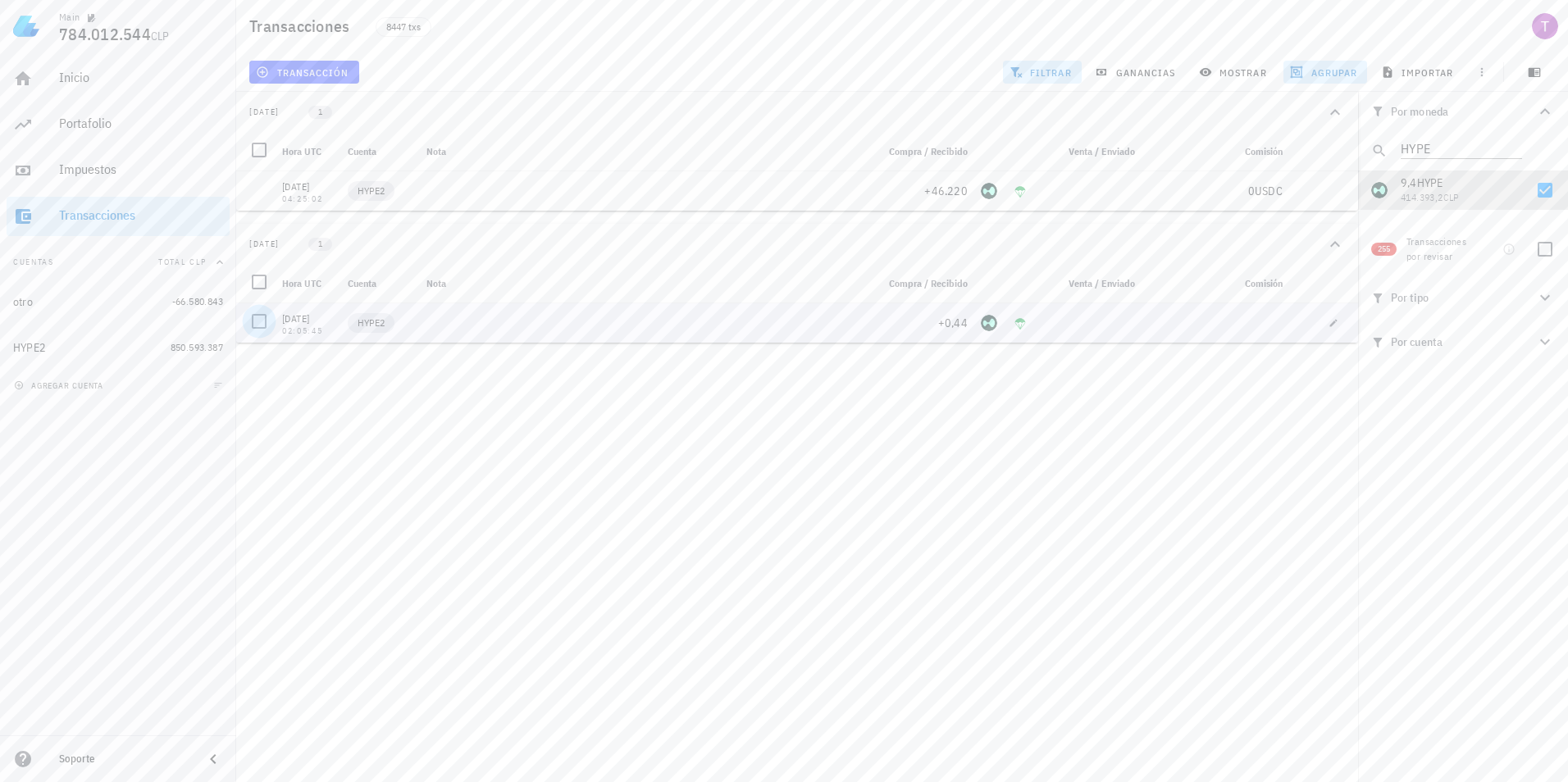 click at bounding box center [259, 321] 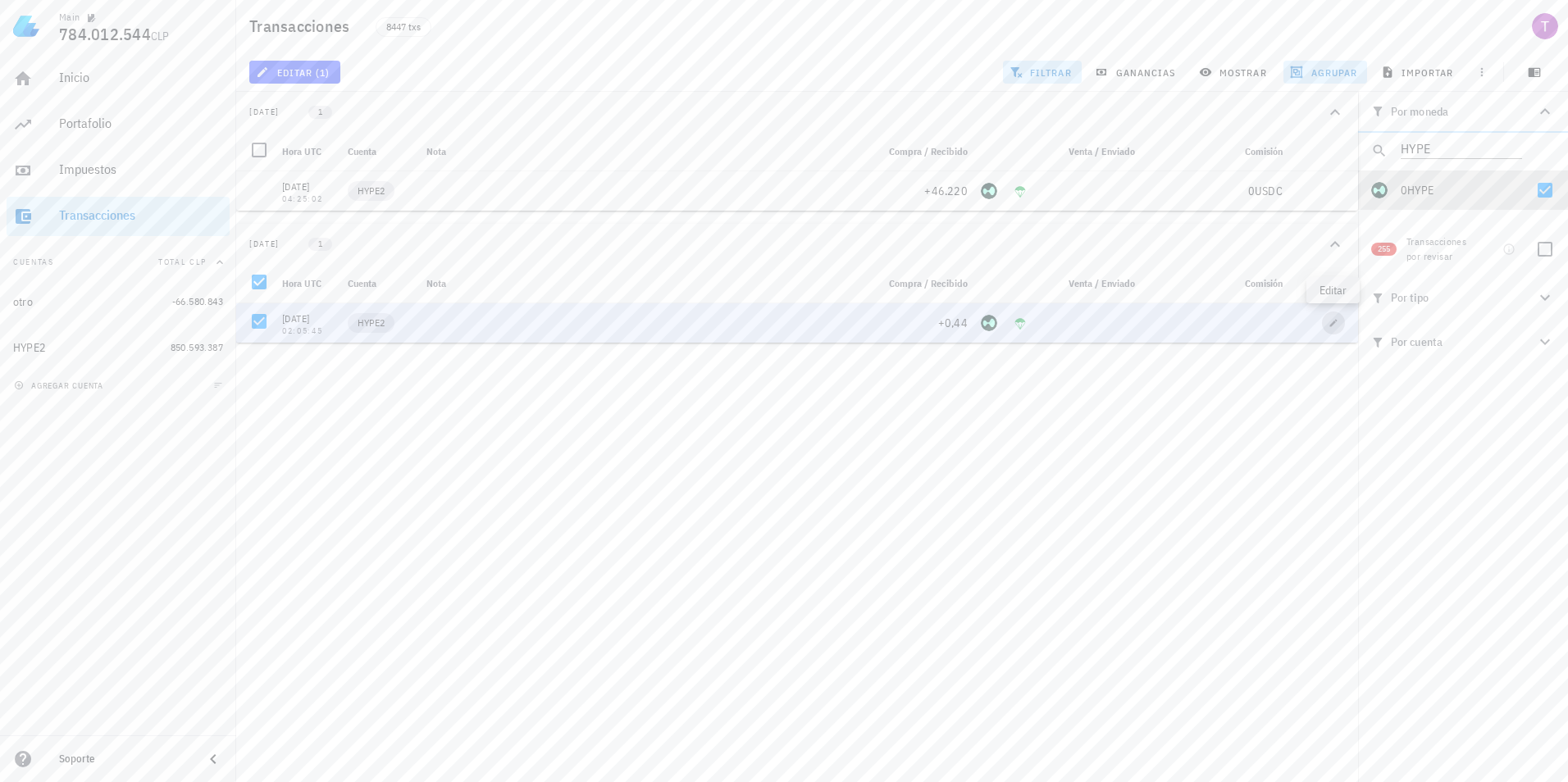 click 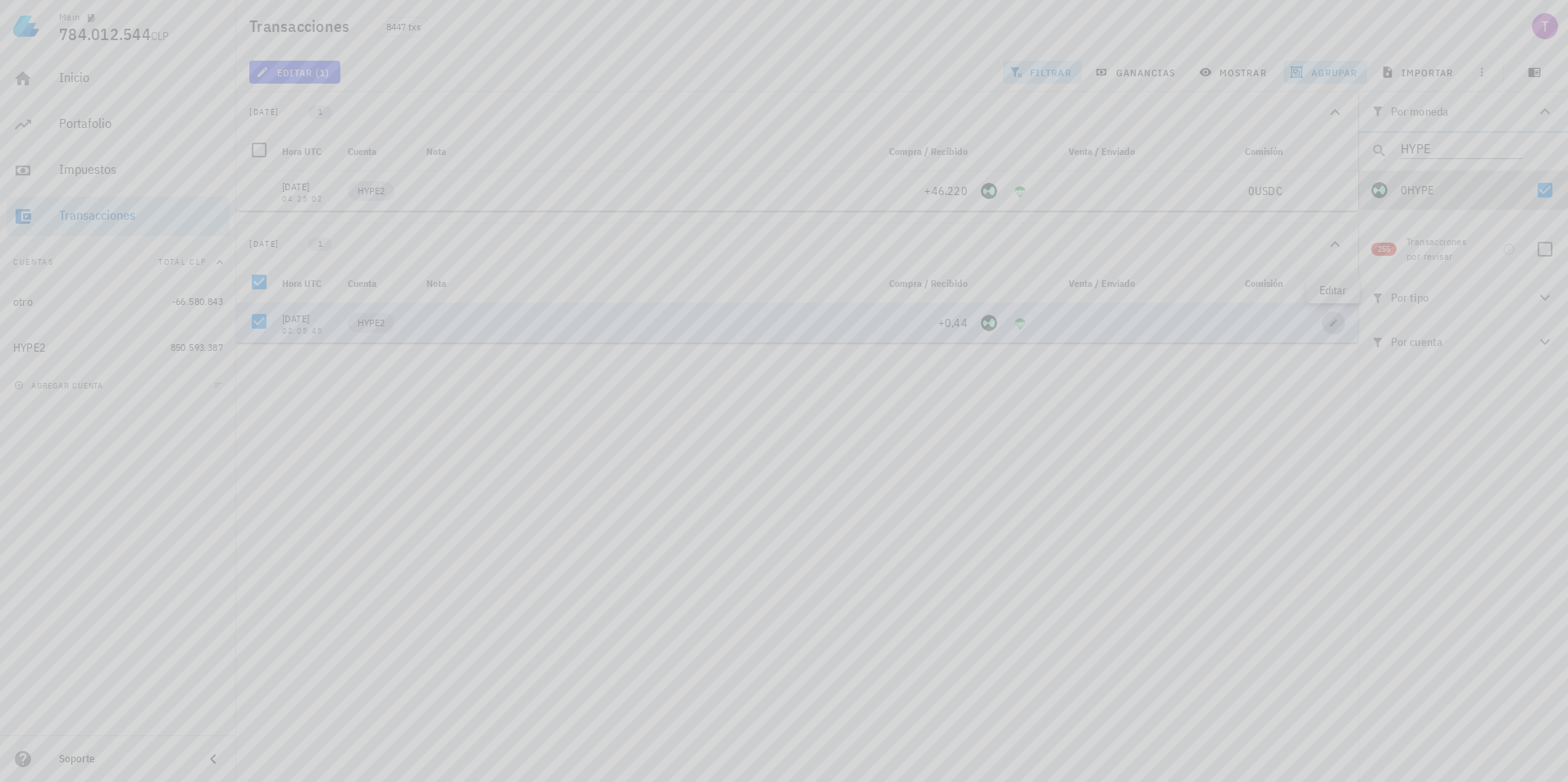 type on "2024-11-20" 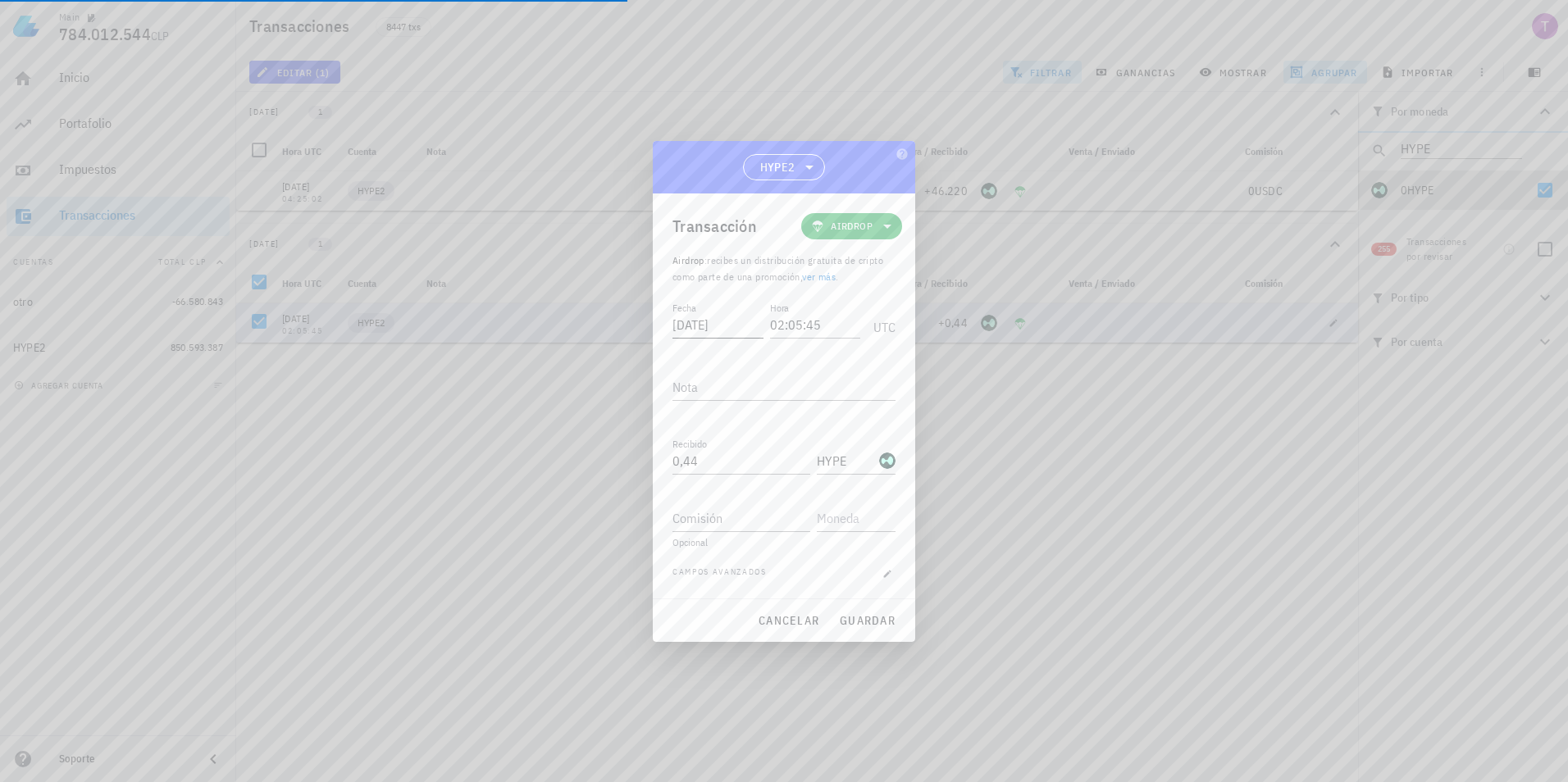 click on "2024-11-20" at bounding box center [718, 325] 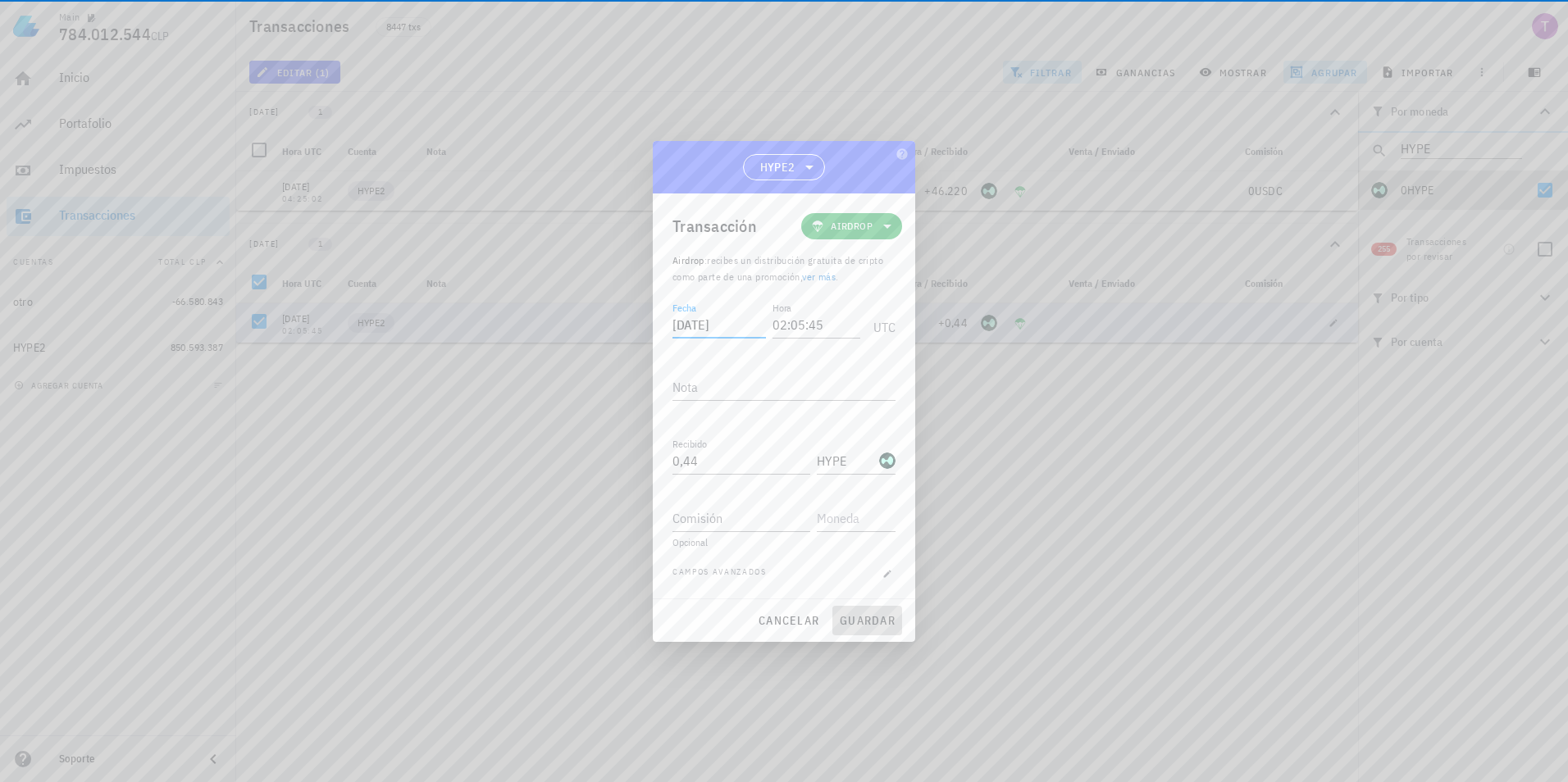 click on "guardar" at bounding box center [867, 621] 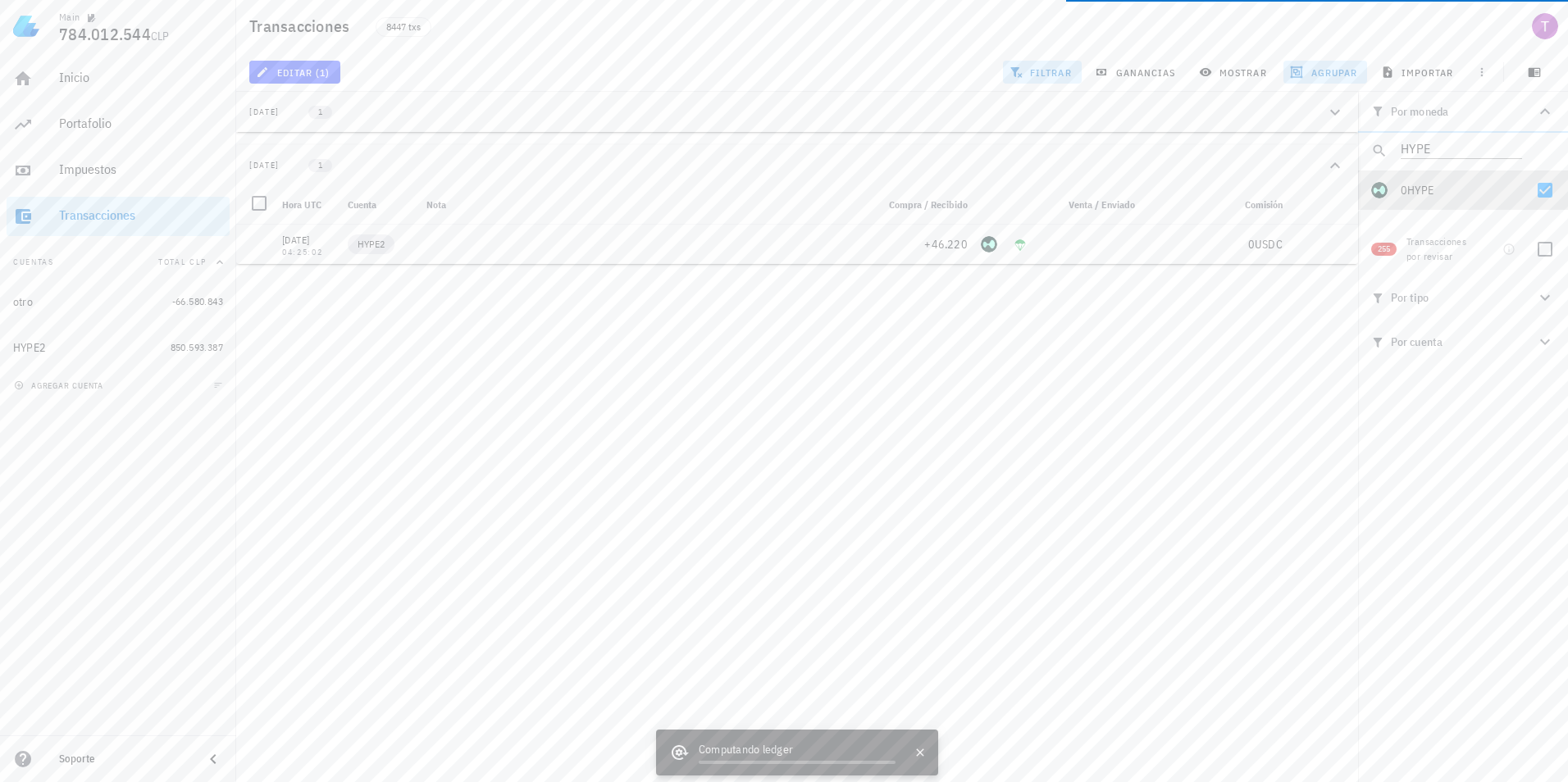 click on "2024-11-30
1" at bounding box center (797, 111) 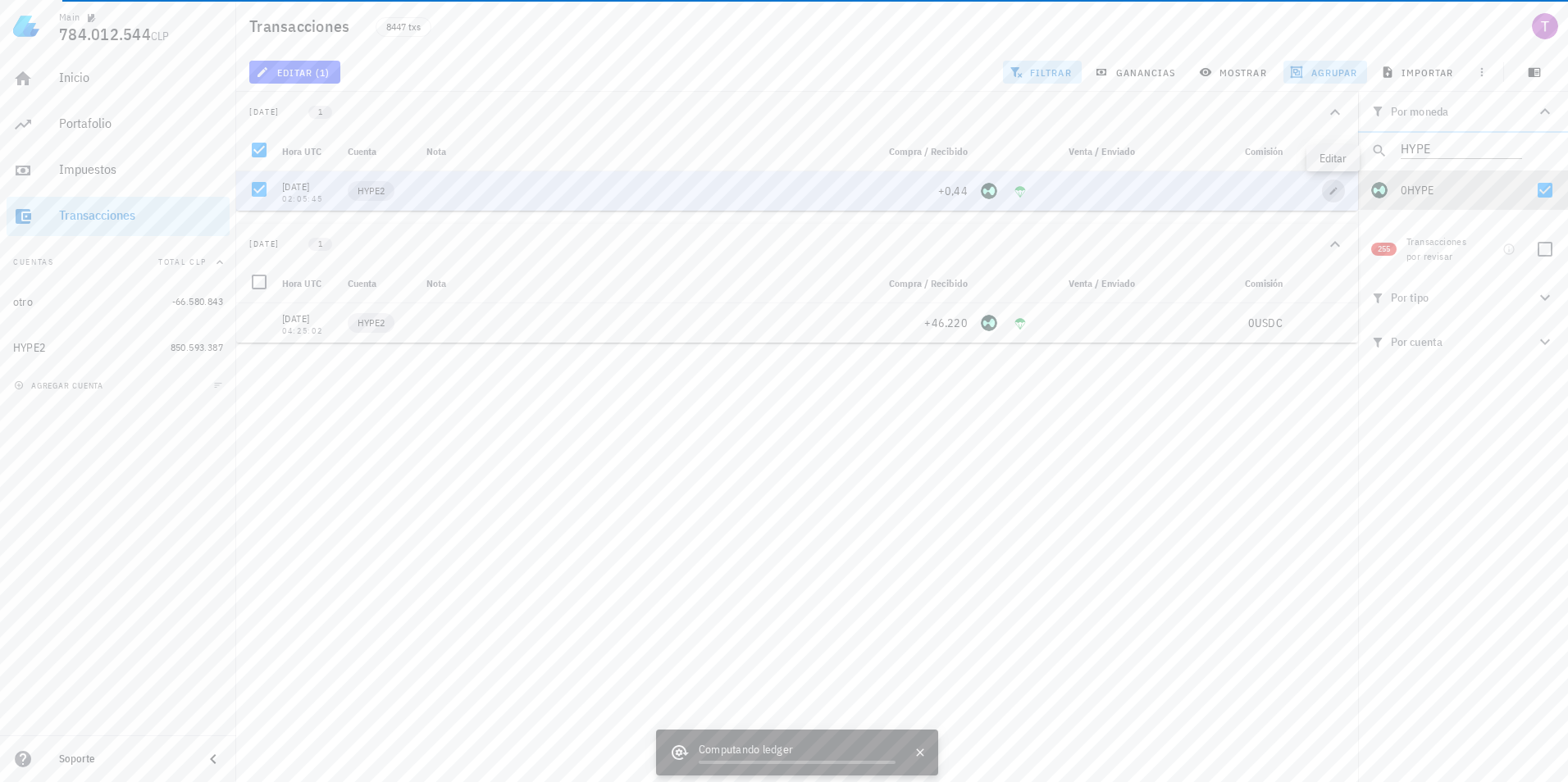 click at bounding box center (1333, 191) 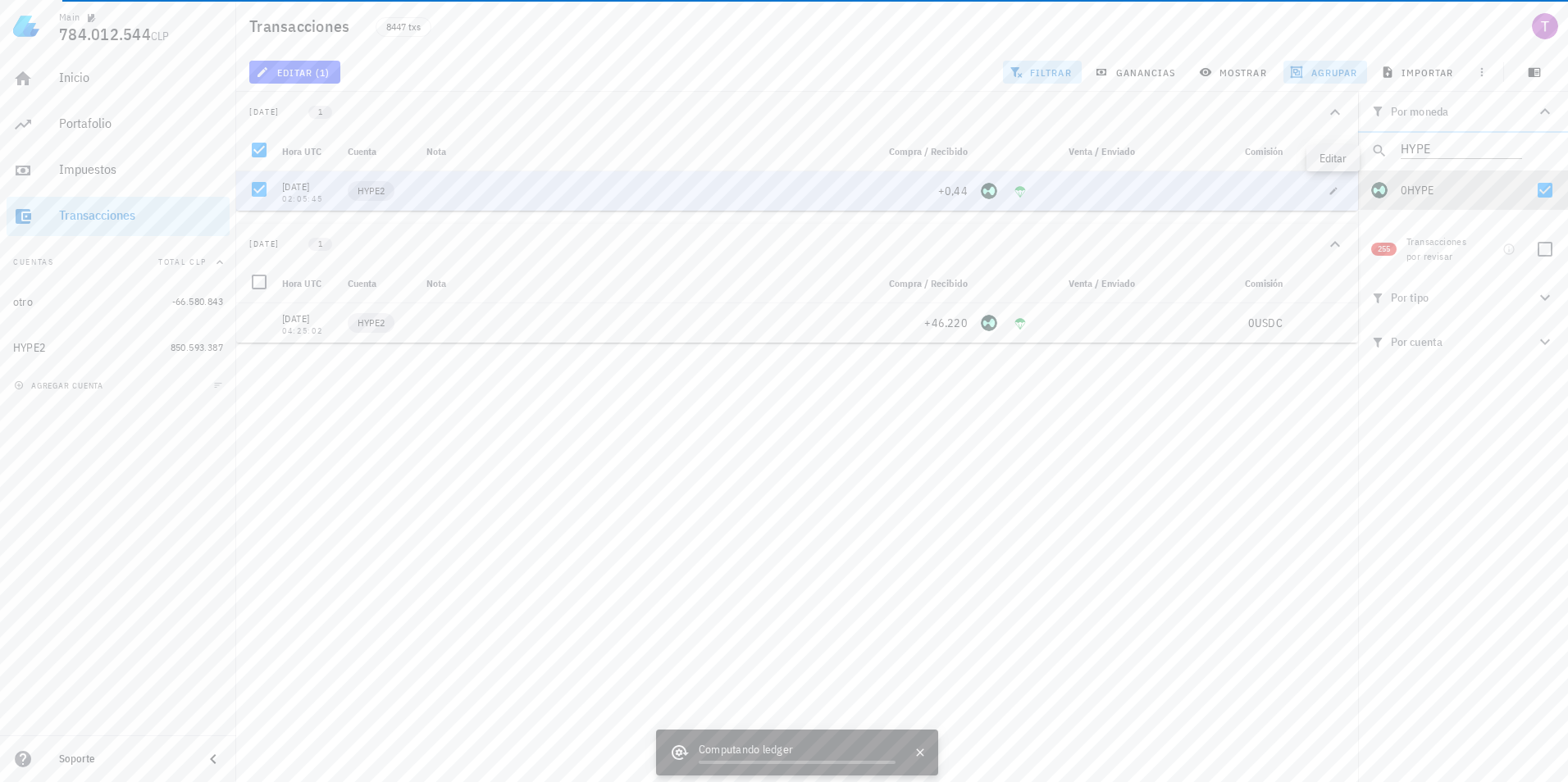 type on "2024-11-30" 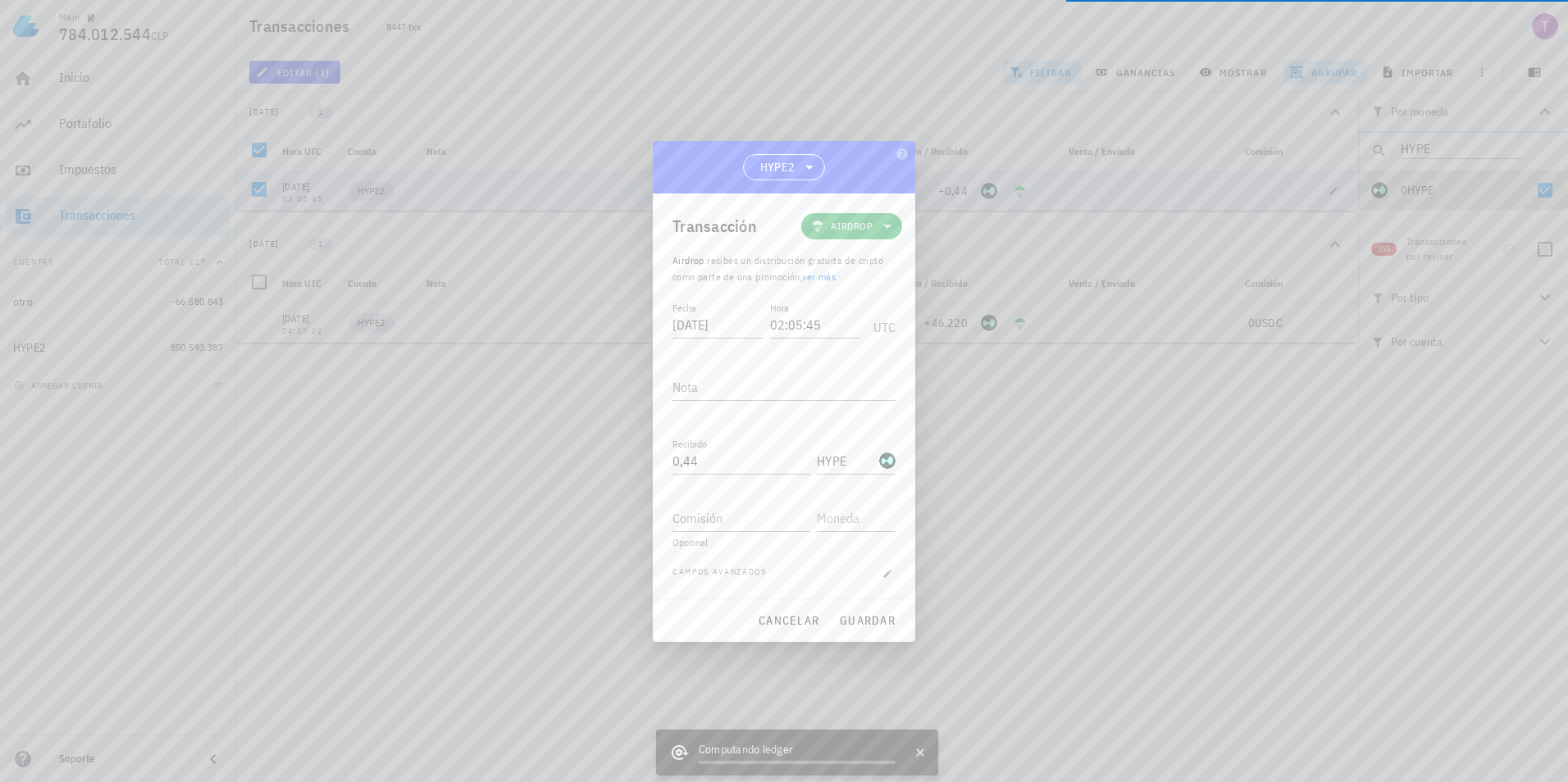 click 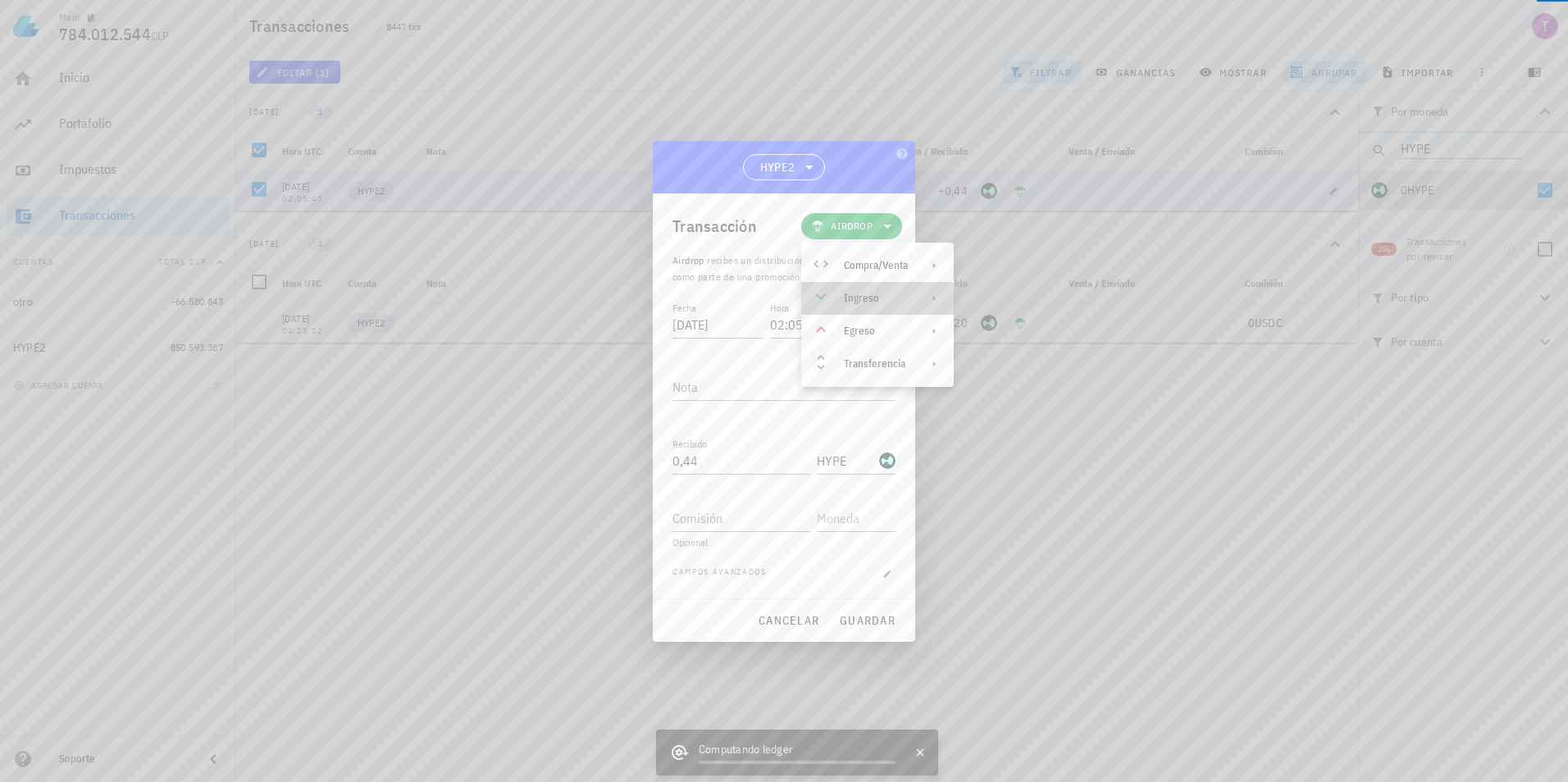 click 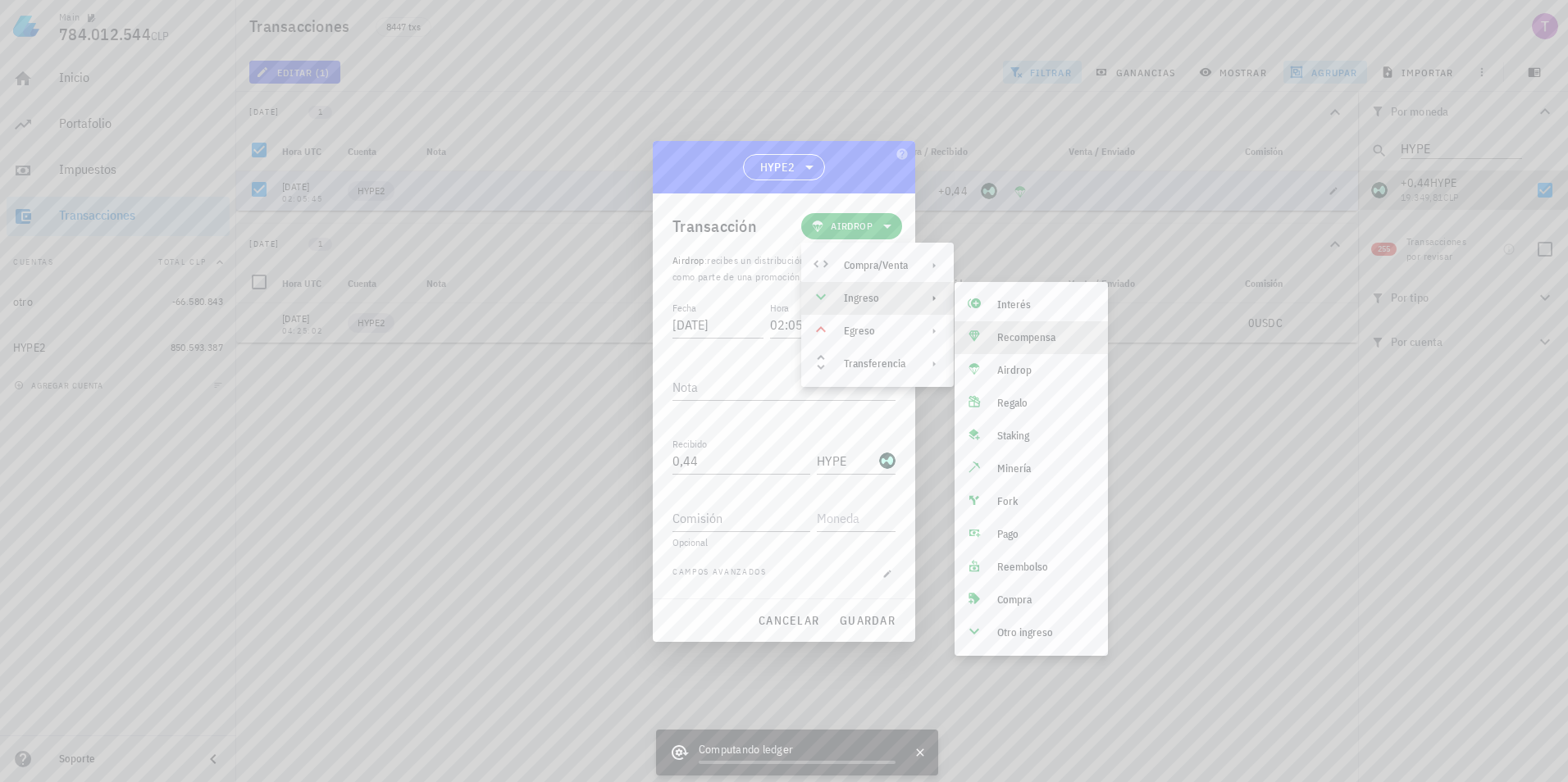 click on "Recompensa" at bounding box center (1046, 338) 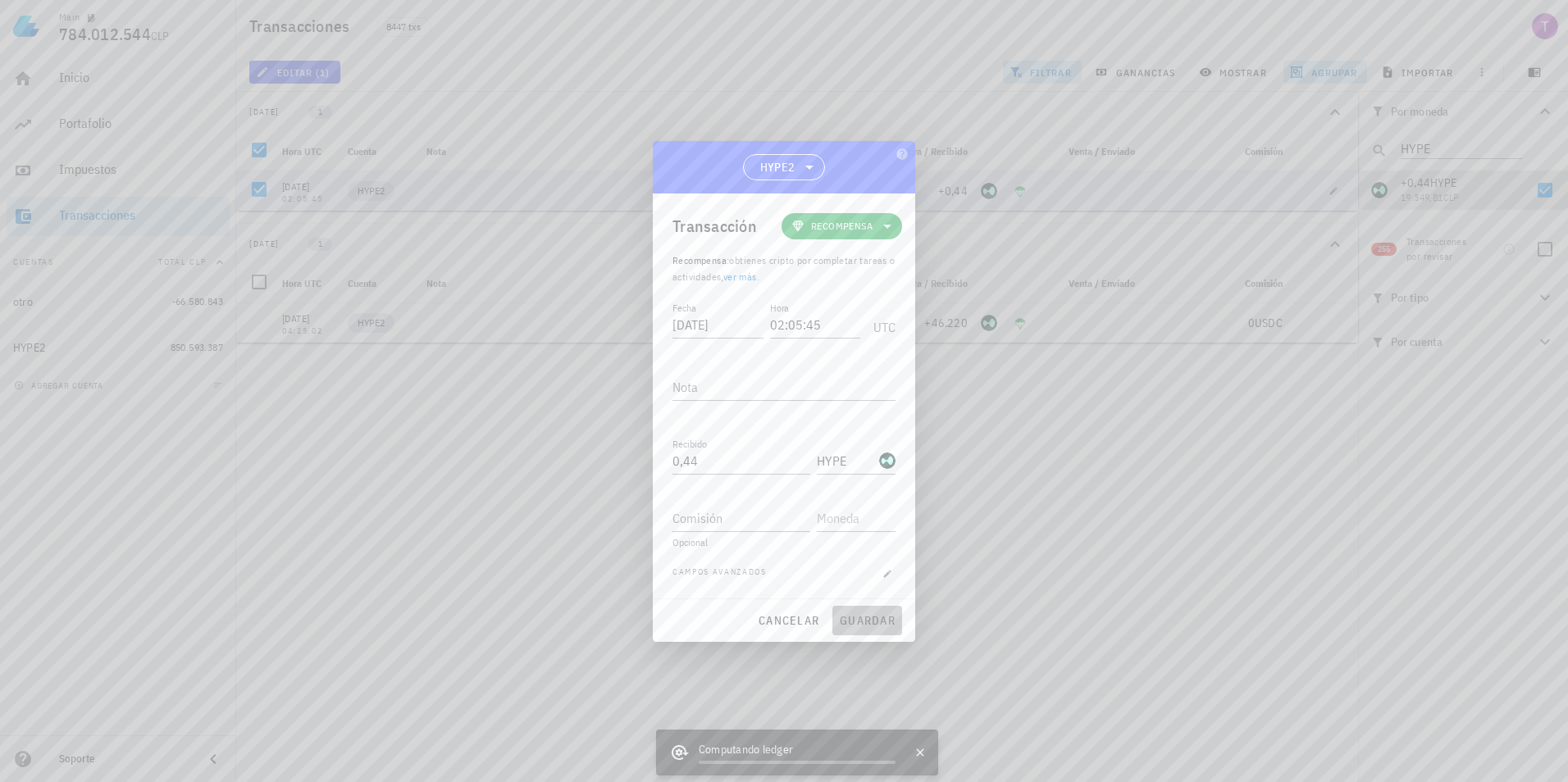 click on "guardar" at bounding box center [867, 621] 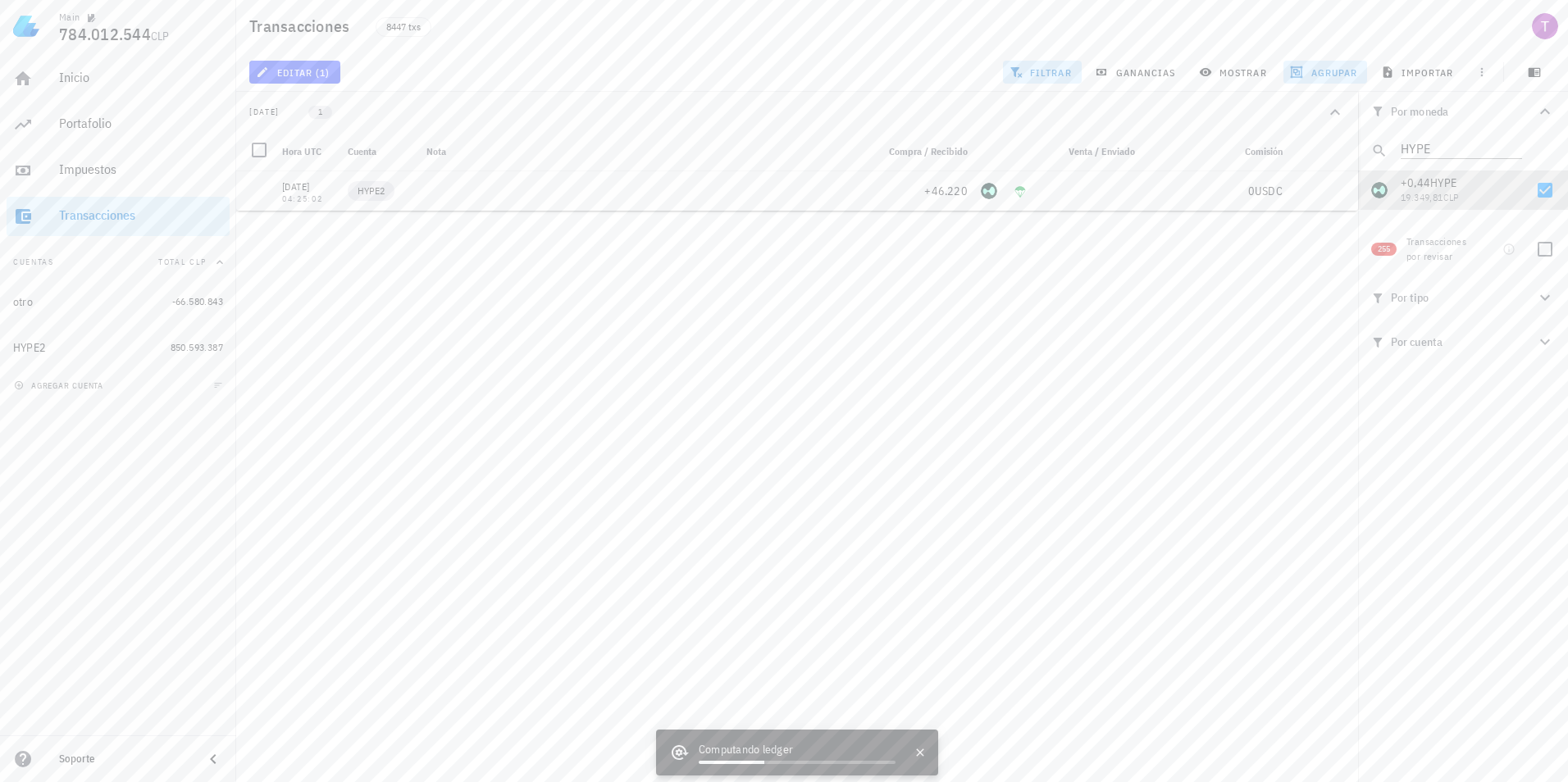 click 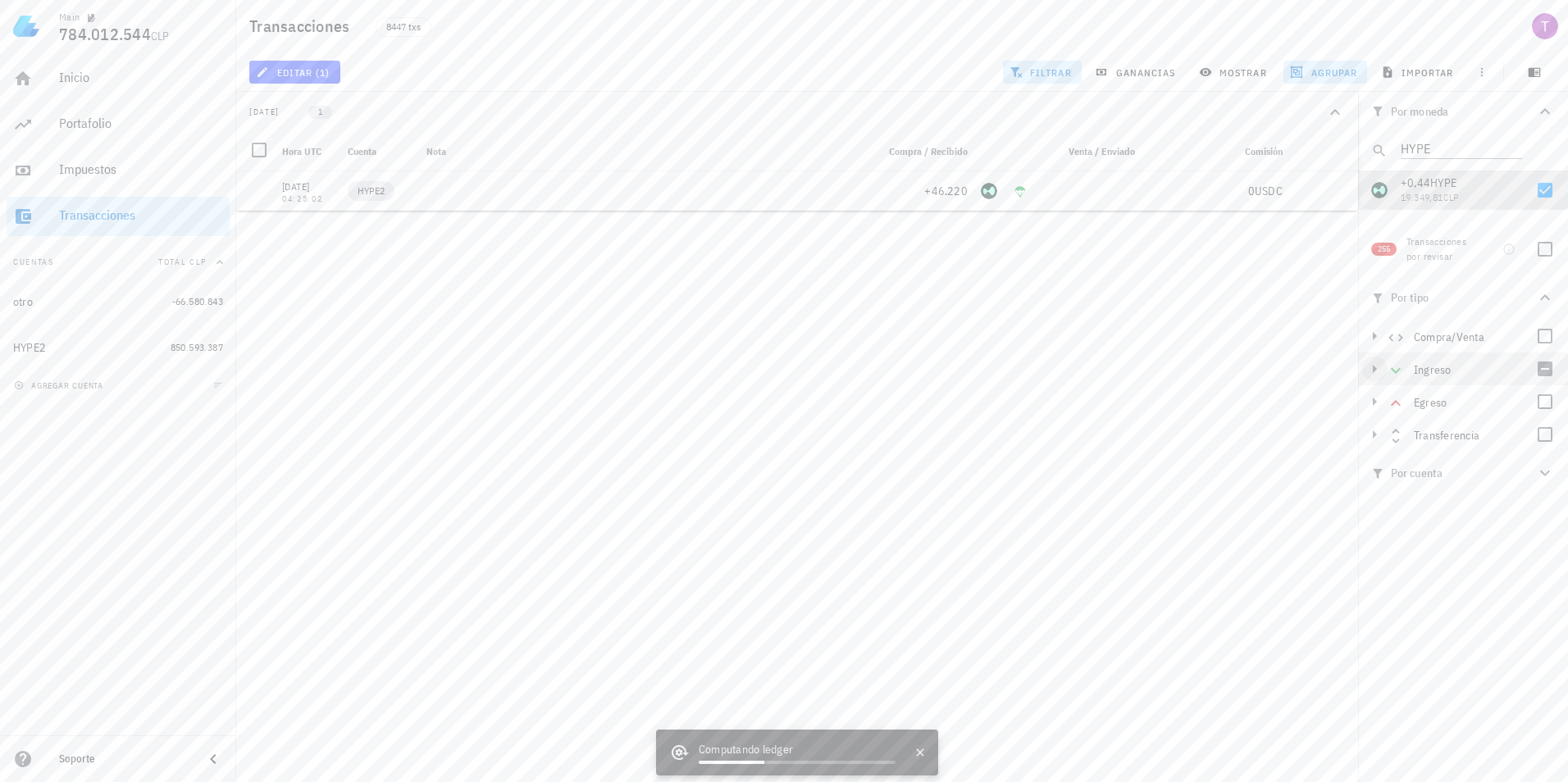 click 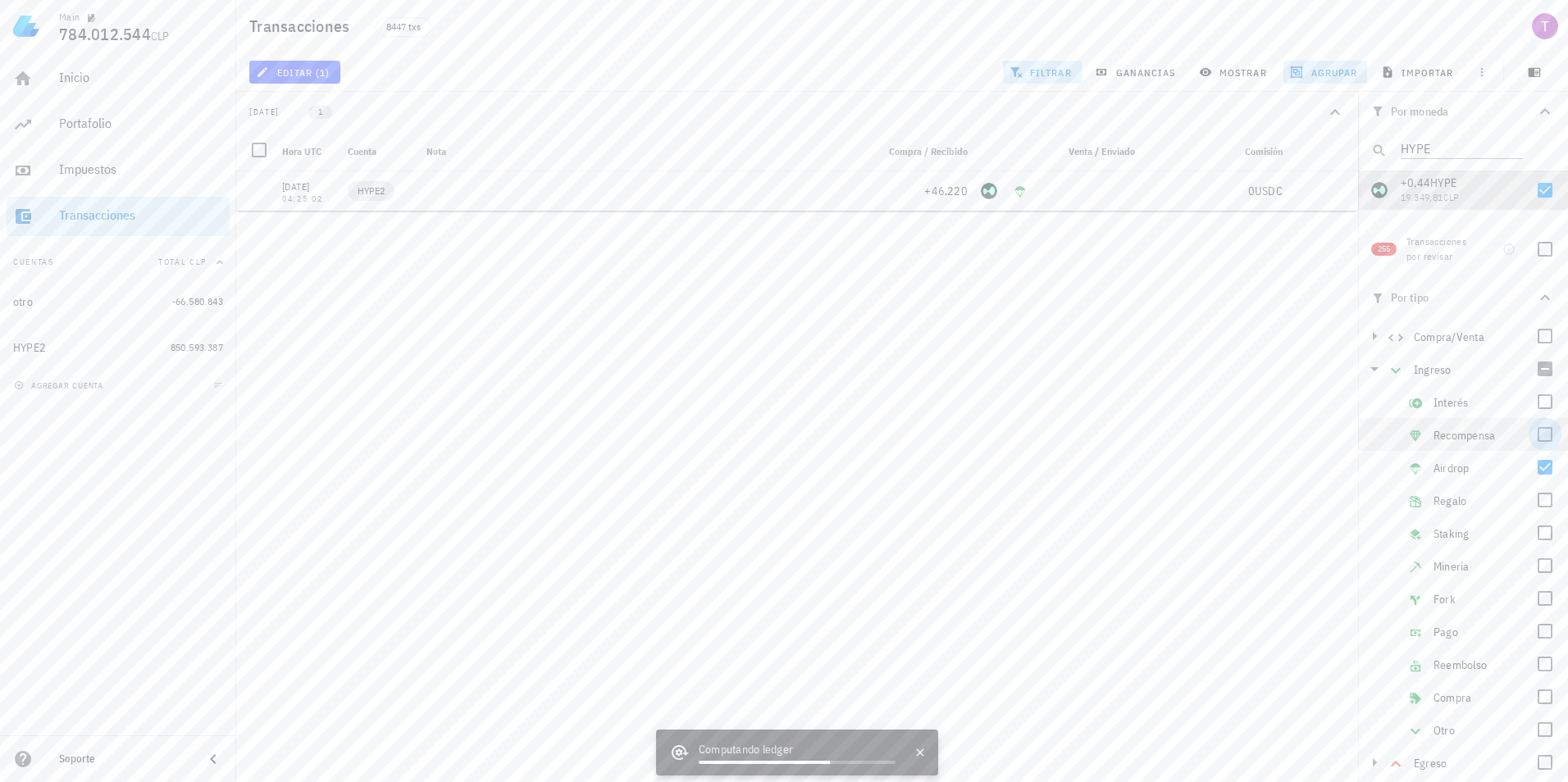 click at bounding box center (1545, 434) 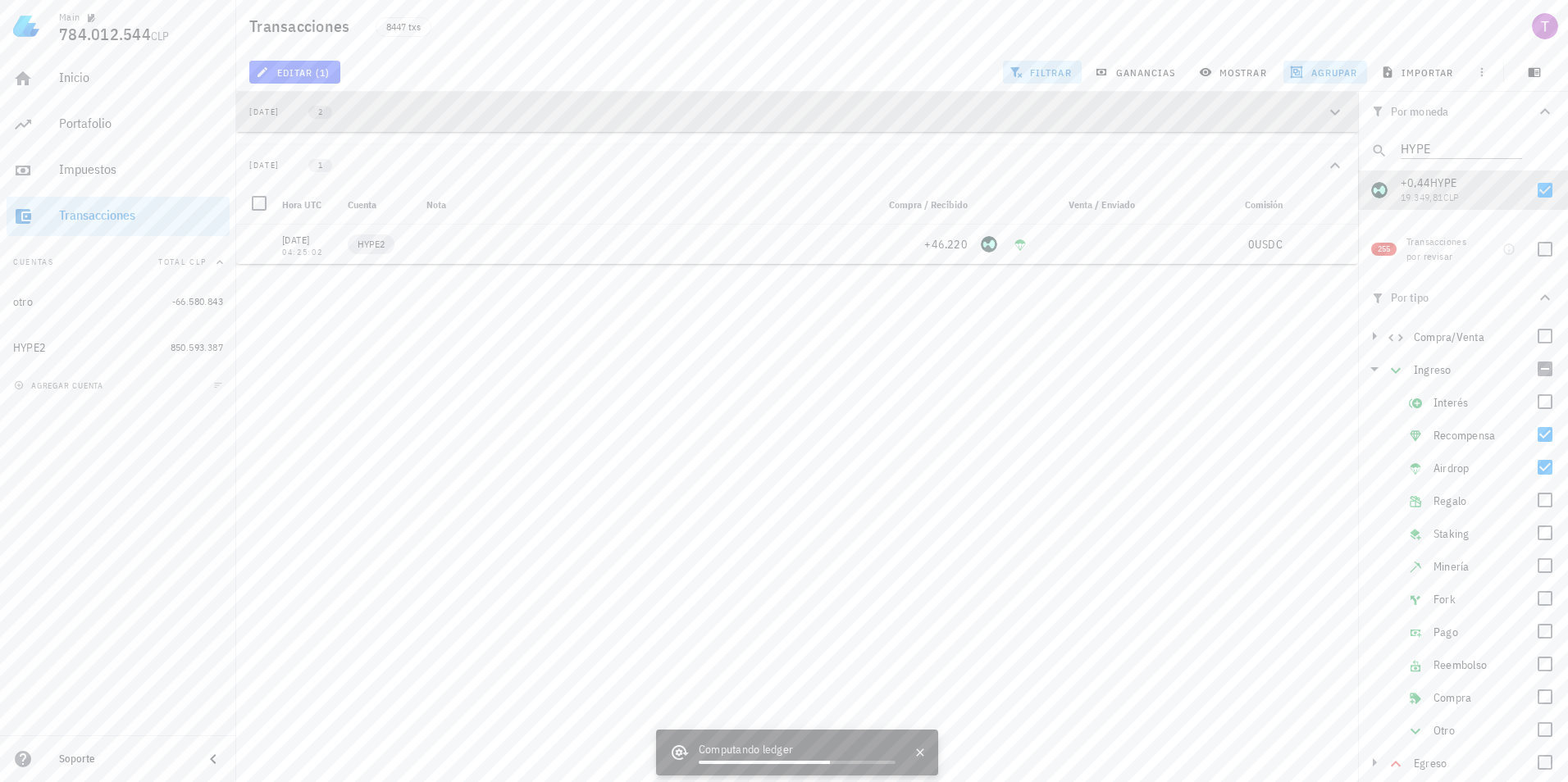 click on "2024-11-30
2" at bounding box center (797, 111) 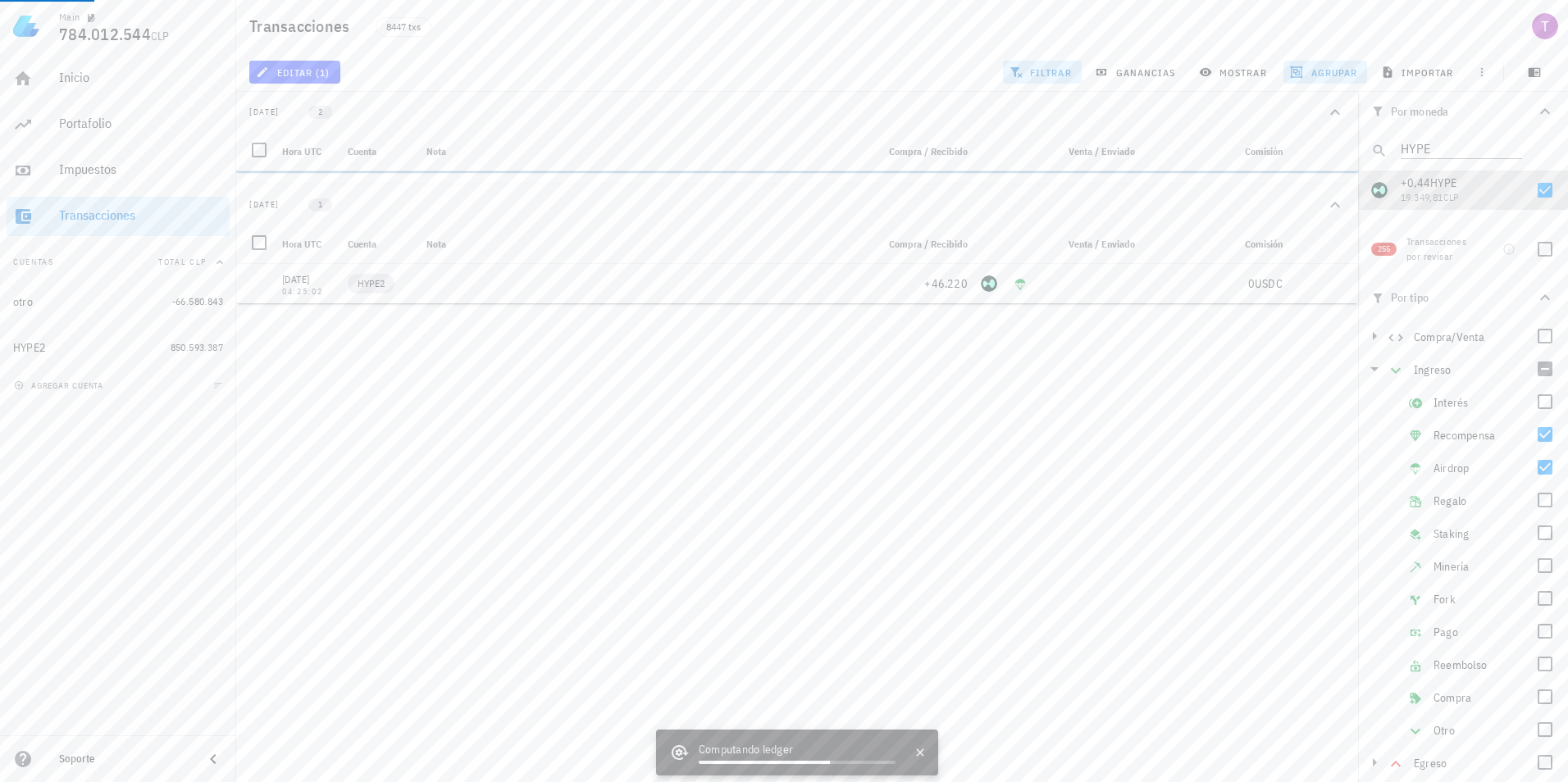 click on "2024-11-30
2" at bounding box center [797, 111] 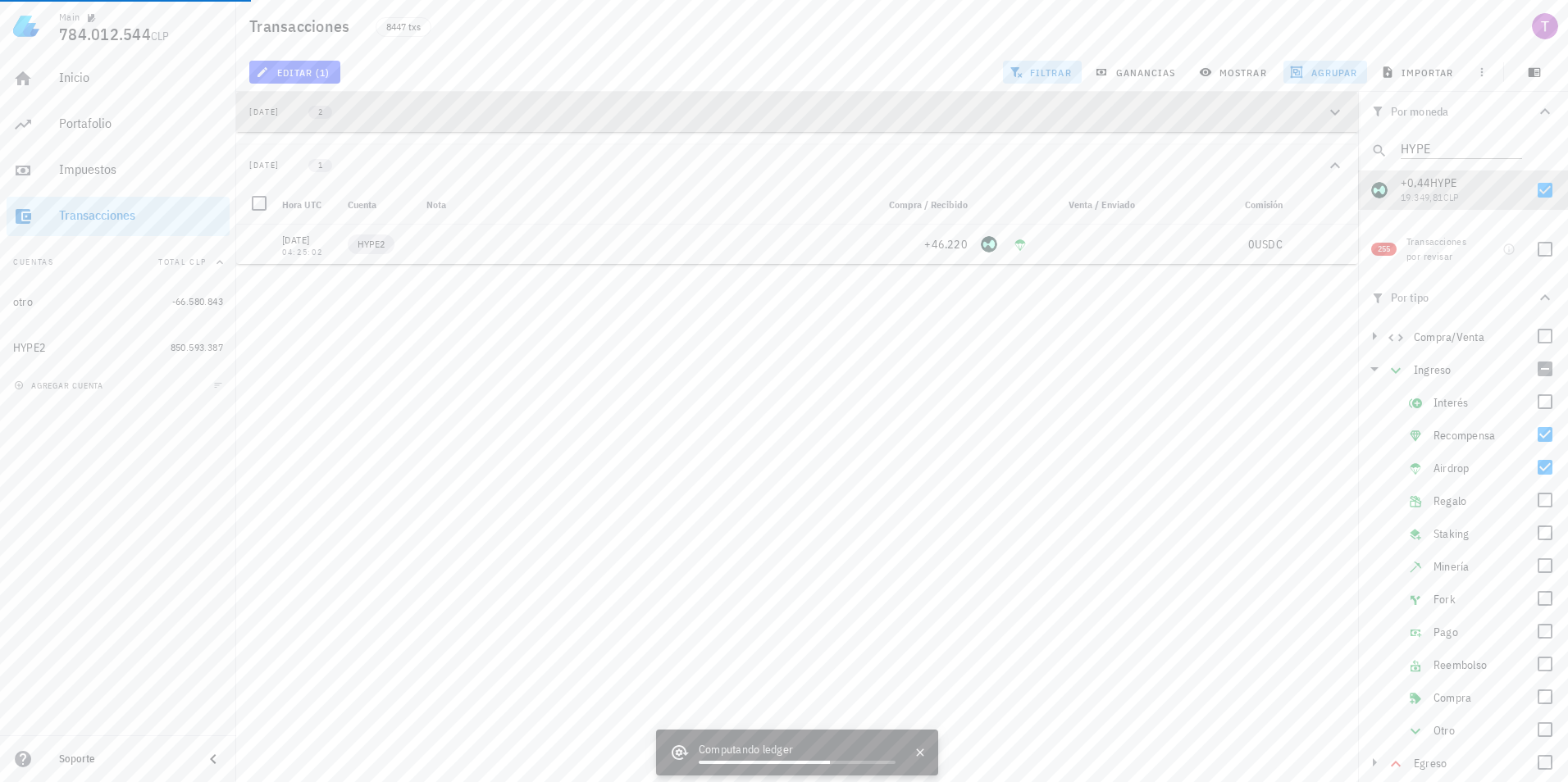 click on "2024-11-30
2" at bounding box center [797, 111] 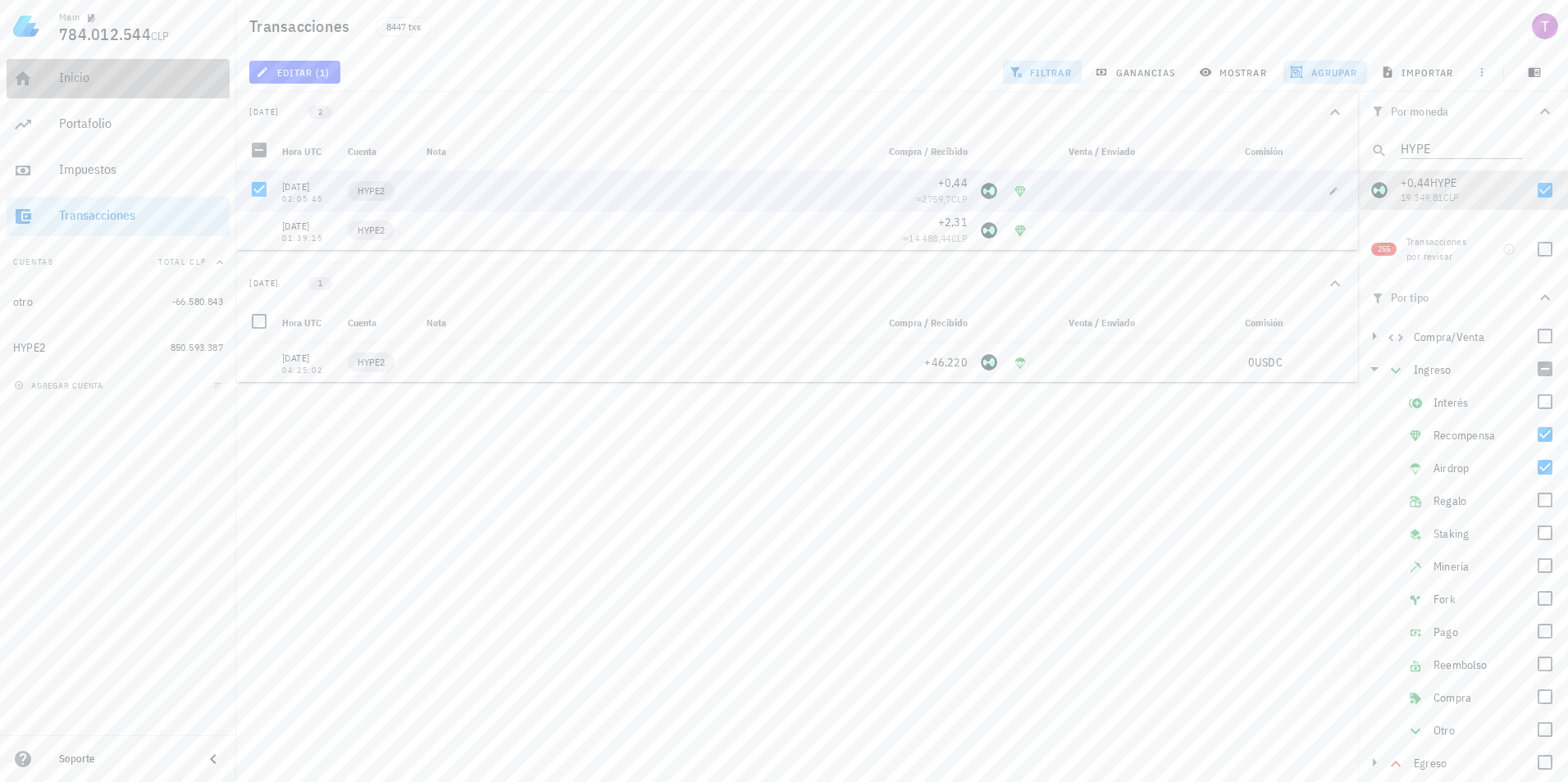 click on "Inicio" at bounding box center [141, 77] 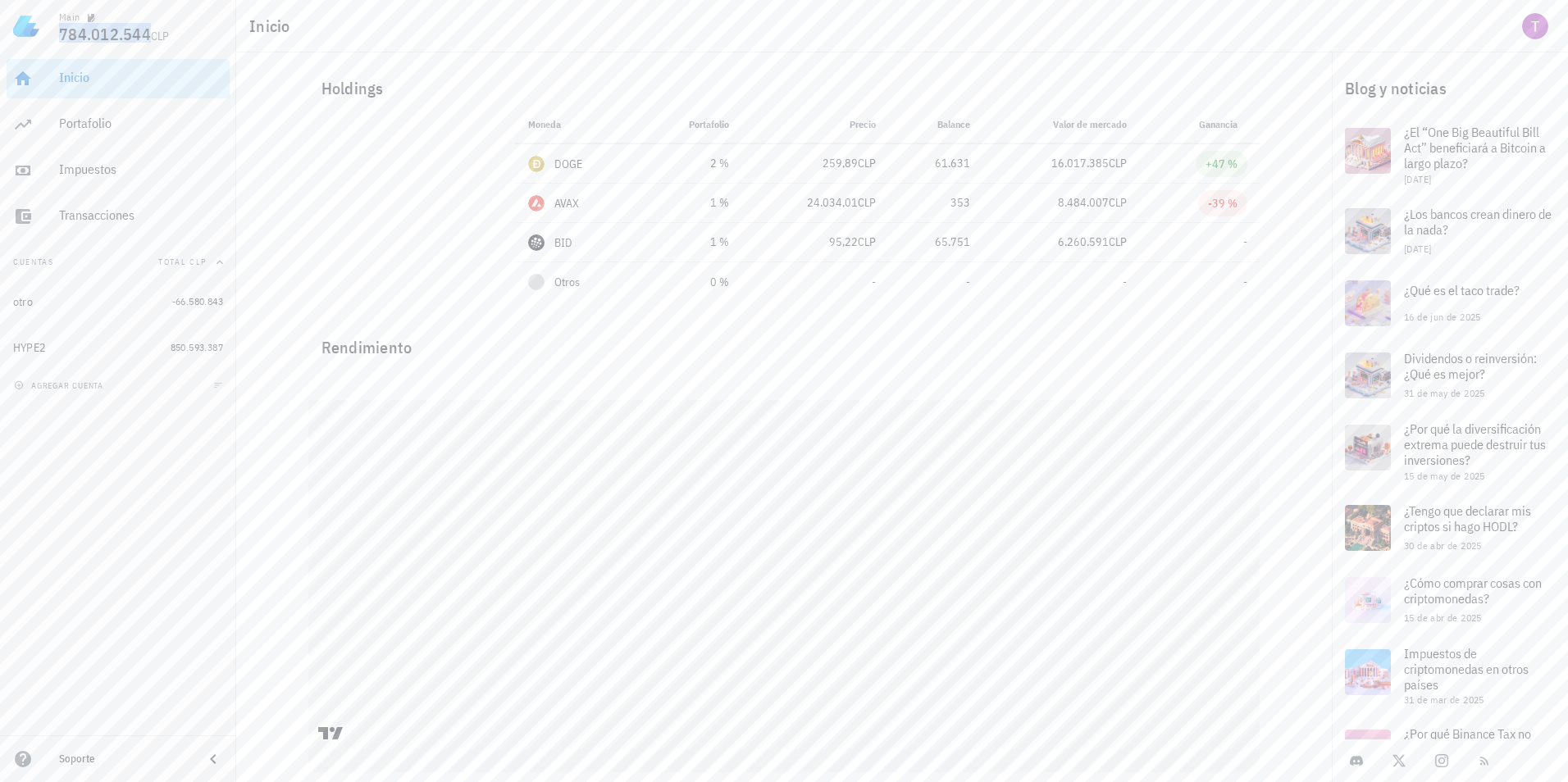 click on "Inicio" at bounding box center [141, 77] 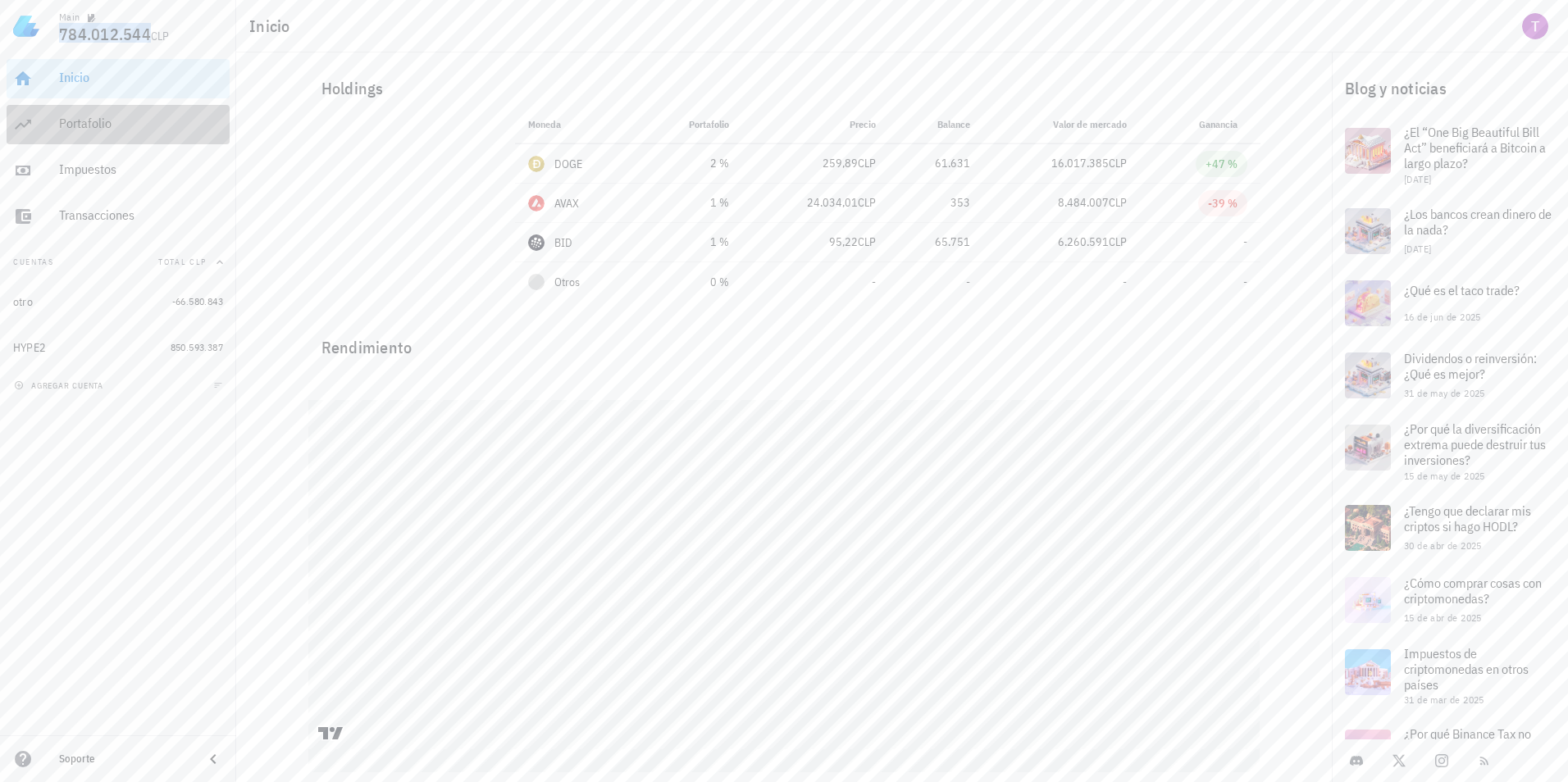 click on "Portafolio" at bounding box center (141, 123) 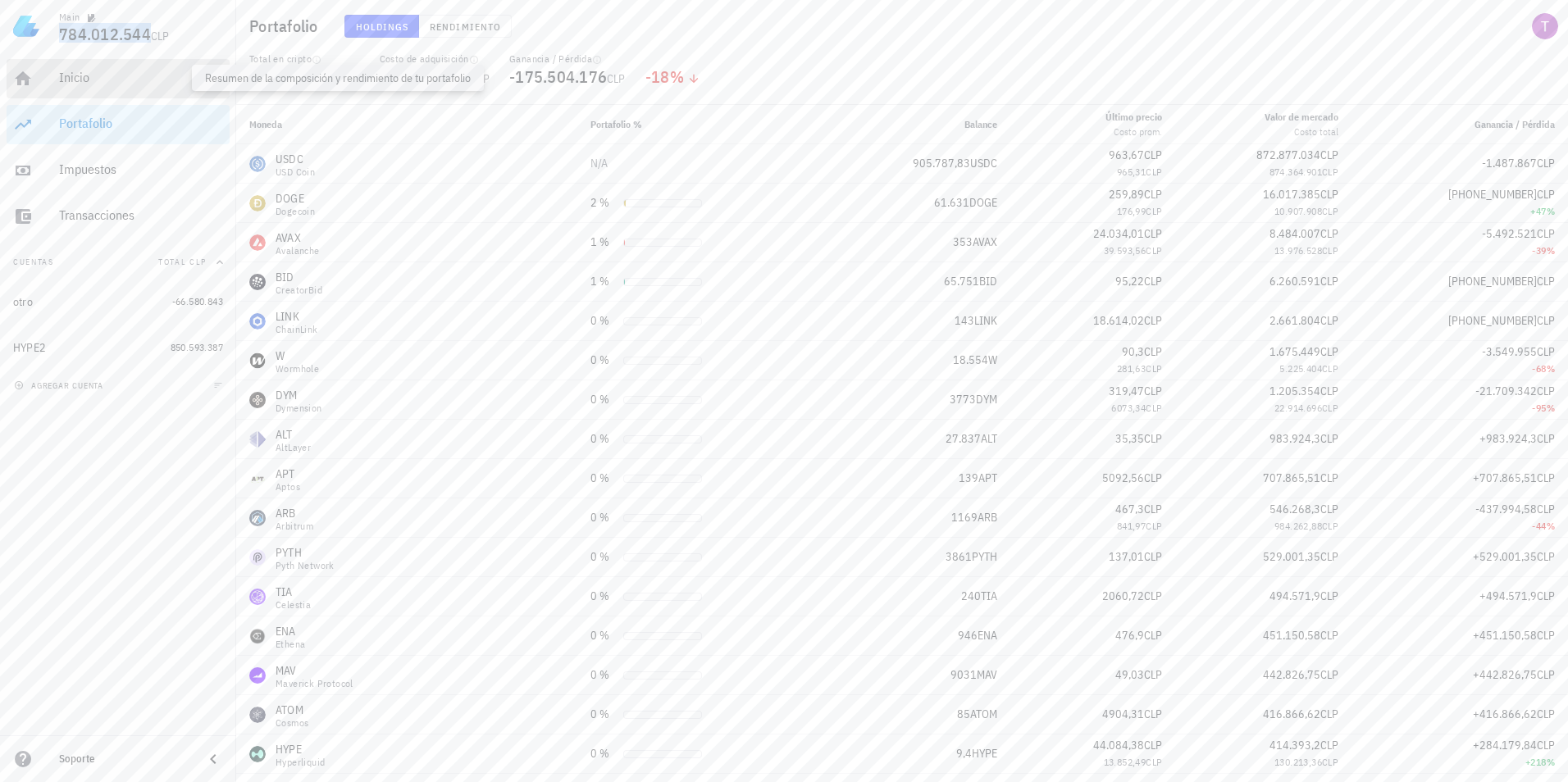 click on "Inicio" at bounding box center (141, 77) 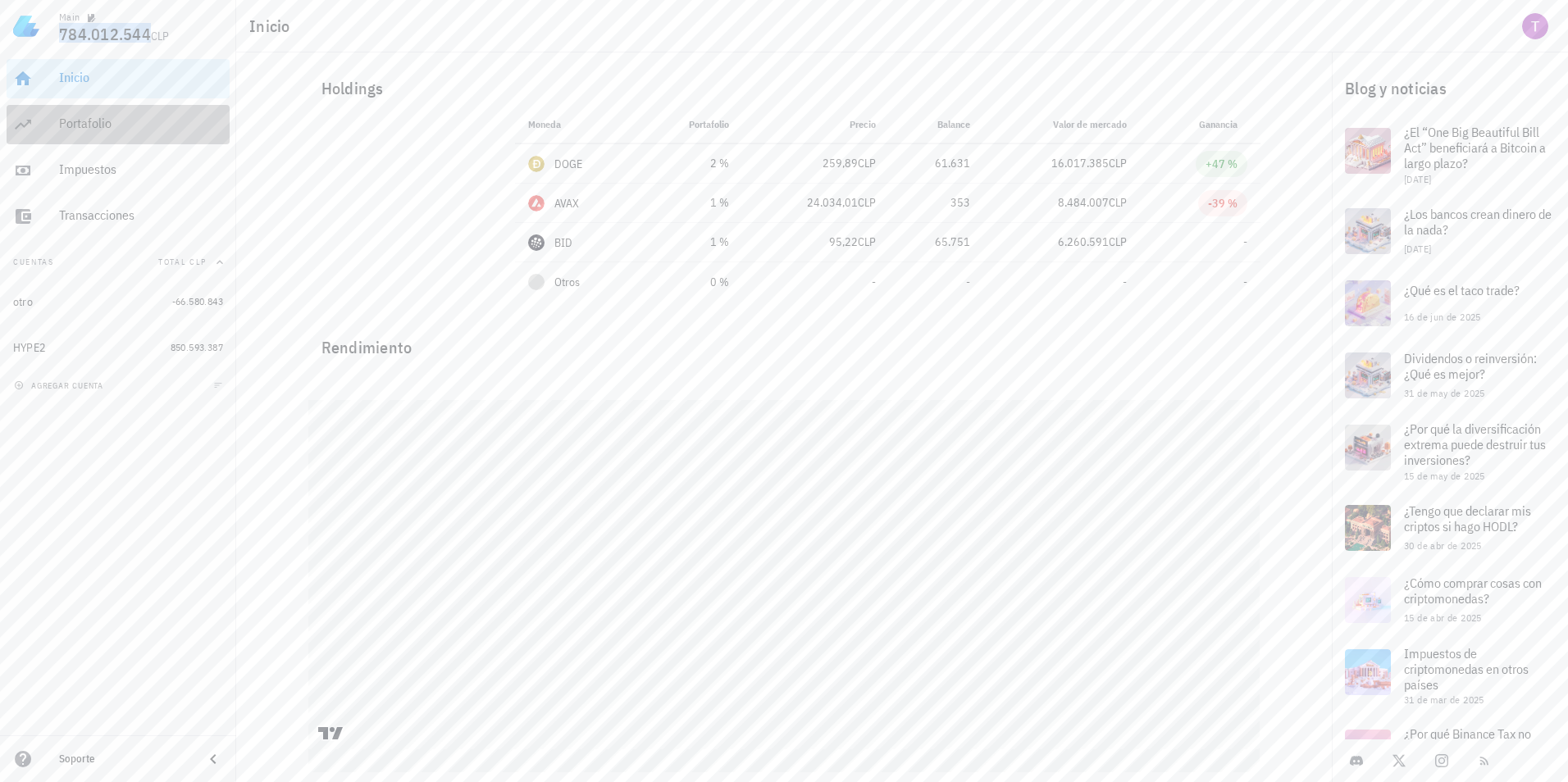 click on "Portafolio" at bounding box center [141, 123] 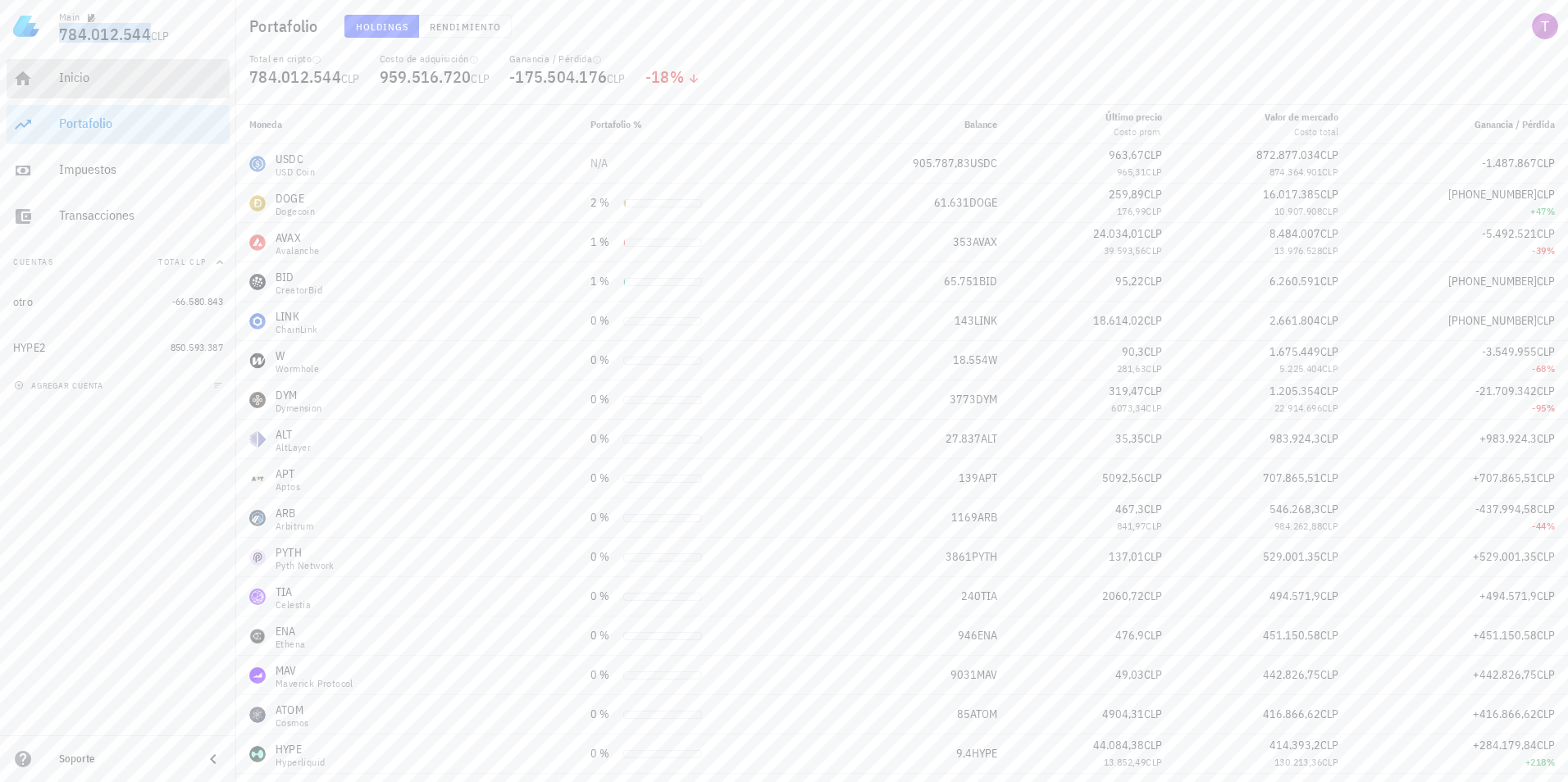 click on "Inicio" at bounding box center (141, 77) 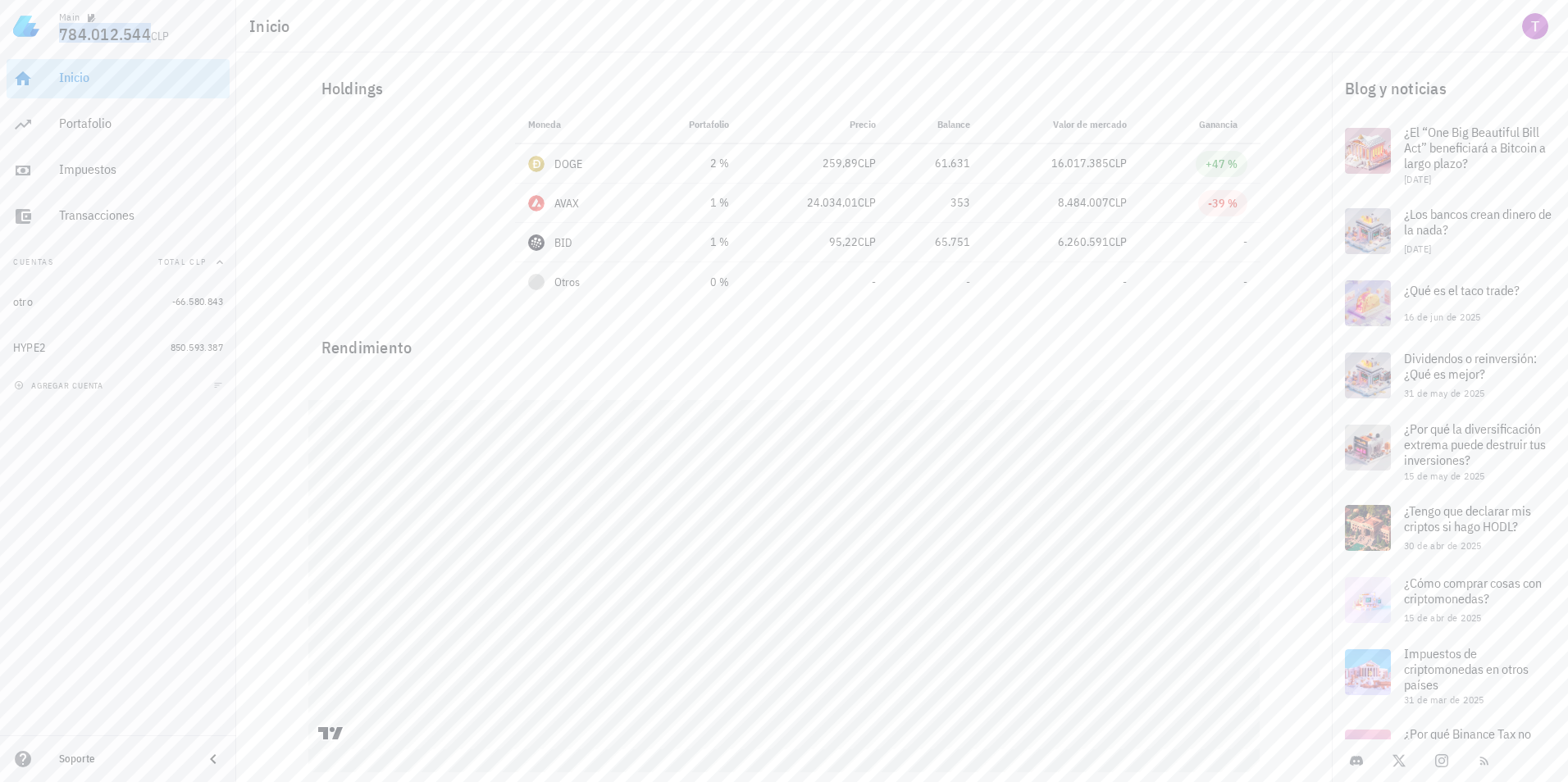 click on "Inicio" at bounding box center (141, 77) 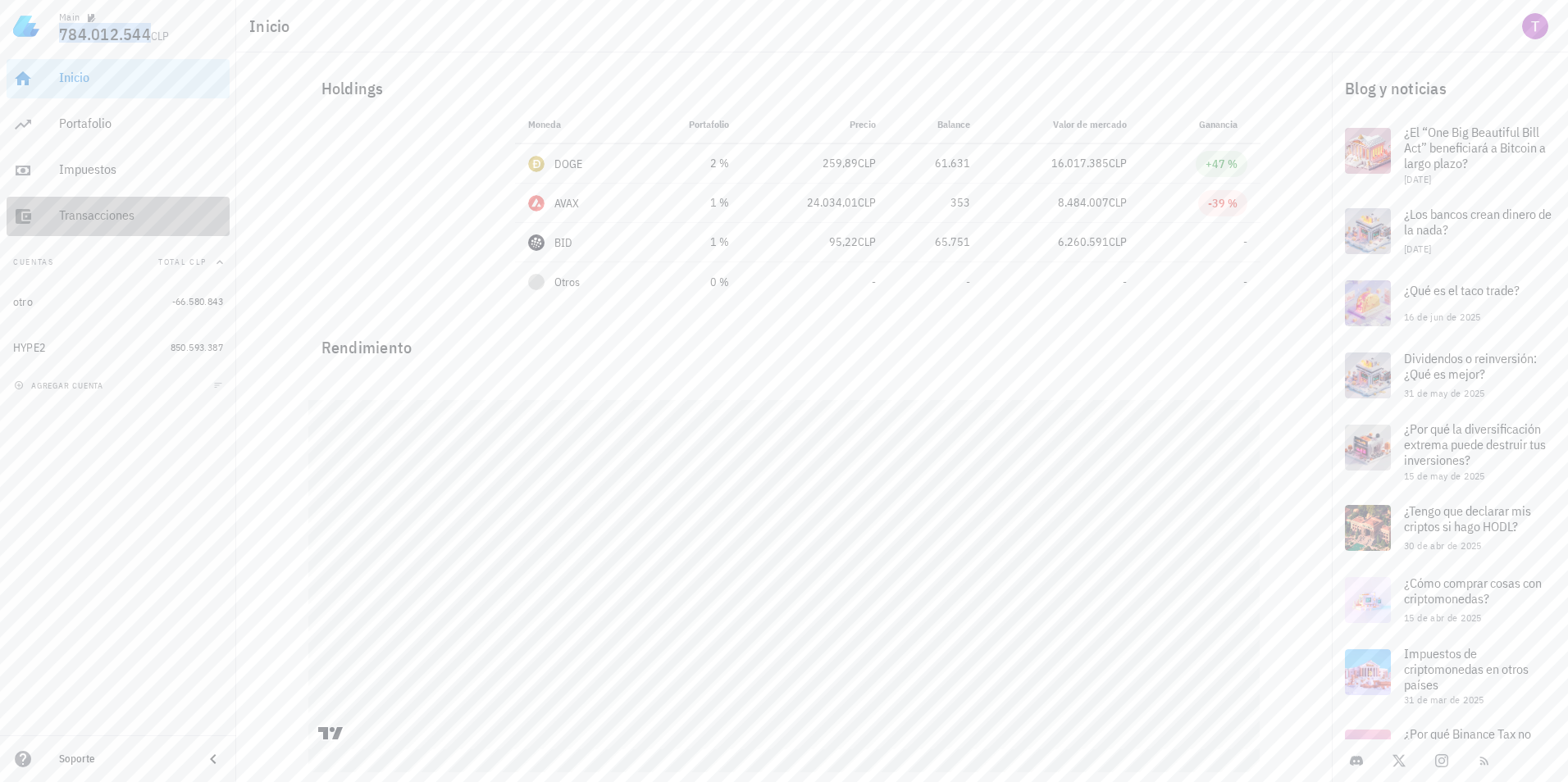 click on "Transacciones" at bounding box center [141, 215] 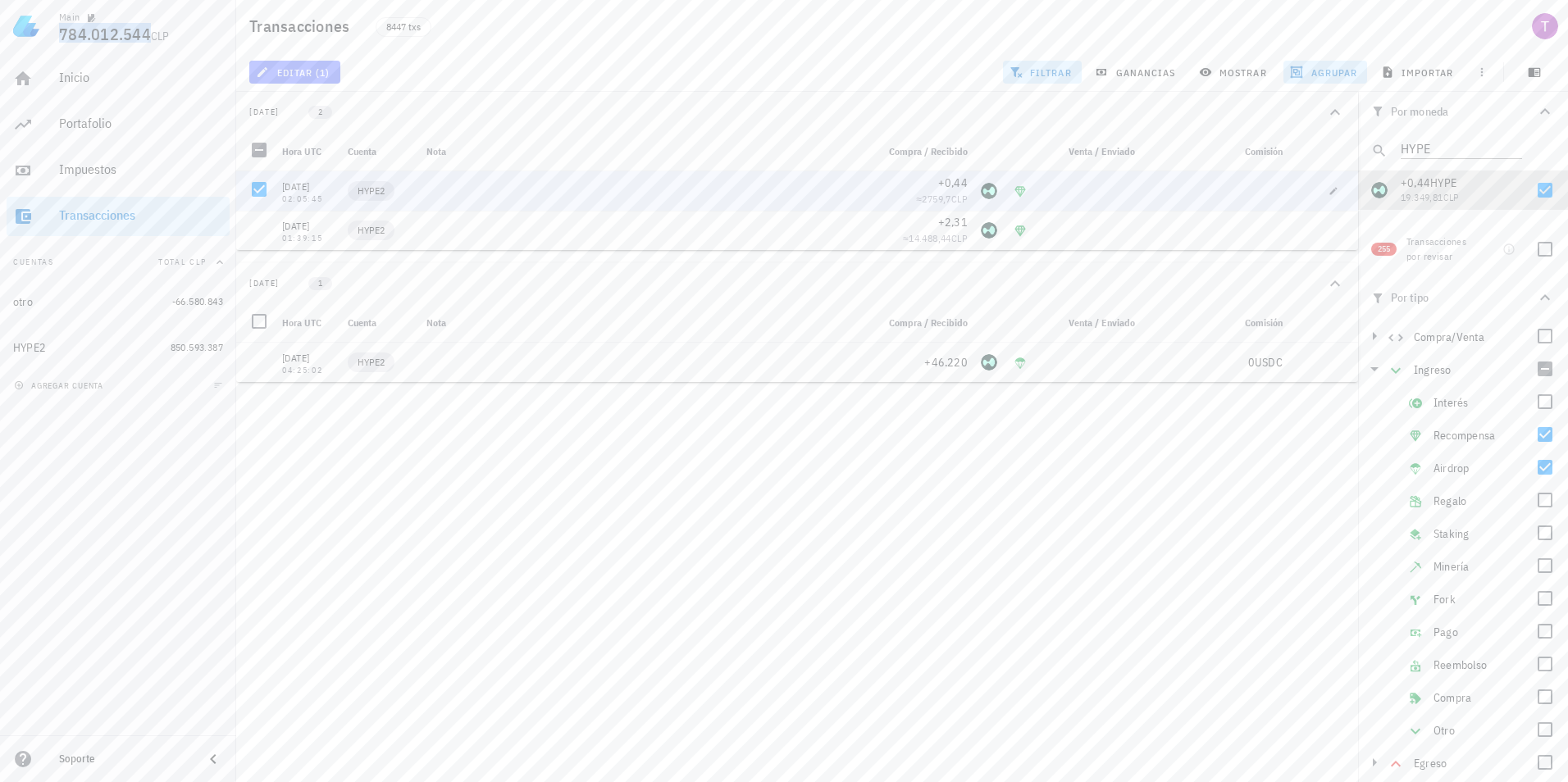 click on "editar (1)" at bounding box center (294, 72) 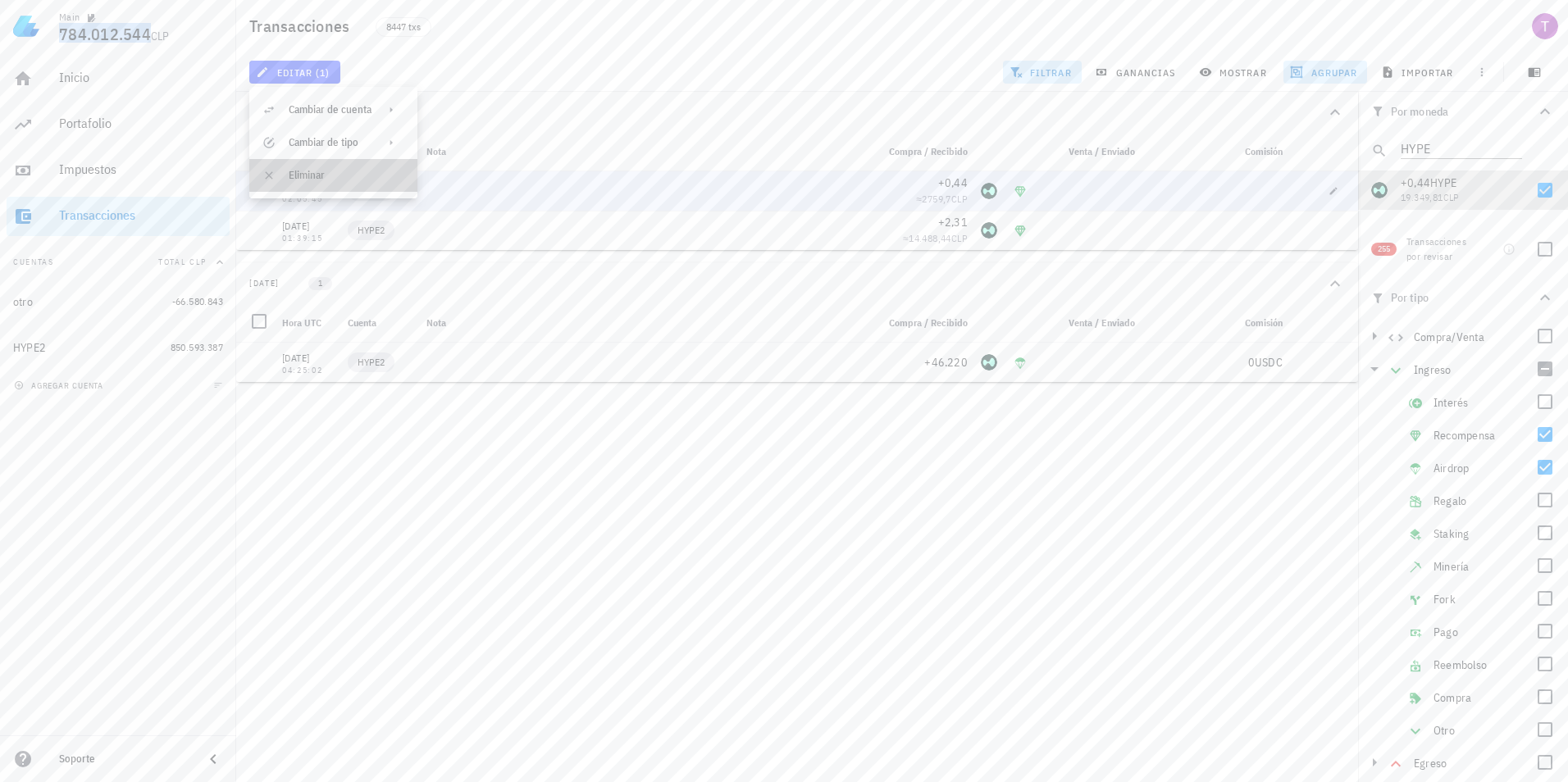 click on "Eliminar" at bounding box center (346, 175) 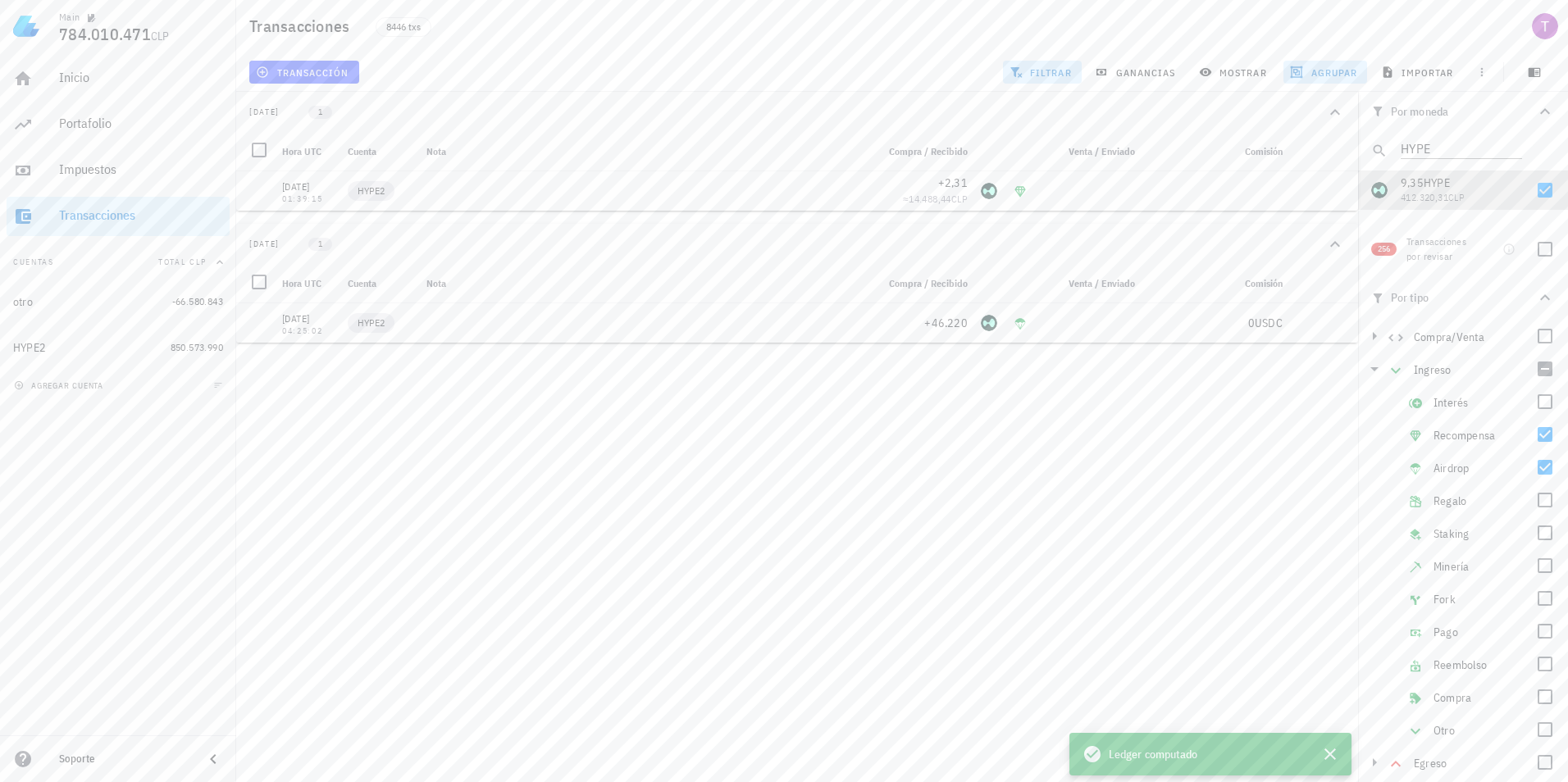click on "Main
784.010.471  CLP
Inicio
Portafolio
Impuestos
Transacciones
Cuentas
Total
CLP
otro       -66.580.843 HYPE2       850.573.990
agregar cuenta
Soporte
Transacciones
8446 txs
transacción
filtrar
ganancias
mostrar
agrupar
importar
Por moneda
HYPE       905.787,83  USDC   872.877.034  CLP     61.631  DOGE   16.017.385  CLP     353  AVAX   8.484.007  CLP     65.751  BID   6.260.591  CLP     143  LINK   2.661.804  CLP     18.554  W   1.675.449  CLP     3773  DYM   1.205.354  CLP     27.837  ALT    CLP" at bounding box center (784, 391) 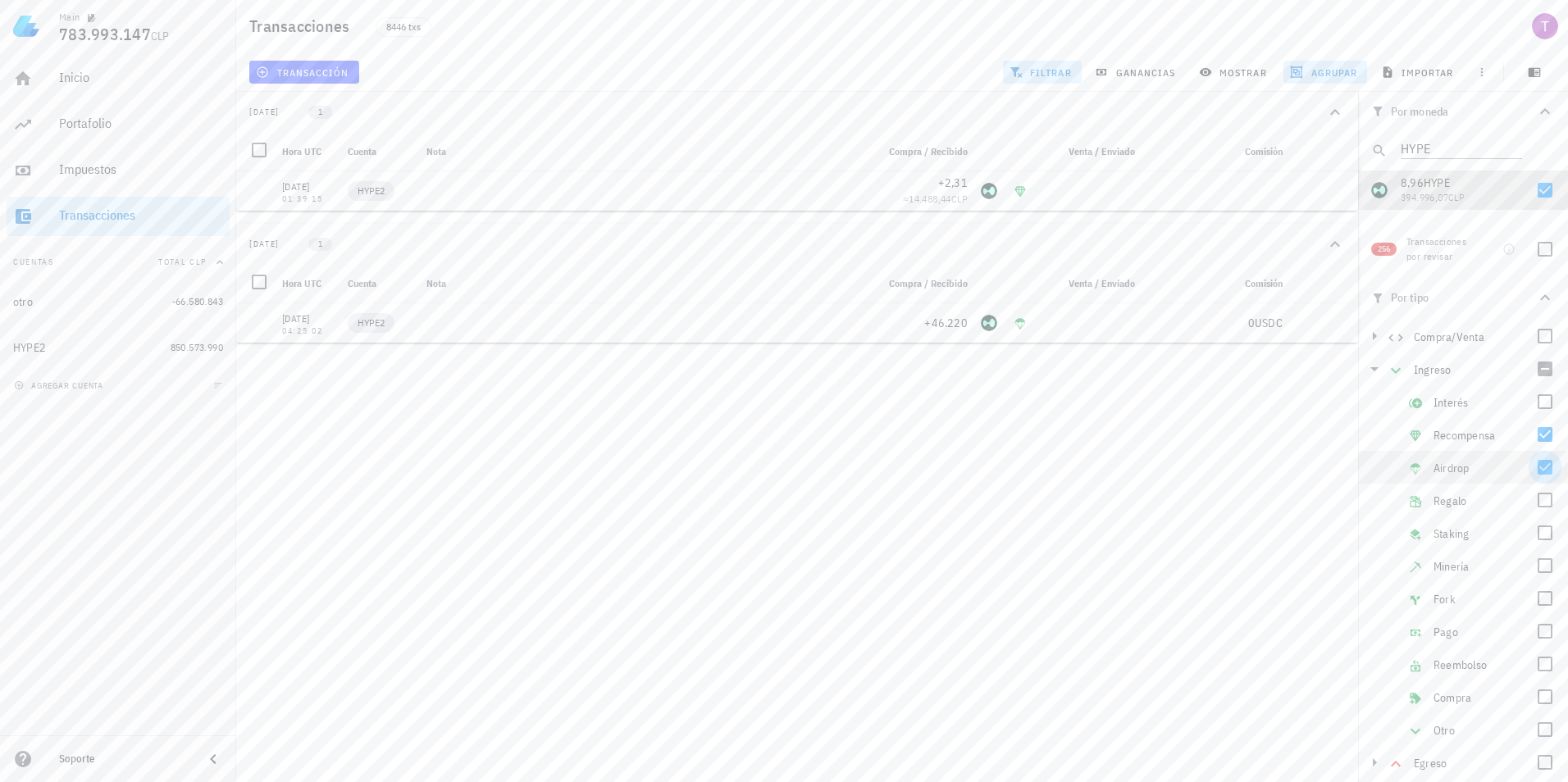 drag, startPoint x: 1532, startPoint y: 434, endPoint x: 1538, endPoint y: 471, distance: 37.48333 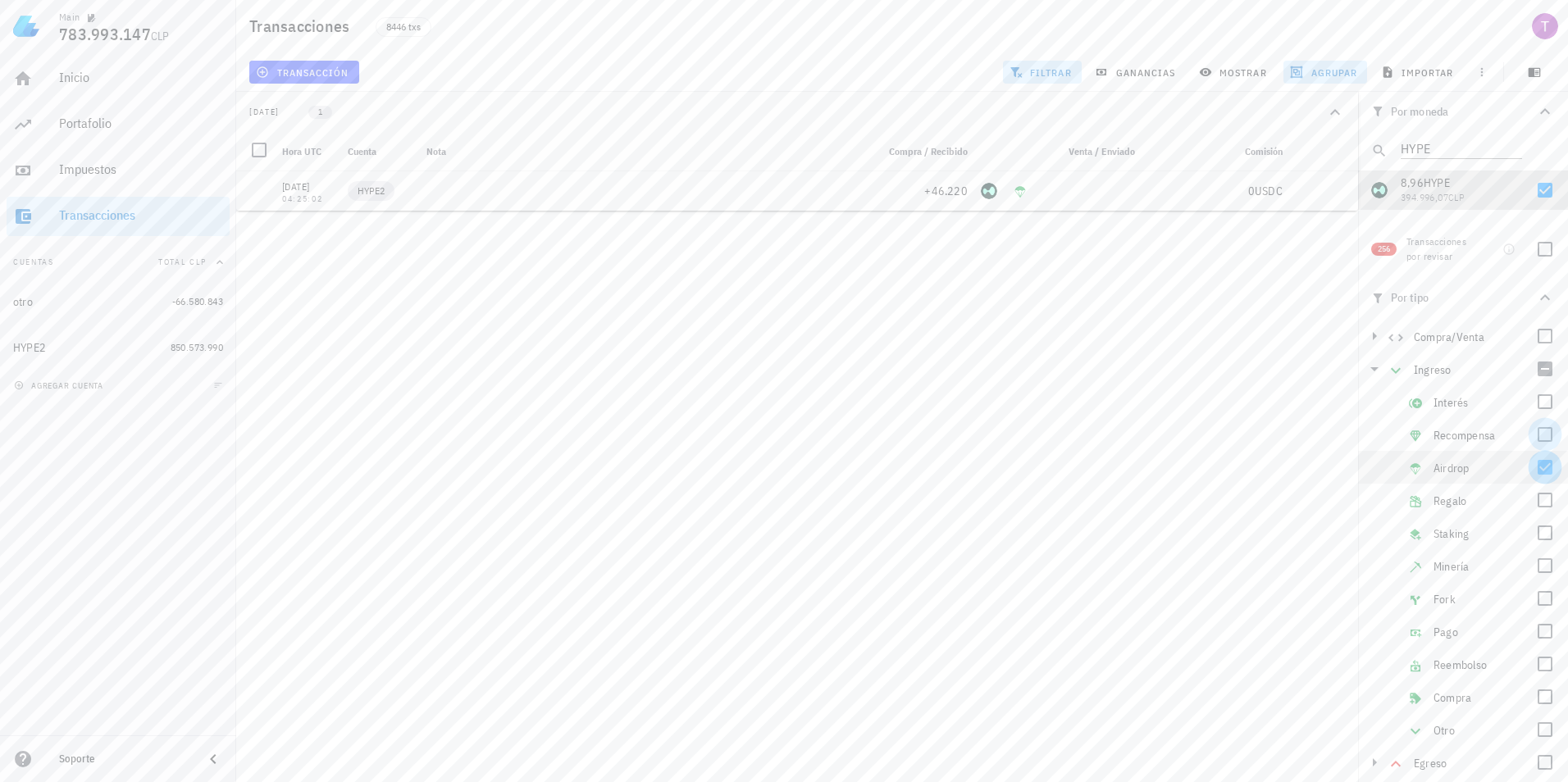 click at bounding box center (1545, 467) 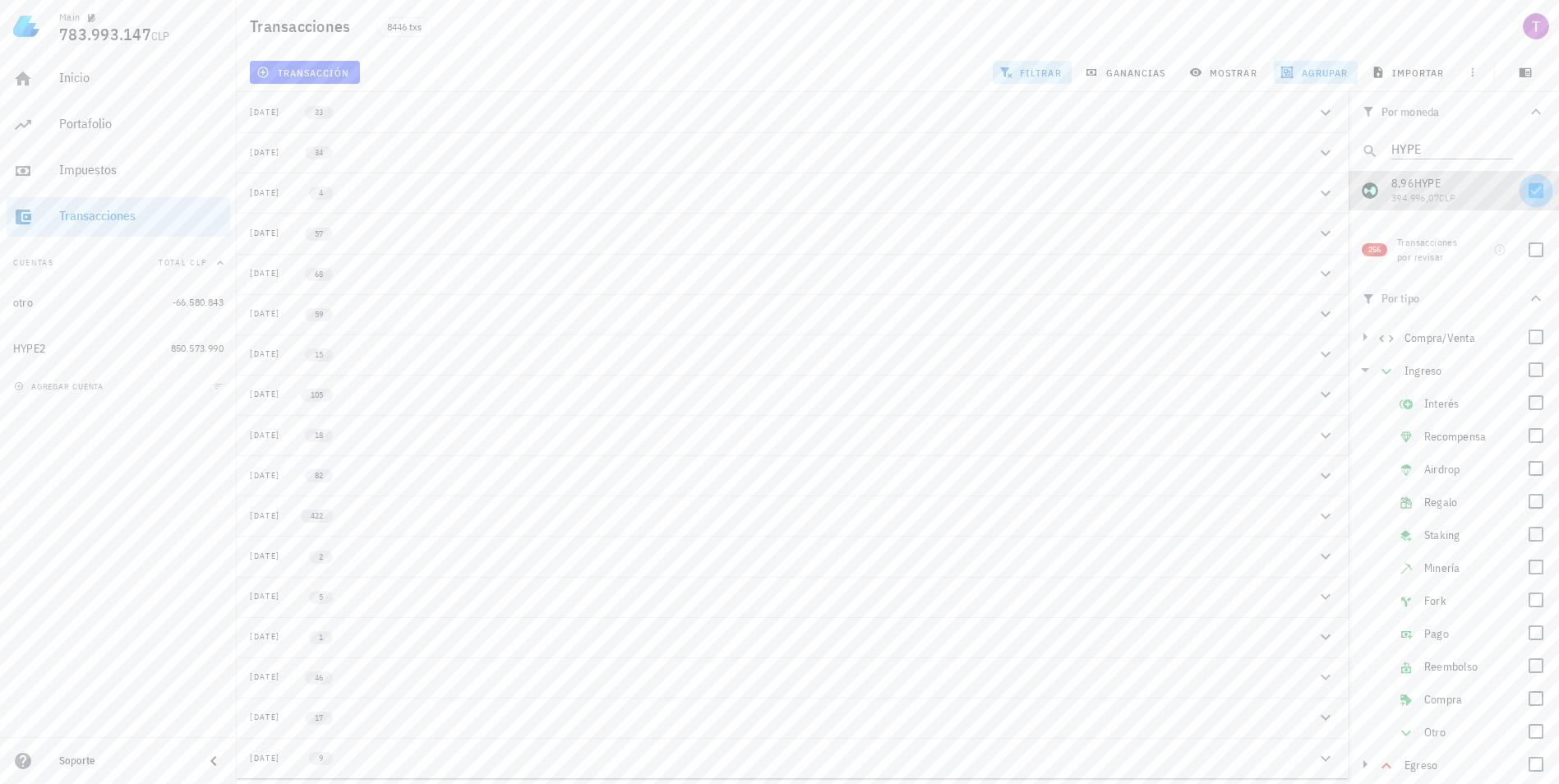click at bounding box center (1536, 191) 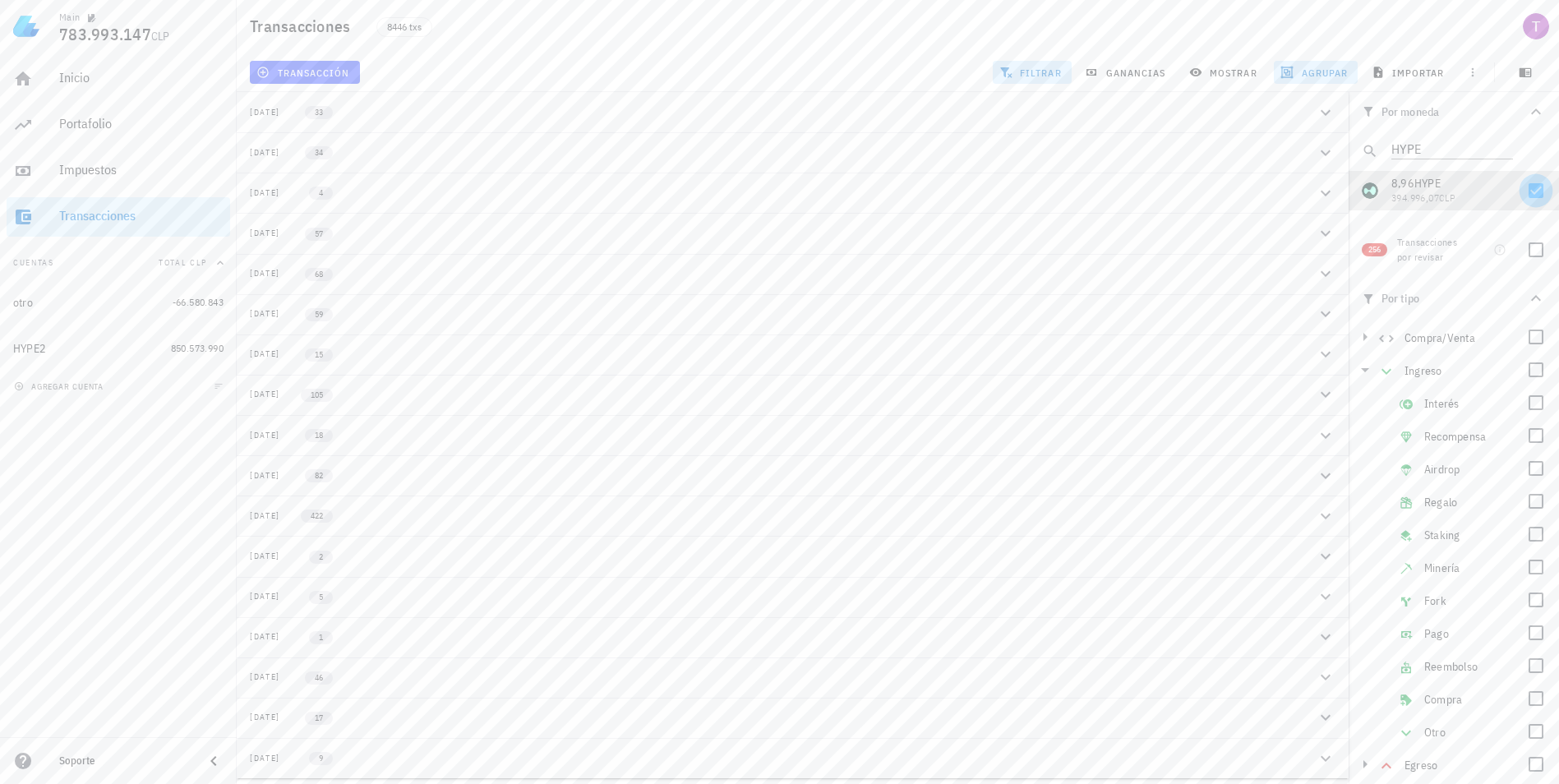 checkbox on "false" 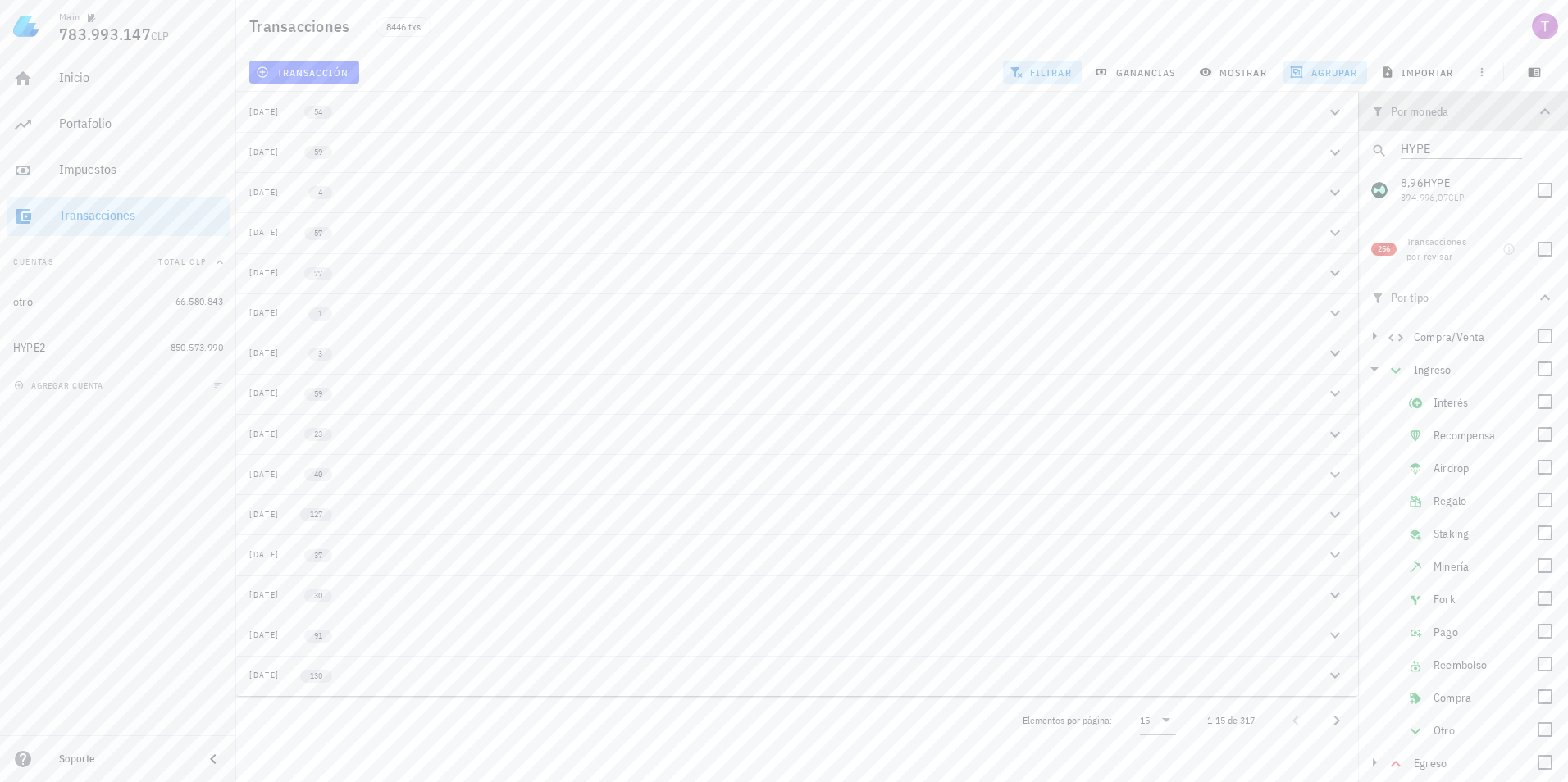 click 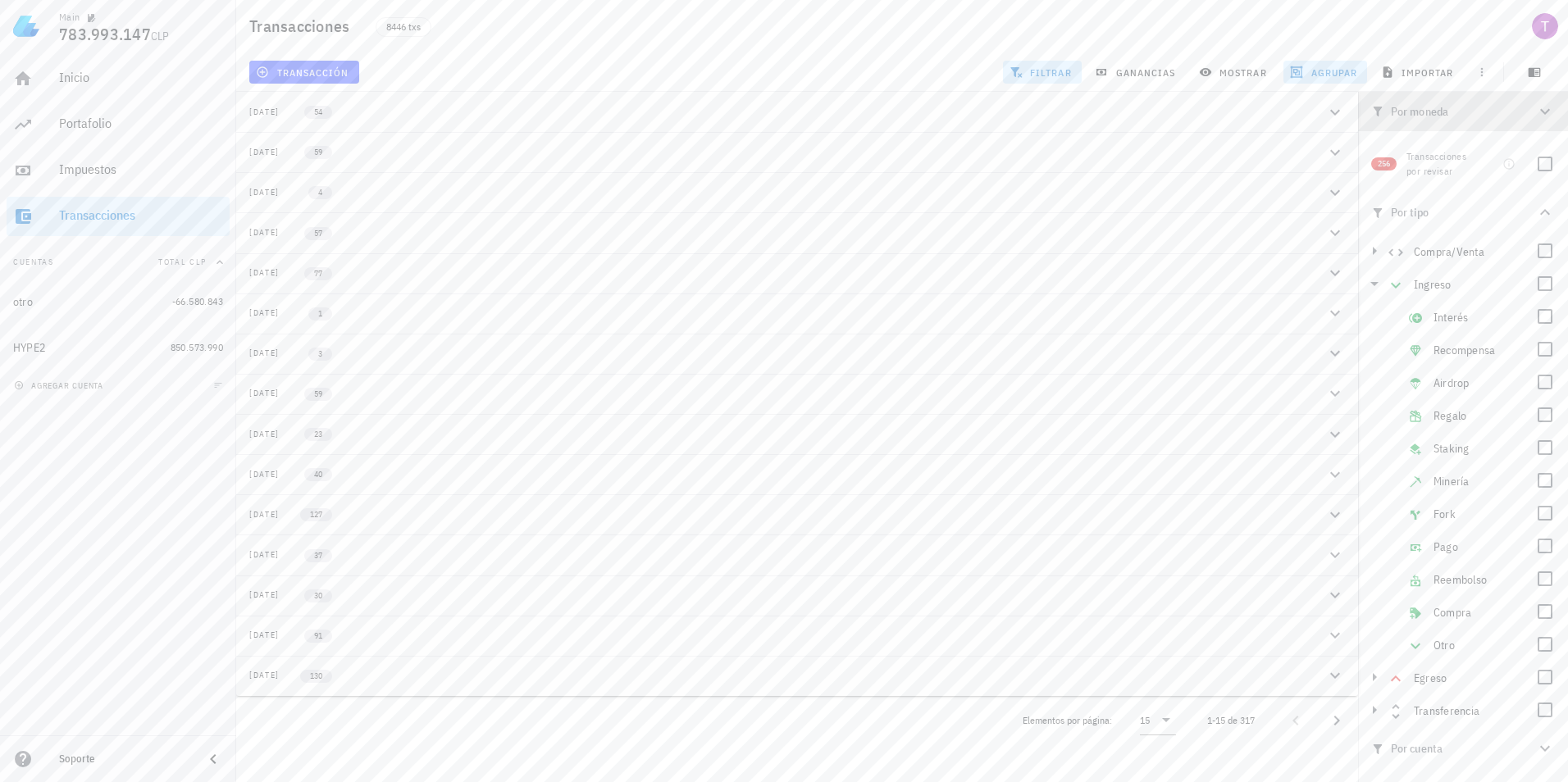 click 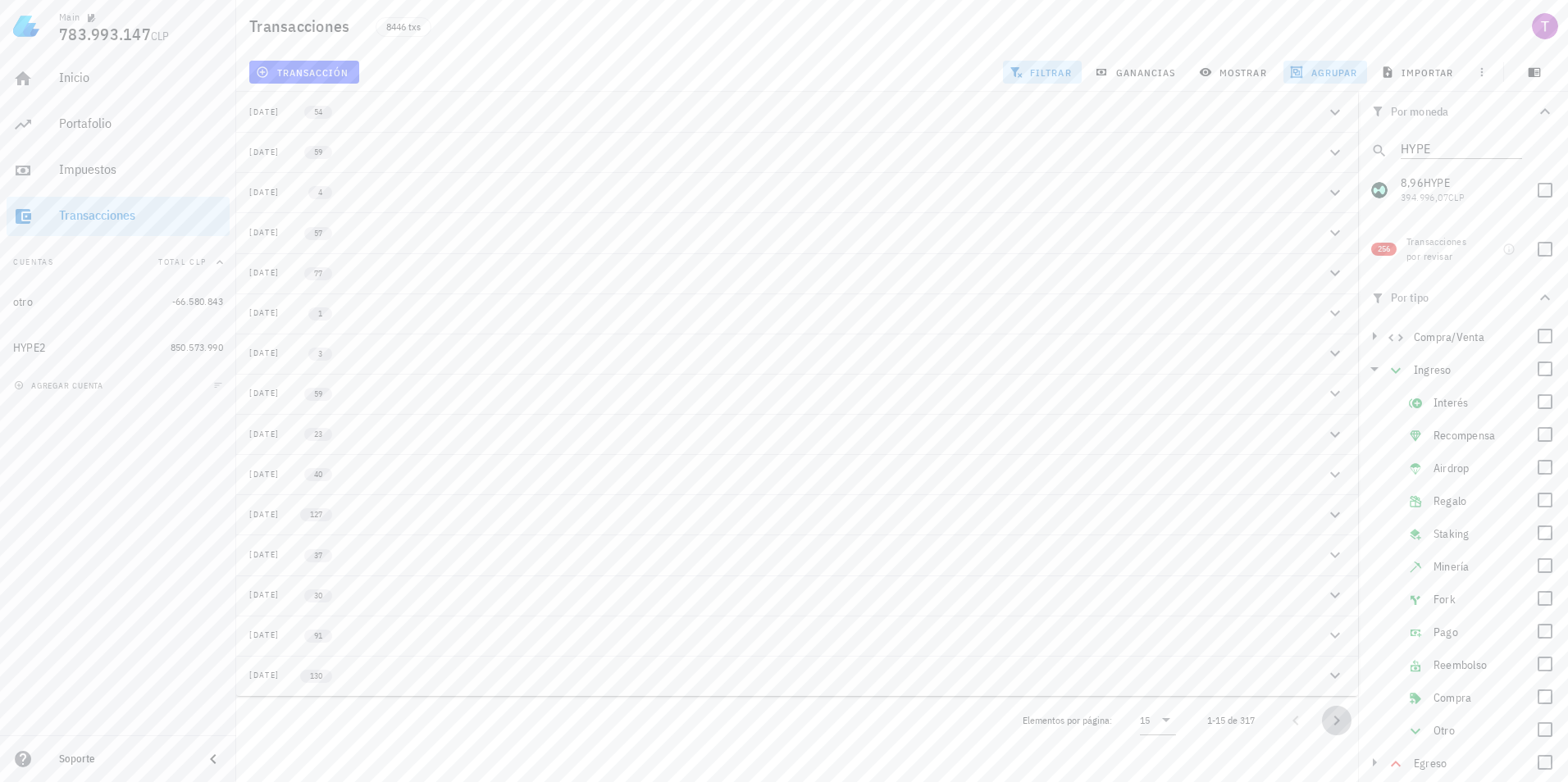 click 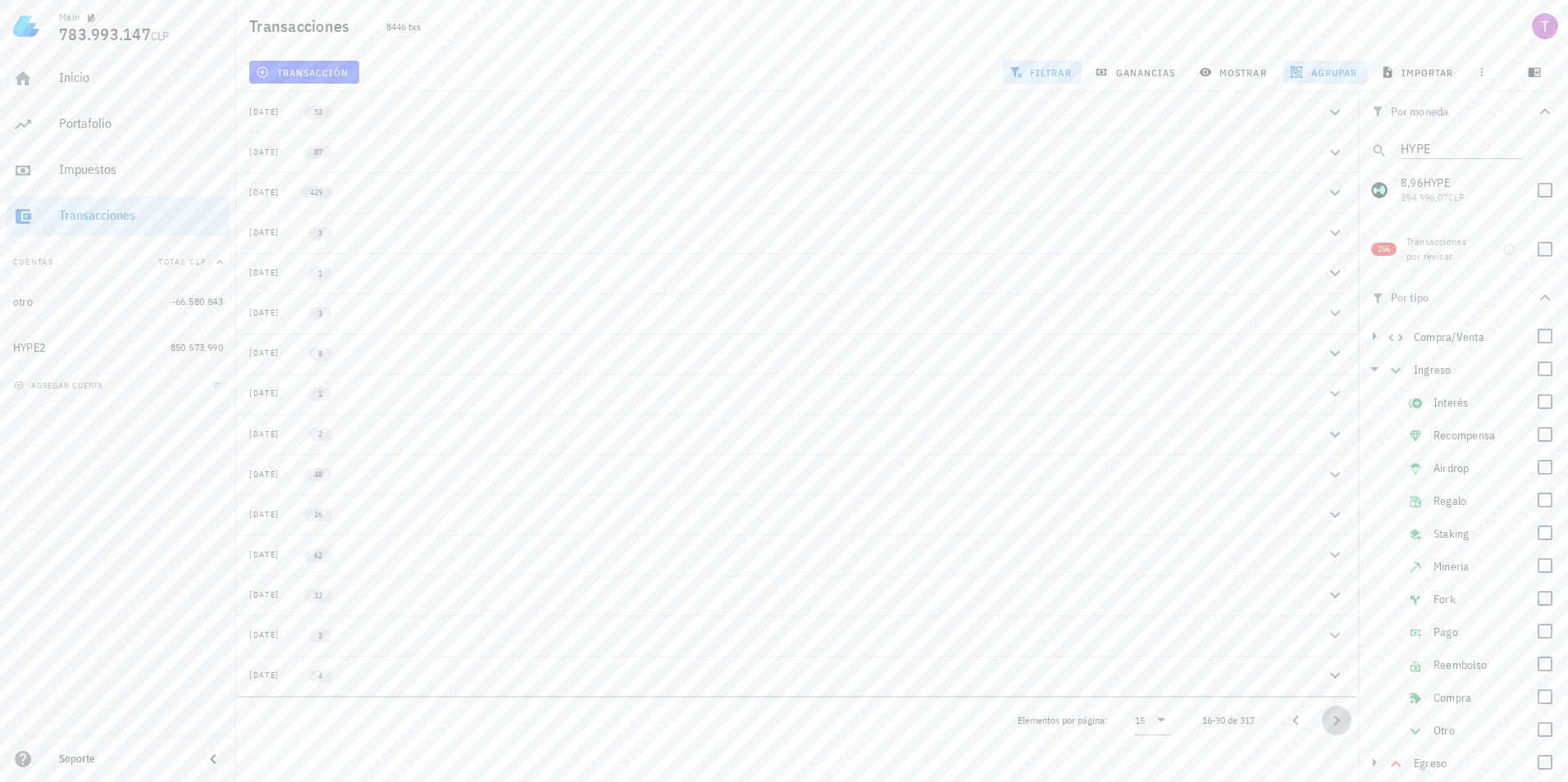 click 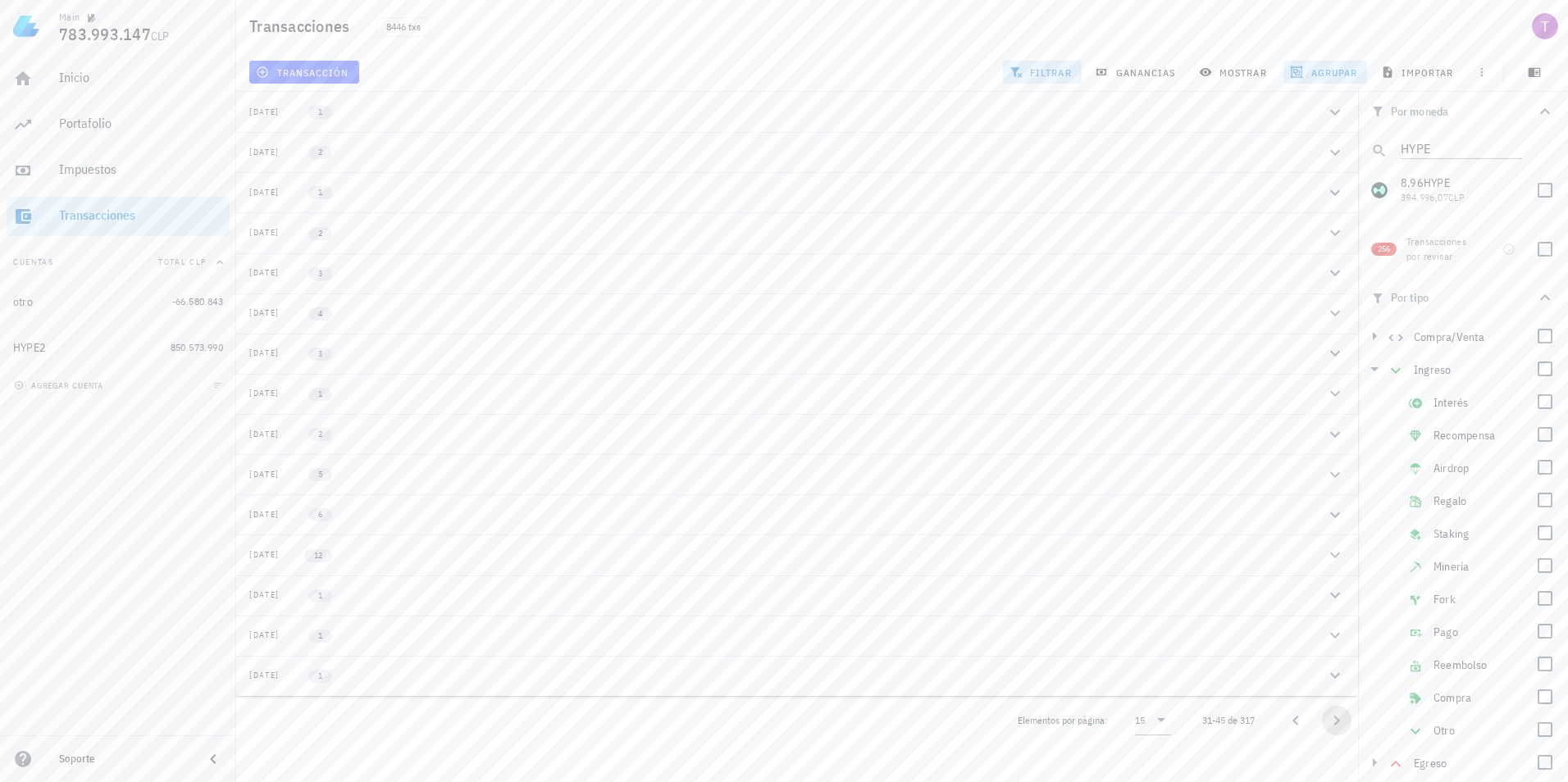 click 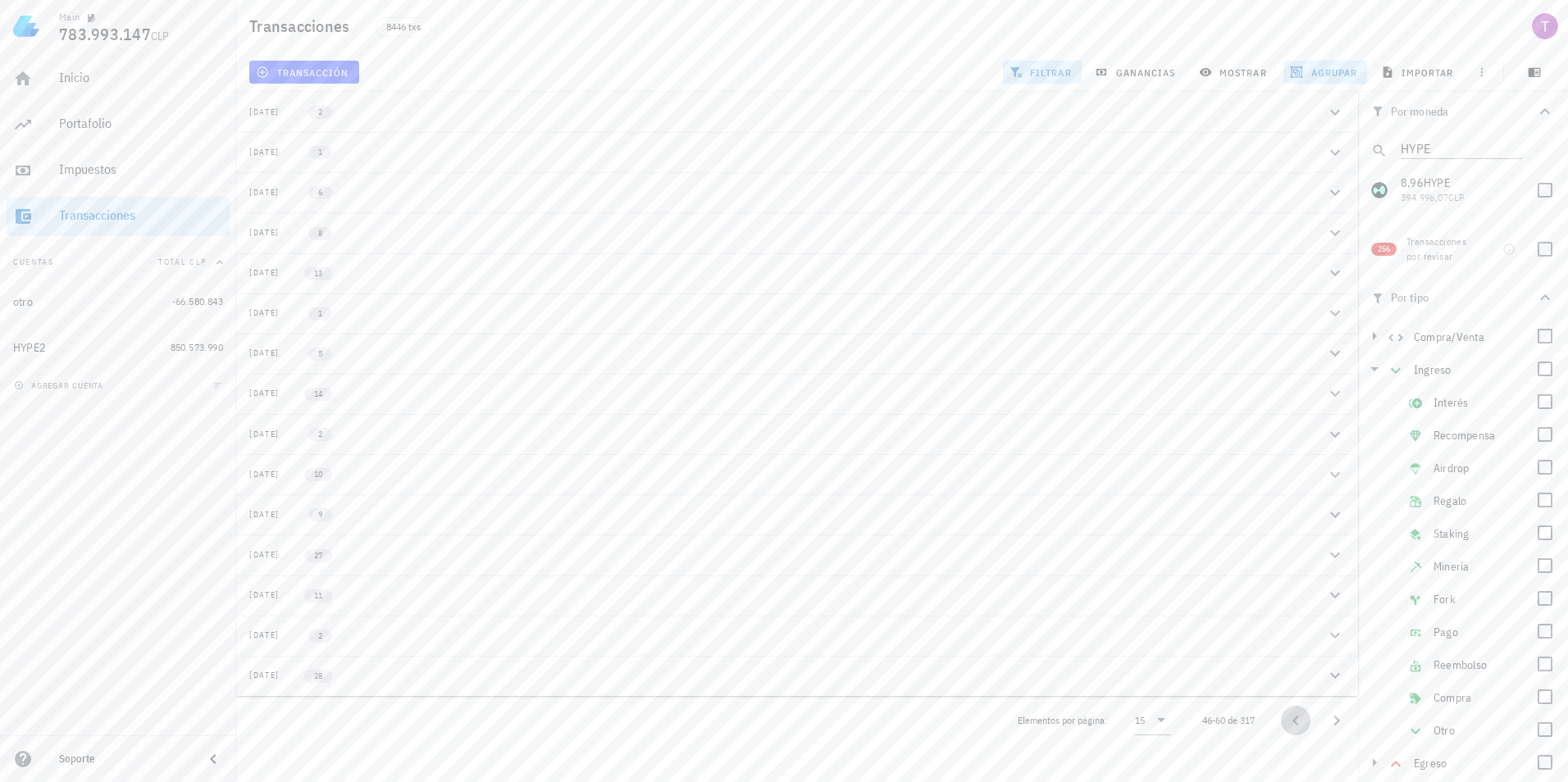 click at bounding box center [1296, 721] 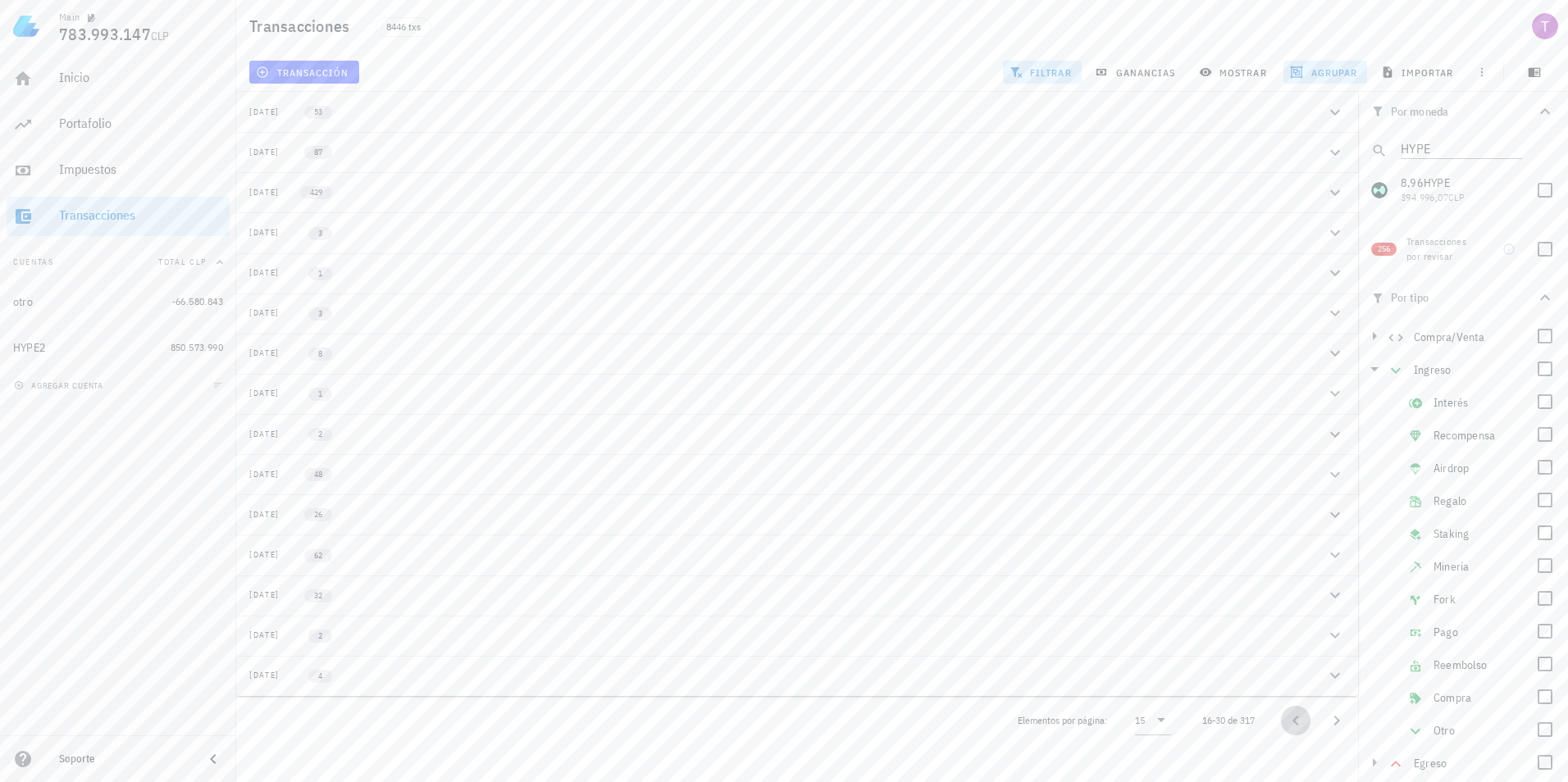 click at bounding box center (1296, 721) 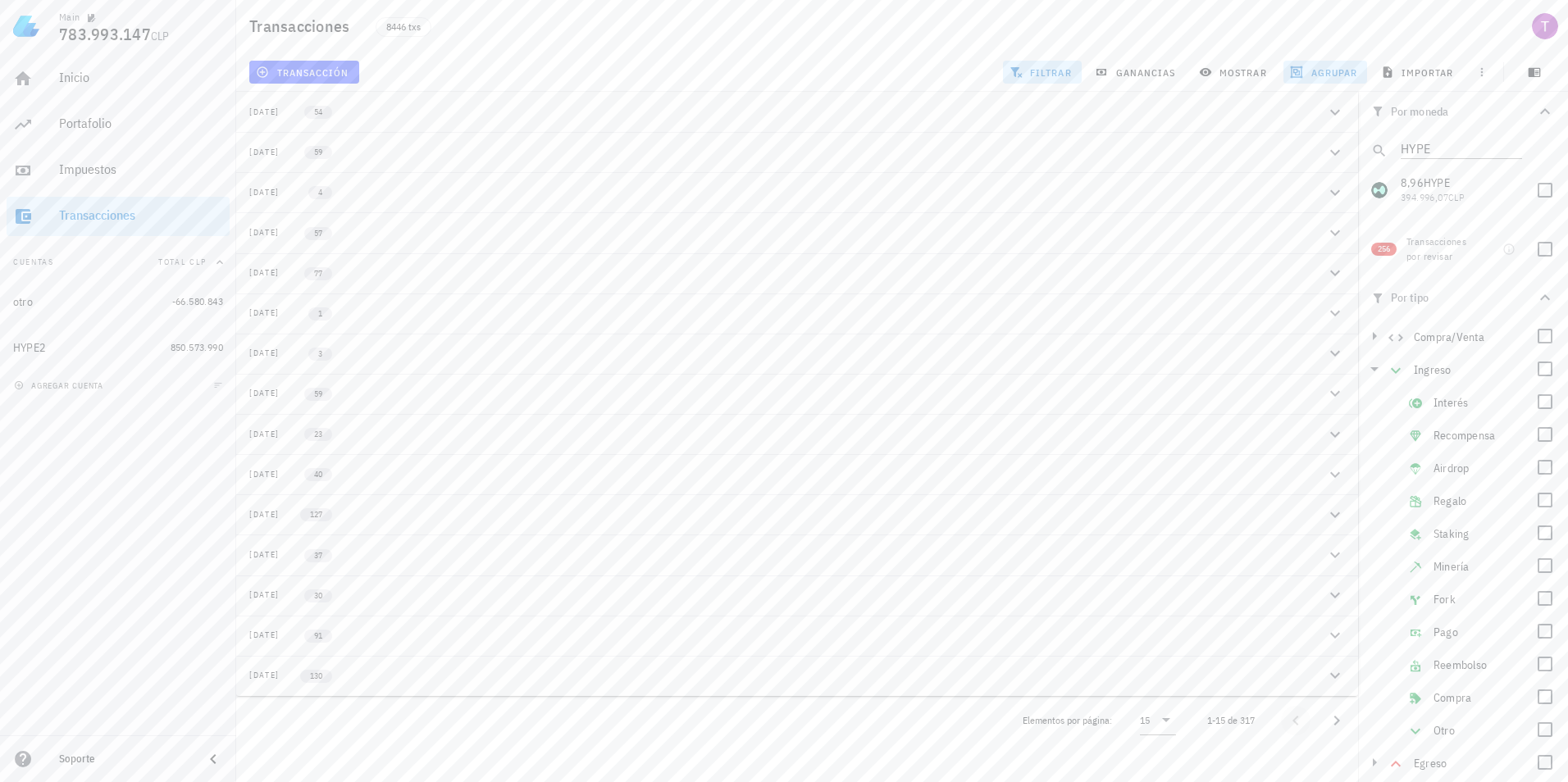 click at bounding box center (1298, 721) 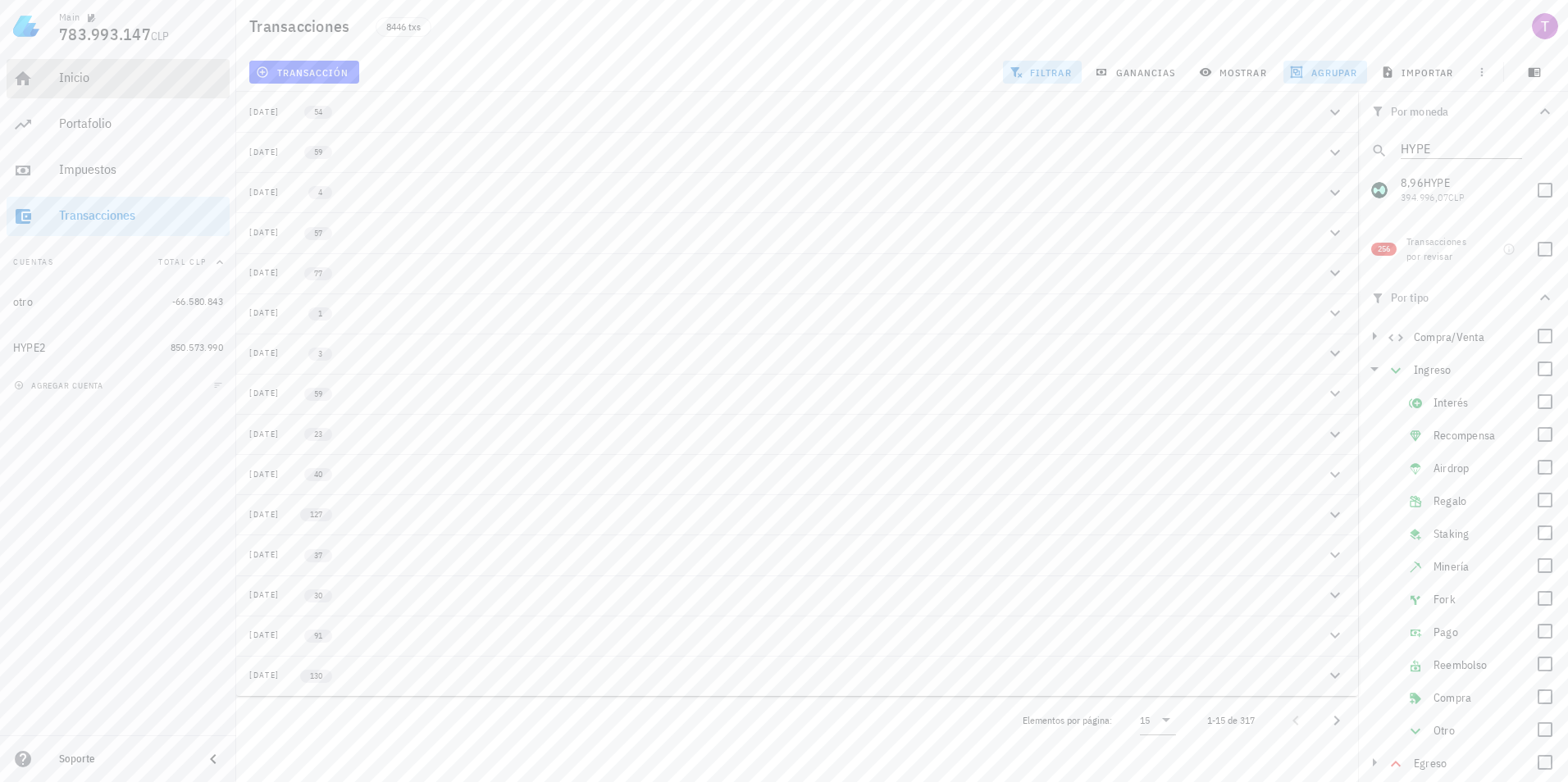 drag, startPoint x: 98, startPoint y: 67, endPoint x: 264, endPoint y: 178, distance: 199.6923 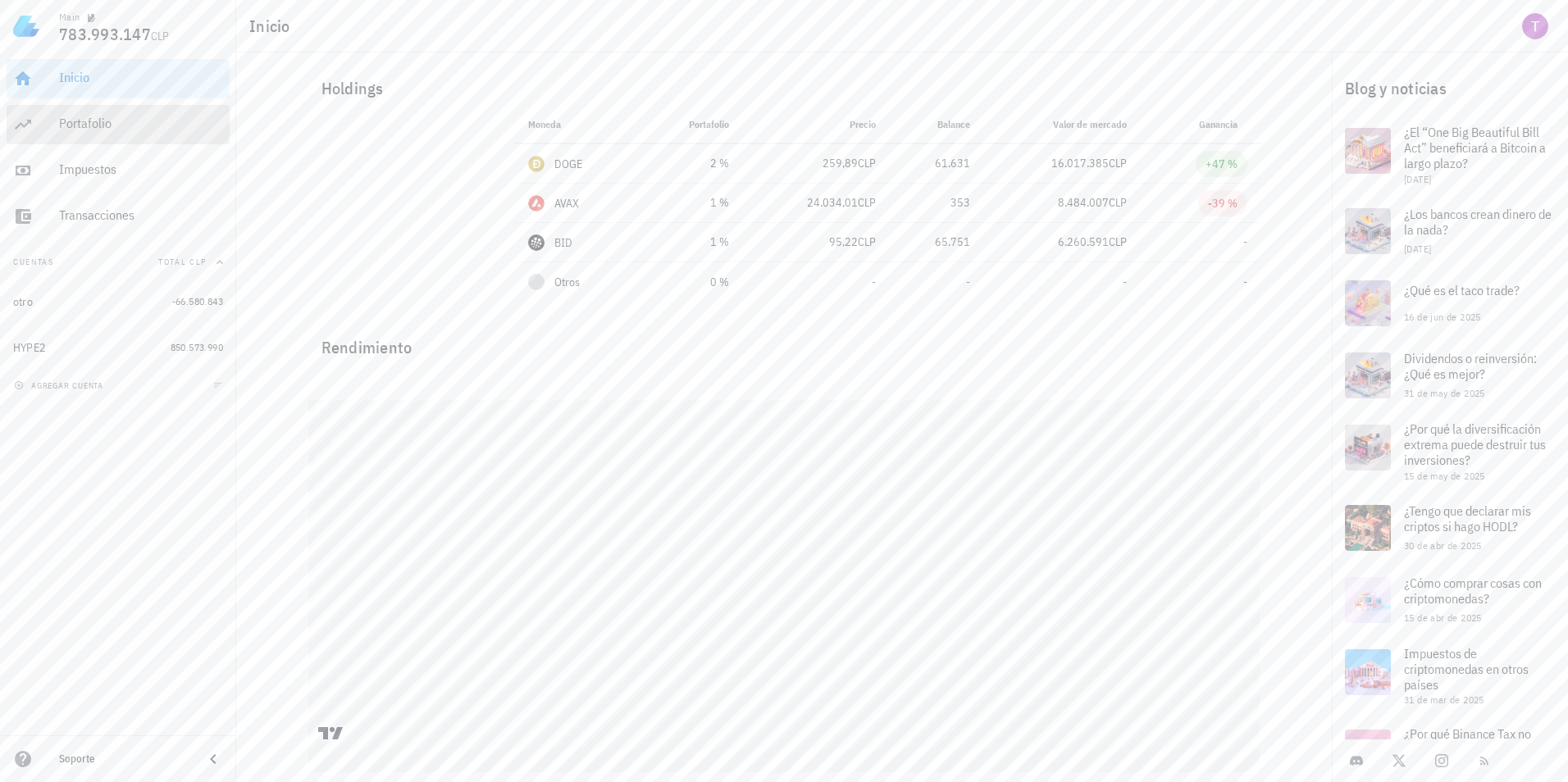 click on "Portafolio" at bounding box center (141, 124) 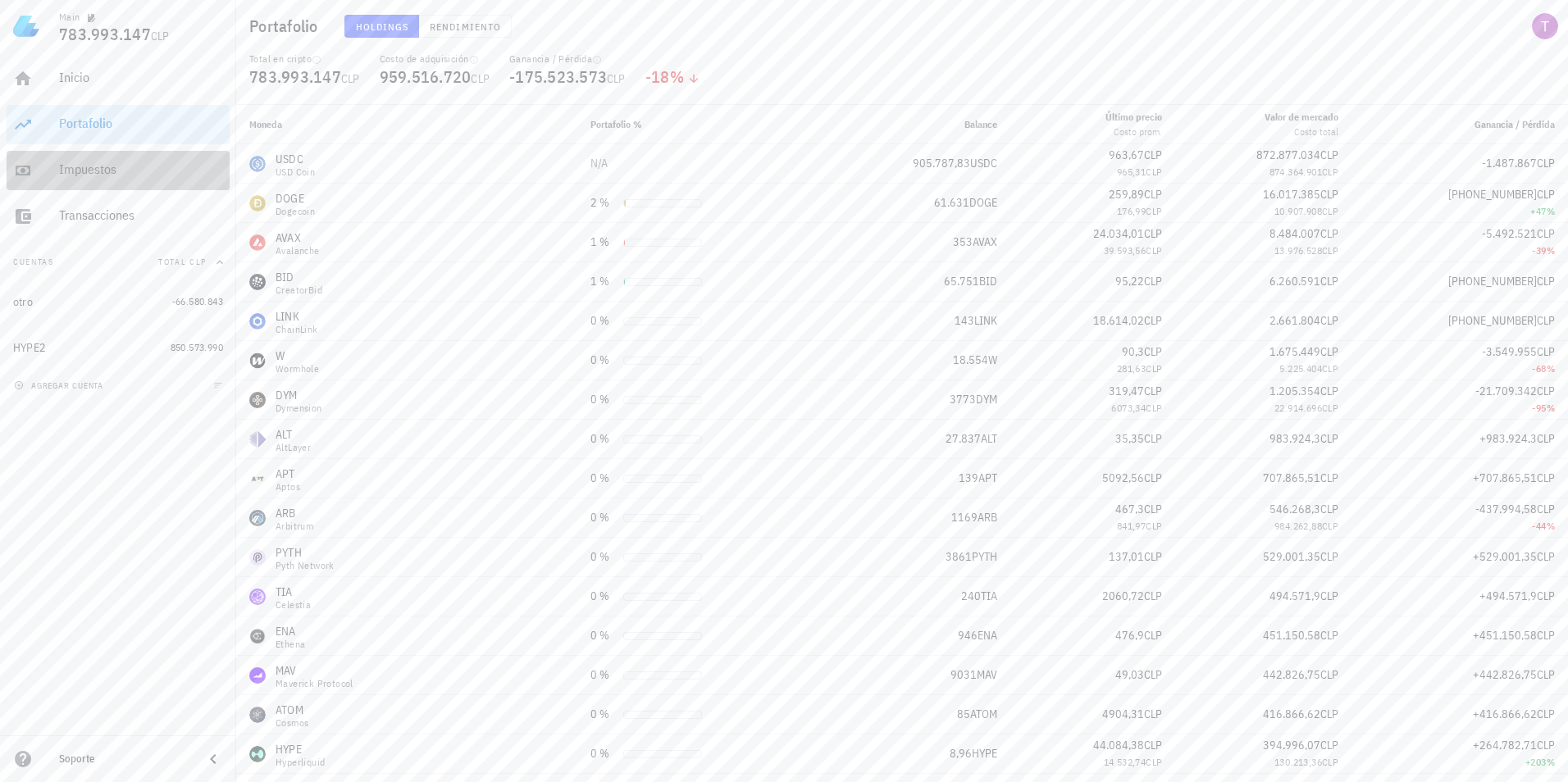 click on "Impuestos" at bounding box center [141, 170] 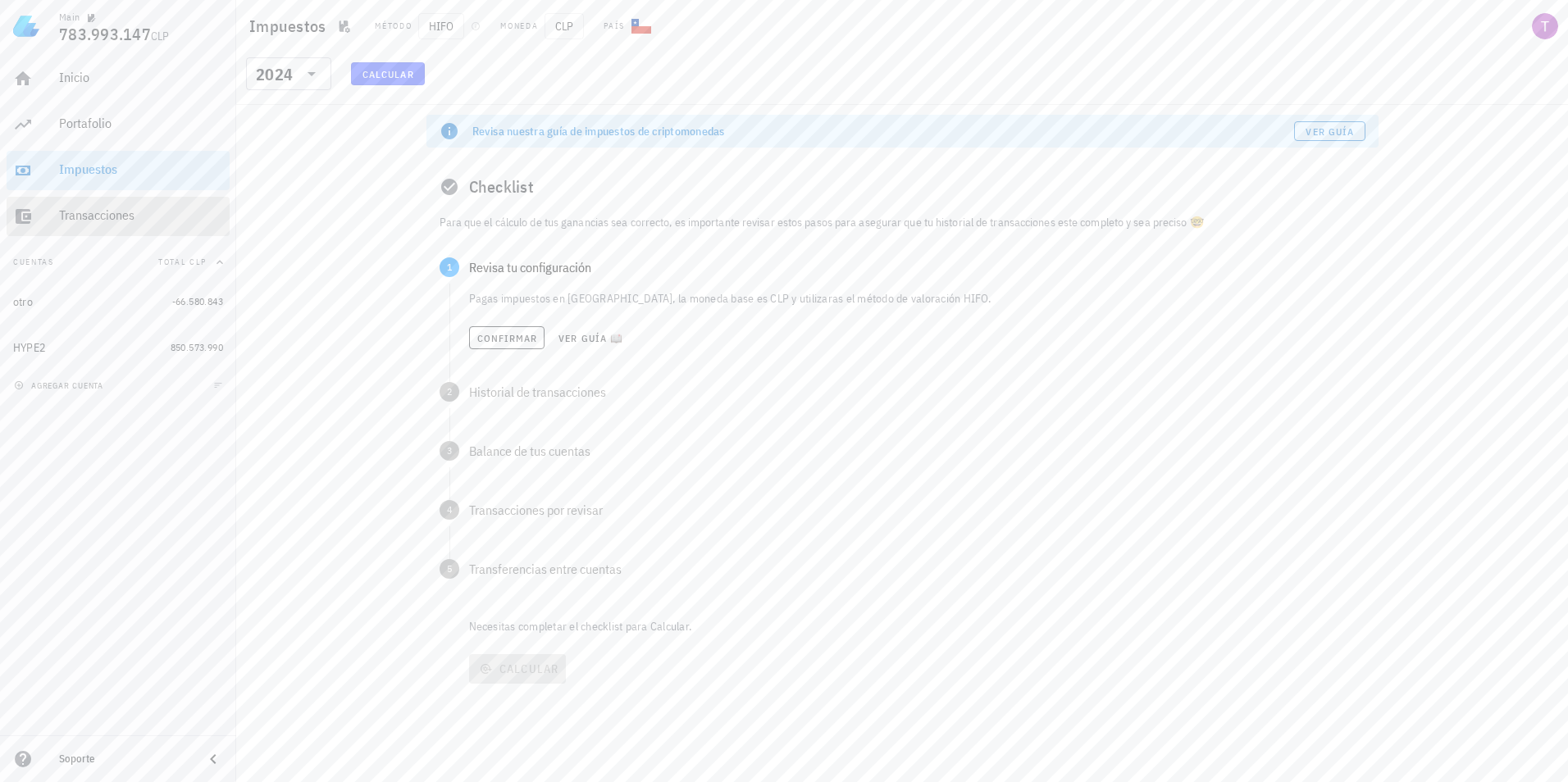 click on "Transacciones" at bounding box center (141, 216) 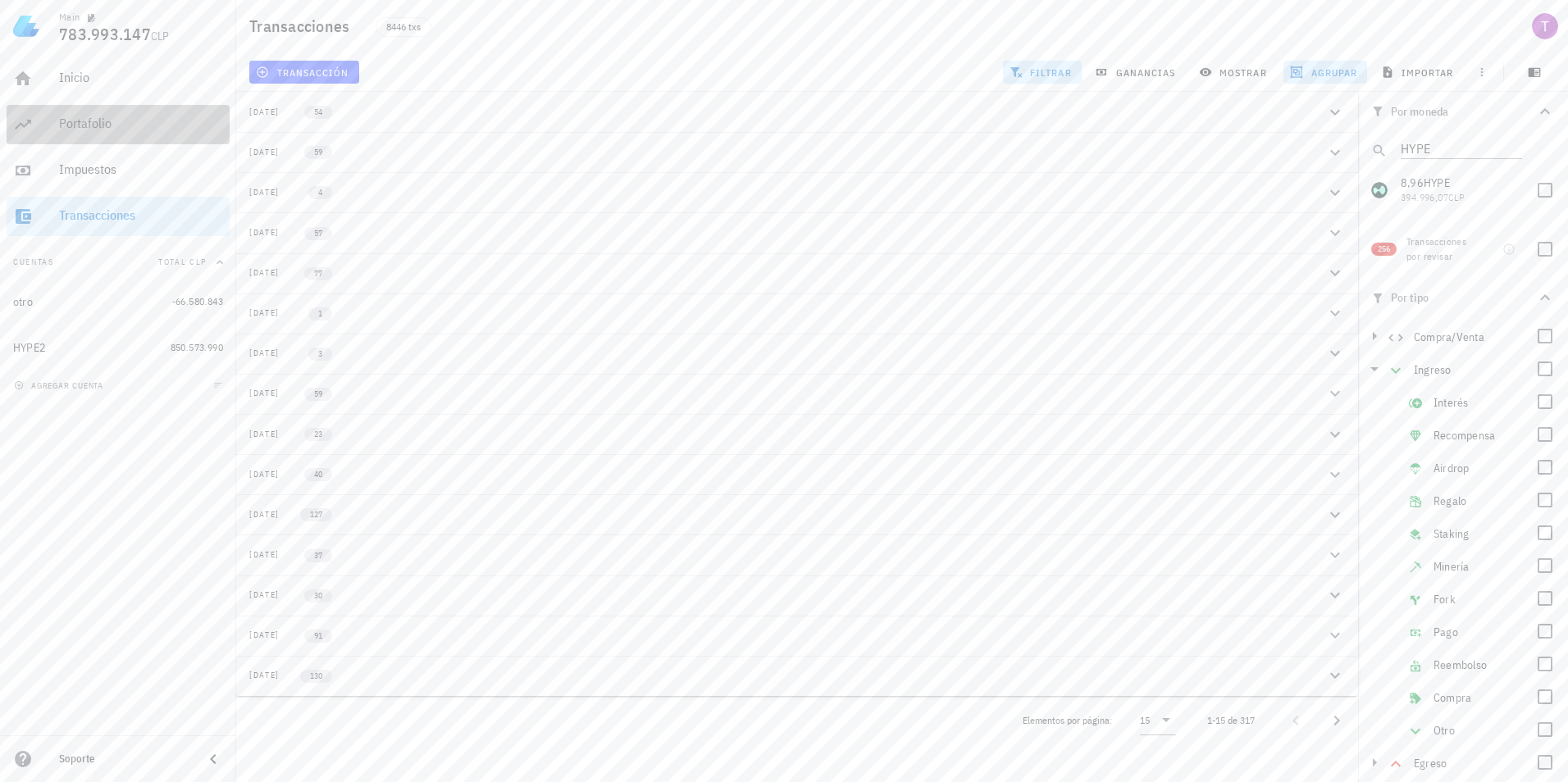 click on "Portafolio" at bounding box center [141, 124] 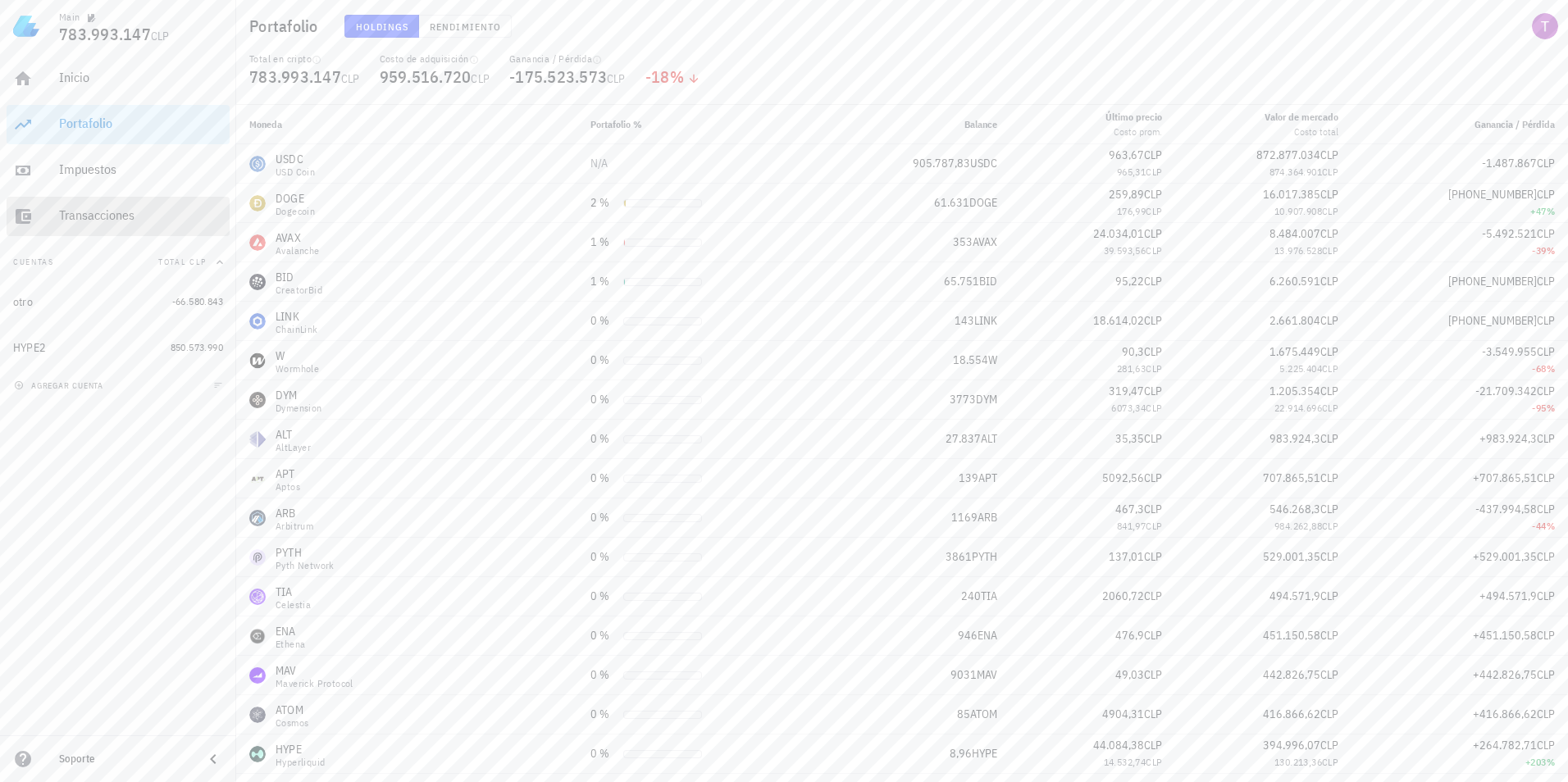 click on "Transacciones" at bounding box center (141, 215) 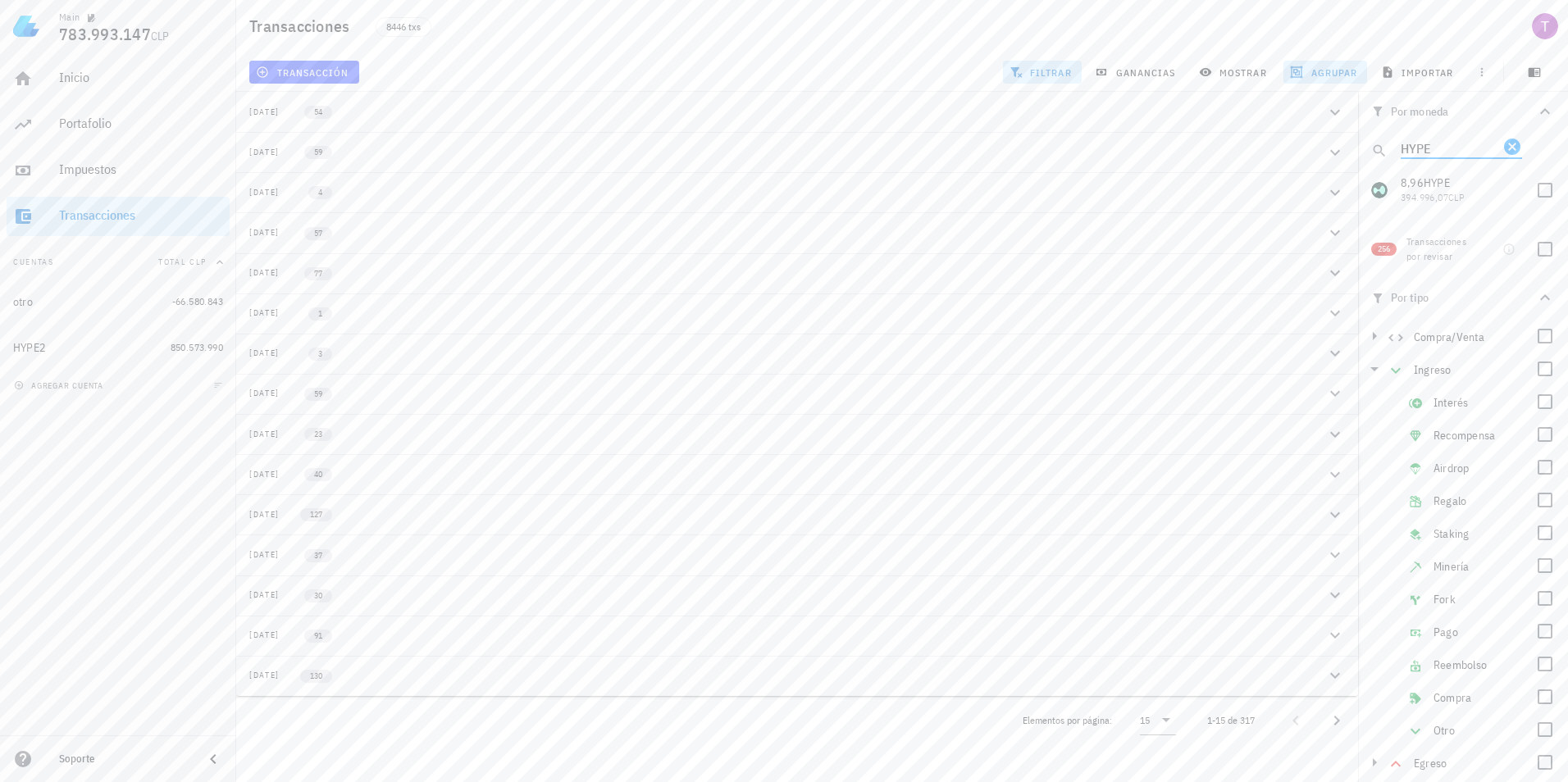 click on "HYPE" at bounding box center (1450, 148) 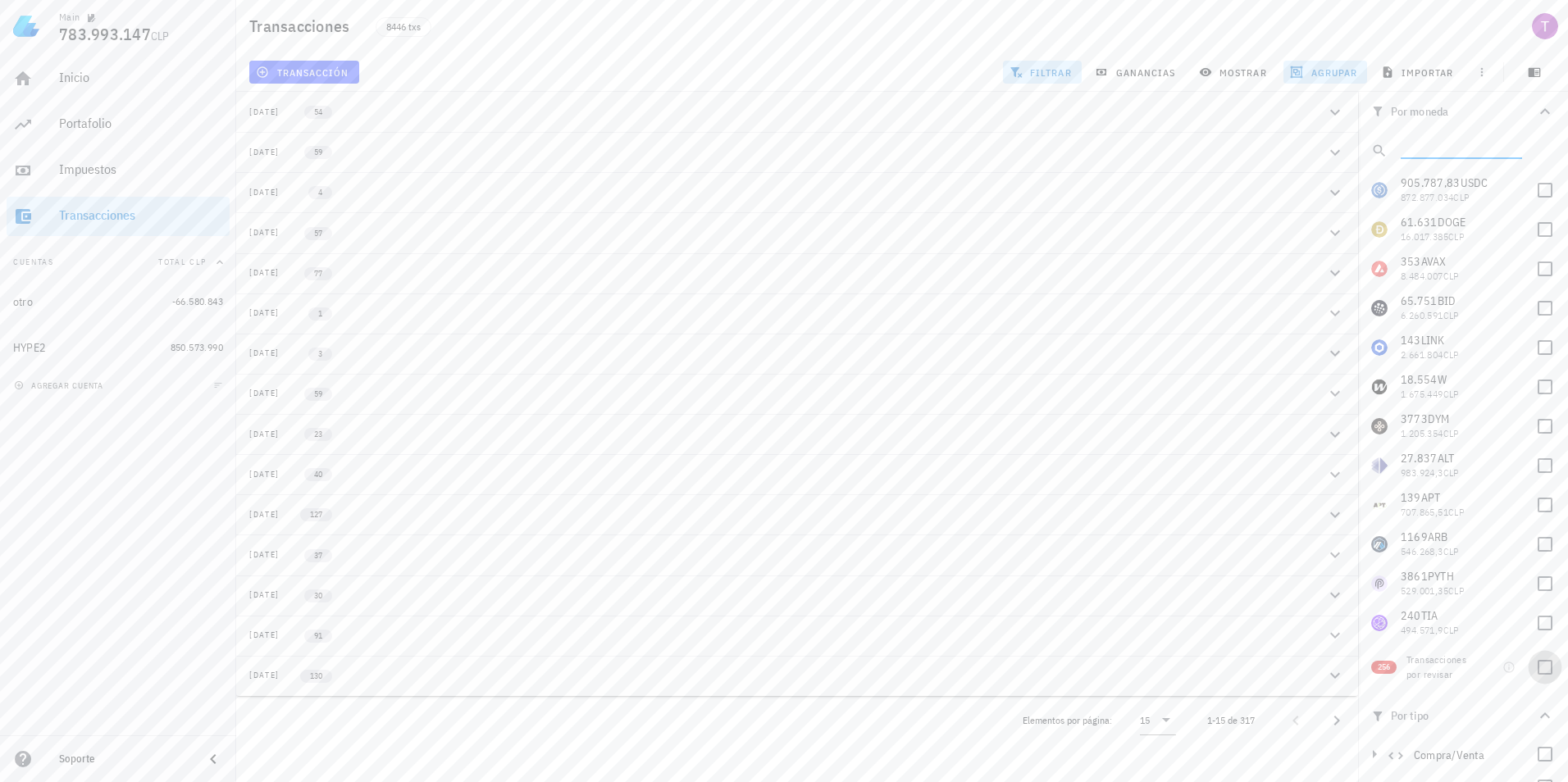 type 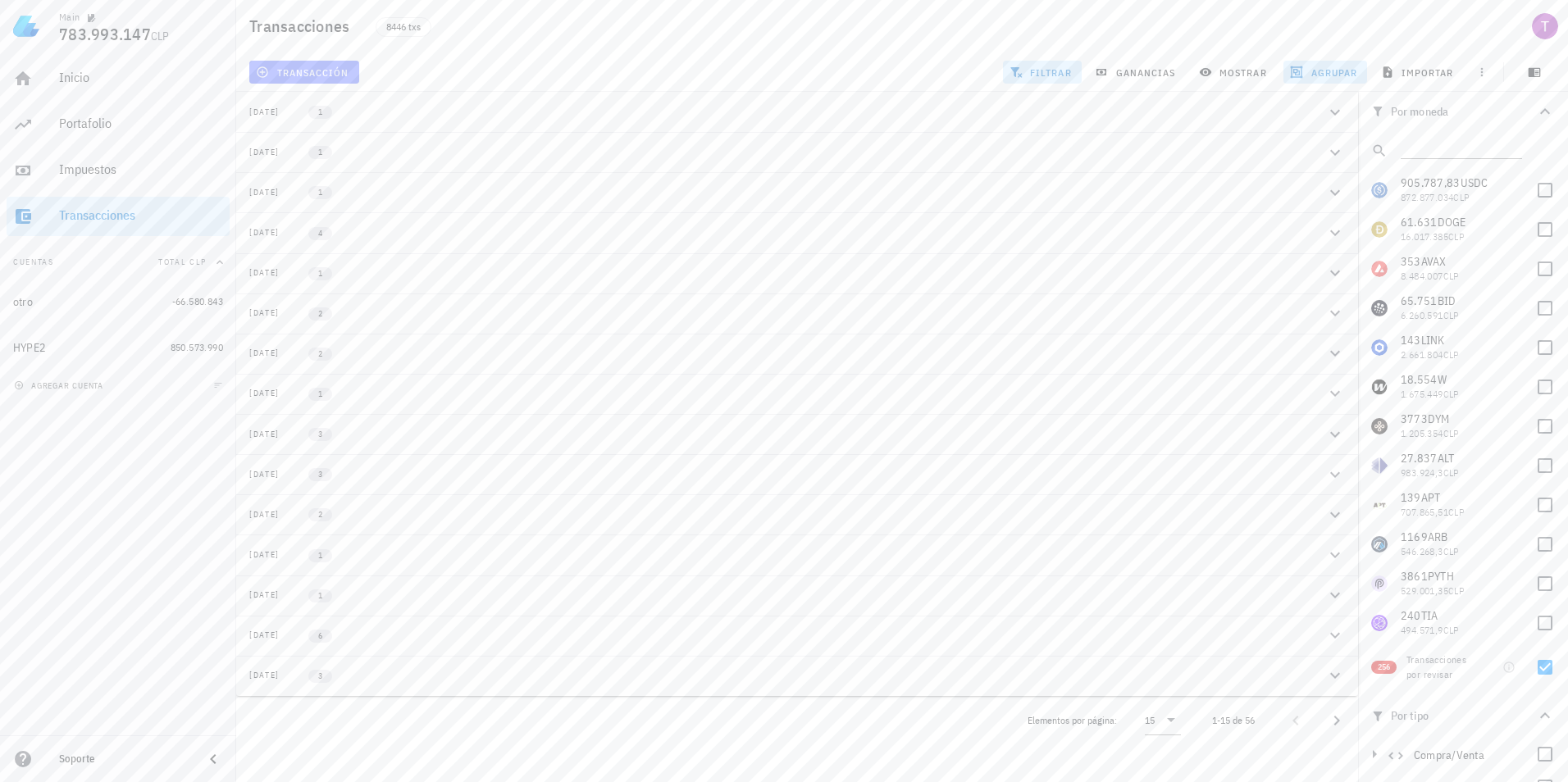 click on "transacción" at bounding box center (304, 72) 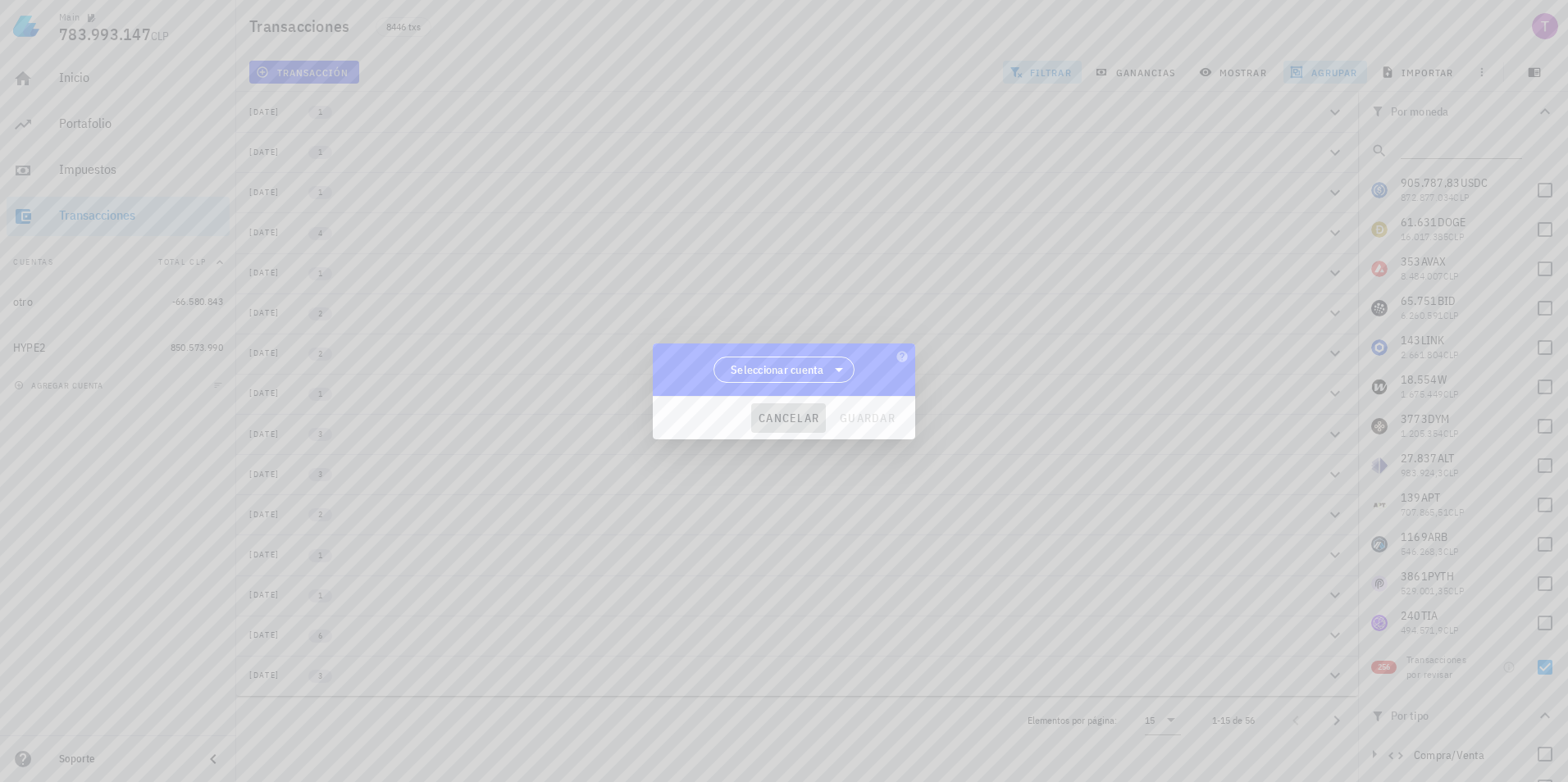 click on "cancelar" at bounding box center [788, 418] 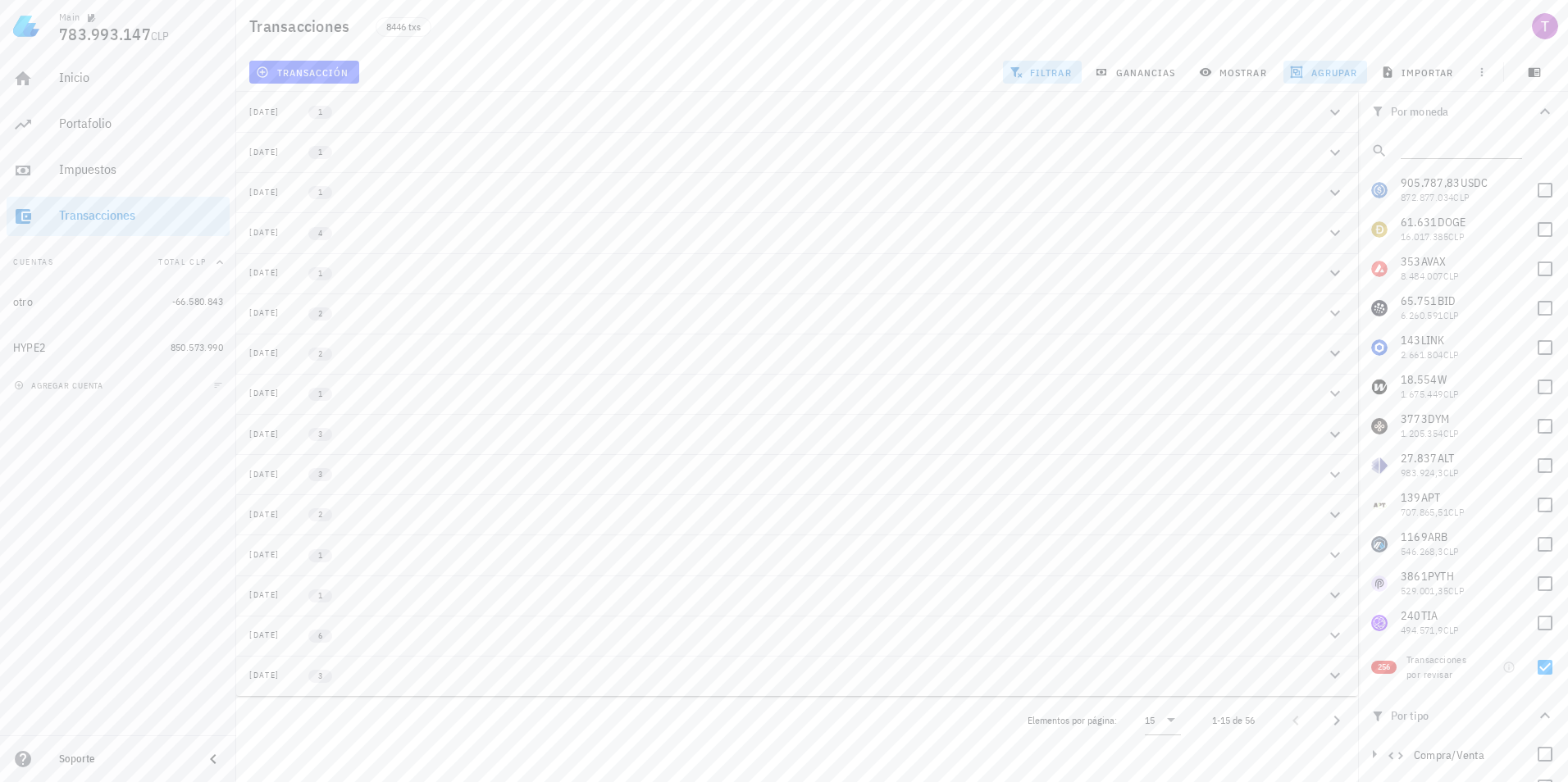 click on "transacción
filtrar
ganancias
mostrar
agrupar
importar" at bounding box center (902, 72) 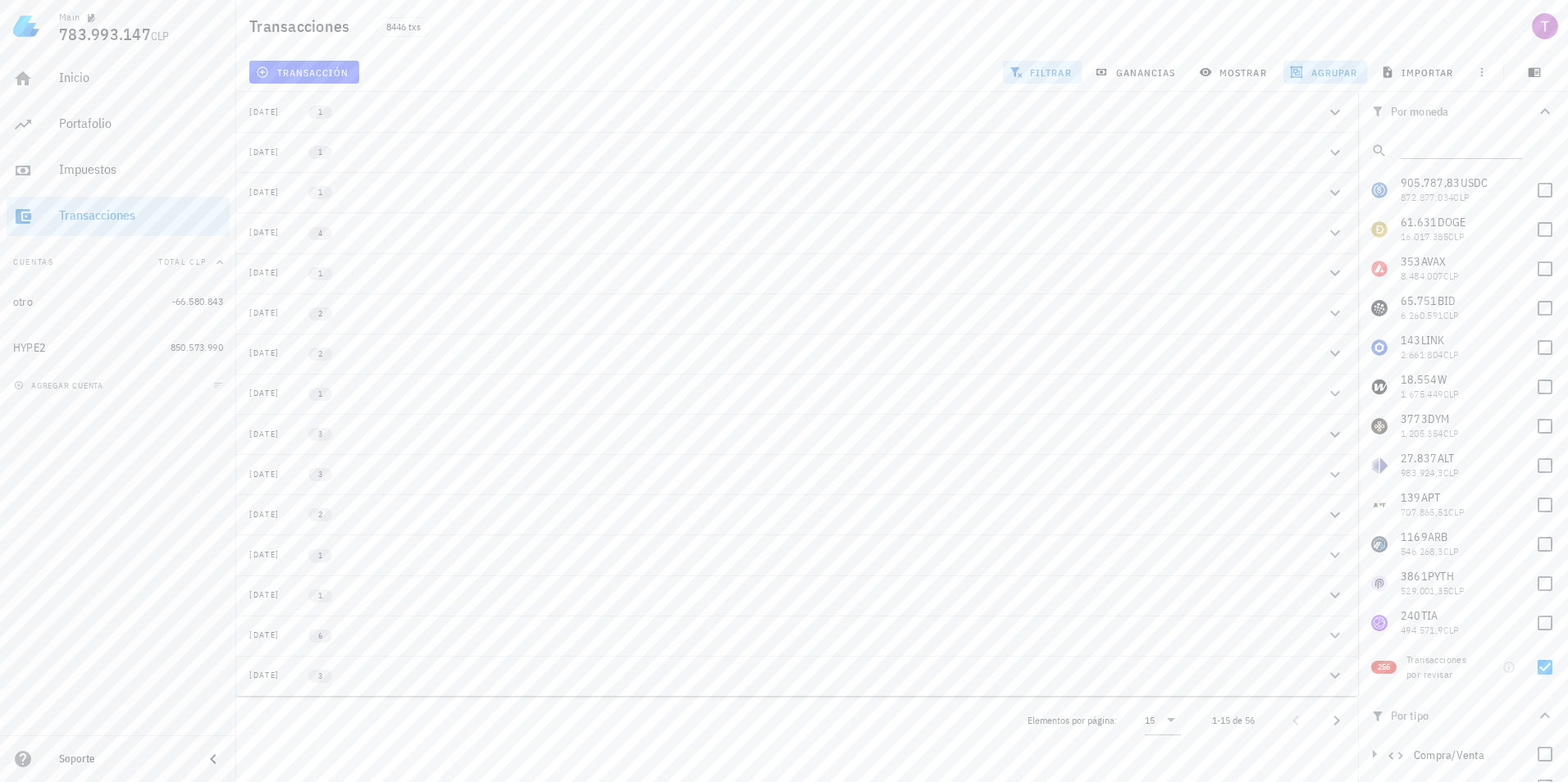 click on "filtrar" at bounding box center [1042, 72] 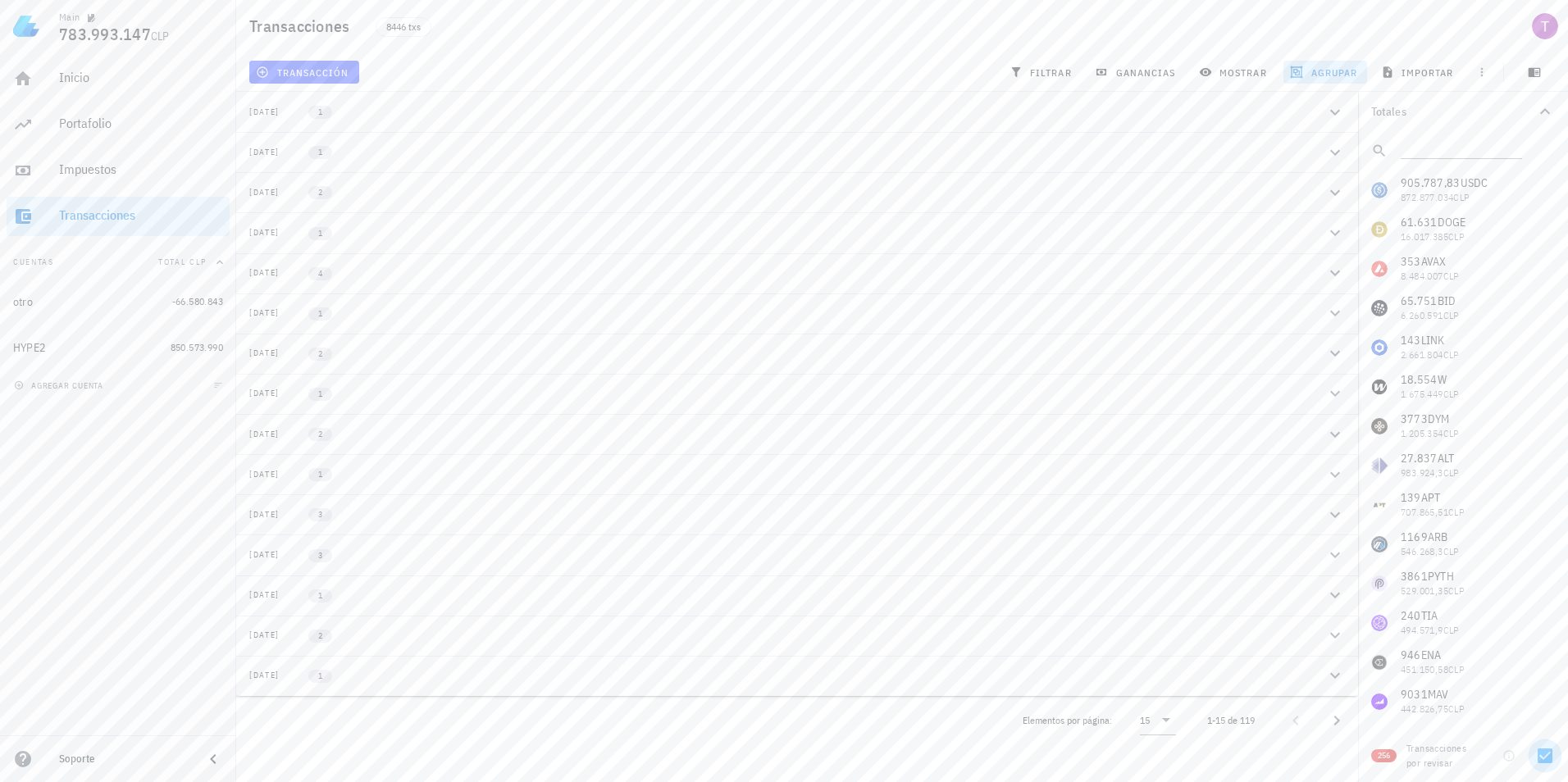 click at bounding box center (1545, 756) 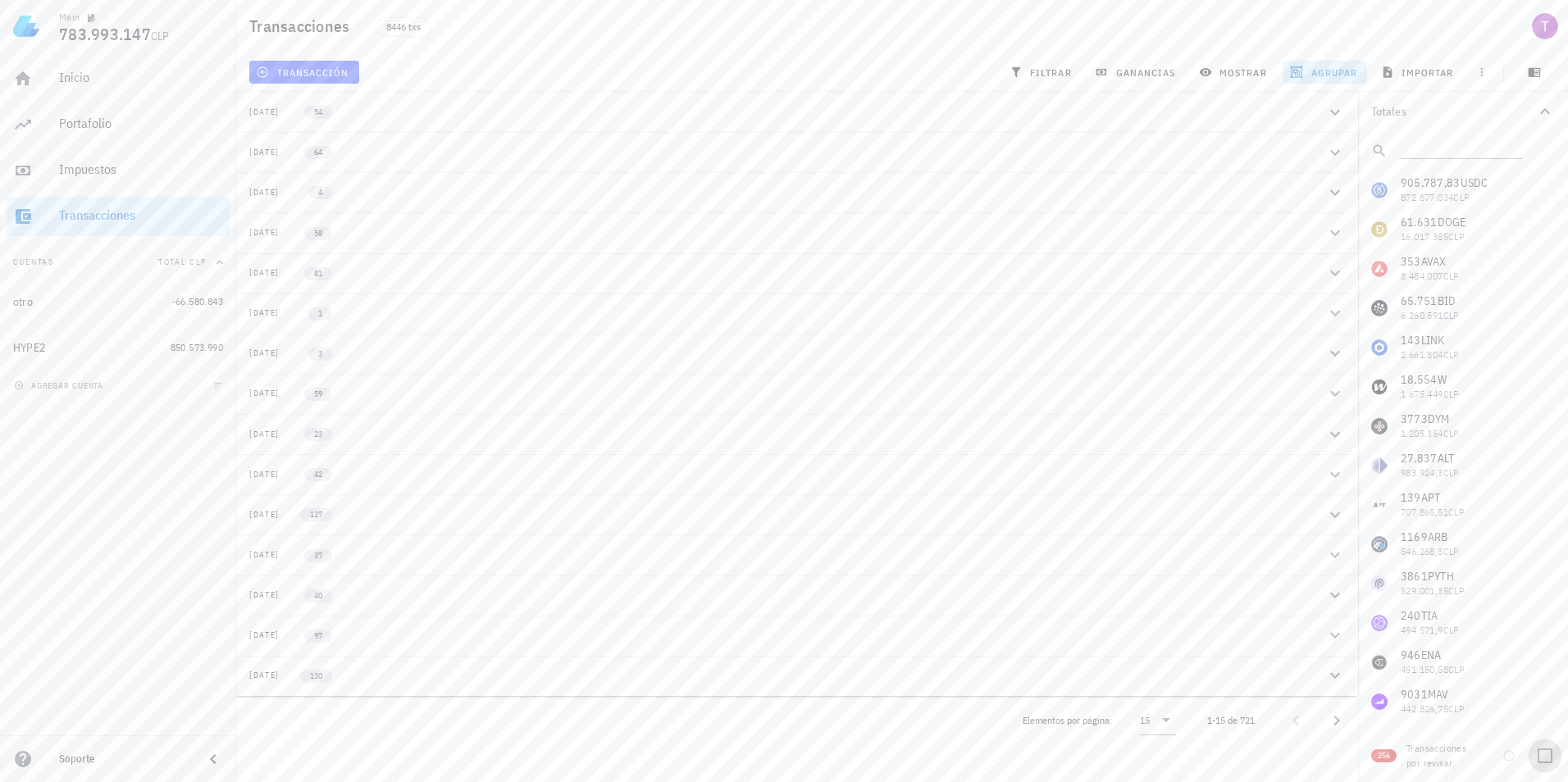 click at bounding box center (1545, 756) 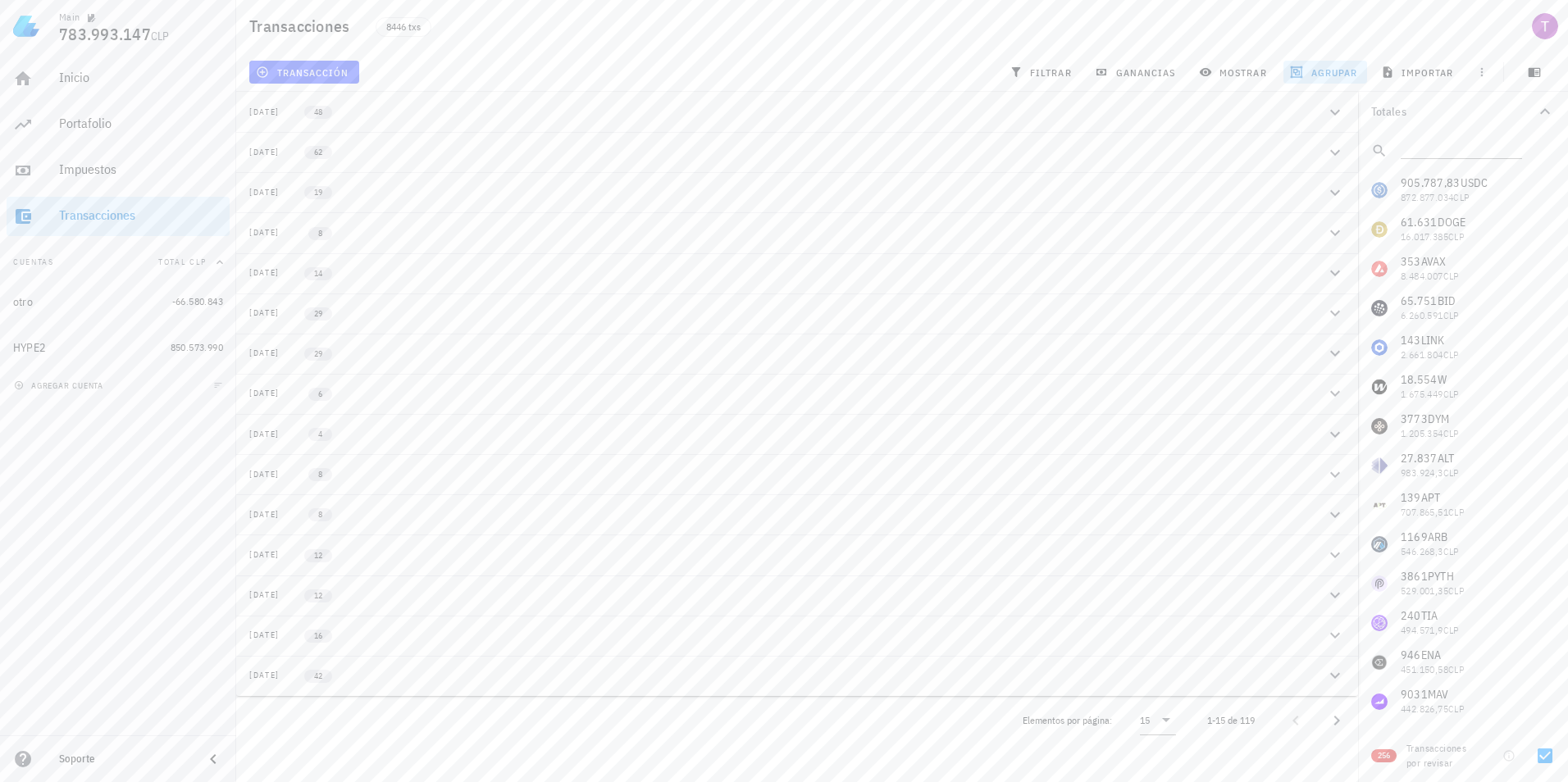 click on "agrupar" at bounding box center [1325, 72] 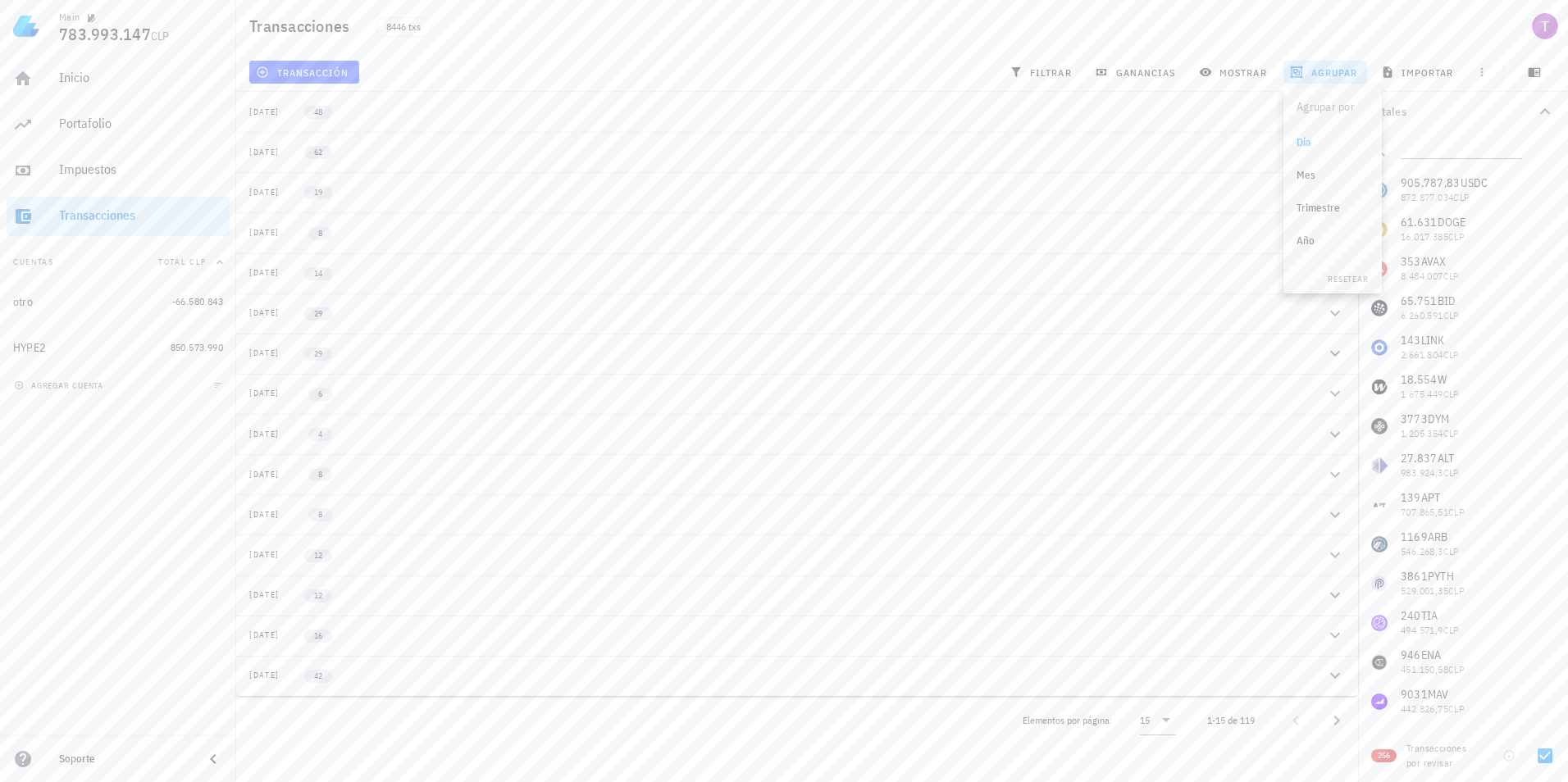 click on "resetear" at bounding box center [1333, 279] 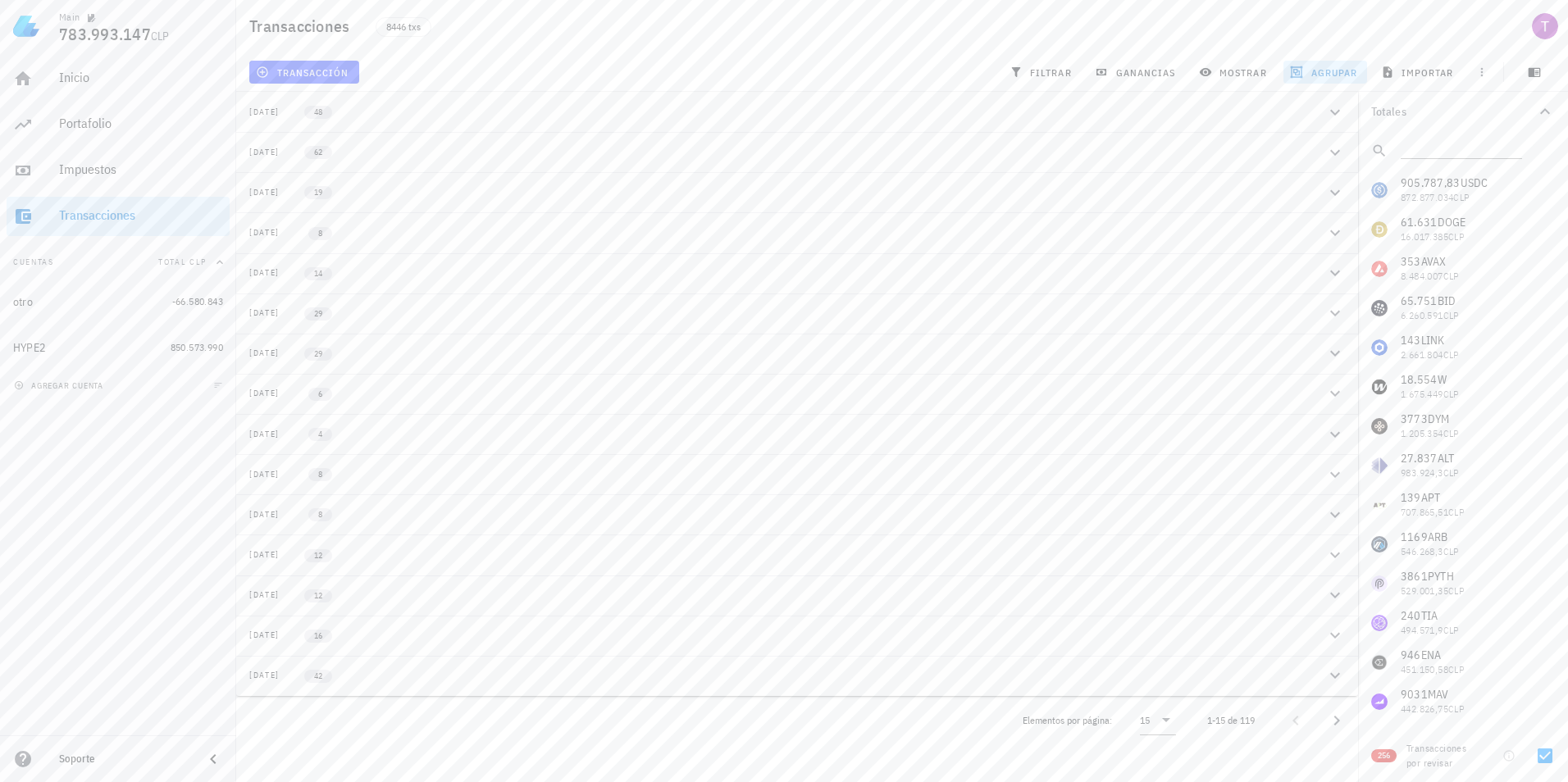 click on "agrupar" at bounding box center (1325, 72) 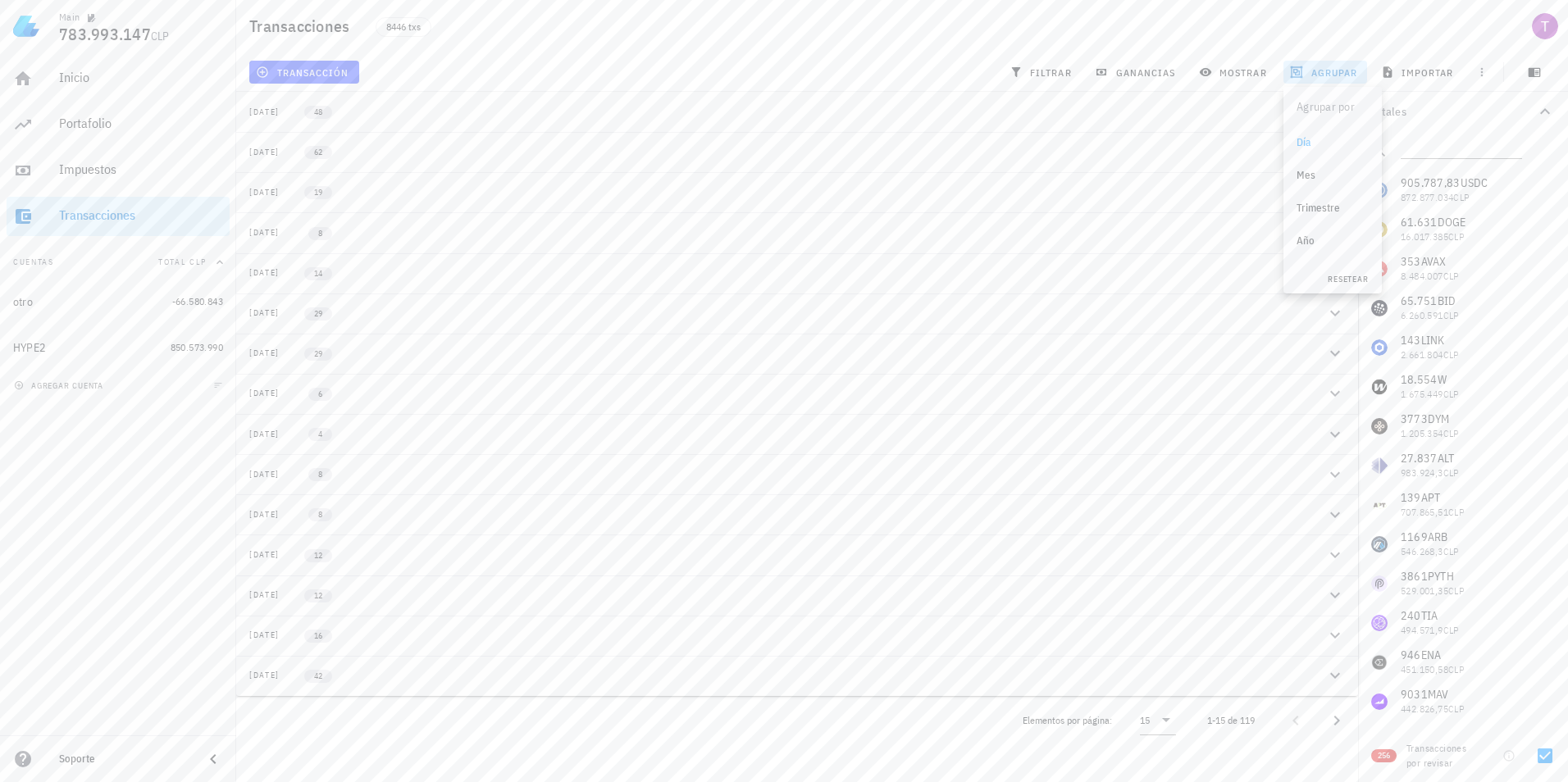 click on "resetear" at bounding box center (1347, 279) 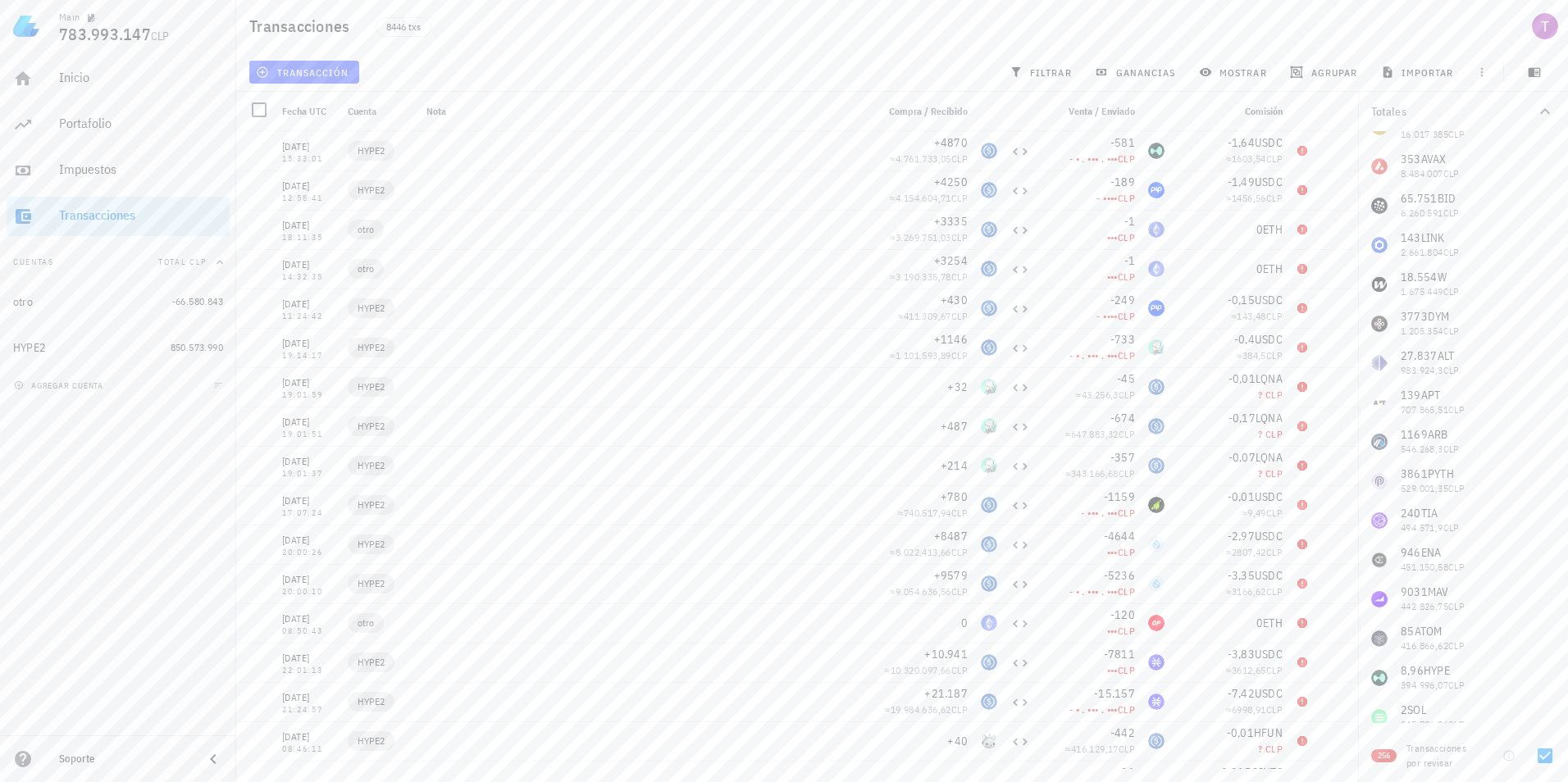 scroll, scrollTop: 0, scrollLeft: 0, axis: both 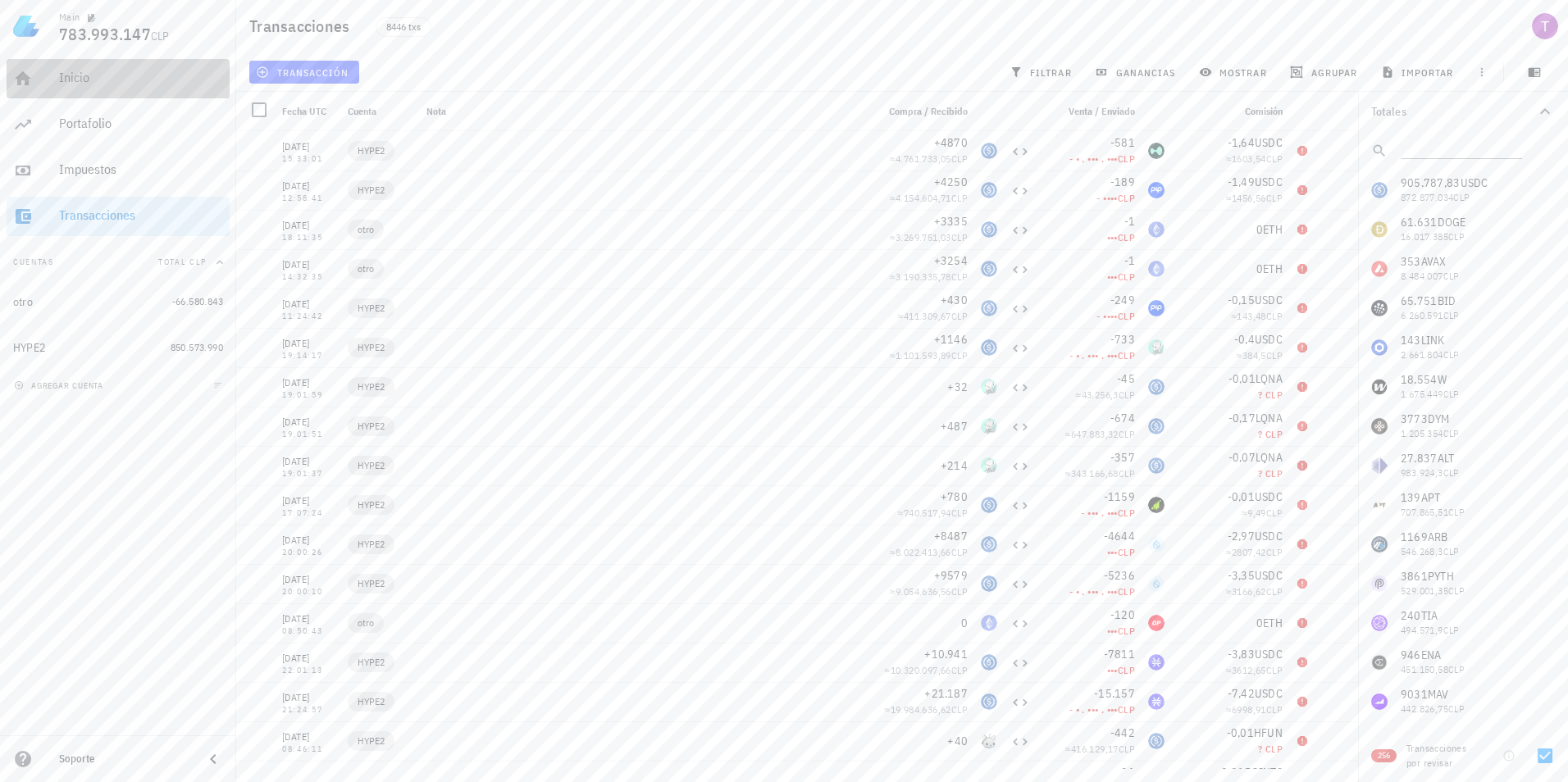click on "Inicio" at bounding box center (141, 78) 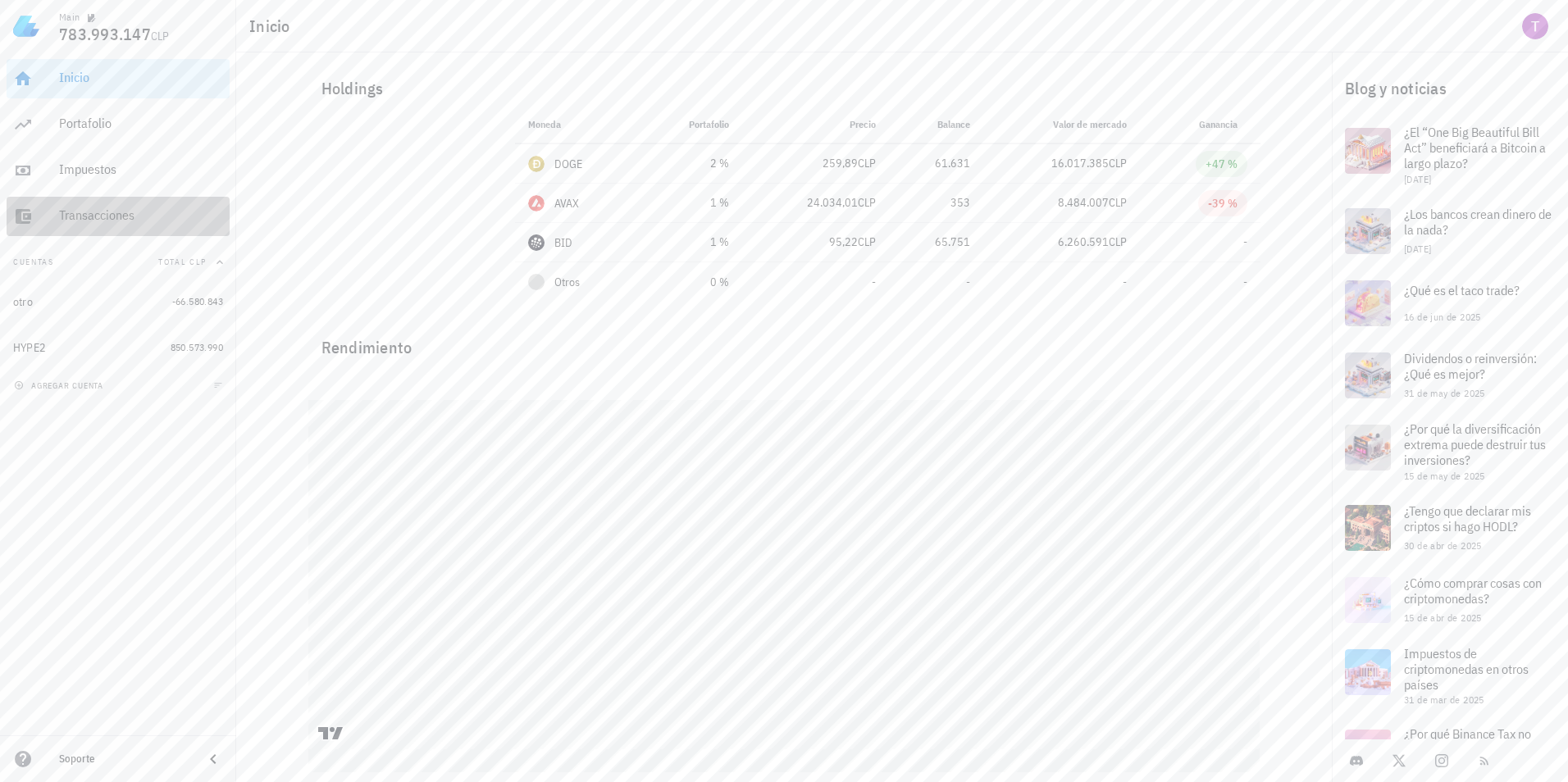 click on "Transacciones" at bounding box center [141, 216] 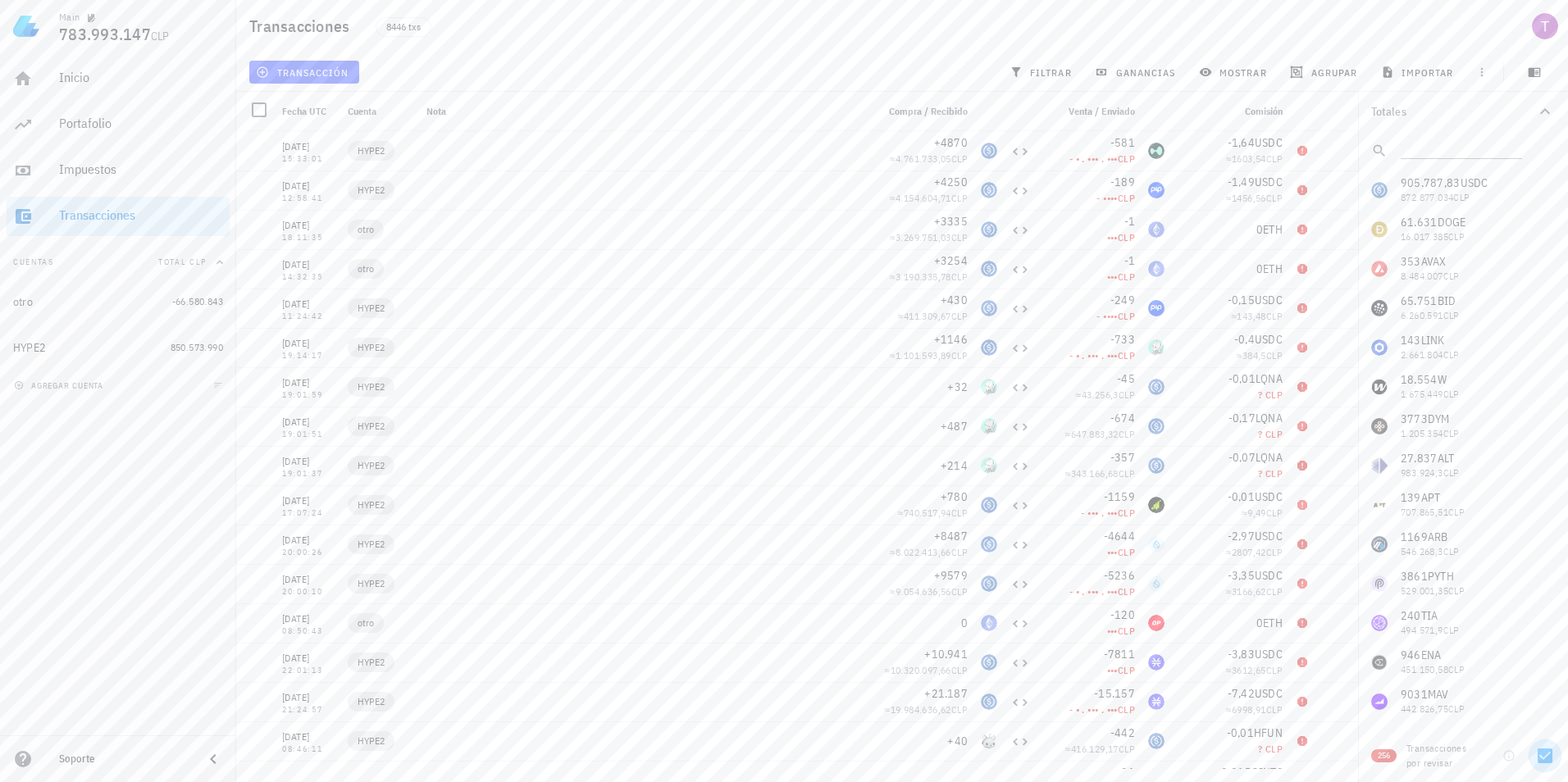 click at bounding box center [1545, 756] 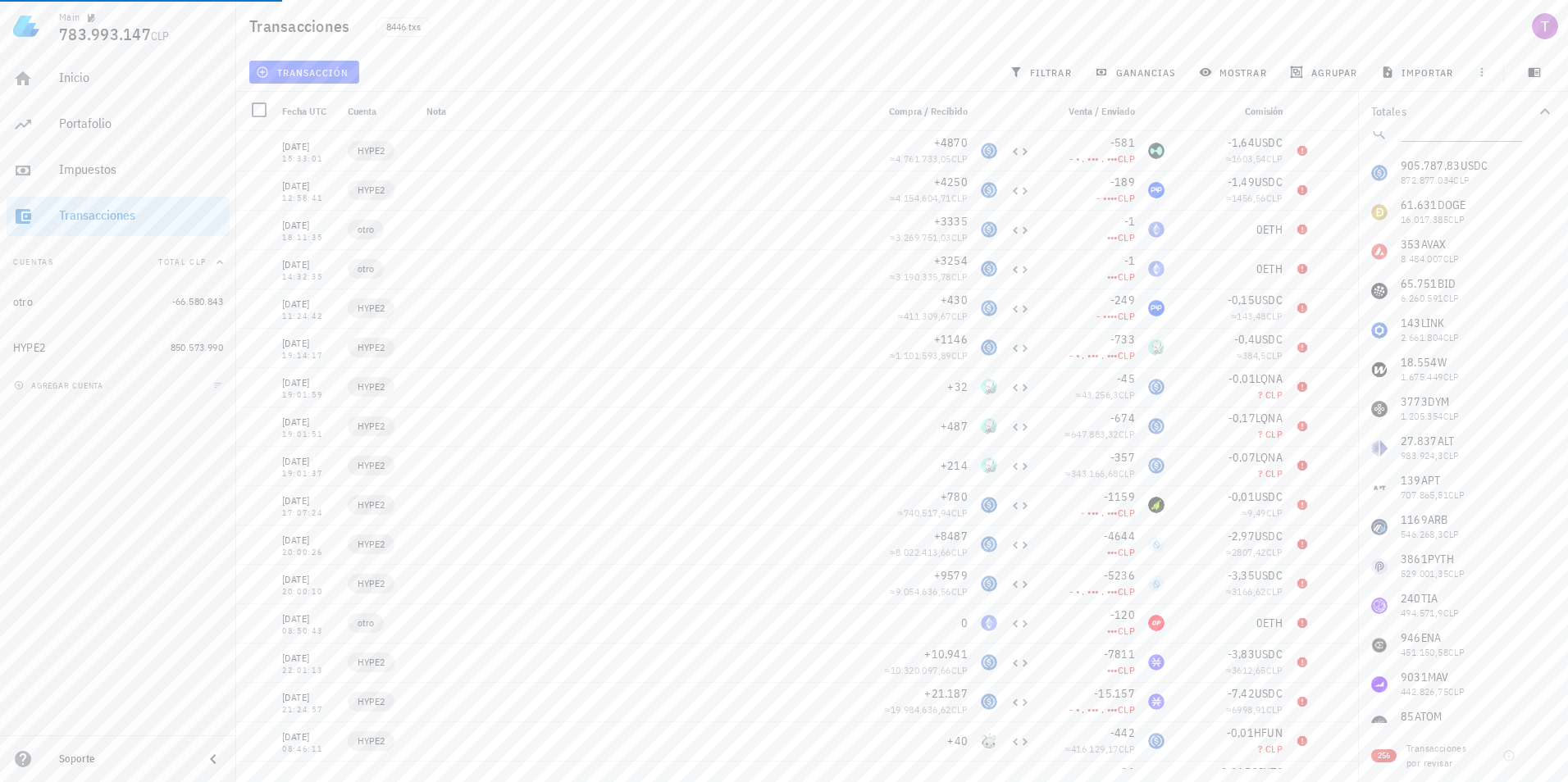 scroll, scrollTop: 0, scrollLeft: 0, axis: both 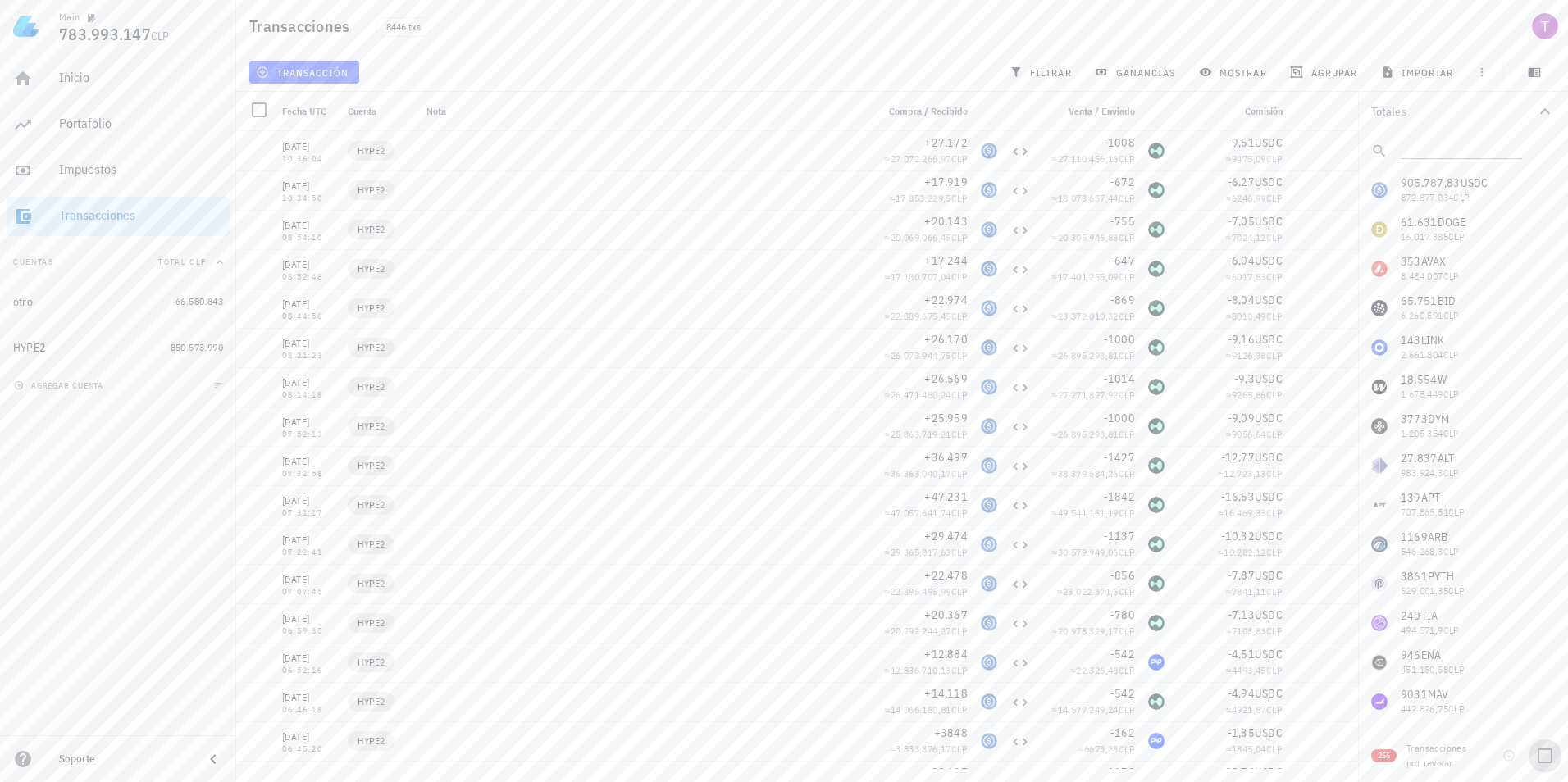 click at bounding box center (1545, 756) 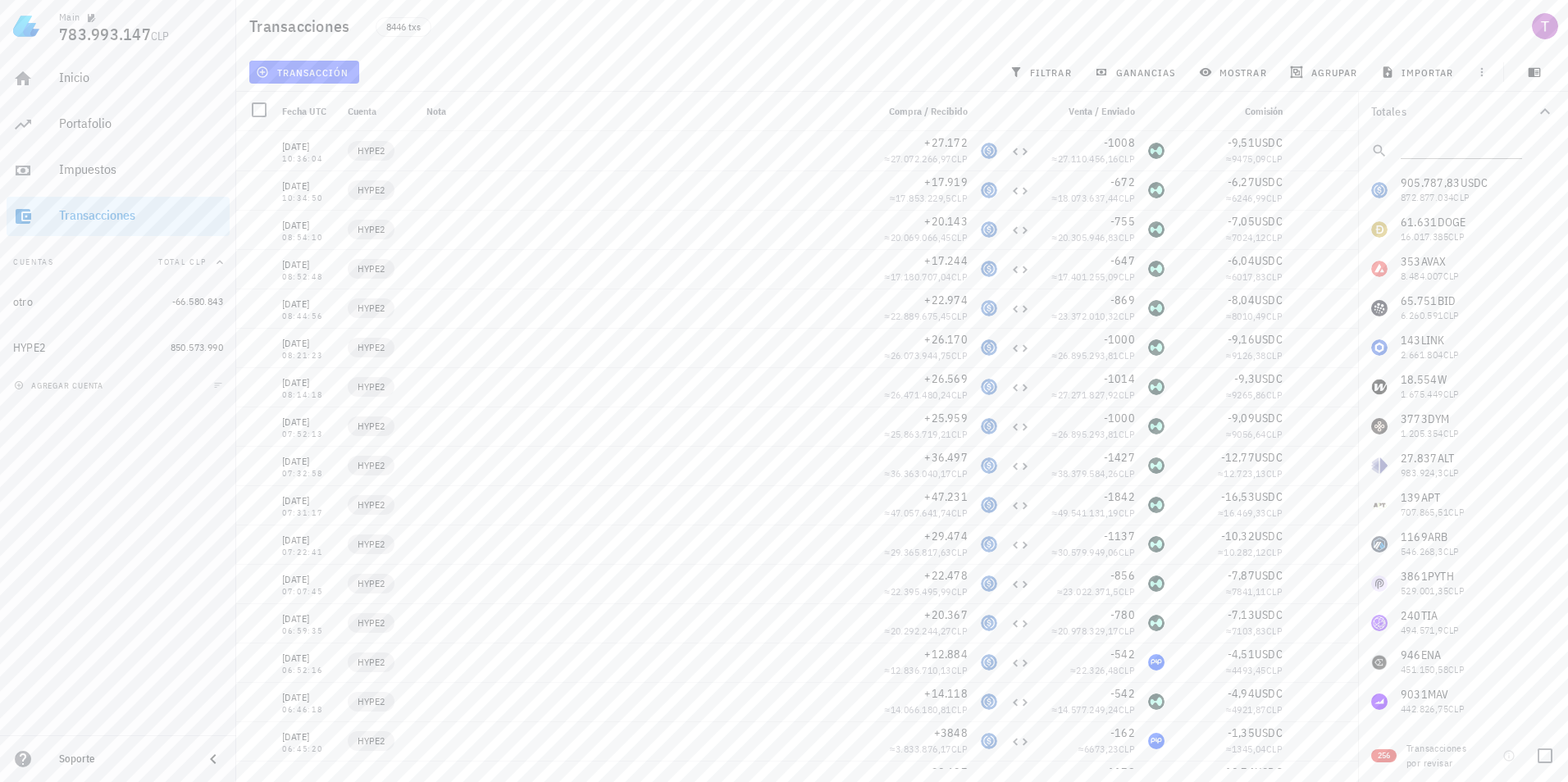checkbox on "true" 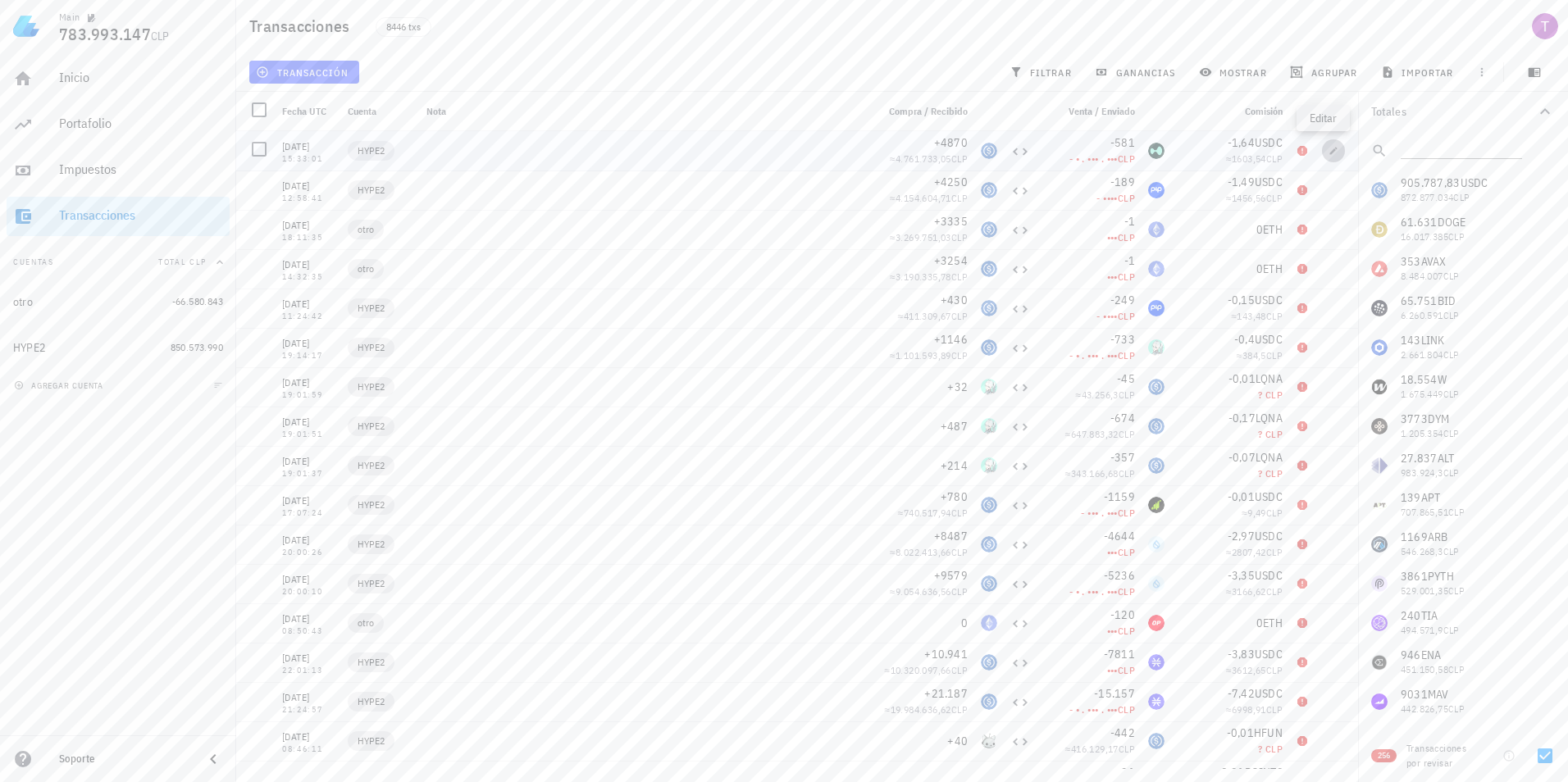 click at bounding box center (1333, 151) 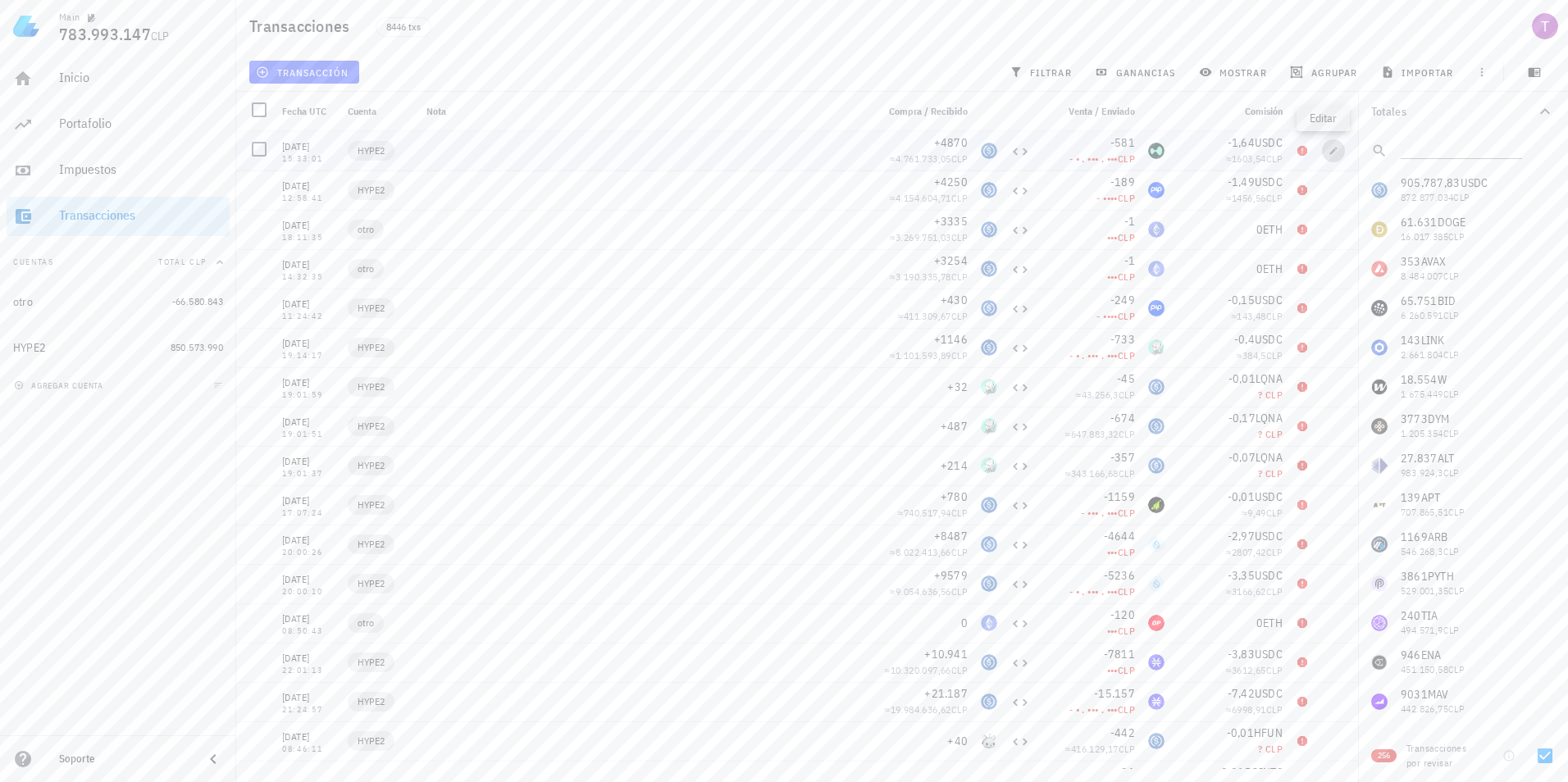 type on "2024-12-02" 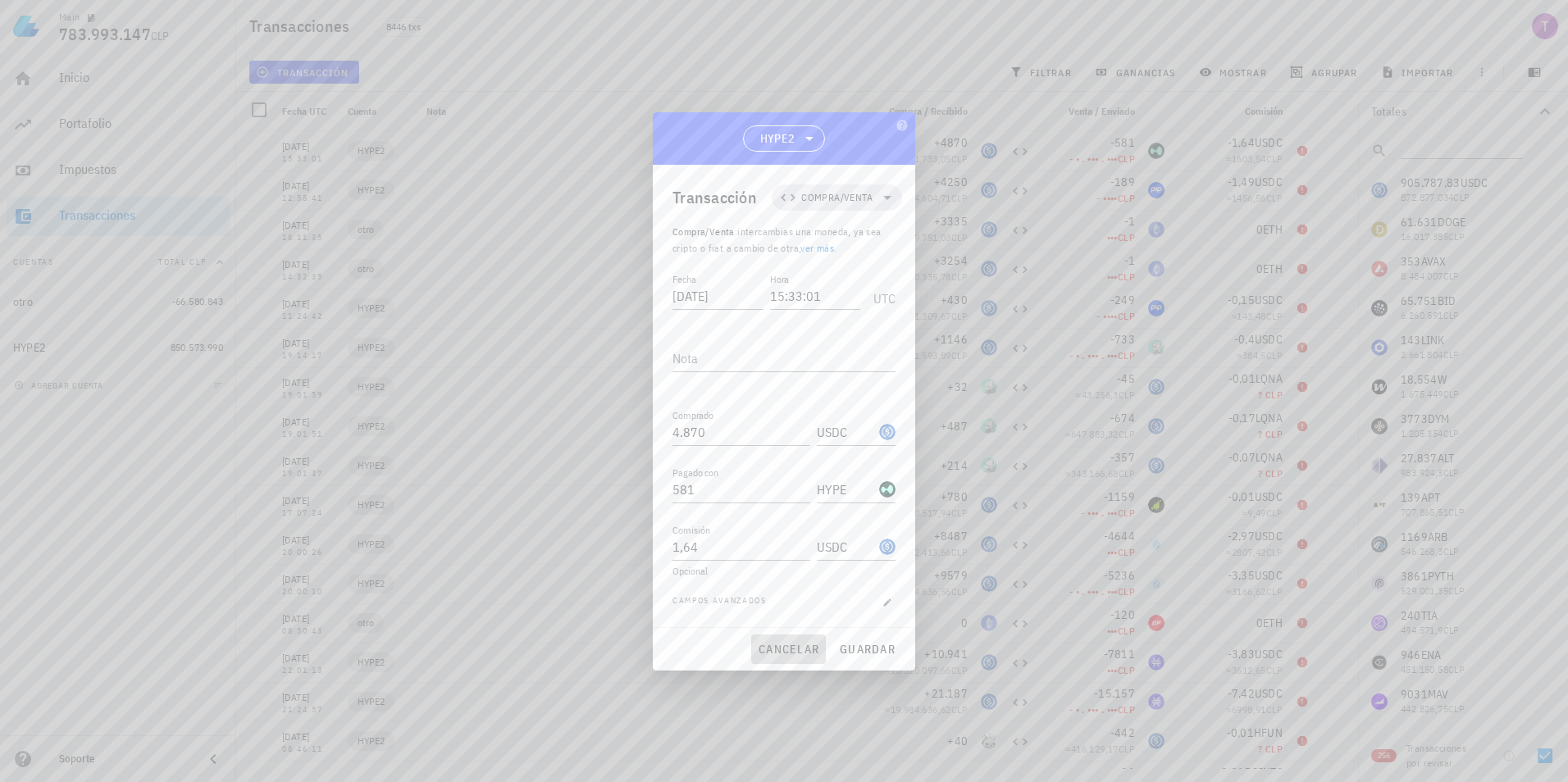 click on "cancelar" at bounding box center [788, 649] 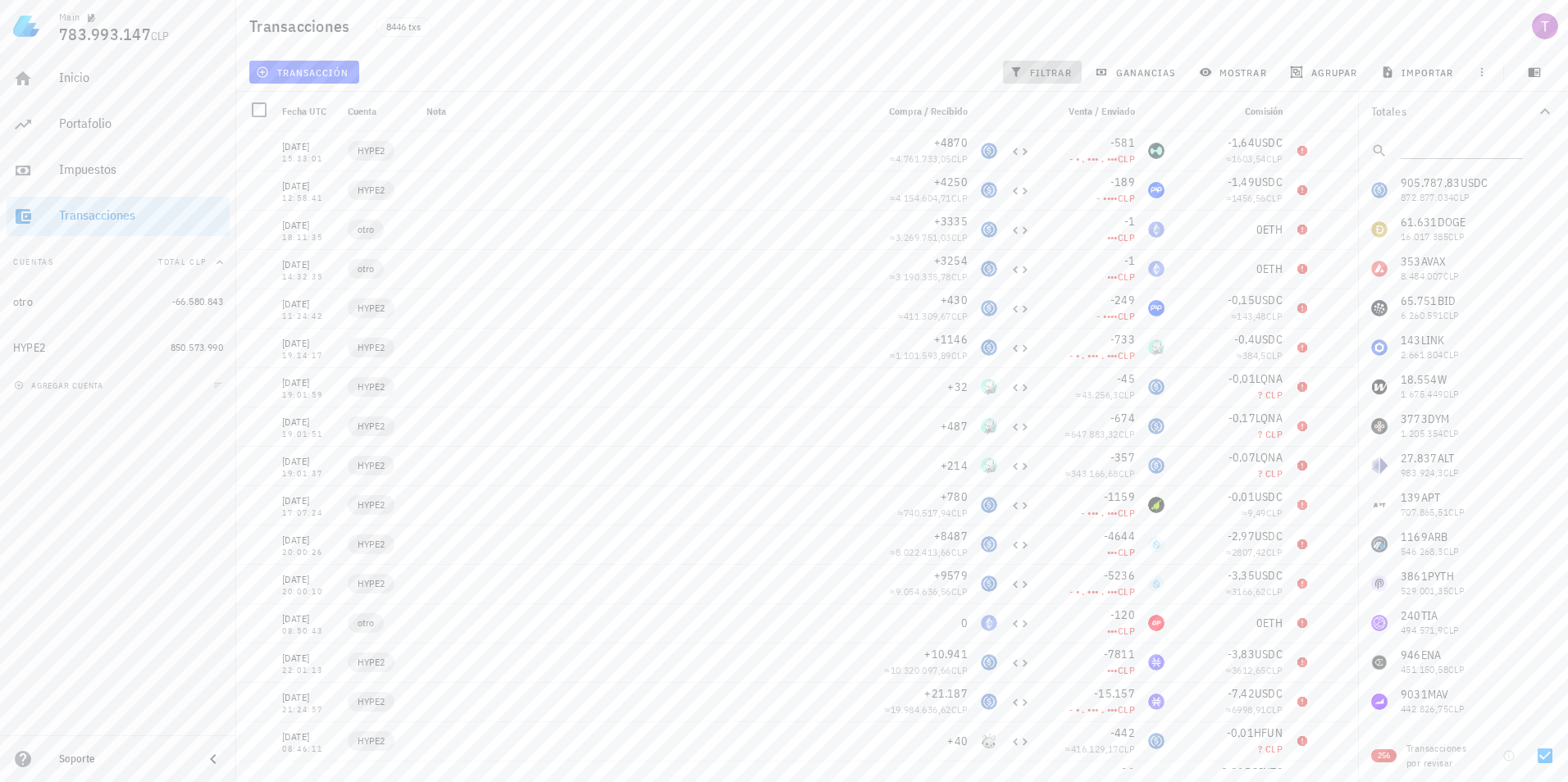 click on "filtrar" at bounding box center (1042, 72) 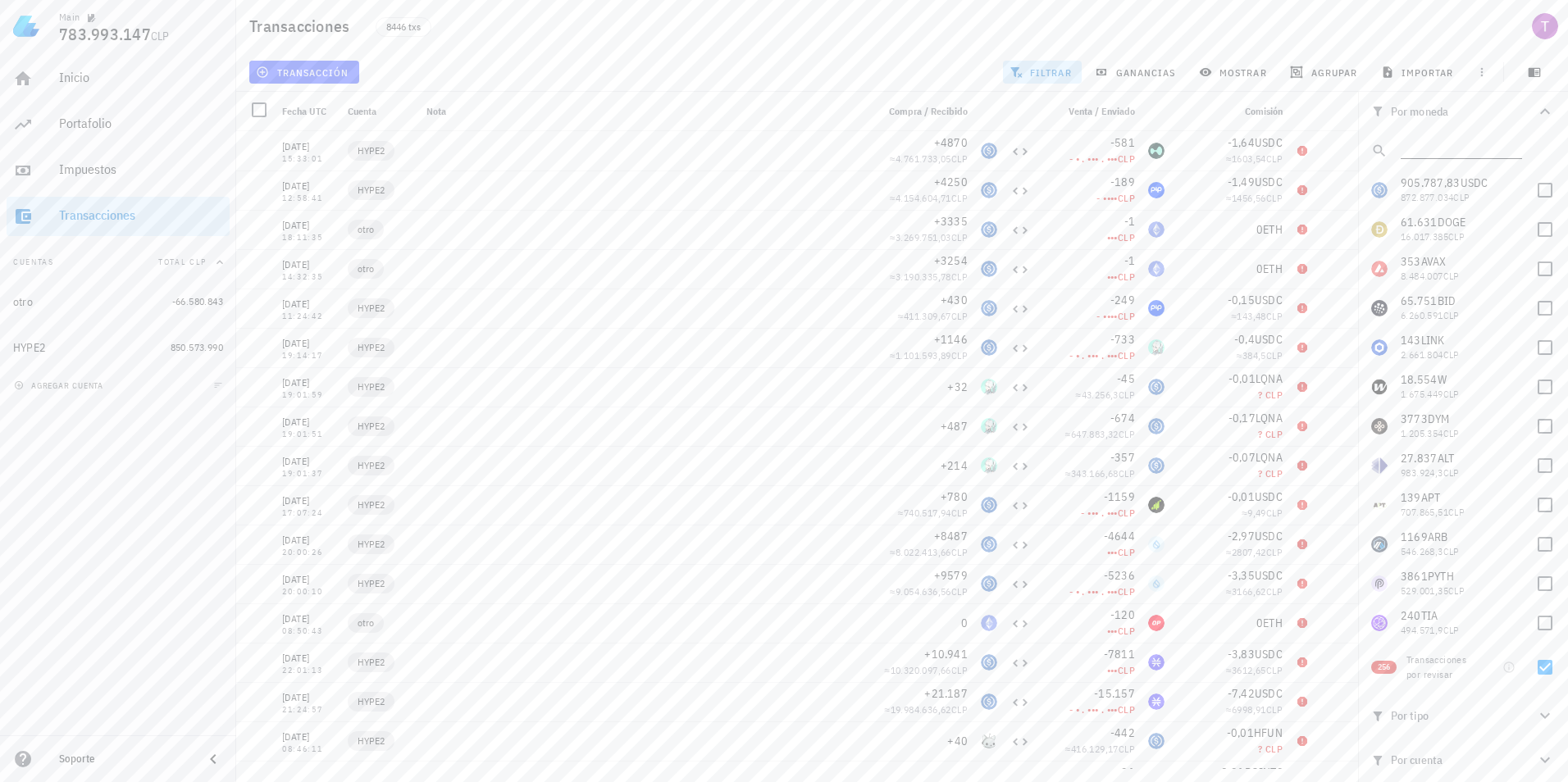 click at bounding box center [1460, 148] 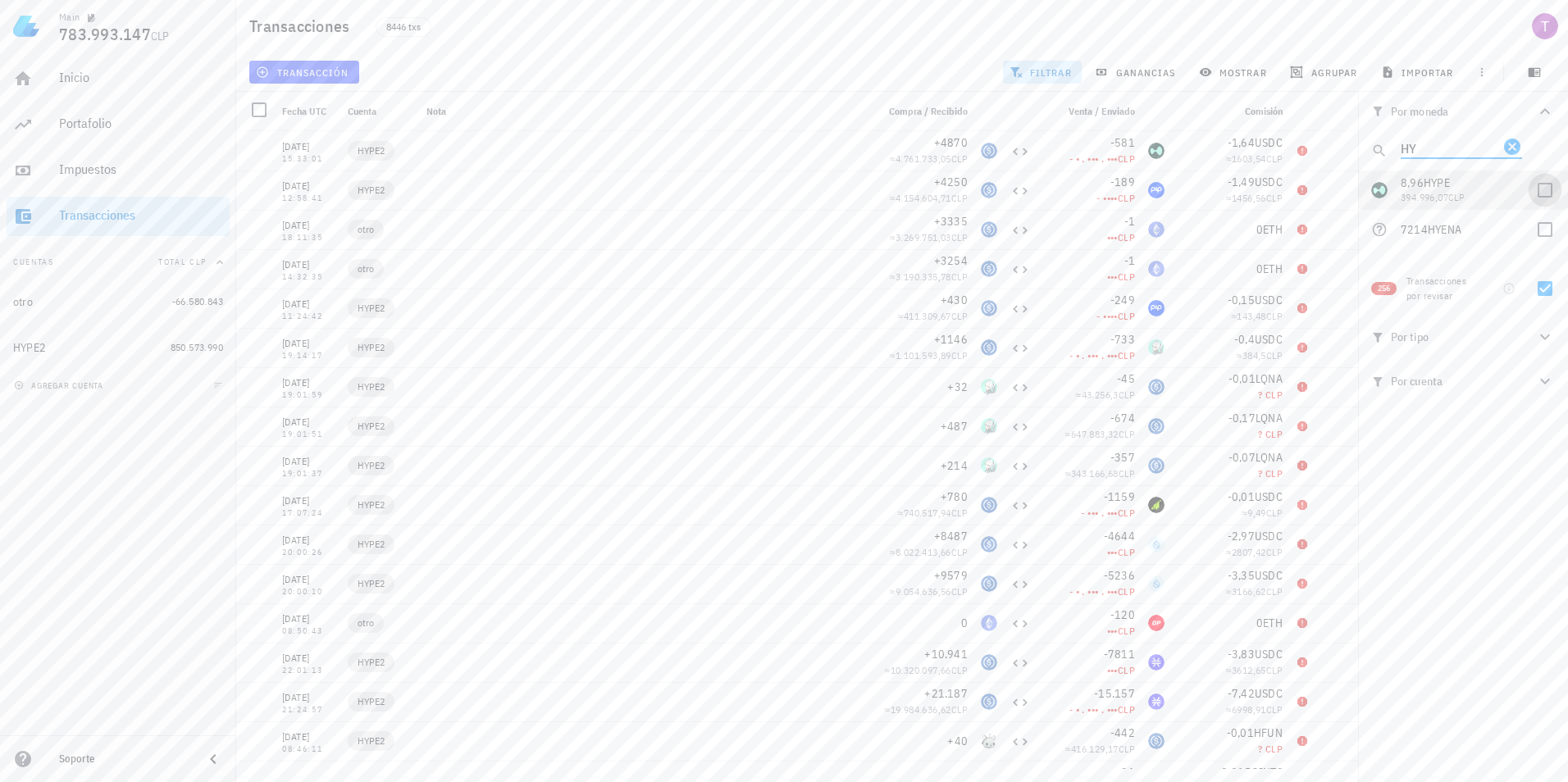 type on "HY" 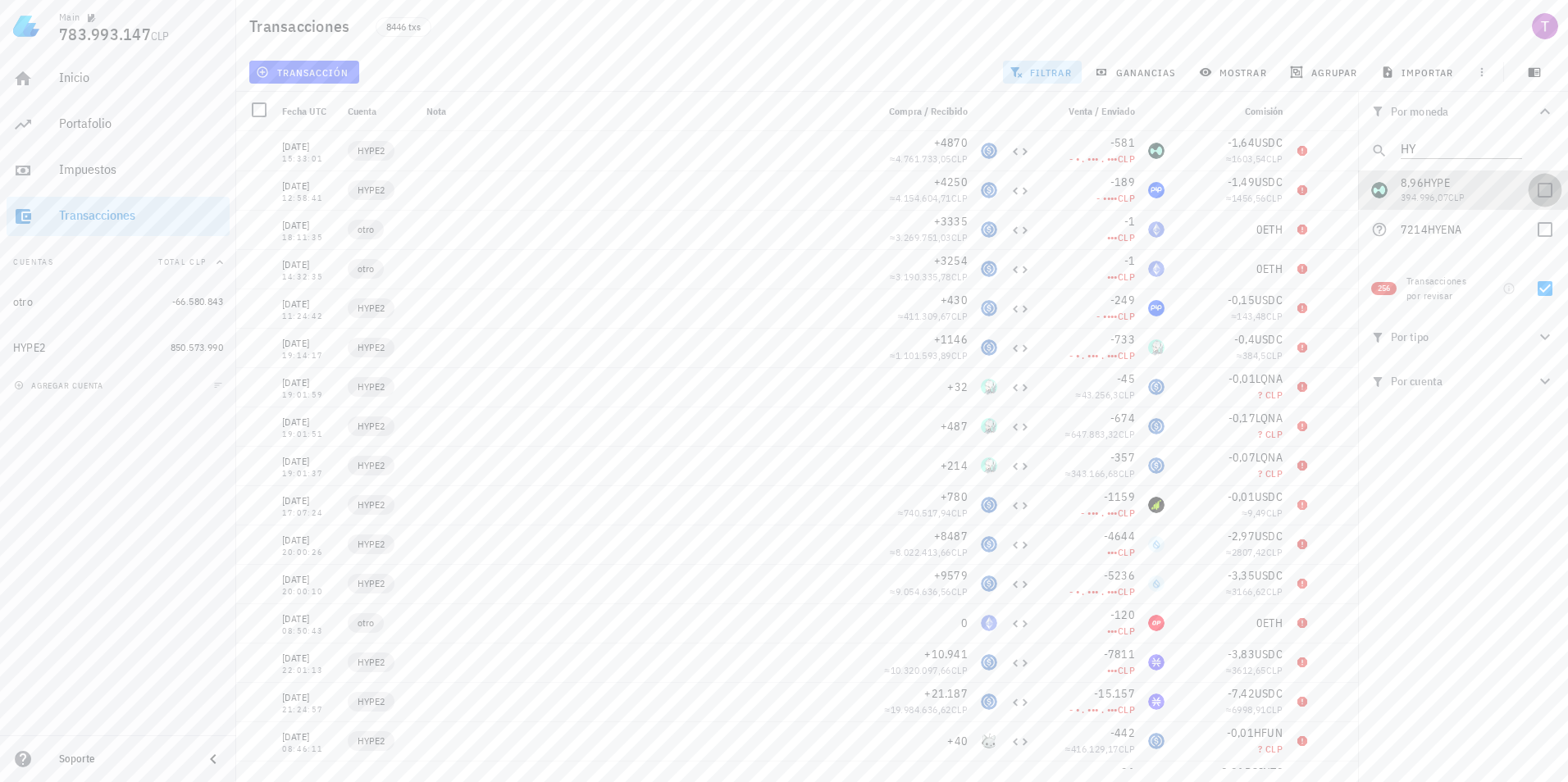 click at bounding box center (1545, 190) 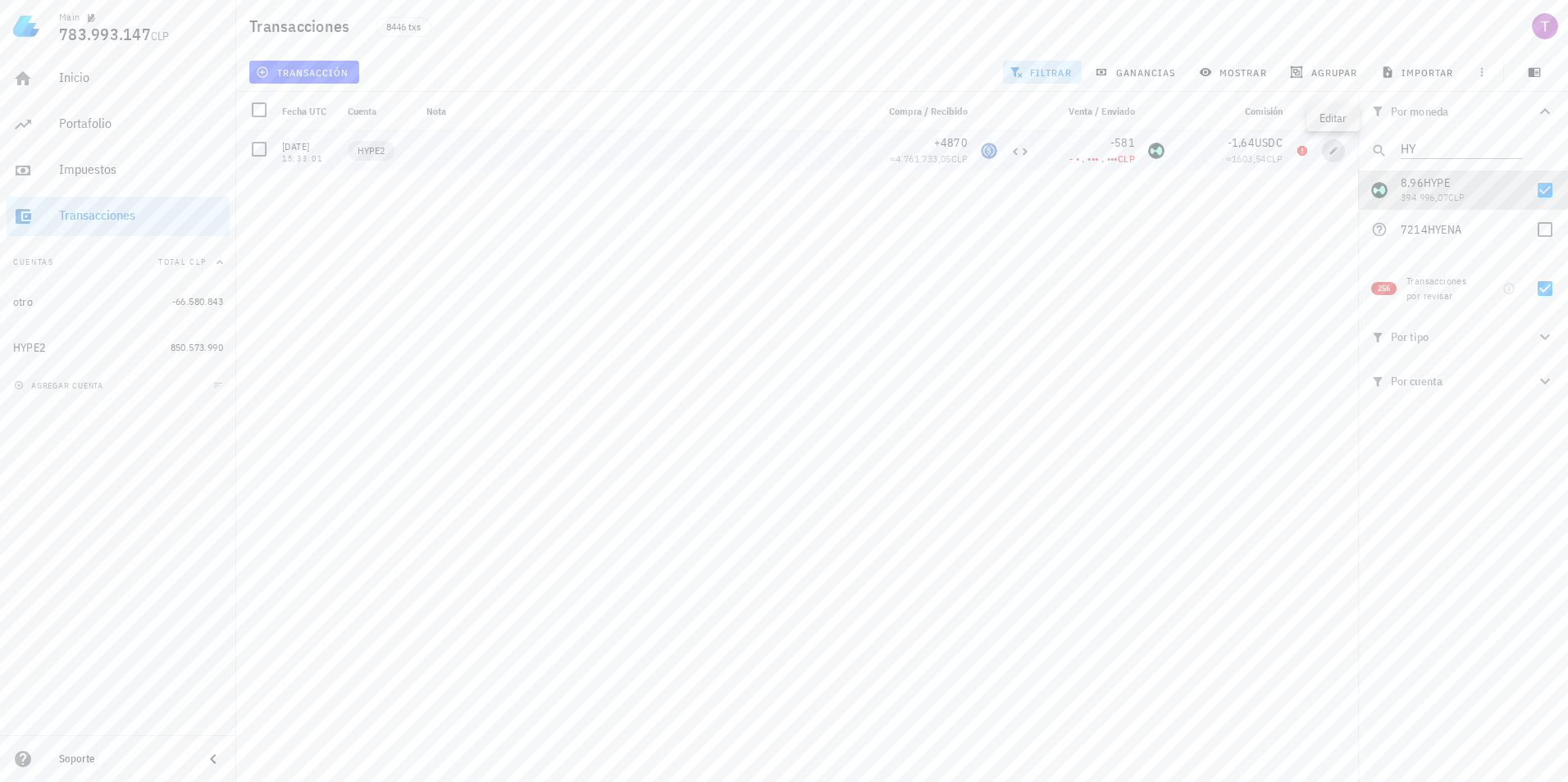 click at bounding box center [1333, 151] 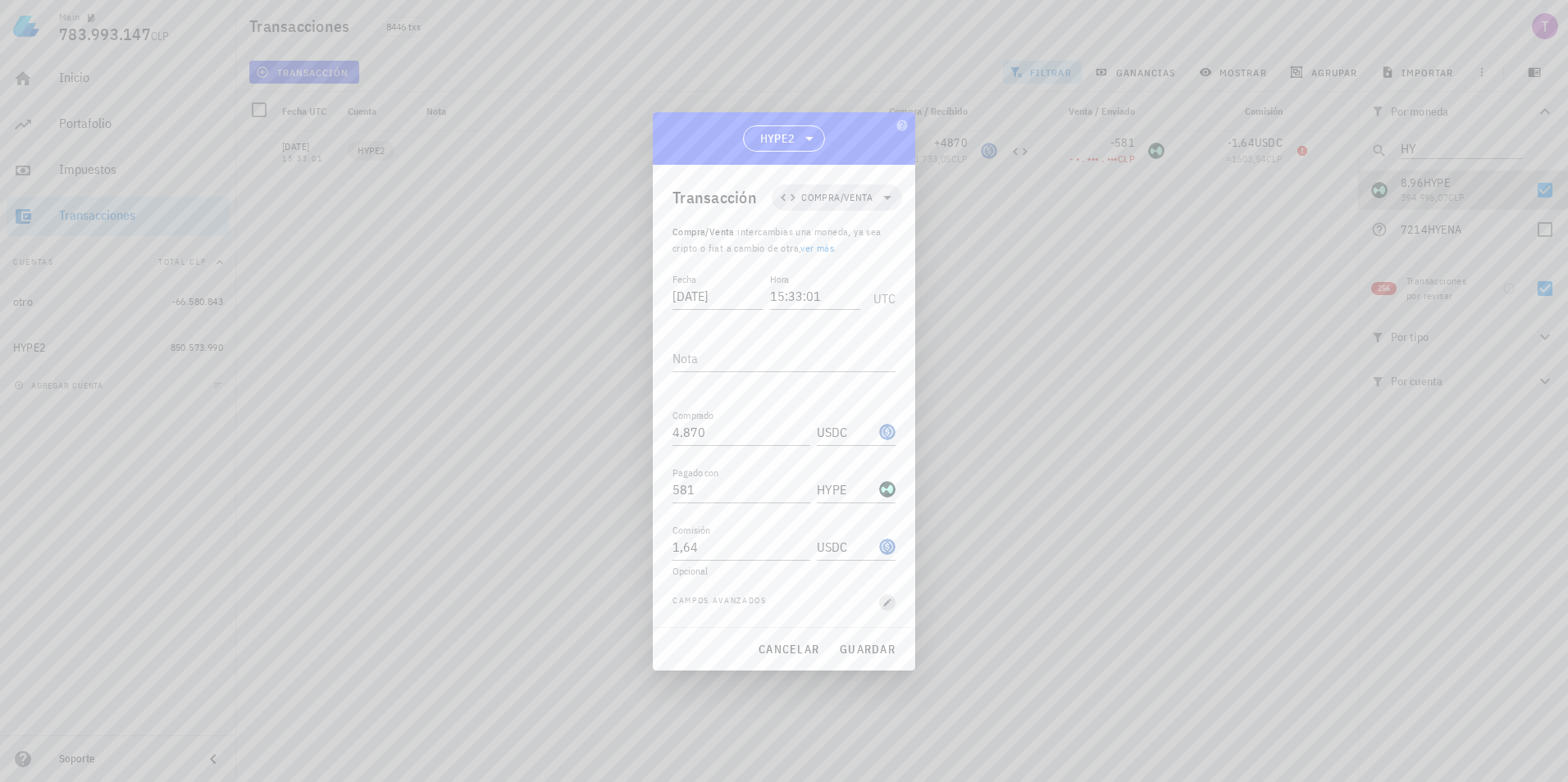 click at bounding box center [887, 602] 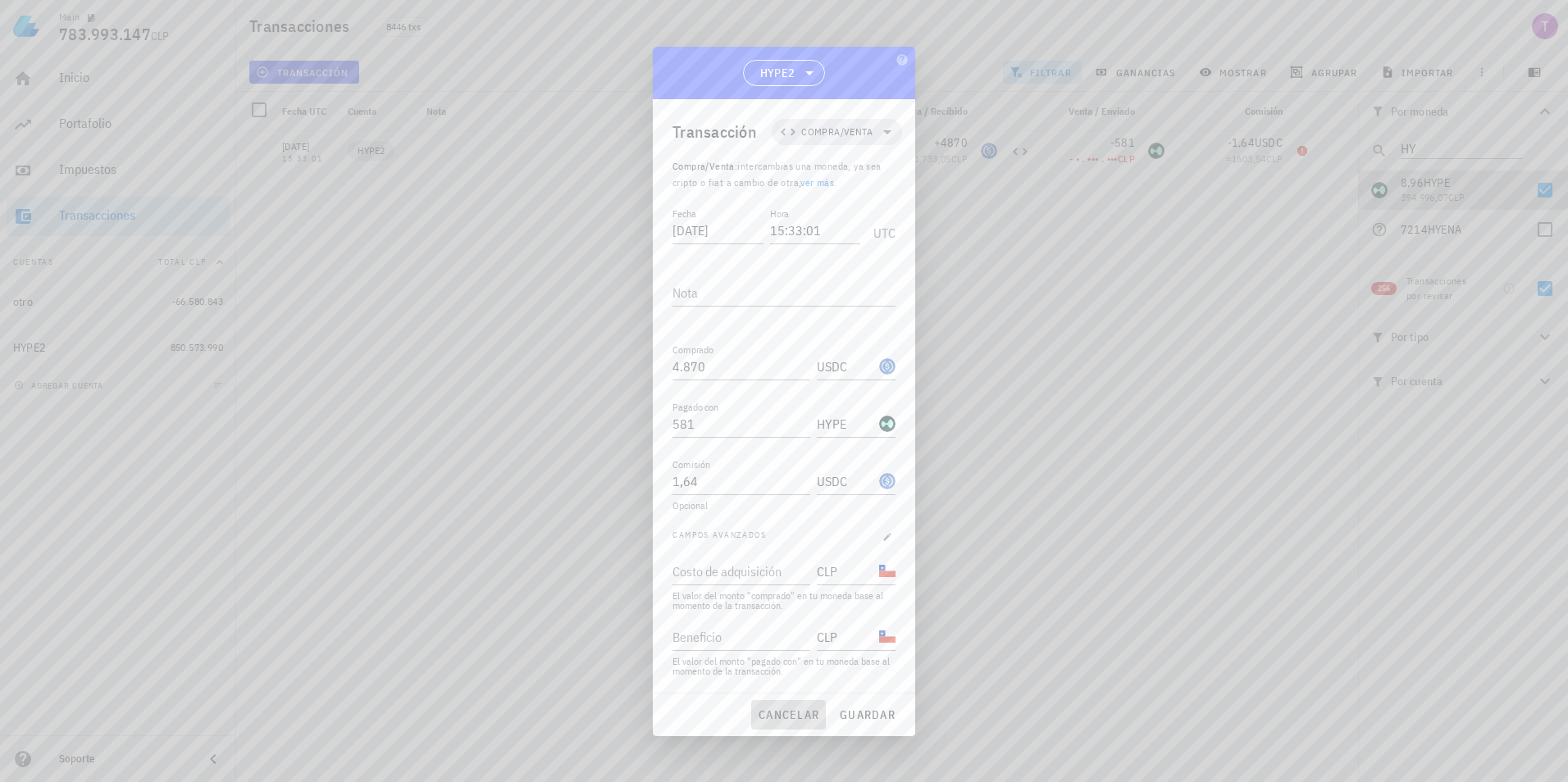 click on "cancelar" at bounding box center [788, 715] 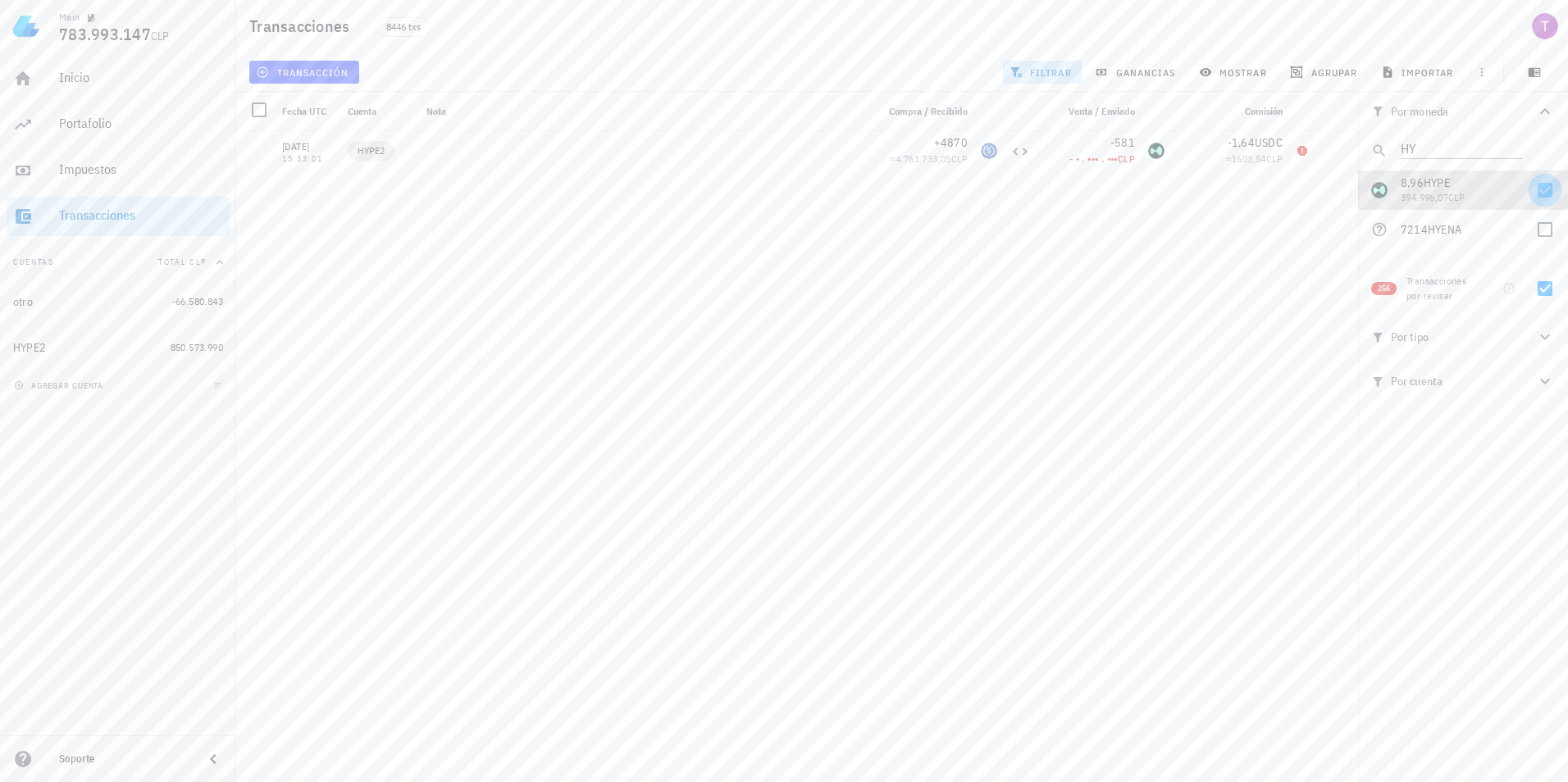 click at bounding box center (1545, 190) 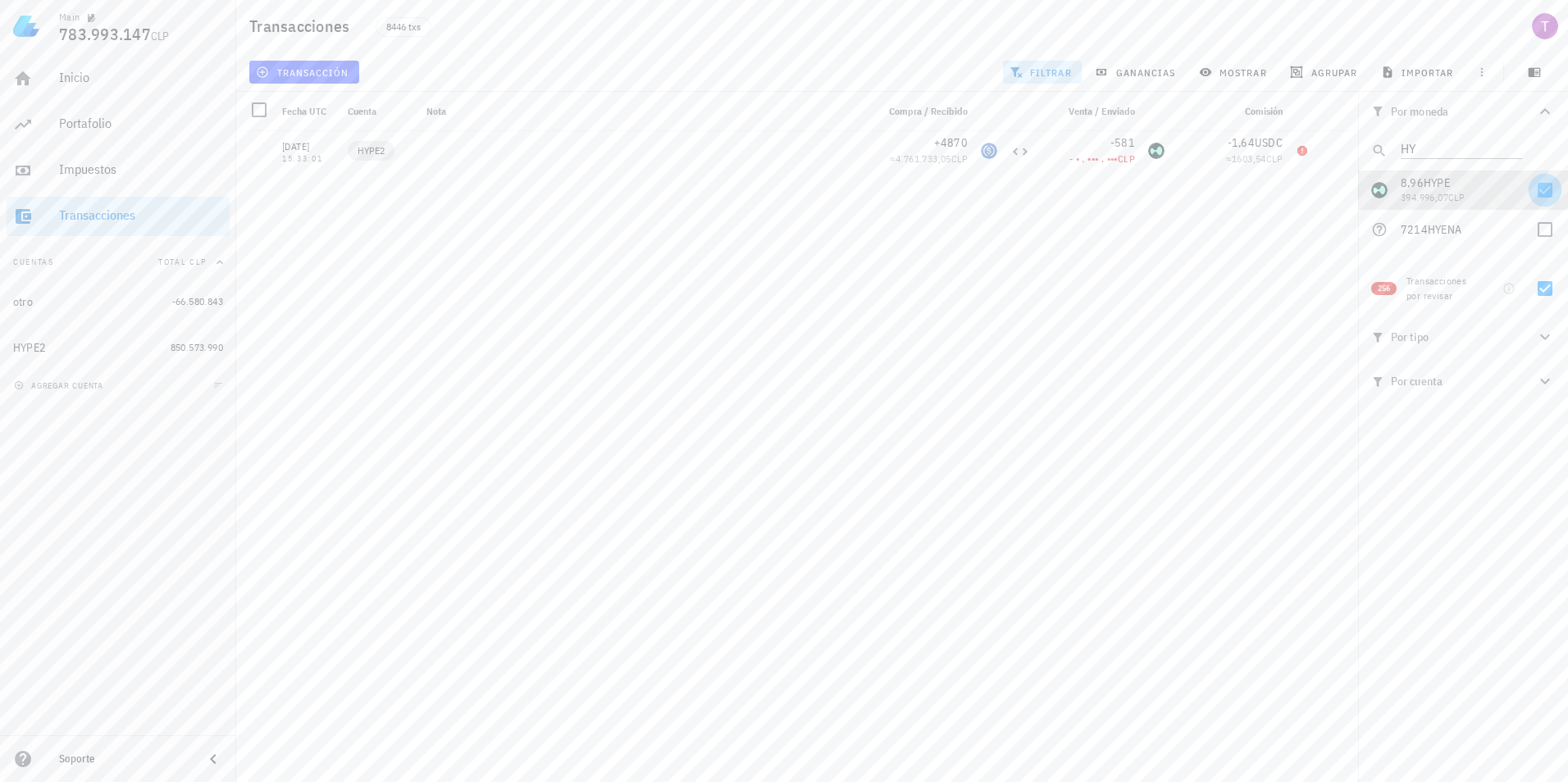 checkbox on "false" 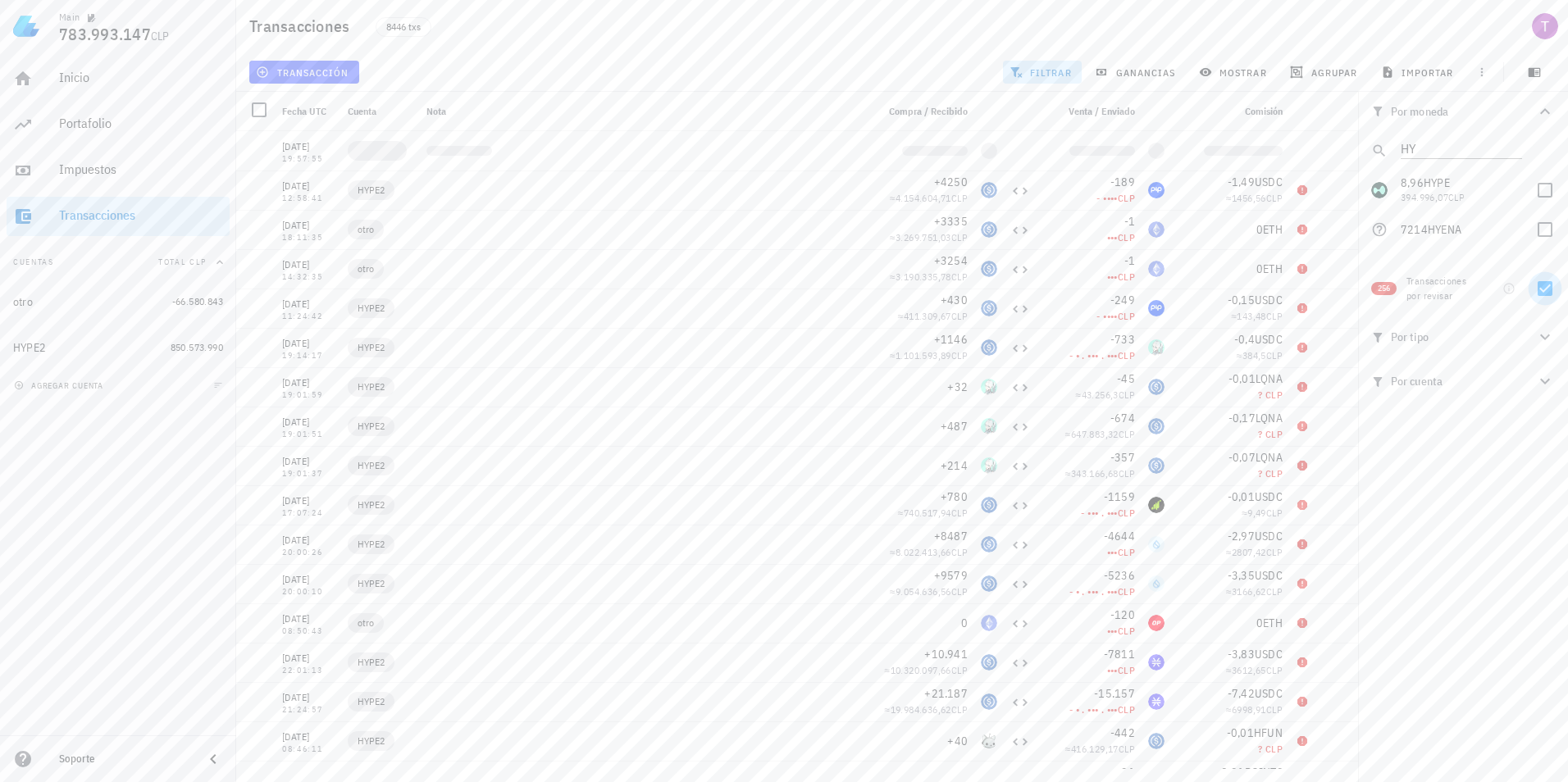 click at bounding box center (1545, 289) 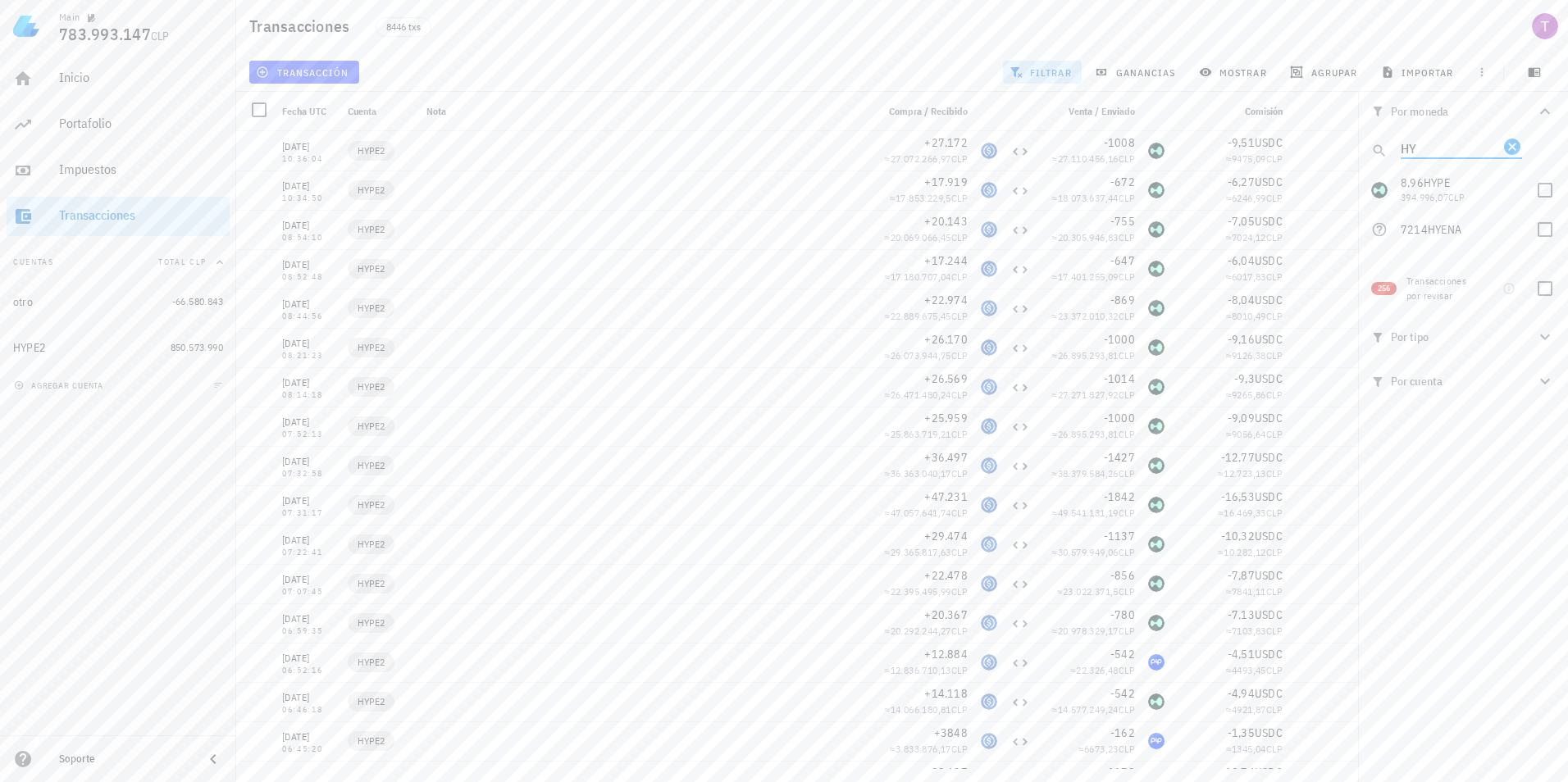 click on "HY" at bounding box center [1450, 148] 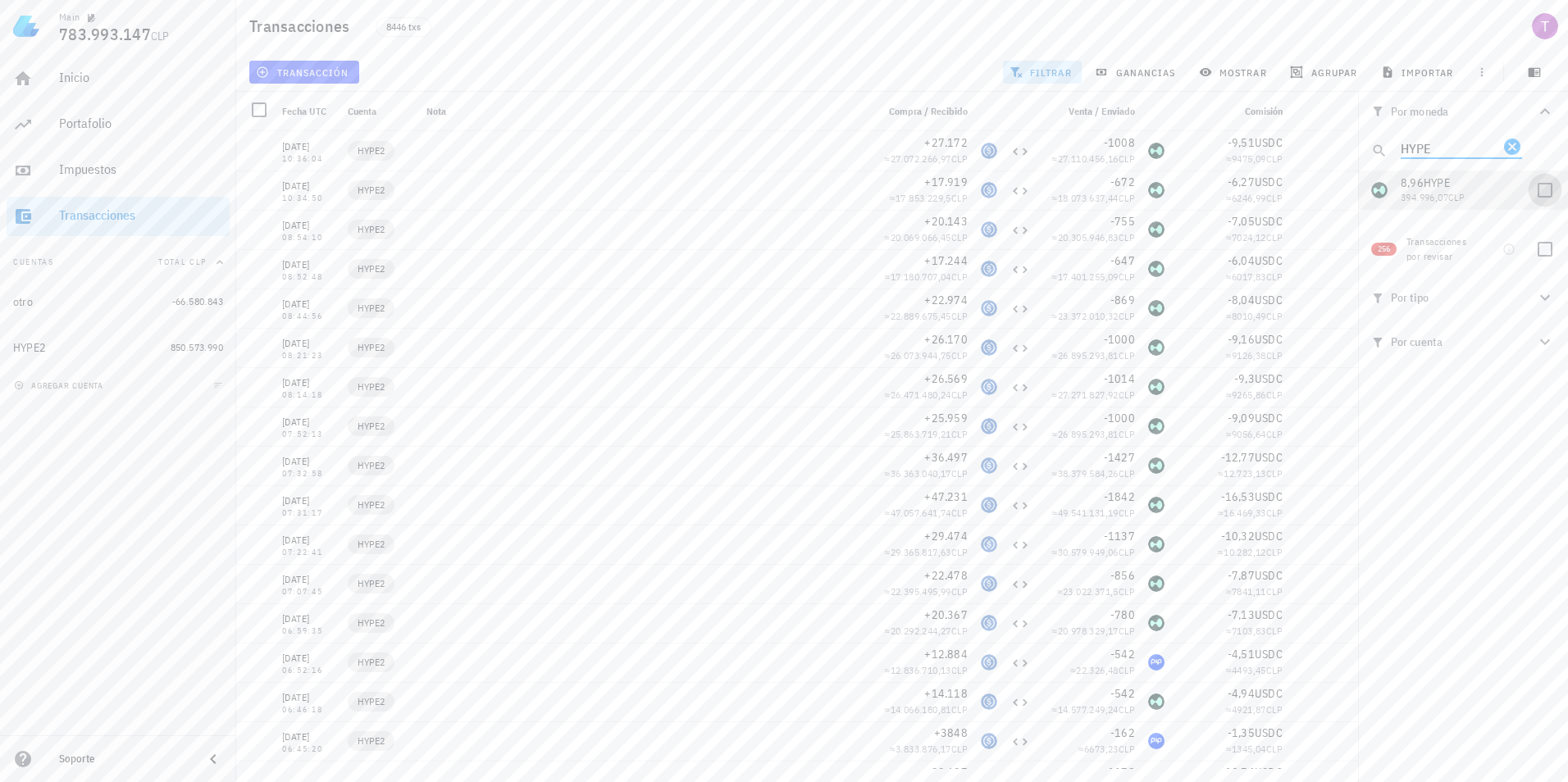 type on "HYPE" 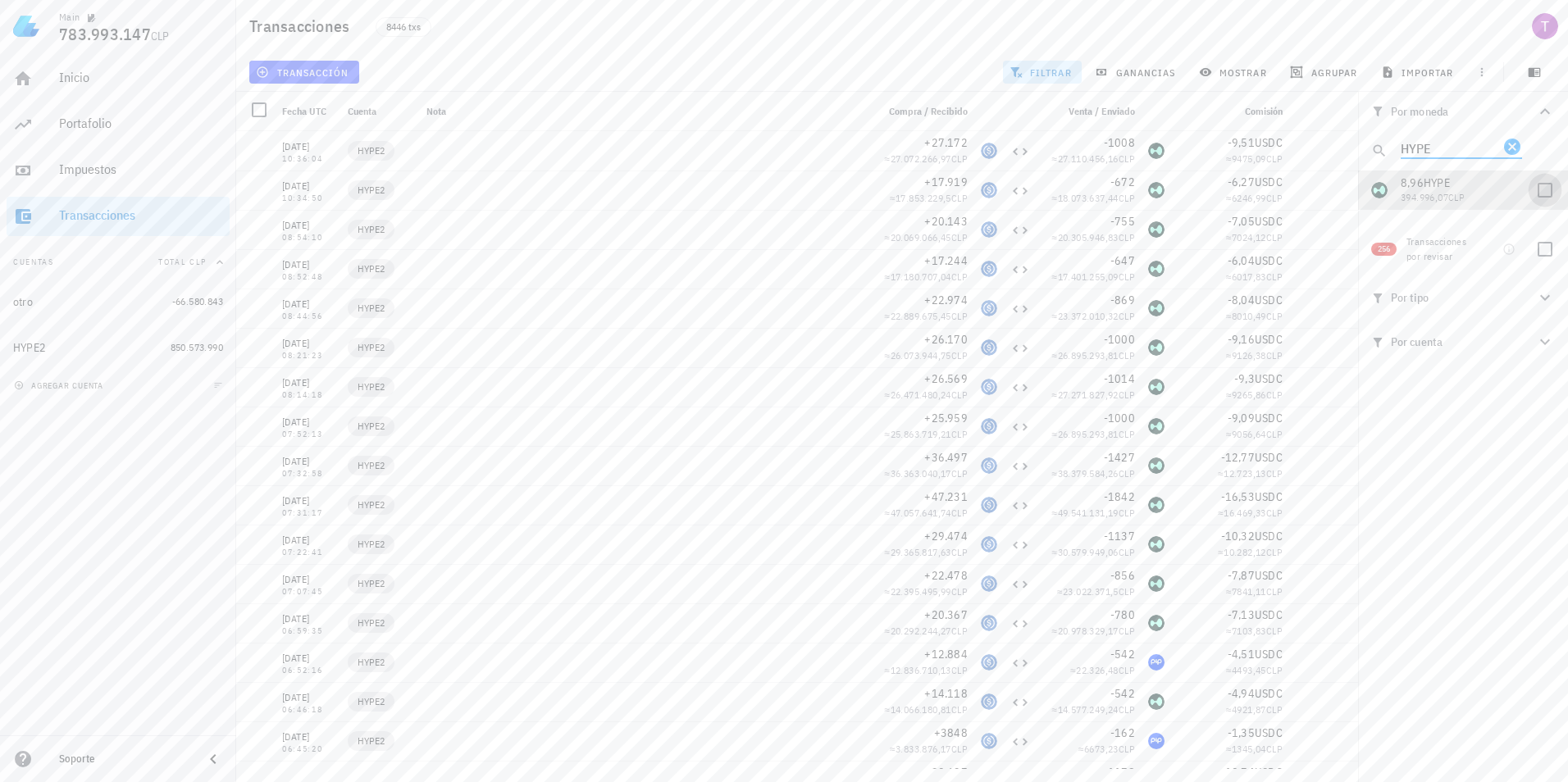 click at bounding box center [1545, 190] 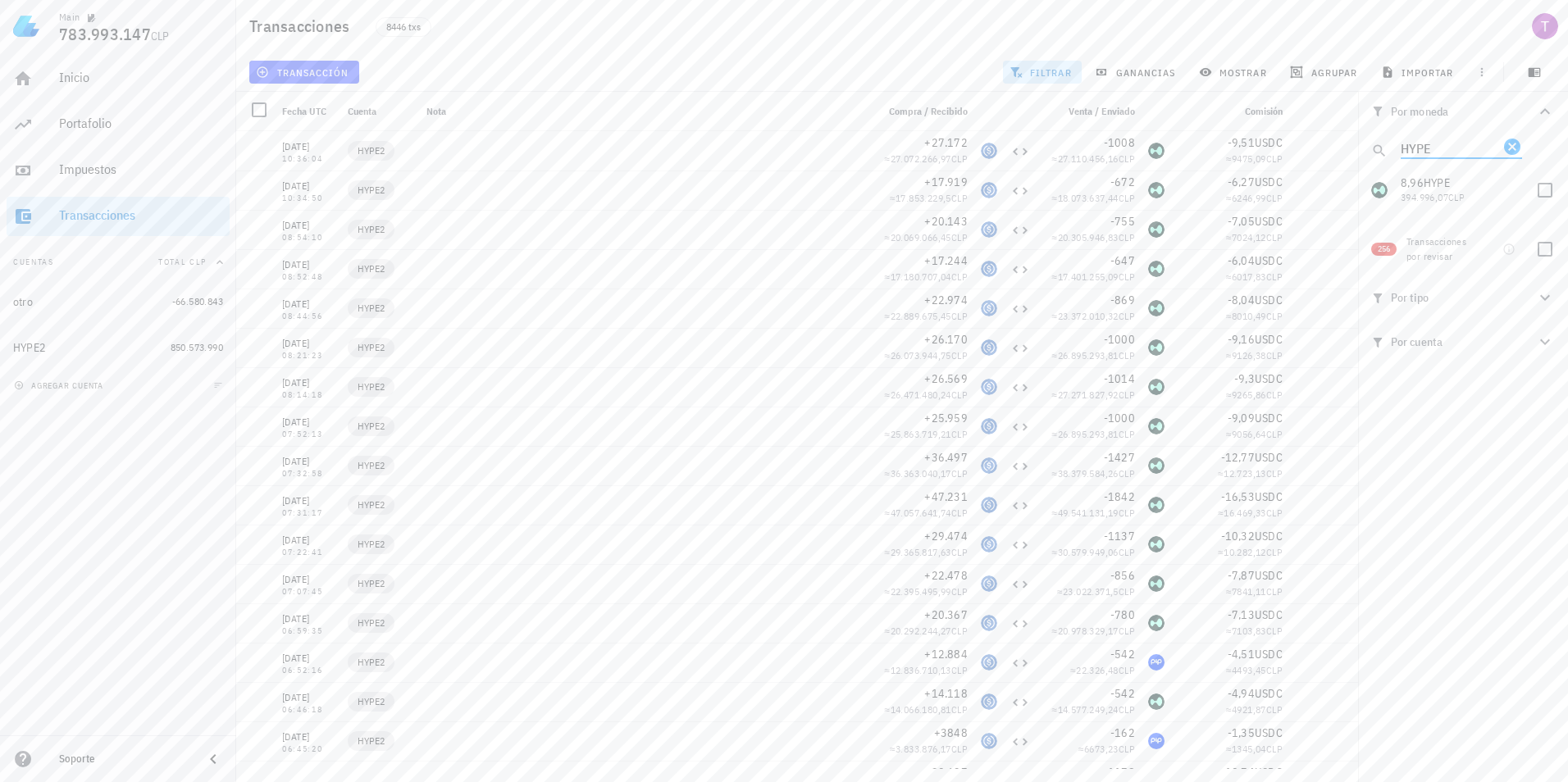checkbox on "true" 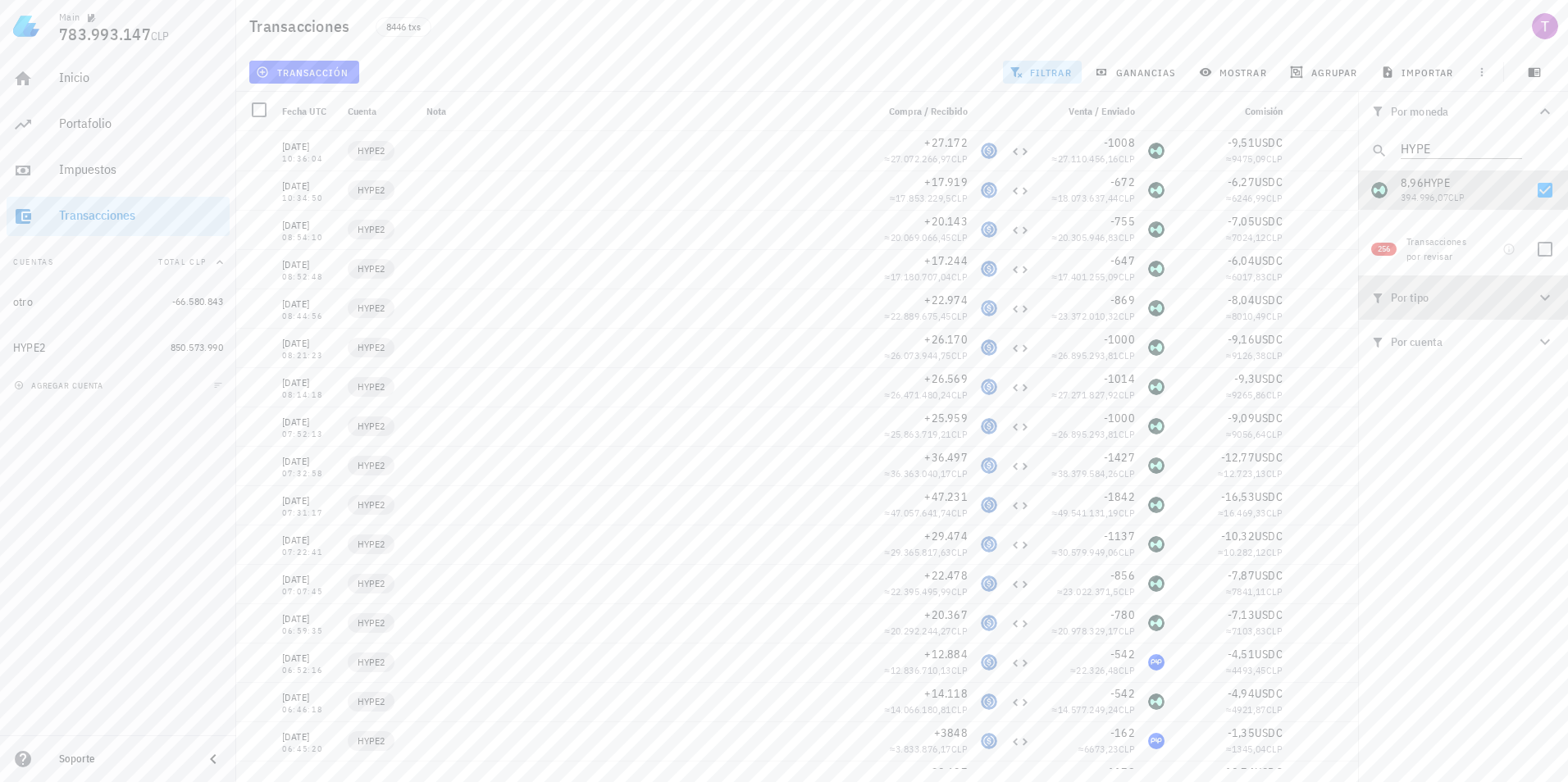 click 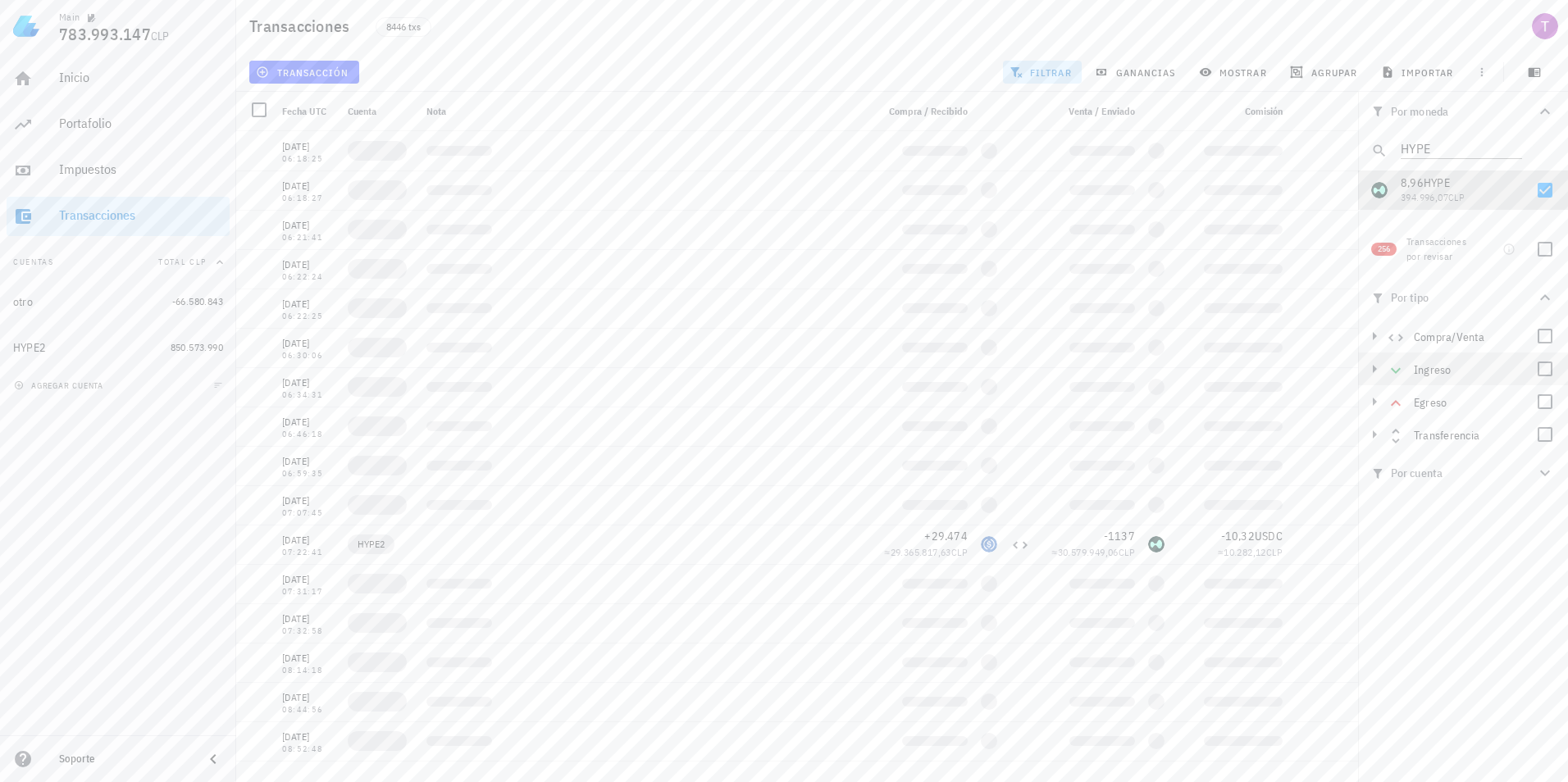 click 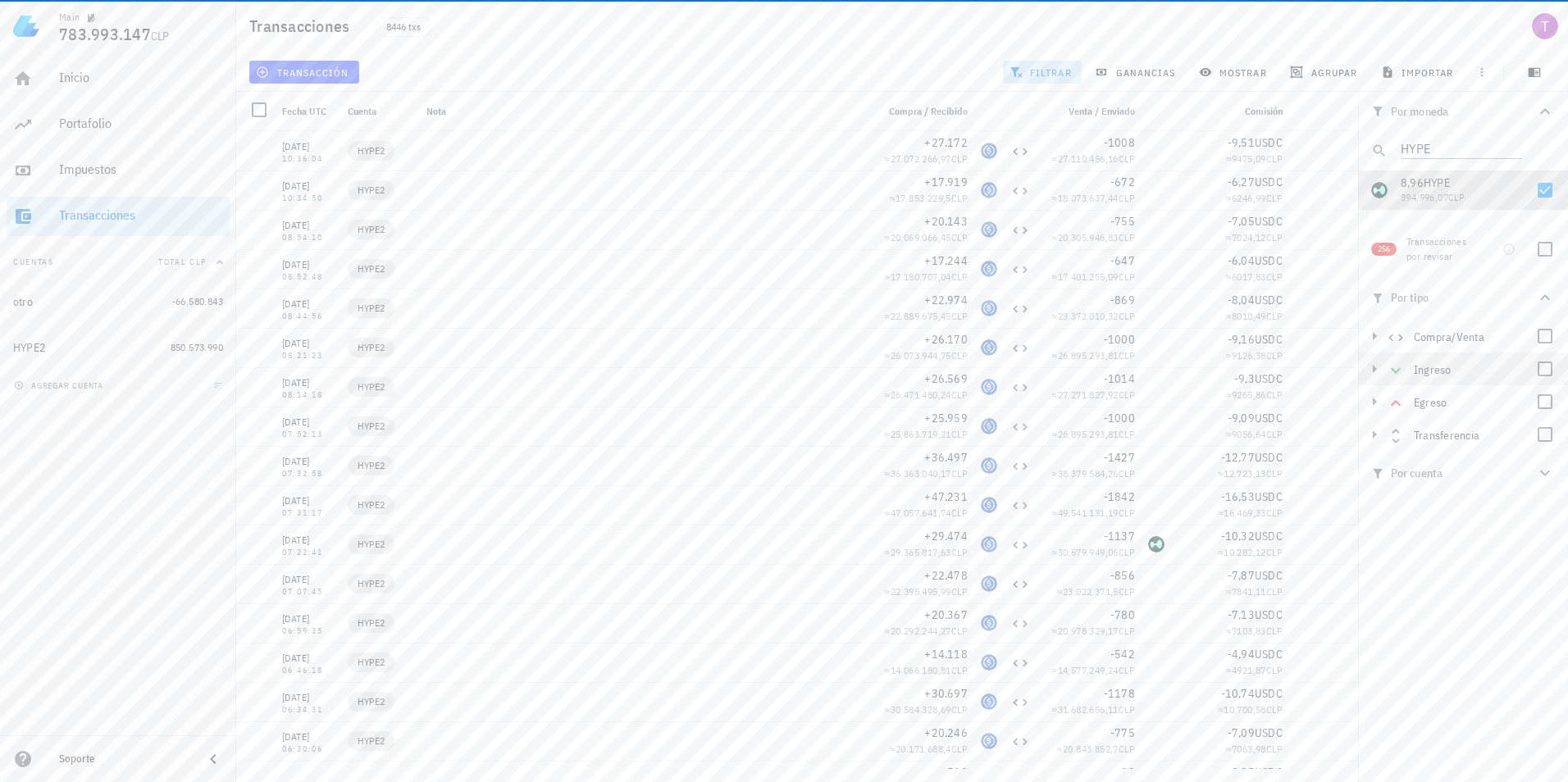 click 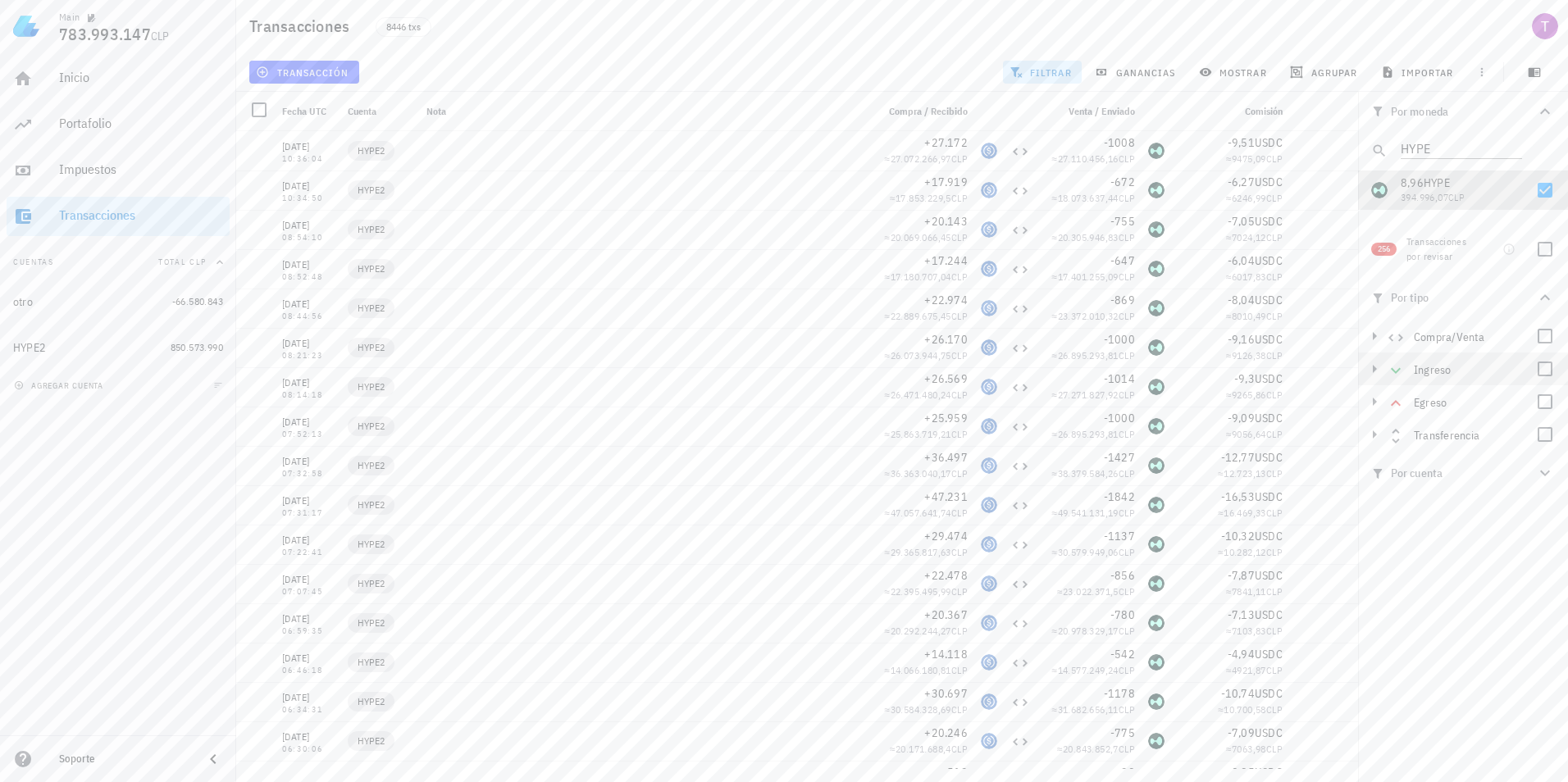 click 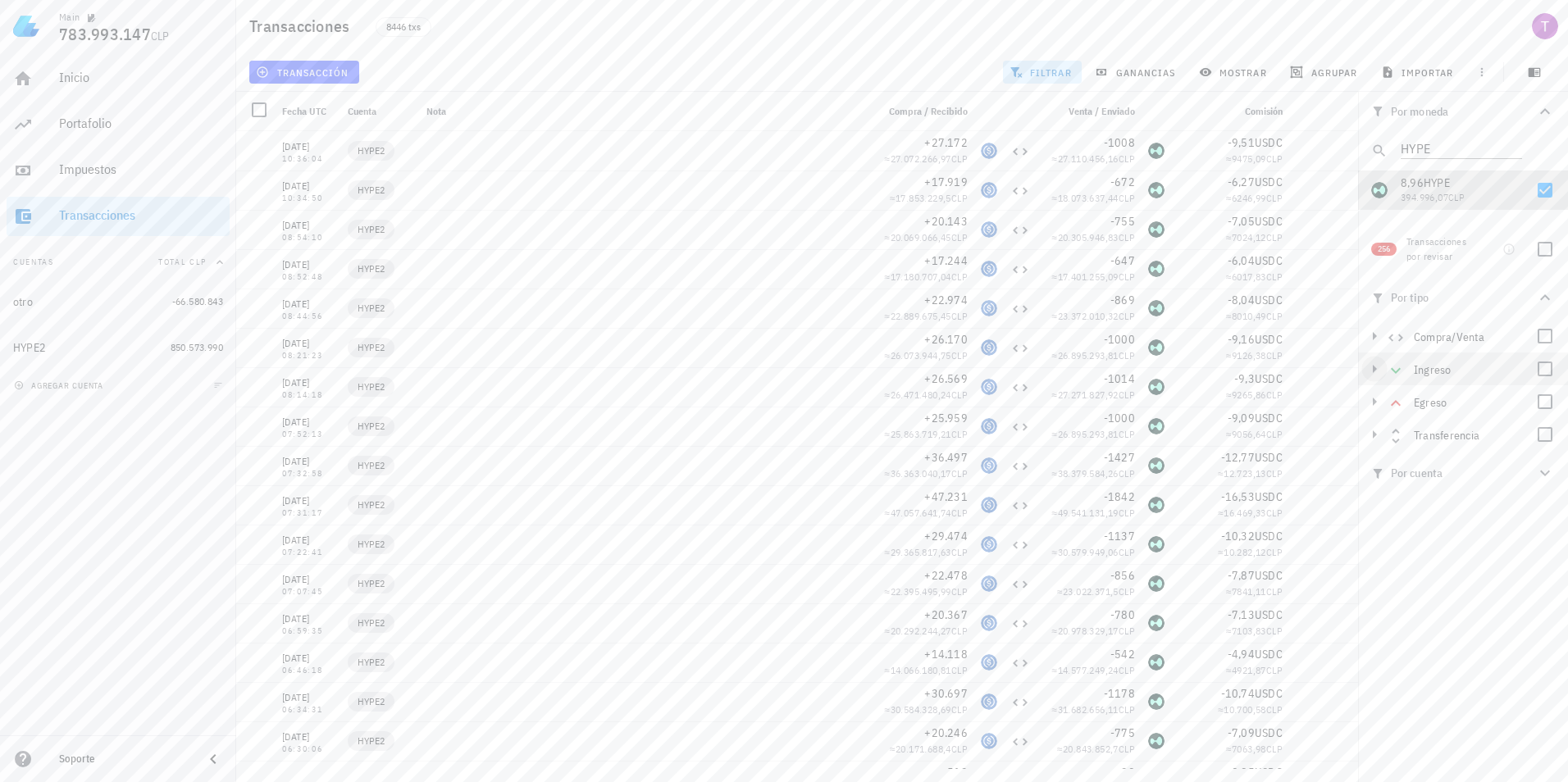 click 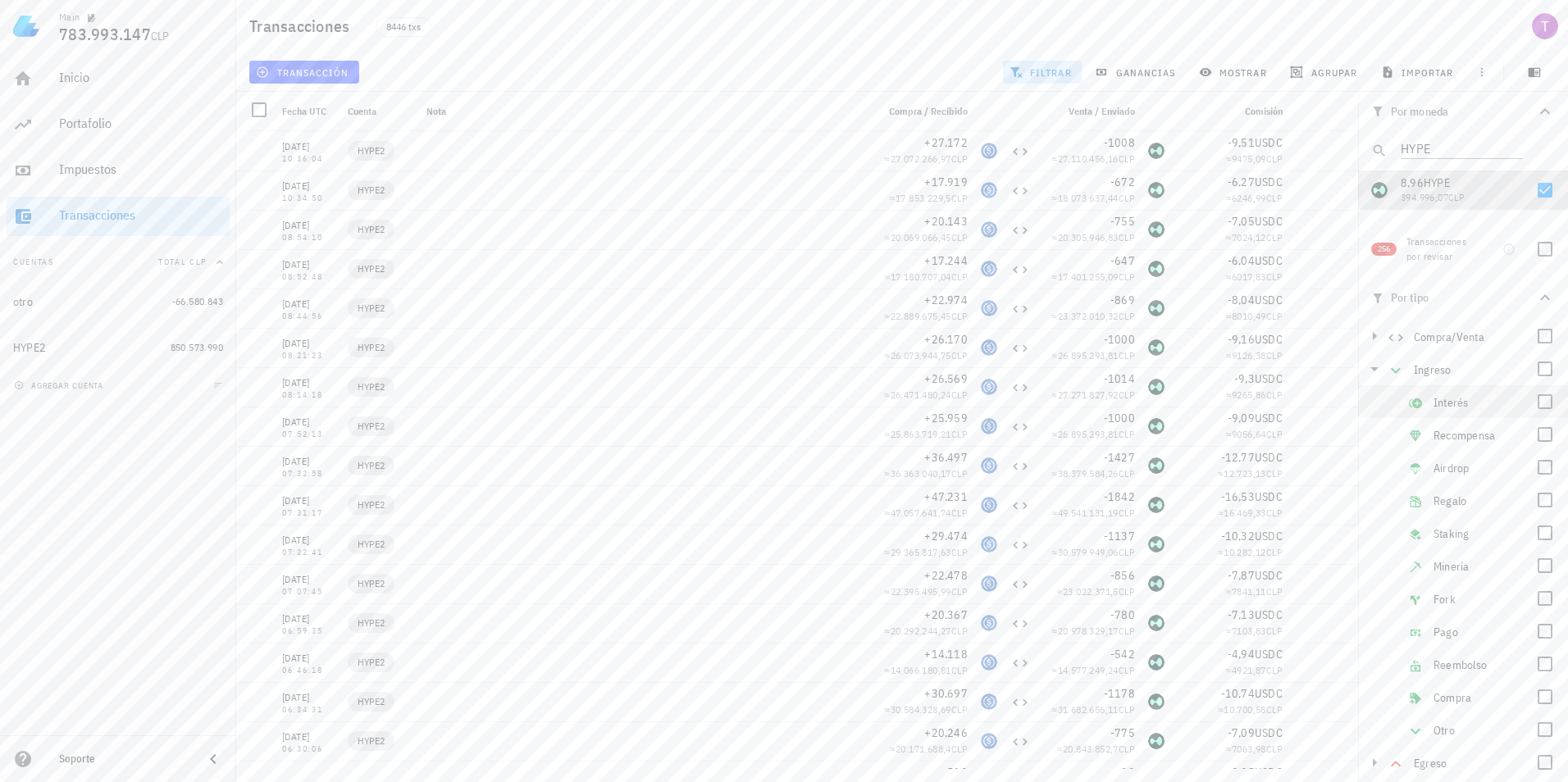 click at bounding box center [1545, 434] 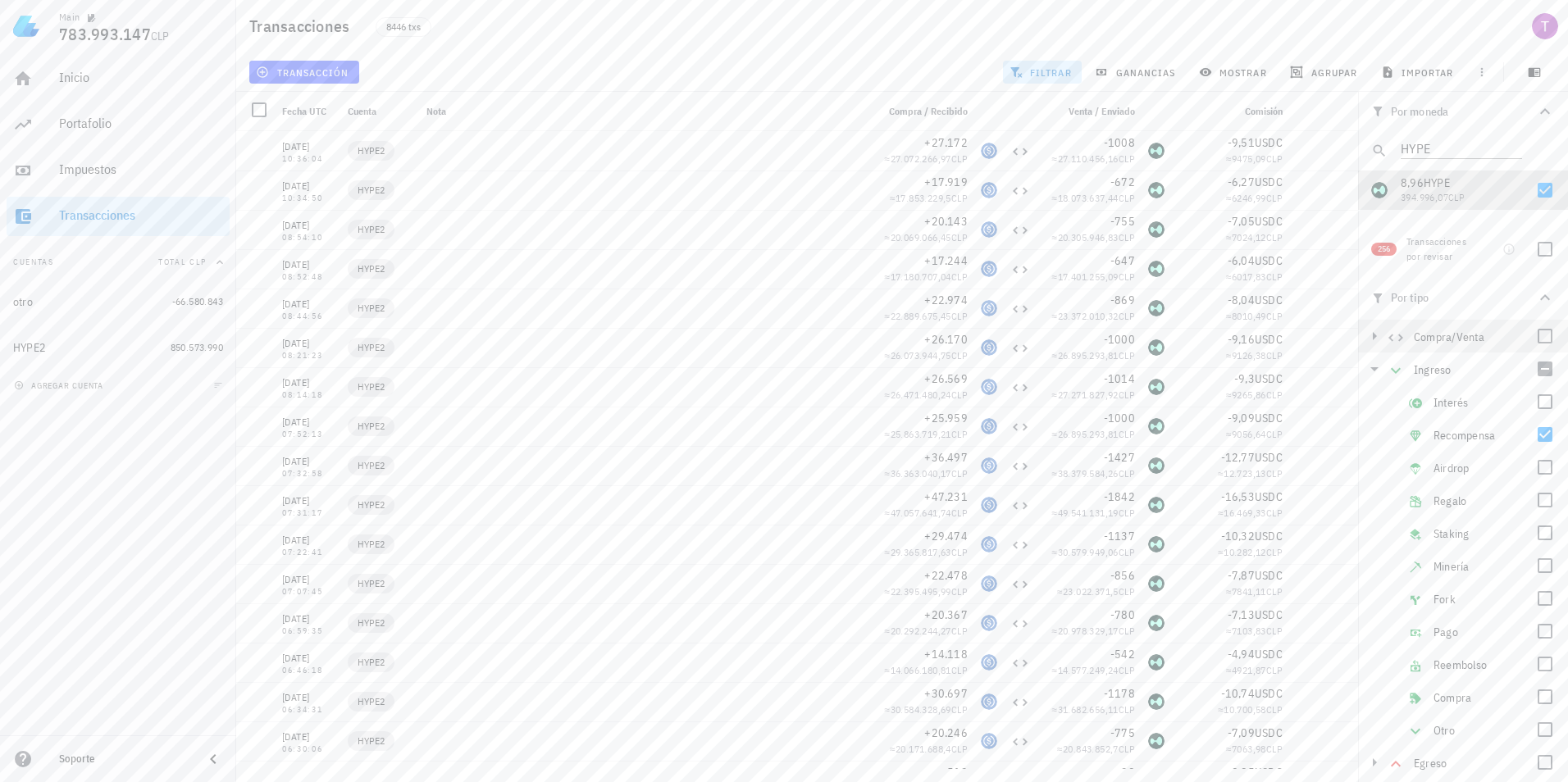 click on "Compra/Venta" at bounding box center [1463, 336] 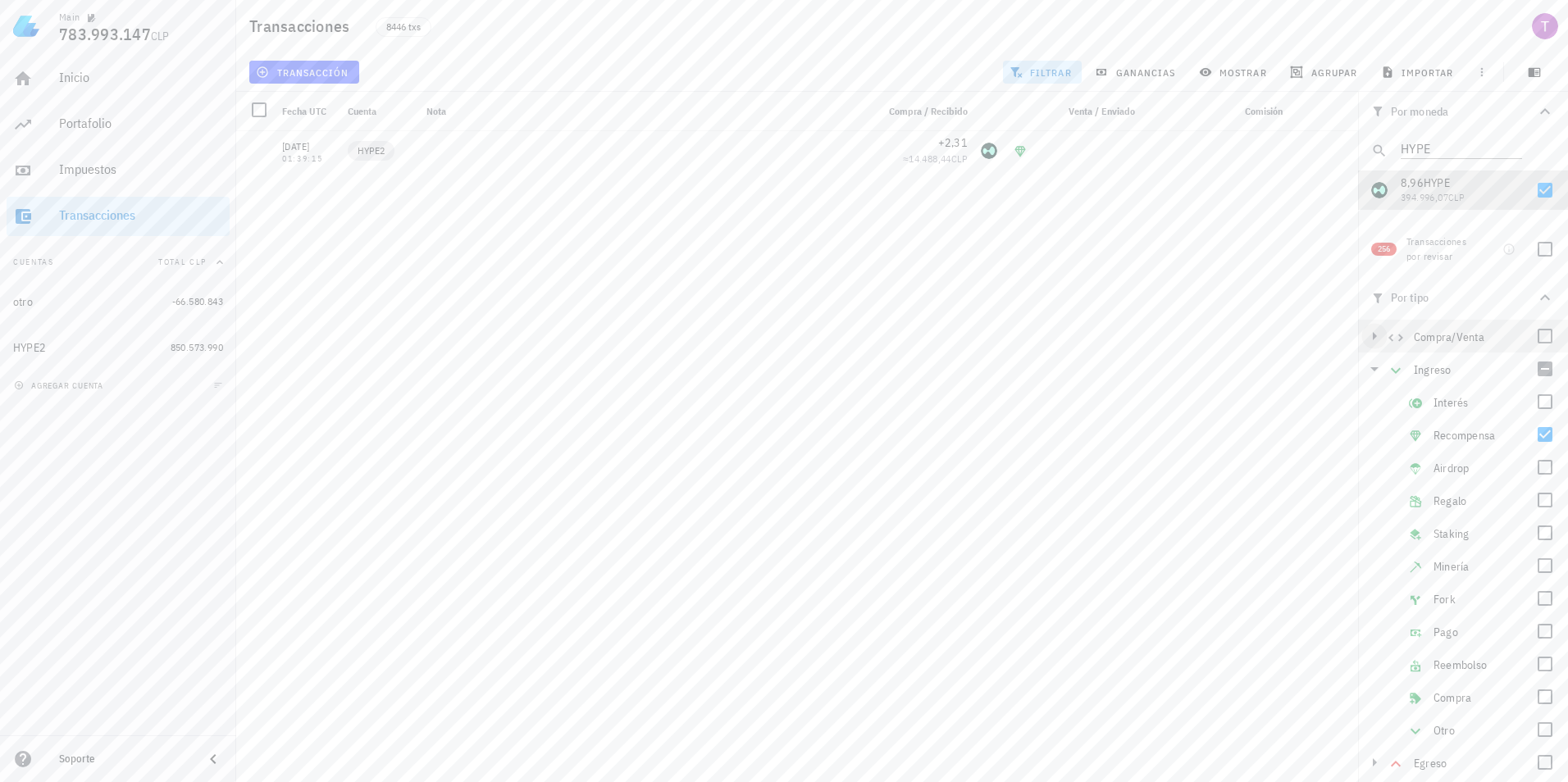 click 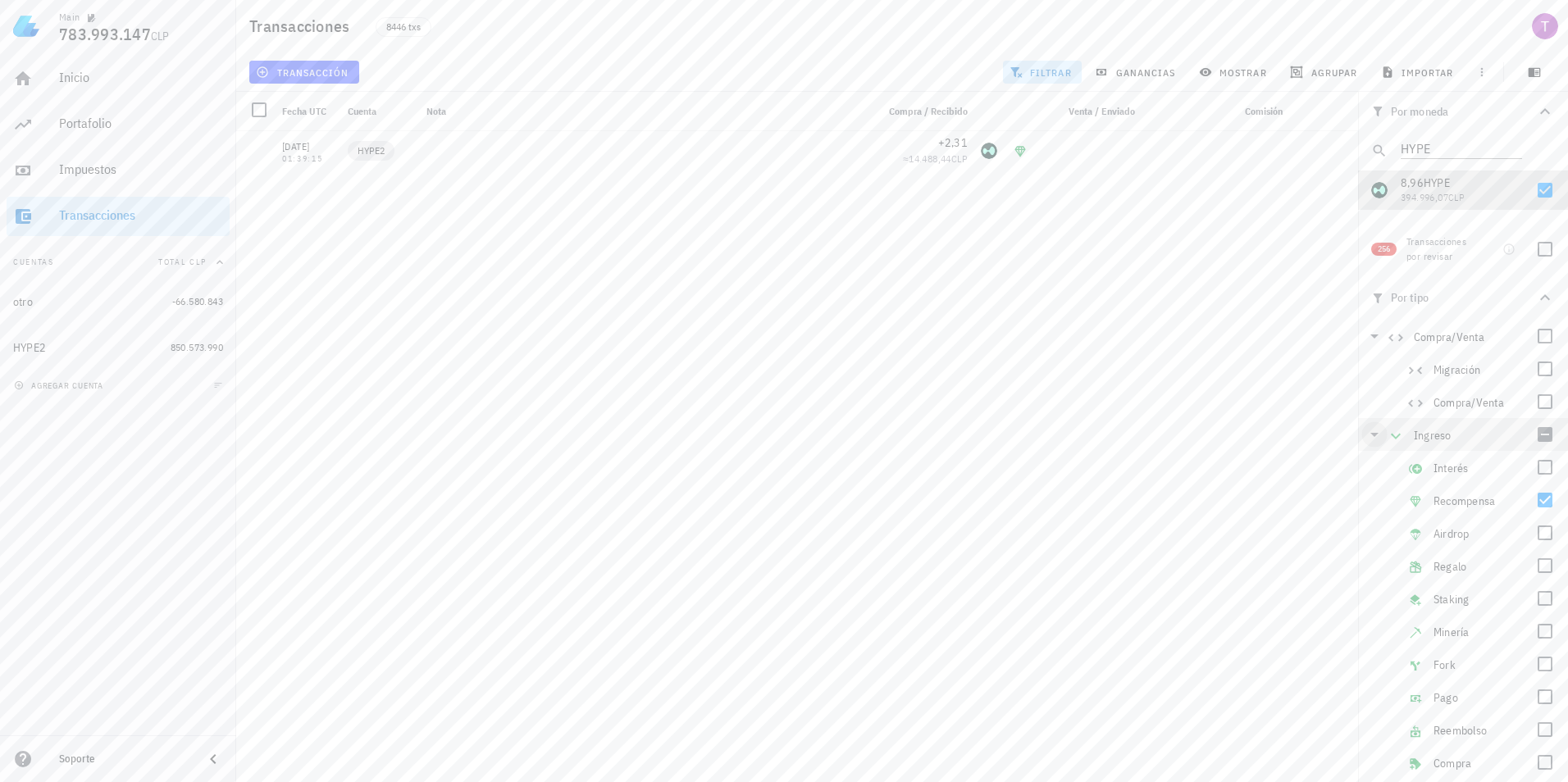 click 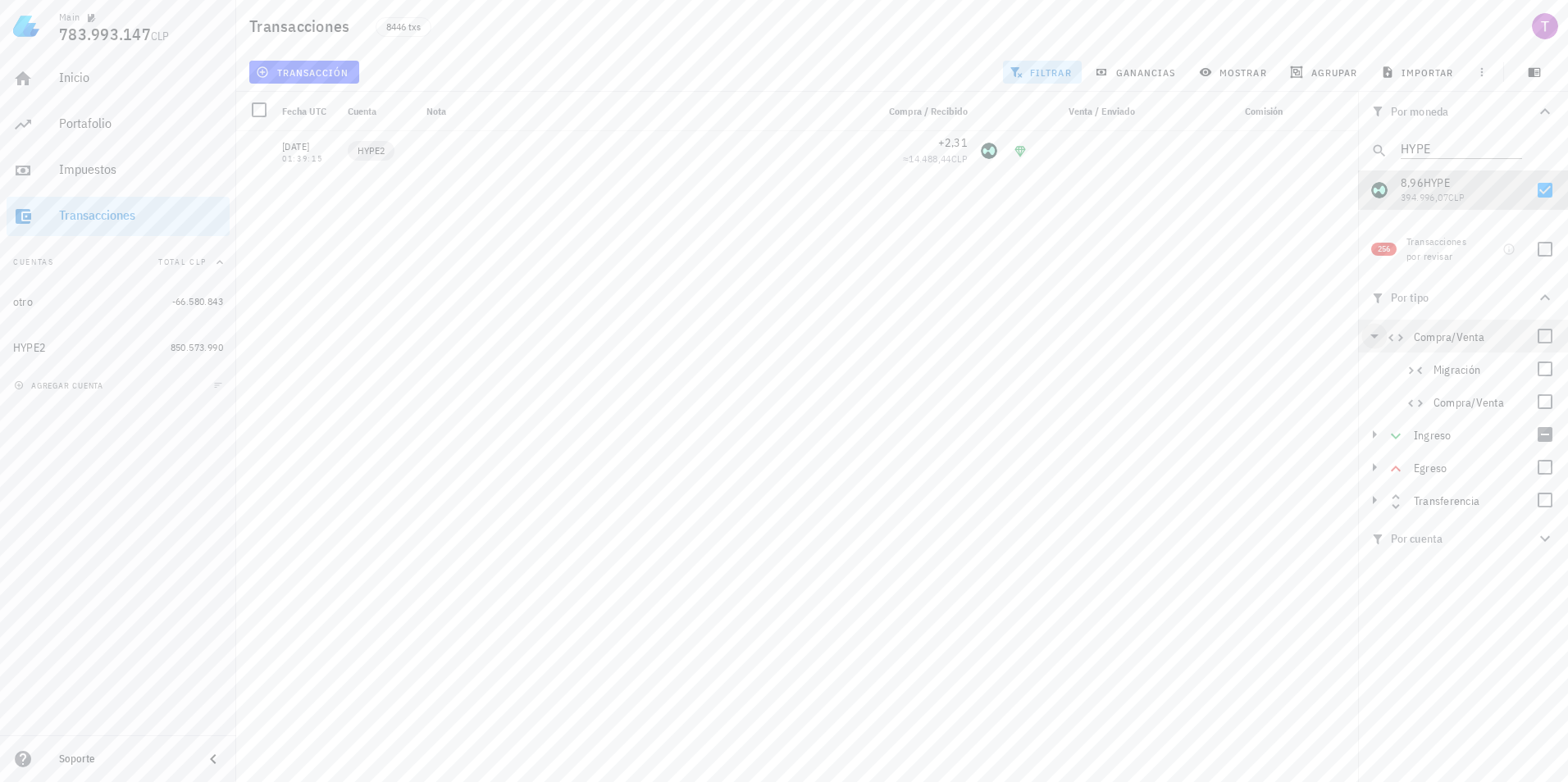 click 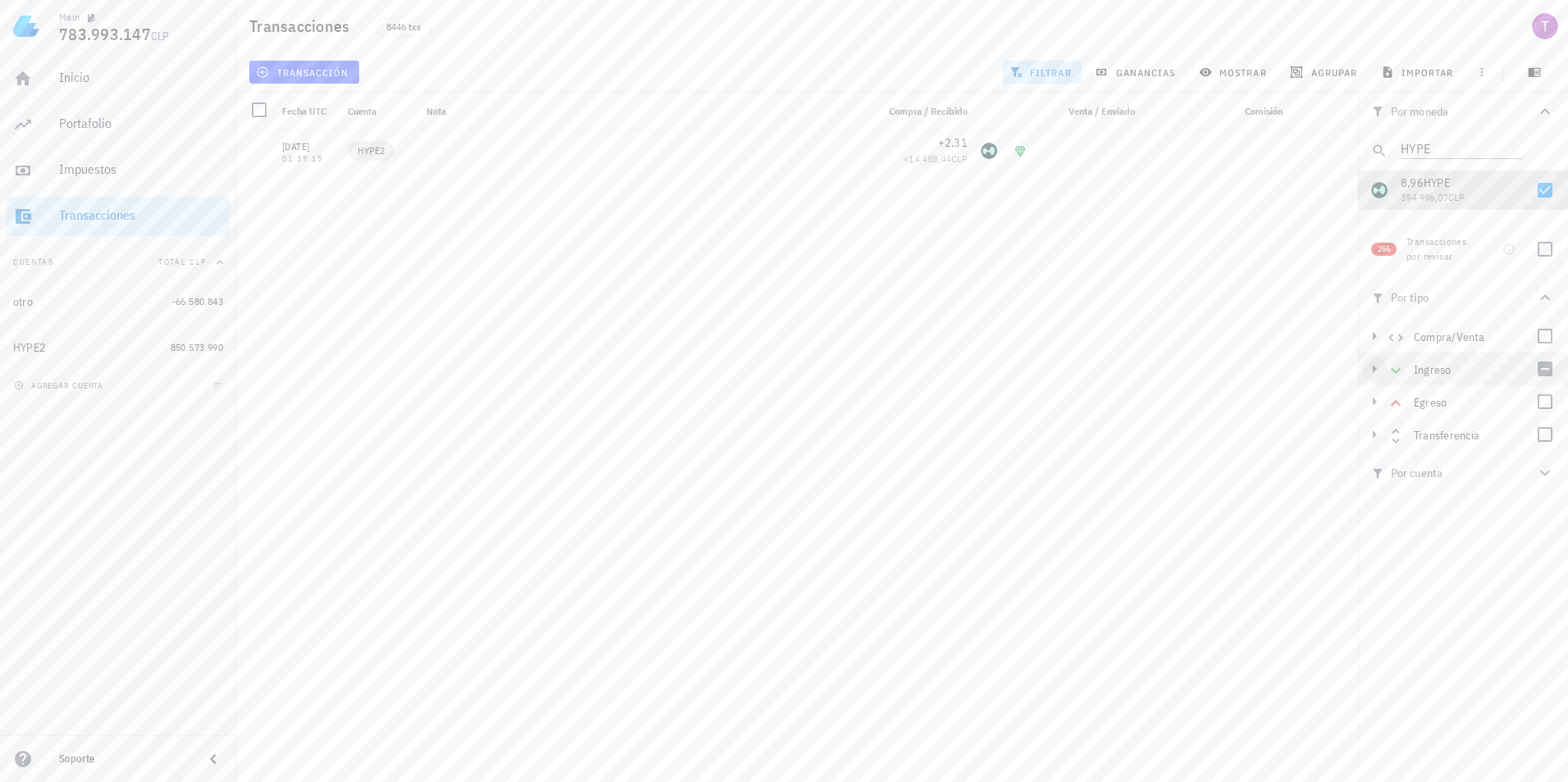 click 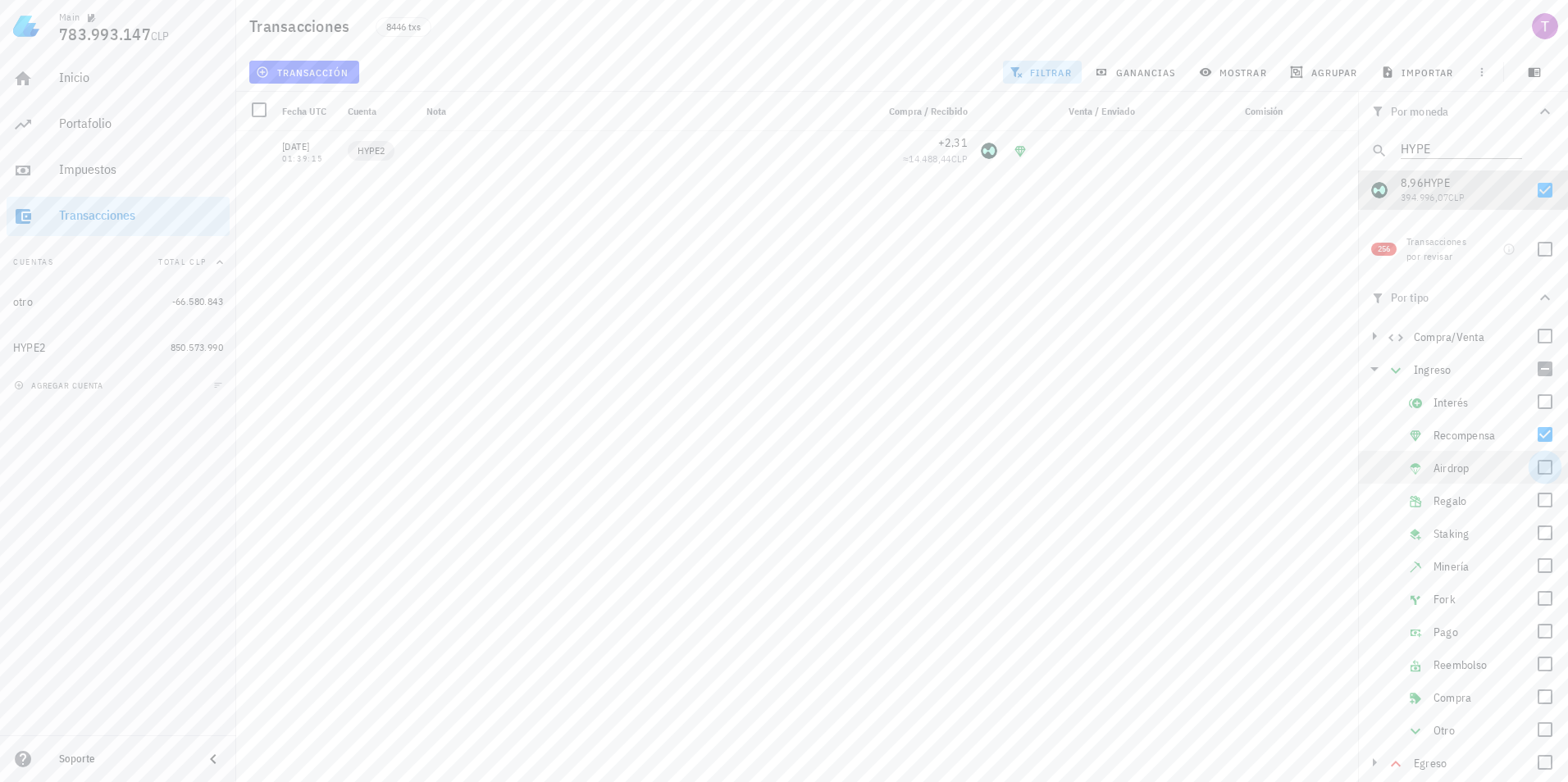 click at bounding box center [1545, 467] 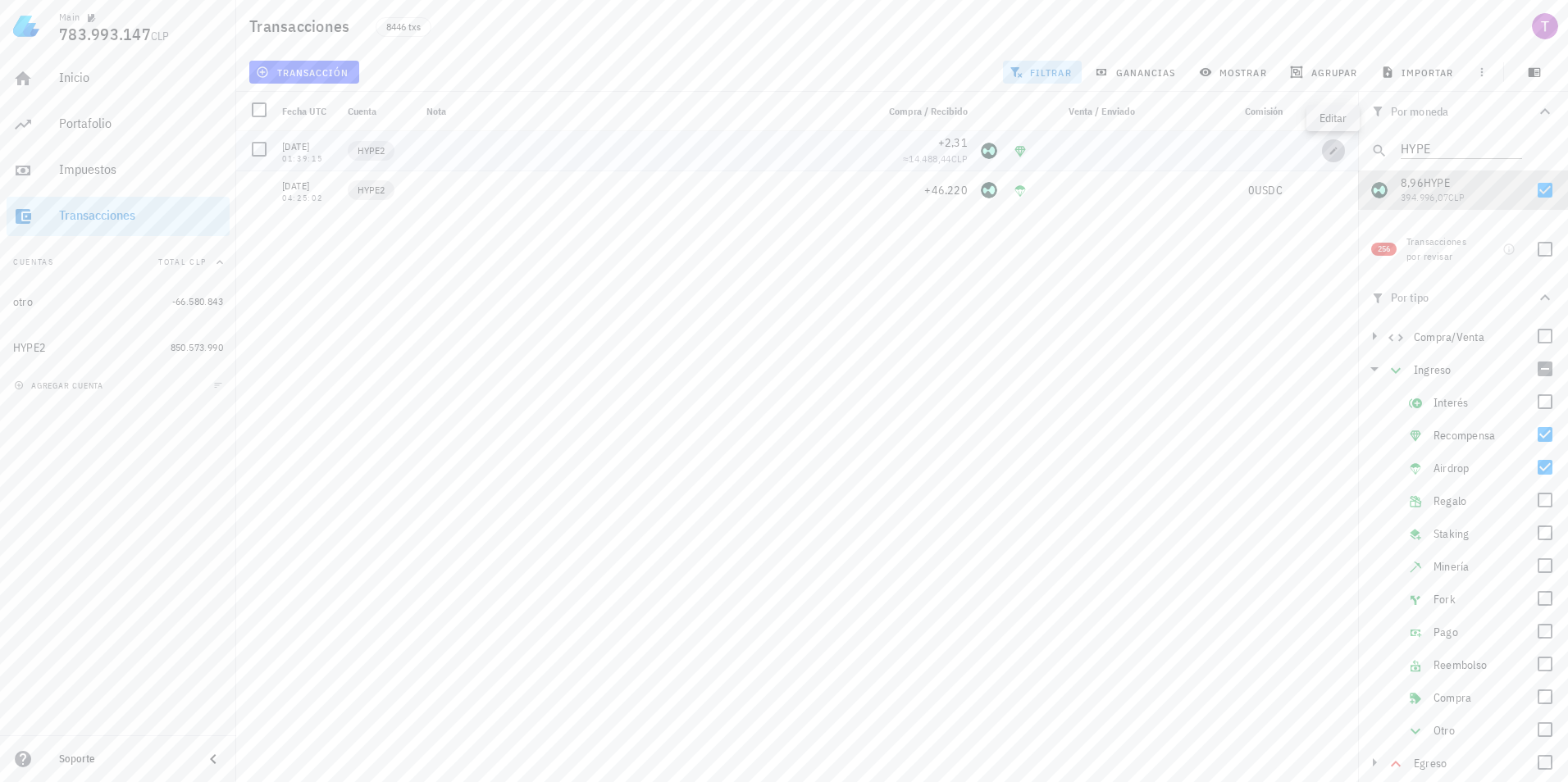 click at bounding box center (1333, 151) 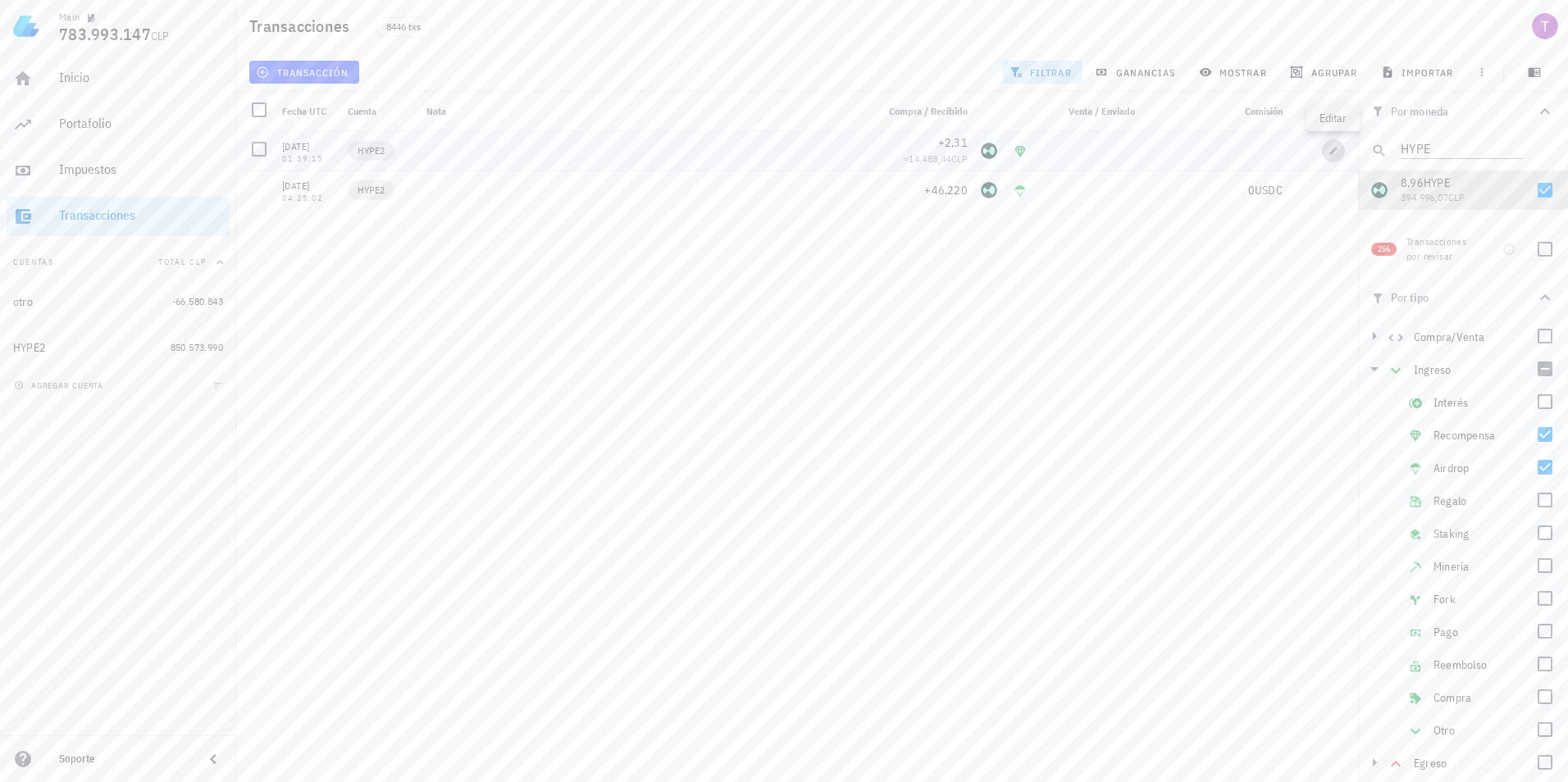 type on "2024-11-30" 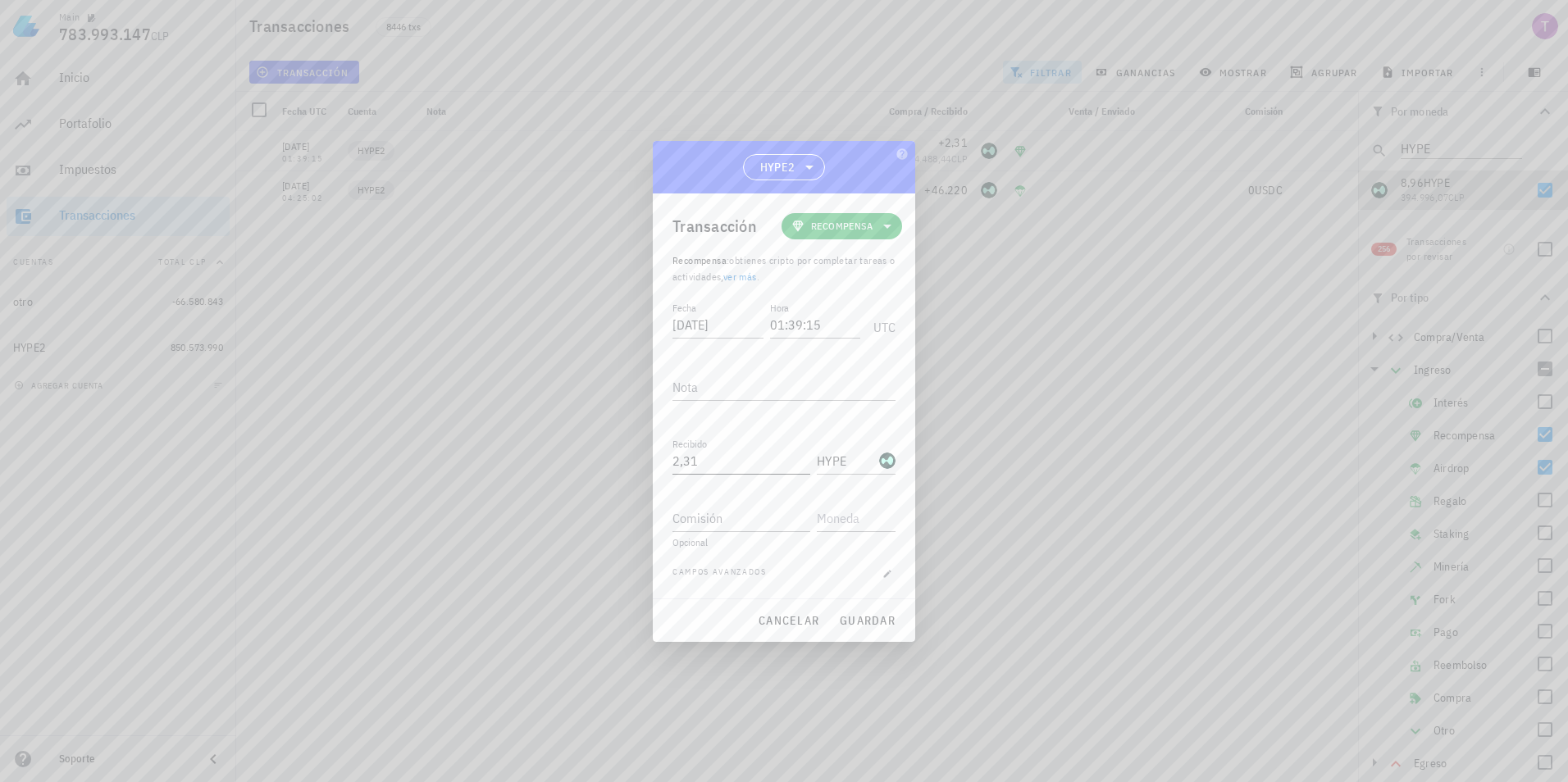 click on "2,31" at bounding box center (741, 461) 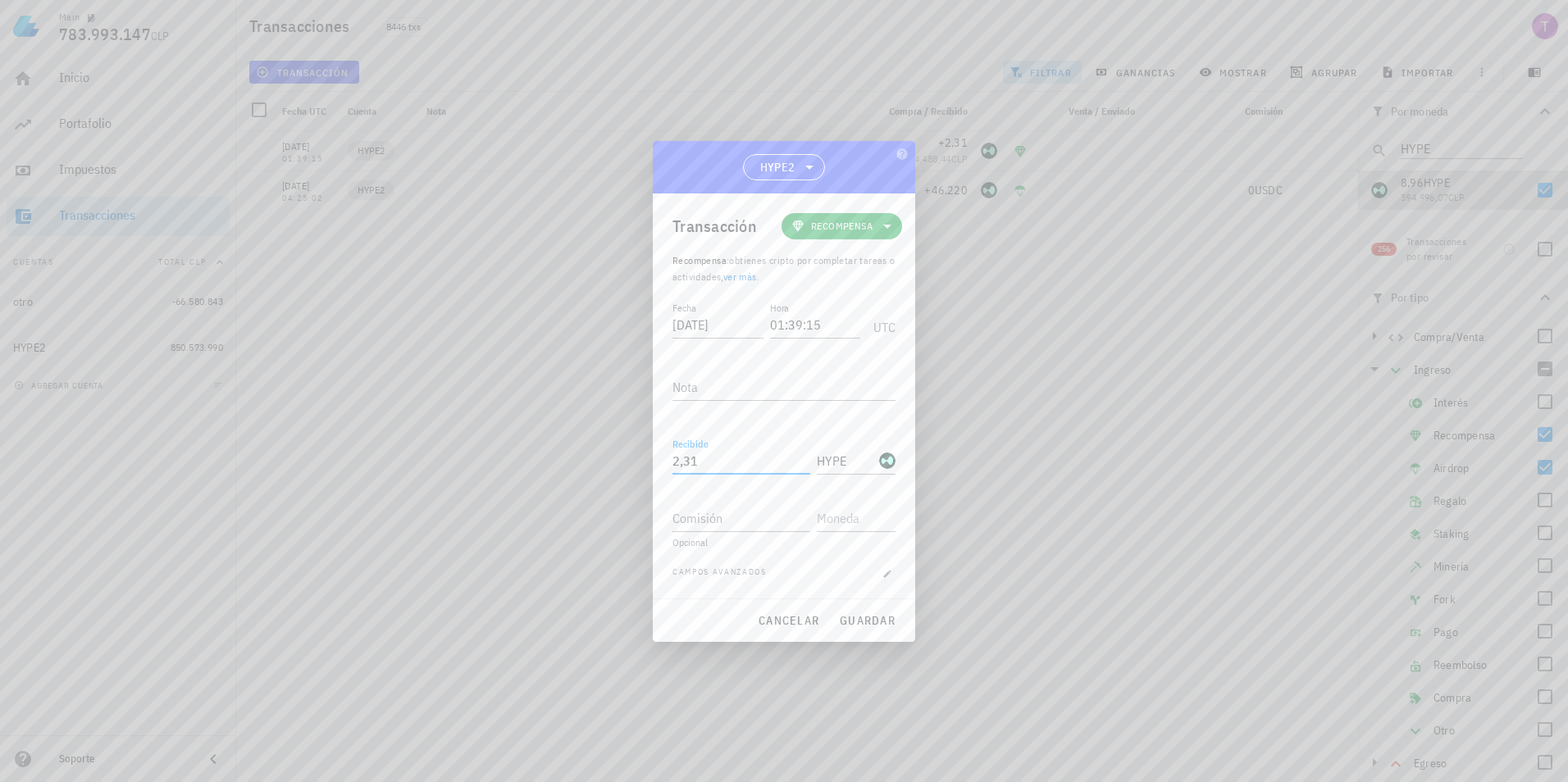 click on "2,31" at bounding box center (741, 461) 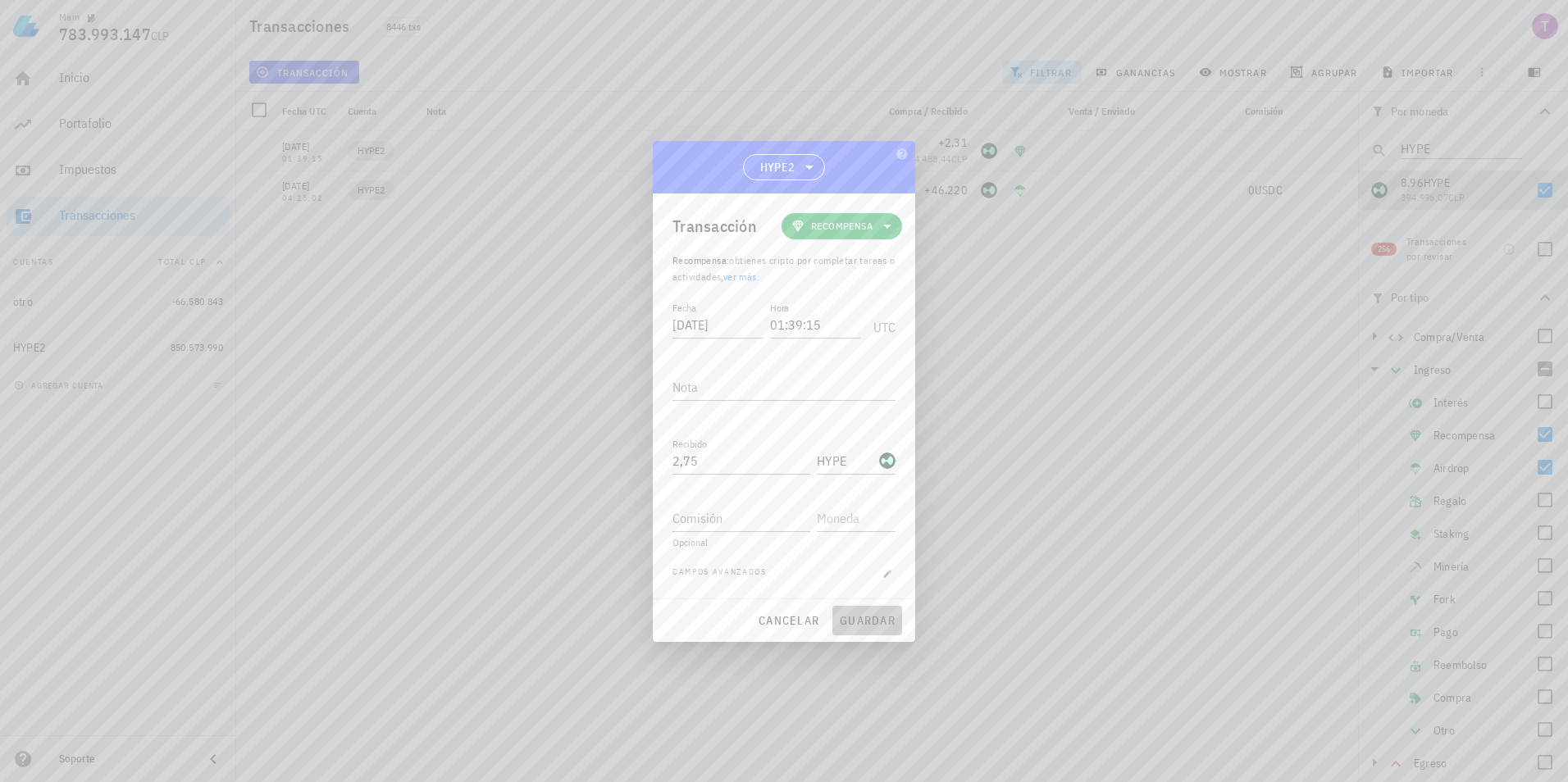 click on "guardar" at bounding box center (867, 621) 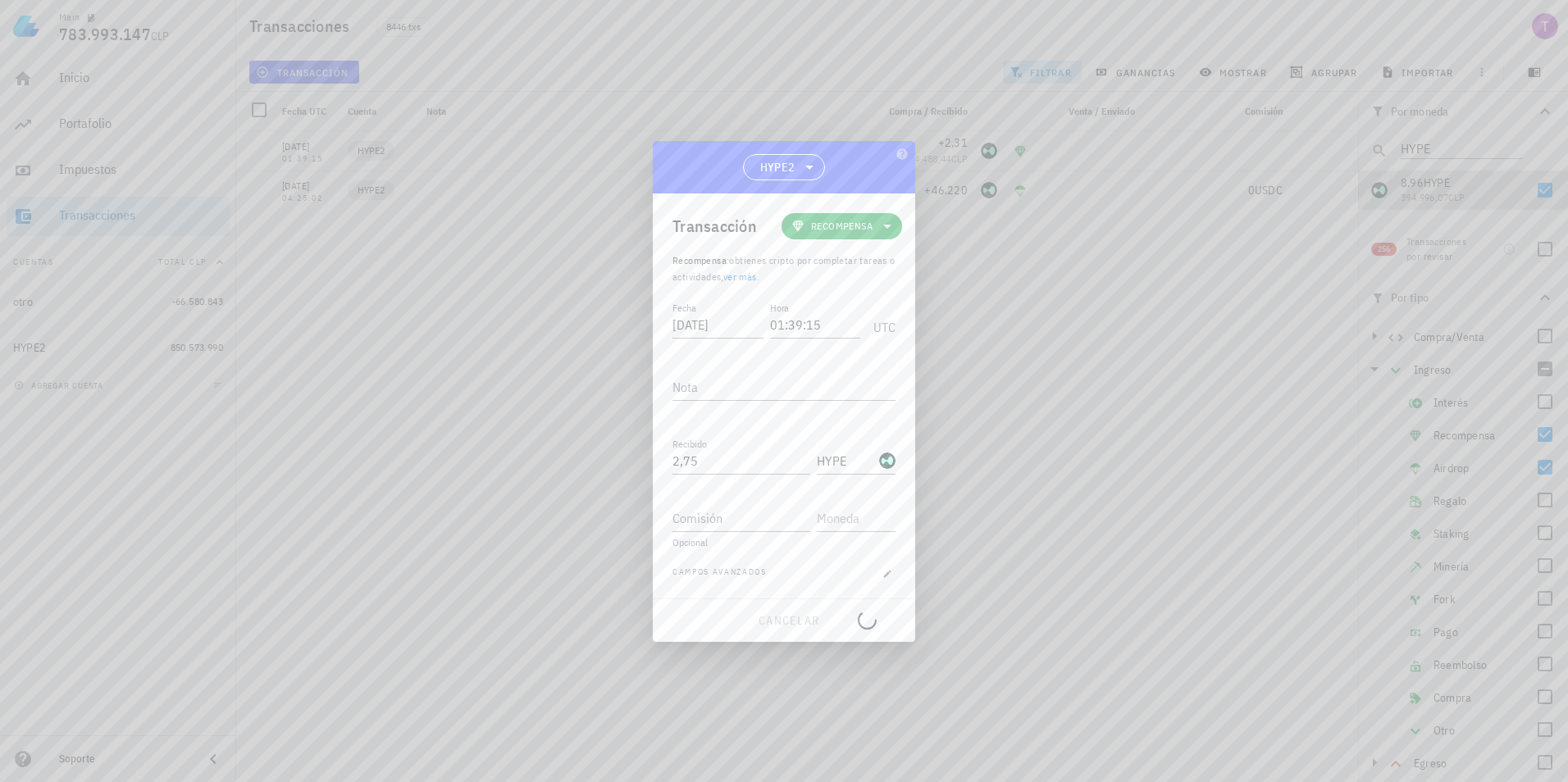 type on "2,31" 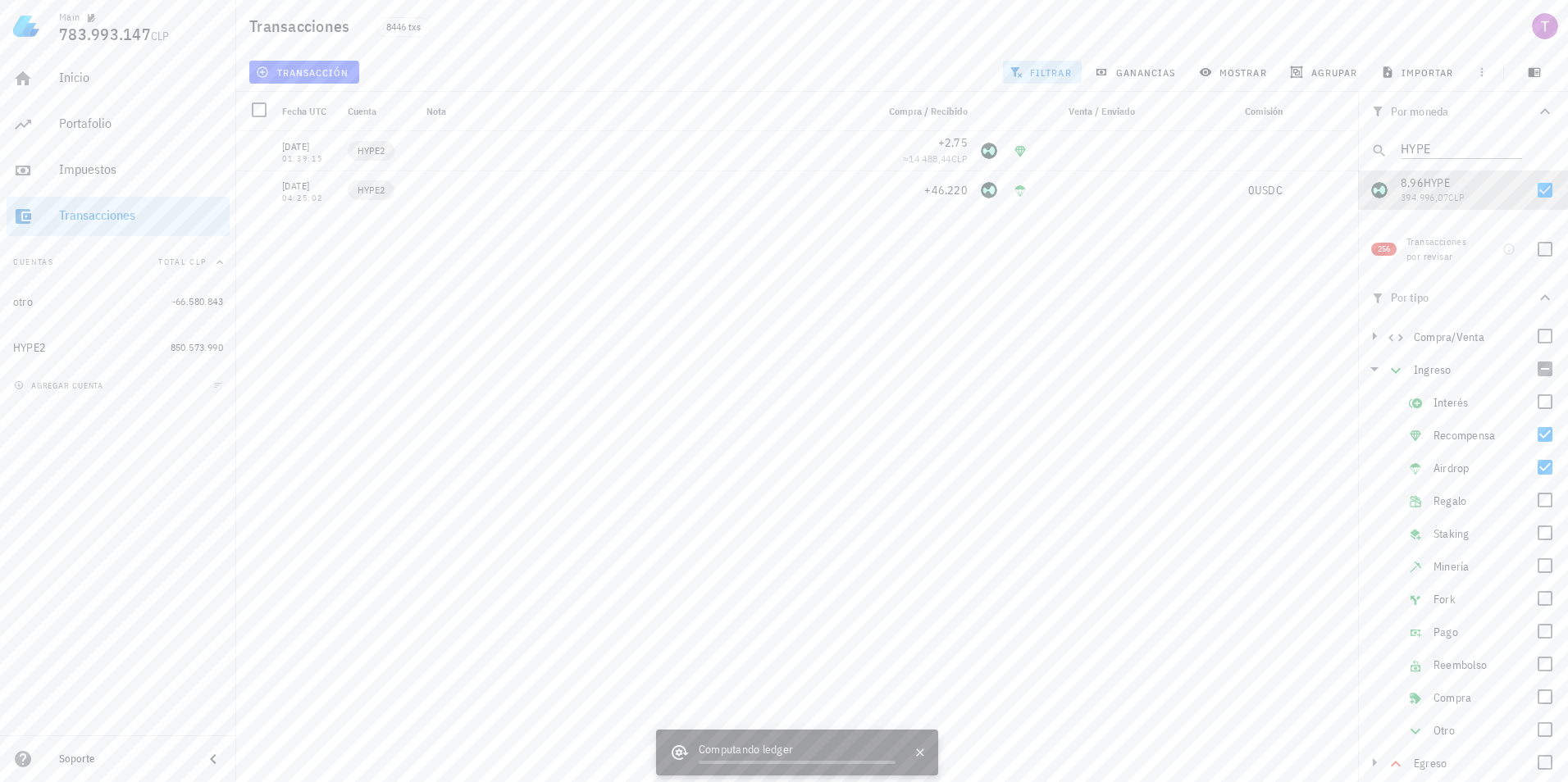 click on "31/12/2024
10:36:04
HYPE2 +27.172   ≈ 27.072.266,97  CLP     -1008   ≈ 27.110.456,16  CLP     -9,51  USDC   ≈ 9475,09  CLP
31/12/2024
10:34:50
HYPE2 +17.919   ≈ 17.853.229,5  CLP     -672   ≈ 18.073.637,44  CLP     -6,27  USDC   ≈ 6246,99  CLP
31/12/2024
08:54:10
HYPE2 +20.143   ≈ 20.069.066,45  CLP     -755   ≈ 20.305.946,83  CLP     -7,05  USDC   ≈ 7024,12  CLP
31/12/2024
08:52:48
HYPE2 +17.244   ≈ 17.180.707,04  CLP     -647   ≈ 17.401.255,09  CLP     -6,04  USDC   ≈ 6017,83  CLP
31/12/2024
08:44:56
HYPE2 +22.974   ≈ 22.889.675,45  CLP     -869   ≈ 23.372.010,32  CLP     -8,04  USDC   ≈ 8010,49  CLP
31/12/2024
08:21:23
HYPE2 +26.170   ≈ 26.073.944,75  CLP     -1000   ≈ 26.895.293,81  CLP     -9,16  USDC   ≈ 9126,38  CLP
31/12/2024
08:14:18
HYPE2 +26.569   ≈ 26.471.480,24" at bounding box center [797, 450] 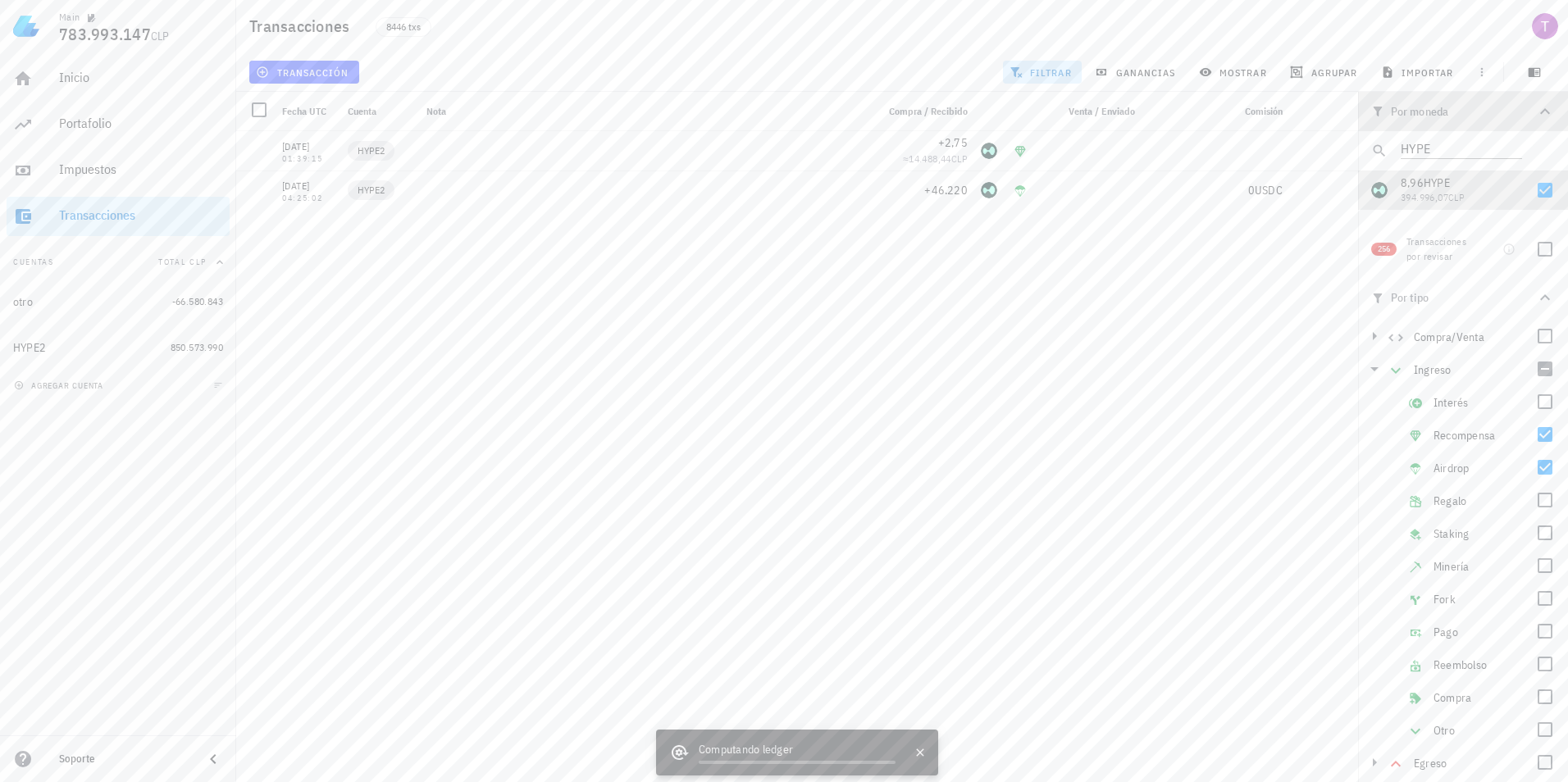 click 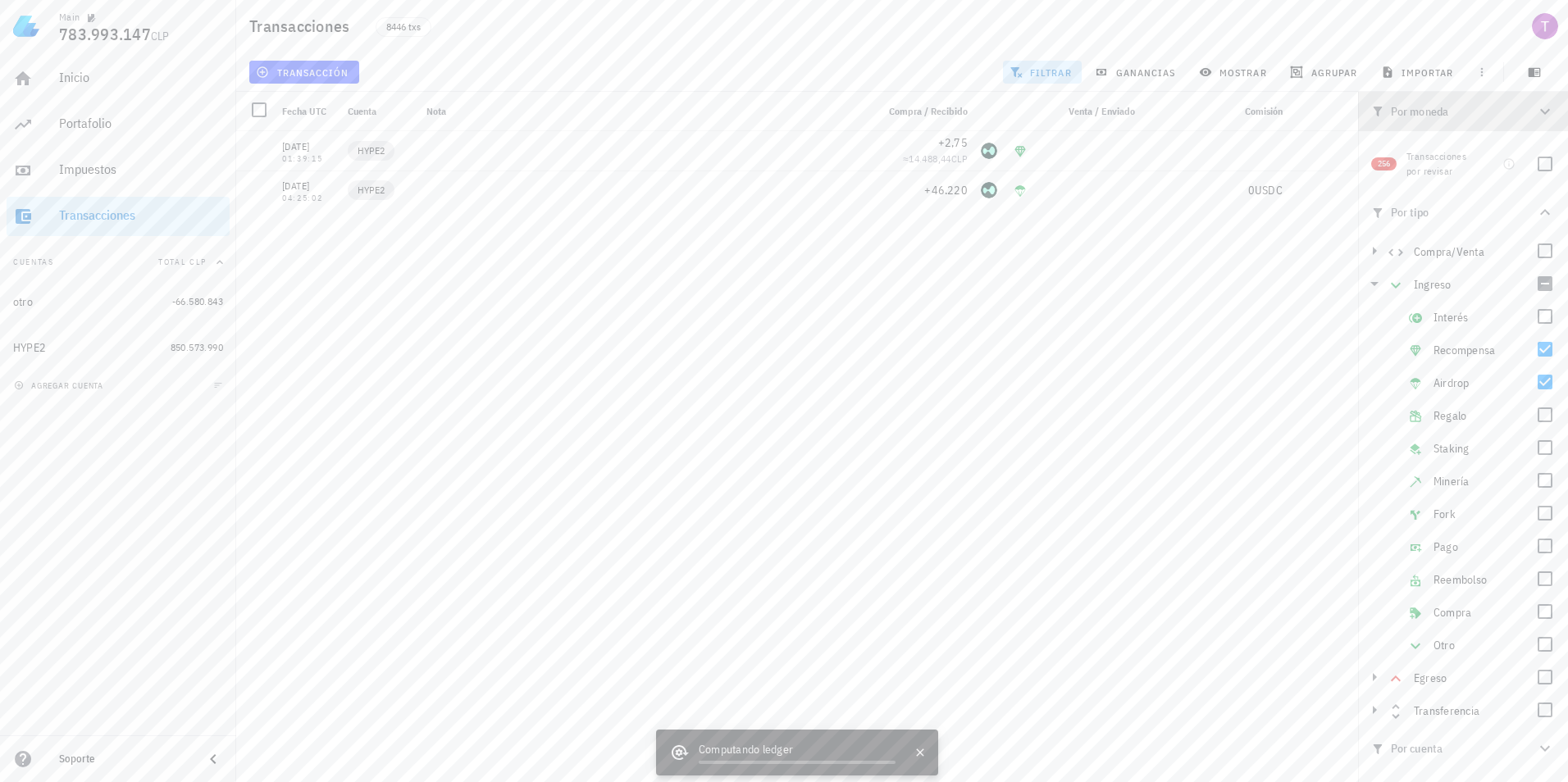 click 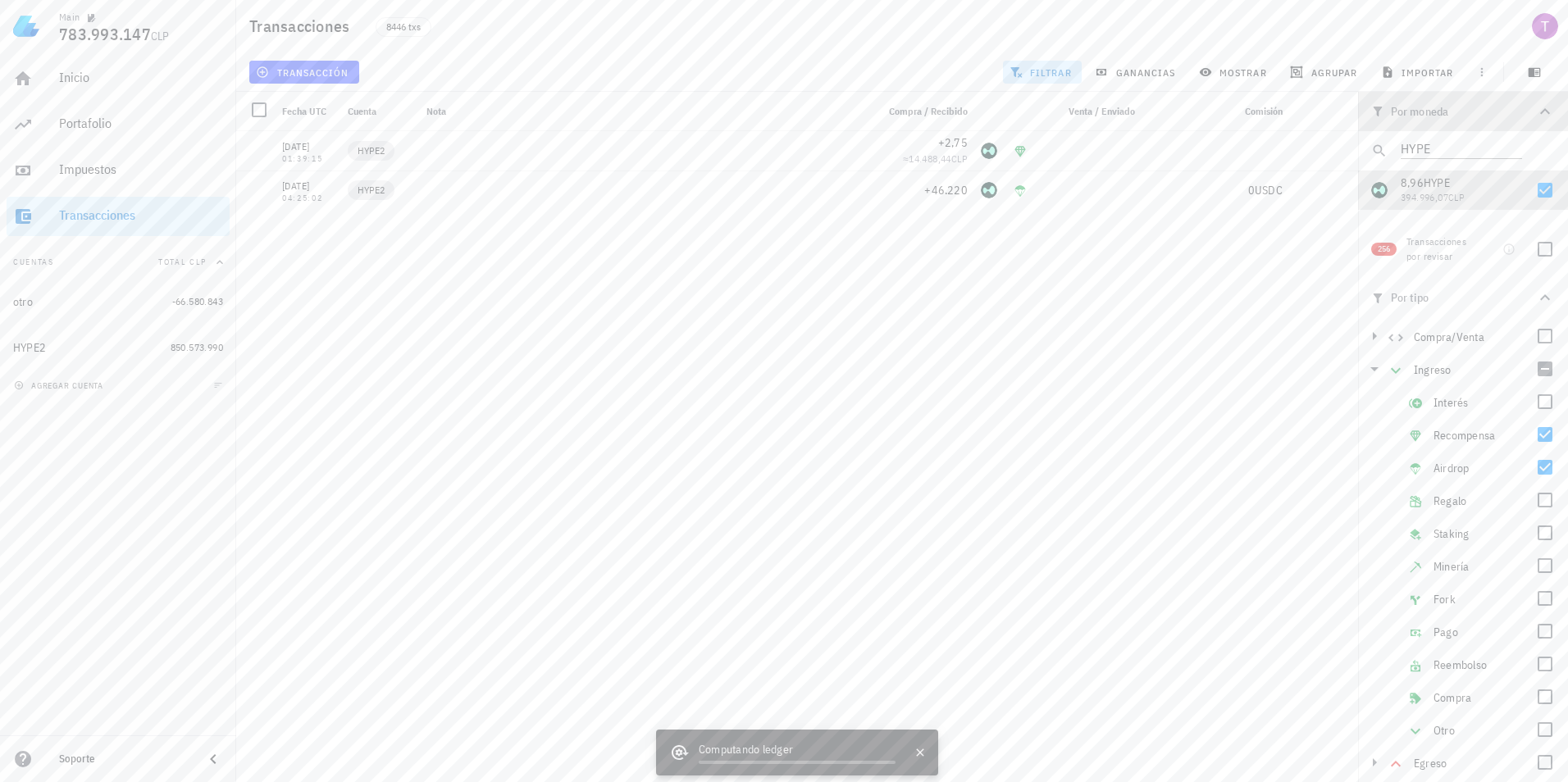 click 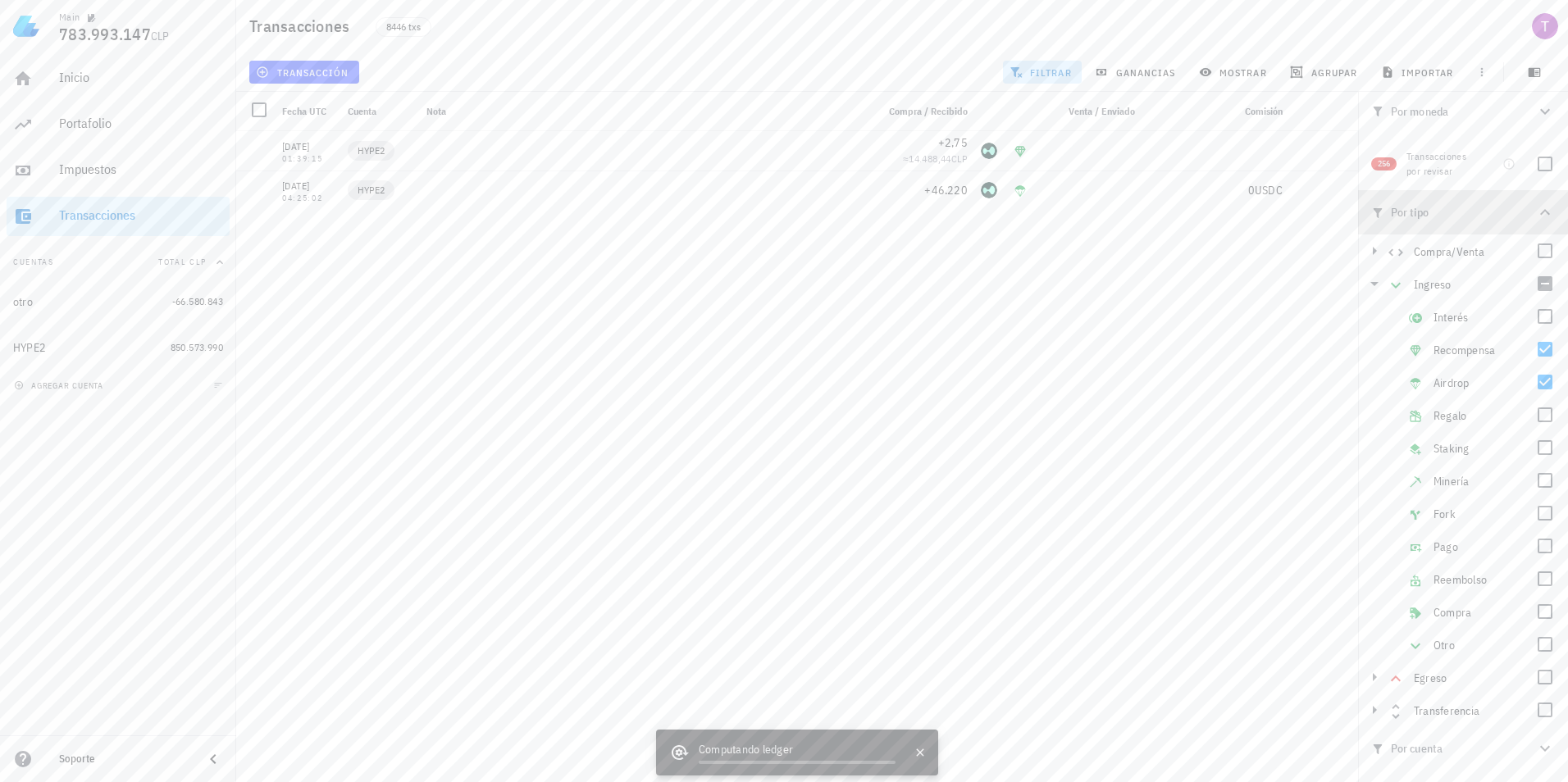 click 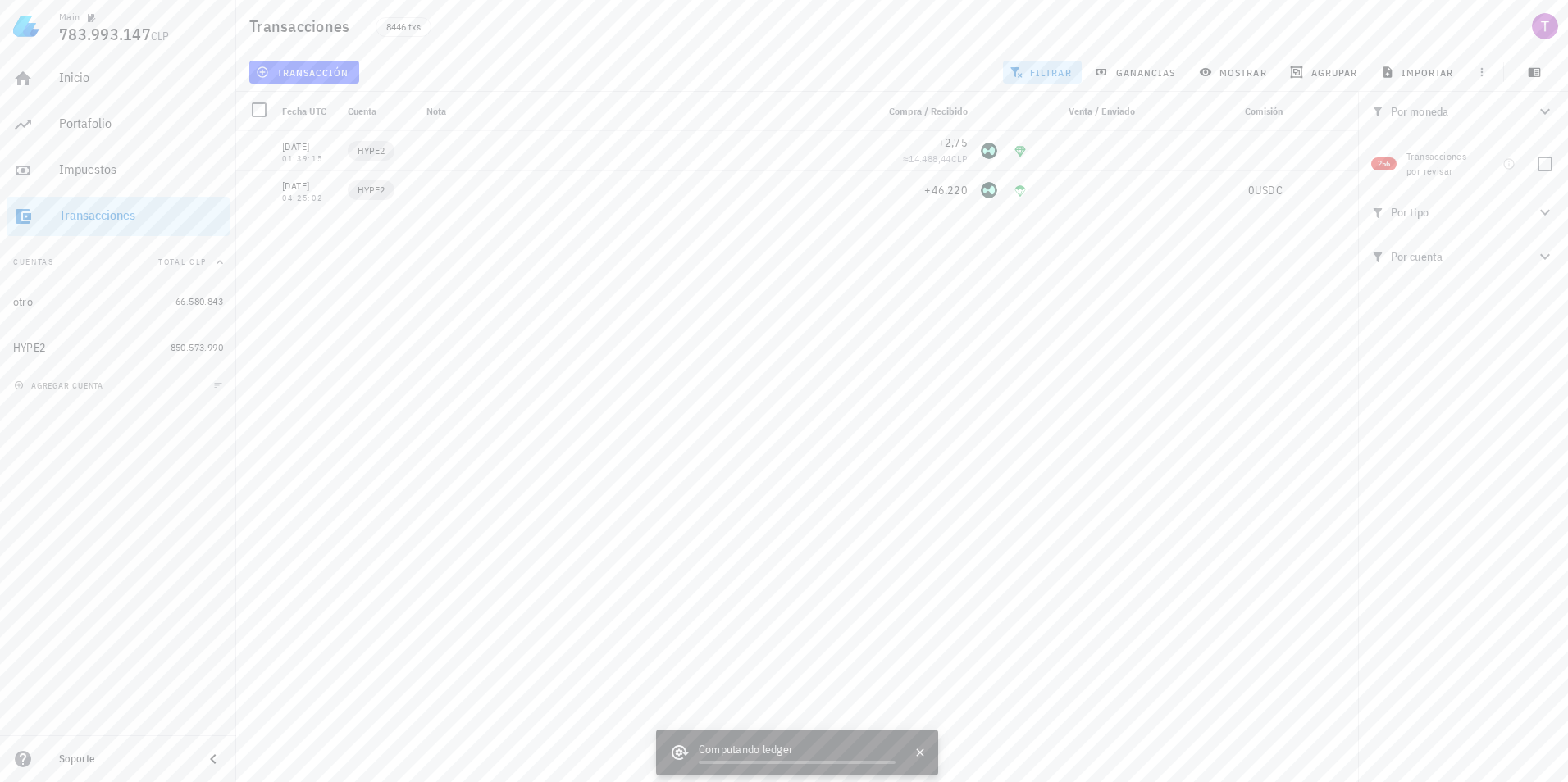click 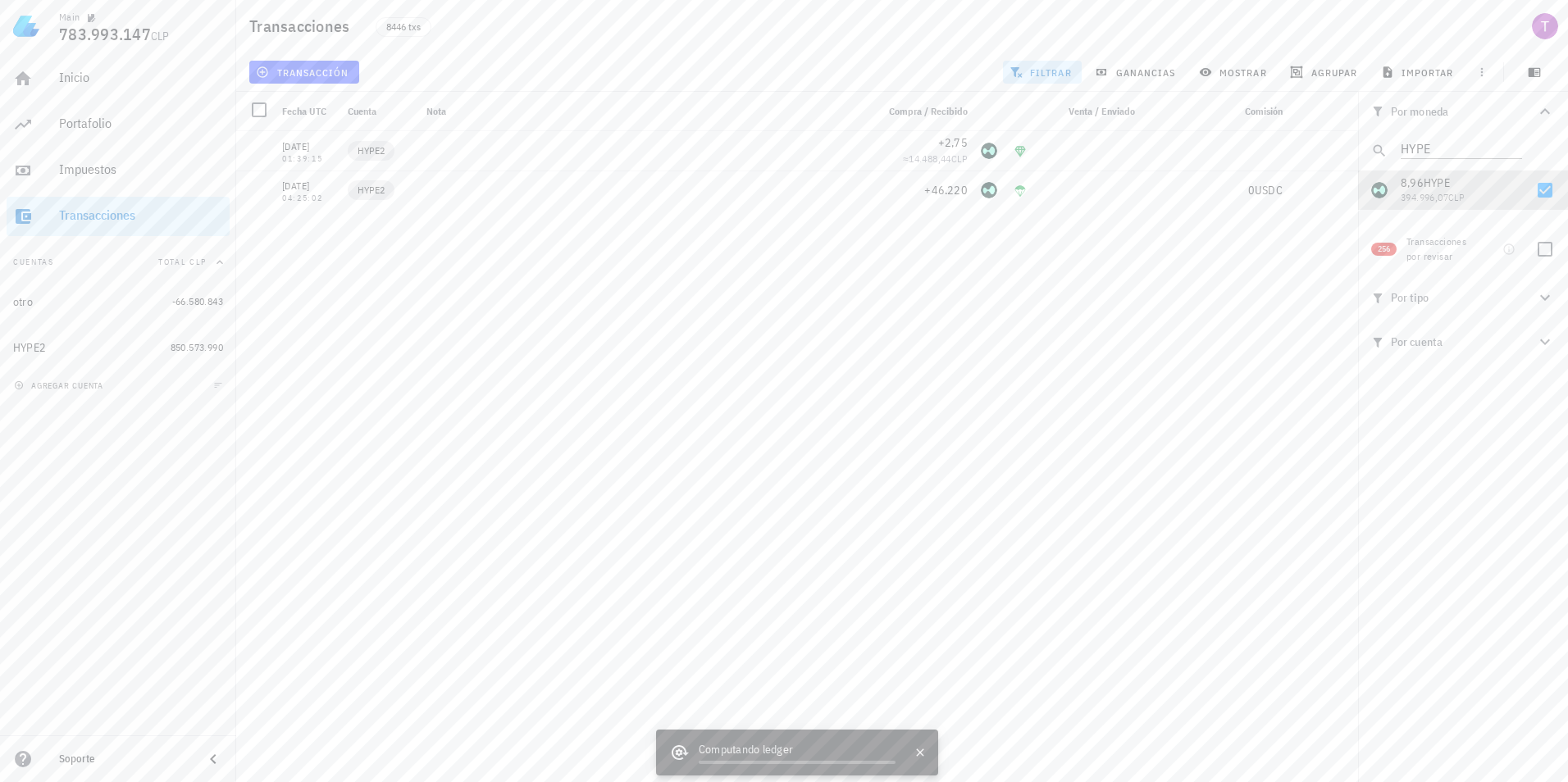 click on "filtrar" at bounding box center (1042, 72) 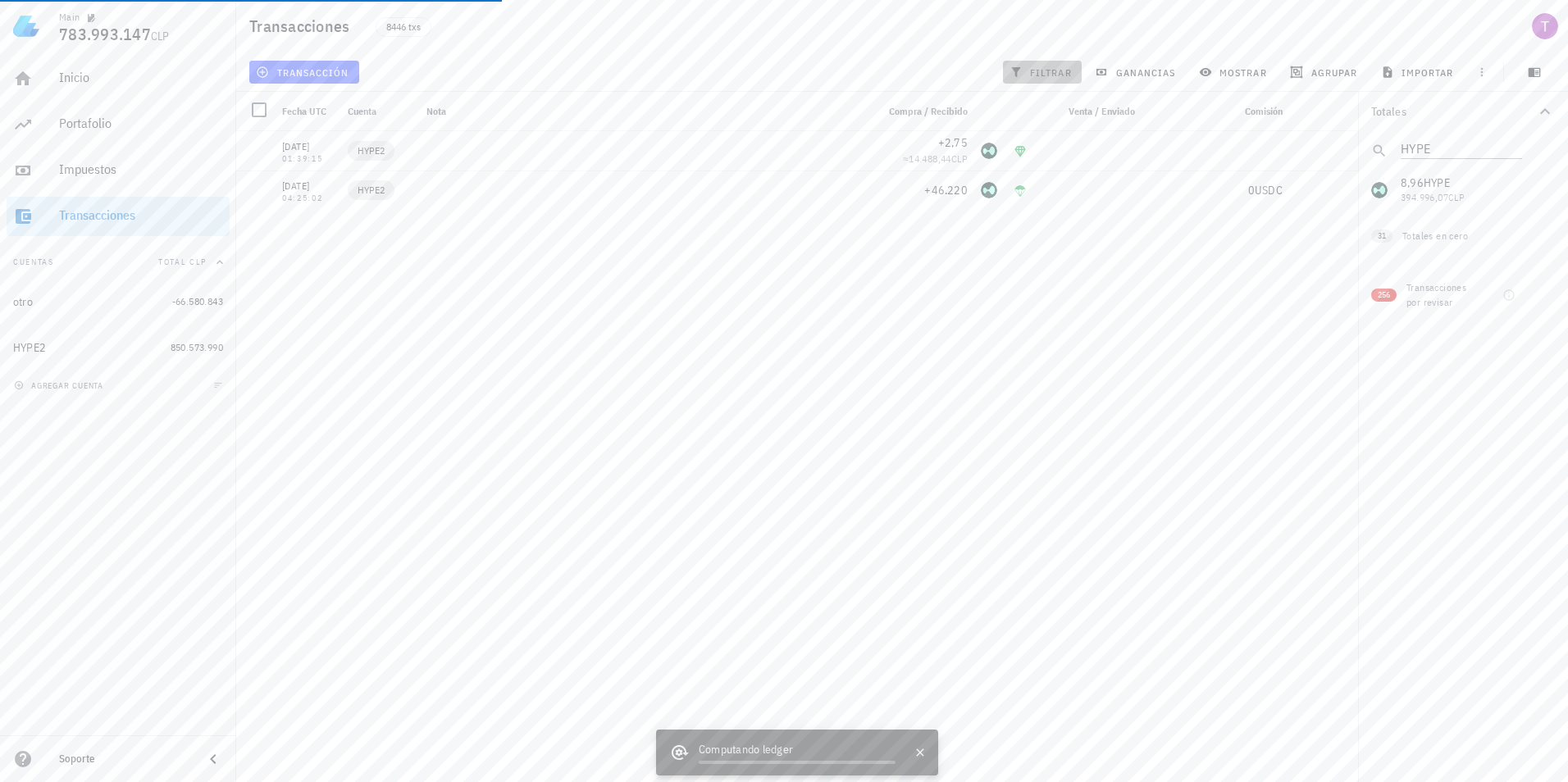 click on "filtrar" at bounding box center (1042, 72) 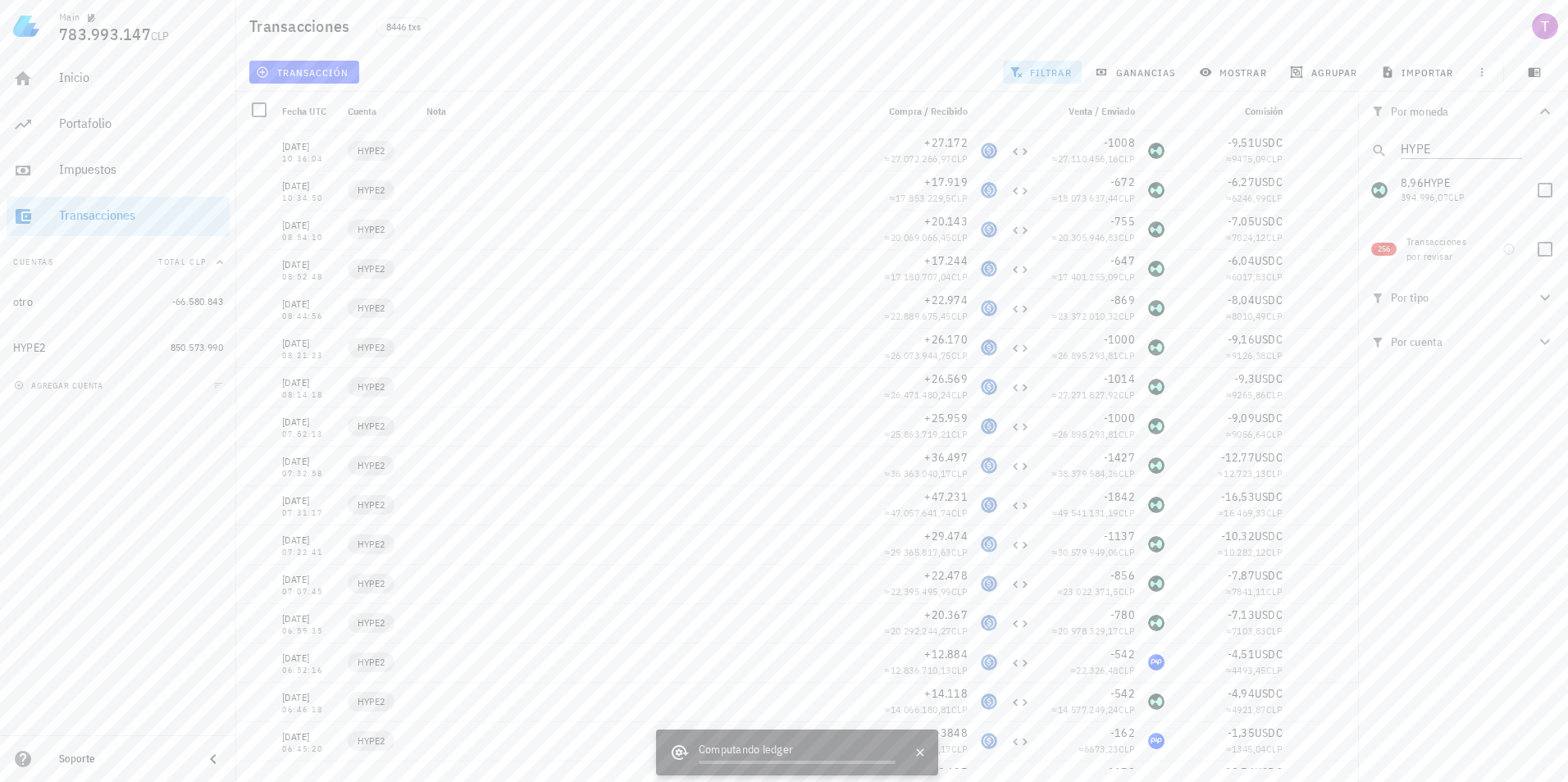 click 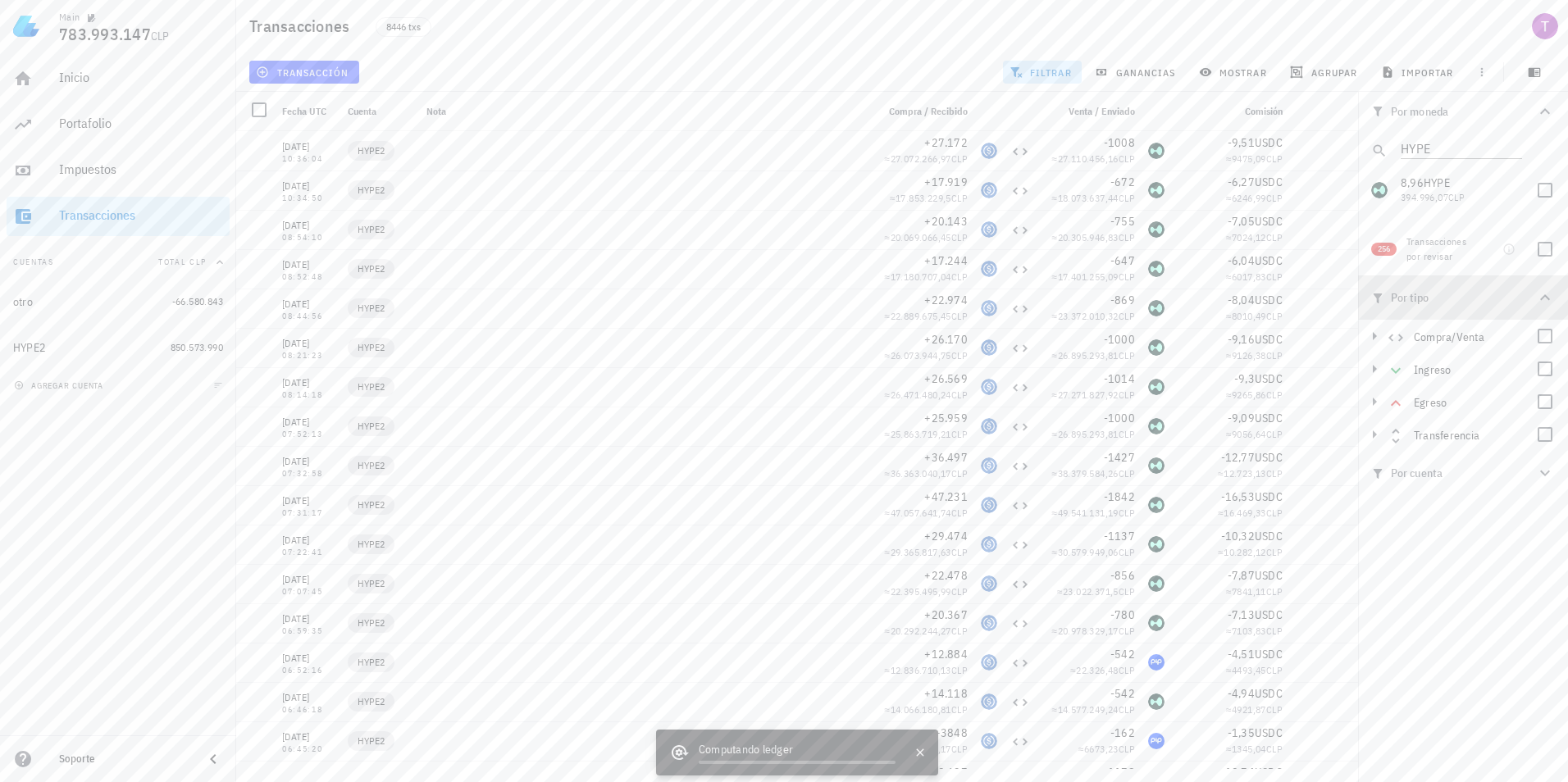 click 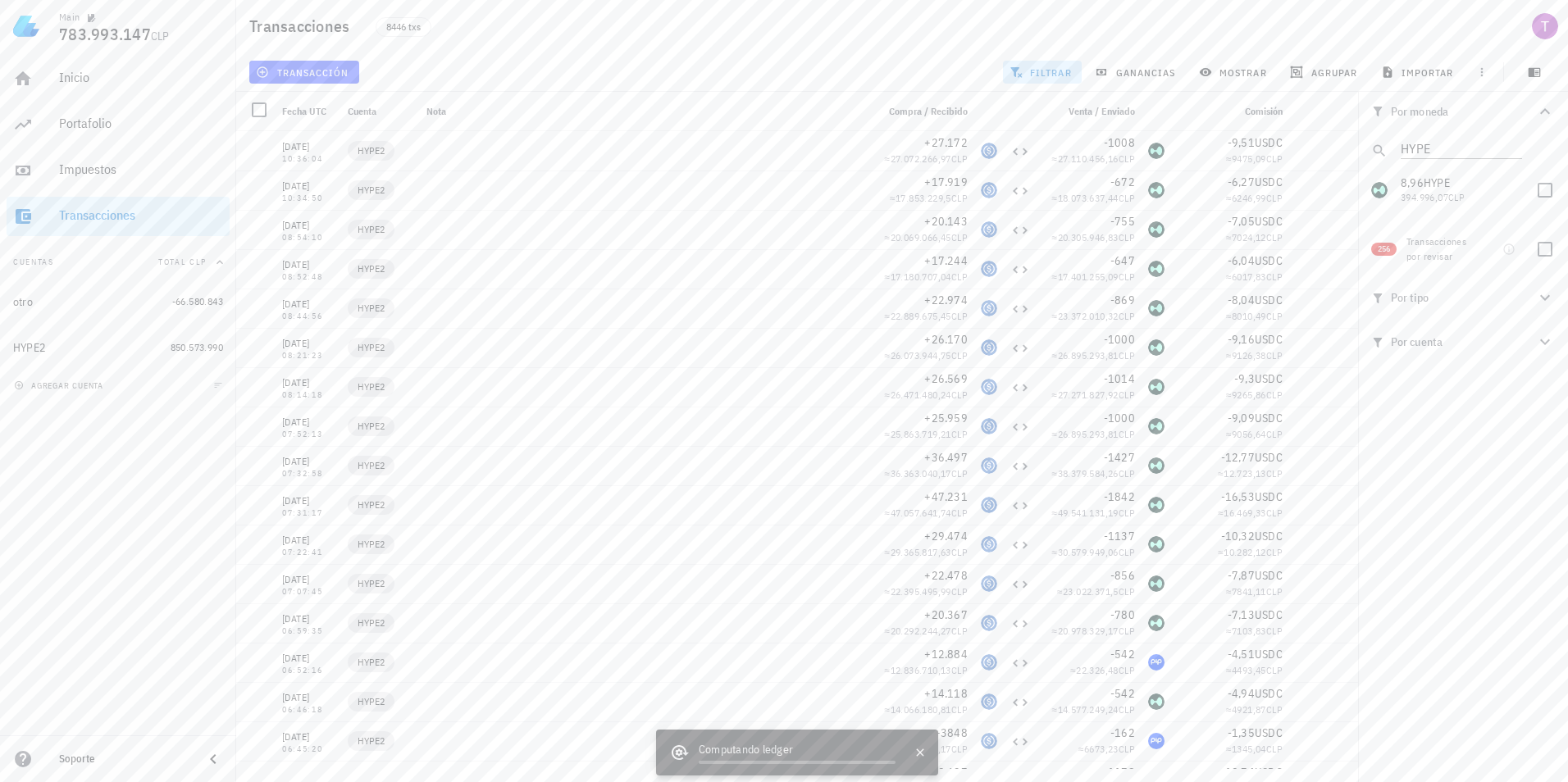 click 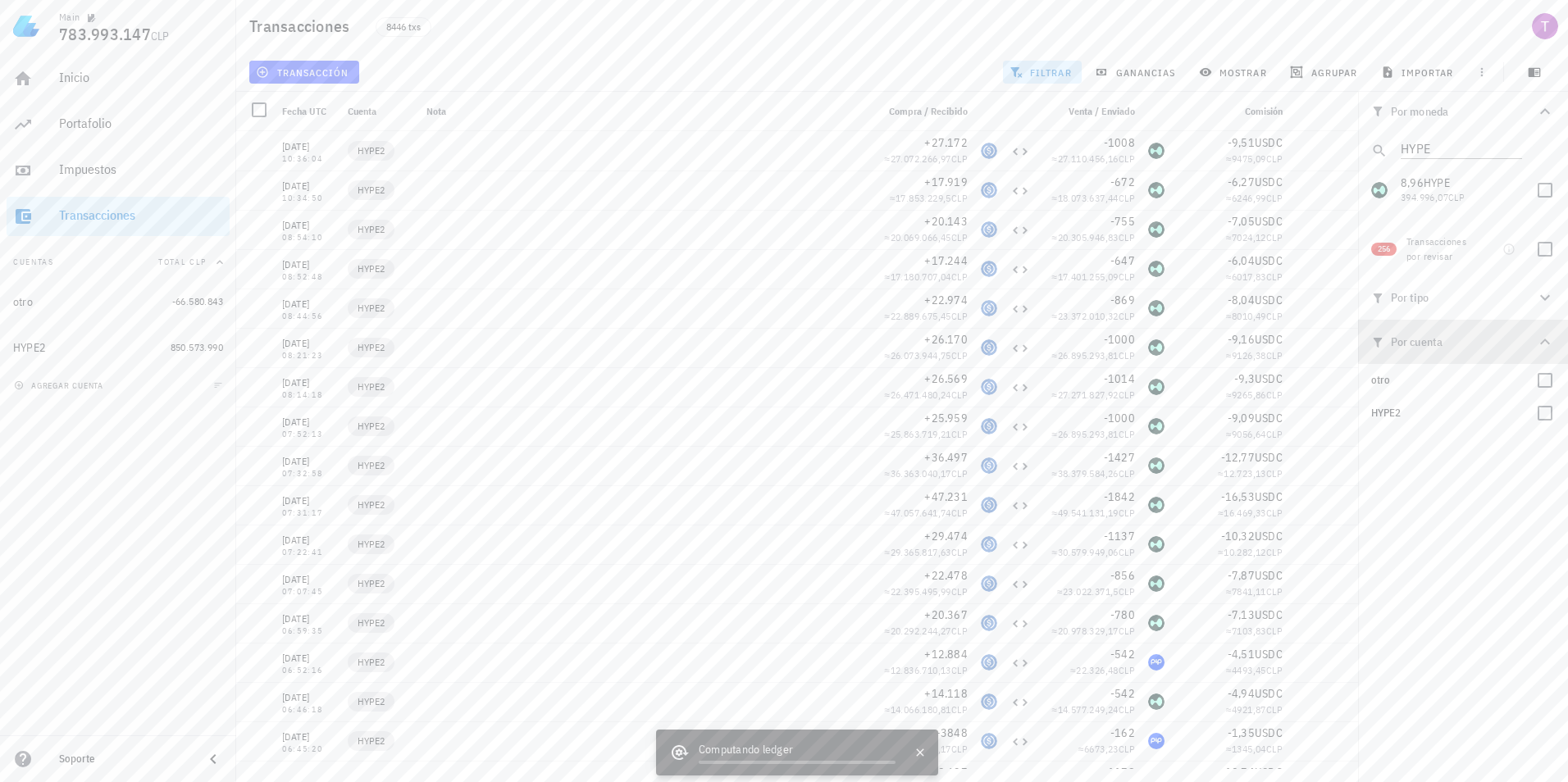 click 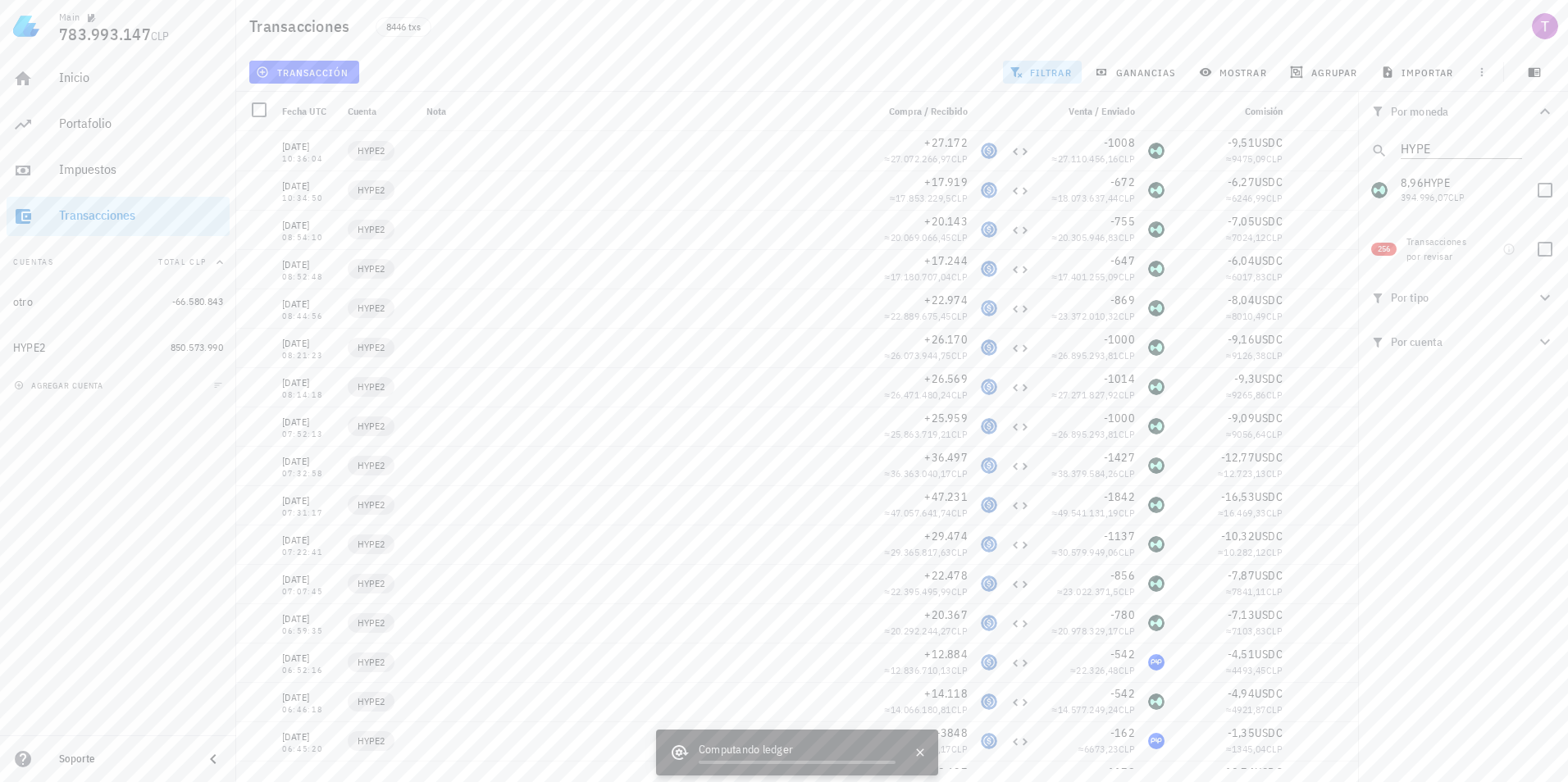 click 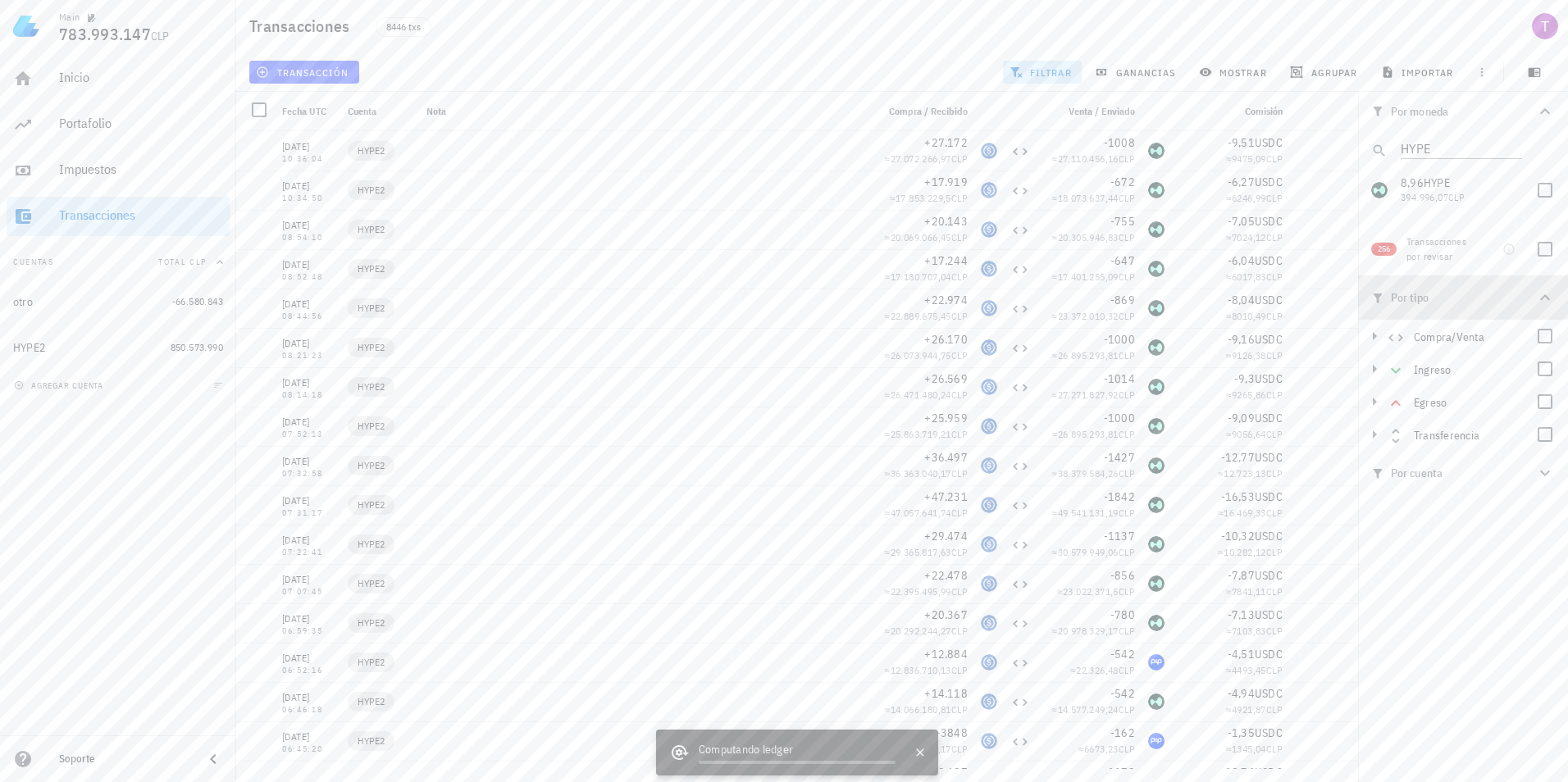 click 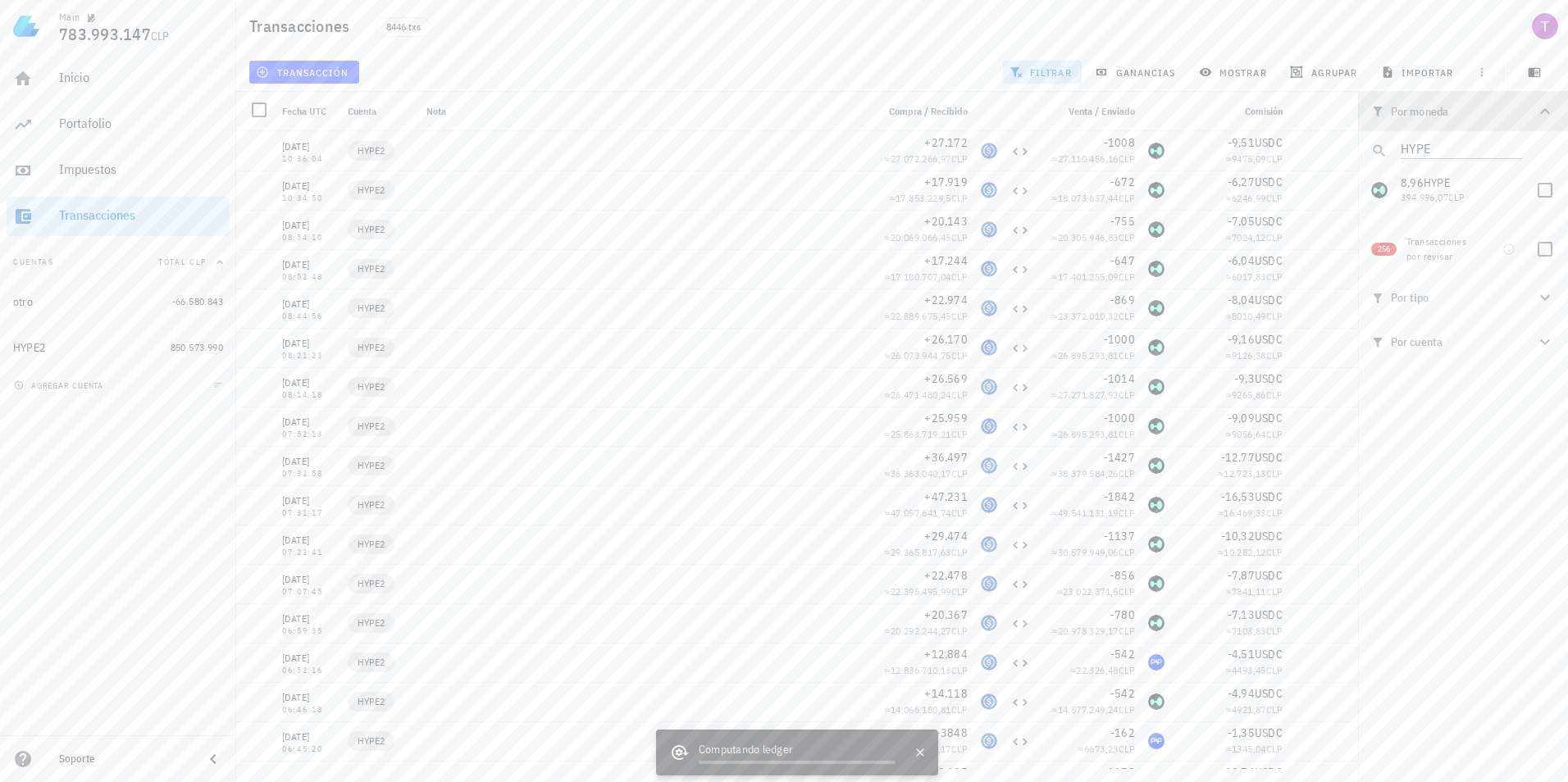 click 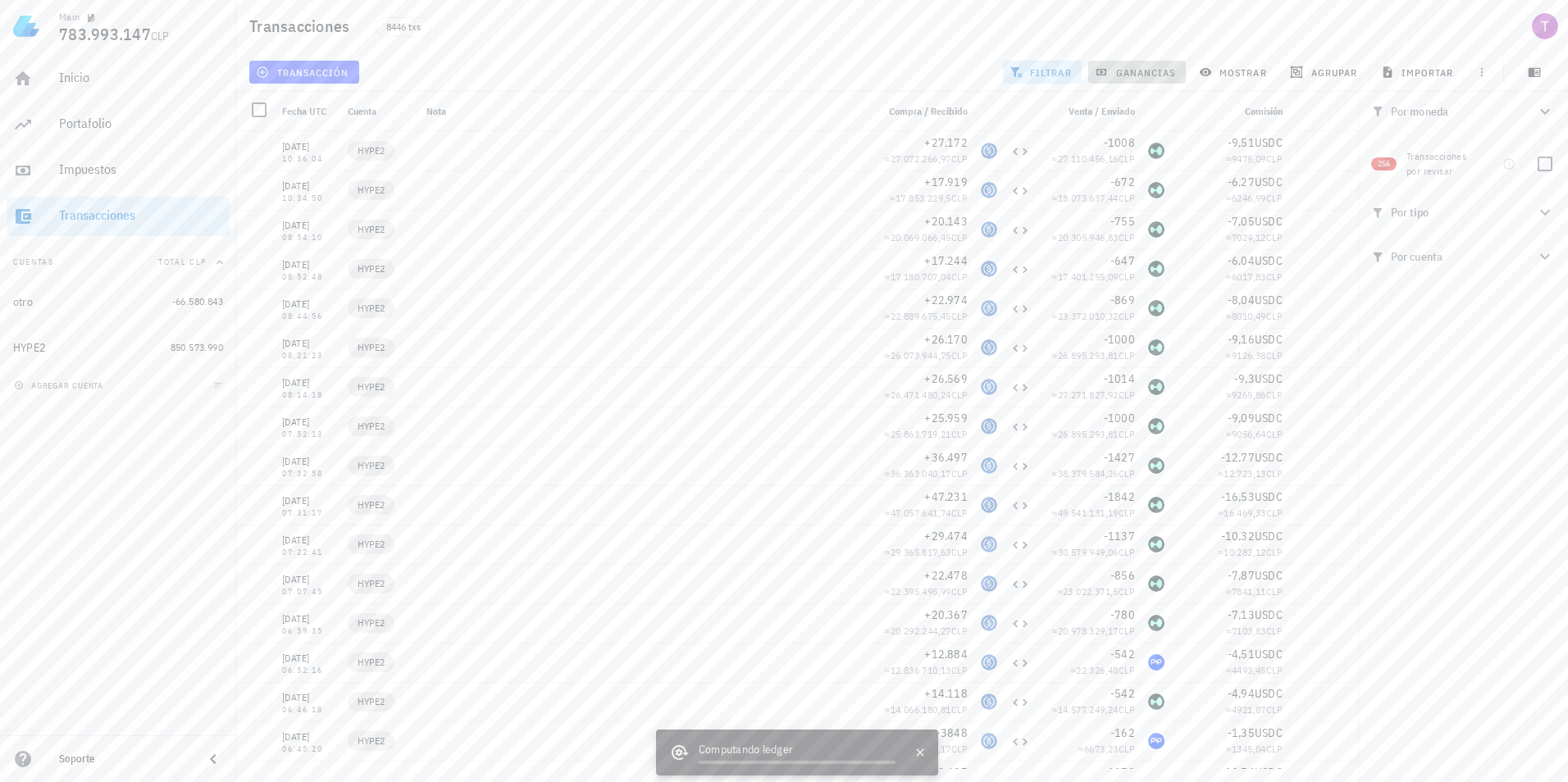 click on "ganancias" at bounding box center [1137, 72] 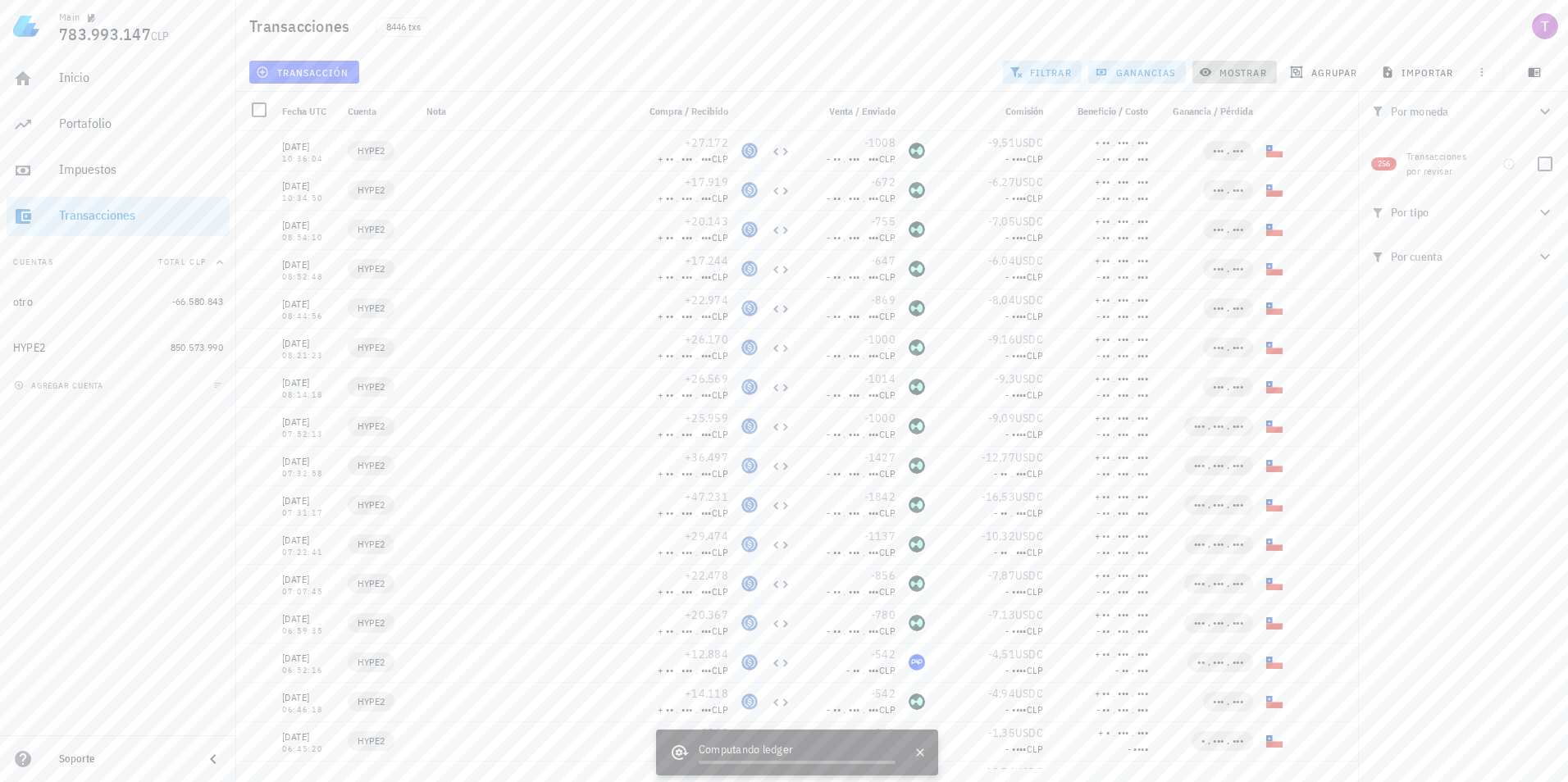 click on "mostrar" at bounding box center [1234, 72] 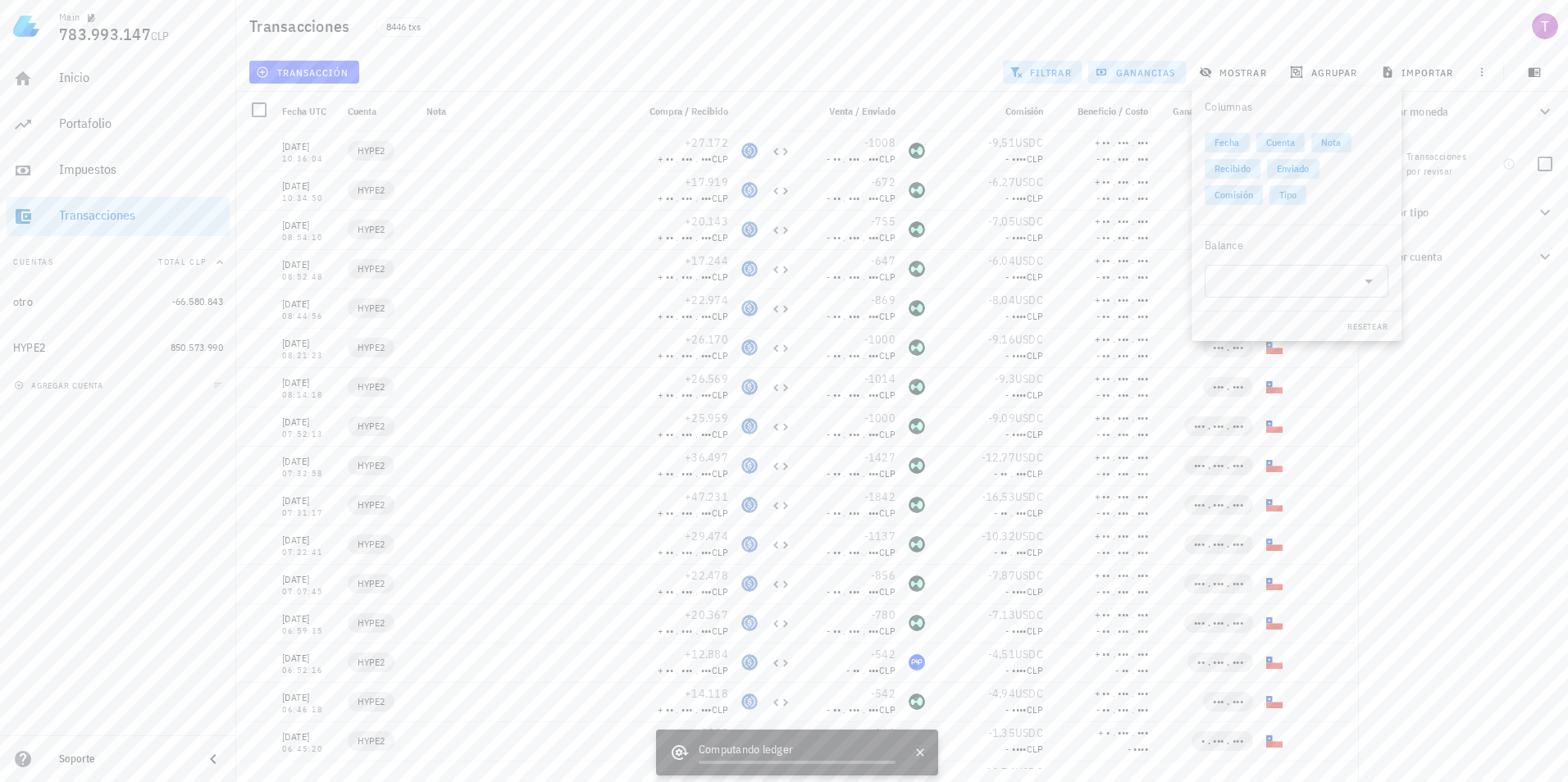 click on "Transacciones
8446 txs" at bounding box center [902, 26] 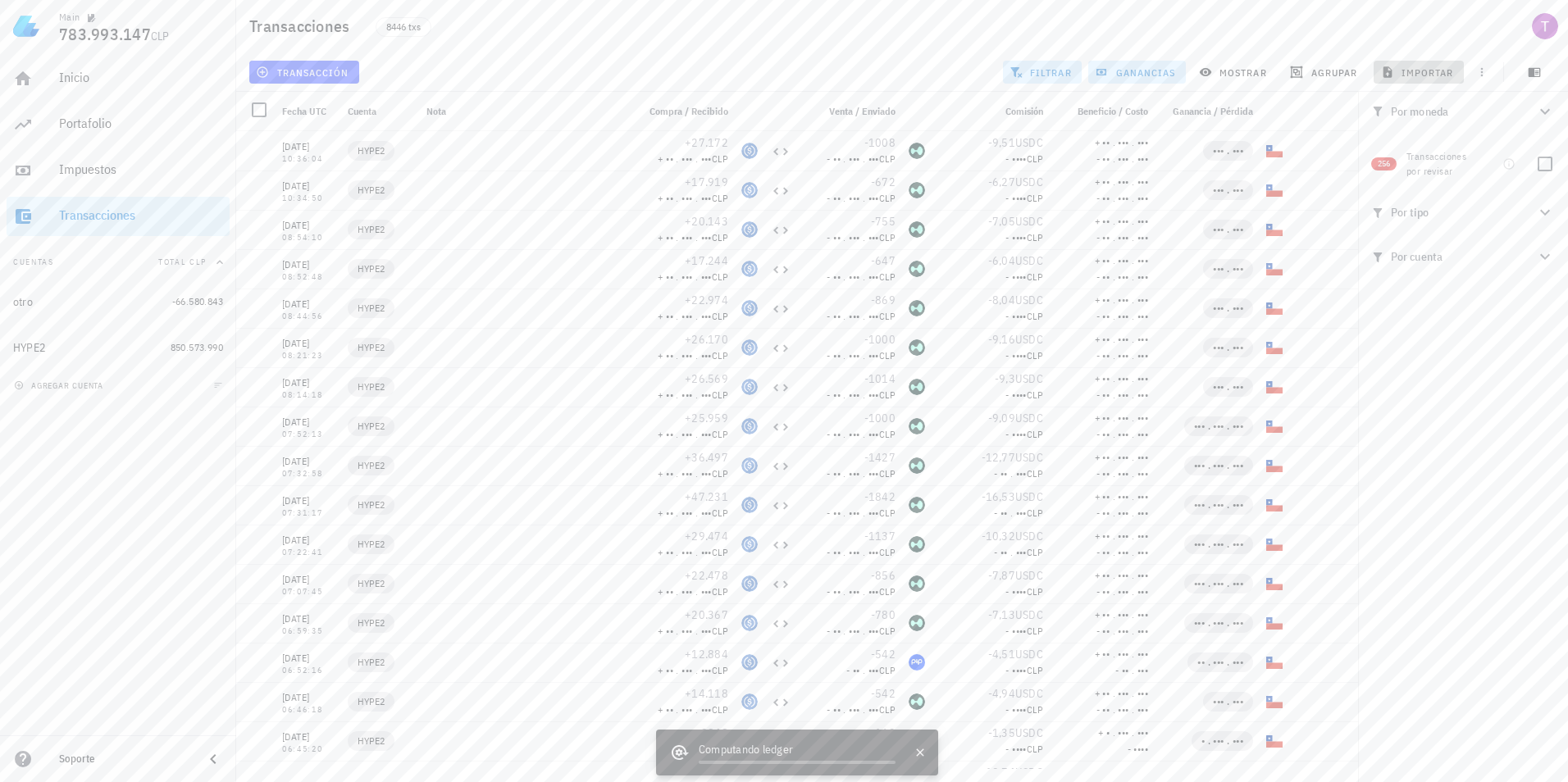 click 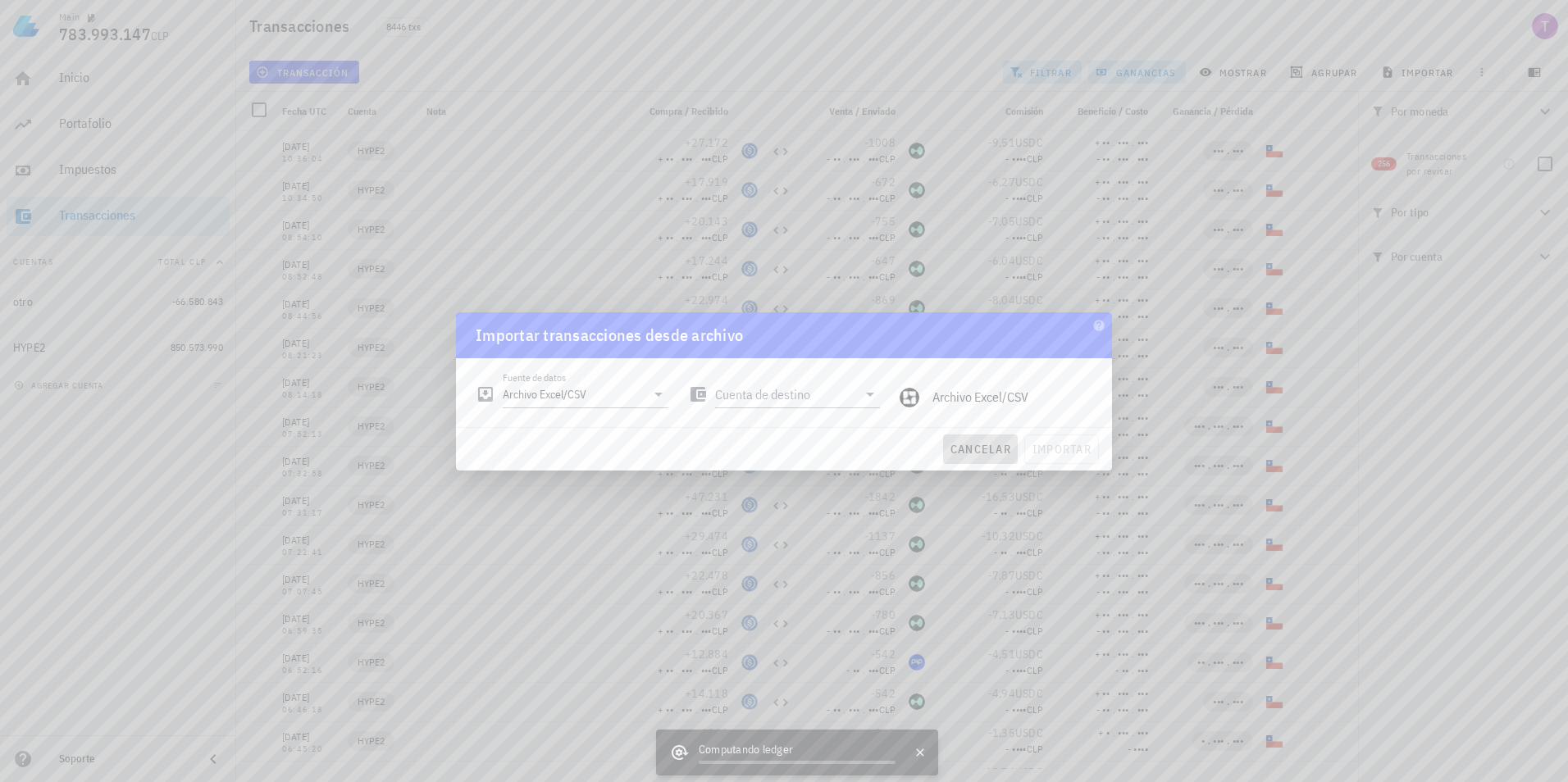 click on "cancelar" at bounding box center (980, 449) 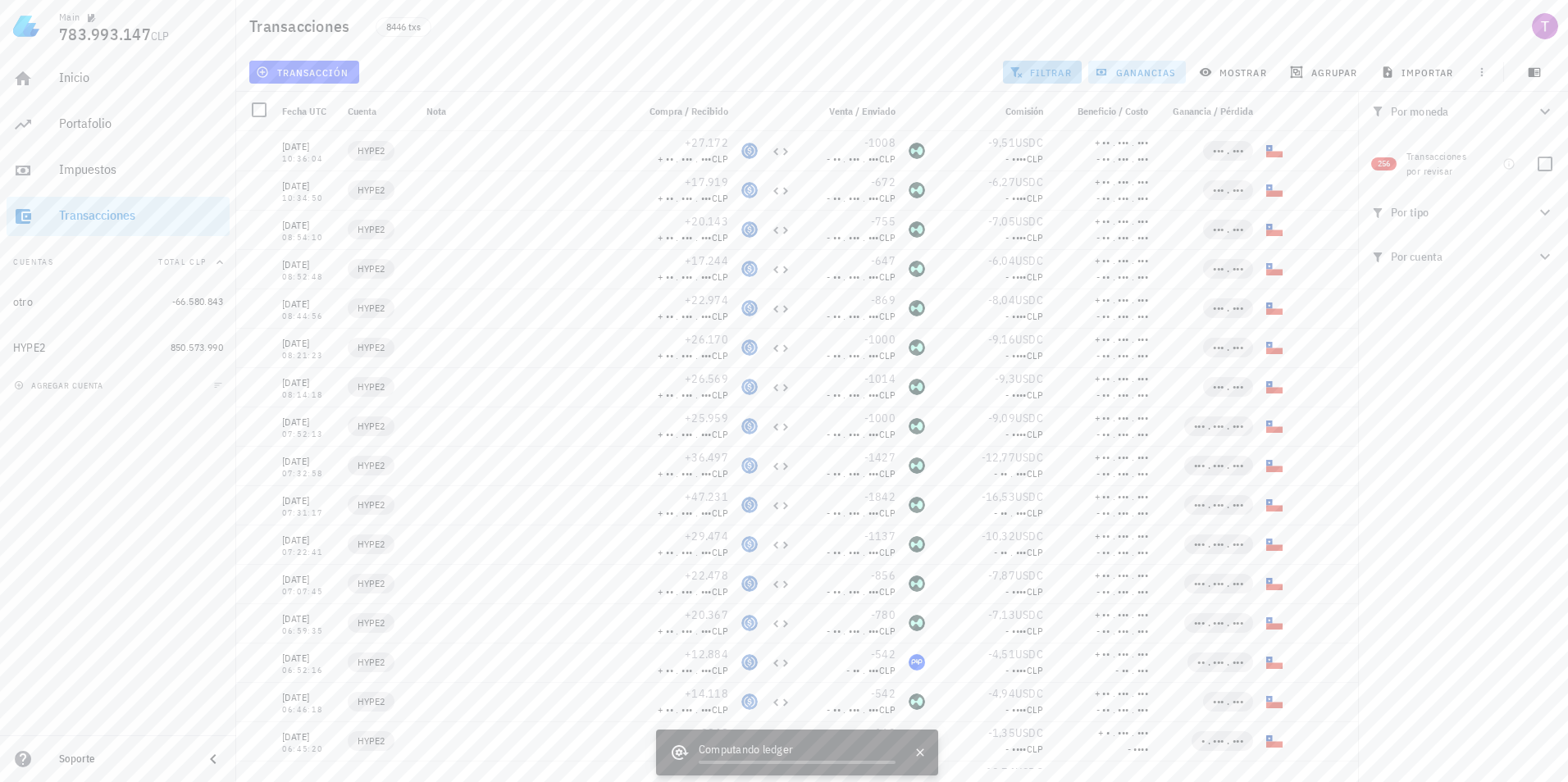 click on "filtrar" at bounding box center (1042, 72) 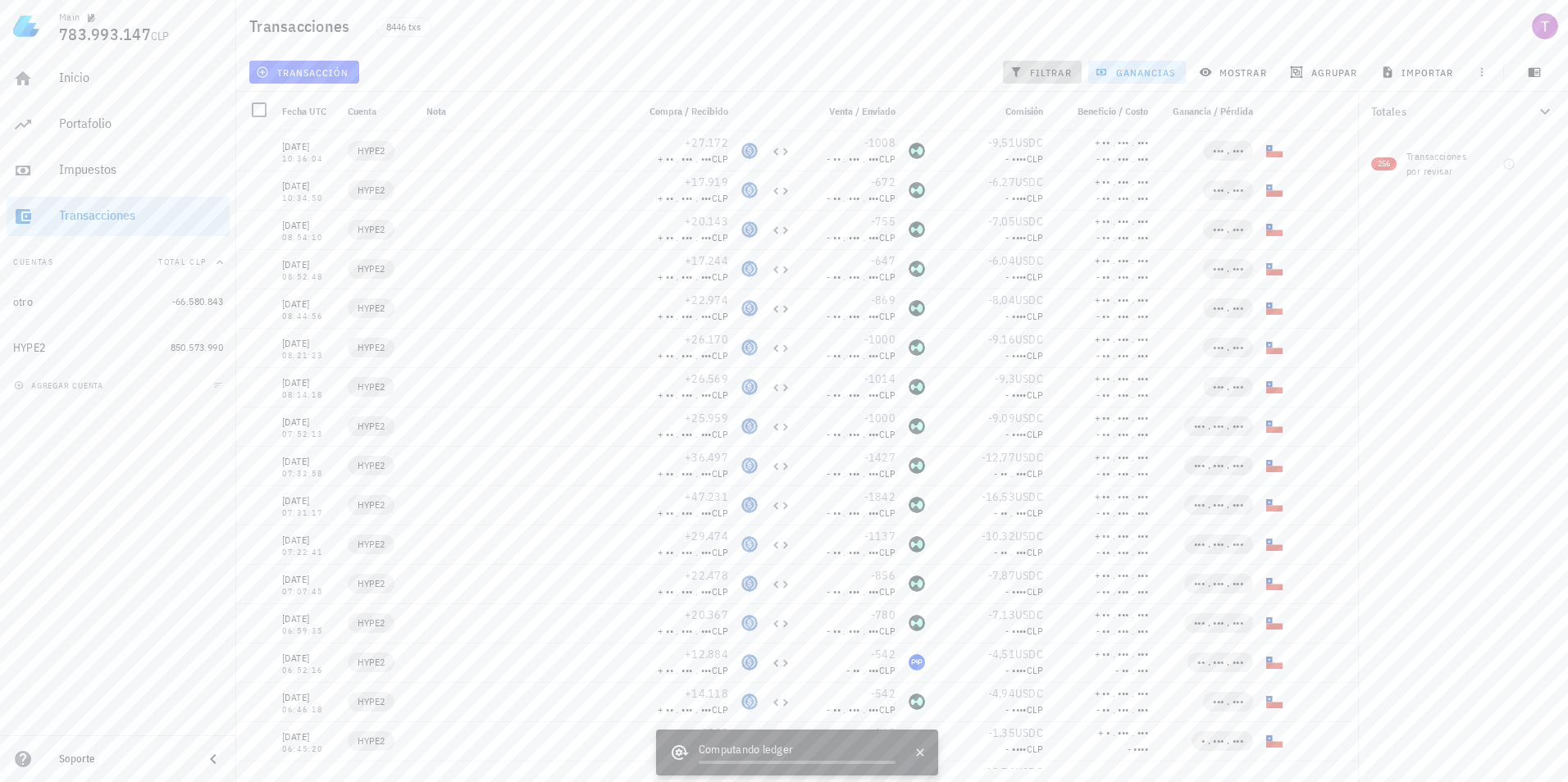 click on "filtrar" at bounding box center [1042, 72] 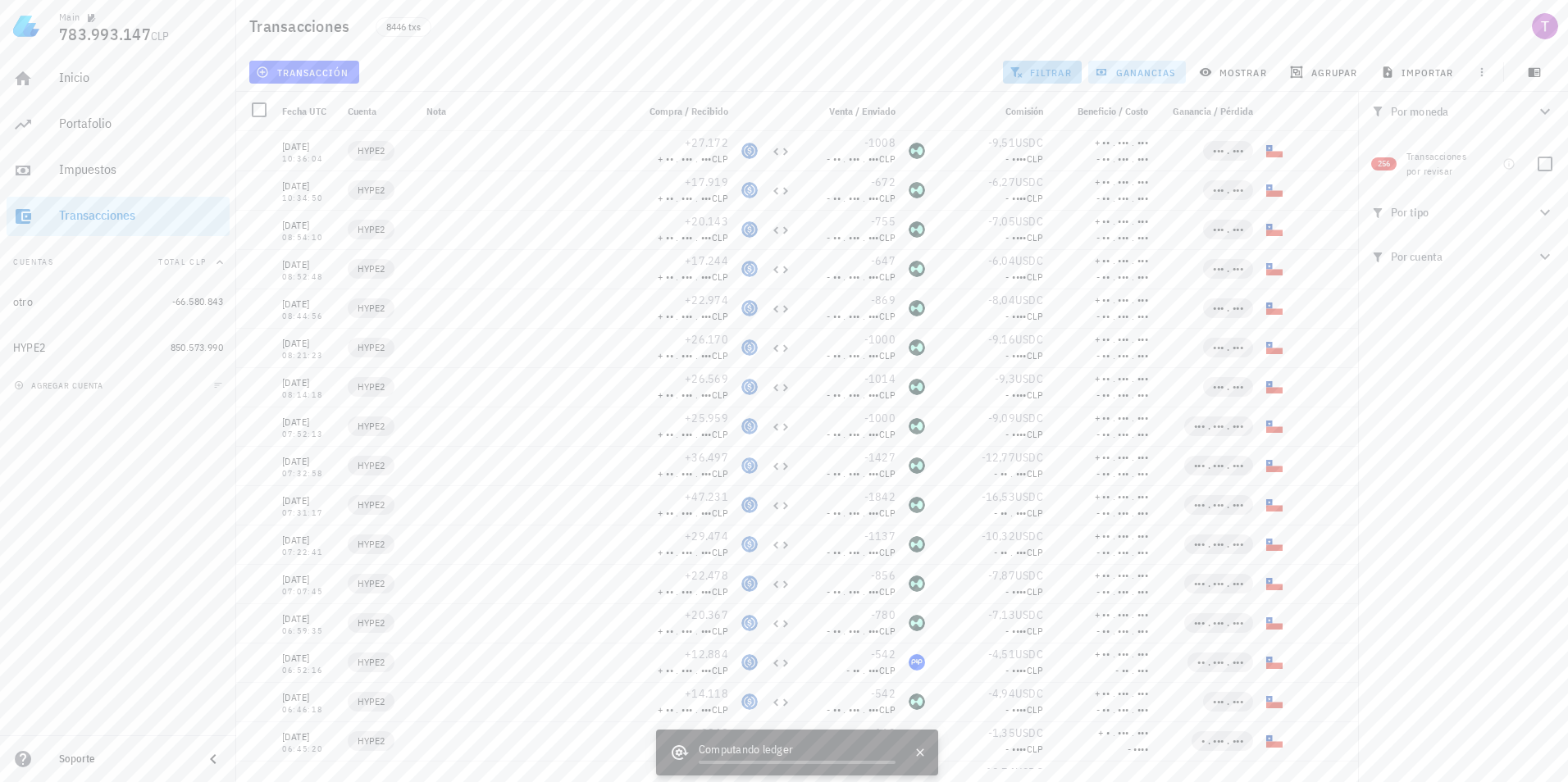 click on "filtrar" at bounding box center [1042, 72] 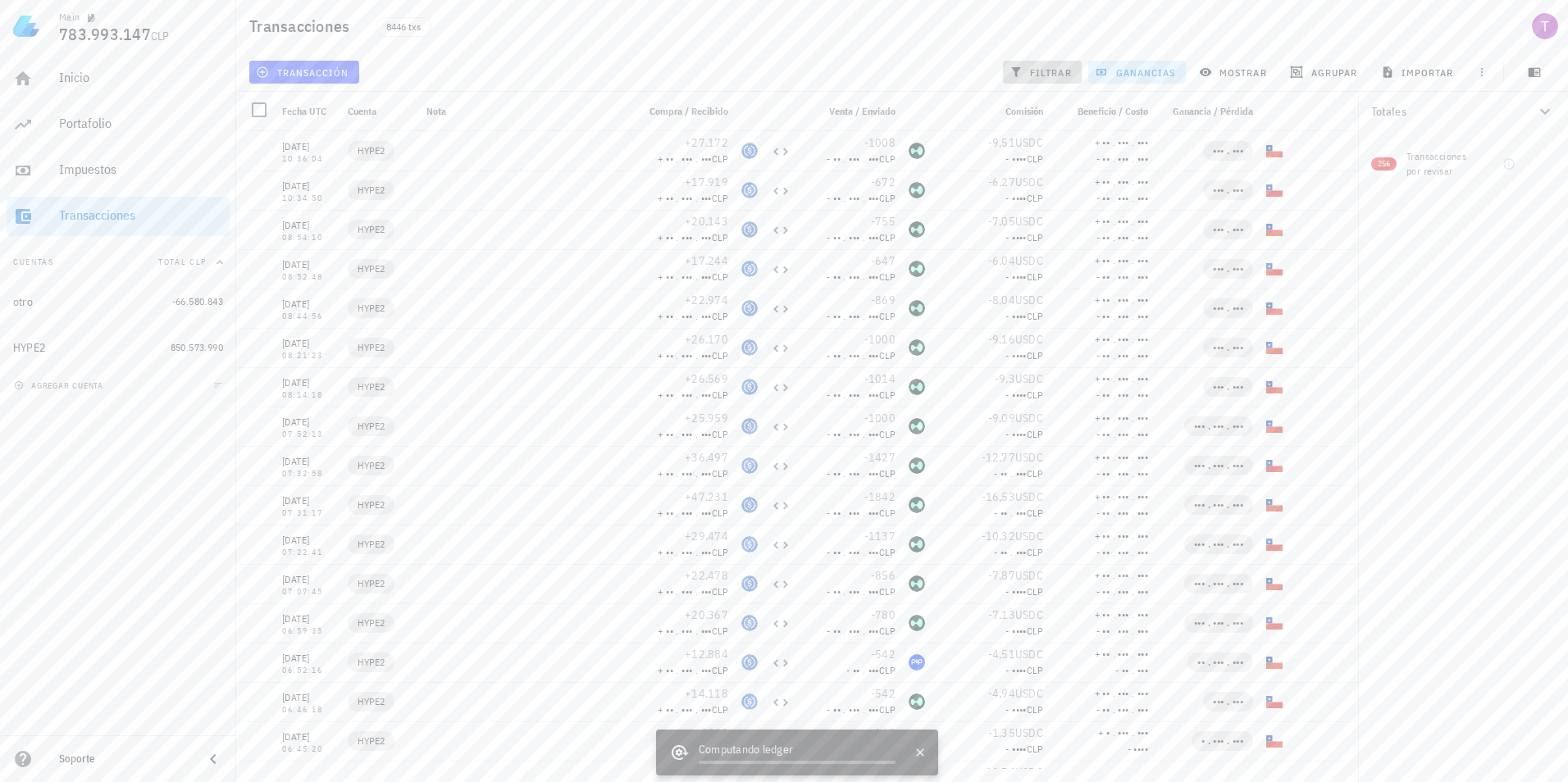 click on "filtrar" at bounding box center (1042, 72) 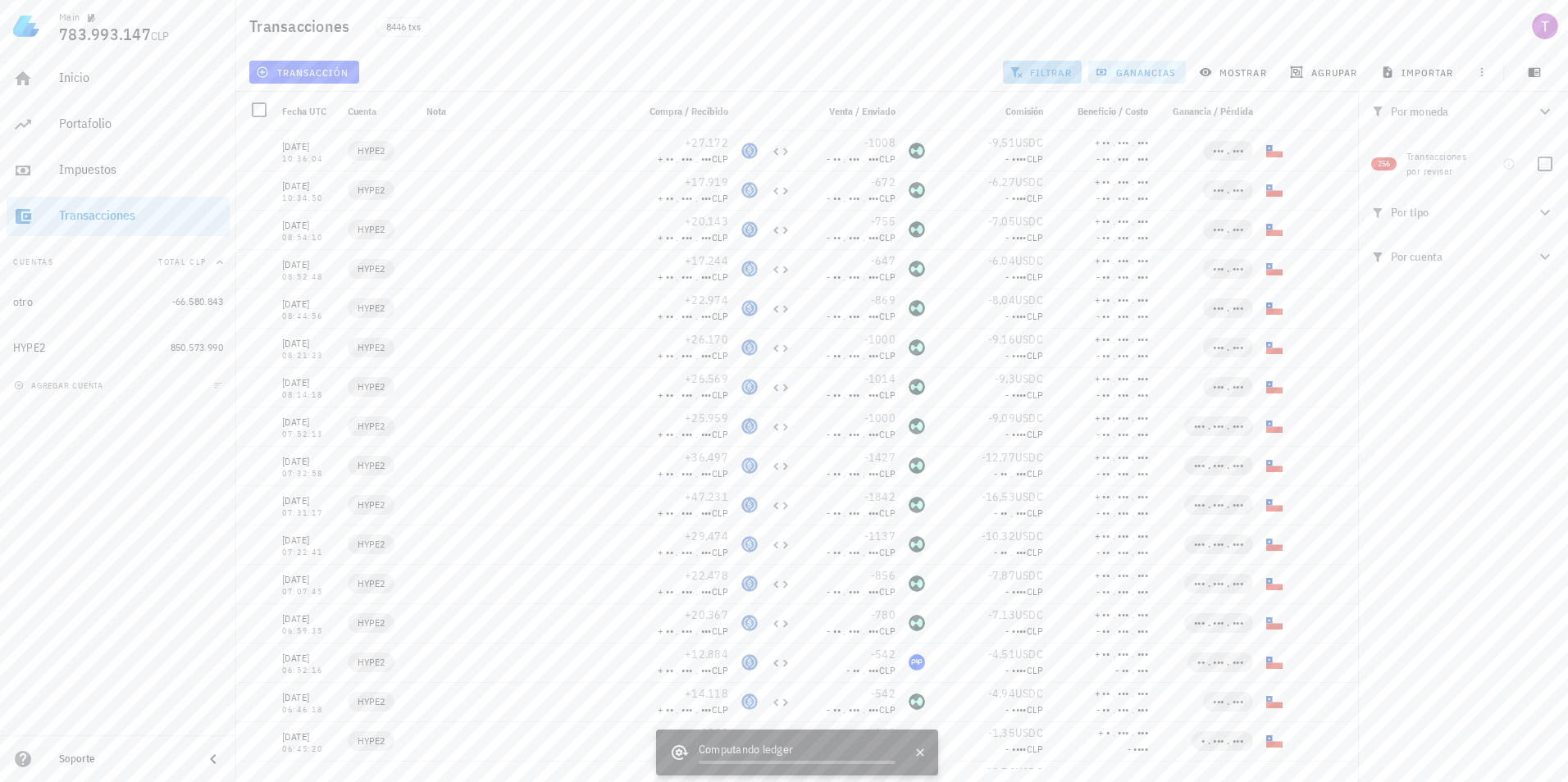 click on "filtrar" at bounding box center [1042, 72] 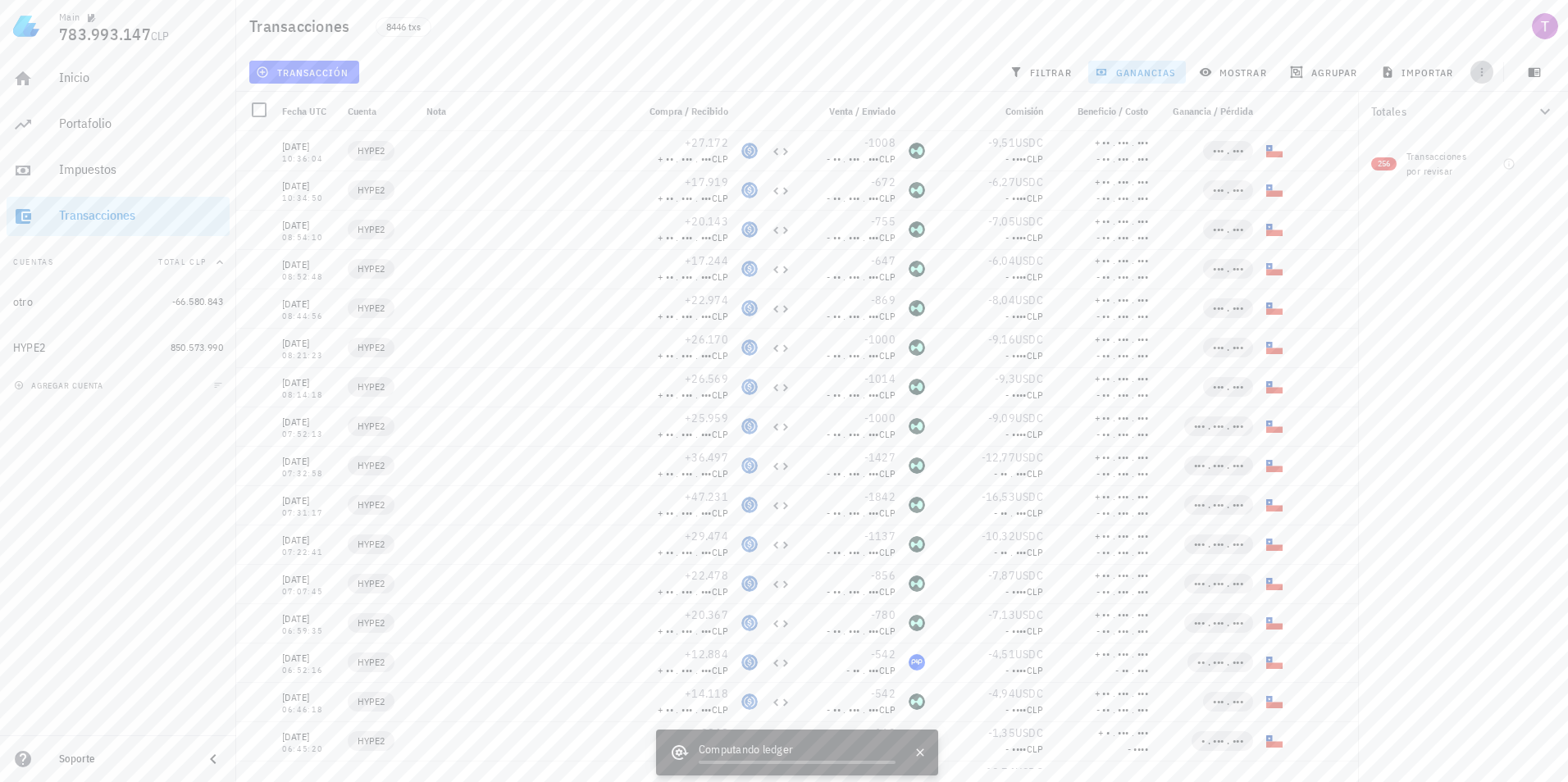 click 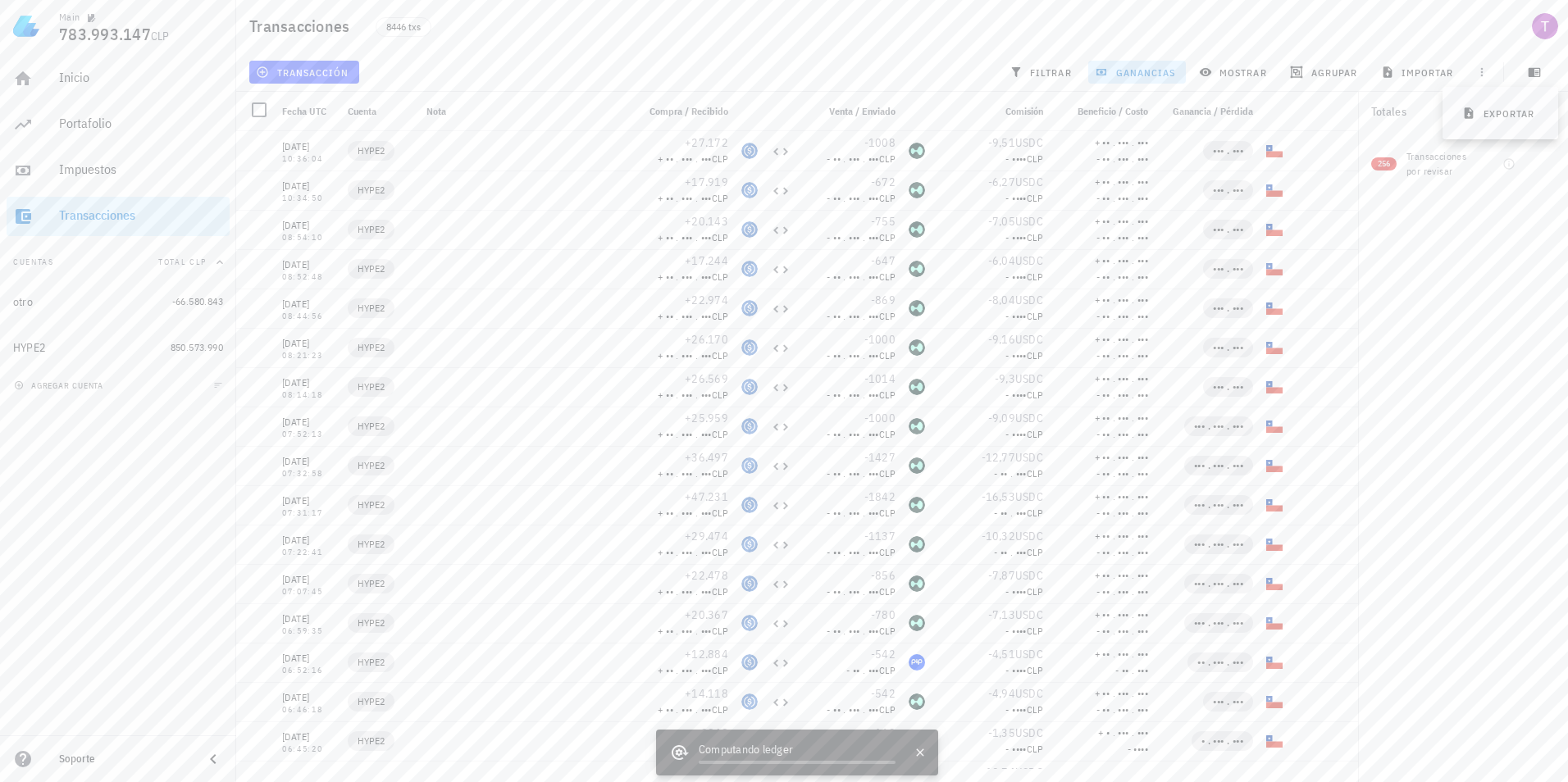 click on "Transacciones
8446 txs" at bounding box center (902, 26) 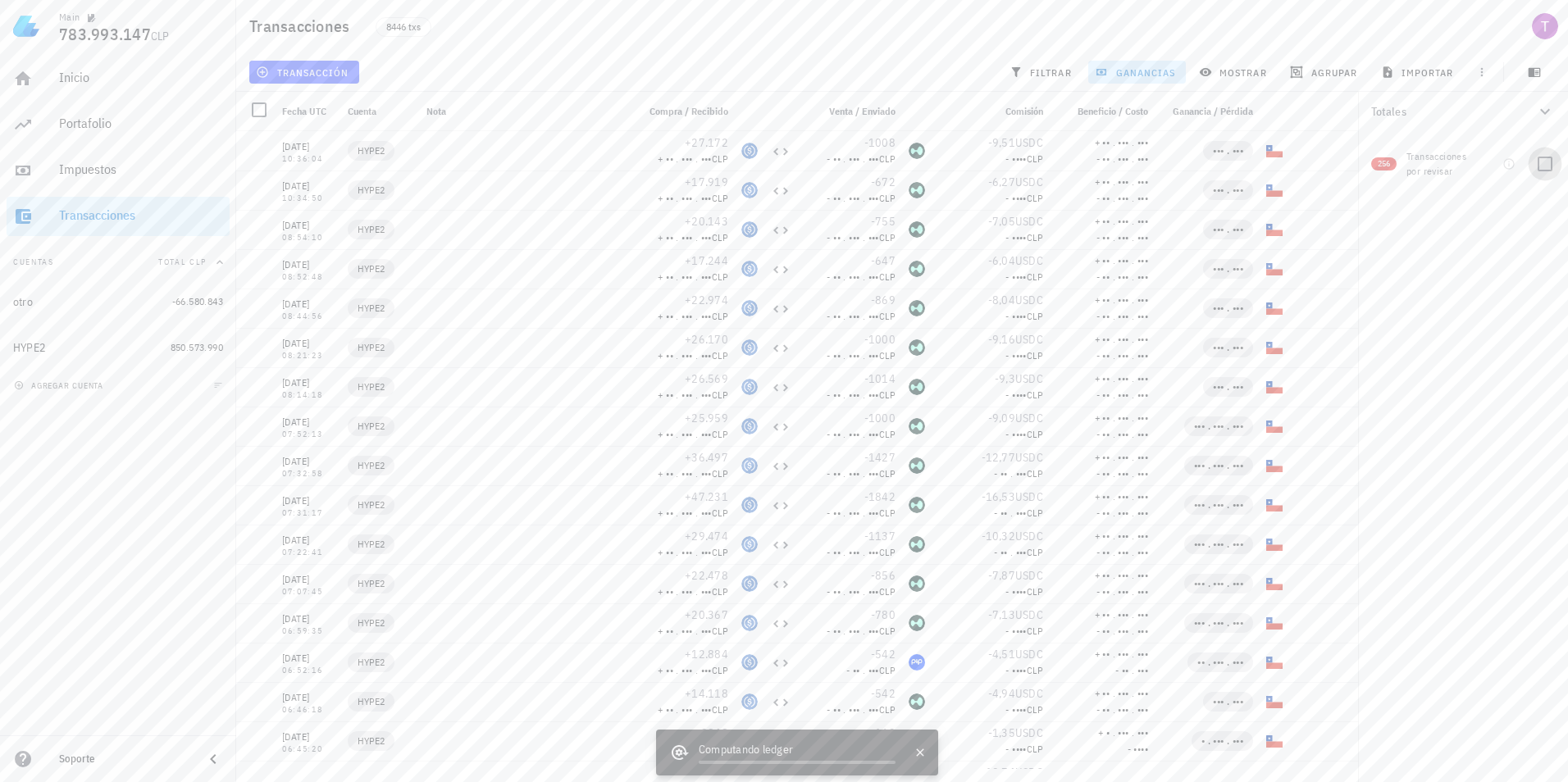 click at bounding box center (1545, 164) 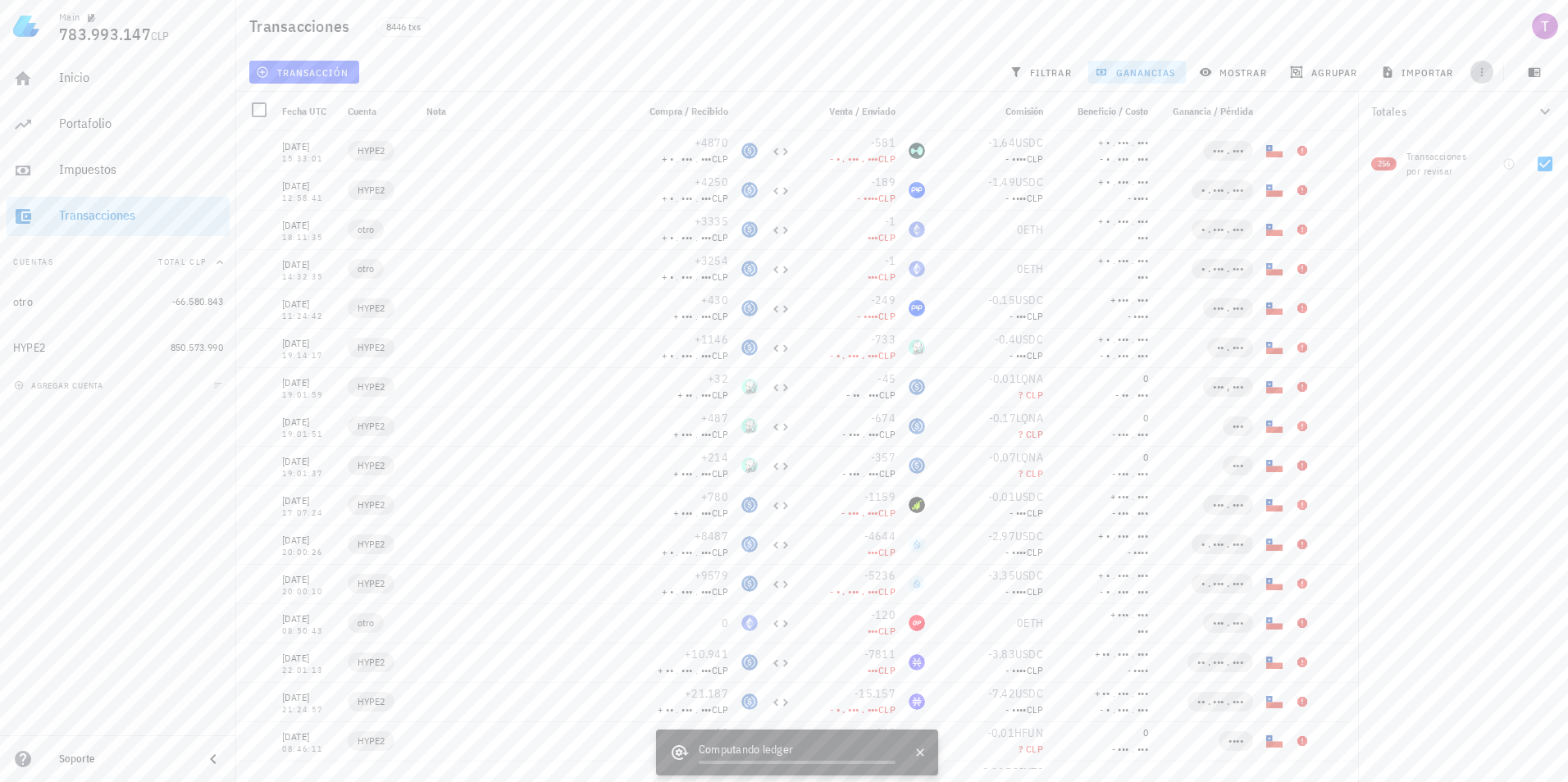 click 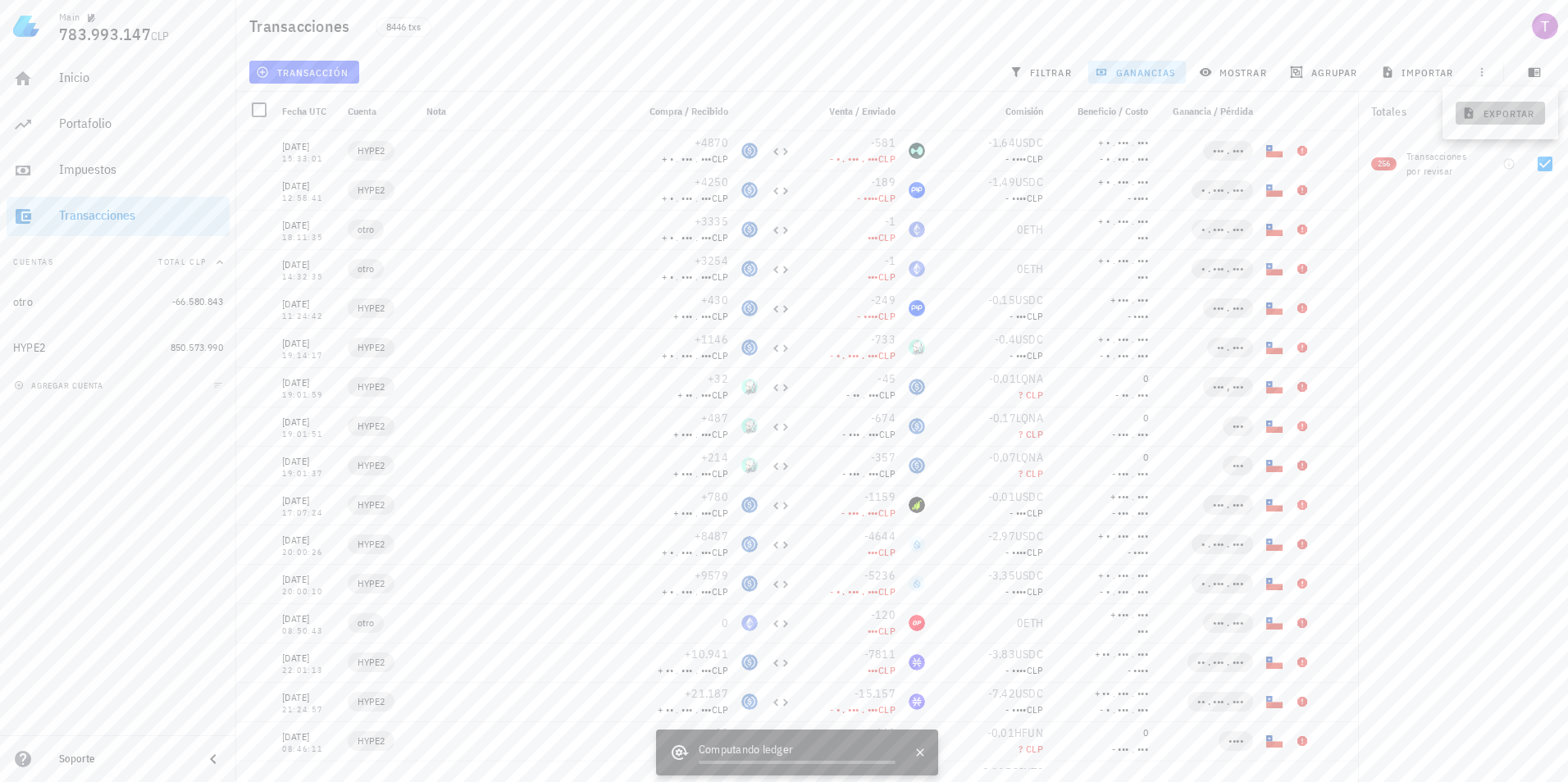 click on "exportar" at bounding box center [1500, 113] 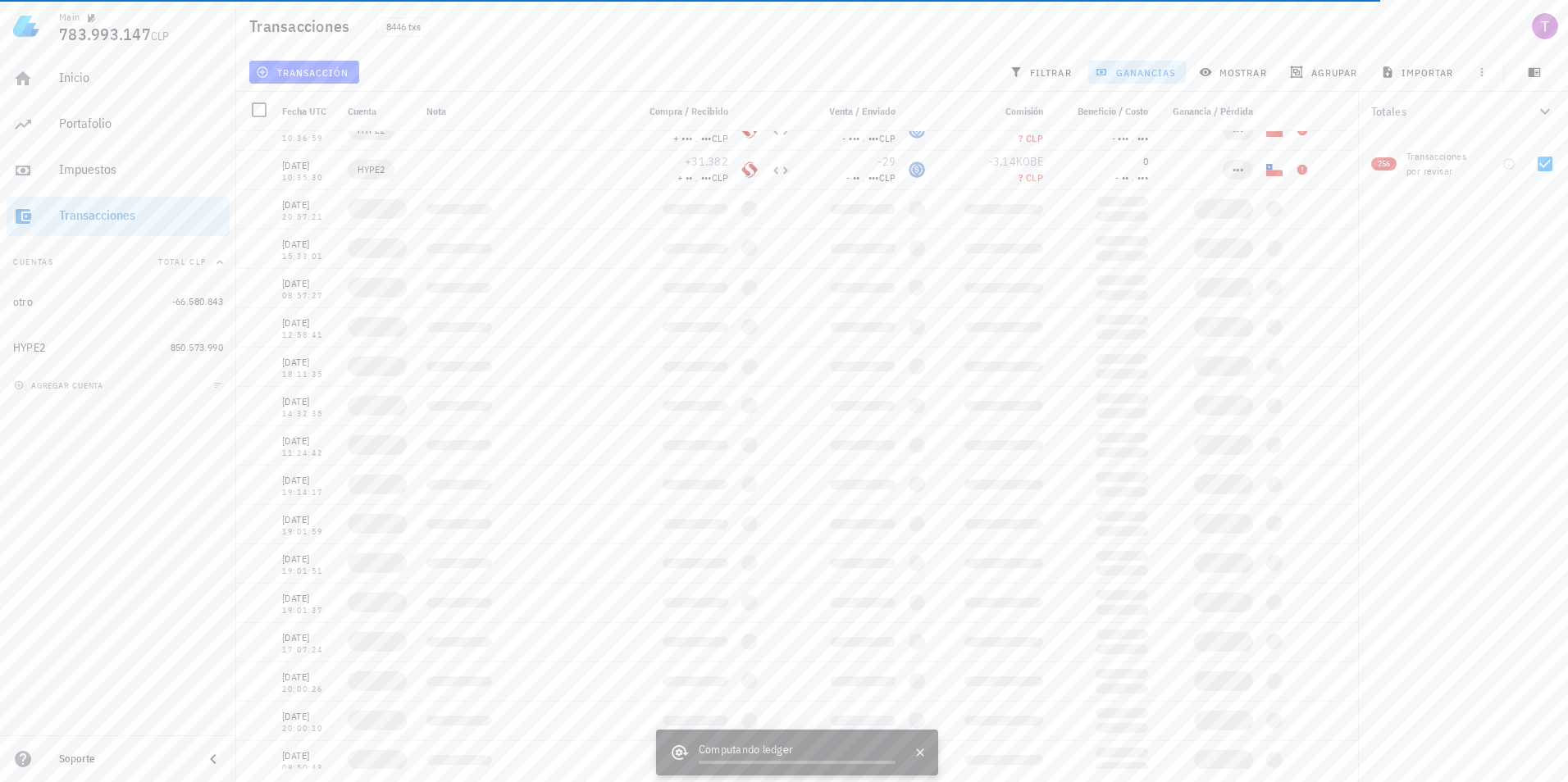 scroll, scrollTop: 2107, scrollLeft: 0, axis: vertical 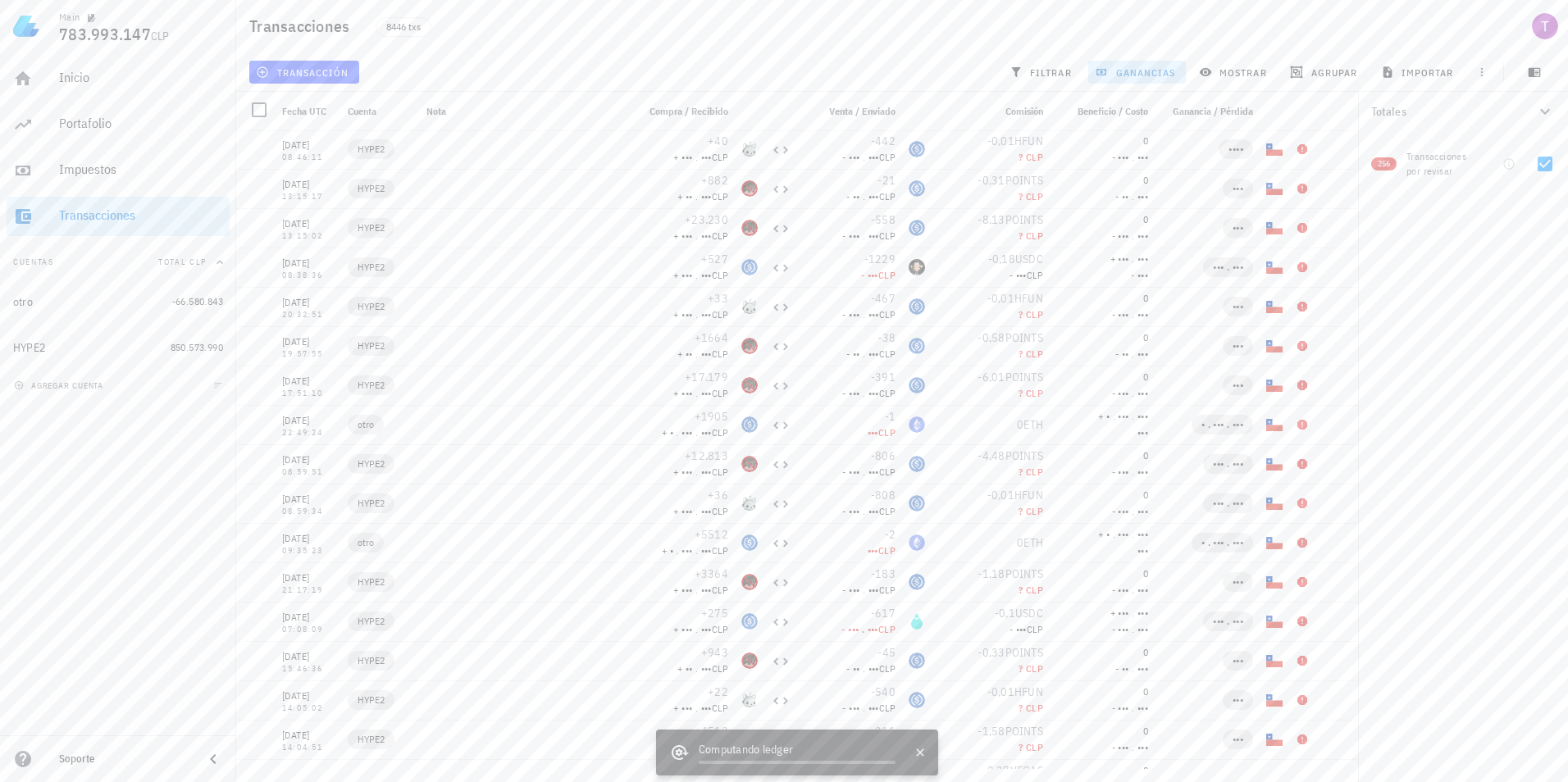 click on "Totales
HYPE       905.787,83  USDC   872.877.034  CLP     61.631  DOGE   16.017.385  CLP     353  AVAX   8.484.007  CLP     65.751  BID   6.260.591  CLP     143  LINK   2.661.804  CLP     18.554  W   1.675.449  CLP     3773  DYM   1.205.354  CLP     27.837  ALT   983.924,3  CLP     139  APT   707.865,51  CLP     1169  ARB   546.268,3  CLP     3861  PYTH   529.001,35  CLP     240  TIA   494.571,9  CLP     946  ENA   451.150,58  CLP     9031  MAV   442.826,75  CLP     85  ATOM   416.866,62  CLP     8,96  HYPE   394.996,07  CLP     2  SOL   345.786,06  CLP     3370  BLUR   340.305,09  CLP     1200  GOAT   149.358,62  CLP     13  UNI   131.829,65  CLP     22  BERA   49.314,69  CLP     45  SEI   15.312,72  CLP     462  WOW   14.619,63  CLP     9  SUPER   7291,74  CLP     894  MEOW   783,25  CLP     1,62  PANDA   626,46  CLP     2,41  PURR   426,43  CLP     78  ASI   358,97  CLP     167  NEIRO   89,08  CLP     2,75  FUN" at bounding box center [1463, 437] 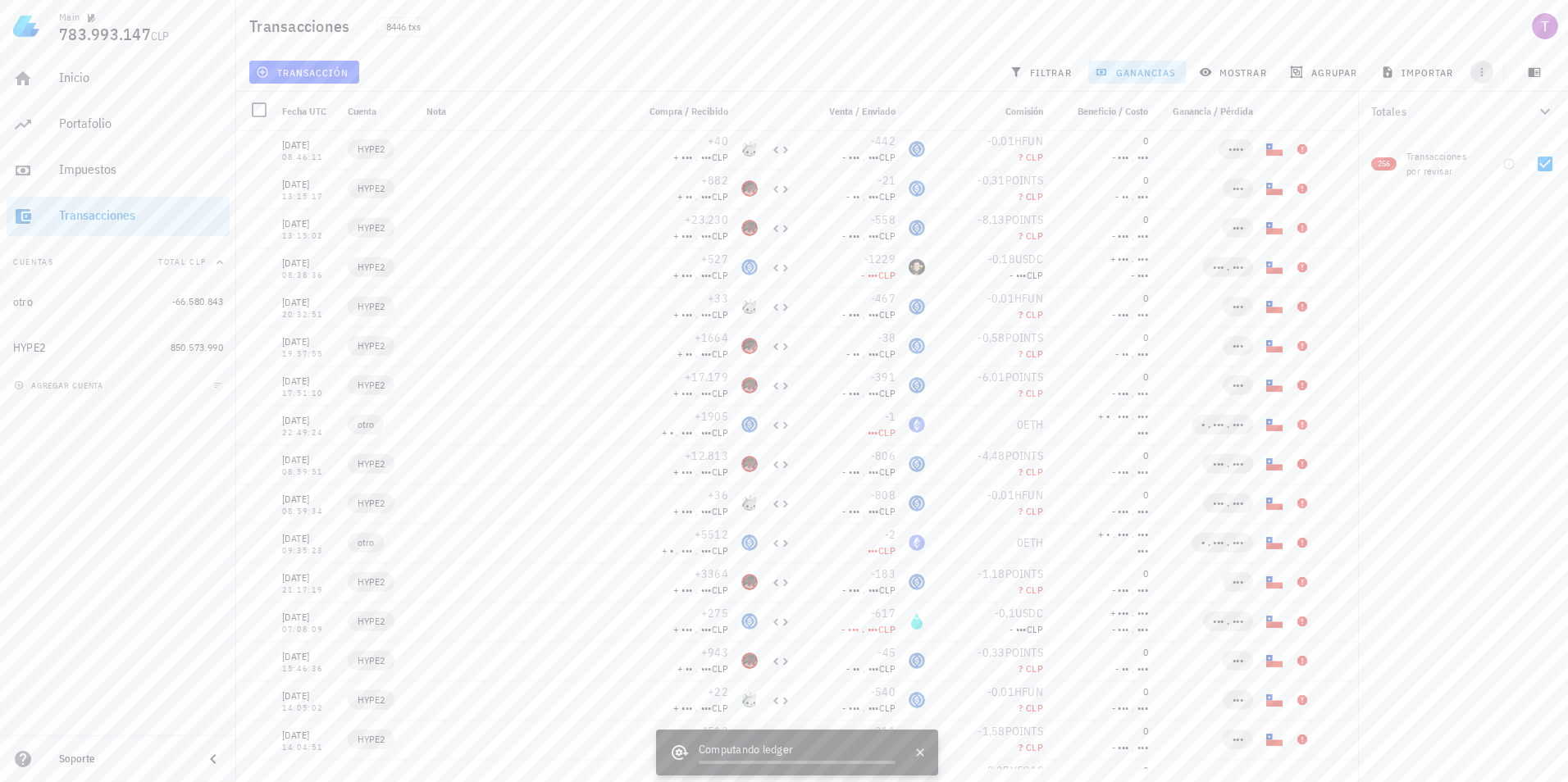 click 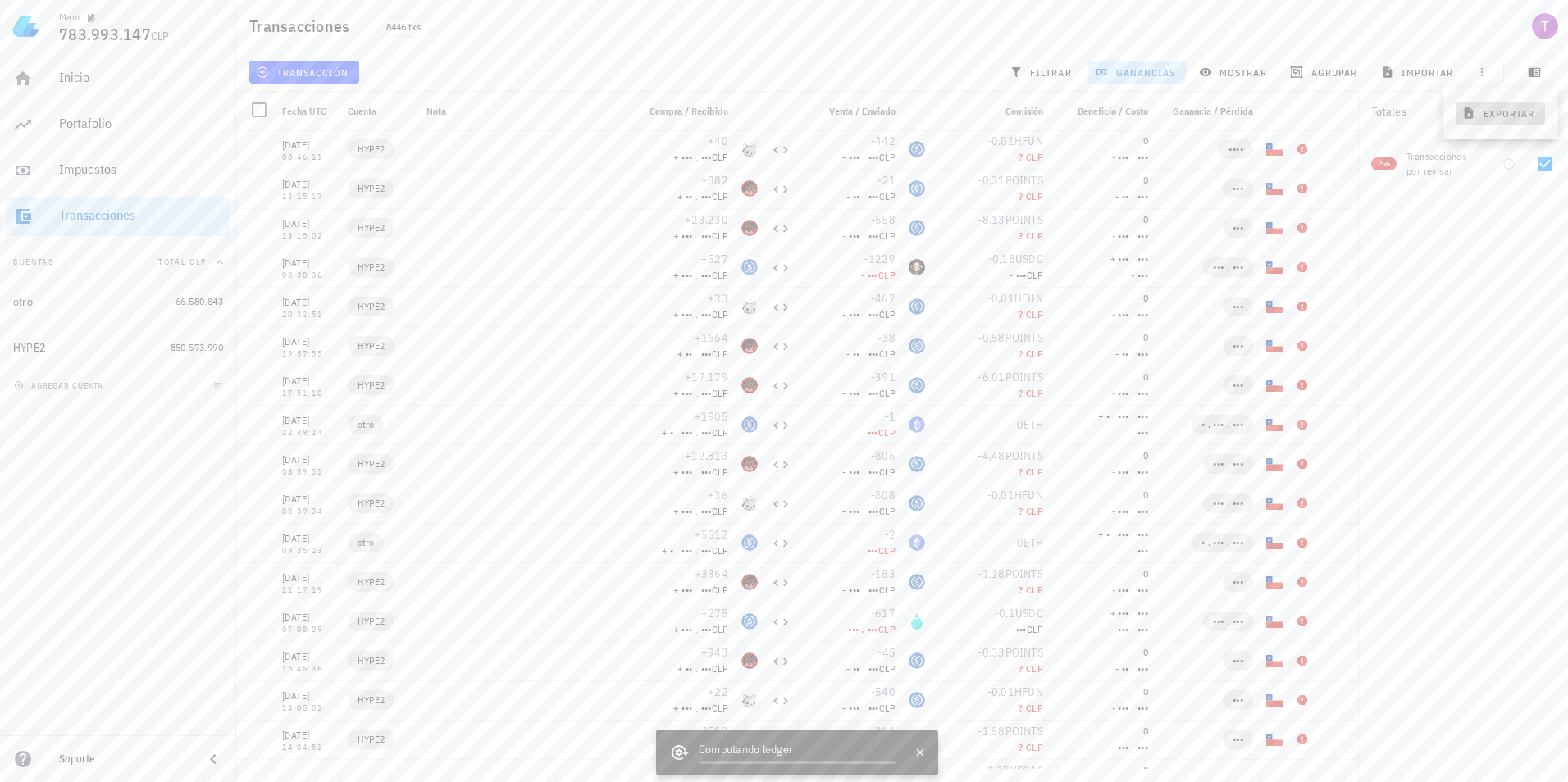 click on "exportar" at bounding box center [1500, 113] 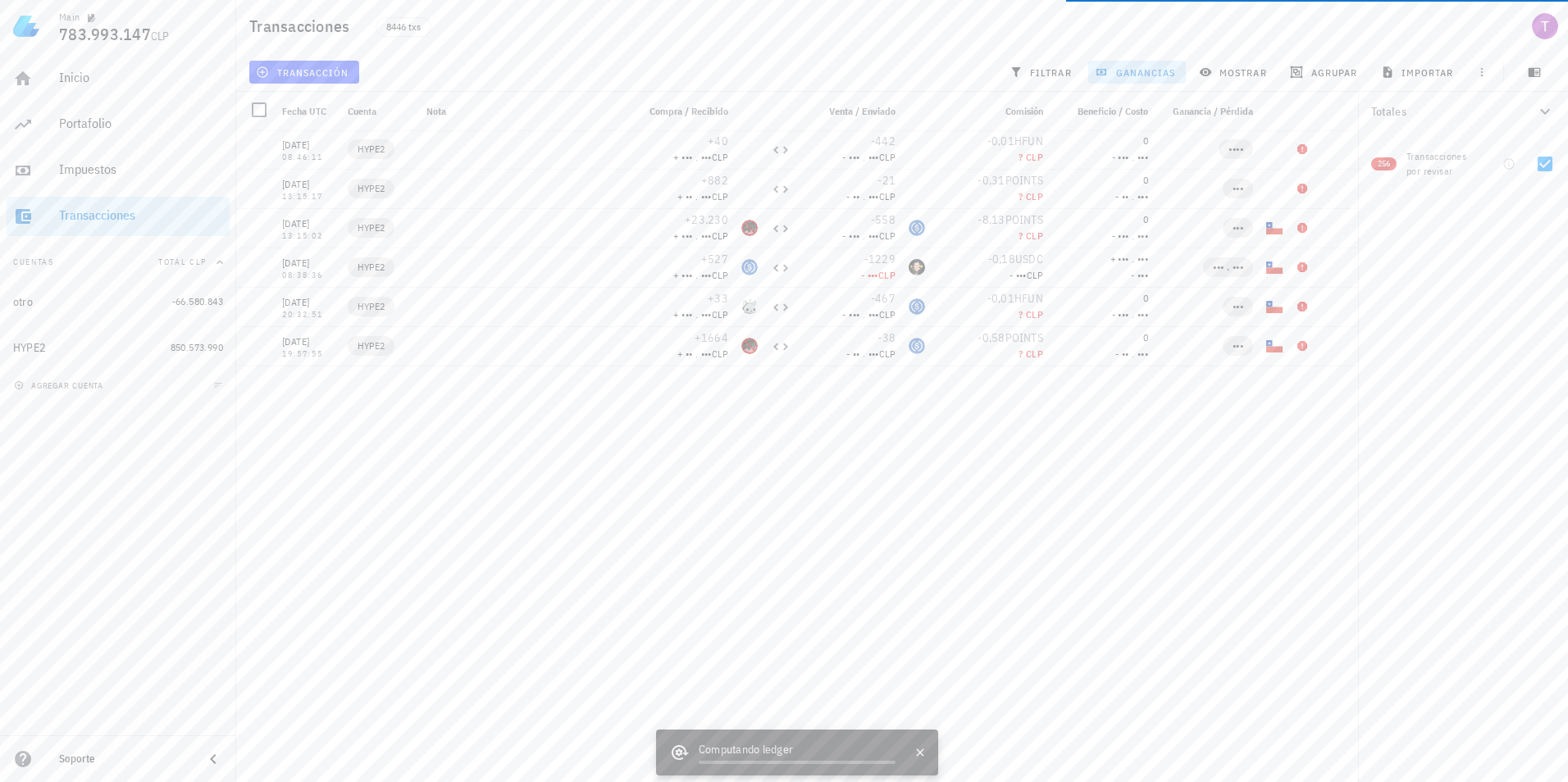 click on "Totales
HYPE       905.787,83  USDC   872.877.034  CLP     61.631  DOGE   16.017.385  CLP     353  AVAX   8.484.007  CLP     65.751  BID   6.260.591  CLP     143  LINK   2.661.804  CLP     18.554  W   1.675.449  CLP     3773  DYM   1.205.354  CLP     27.837  ALT   983.924,3  CLP     139  APT   707.865,51  CLP     1169  ARB   546.268,3  CLP     3861  PYTH   529.001,35  CLP     240  TIA   494.571,9  CLP     946  ENA   451.150,58  CLP     9031  MAV   442.826,75  CLP     85  ATOM   416.866,62  CLP     8,96  HYPE   394.996,07  CLP     2  SOL   345.786,06  CLP     3370  BLUR   340.305,09  CLP     1200  GOAT   149.358,62  CLP     13  UNI   131.829,65  CLP     22  BERA   49.314,69  CLP     45  SEI   15.312,72  CLP     462  WOW   14.619,63  CLP     9  SUPER   7291,74  CLP     894  MEOW   783,25  CLP     1,62  PANDA   626,46  CLP     2,41  PURR   426,43  CLP     78  ASI   358,97  CLP     167  NEIRO   89,08  CLP     2,75  FUN" at bounding box center [1463, 437] 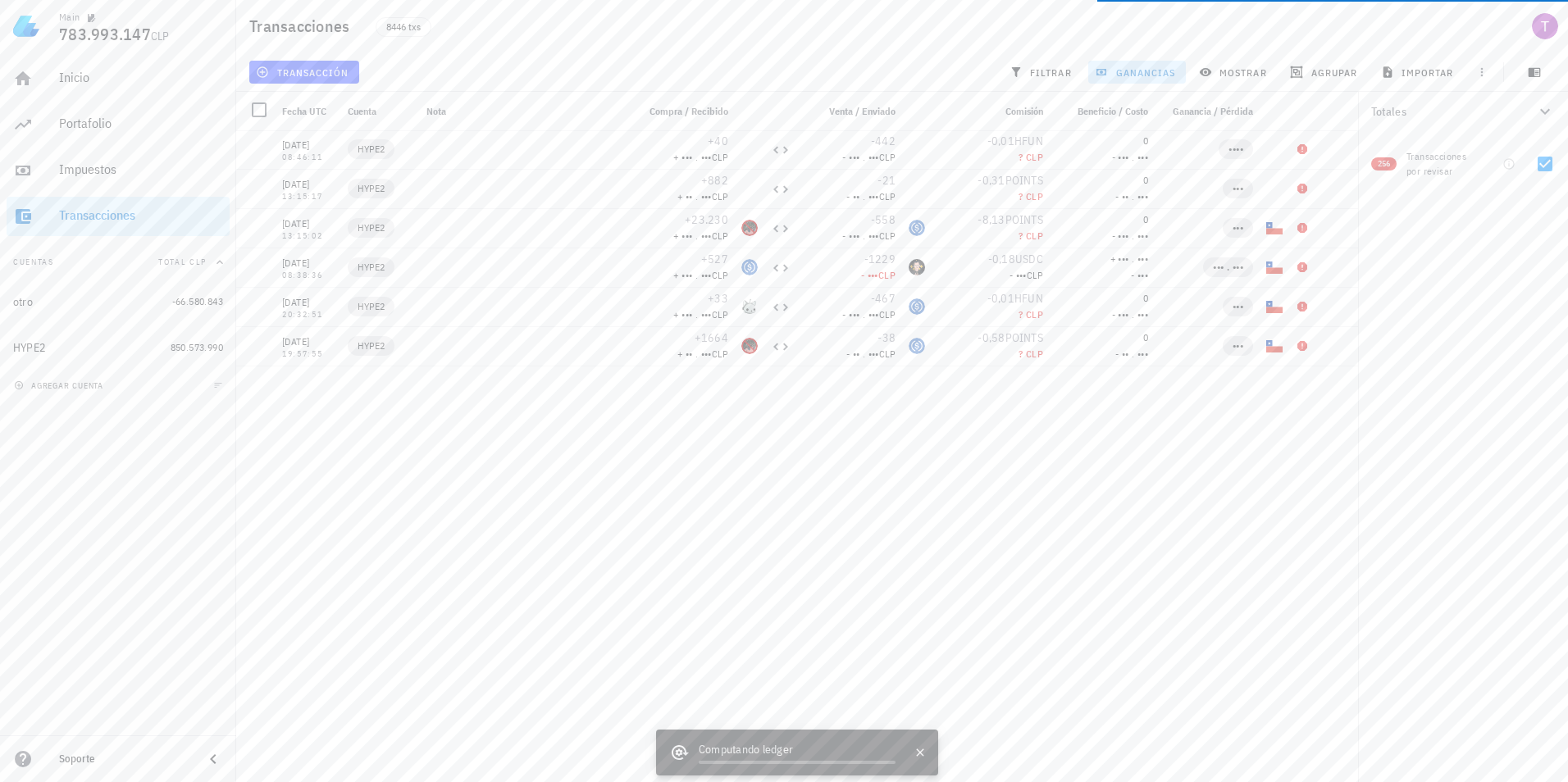 scroll, scrollTop: 0, scrollLeft: 0, axis: both 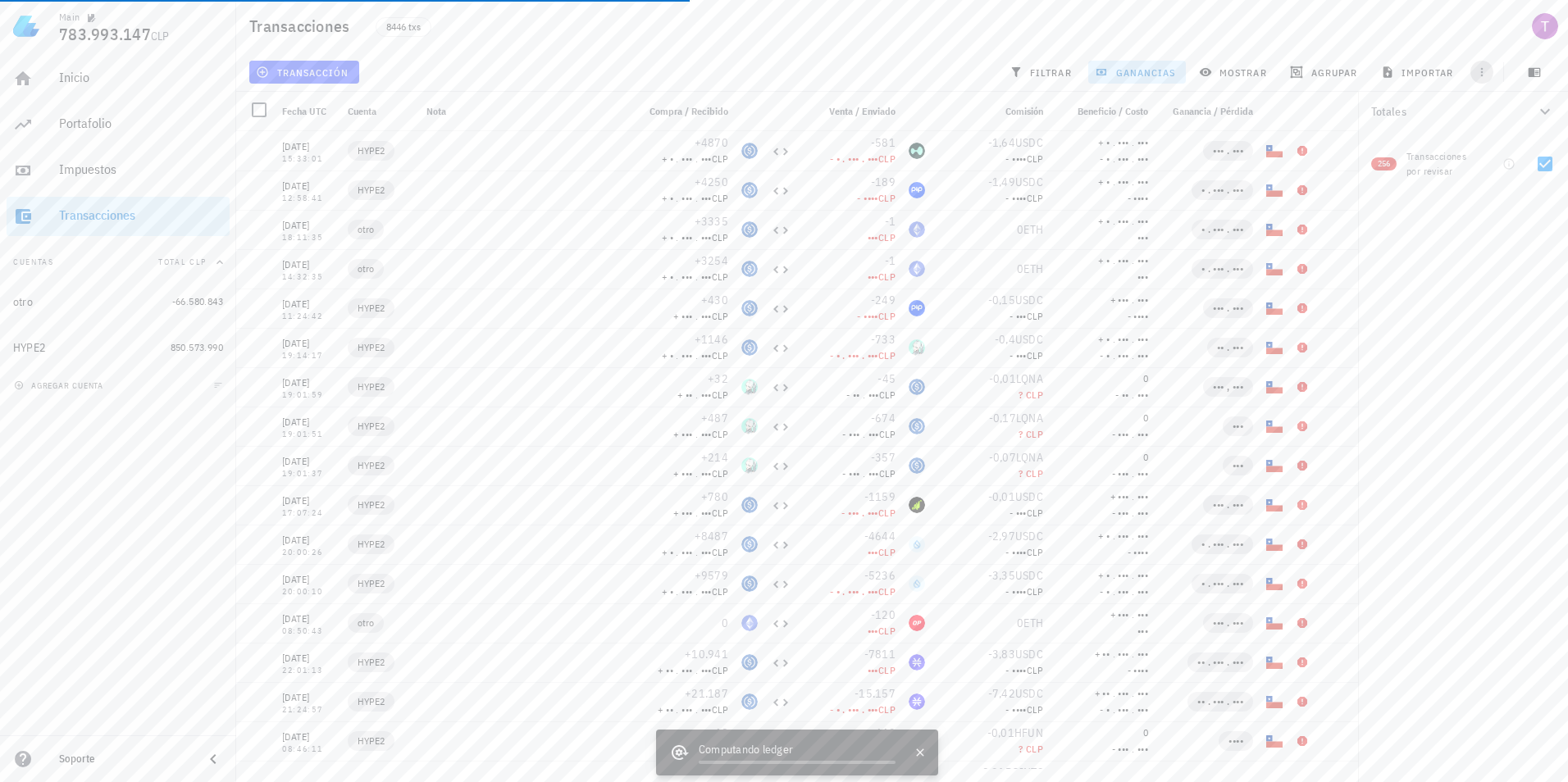 click 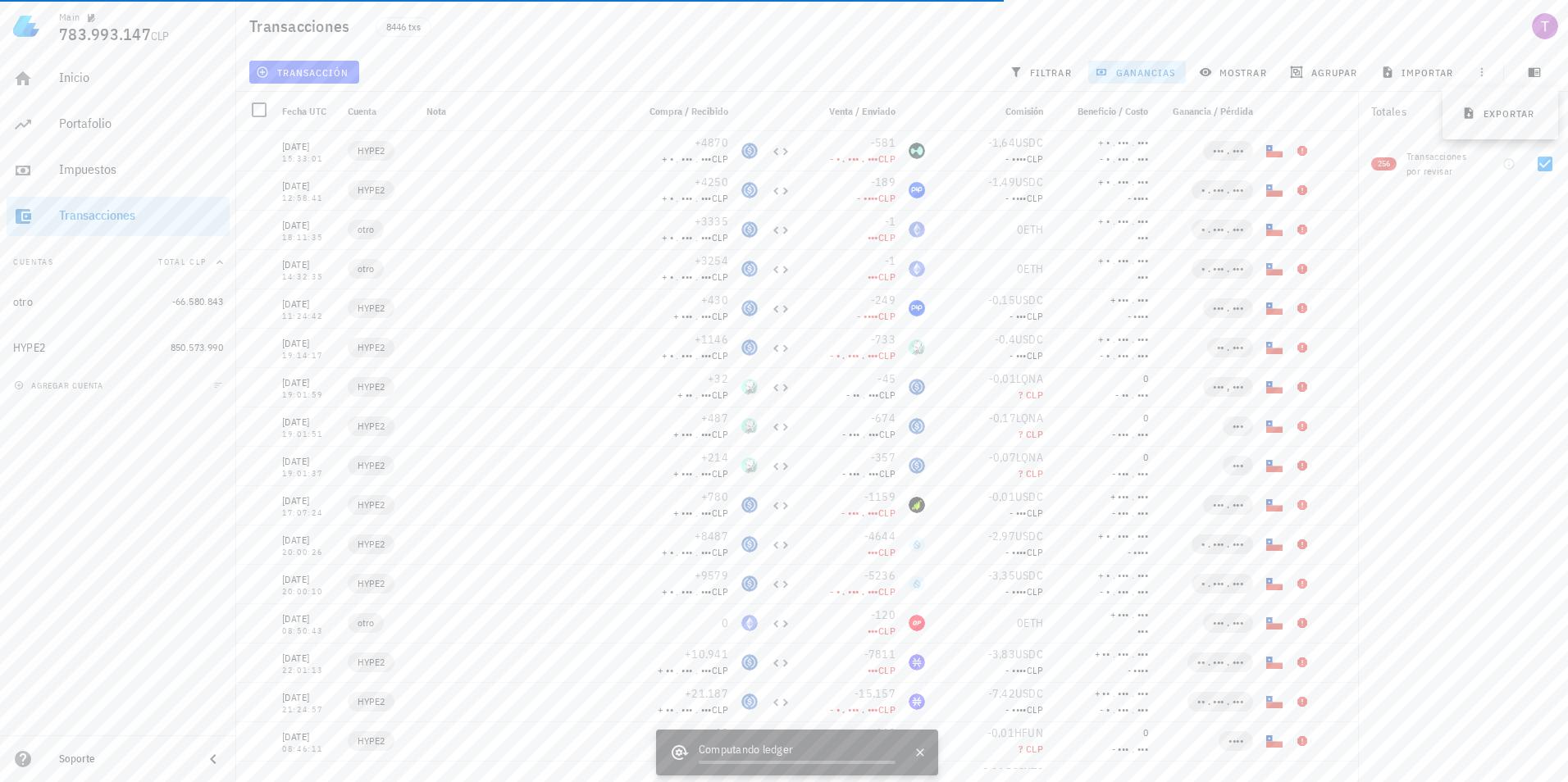click on "Totales
HYPE       905.787,83  USDC   872.877.034  CLP     61.631  DOGE   16.017.385  CLP     353  AVAX   8.484.007  CLP     65.751  BID   6.260.591  CLP     143  LINK   2.661.804  CLP     18.554  W   1.675.449  CLP     3773  DYM   1.205.354  CLP     27.837  ALT   983.924,3  CLP     139  APT   707.865,51  CLP     1169  ARB   546.268,3  CLP     3861  PYTH   529.001,35  CLP     240  TIA   494.571,9  CLP     946  ENA   451.150,58  CLP     9031  MAV   442.826,75  CLP     85  ATOM   416.866,62  CLP     8,96  HYPE   394.996,07  CLP     2  SOL   345.786,06  CLP     3370  BLUR   340.305,09  CLP     1200  GOAT   149.358,62  CLP     13  UNI   131.829,65  CLP     22  BERA   49.314,69  CLP     45  SEI   15.312,72  CLP     462  WOW   14.619,63  CLP     9  SUPER   7291,74  CLP     894  MEOW   783,25  CLP     1,62  PANDA   626,46  CLP     2,41  PURR   426,43  CLP     78  ASI   358,97  CLP     167  NEIRO   89,08  CLP     2,75  FUN" at bounding box center [1463, 437] 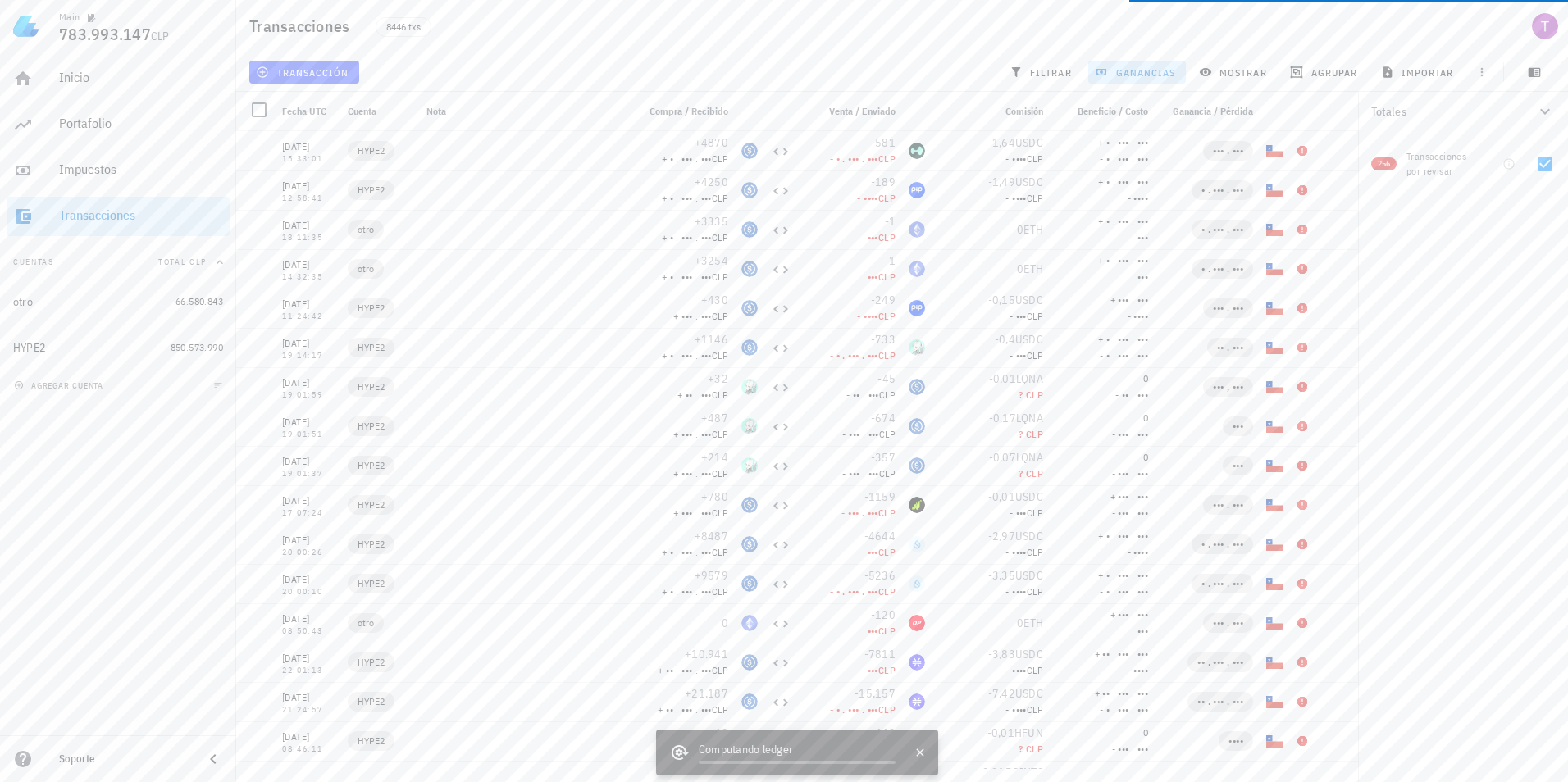 click on "Totales
HYPE       905.787,83  USDC   872.877.034  CLP     61.631  DOGE   16.017.385  CLP     353  AVAX   8.484.007  CLP     65.751  BID   6.260.591  CLP     143  LINK   2.661.804  CLP     18.554  W   1.675.449  CLP     3773  DYM   1.205.354  CLP     27.837  ALT   983.924,3  CLP     139  APT   707.865,51  CLP     1169  ARB   546.268,3  CLP     3861  PYTH   529.001,35  CLP     240  TIA   494.571,9  CLP     946  ENA   451.150,58  CLP     9031  MAV   442.826,75  CLP     85  ATOM   416.866,62  CLP     8,96  HYPE   394.996,07  CLP     2  SOL   345.786,06  CLP     3370  BLUR   340.305,09  CLP     1200  GOAT   149.358,62  CLP     13  UNI   131.829,65  CLP     22  BERA   49.314,69  CLP     45  SEI   15.312,72  CLP     462  WOW   14.619,63  CLP     9  SUPER   7291,74  CLP     894  MEOW   783,25  CLP     1,62  PANDA   626,46  CLP     2,41  PURR   426,43  CLP     78  ASI   358,97  CLP     167  NEIRO   89,08  CLP     2,75  FUN" at bounding box center (1463, 437) 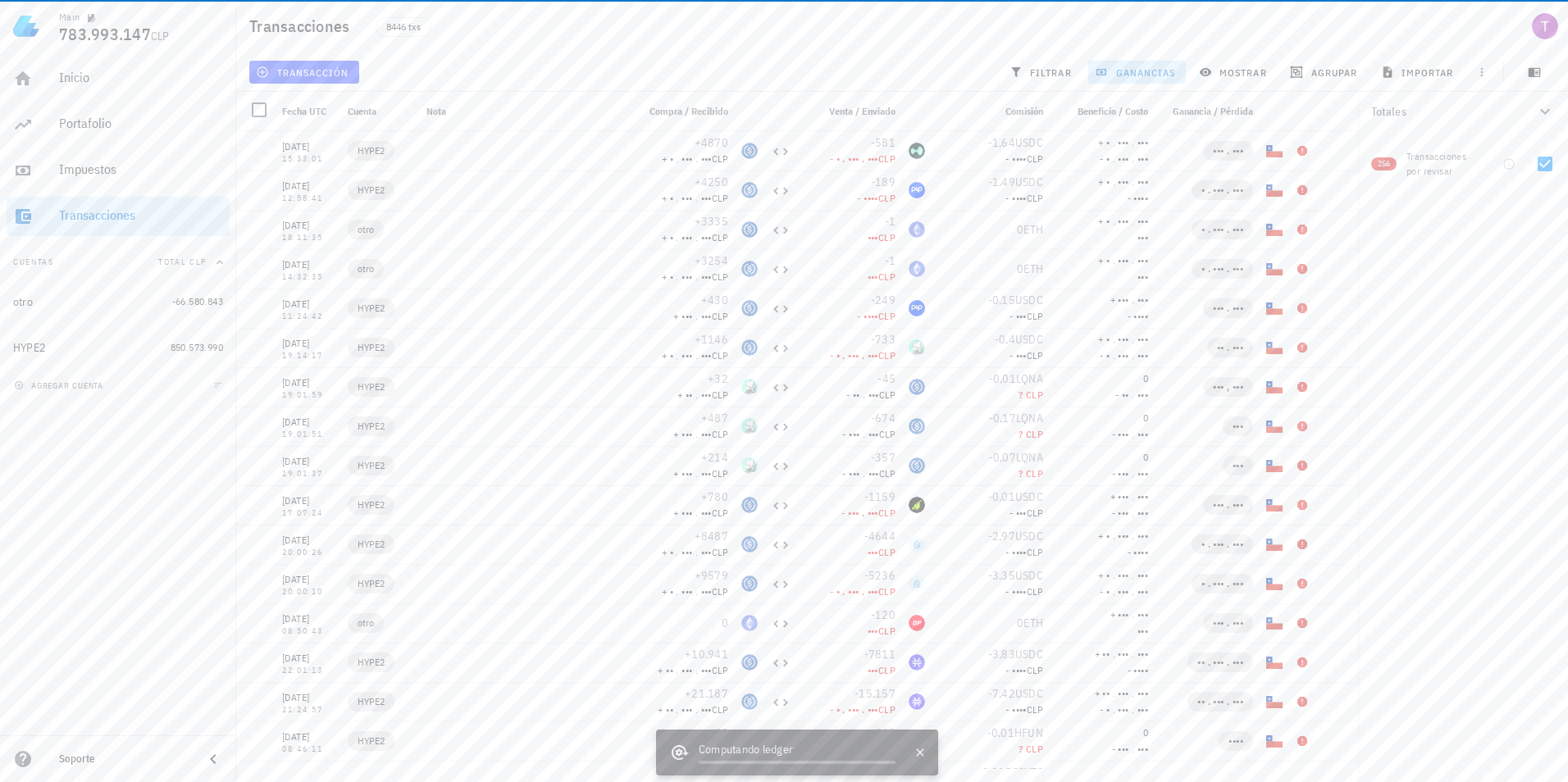 click on "Totales
HYPE       905.787,83  USDC   872.877.034  CLP     61.631  DOGE   16.017.385  CLP     353  AVAX   8.484.007  CLP     65.751  BID   6.260.591  CLP     143  LINK   2.661.804  CLP     18.554  W   1.675.449  CLP     3773  DYM   1.205.354  CLP     27.837  ALT   983.924,3  CLP     139  APT   707.865,51  CLP     1169  ARB   546.268,3  CLP     3861  PYTH   529.001,35  CLP     240  TIA   494.571,9  CLP     946  ENA   451.150,58  CLP     9031  MAV   442.826,75  CLP     85  ATOM   416.866,62  CLP     8,96  HYPE   394.996,07  CLP     2  SOL   345.786,06  CLP     3370  BLUR   340.305,09  CLP     1200  GOAT   149.358,62  CLP     13  UNI   131.829,65  CLP     22  BERA   49.314,69  CLP     45  SEI   15.312,72  CLP     462  WOW   14.619,63  CLP     9  SUPER   7291,74  CLP     894  MEOW   783,25  CLP     1,62  PANDA   626,46  CLP     2,41  PURR   426,43  CLP     78  ASI   358,97  CLP     167  NEIRO   89,08  CLP     2,75  FUN" at bounding box center (1463, 437) 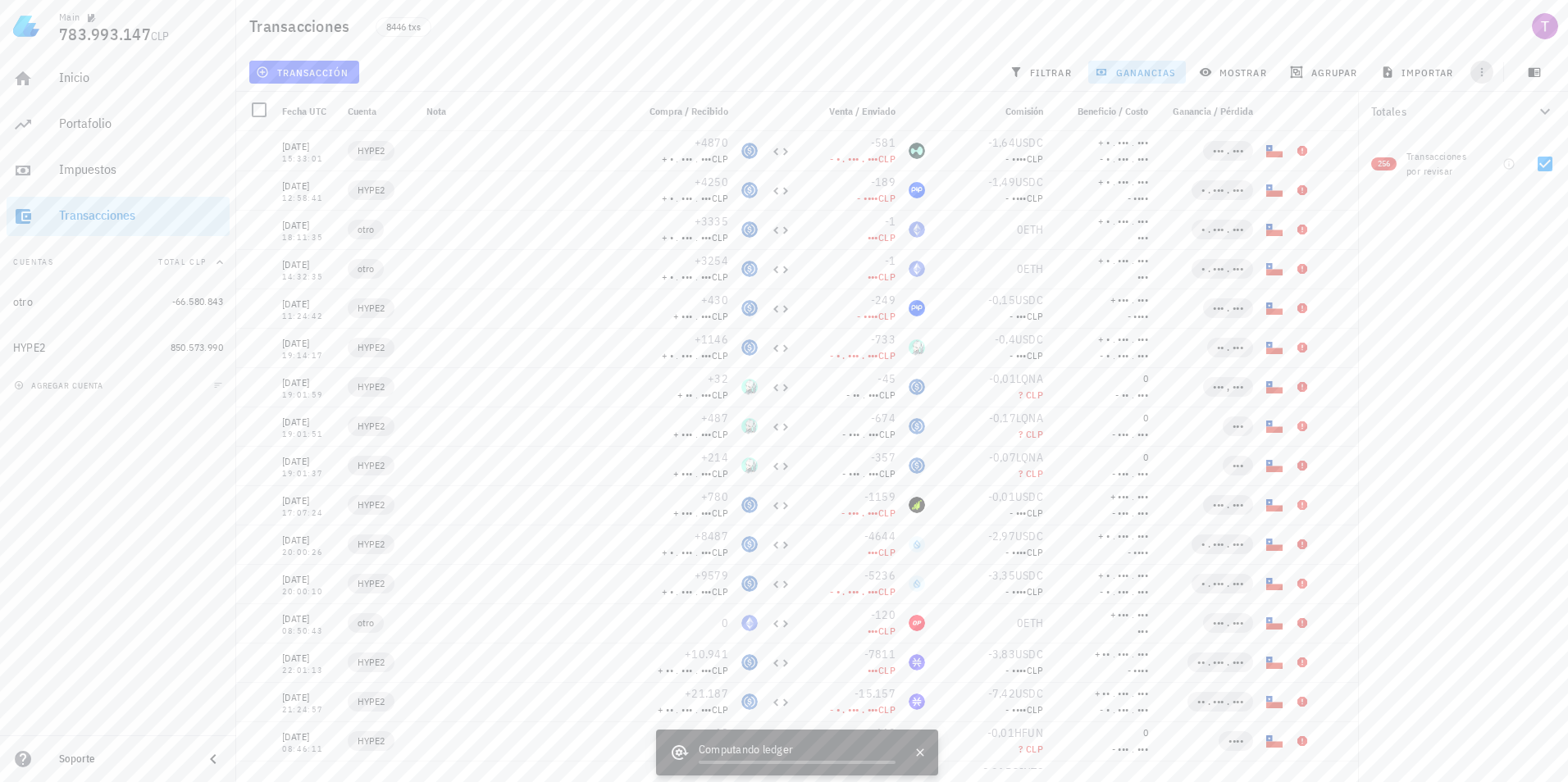 click 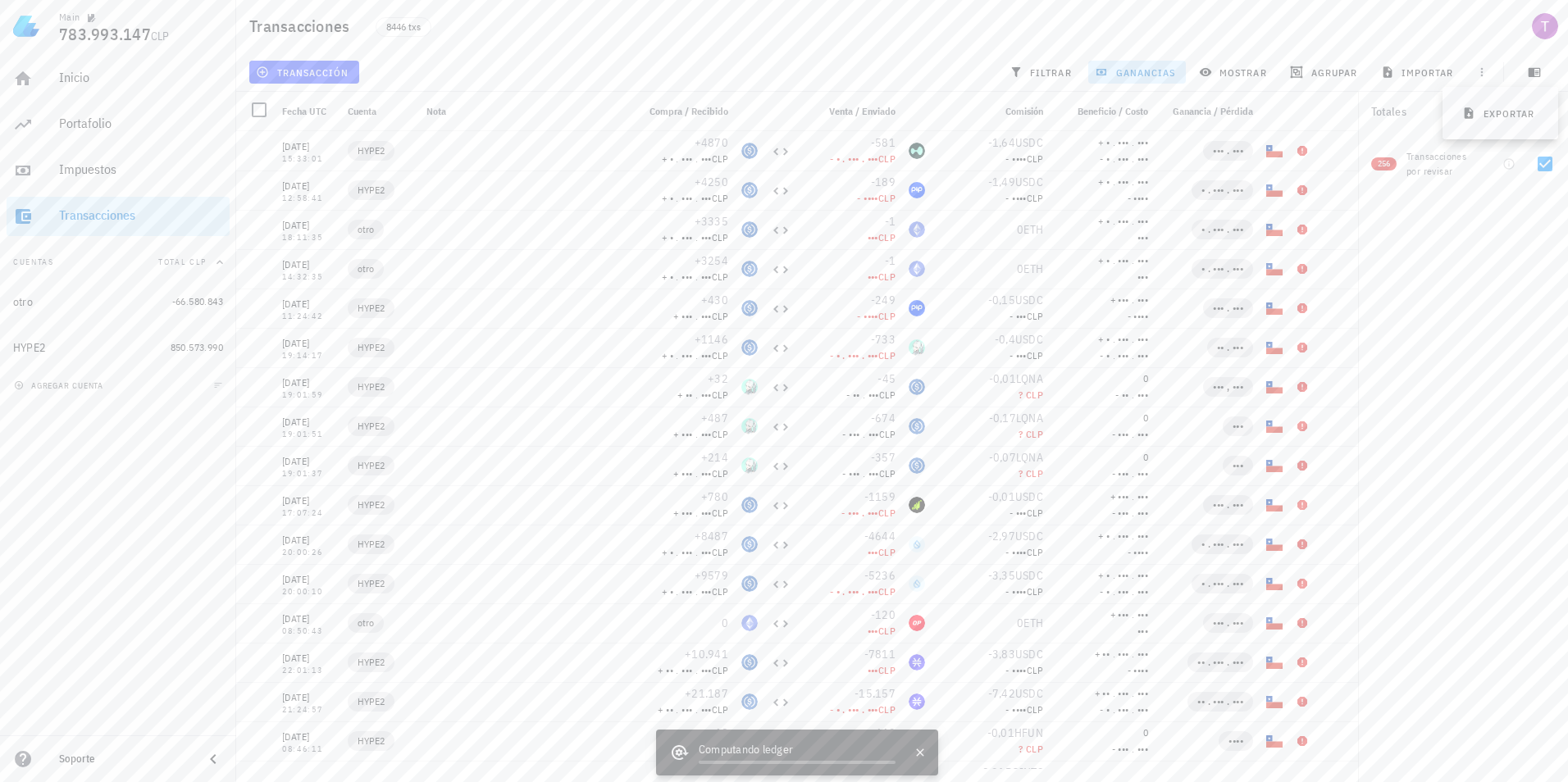 click on "Totales
HYPE       905.787,83  USDC   872.877.034  CLP     61.631  DOGE   16.017.385  CLP     353  AVAX   8.484.007  CLP     65.751  BID   6.260.591  CLP     143  LINK   2.661.804  CLP     18.554  W   1.675.449  CLP     3773  DYM   1.205.354  CLP     27.837  ALT   983.924,3  CLP     139  APT   707.865,51  CLP     1169  ARB   546.268,3  CLP     3861  PYTH   529.001,35  CLP     240  TIA   494.571,9  CLP     946  ENA   451.150,58  CLP     9031  MAV   442.826,75  CLP     85  ATOM   416.866,62  CLP     8,96  HYPE   394.996,07  CLP     2  SOL   345.786,06  CLP     3370  BLUR   340.305,09  CLP     1200  GOAT   149.358,62  CLP     13  UNI   131.829,65  CLP     22  BERA   49.314,69  CLP     45  SEI   15.312,72  CLP     462  WOW   14.619,63  CLP     9  SUPER   7291,74  CLP     894  MEOW   783,25  CLP     1,62  PANDA   626,46  CLP     2,41  PURR   426,43  CLP     78  ASI   358,97  CLP     167  NEIRO   89,08  CLP     2,75  FUN" at bounding box center [1463, 437] 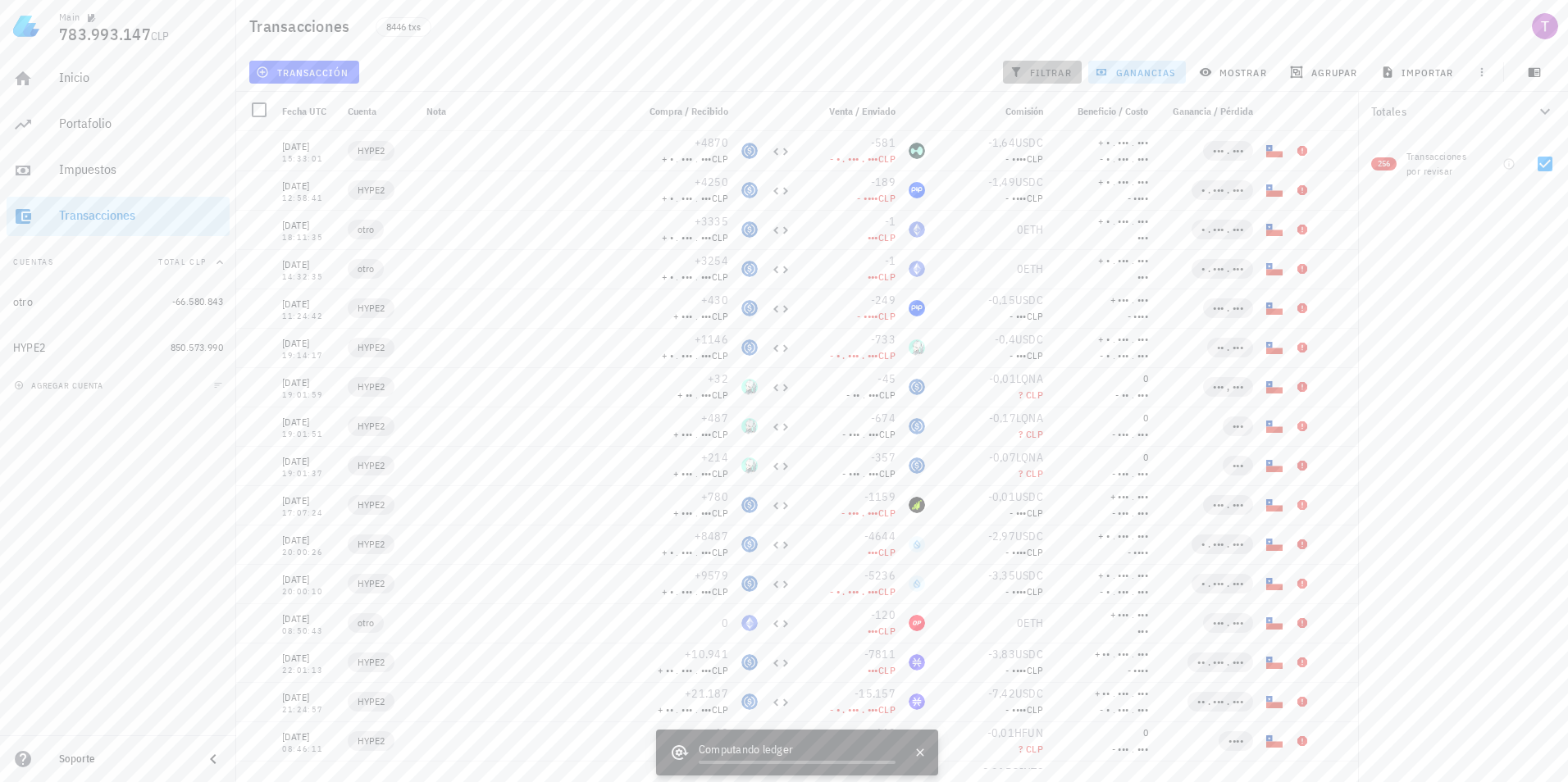 click on "filtrar" at bounding box center (1042, 72) 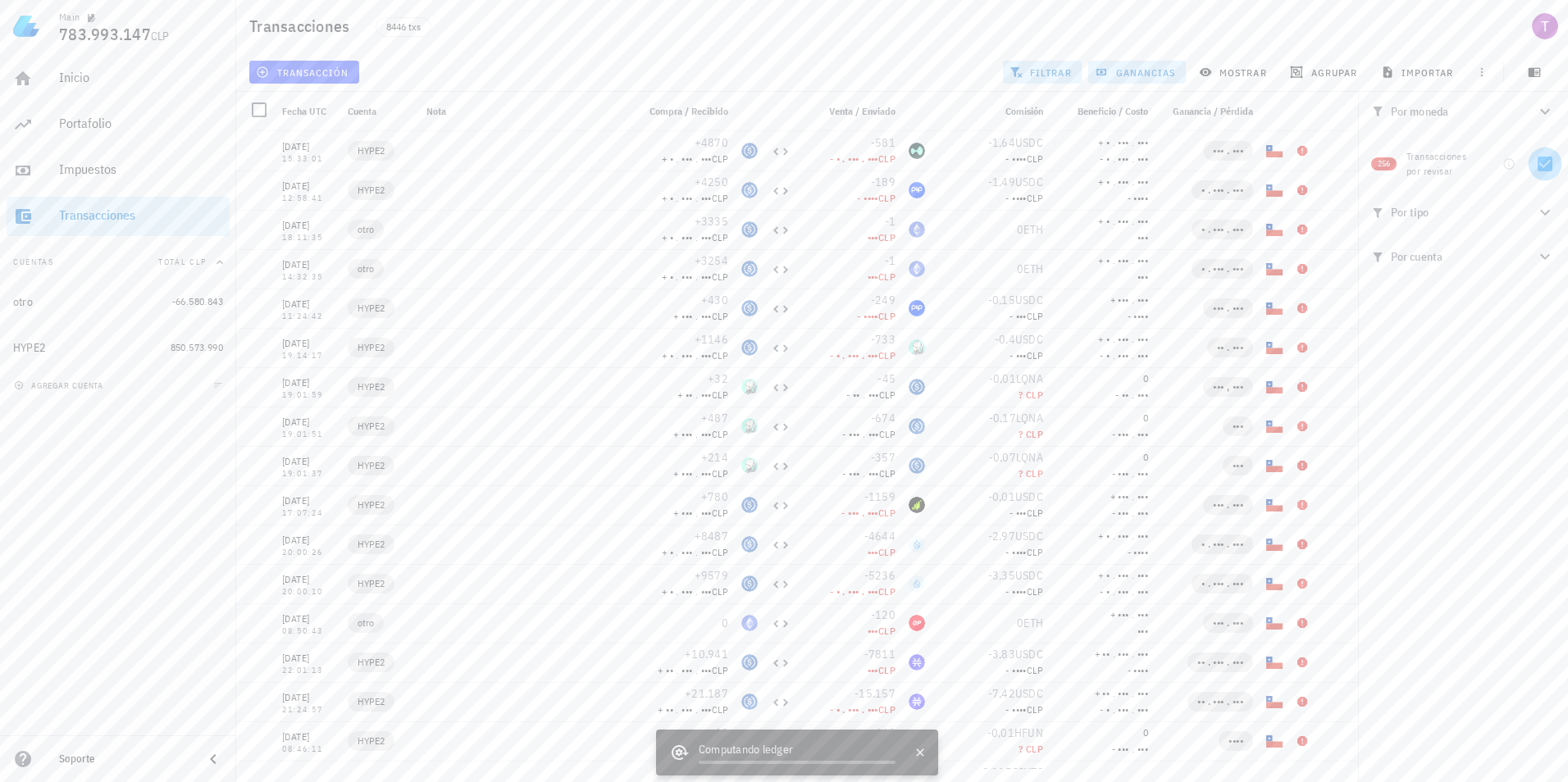 click at bounding box center (1545, 164) 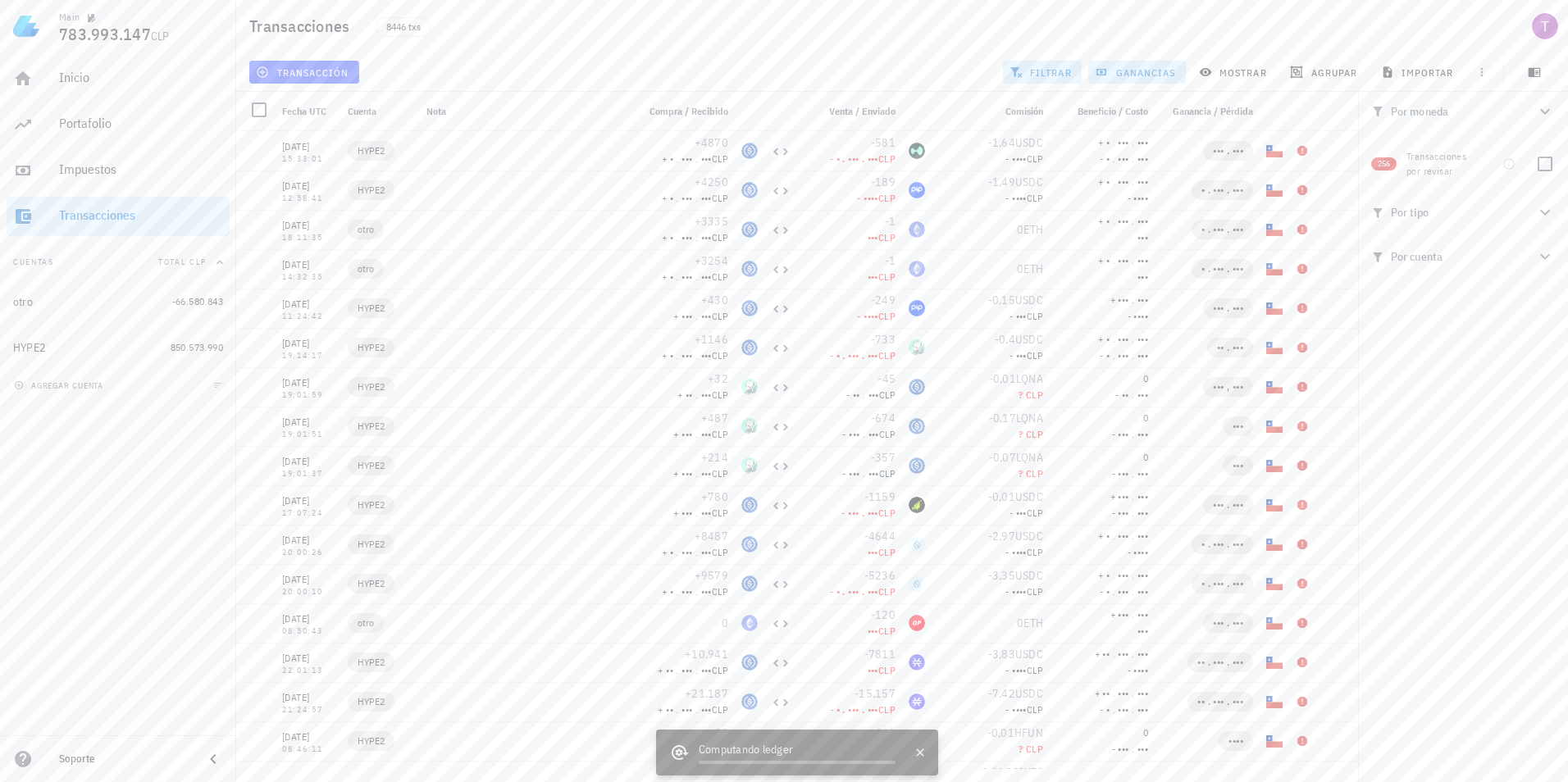 click 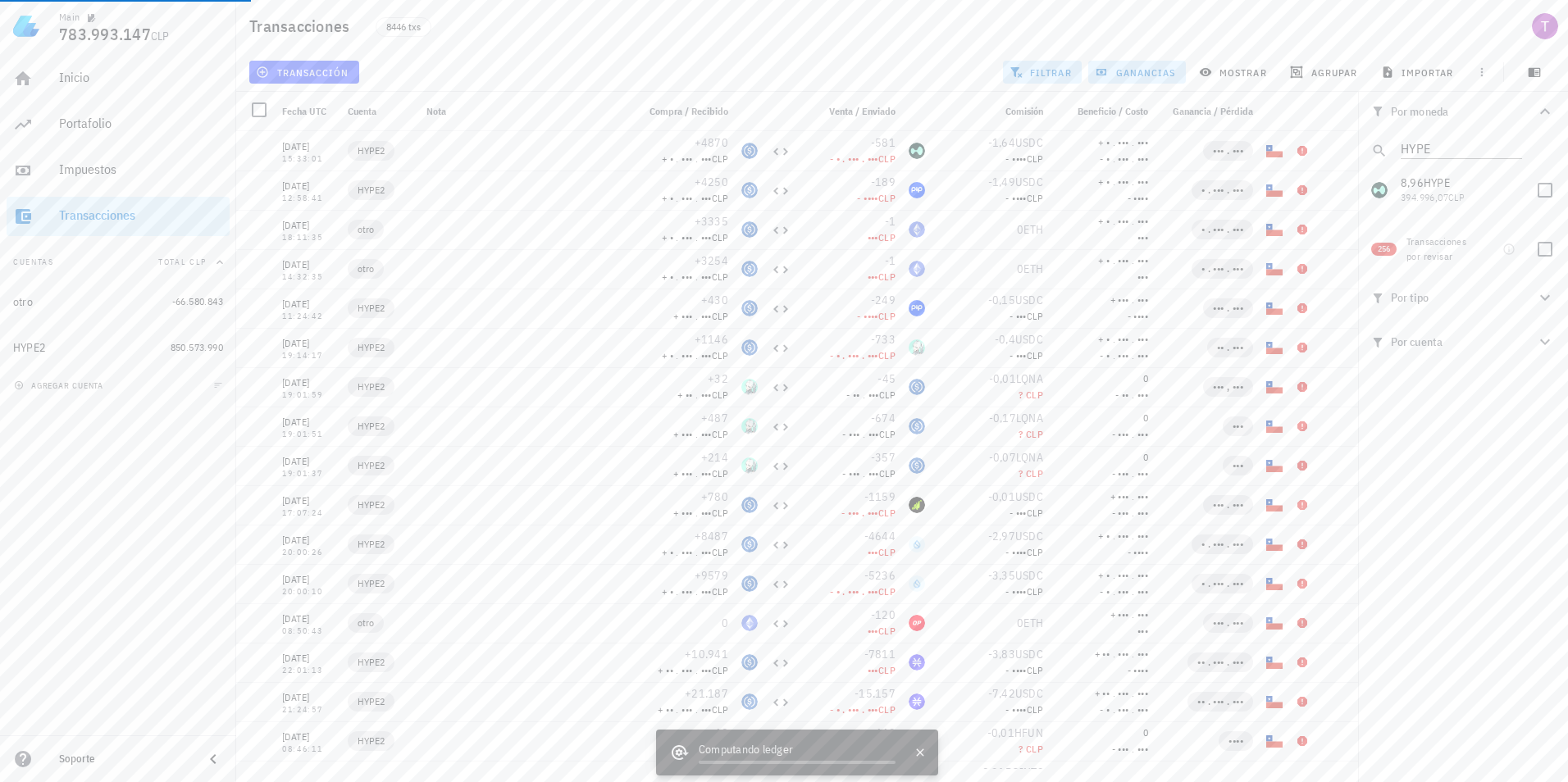 click on "HYPE" at bounding box center (1461, 151) 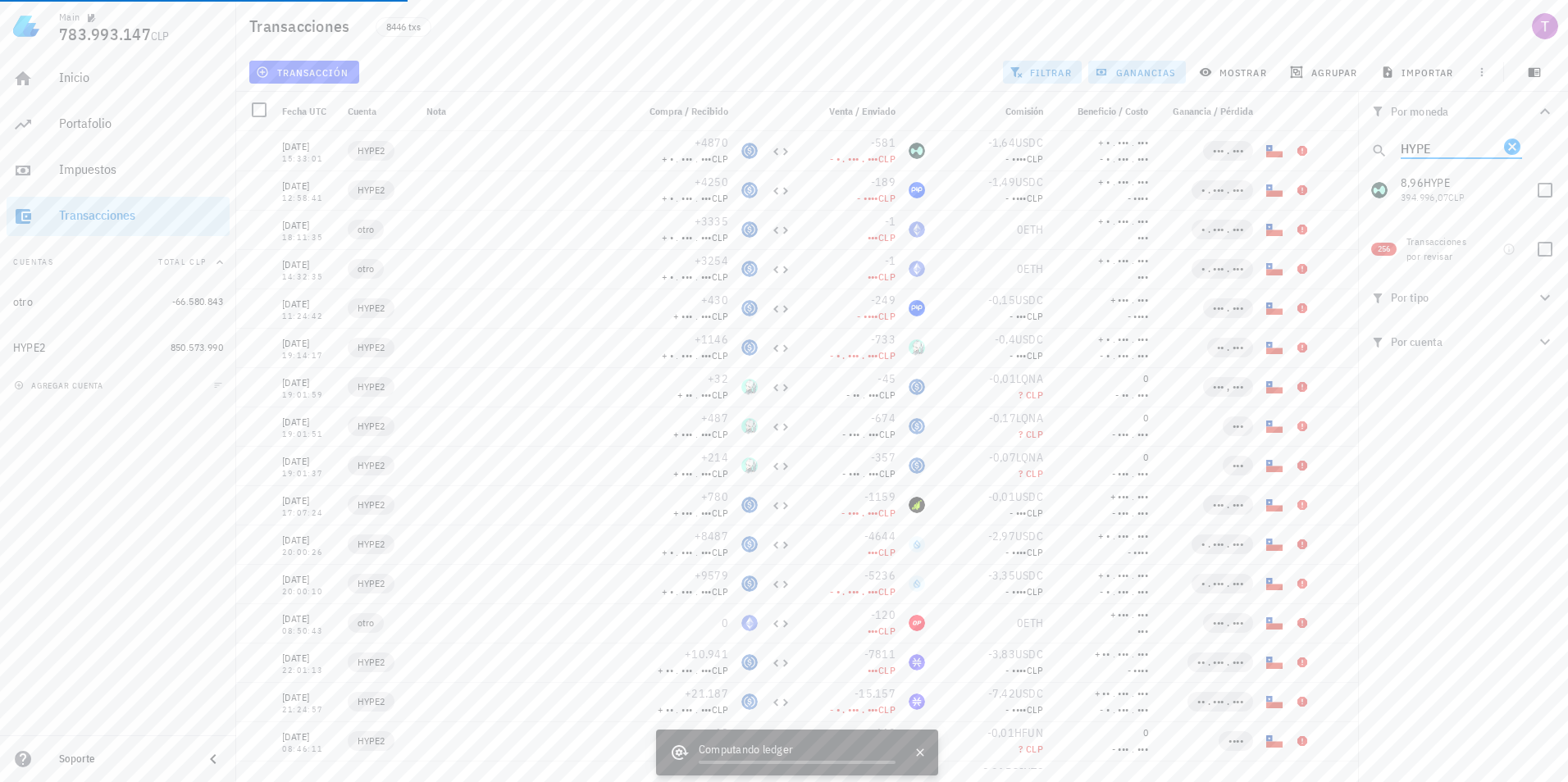 click on "HYPE" at bounding box center [1450, 148] 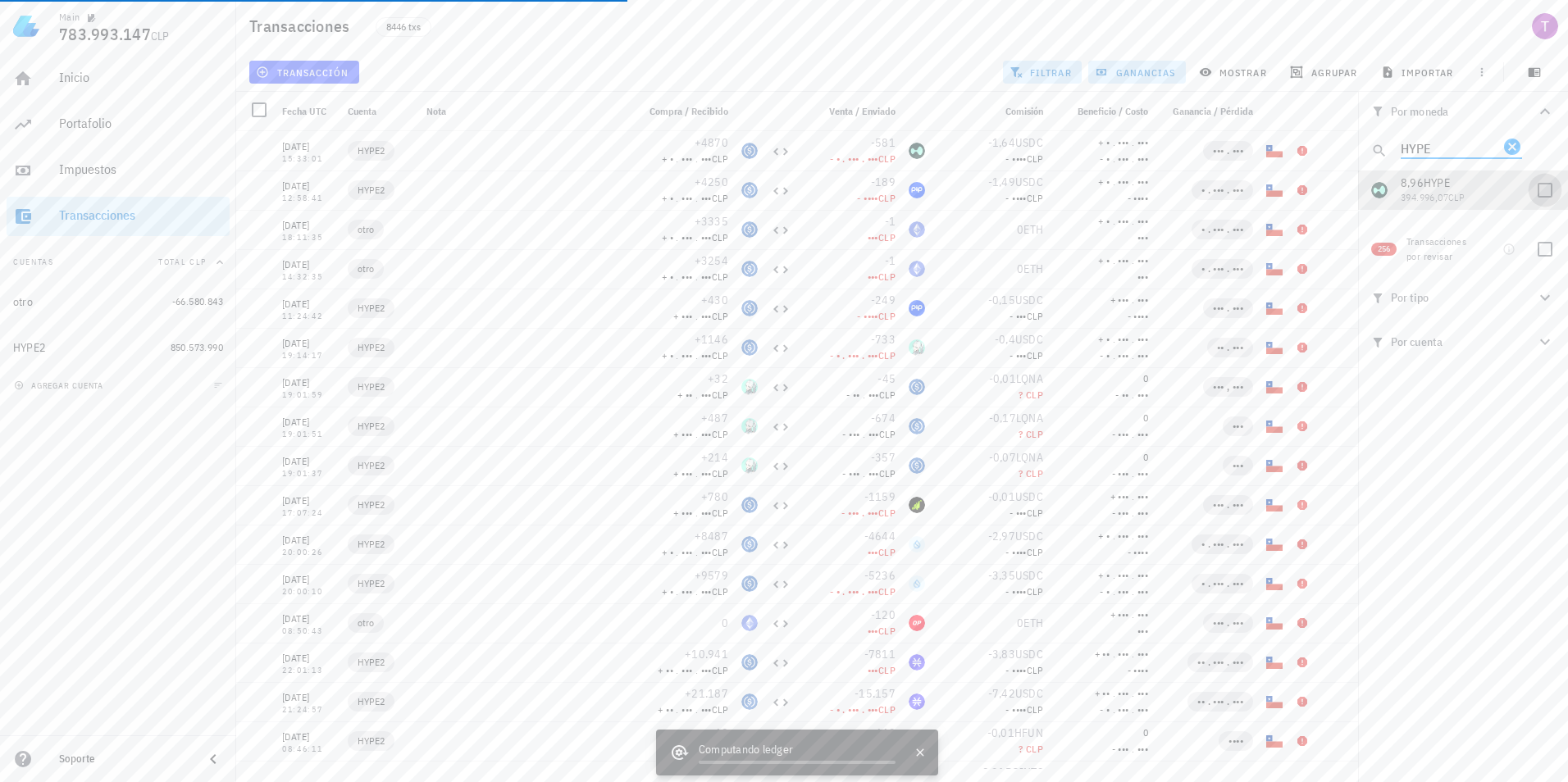 click at bounding box center (1545, 190) 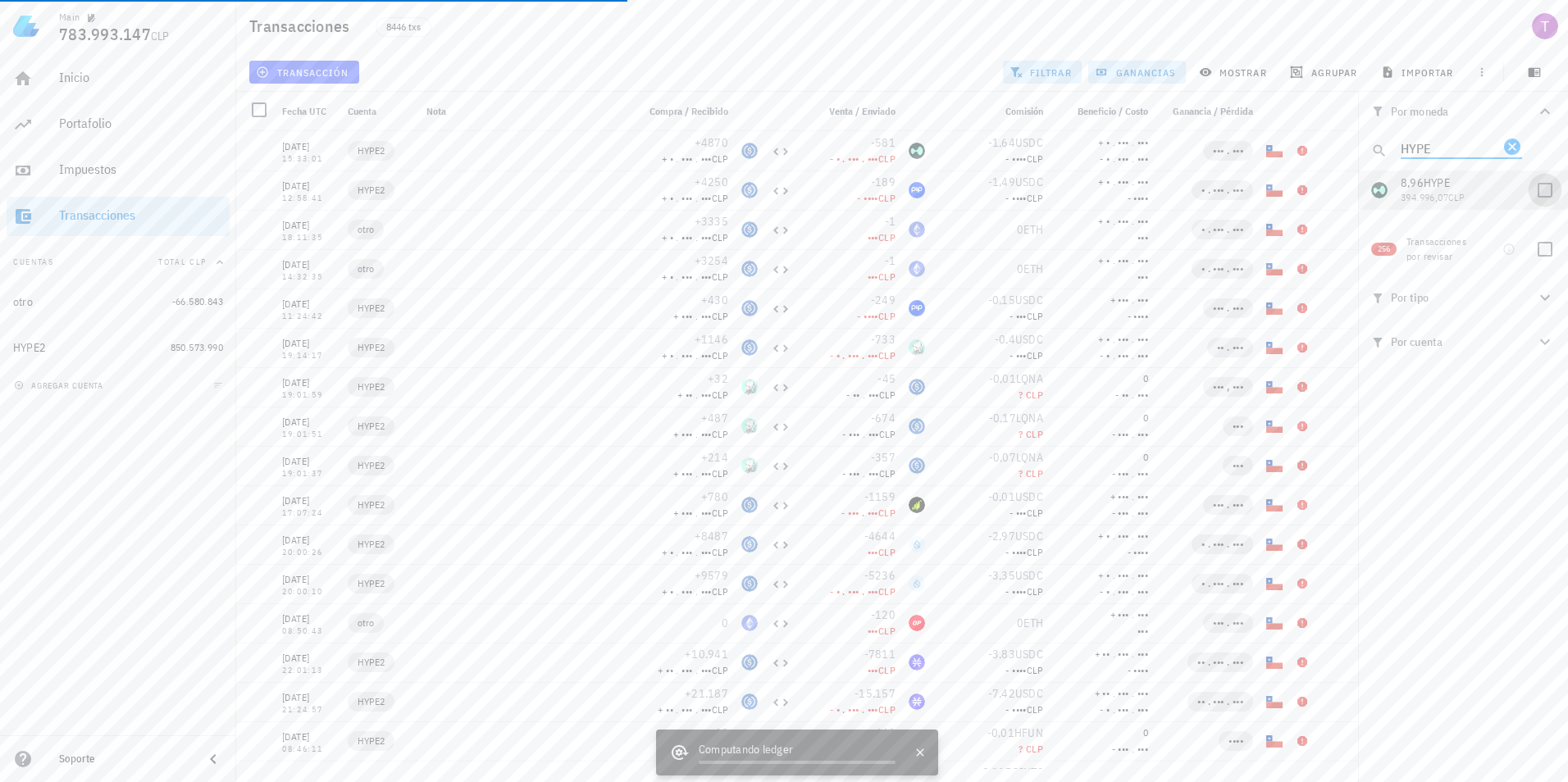 checkbox on "true" 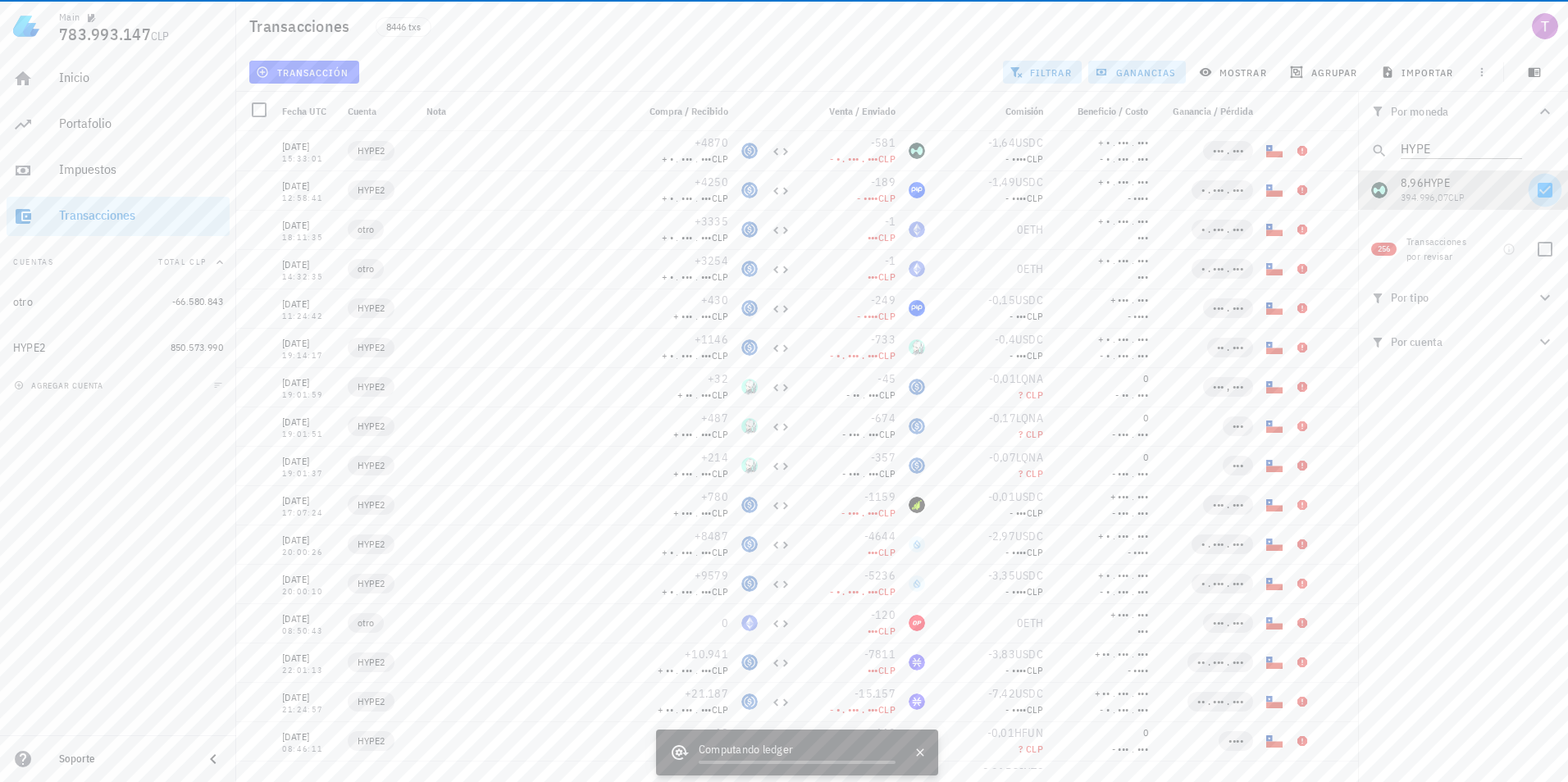 click at bounding box center (1545, 249) 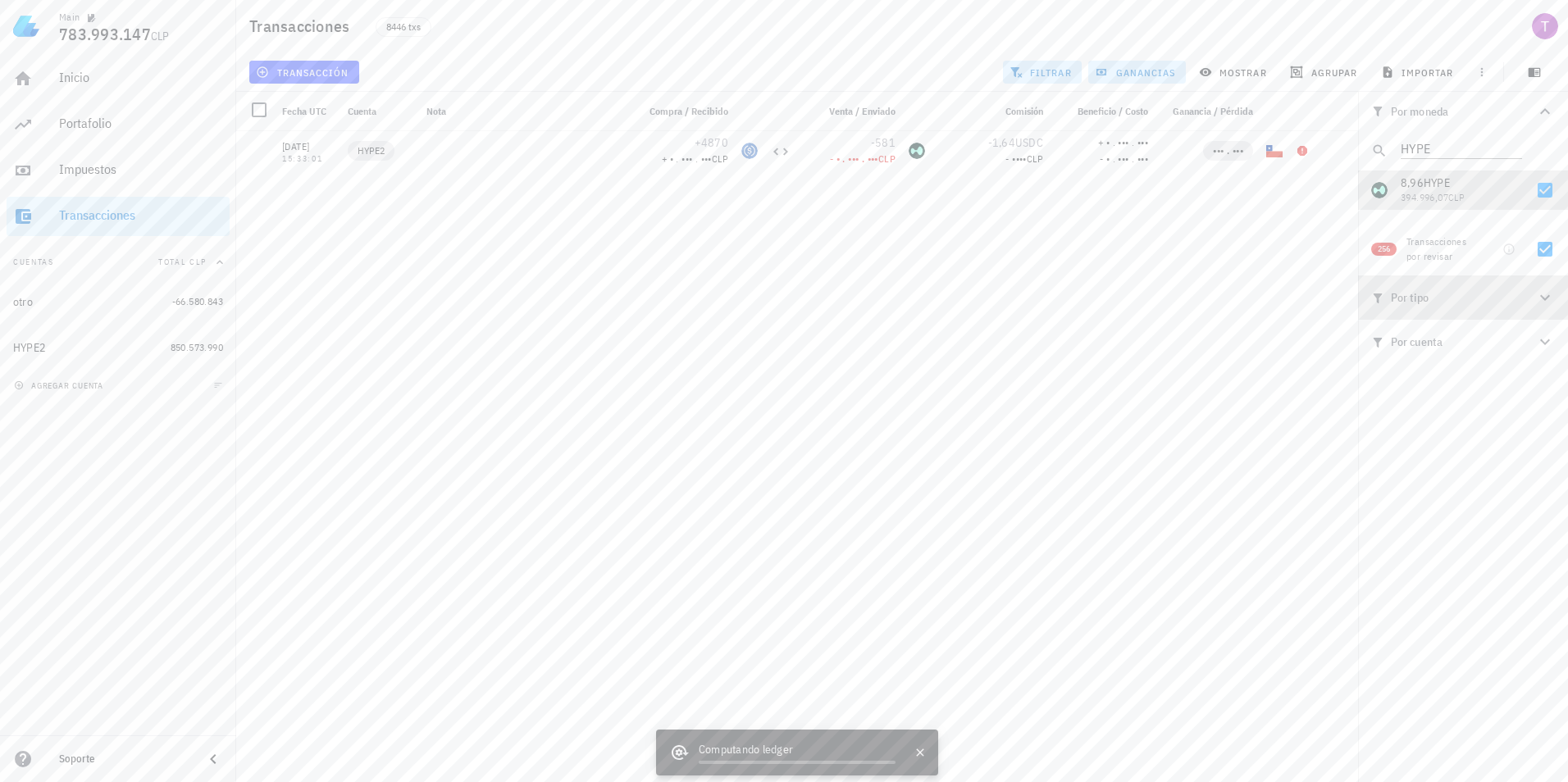 click 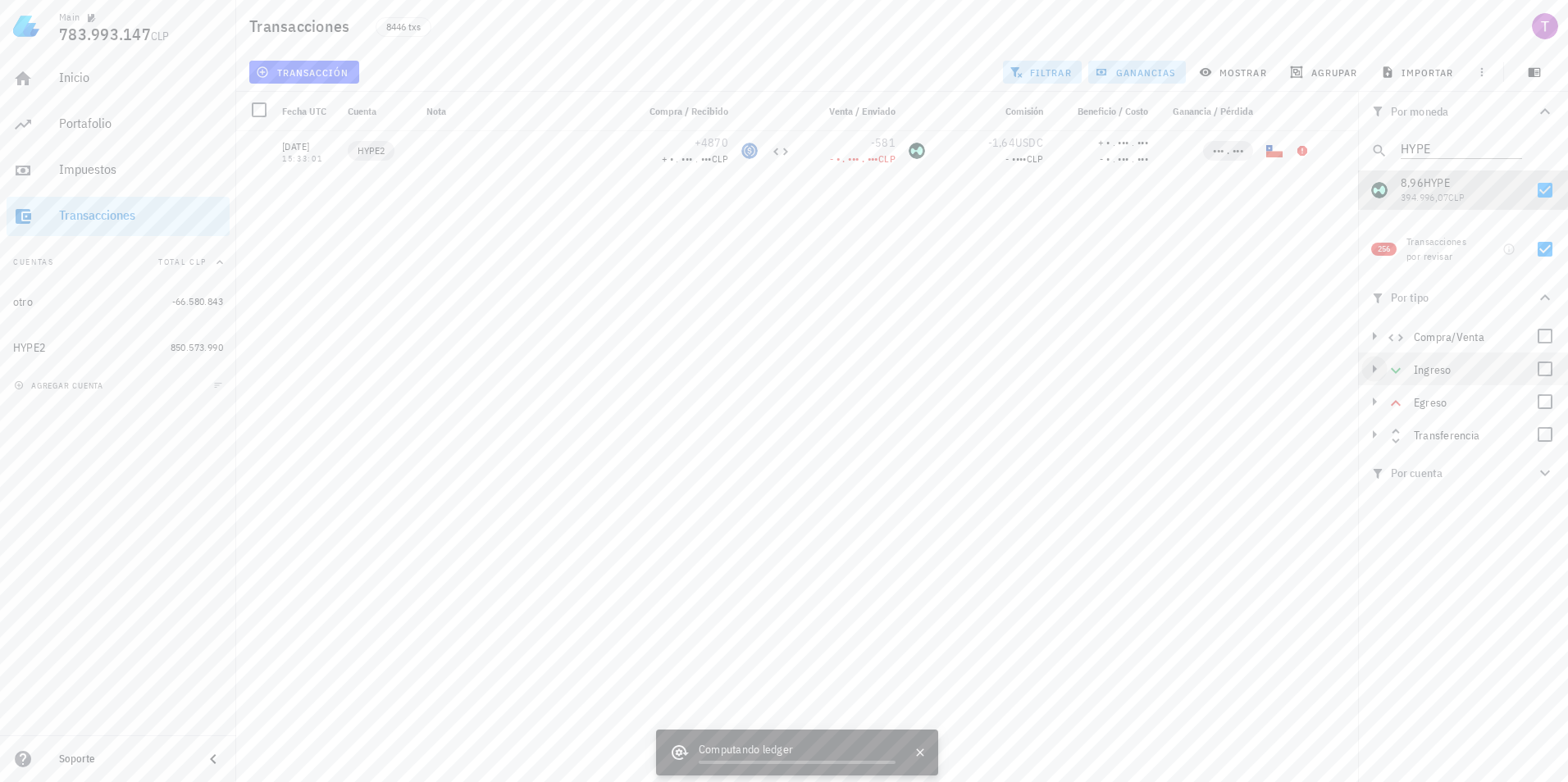 click 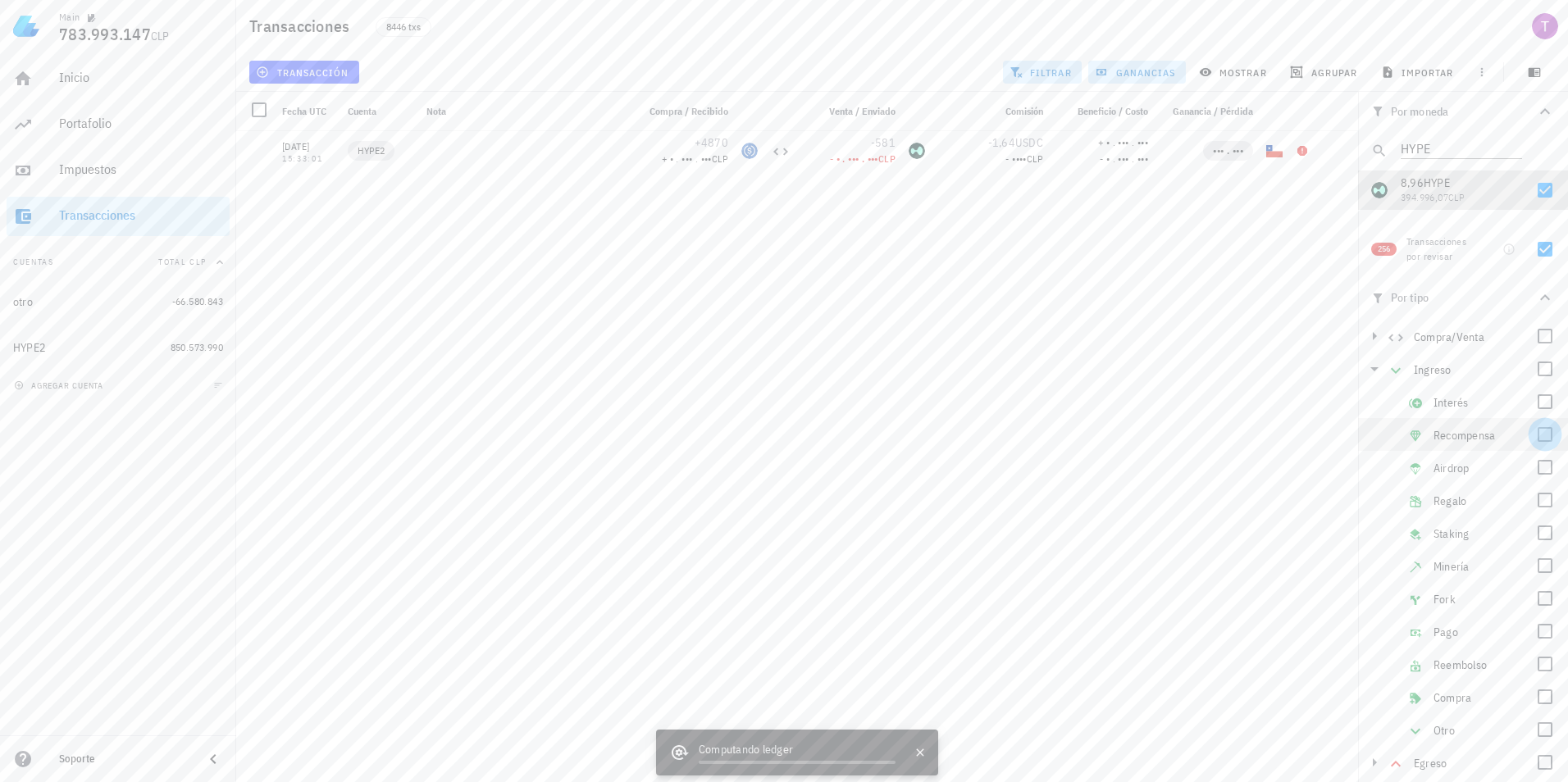 click at bounding box center [1545, 434] 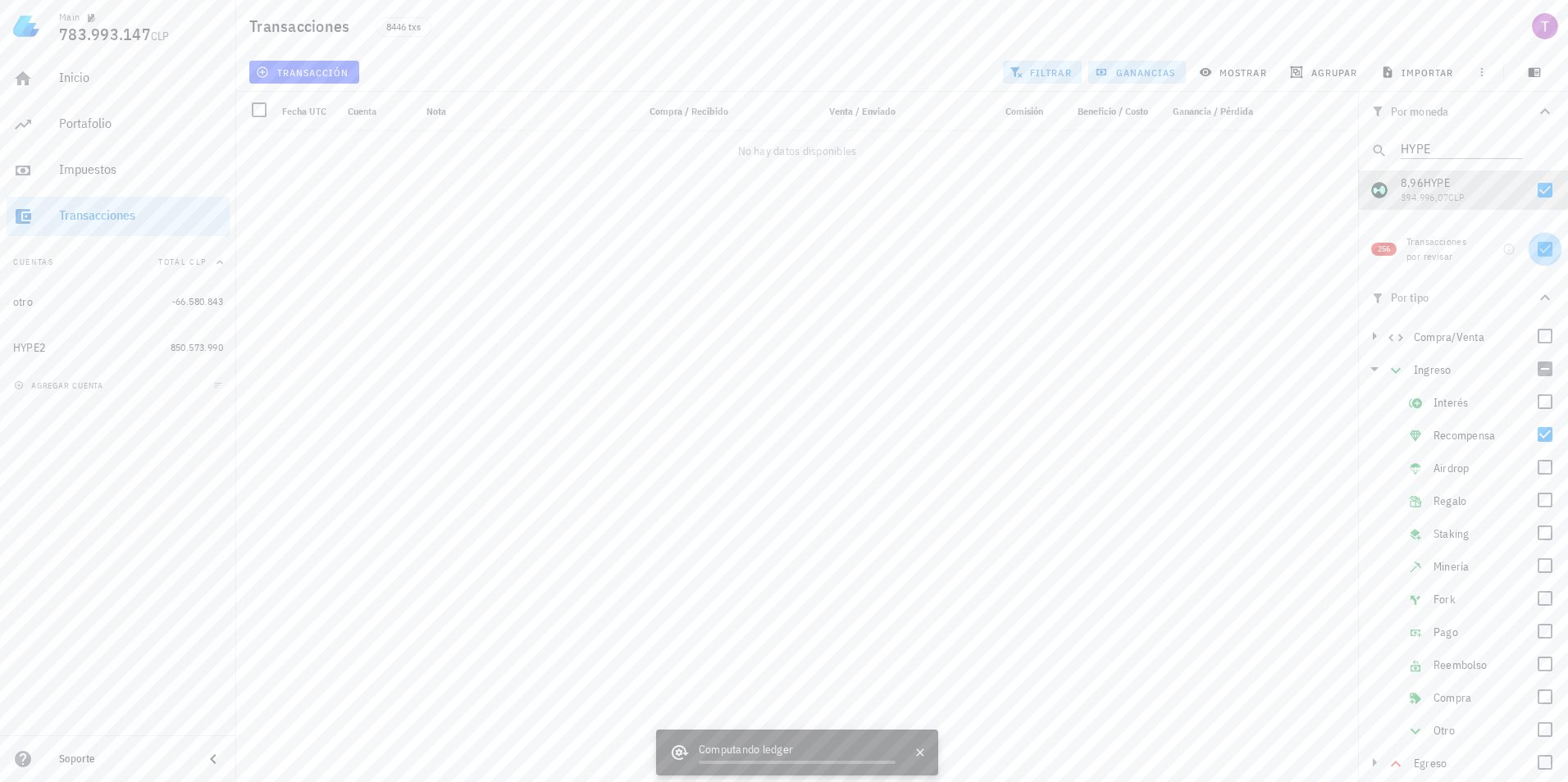 click at bounding box center [1545, 249] 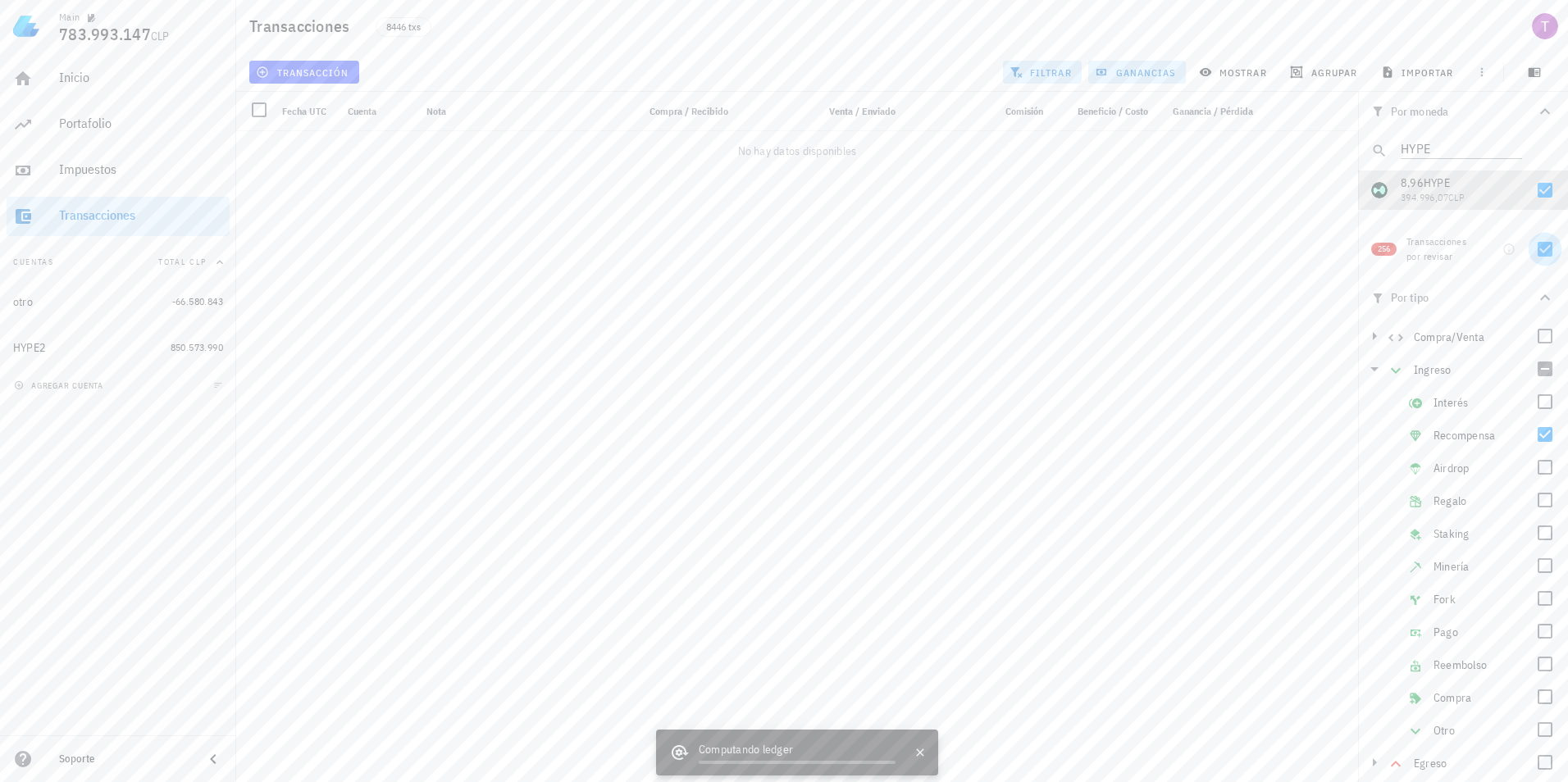 checkbox on "false" 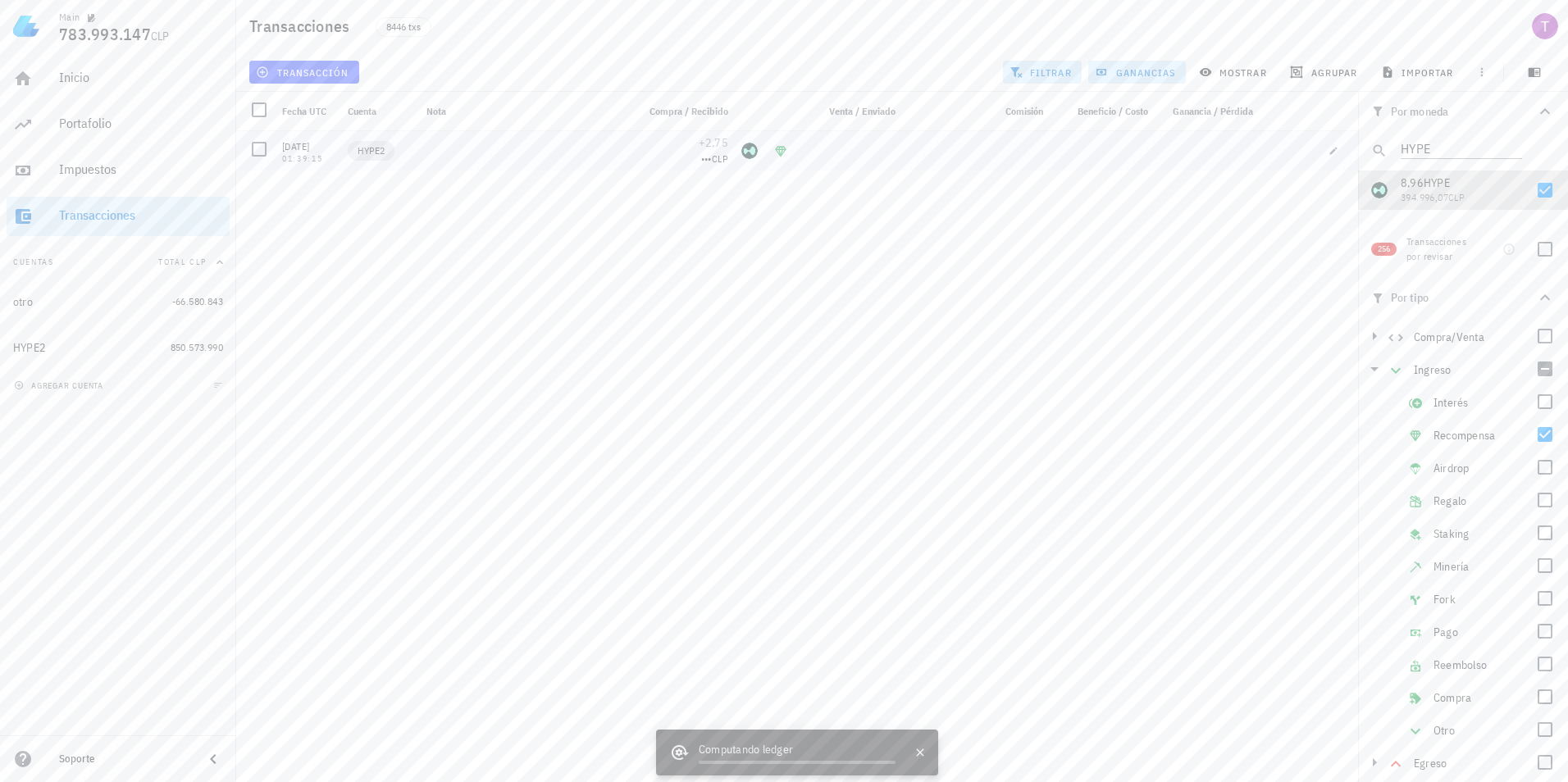 click at bounding box center (525, 151) 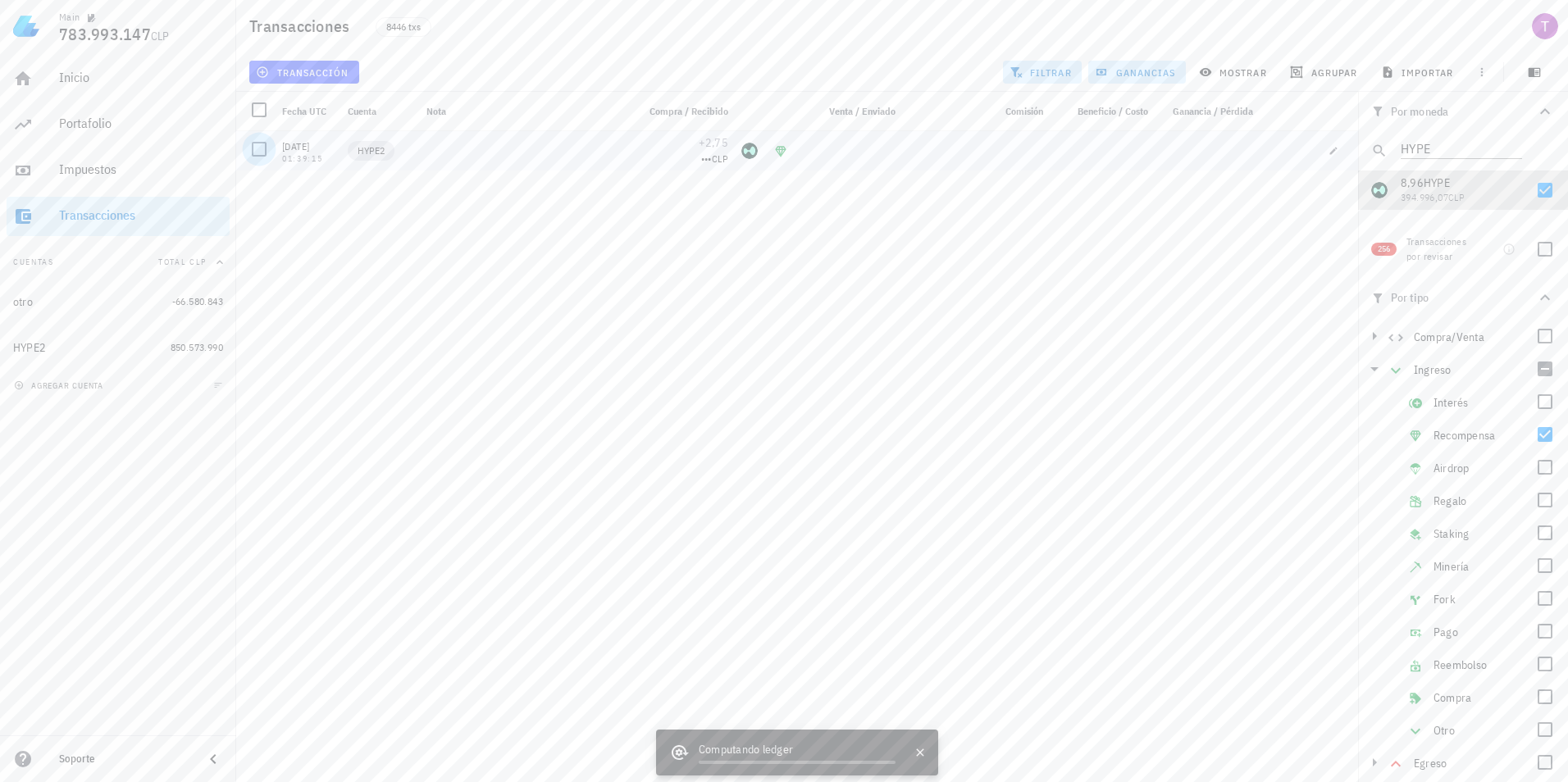 click at bounding box center [259, 149] 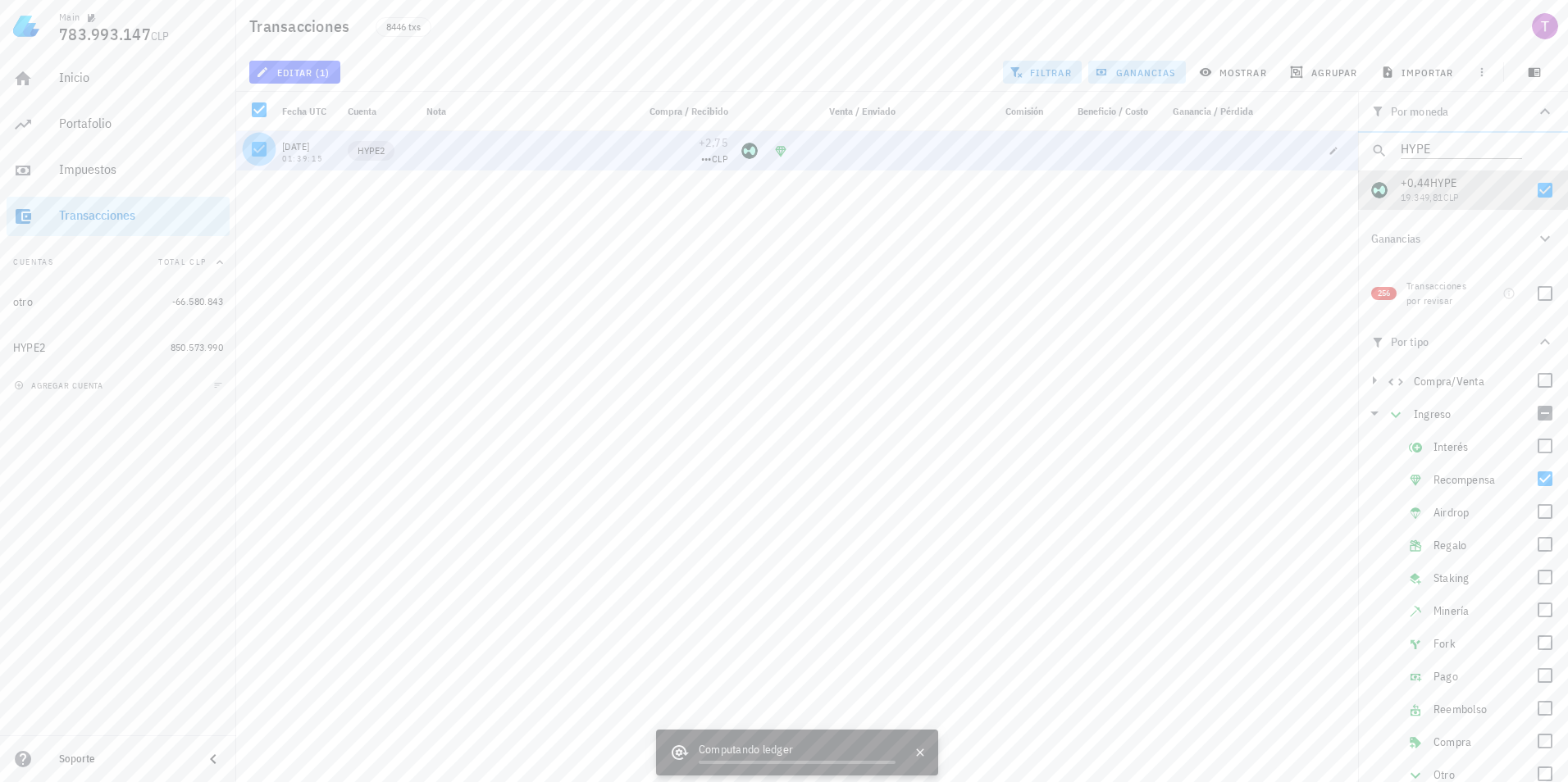 click at bounding box center (259, 149) 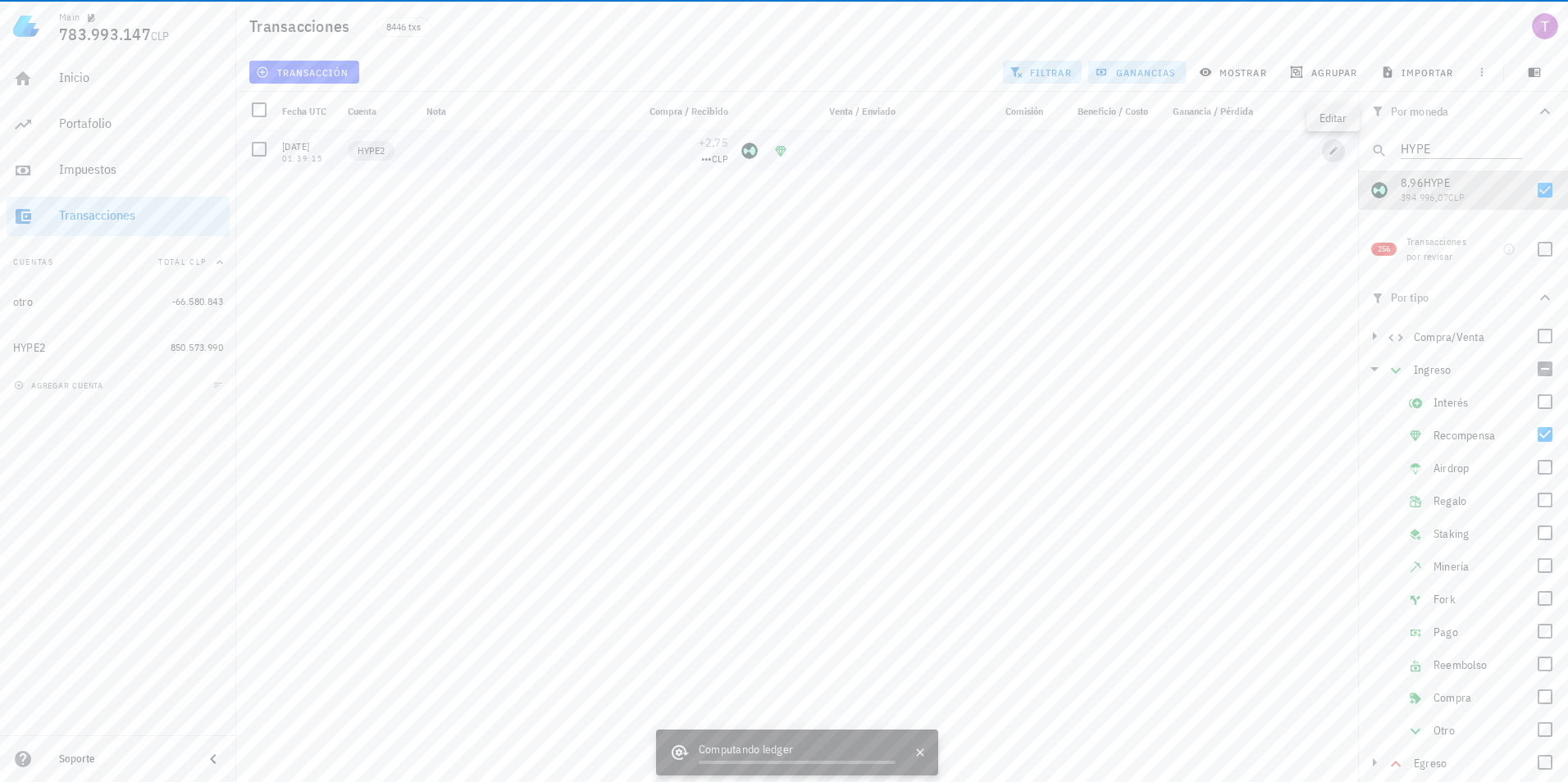 click at bounding box center (1333, 151) 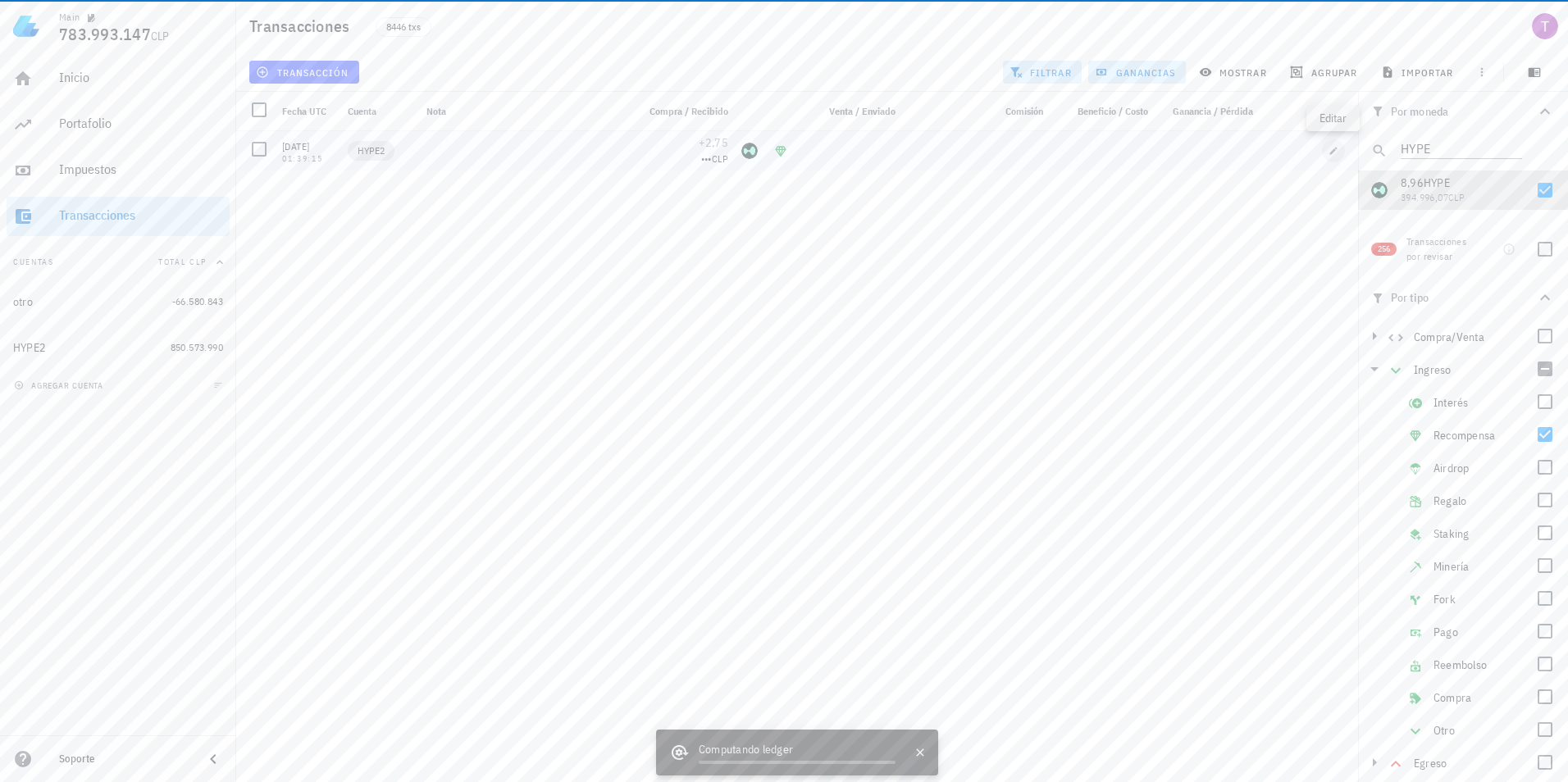 type on "2,75" 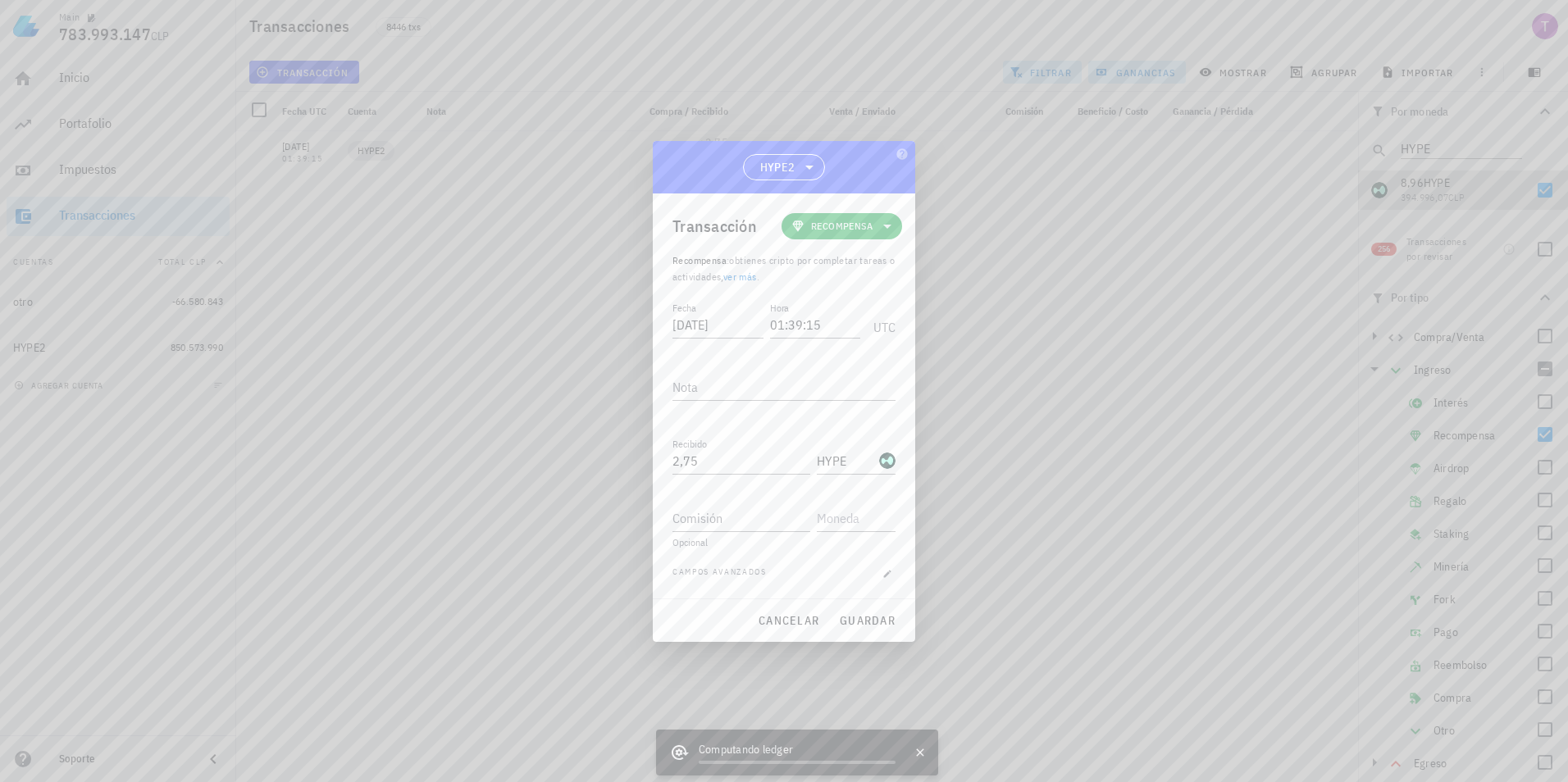 click at bounding box center [784, 391] 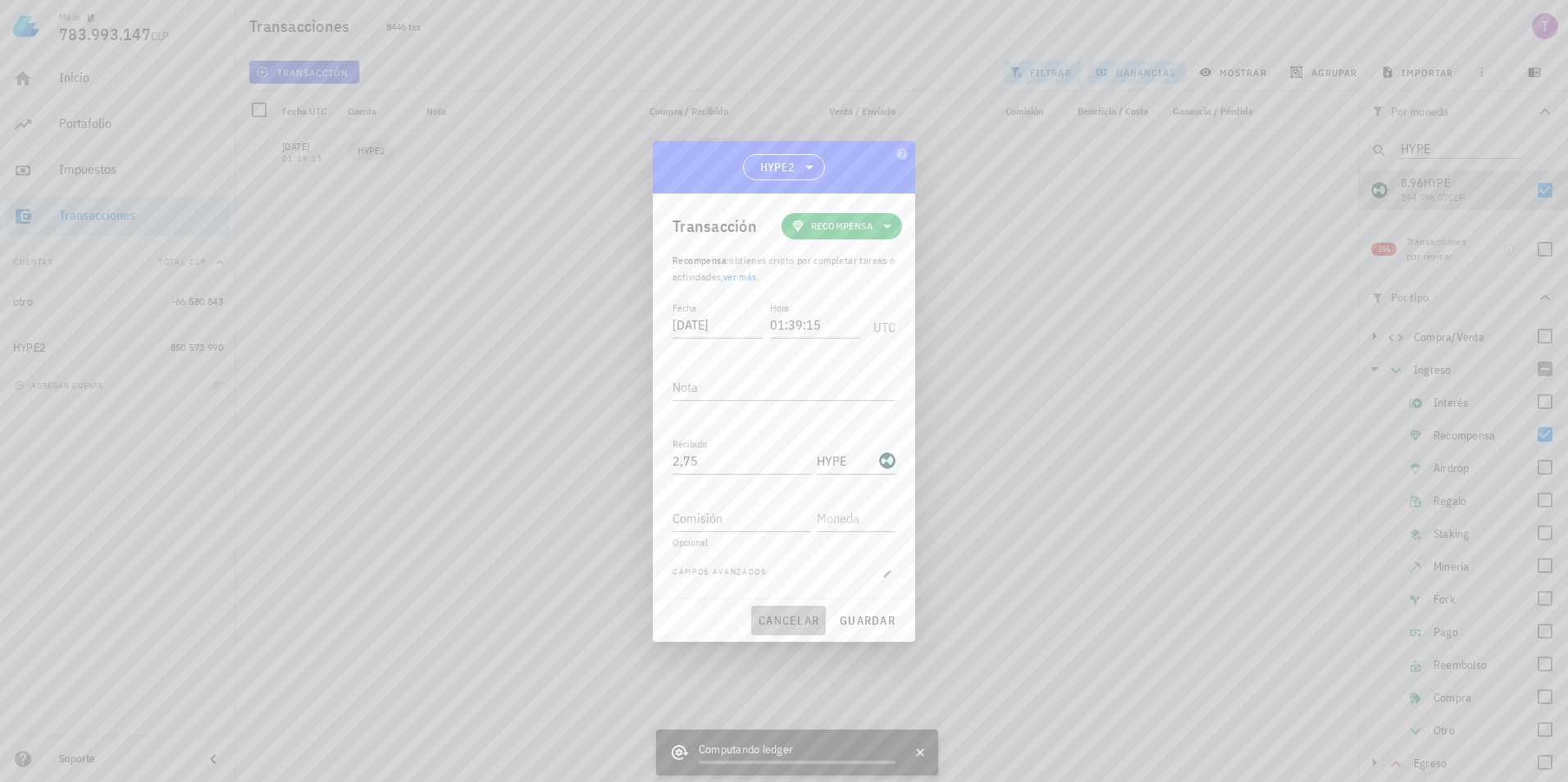 click on "cancelar" at bounding box center (788, 621) 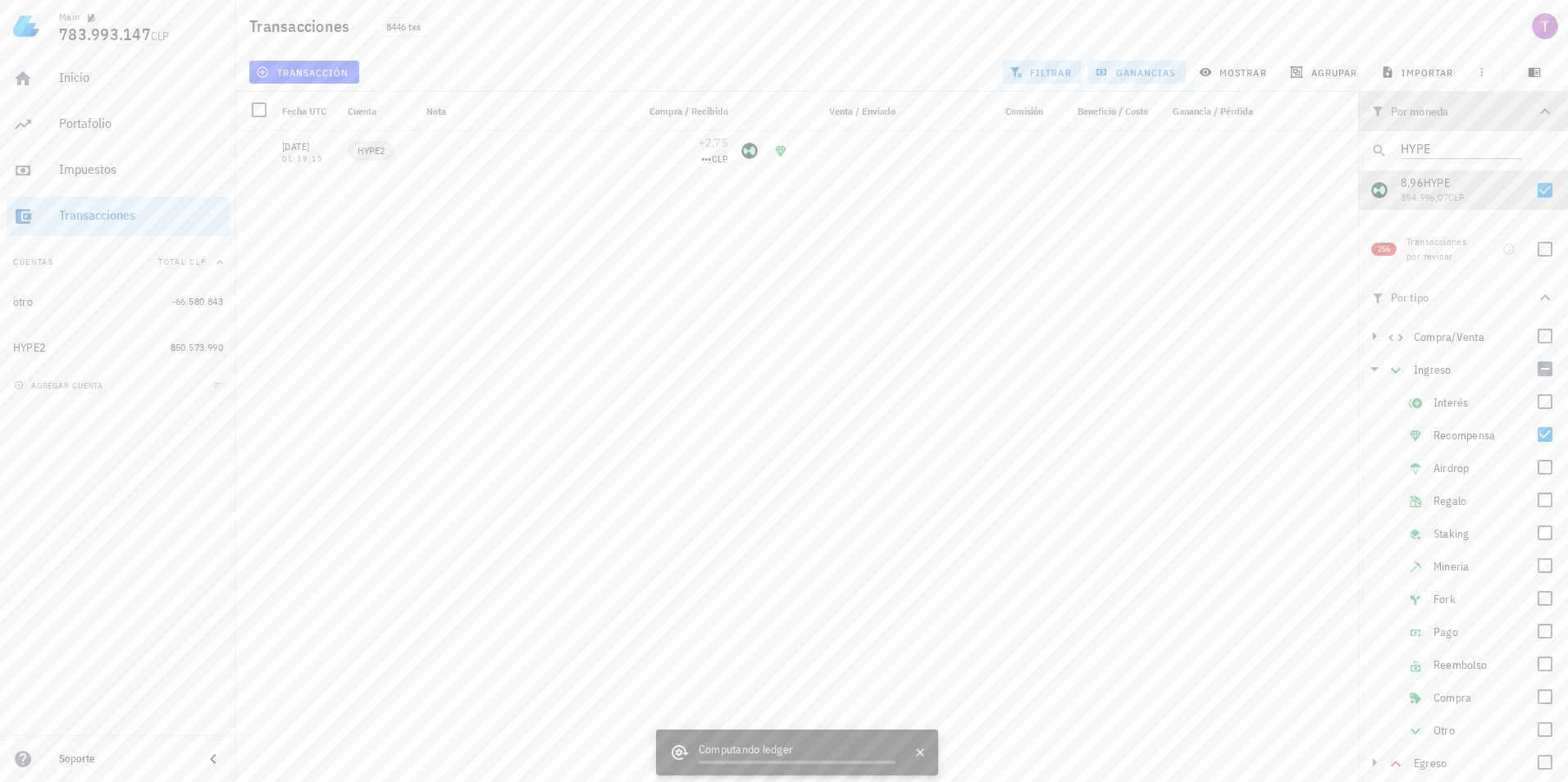 click 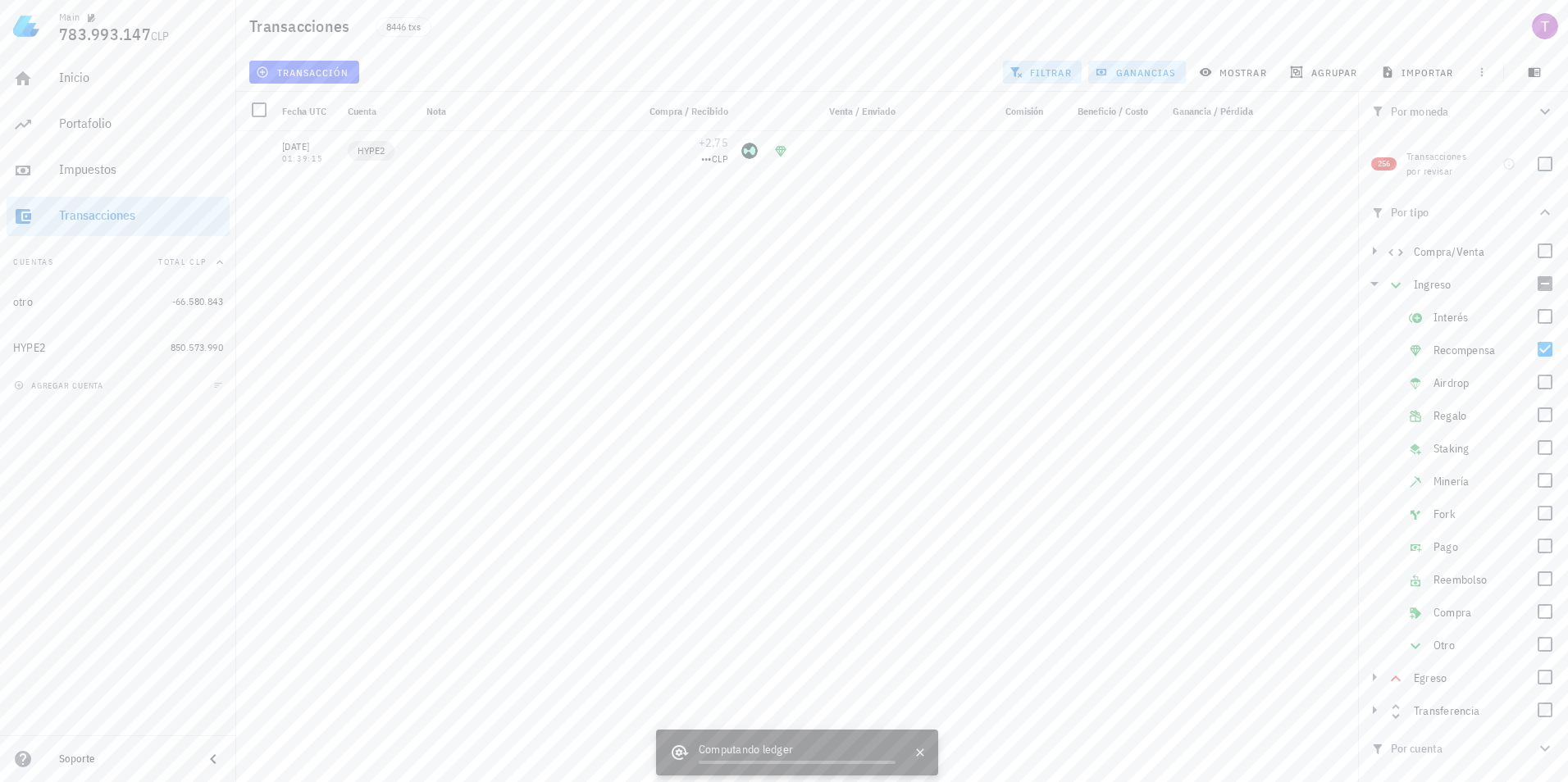 click 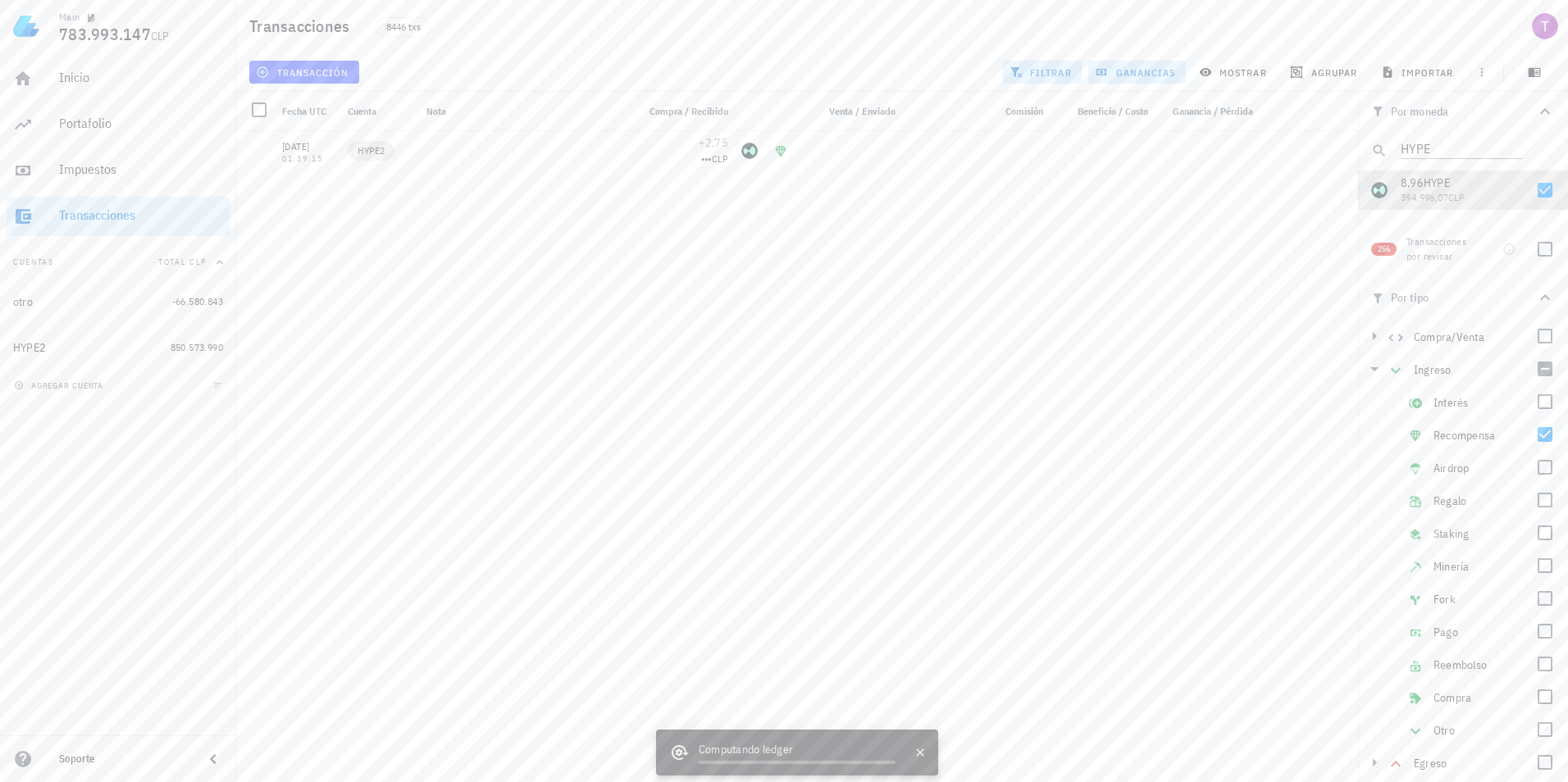 click on "30/11/2024
01:39:15
HYPE2 +2,75
•••   CLP" at bounding box center (797, 450) 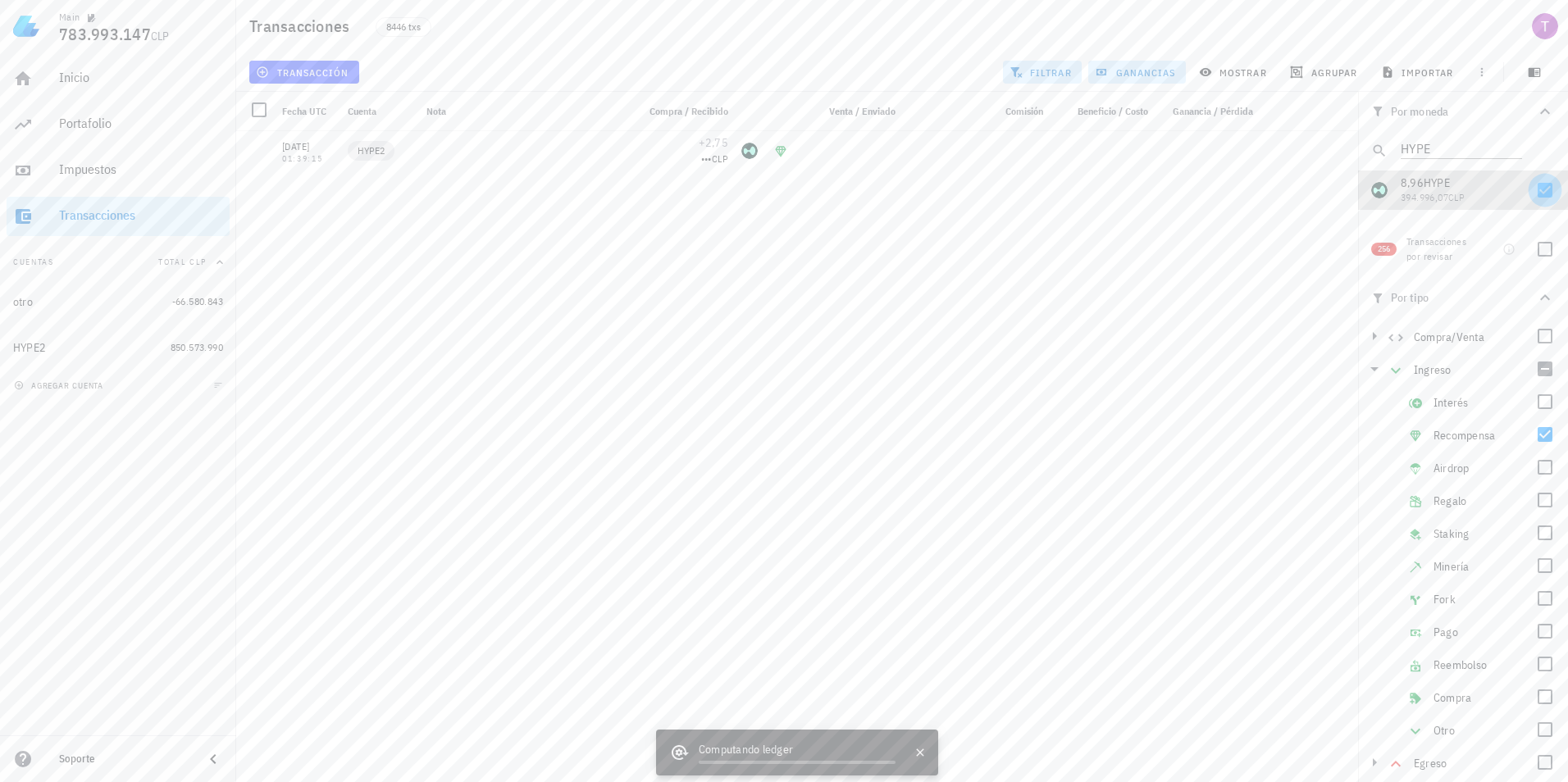 click at bounding box center (1545, 190) 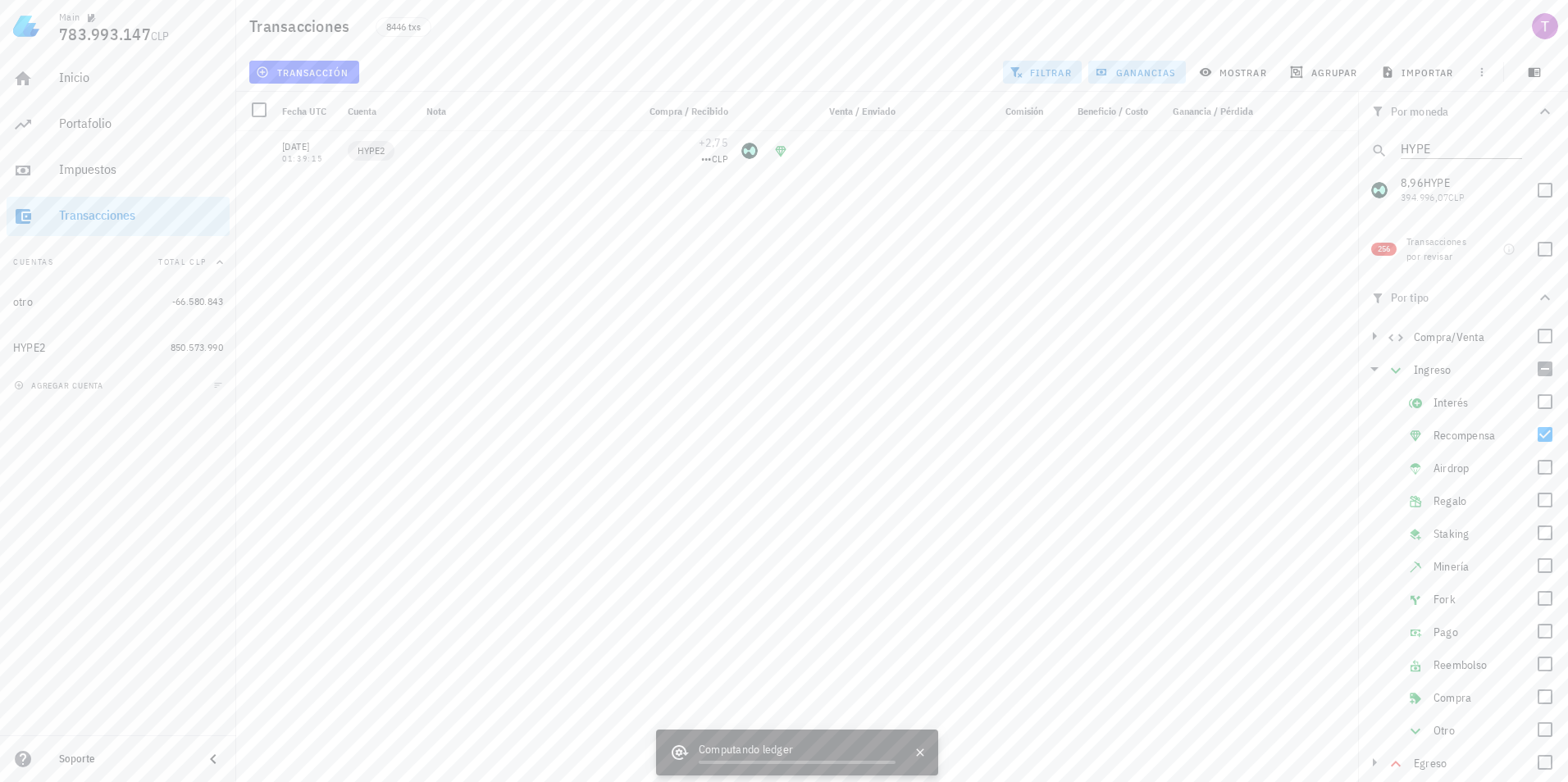 click on "30/11/2024
01:39:15
HYPE2 +2,75
•••   CLP" at bounding box center [797, 450] 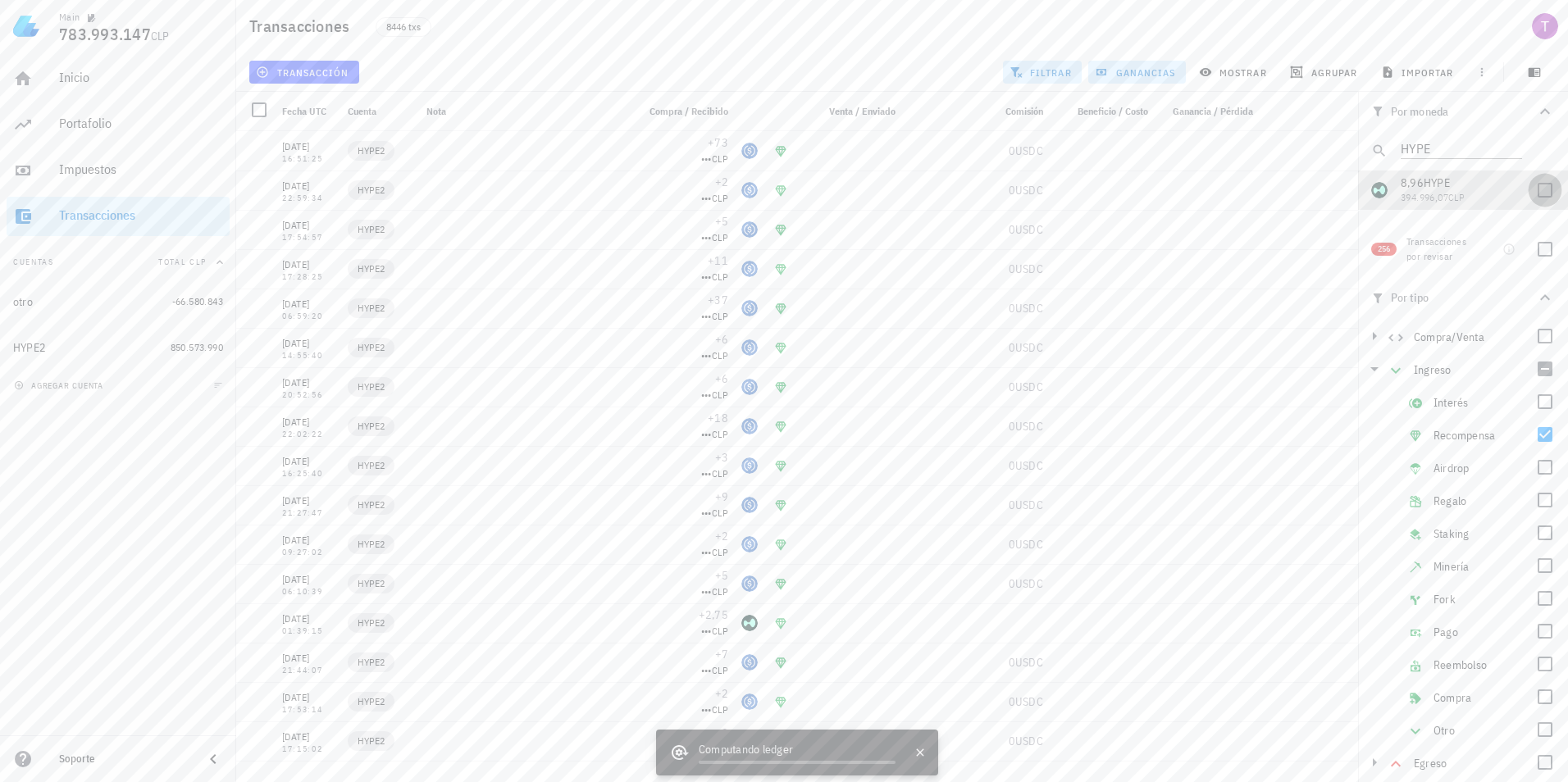 click at bounding box center [1545, 190] 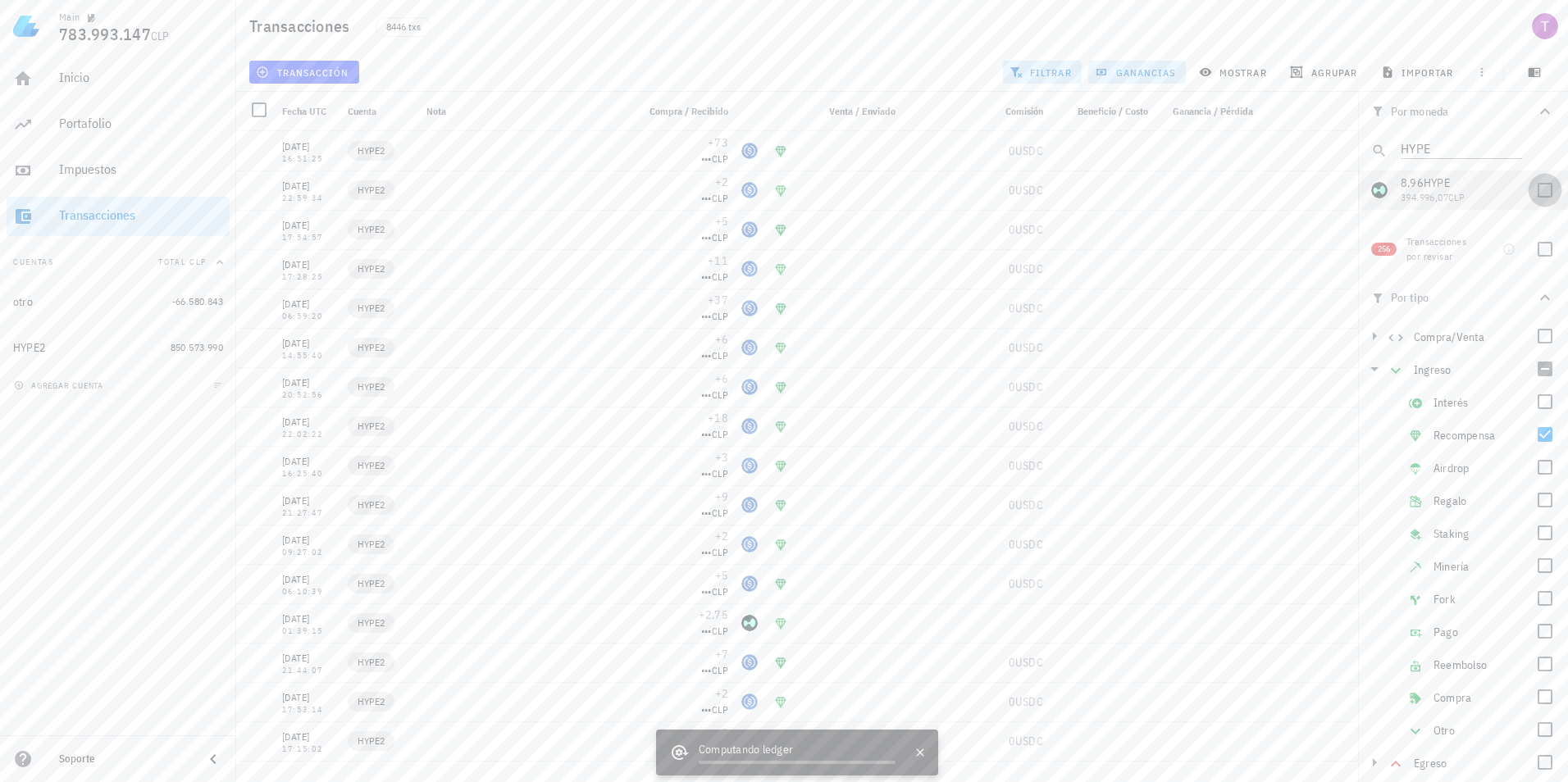 checkbox on "true" 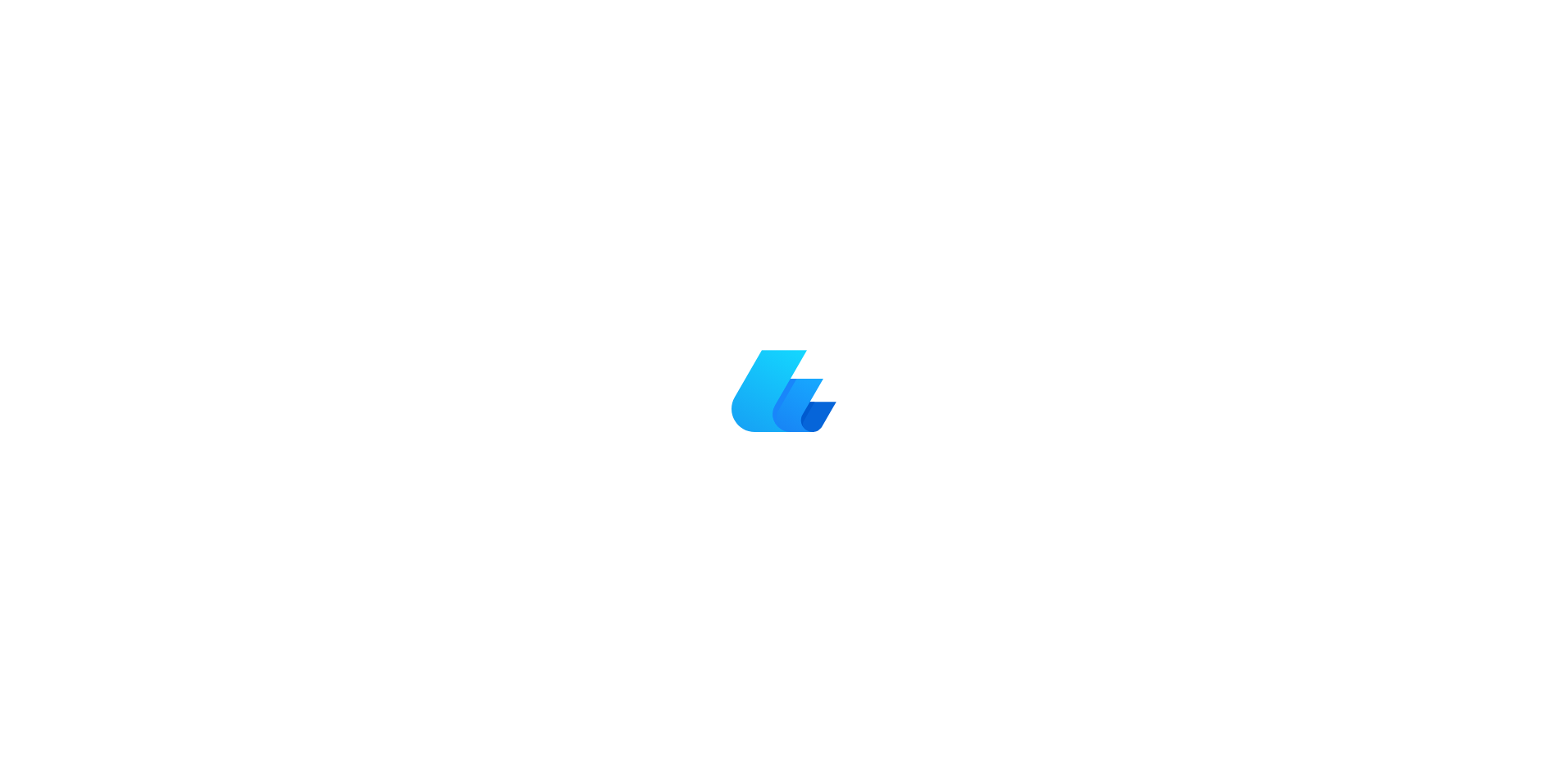scroll, scrollTop: 0, scrollLeft: 0, axis: both 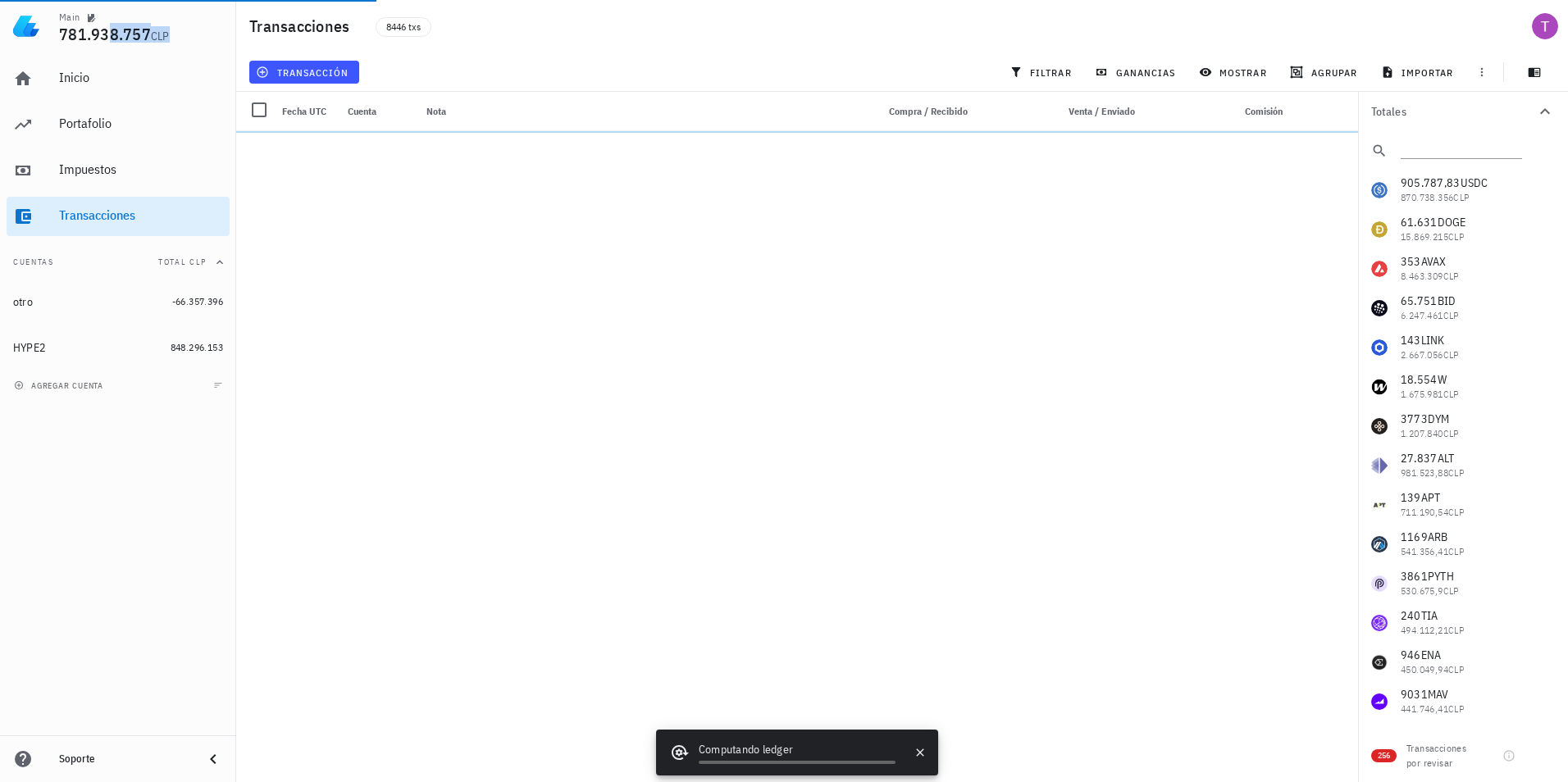 drag, startPoint x: 165, startPoint y: 37, endPoint x: 102, endPoint y: 52, distance: 64.7611 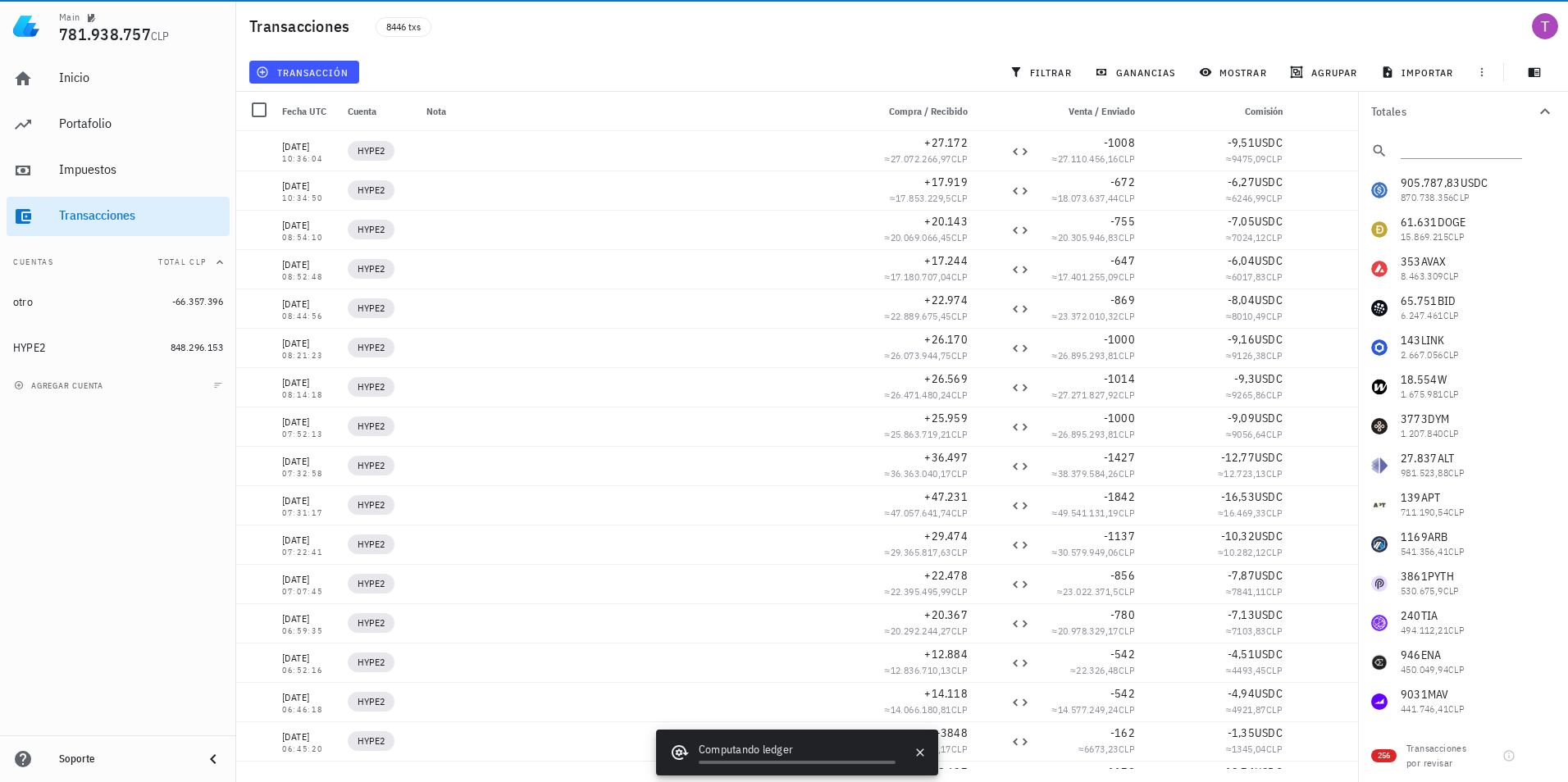 drag, startPoint x: 102, startPoint y: 52, endPoint x: 73, endPoint y: 43, distance: 30.36445 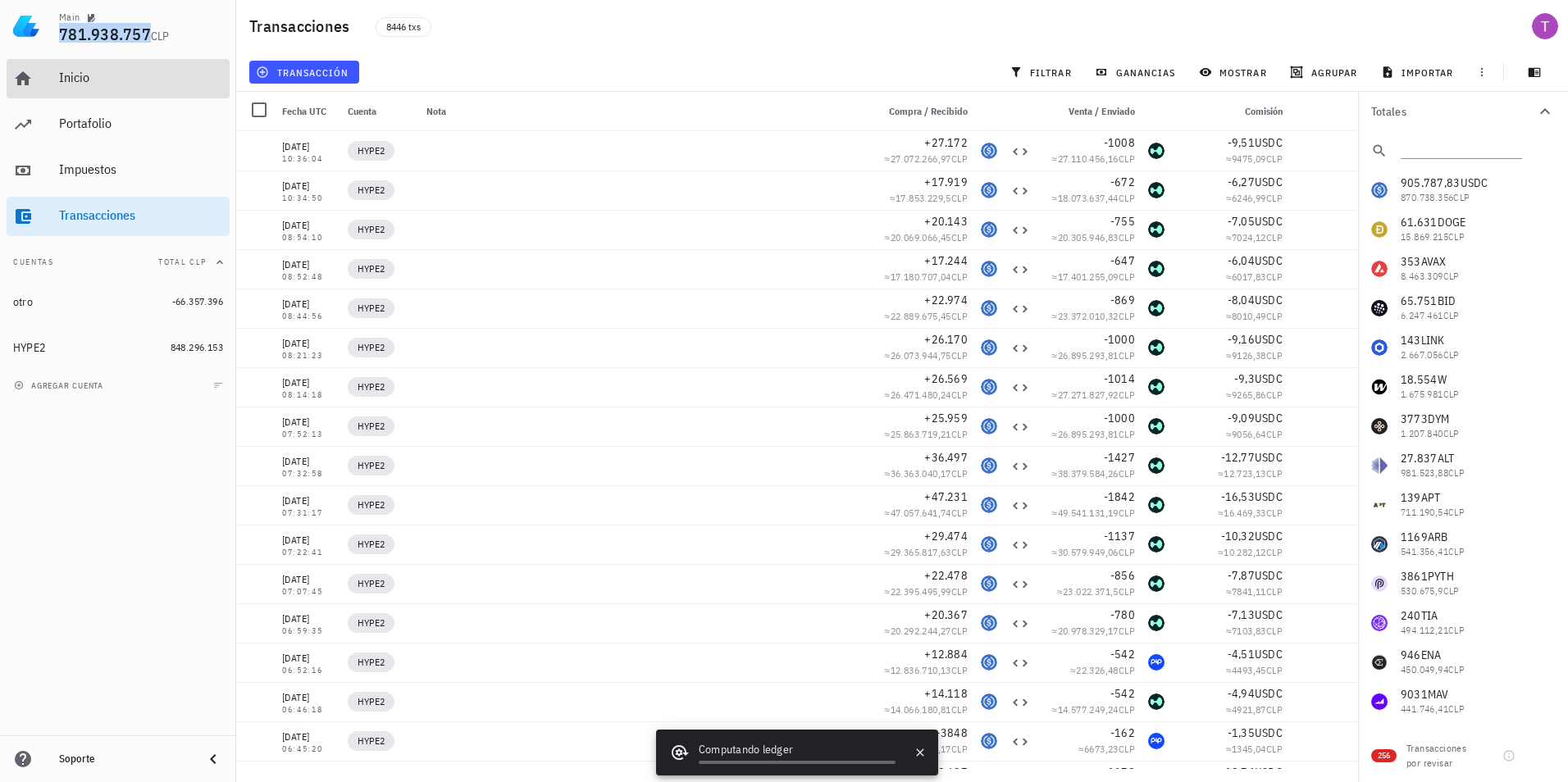 click on "Inicio" at bounding box center (141, 78) 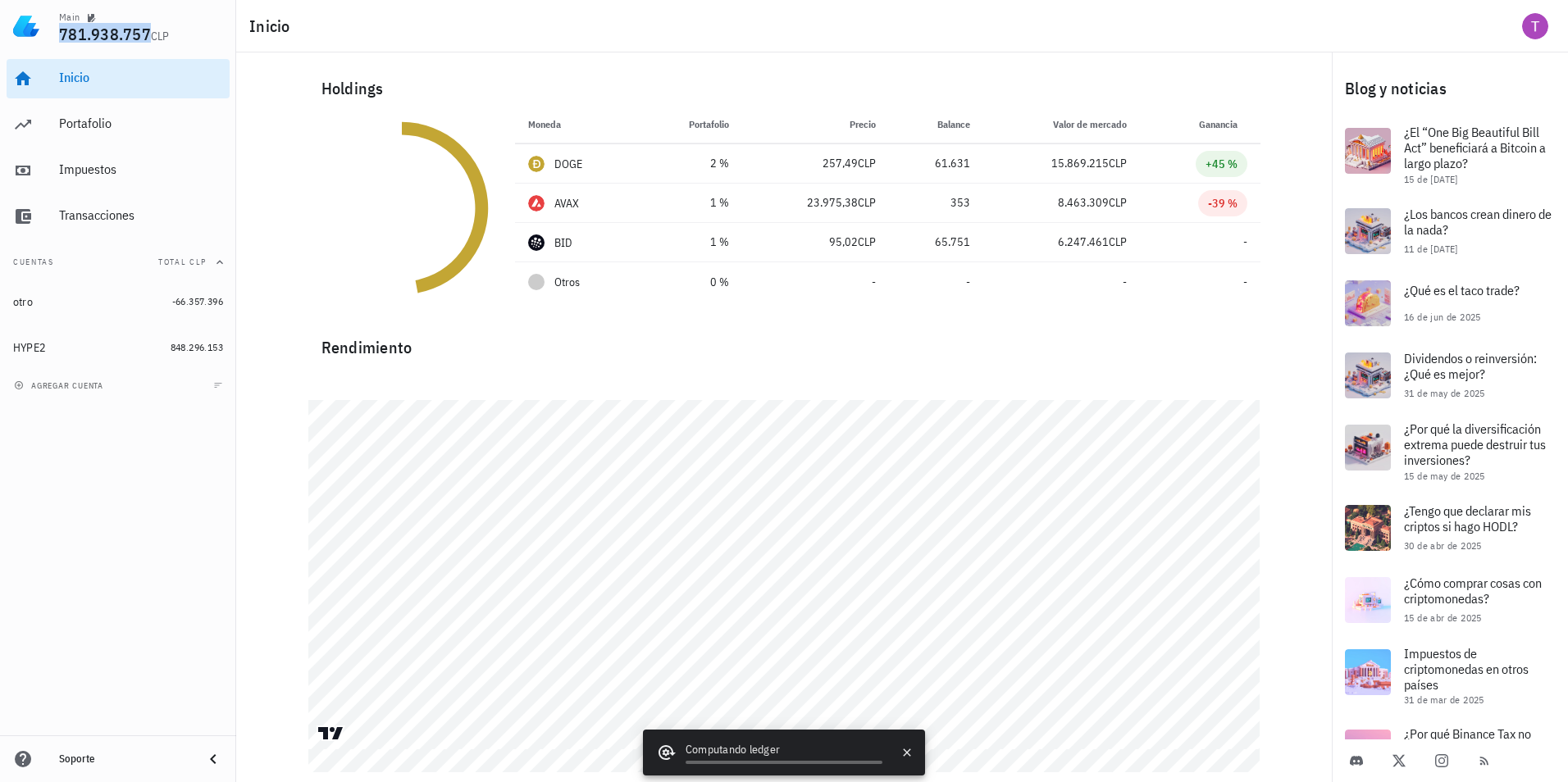 click on "781.938.757" at bounding box center (105, 34) 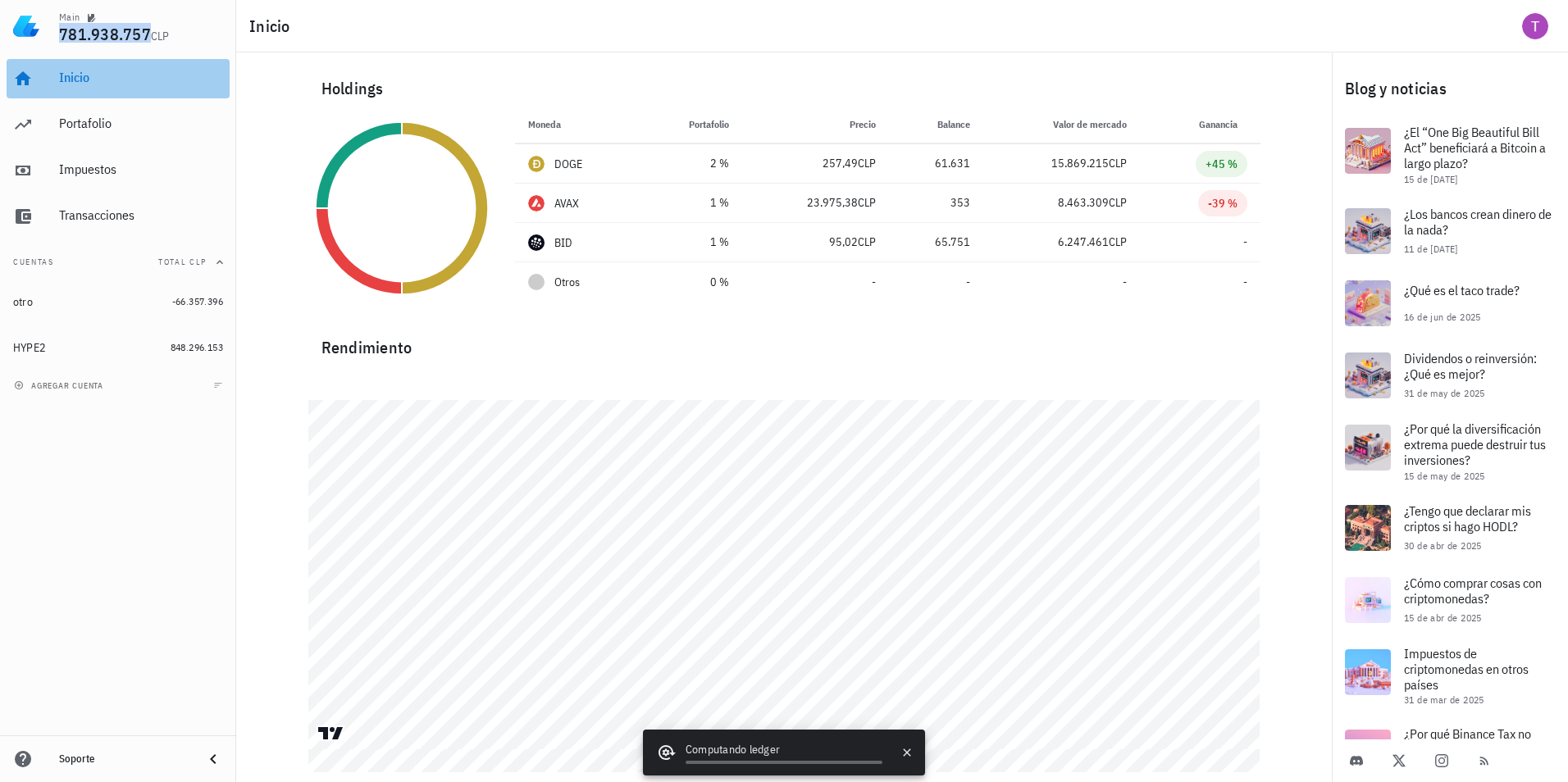 click on "Inicio" at bounding box center (141, 78) 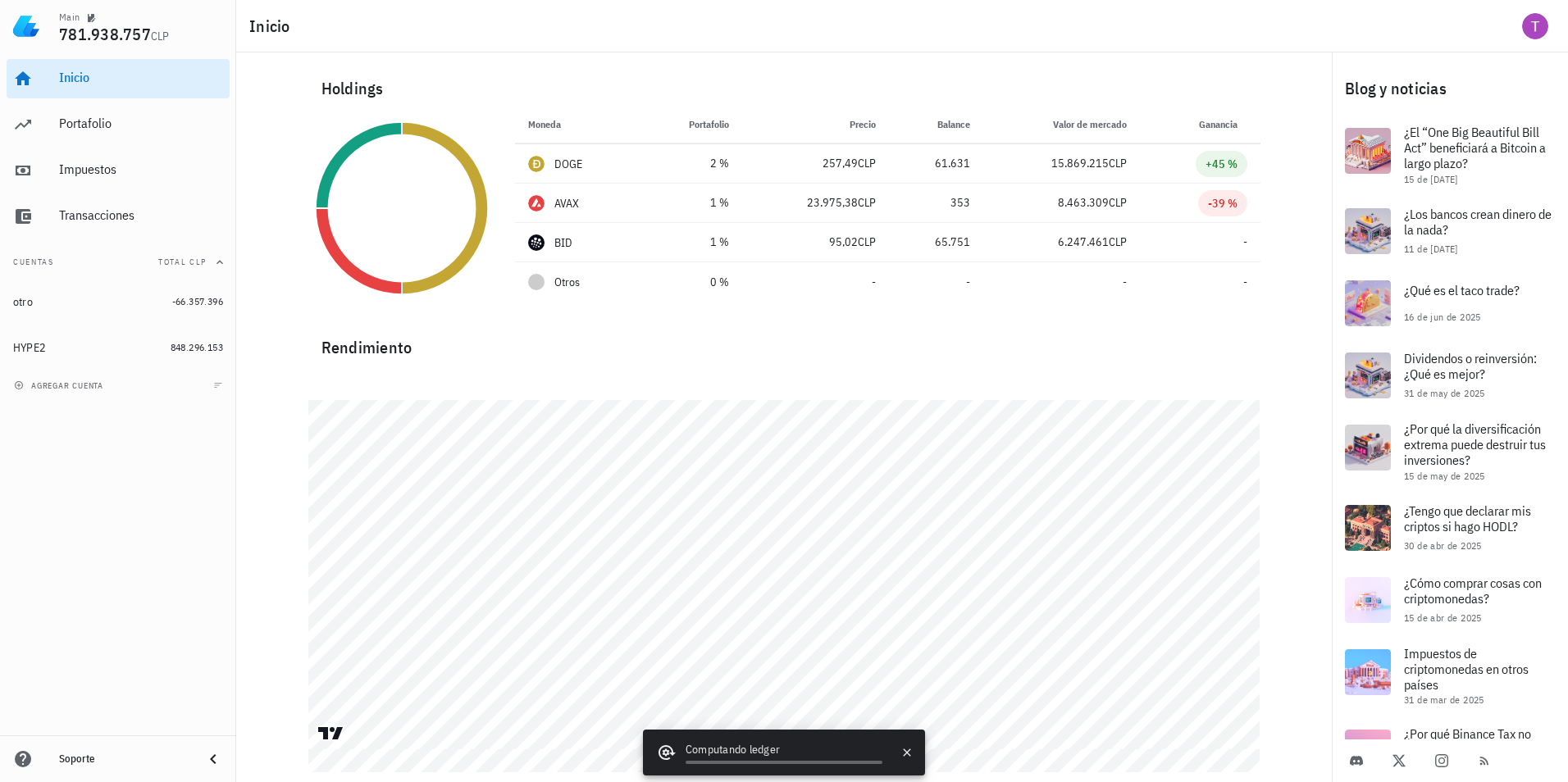 click on "781.938.757  CLP" at bounding box center (141, 35) 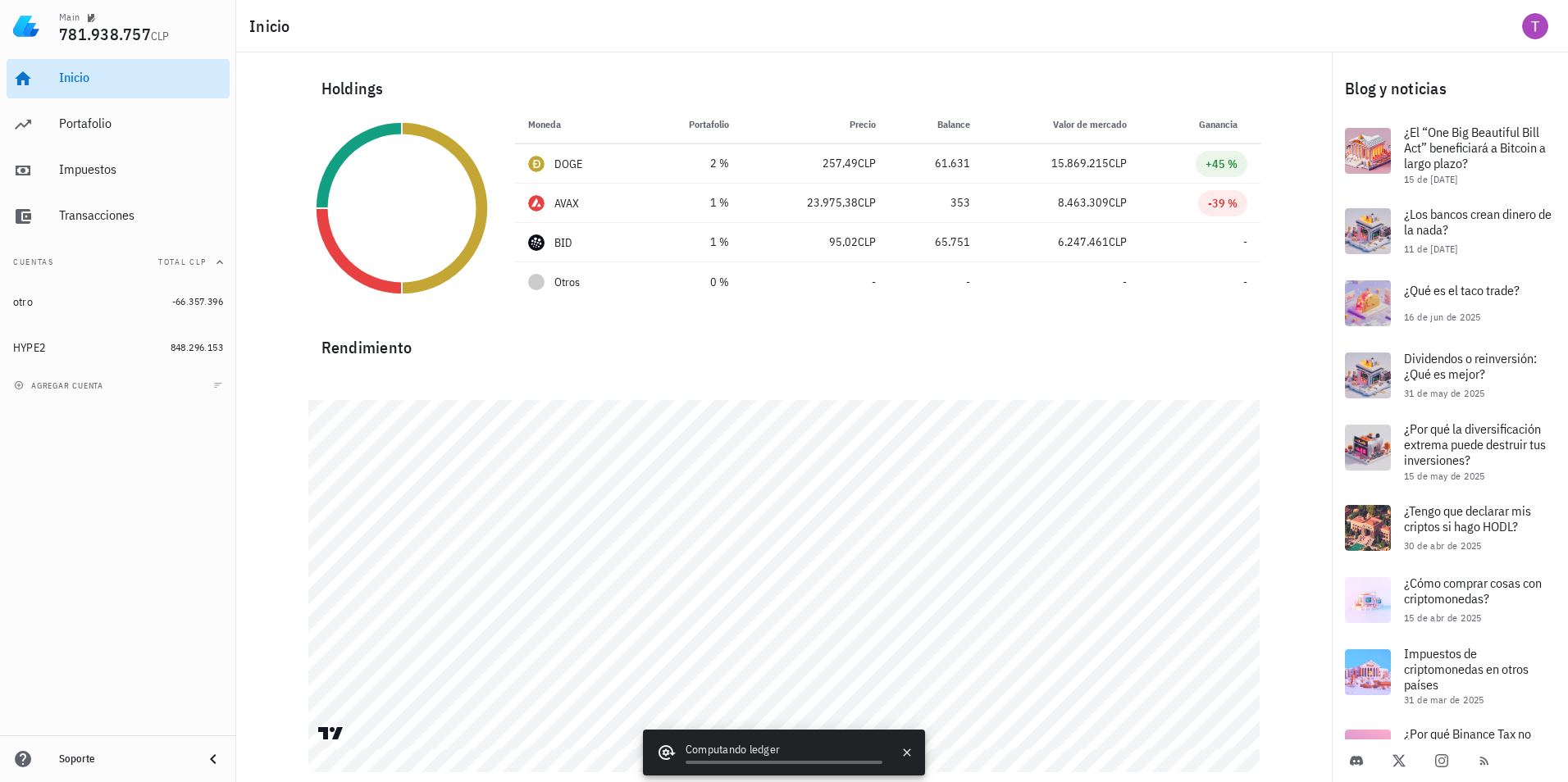 click on "Inicio" at bounding box center (141, 78) 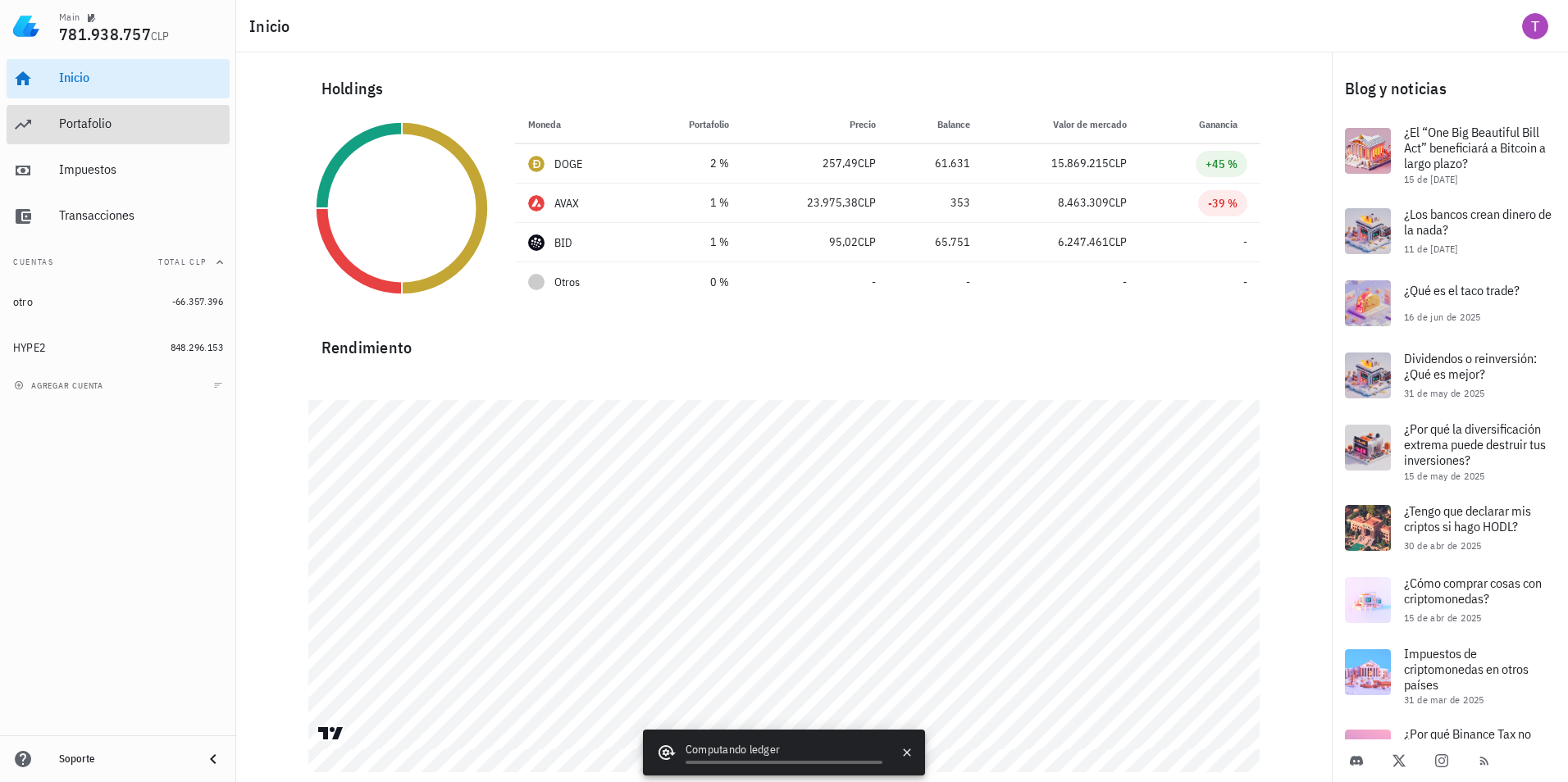 click on "Portafolio" at bounding box center [141, 123] 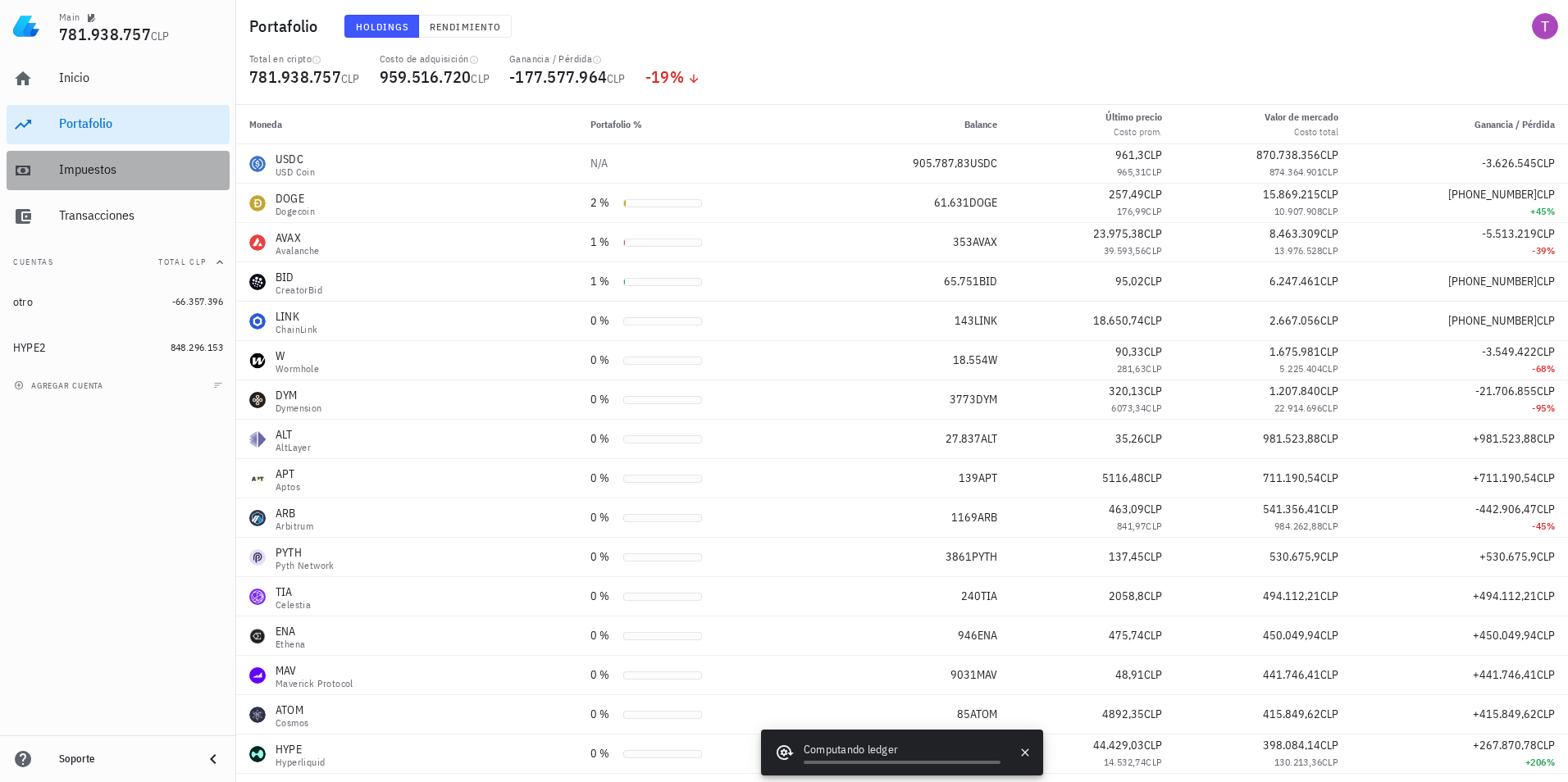 click on "Impuestos" at bounding box center [141, 169] 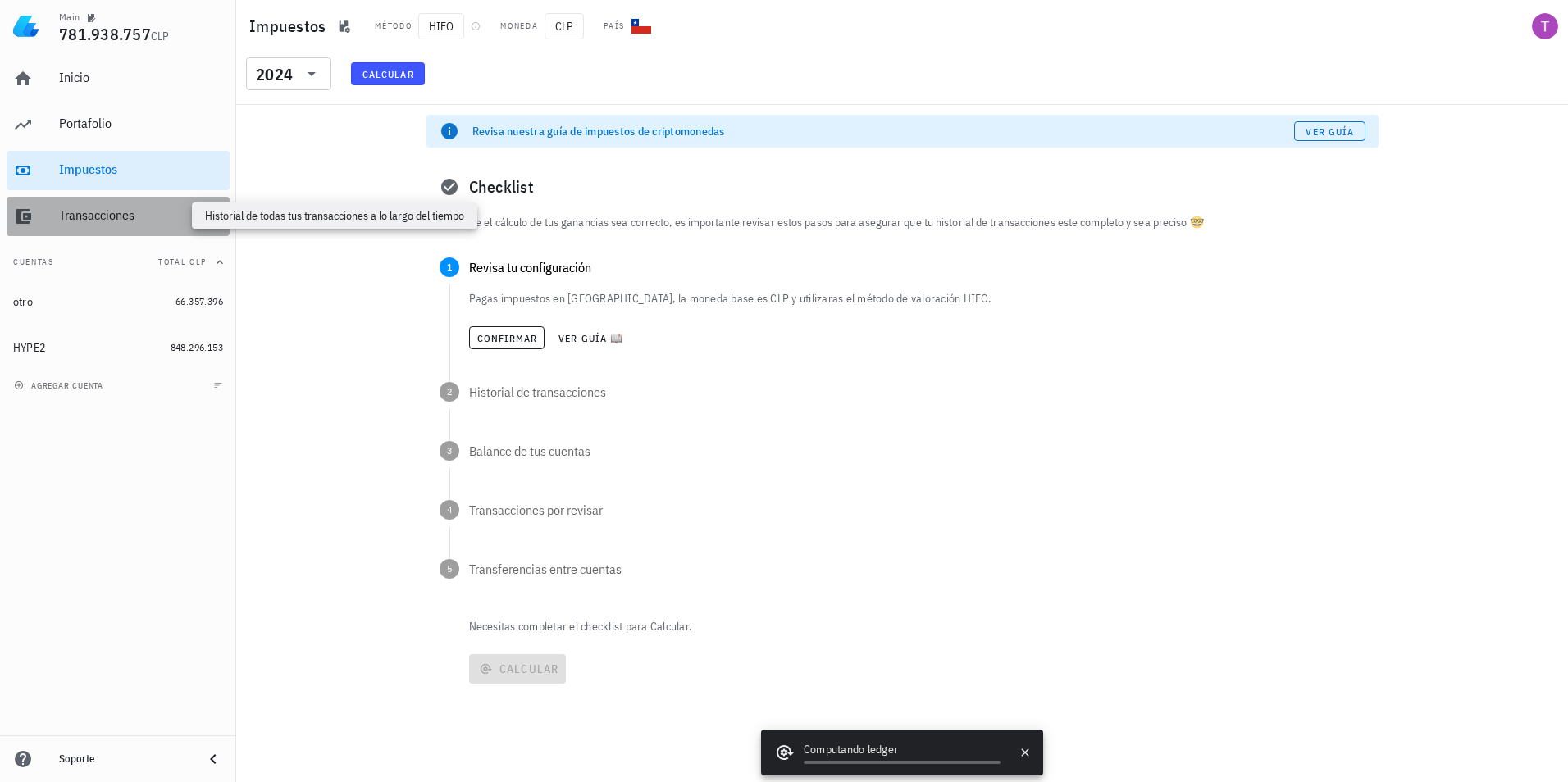 click on "Transacciones" at bounding box center (141, 215) 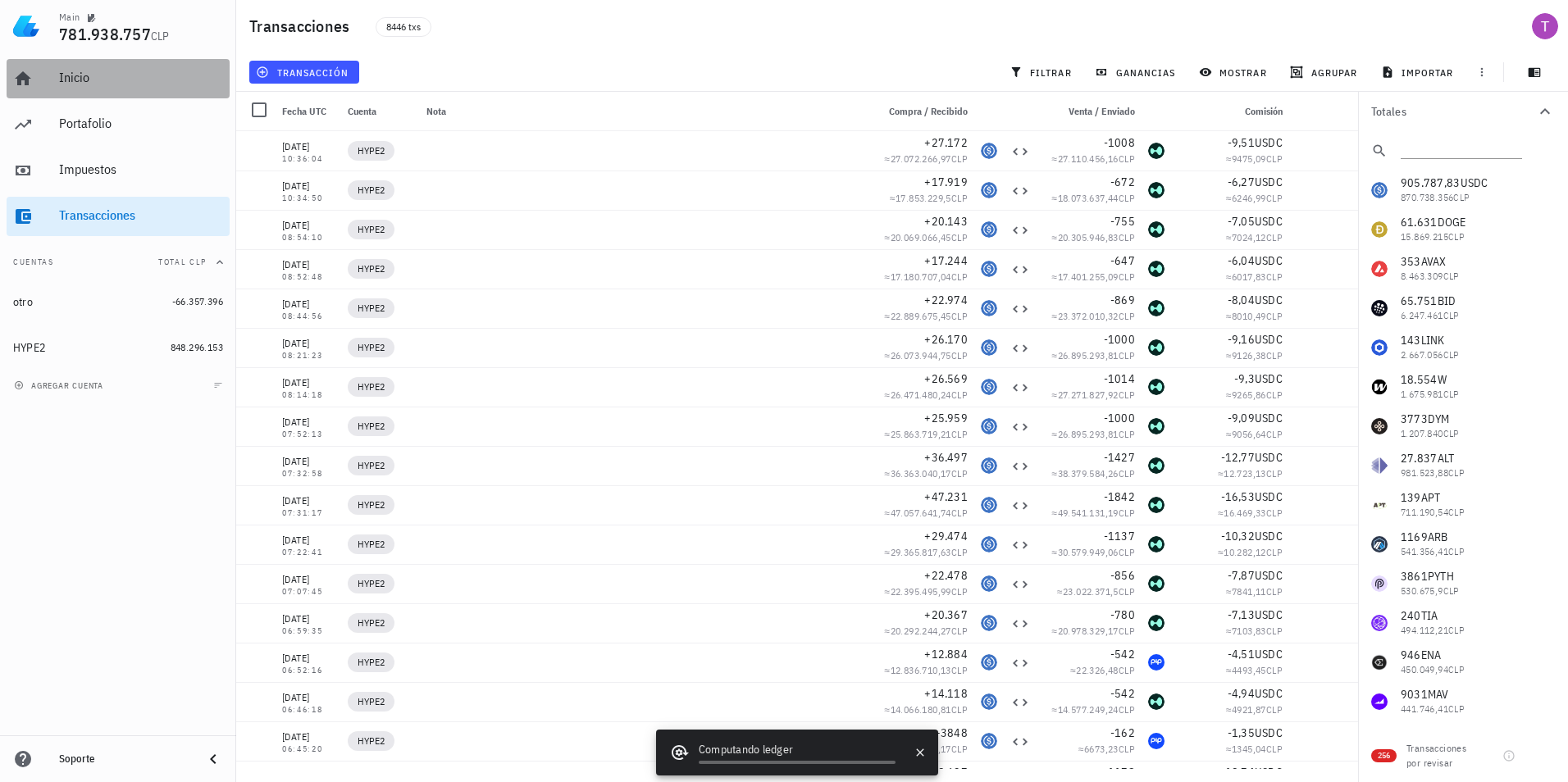 click on "Inicio" at bounding box center [141, 77] 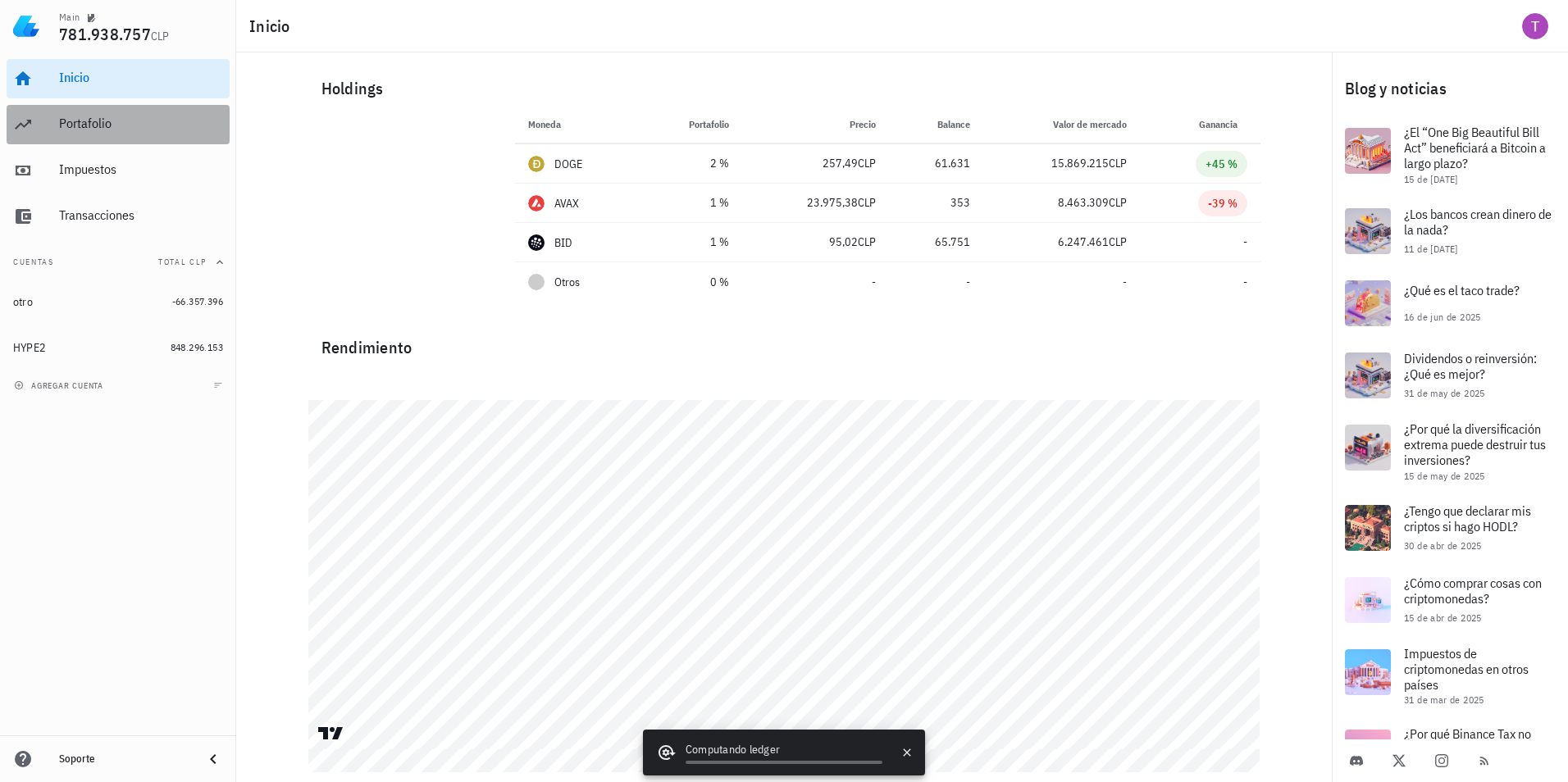 click on "Portafolio" at bounding box center (141, 124) 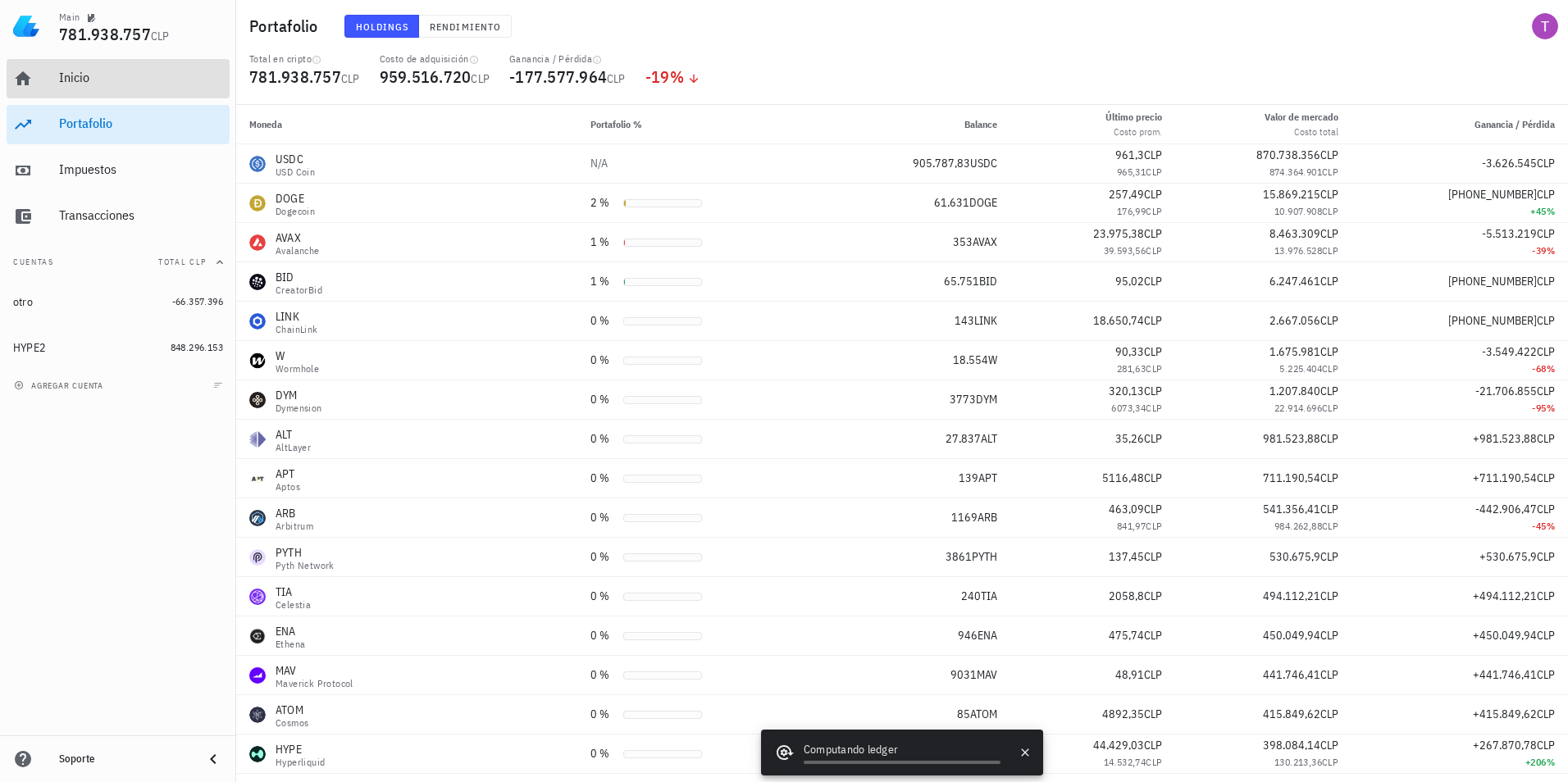 click on "Inicio" at bounding box center [141, 77] 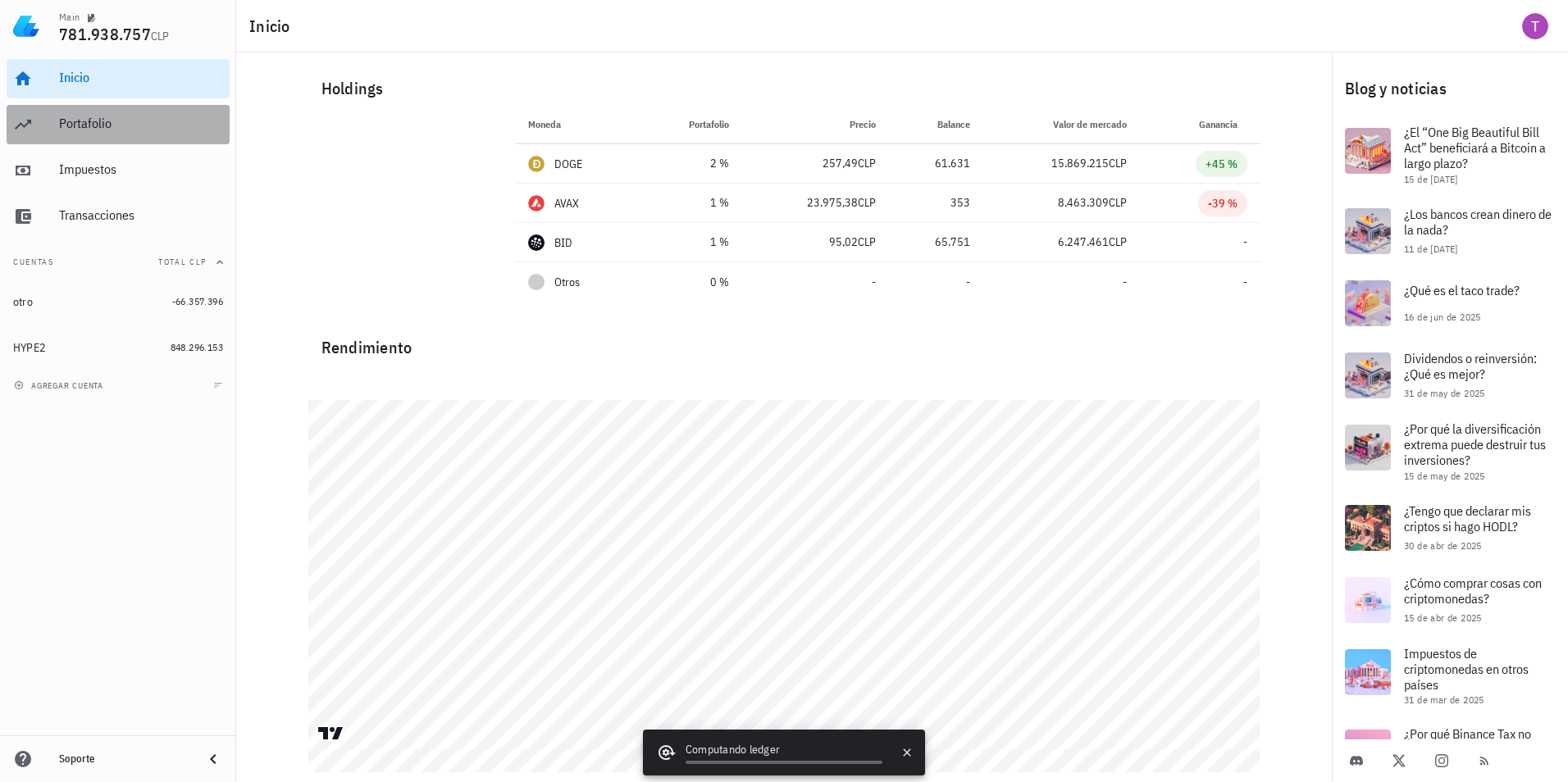 click on "Portafolio" at bounding box center (141, 123) 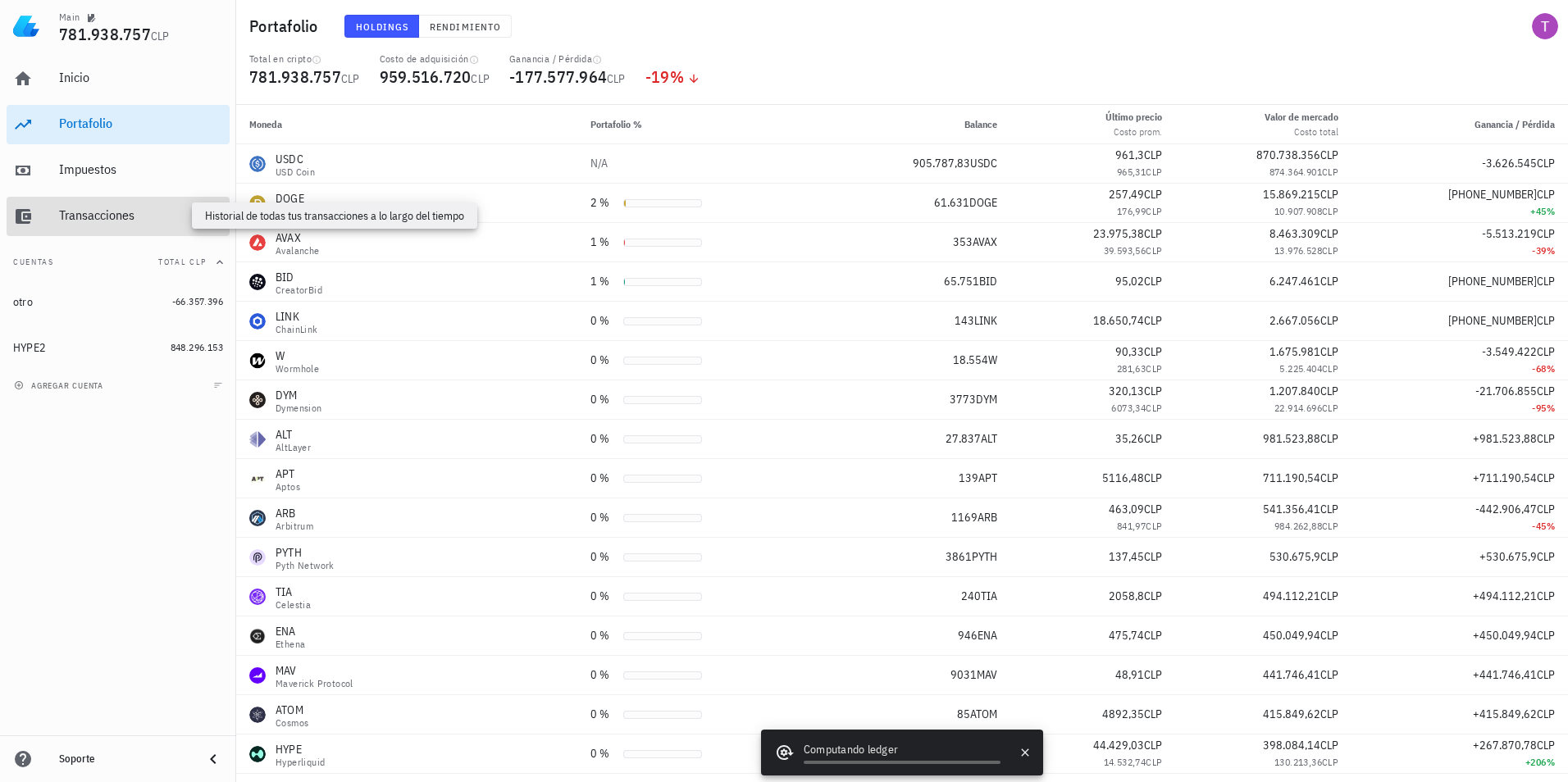 click on "Transacciones" at bounding box center [141, 215] 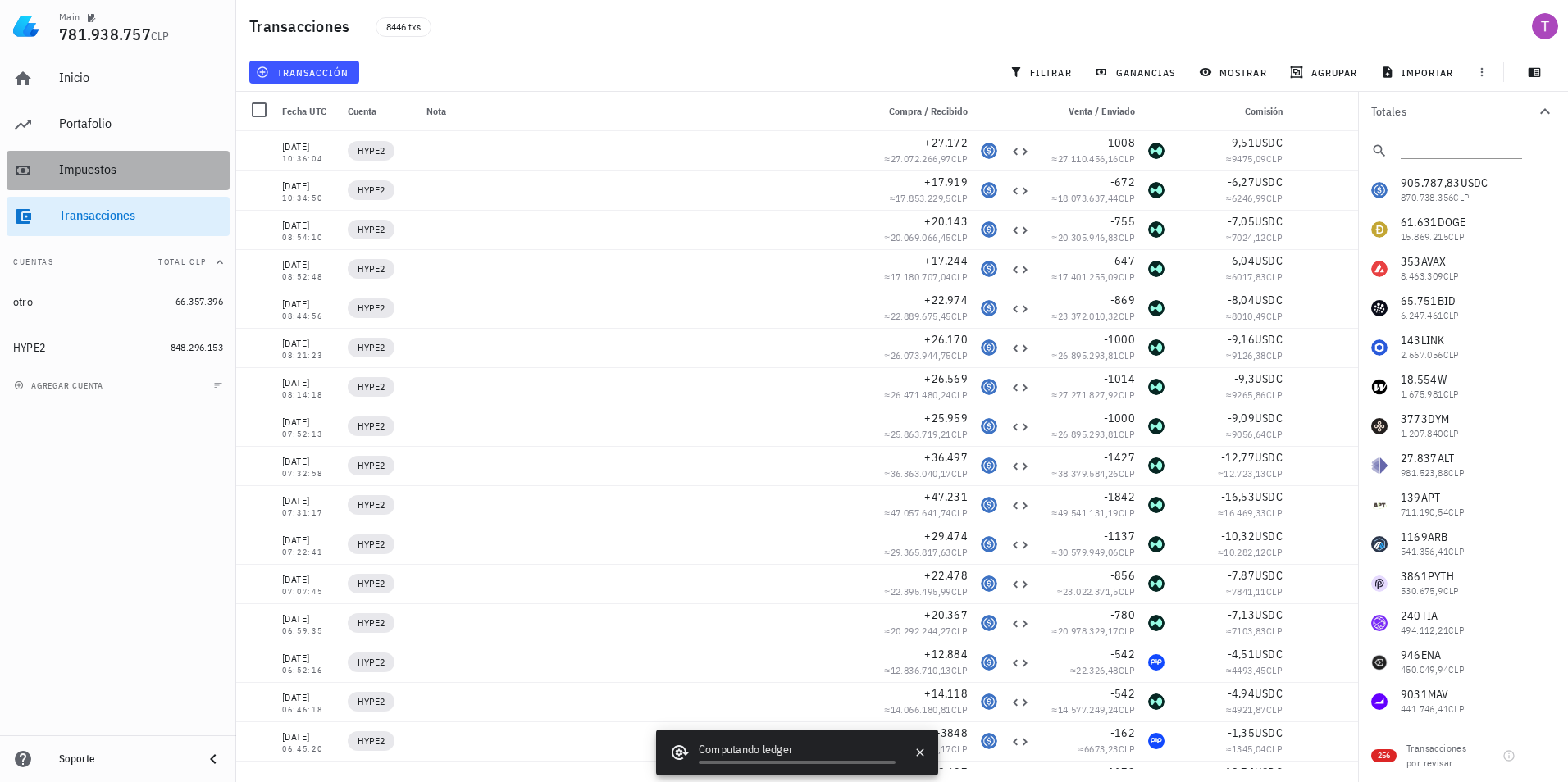 click on "Impuestos" at bounding box center (141, 169) 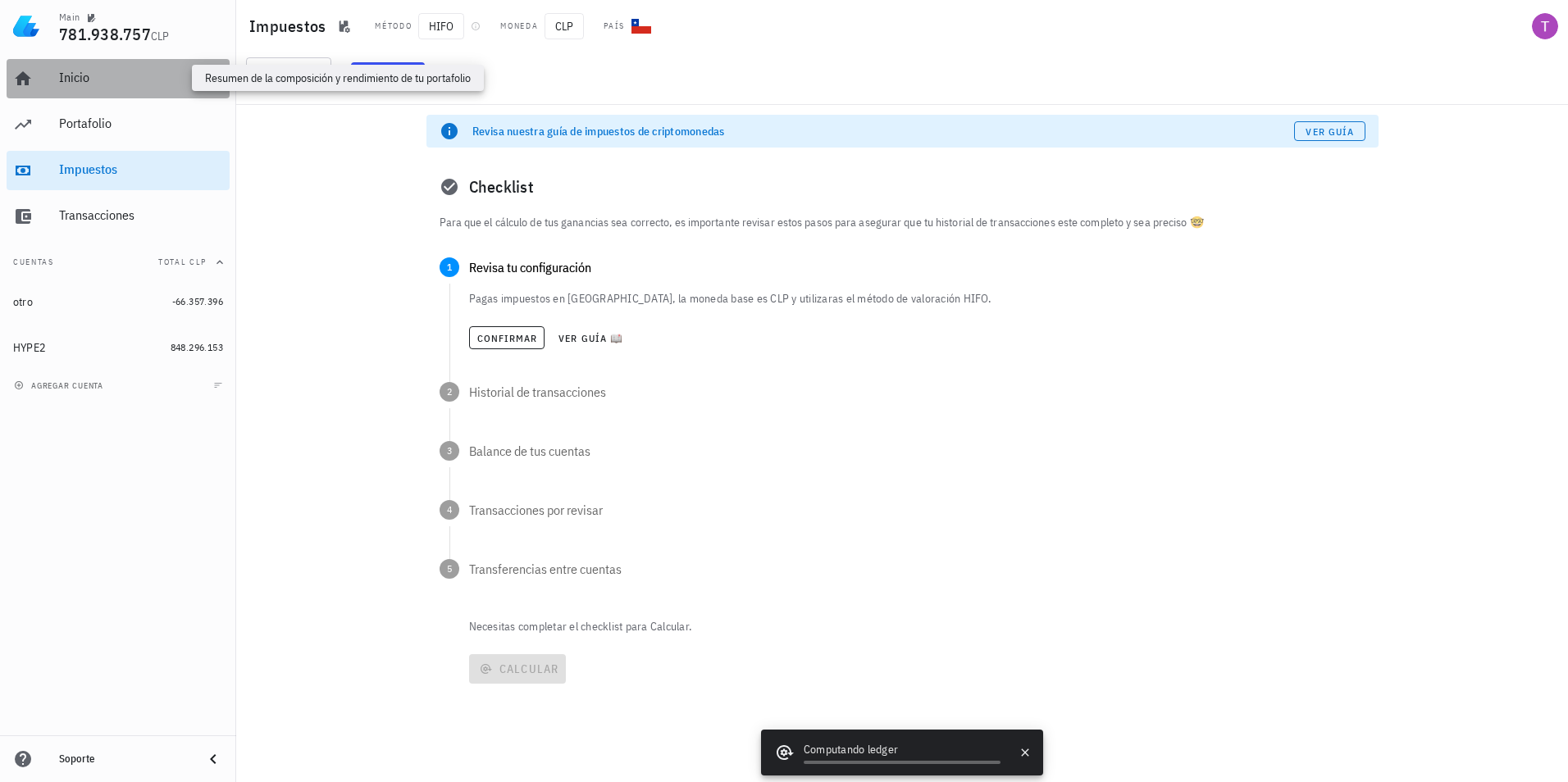 click on "Inicio" at bounding box center (141, 77) 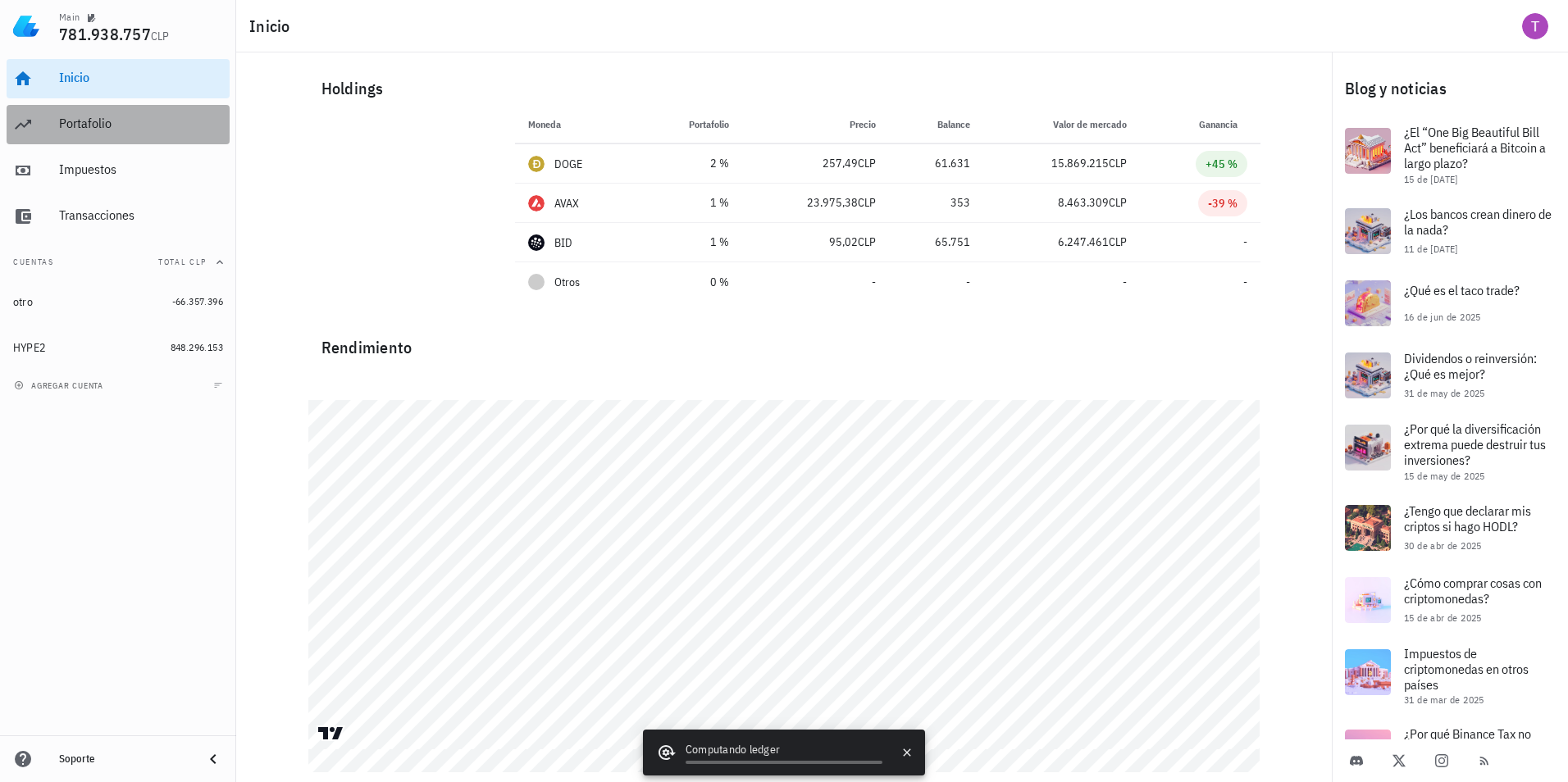 click on "Portafolio" at bounding box center [141, 123] 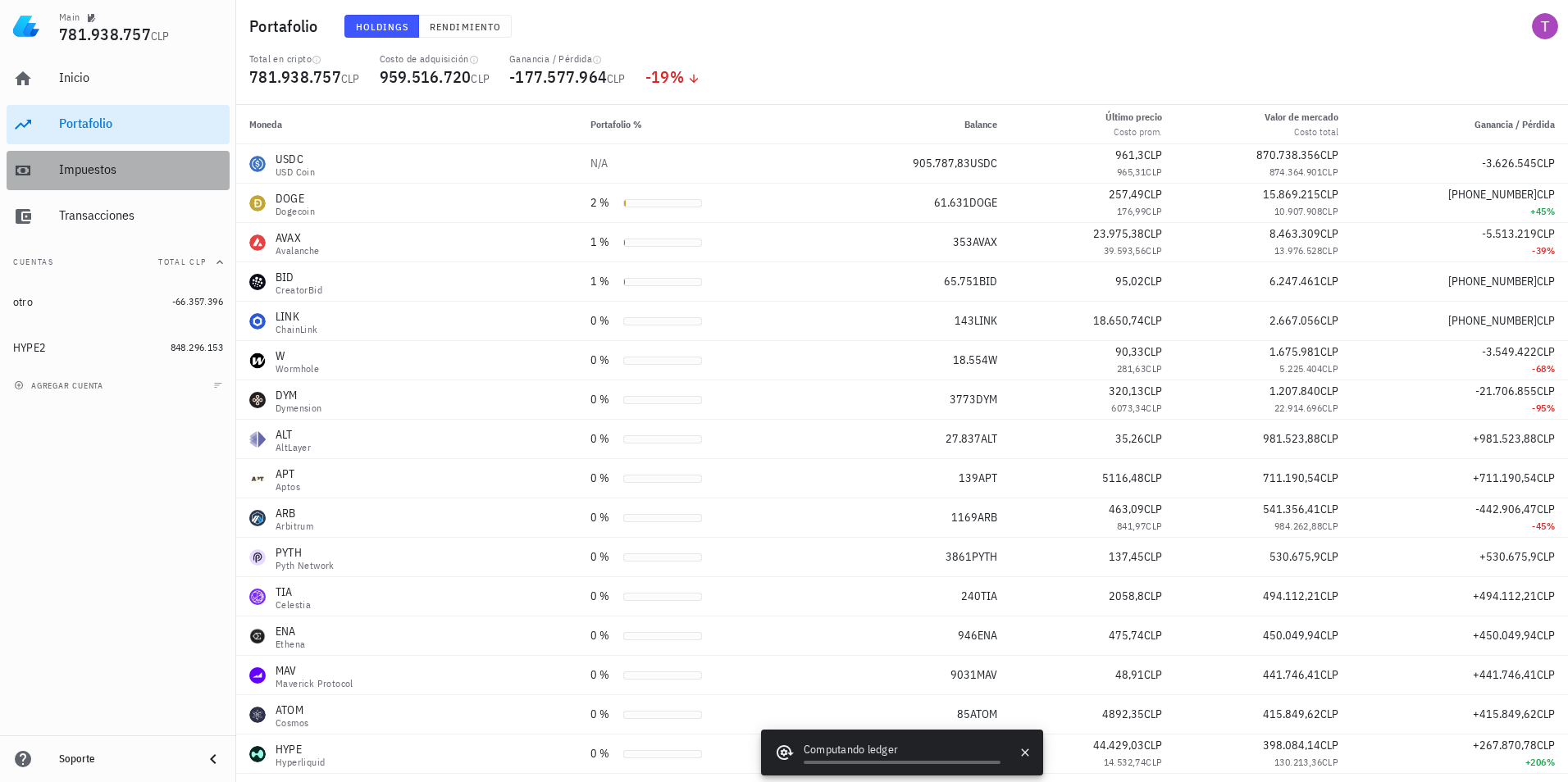 click on "Impuestos" at bounding box center (141, 169) 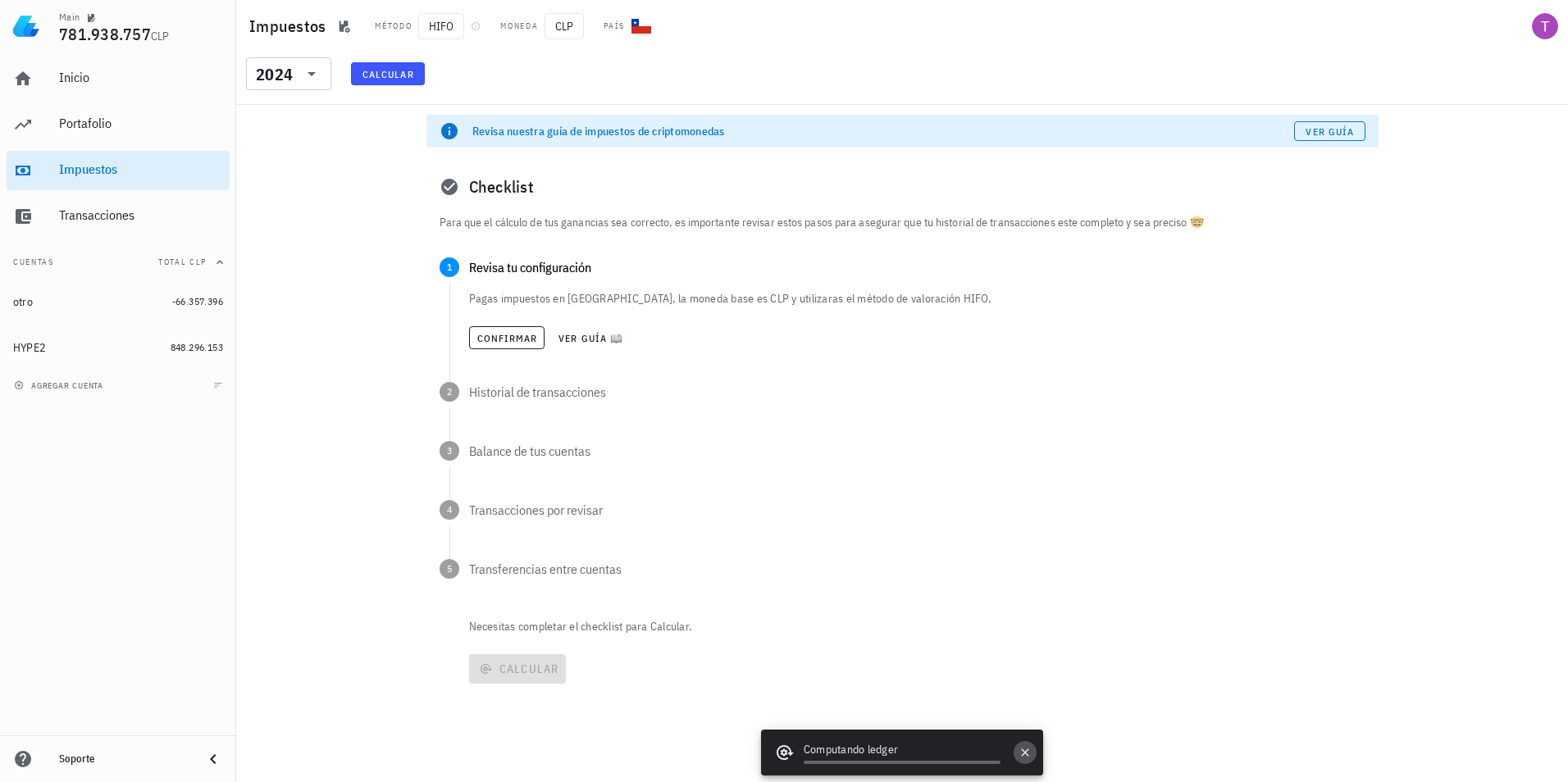 click 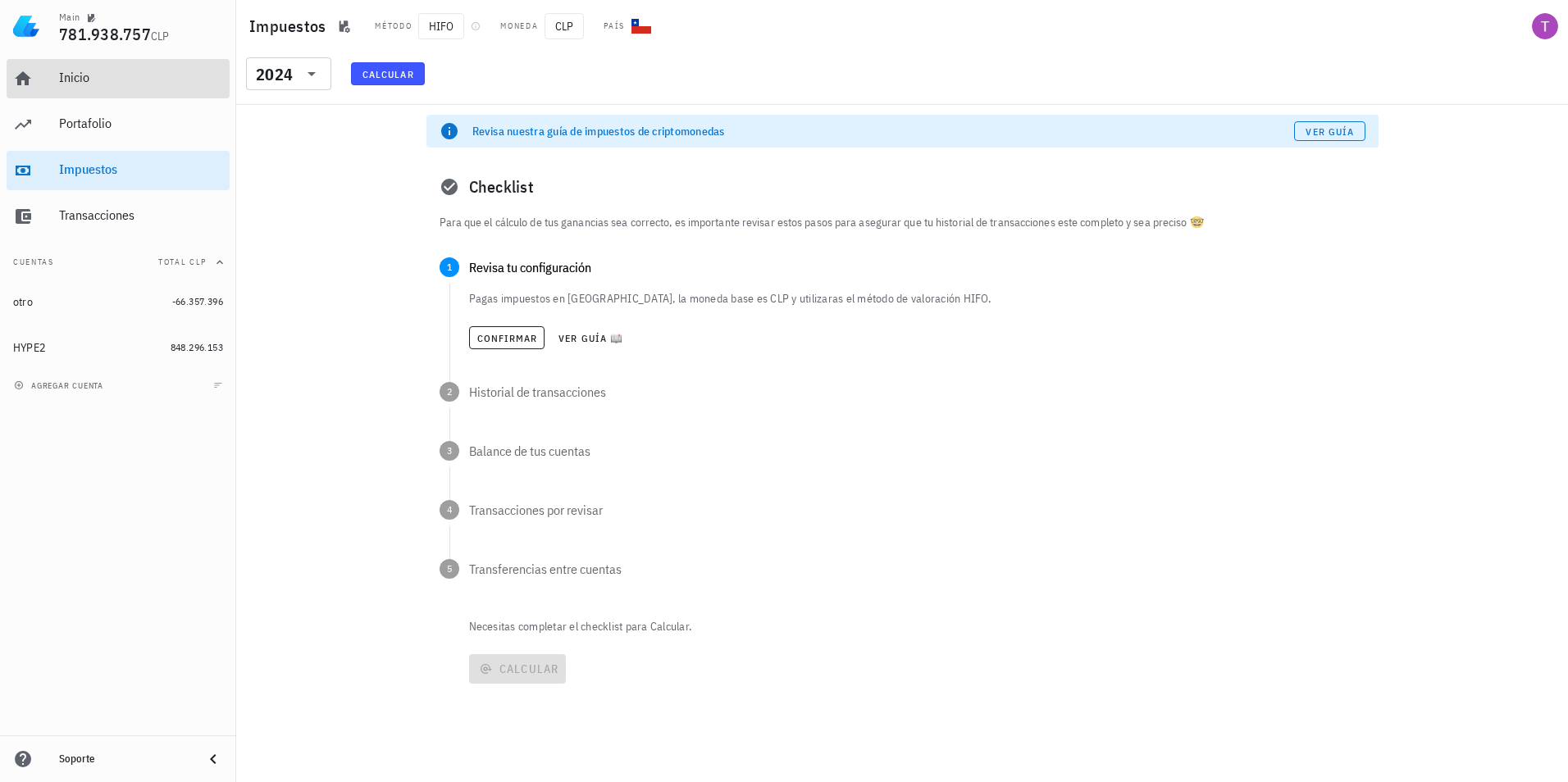click on "Inicio" at bounding box center [141, 77] 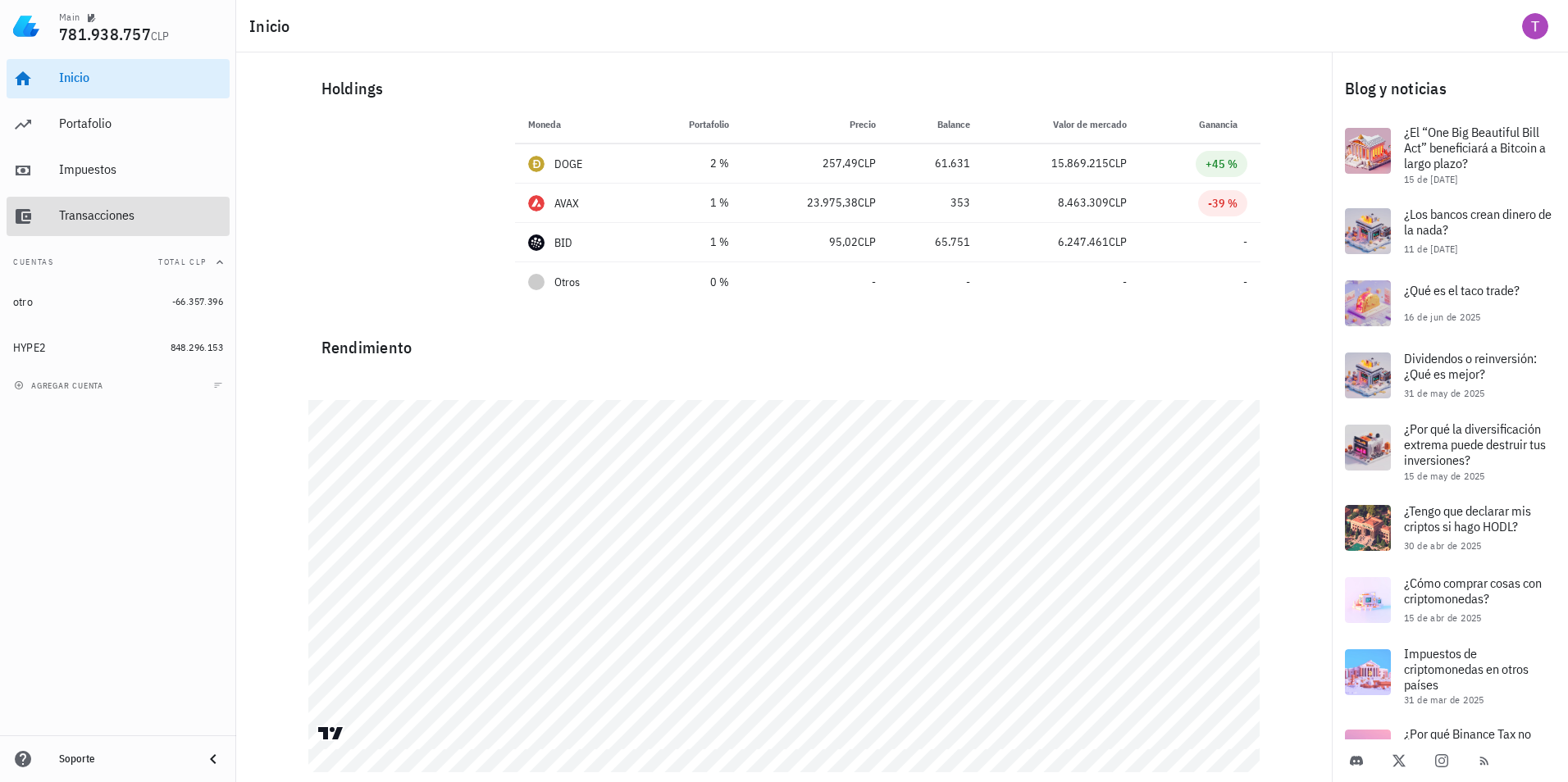 click on "Transacciones" at bounding box center [141, 215] 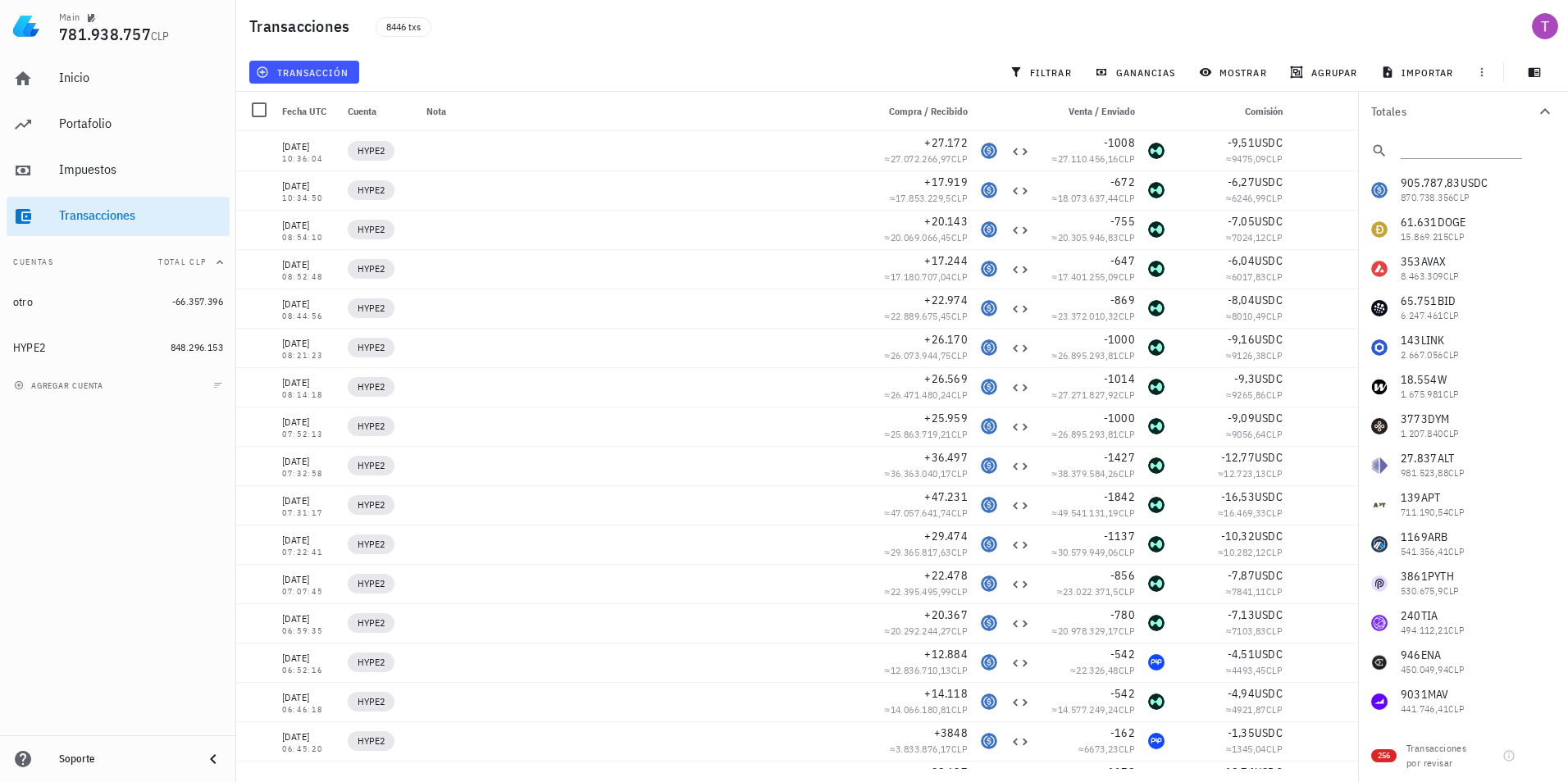 click at bounding box center (1461, 151) 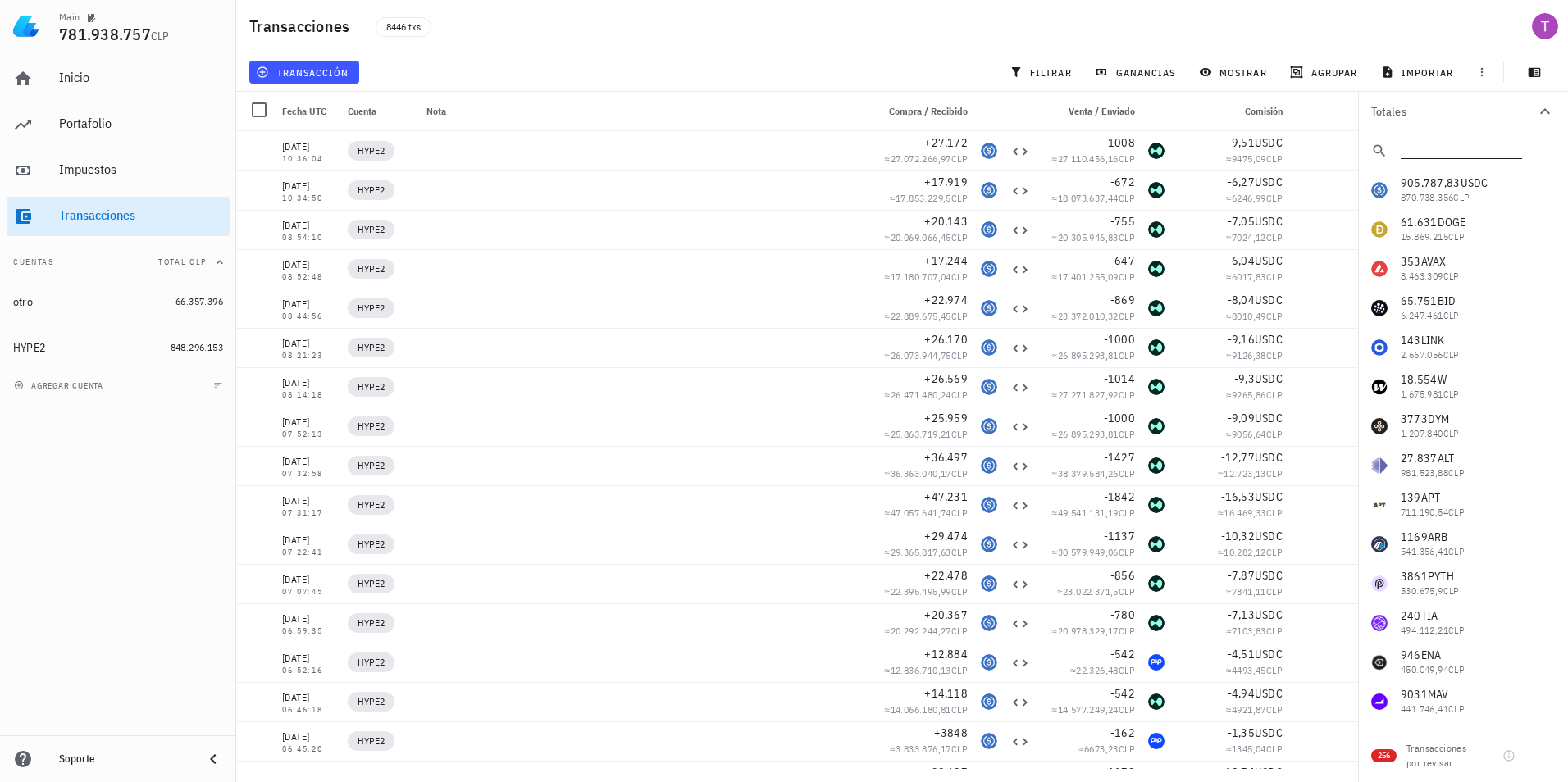 click at bounding box center [1460, 148] 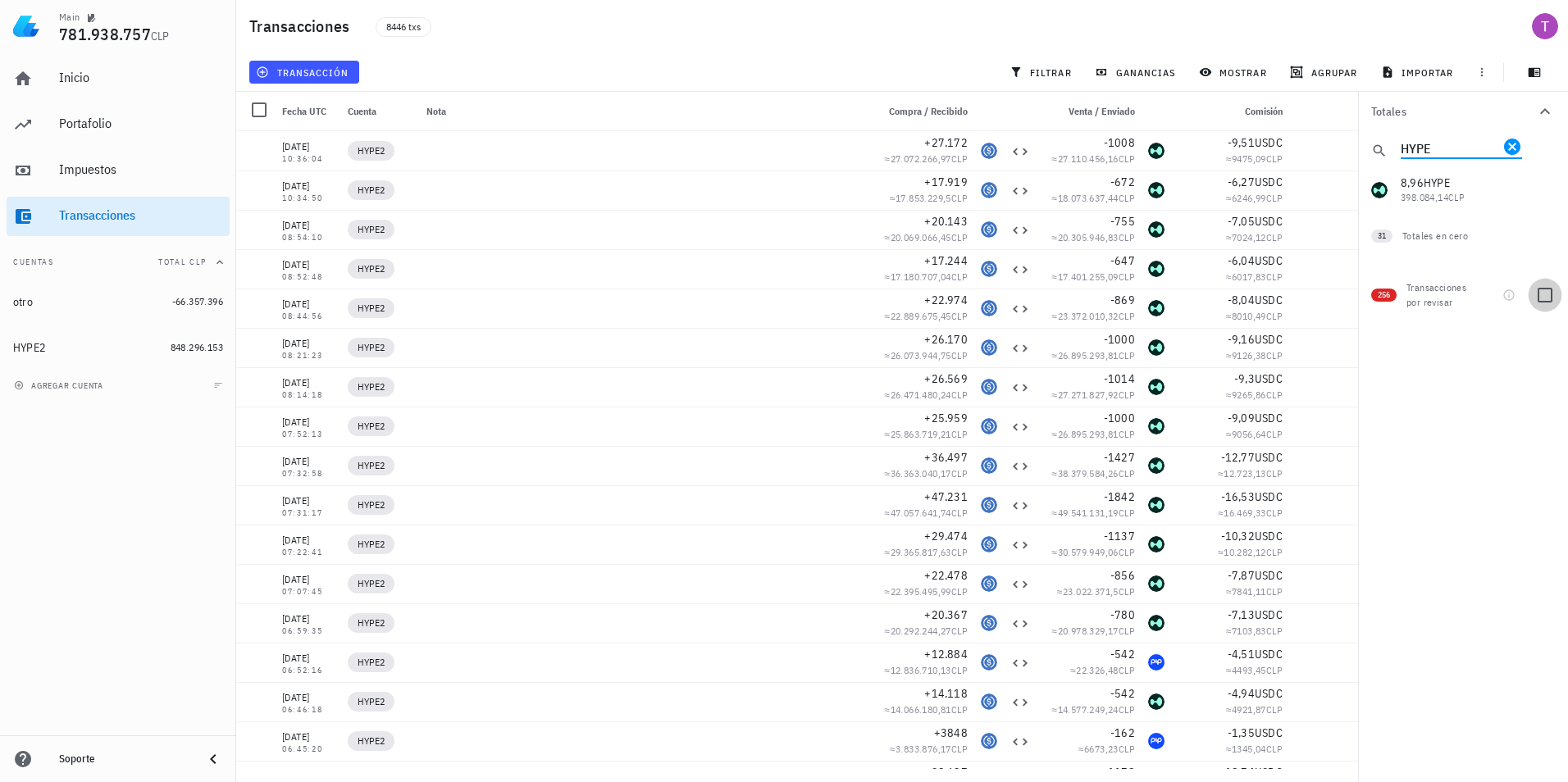 type on "HYPE" 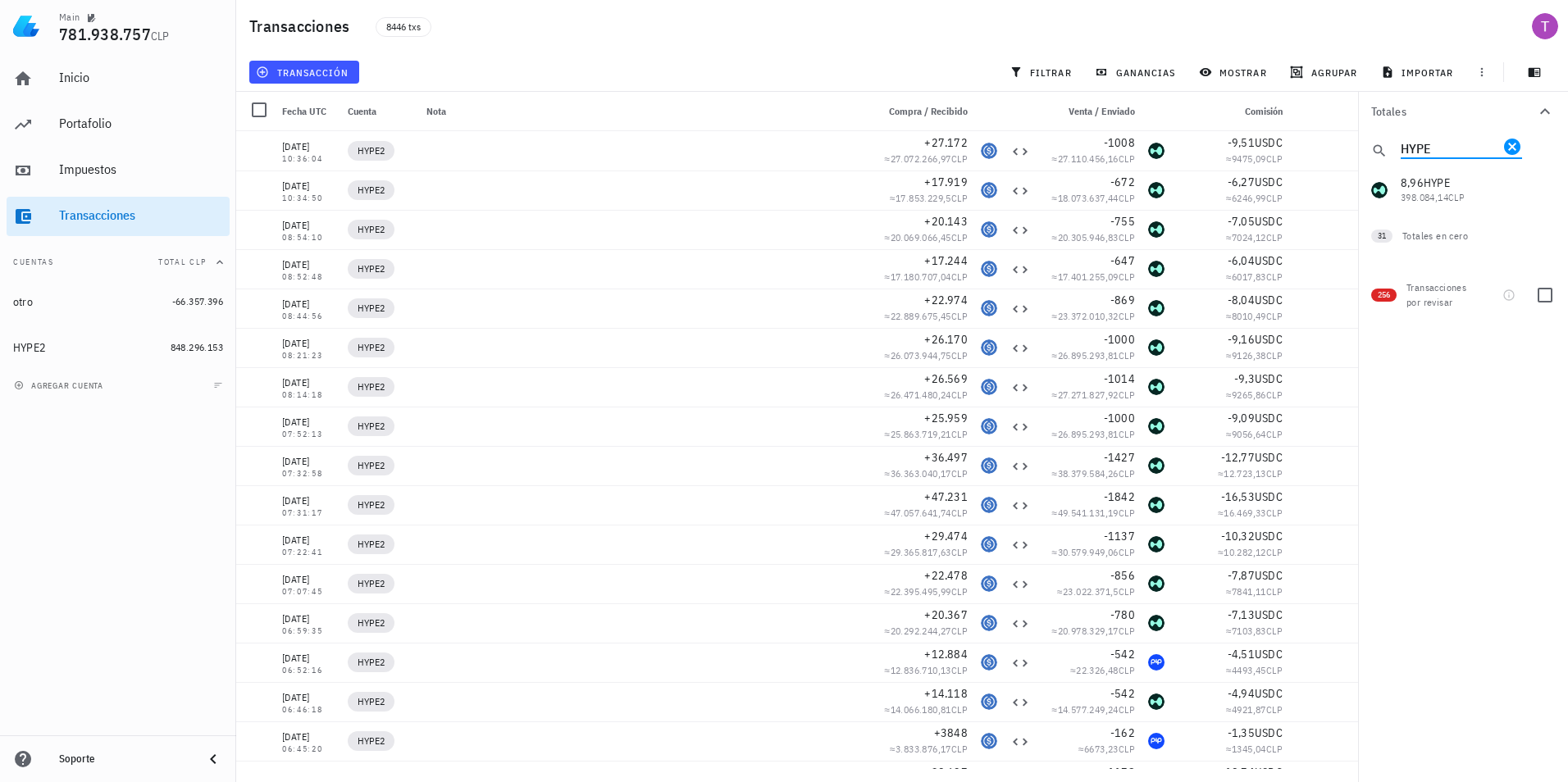 checkbox on "true" 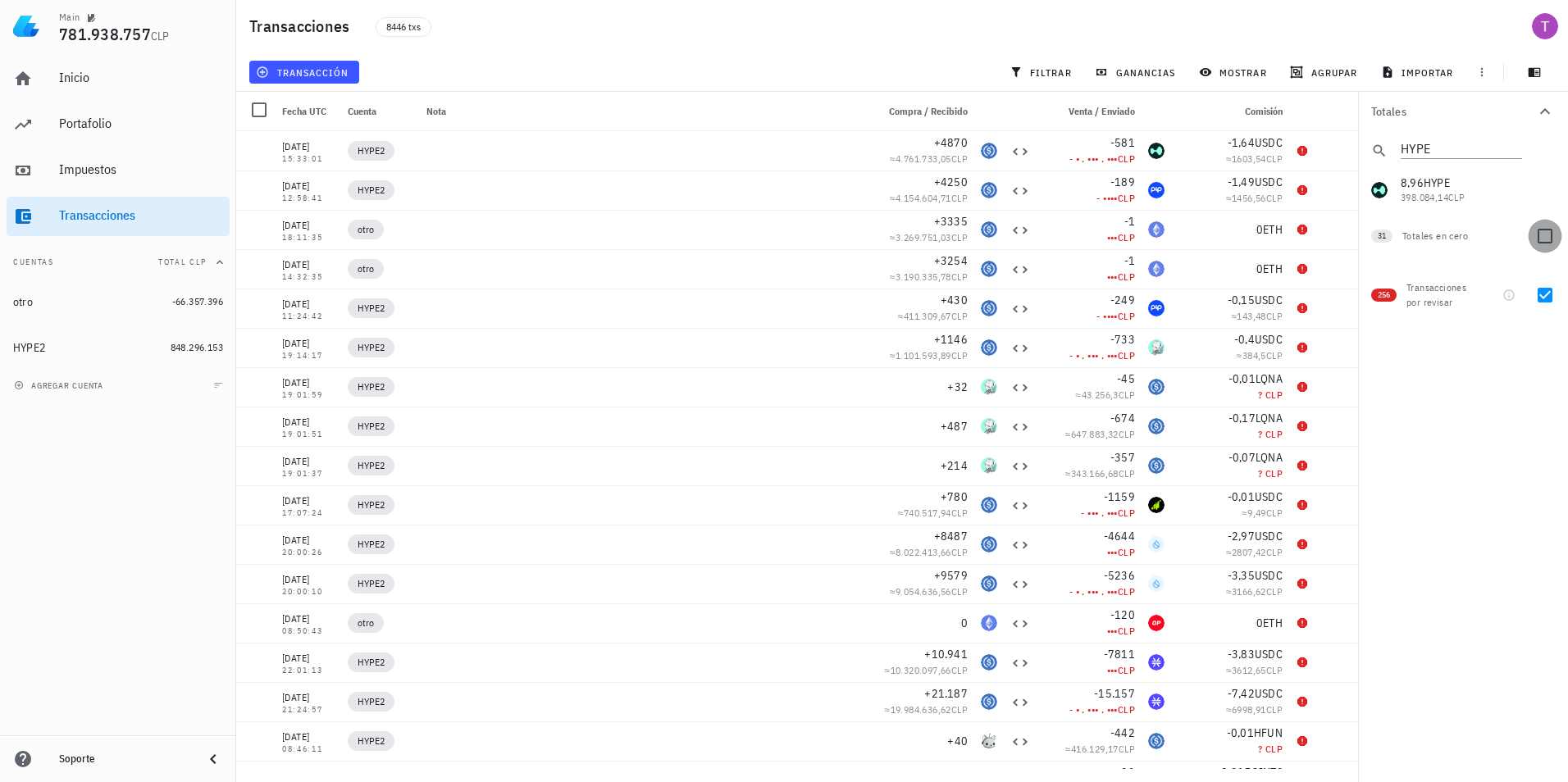 click at bounding box center (1545, 236) 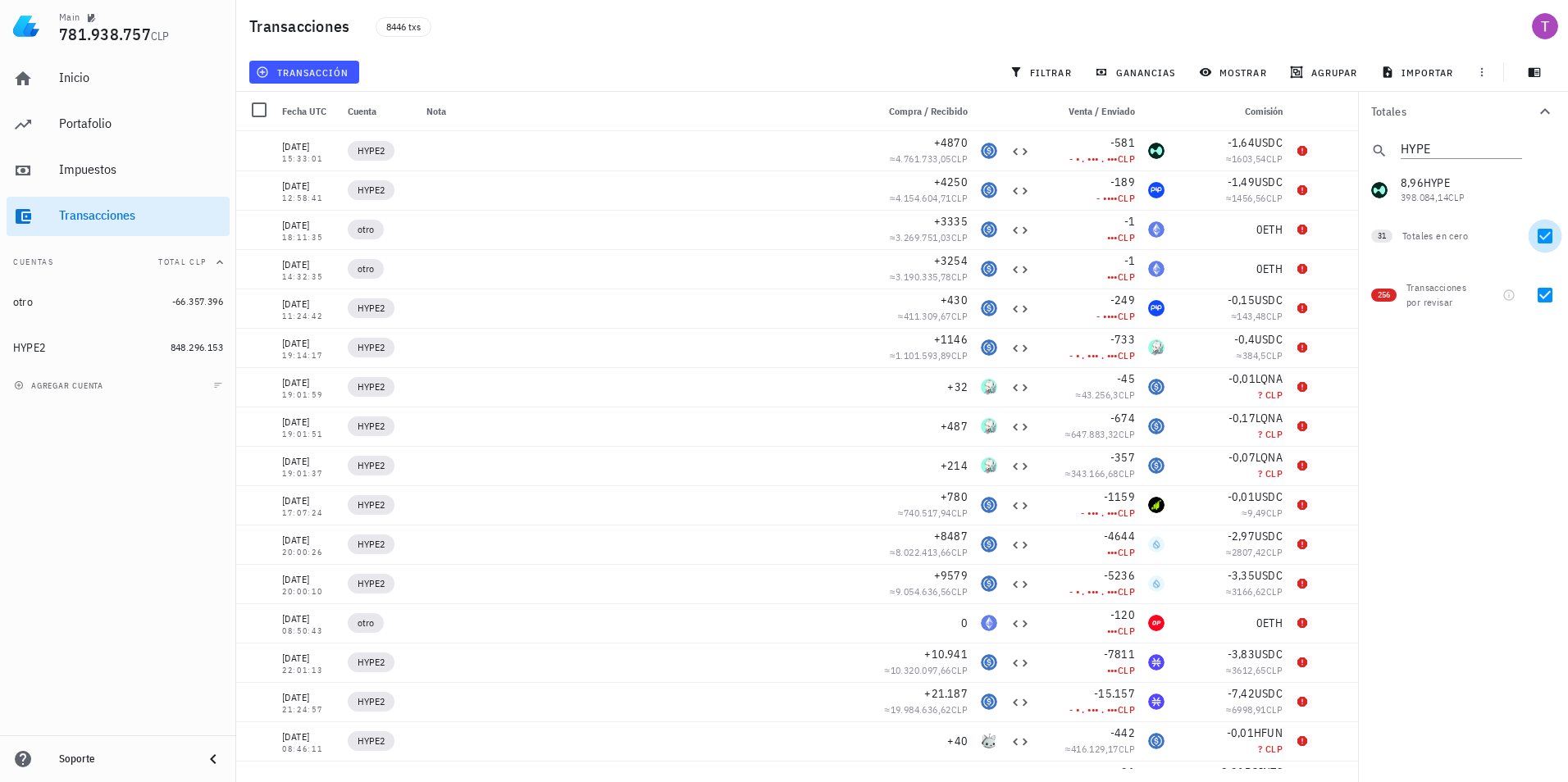click at bounding box center (1545, 236) 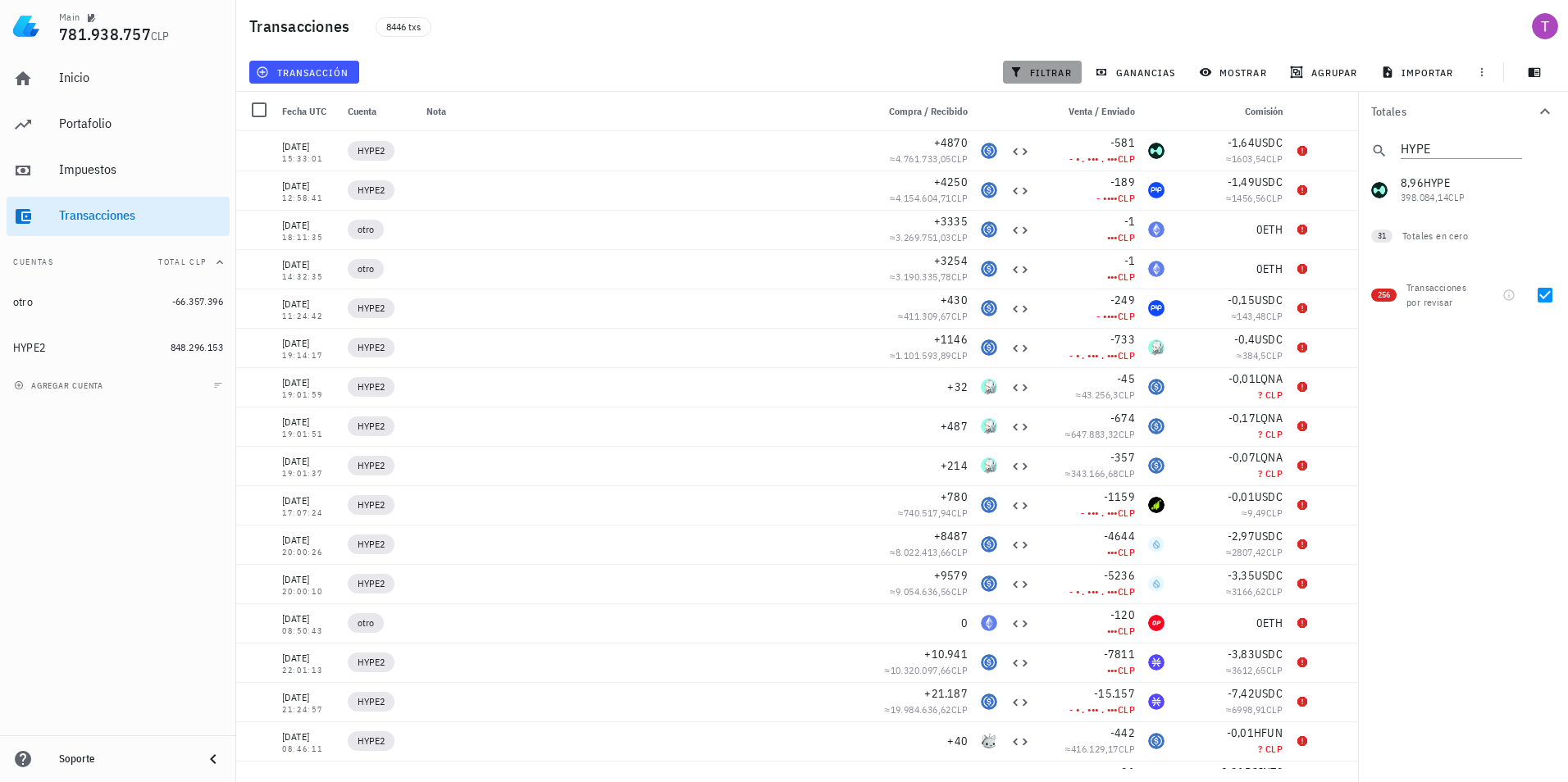 click on "filtrar" at bounding box center [1042, 72] 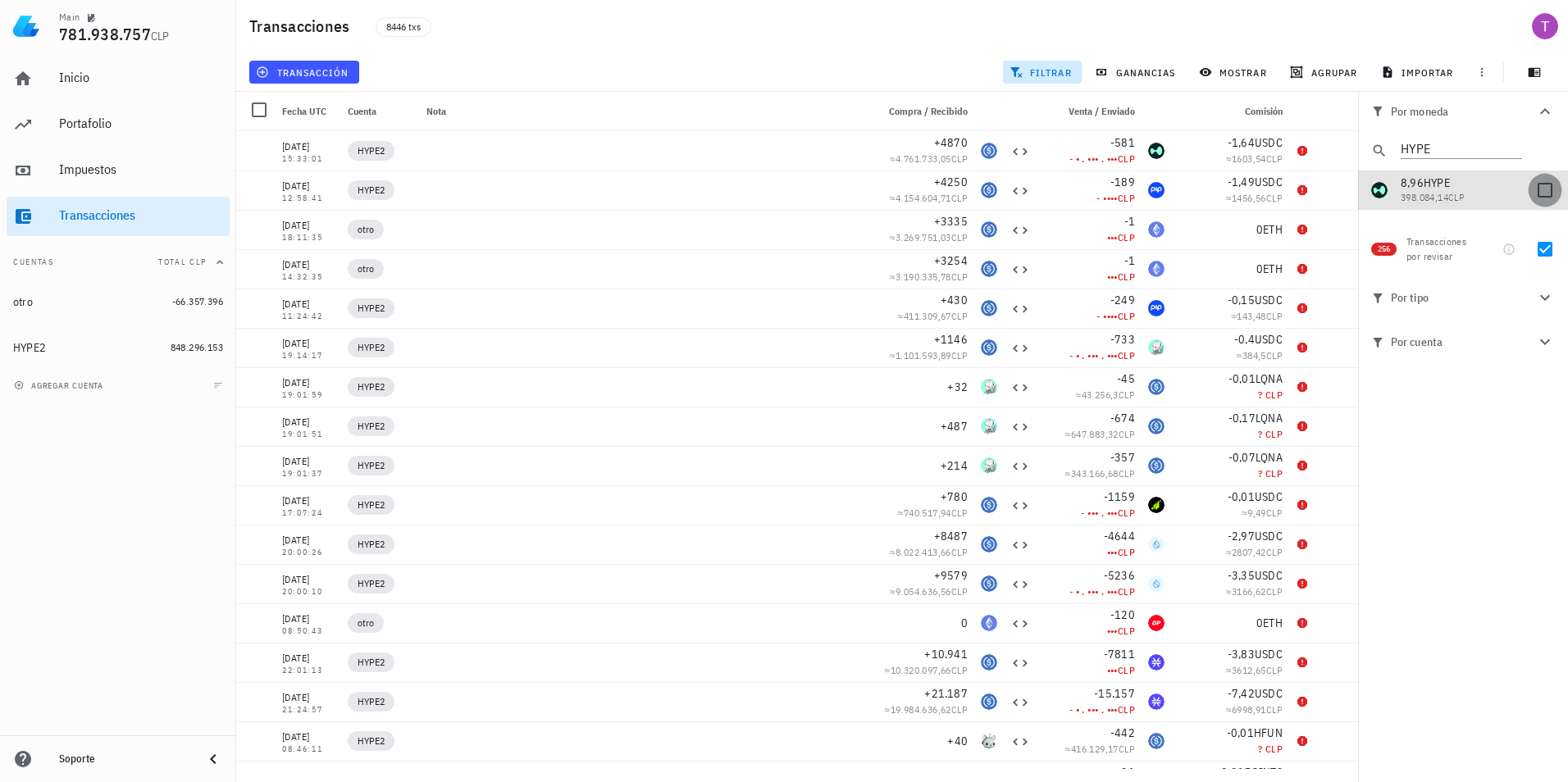 click at bounding box center [1545, 190] 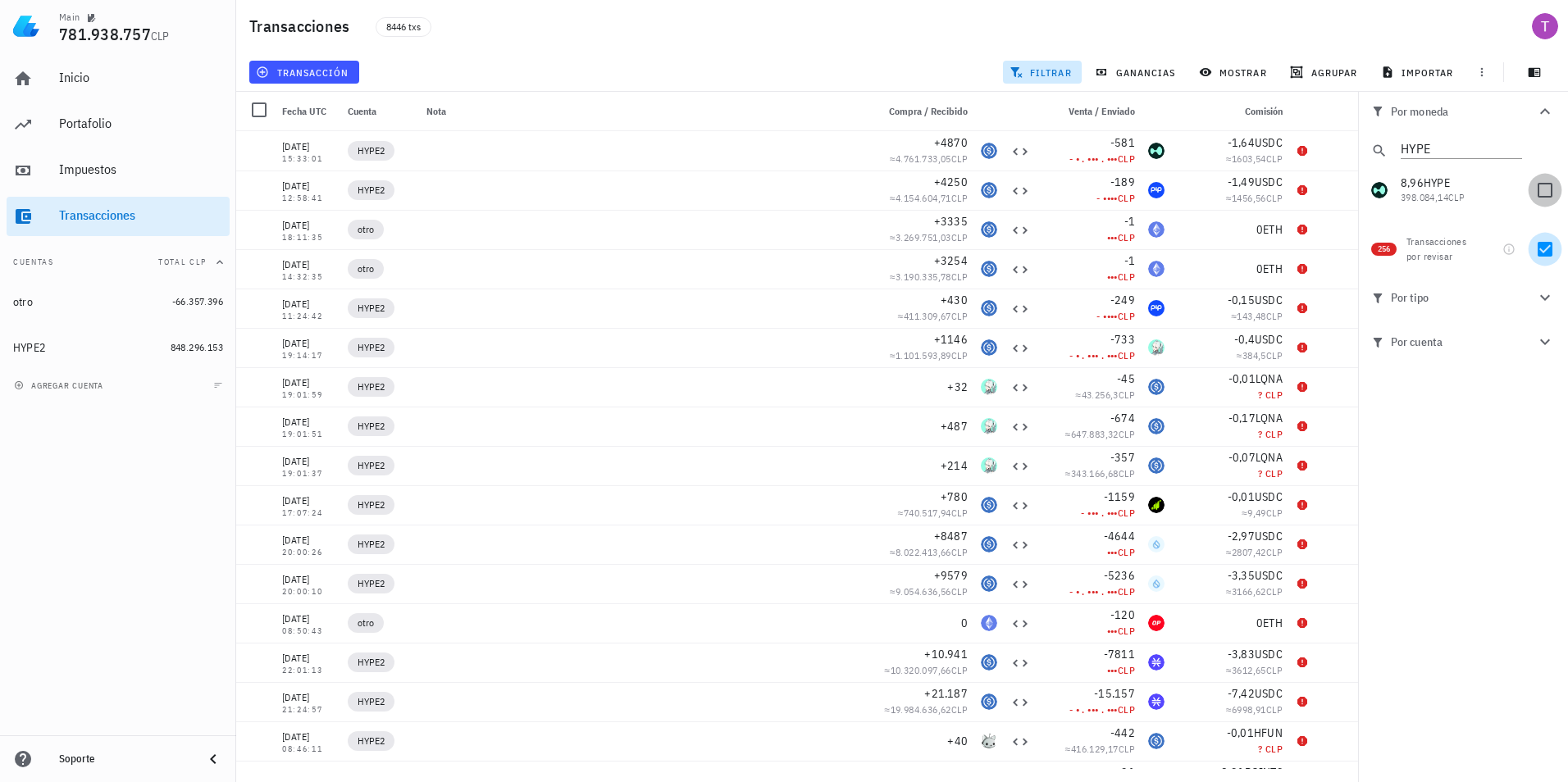 checkbox on "true" 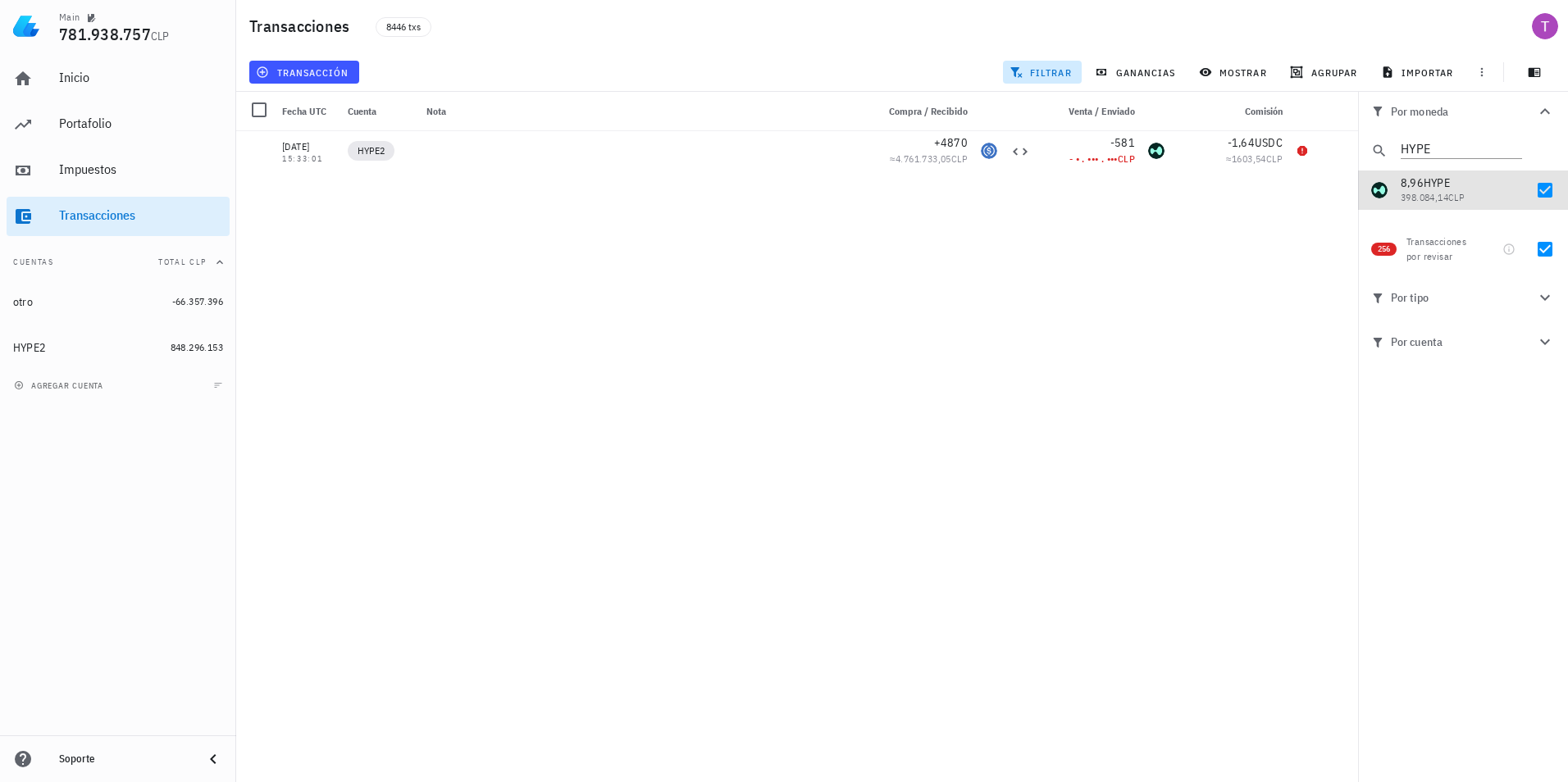 click 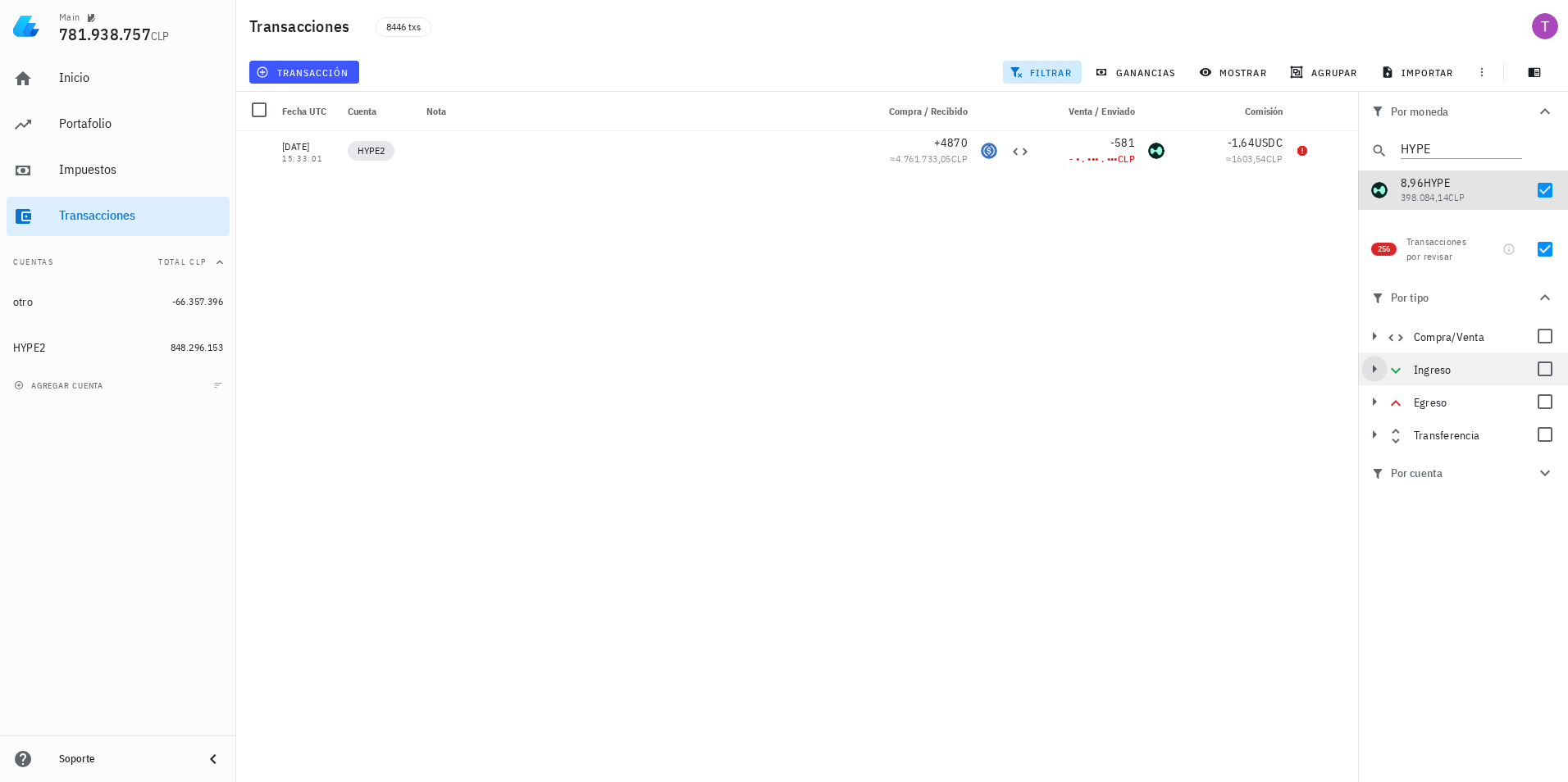 click 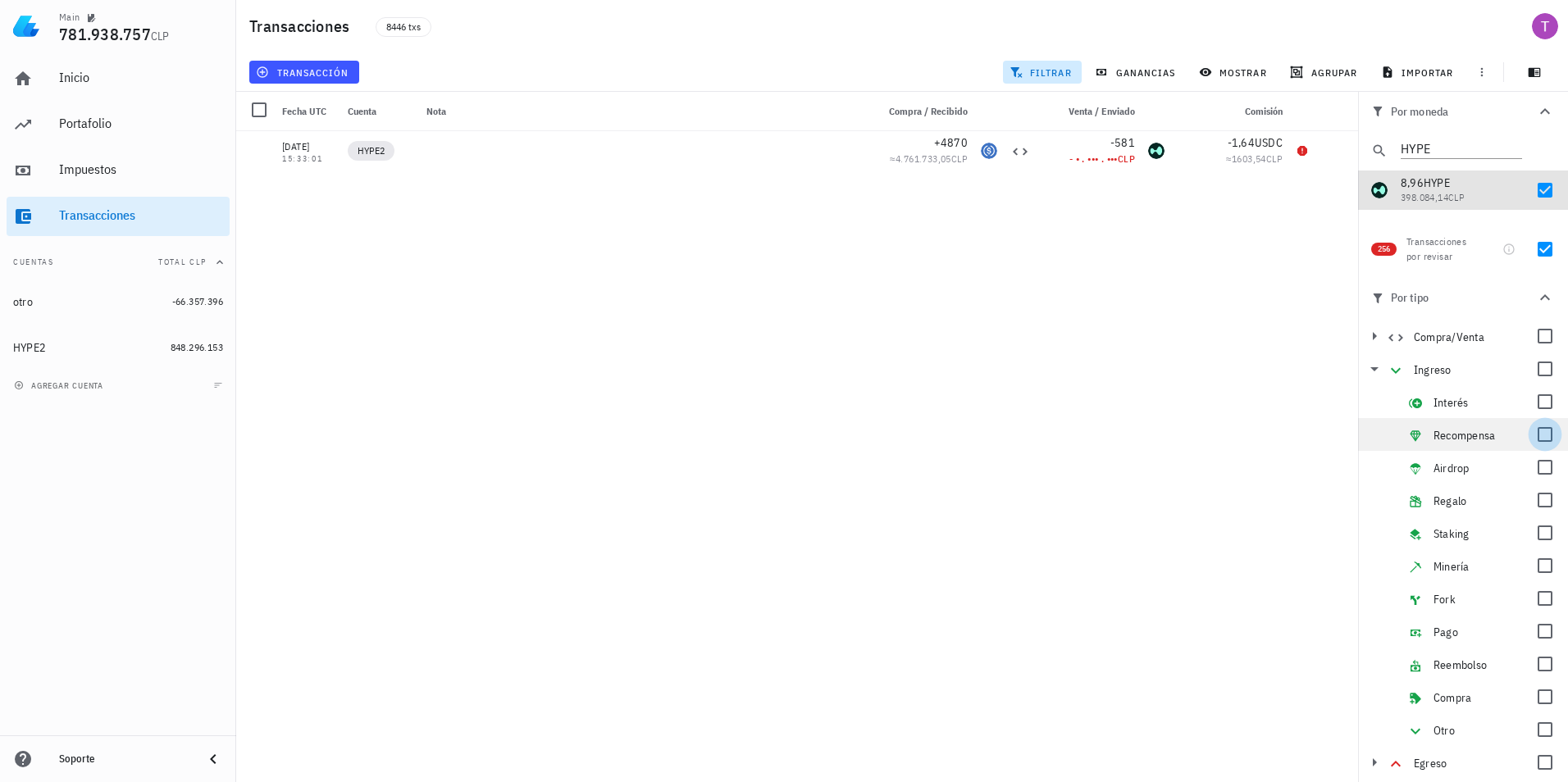 click at bounding box center (1545, 434) 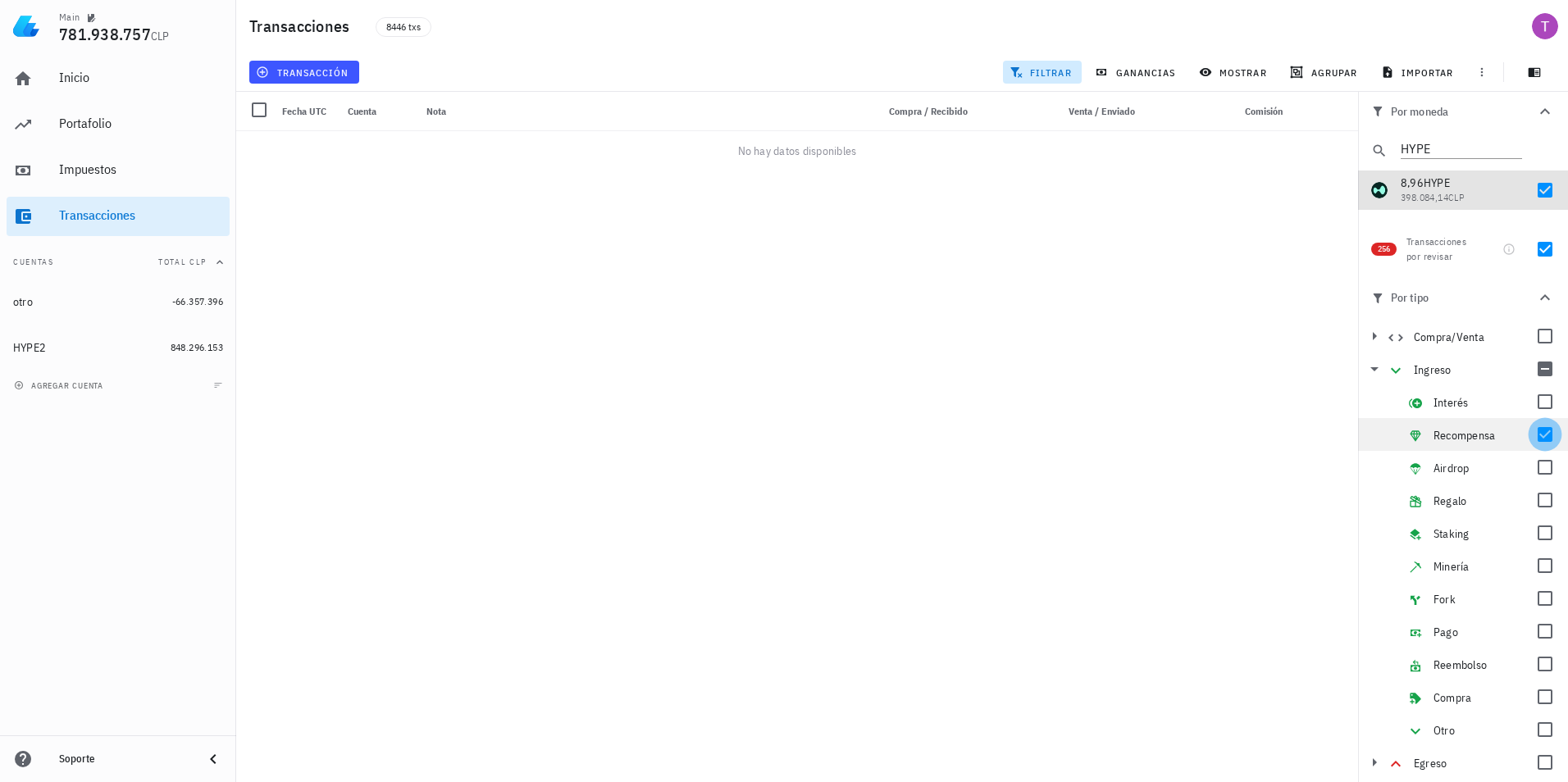 click at bounding box center [1545, 434] 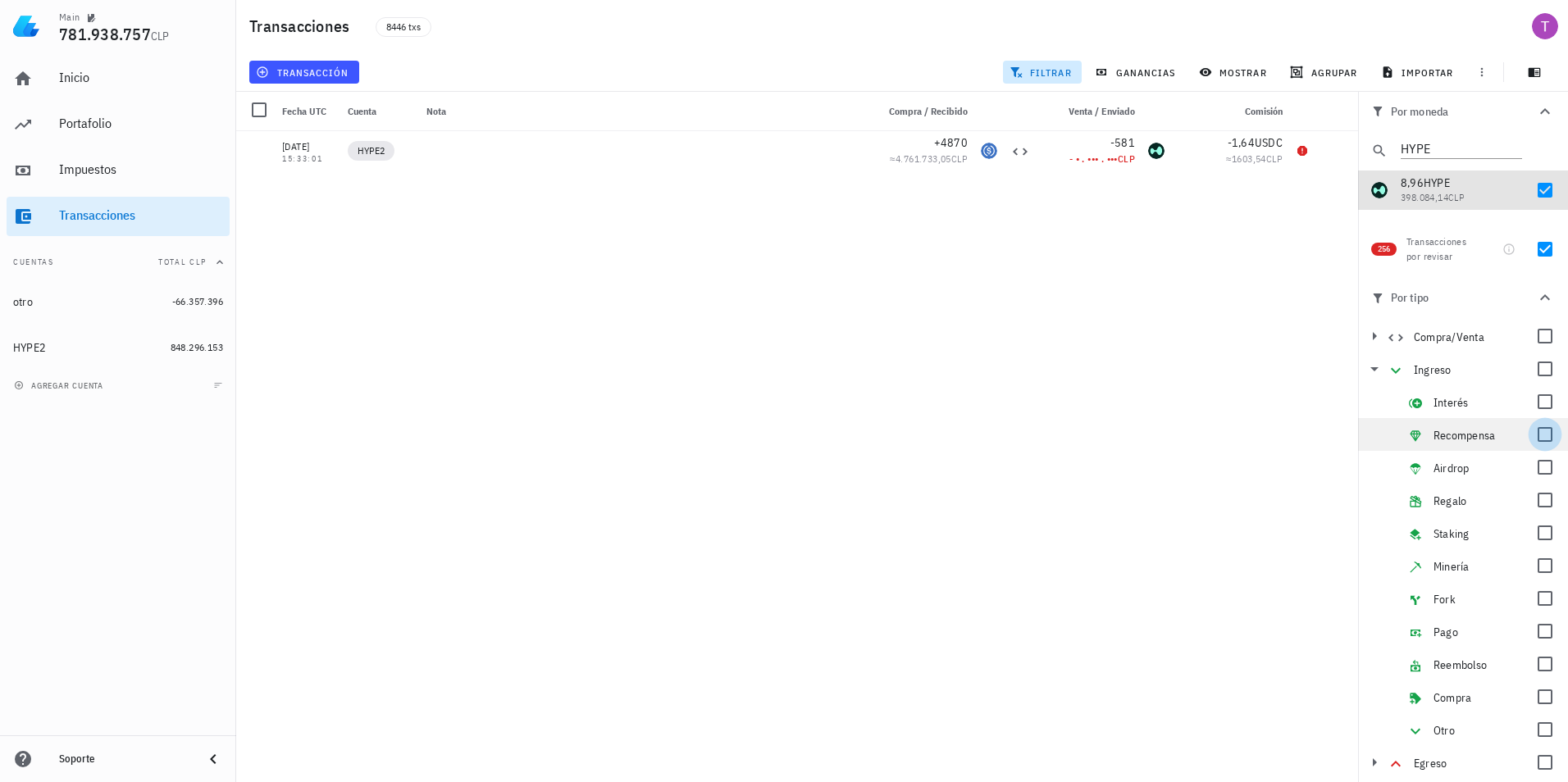 click at bounding box center [1545, 434] 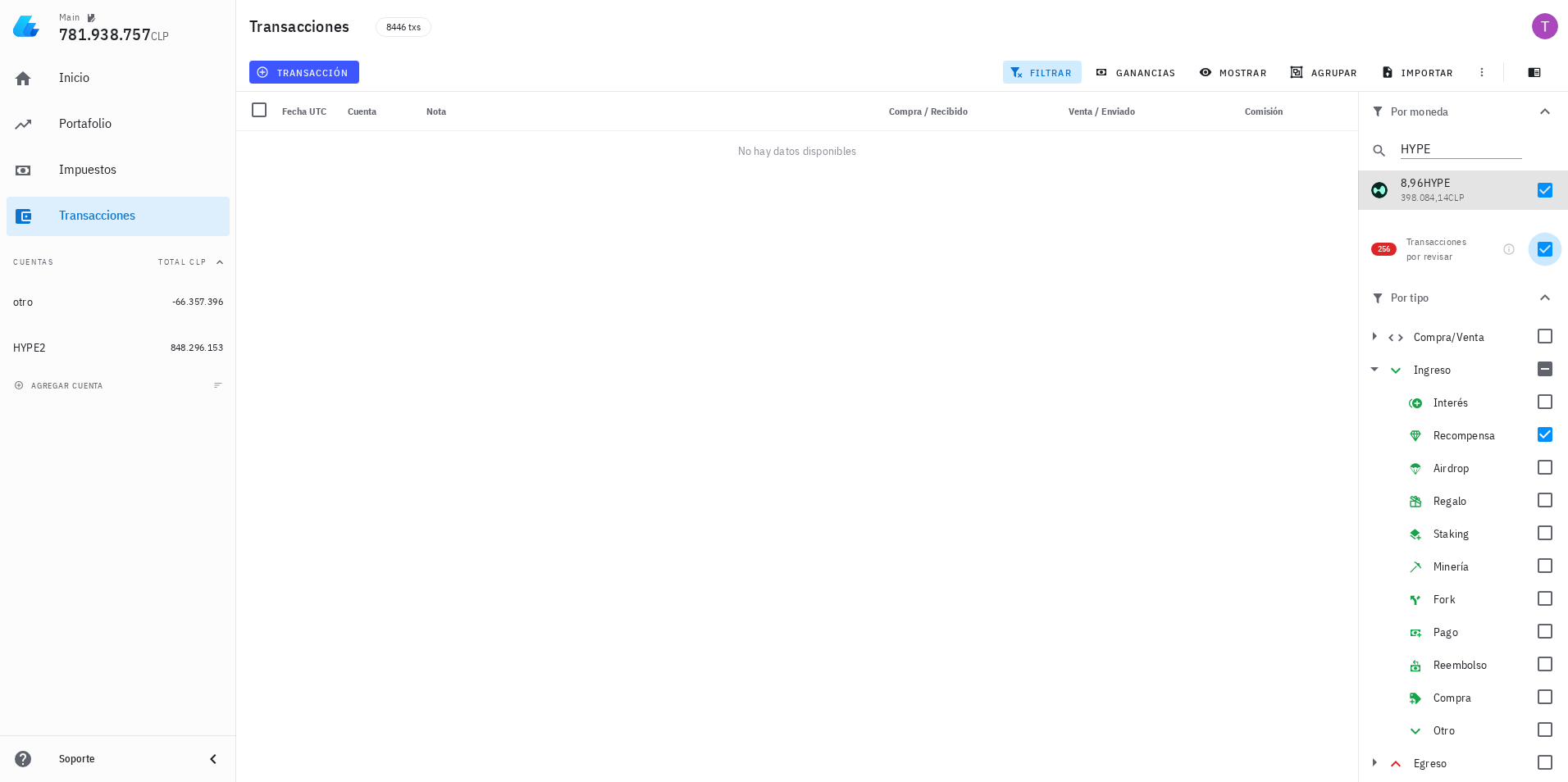 click at bounding box center [1545, 249] 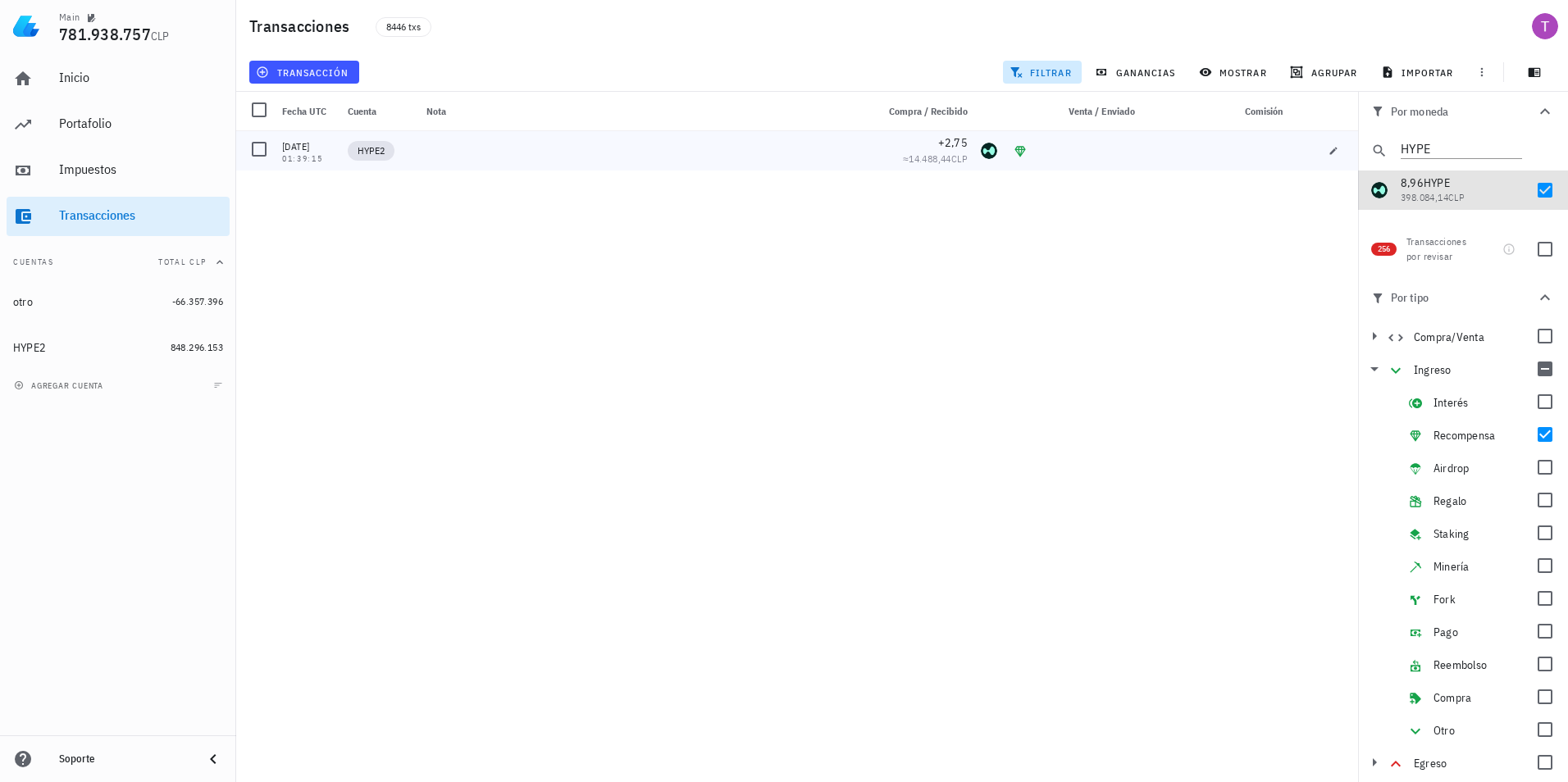 click at bounding box center (645, 151) 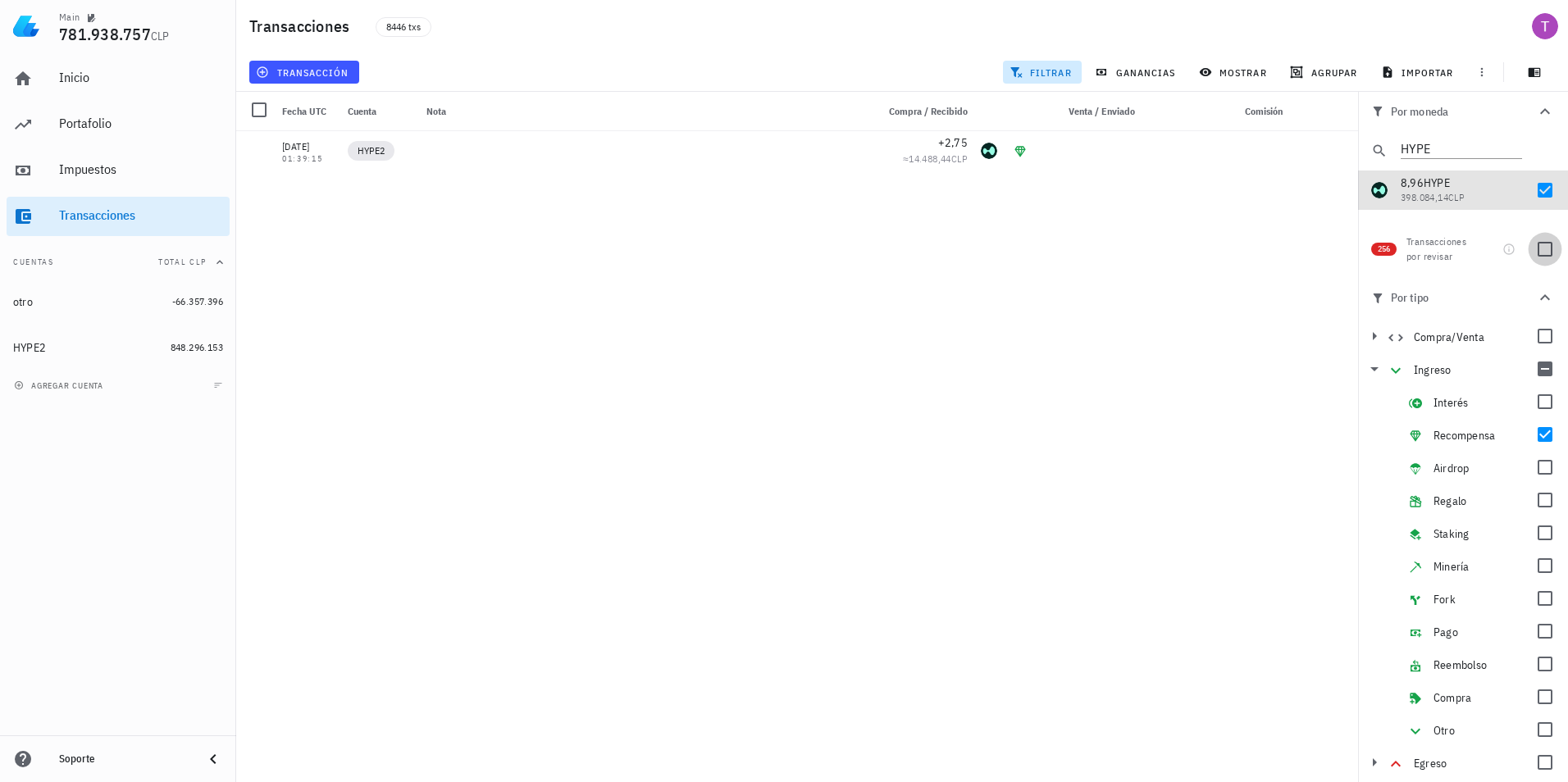 click at bounding box center (1545, 249) 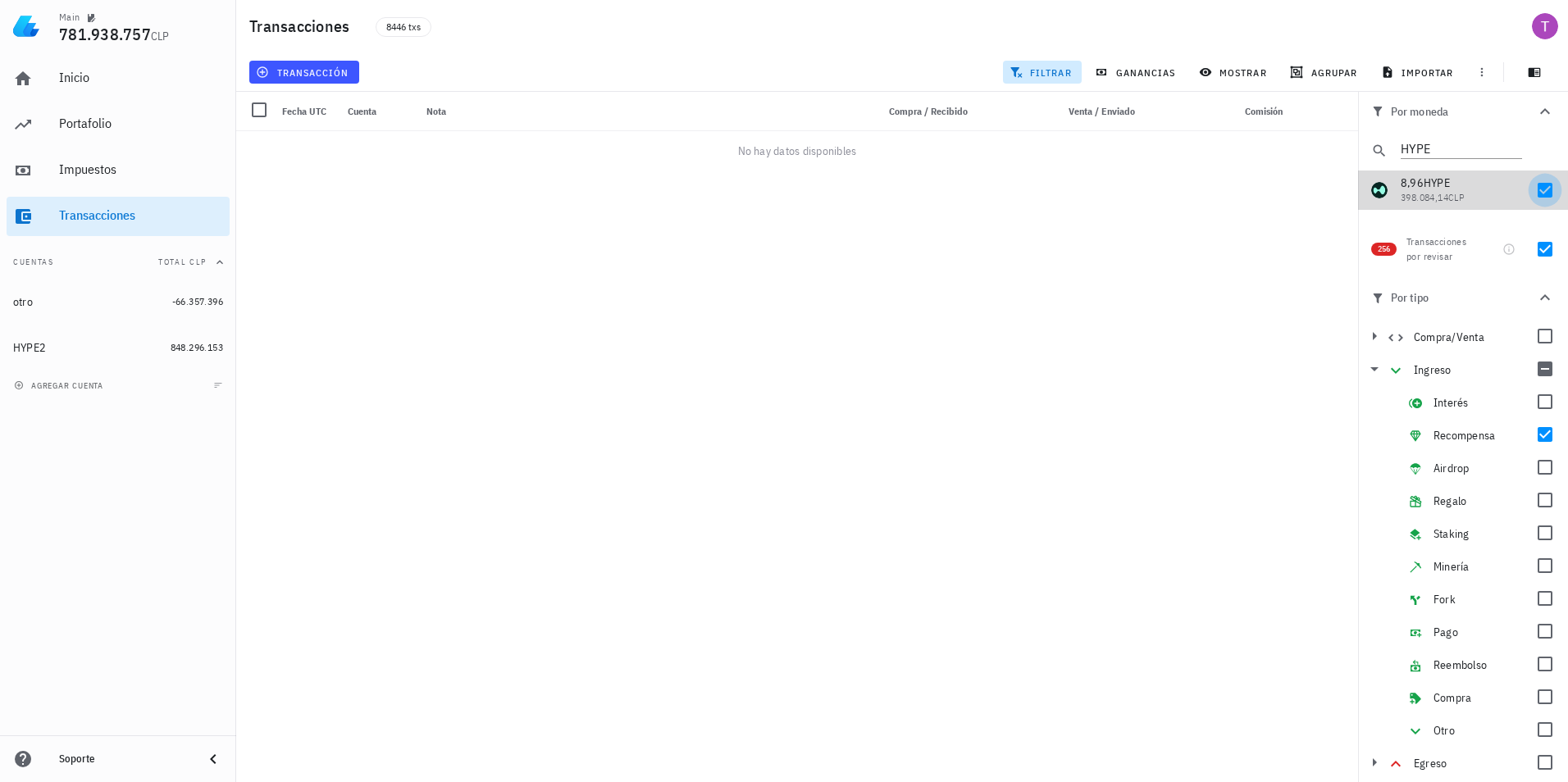 click at bounding box center [1545, 190] 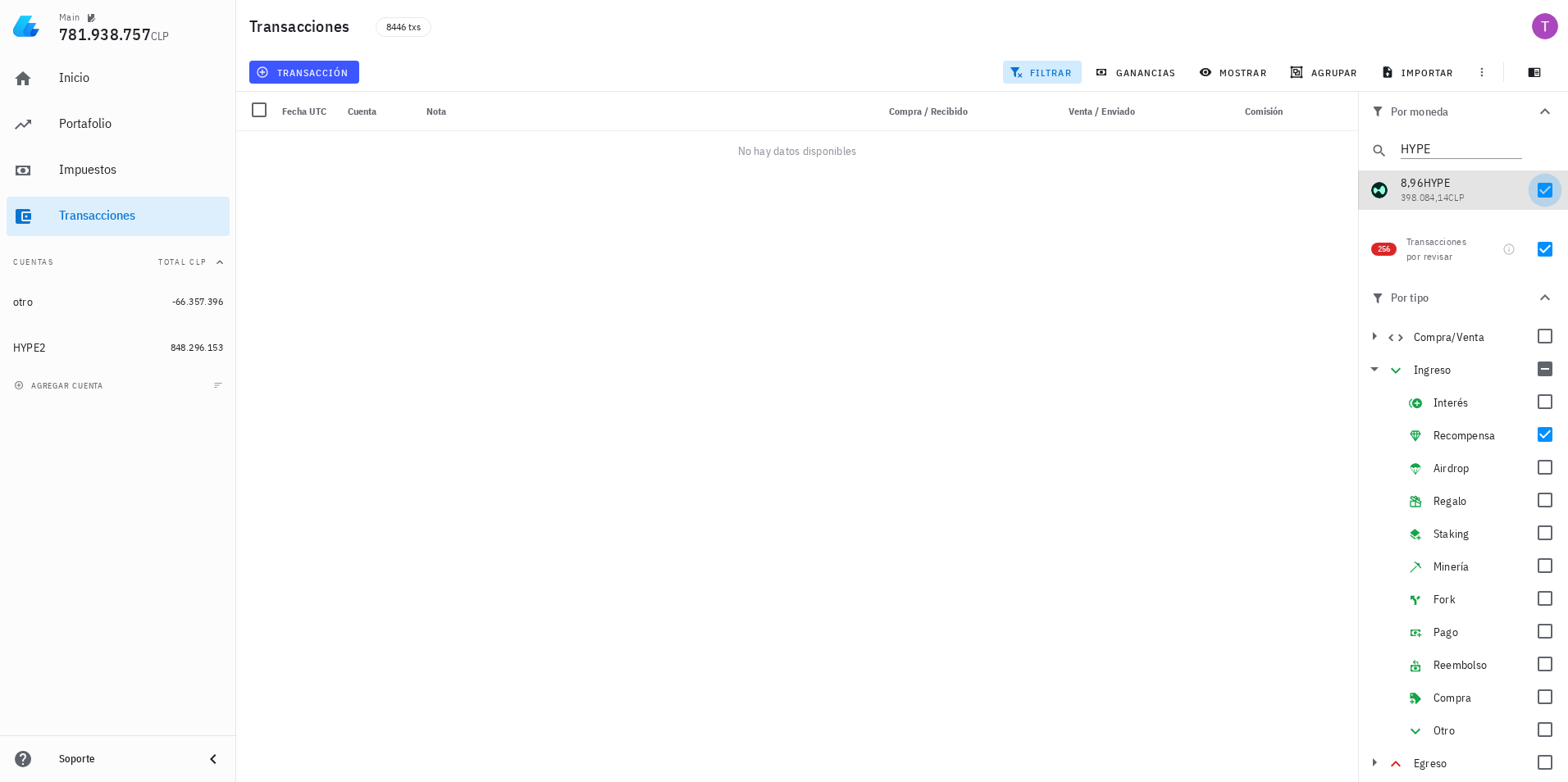 checkbox on "false" 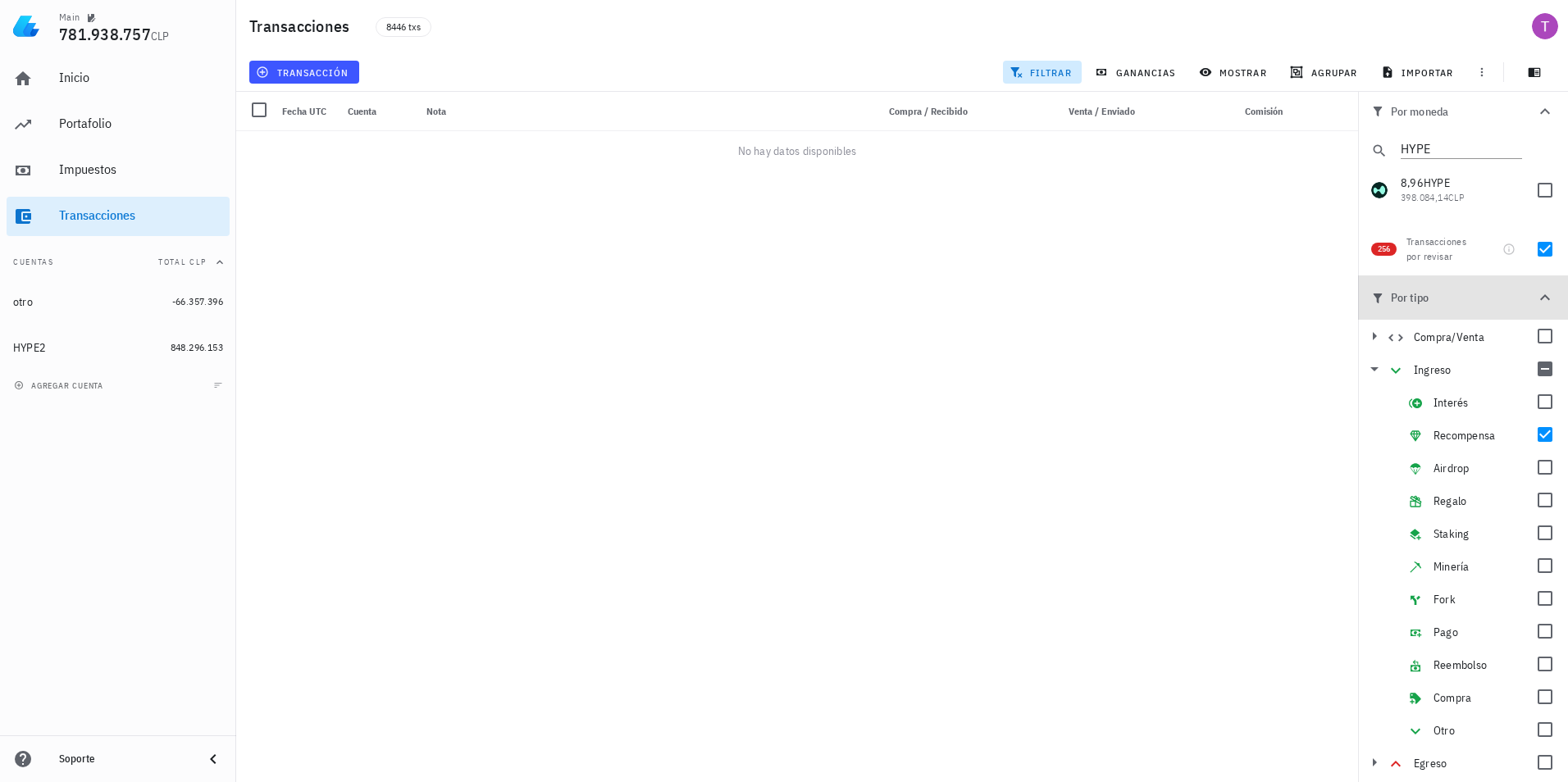 click 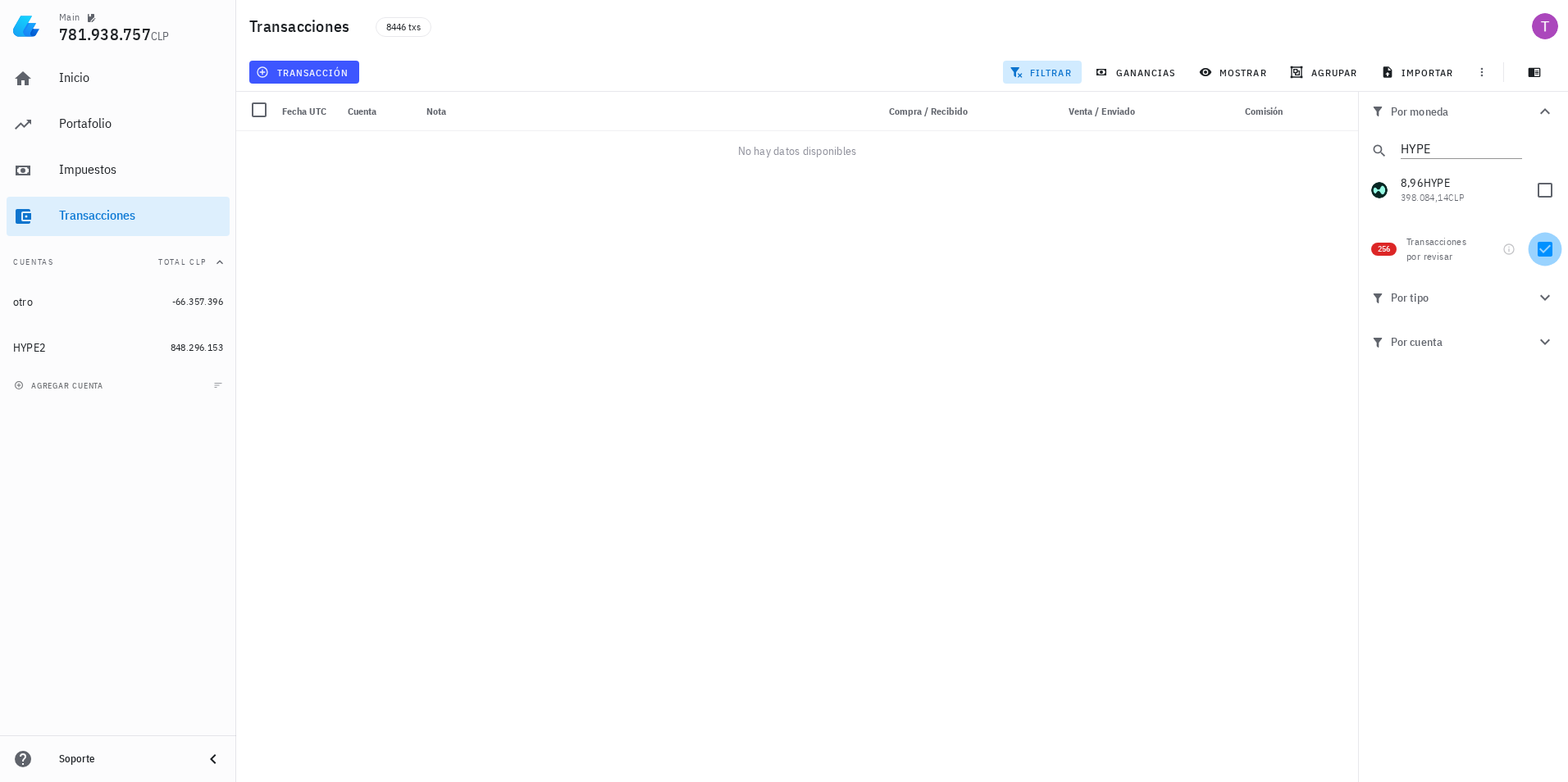 click at bounding box center [1545, 249] 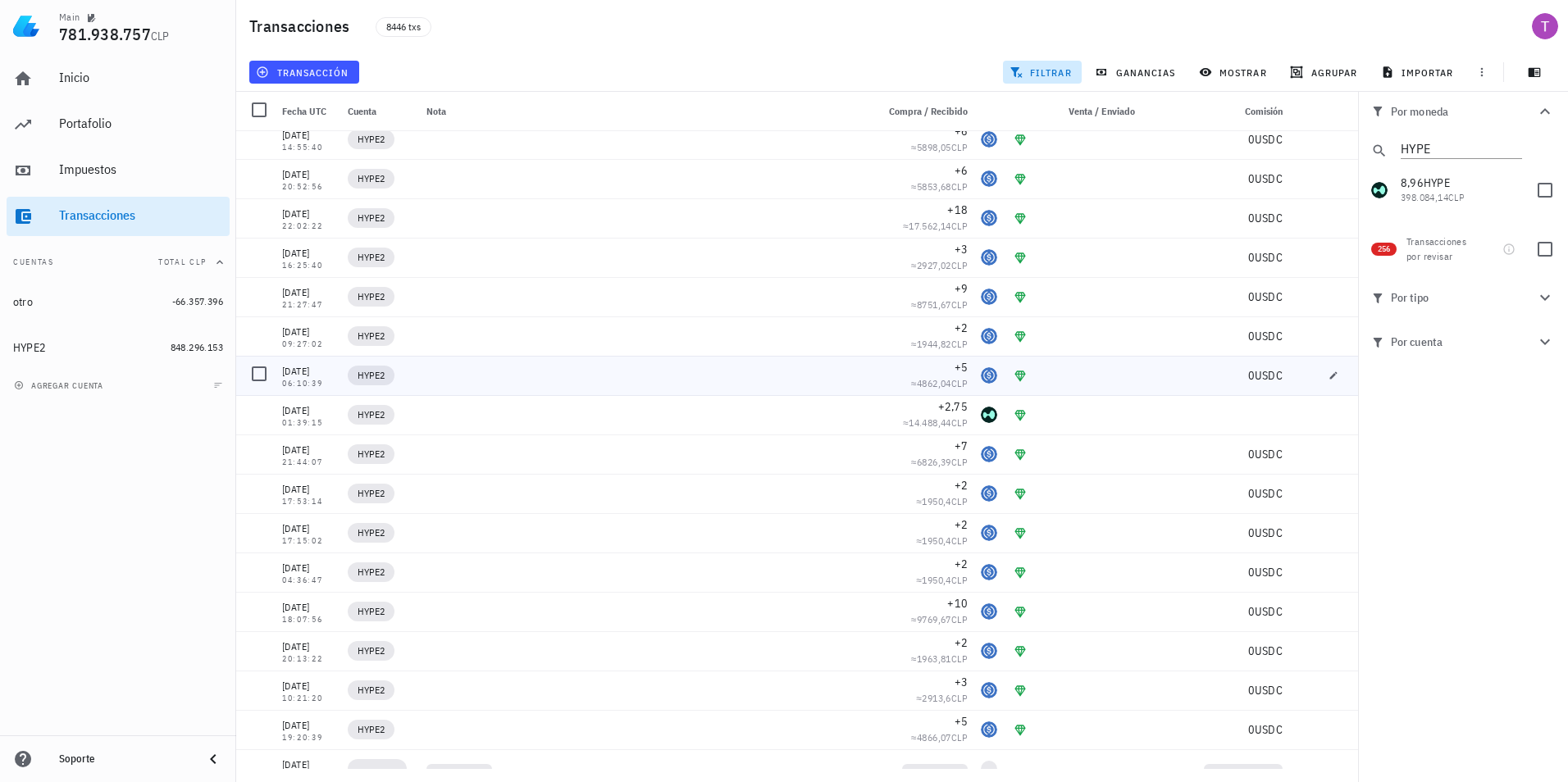 scroll, scrollTop: 246, scrollLeft: 0, axis: vertical 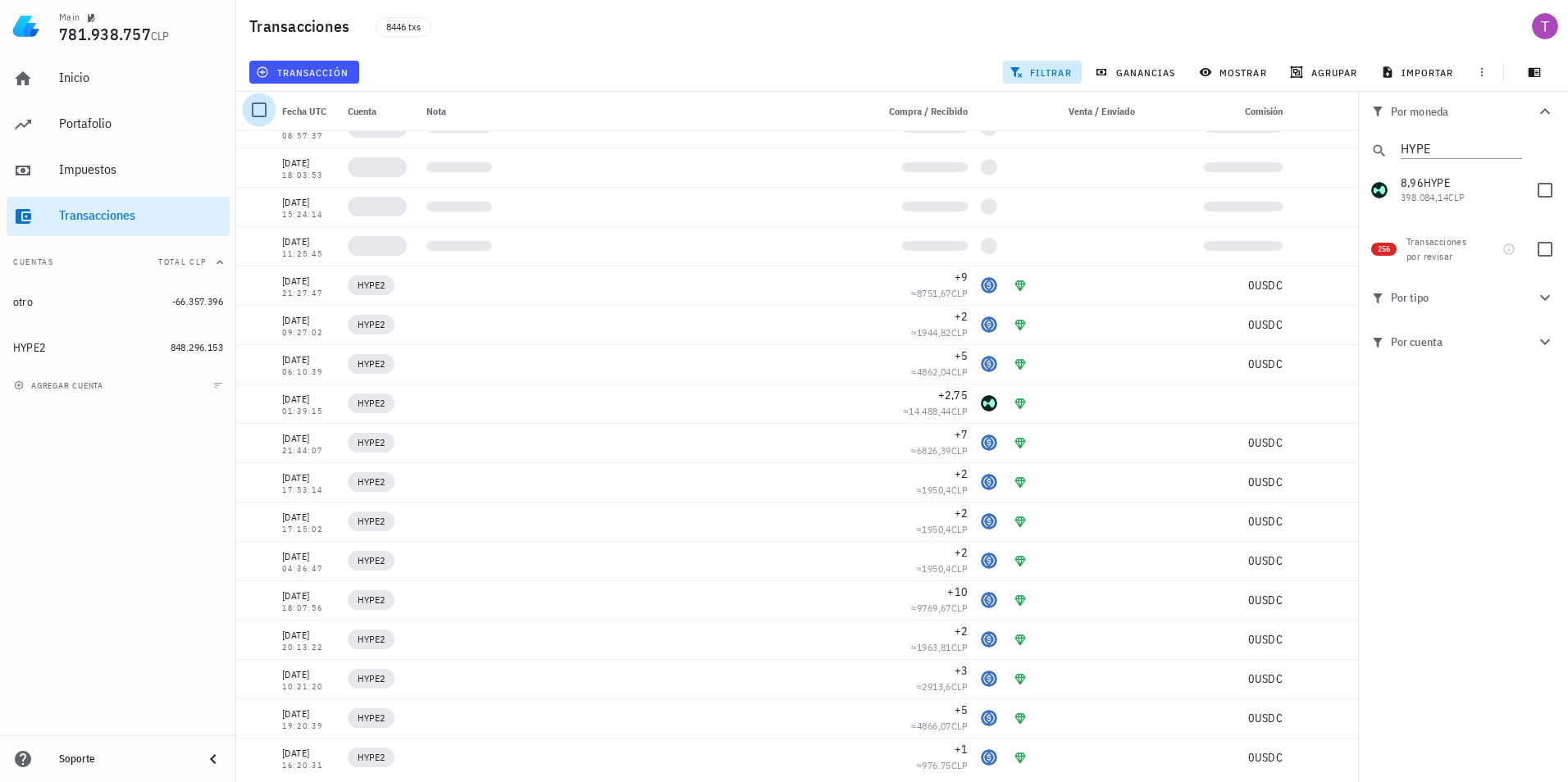click at bounding box center (259, 110) 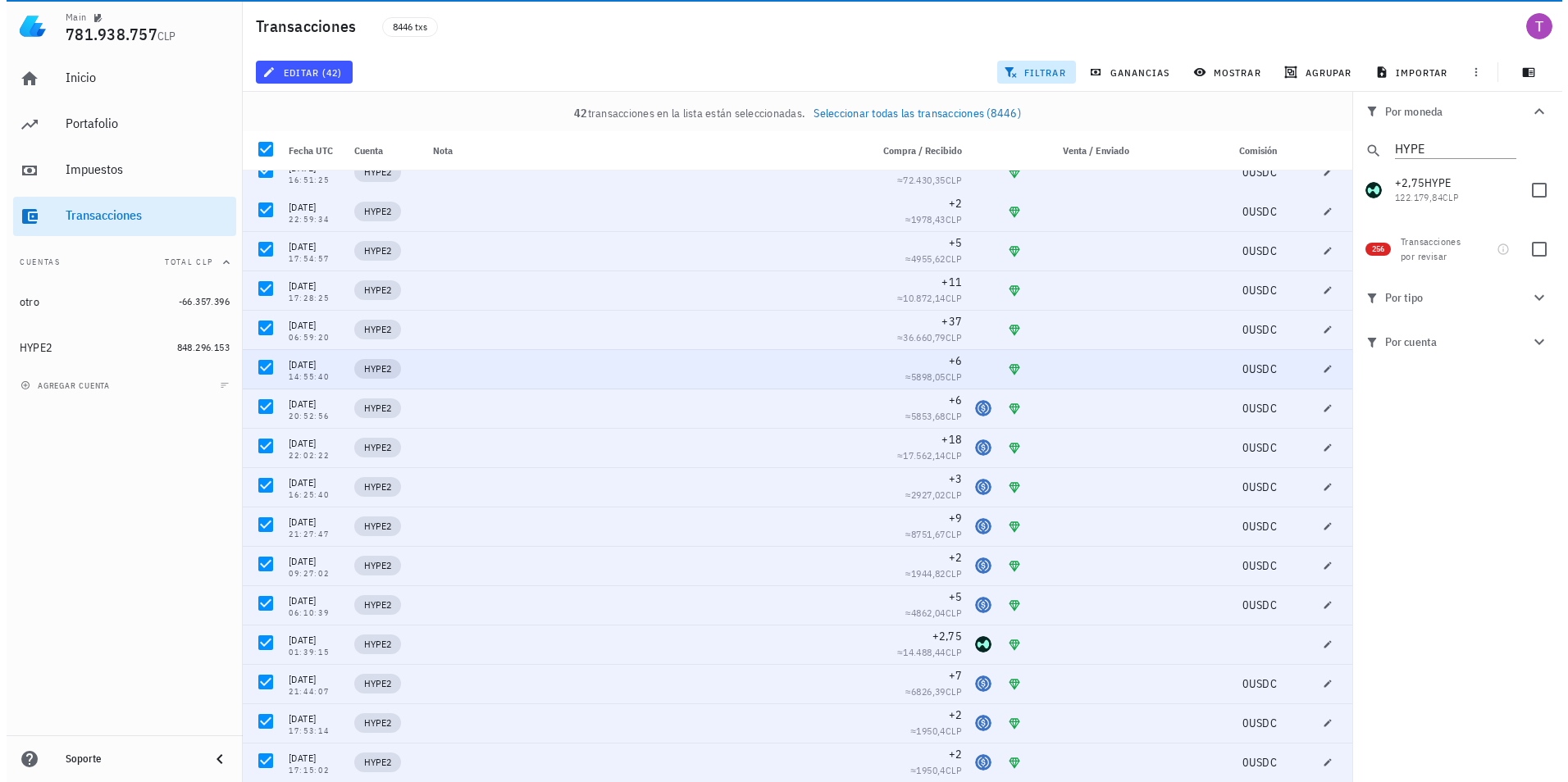 scroll, scrollTop: 0, scrollLeft: 0, axis: both 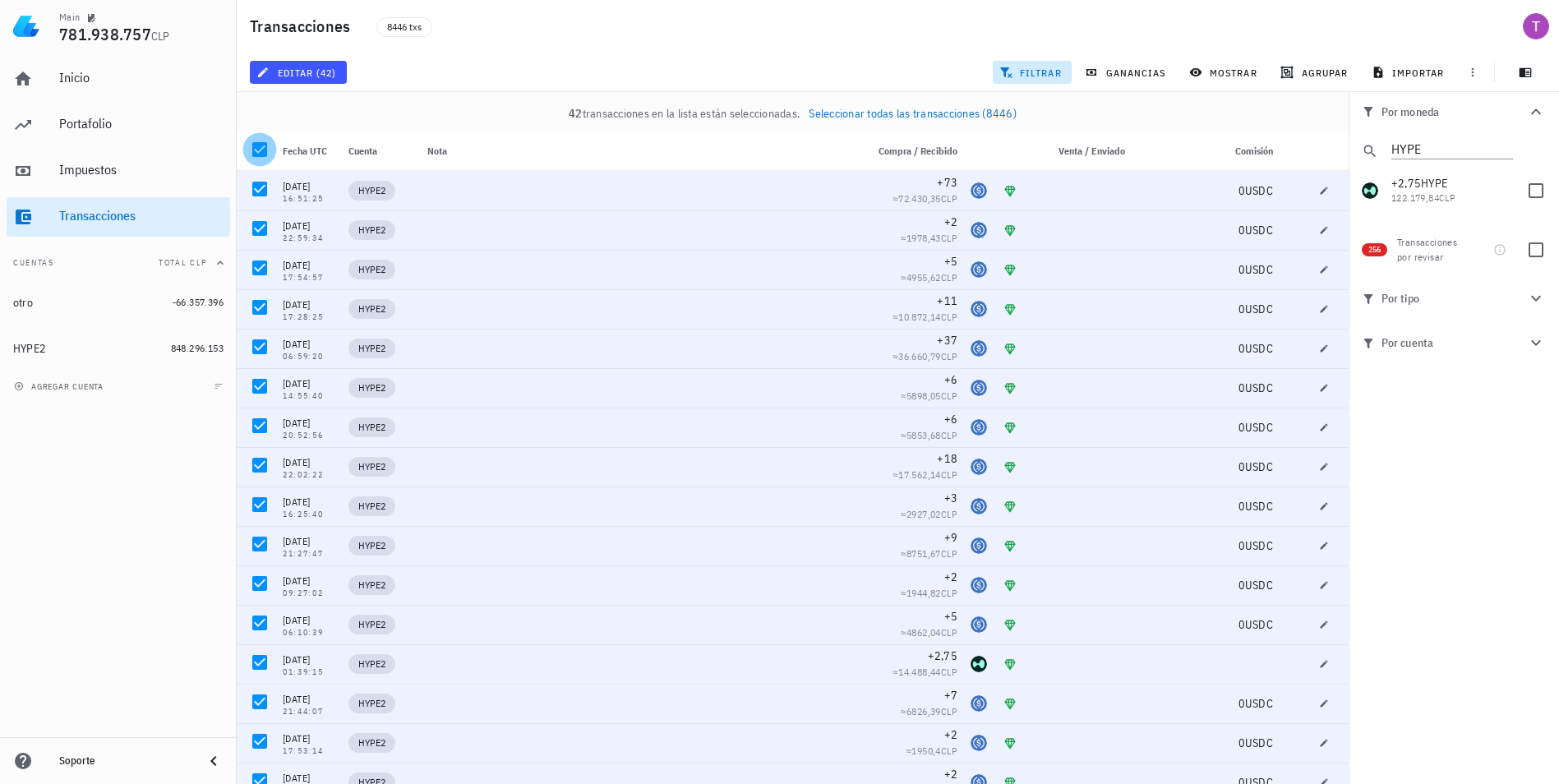 click at bounding box center (260, 150) 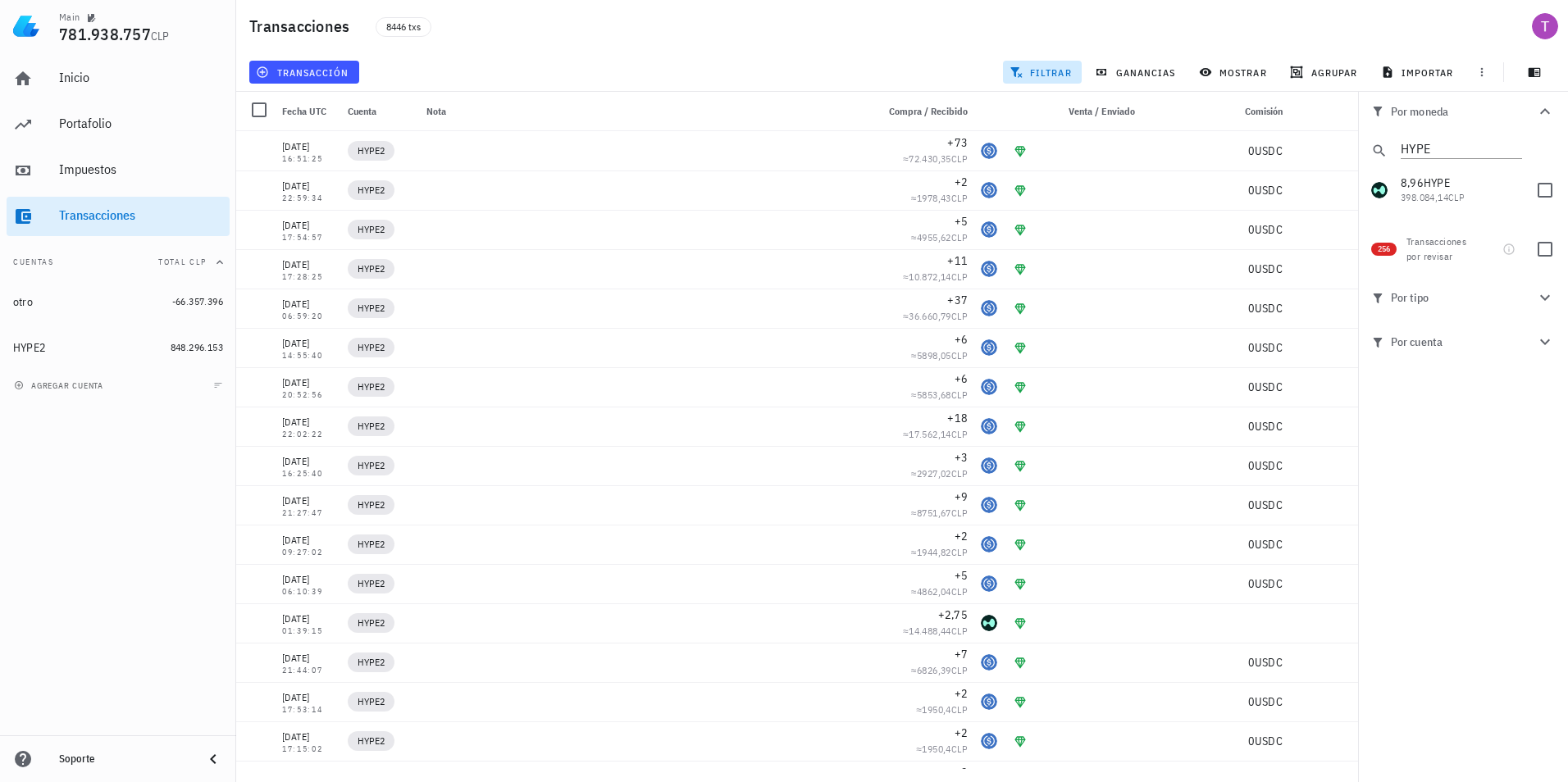 click 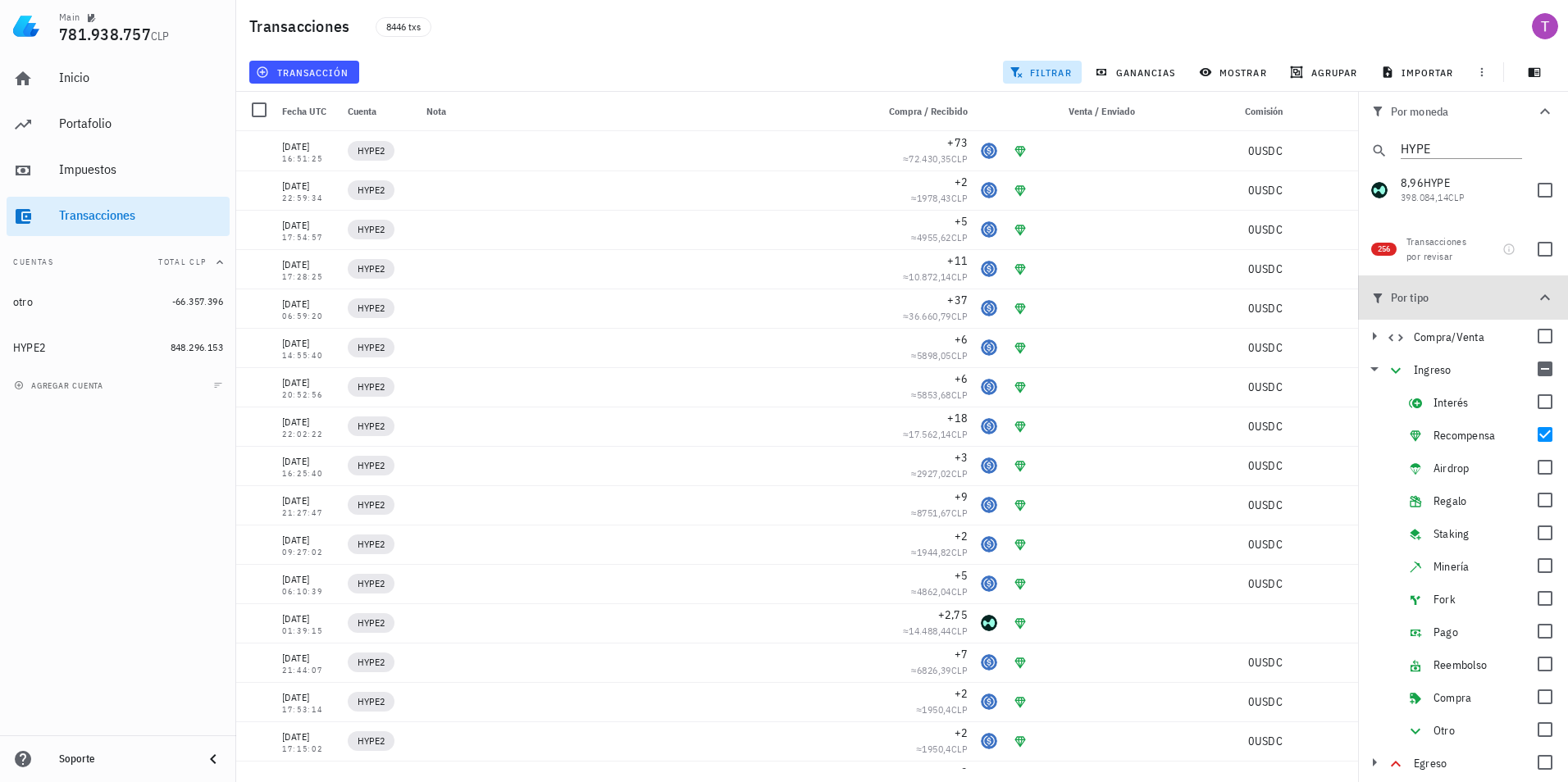 click 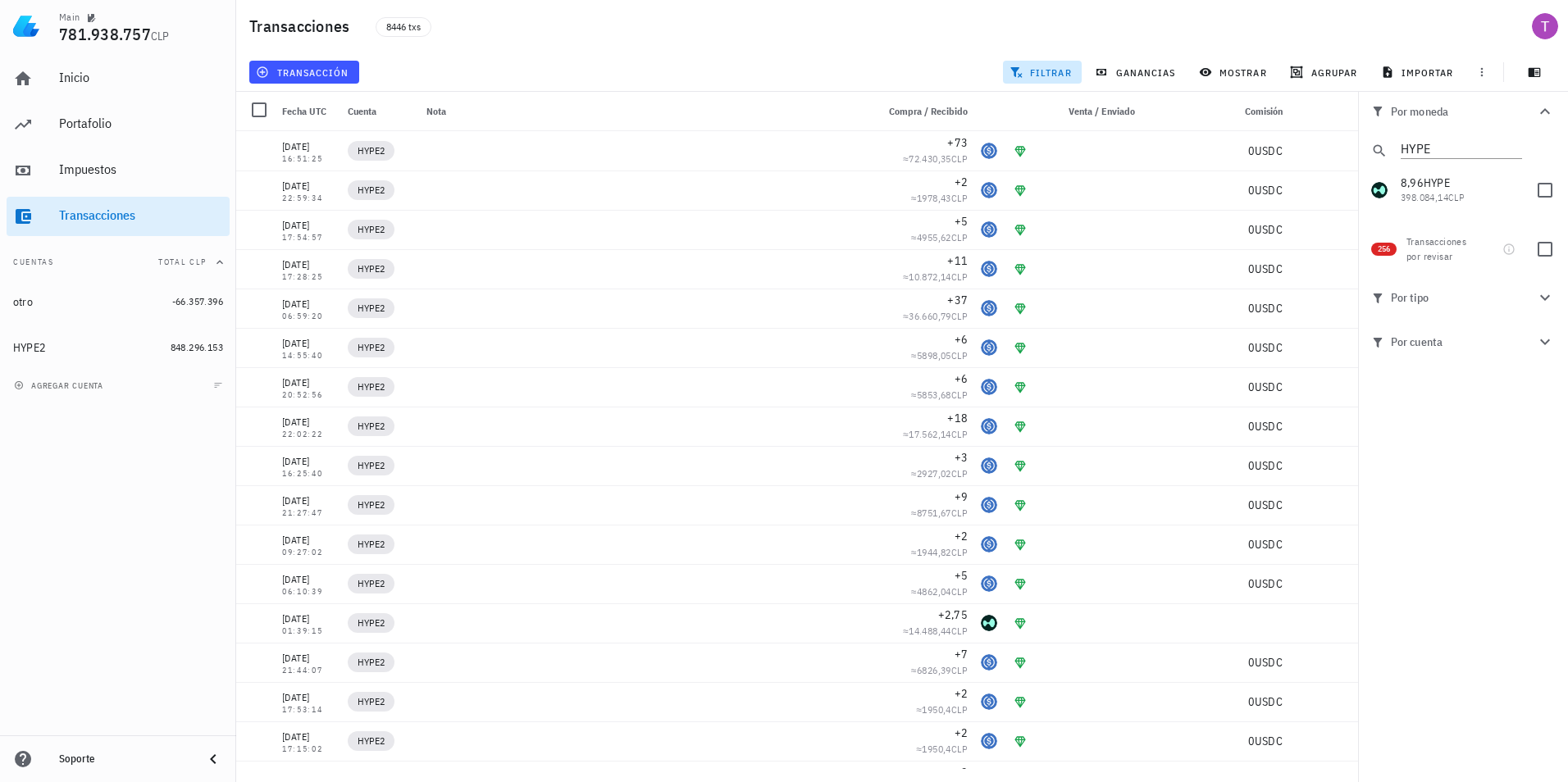 drag, startPoint x: 1545, startPoint y: 300, endPoint x: 1534, endPoint y: 312, distance: 16.278821 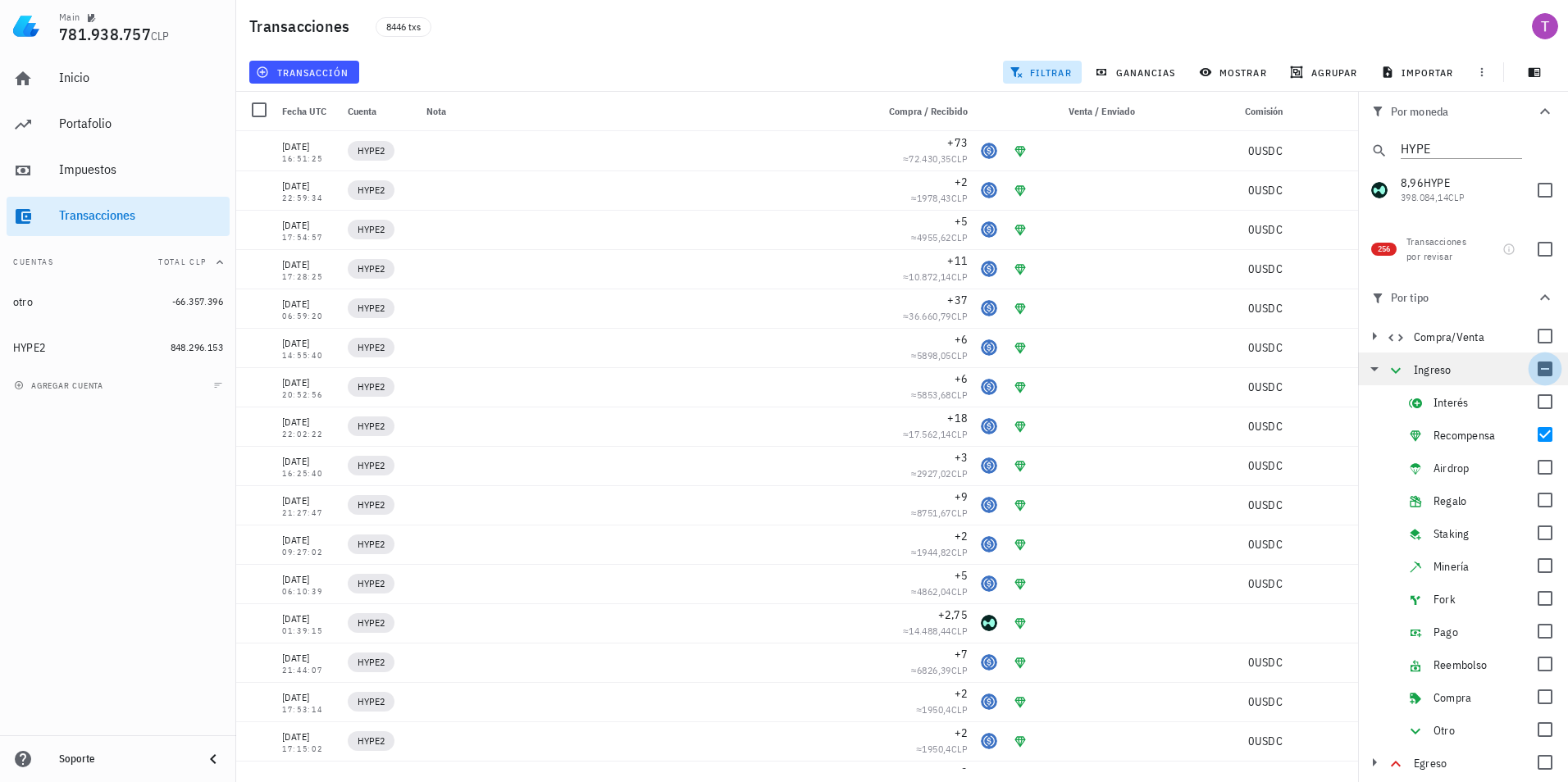 click at bounding box center [1545, 369] 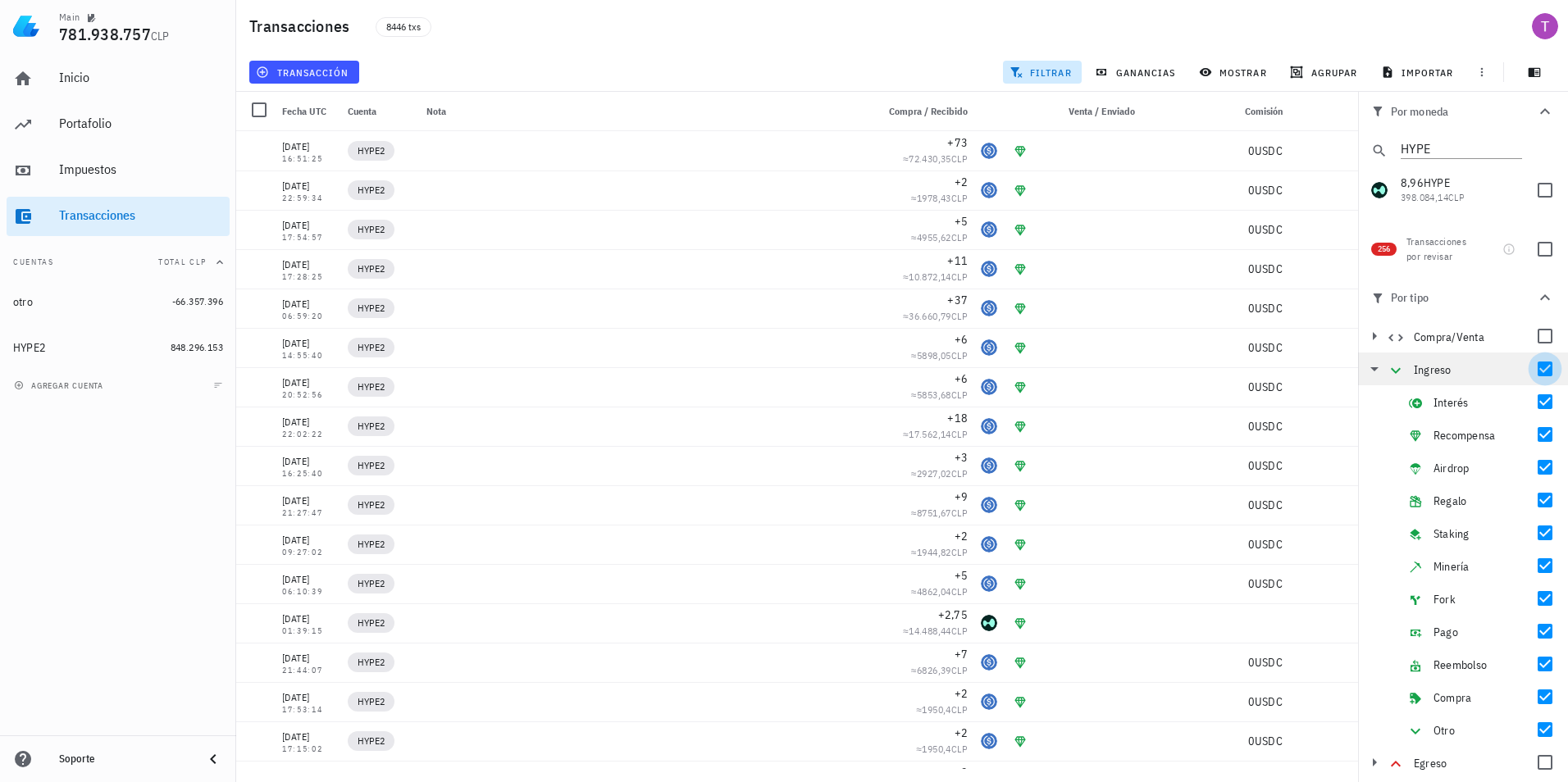 click at bounding box center (1545, 369) 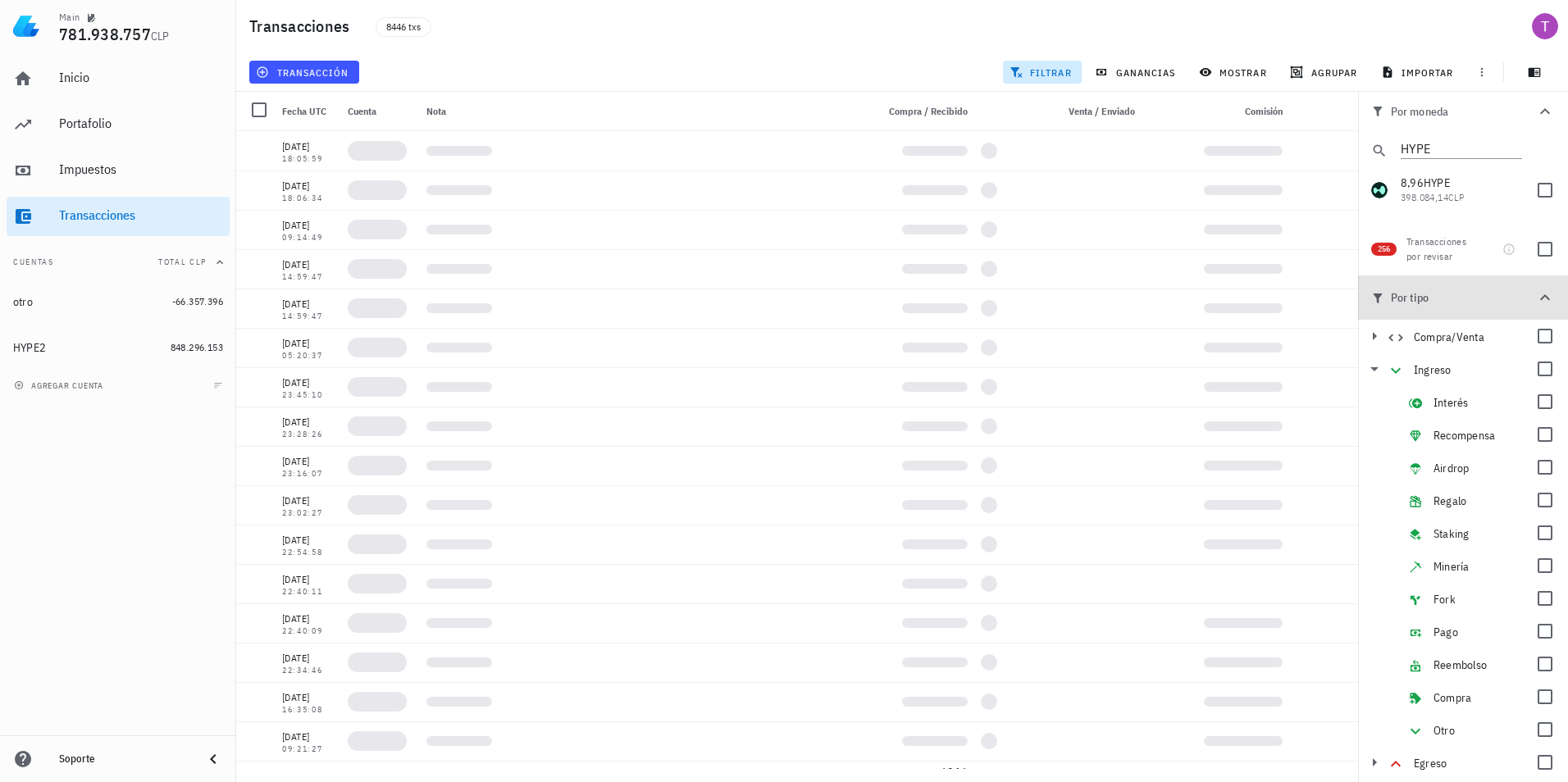 click 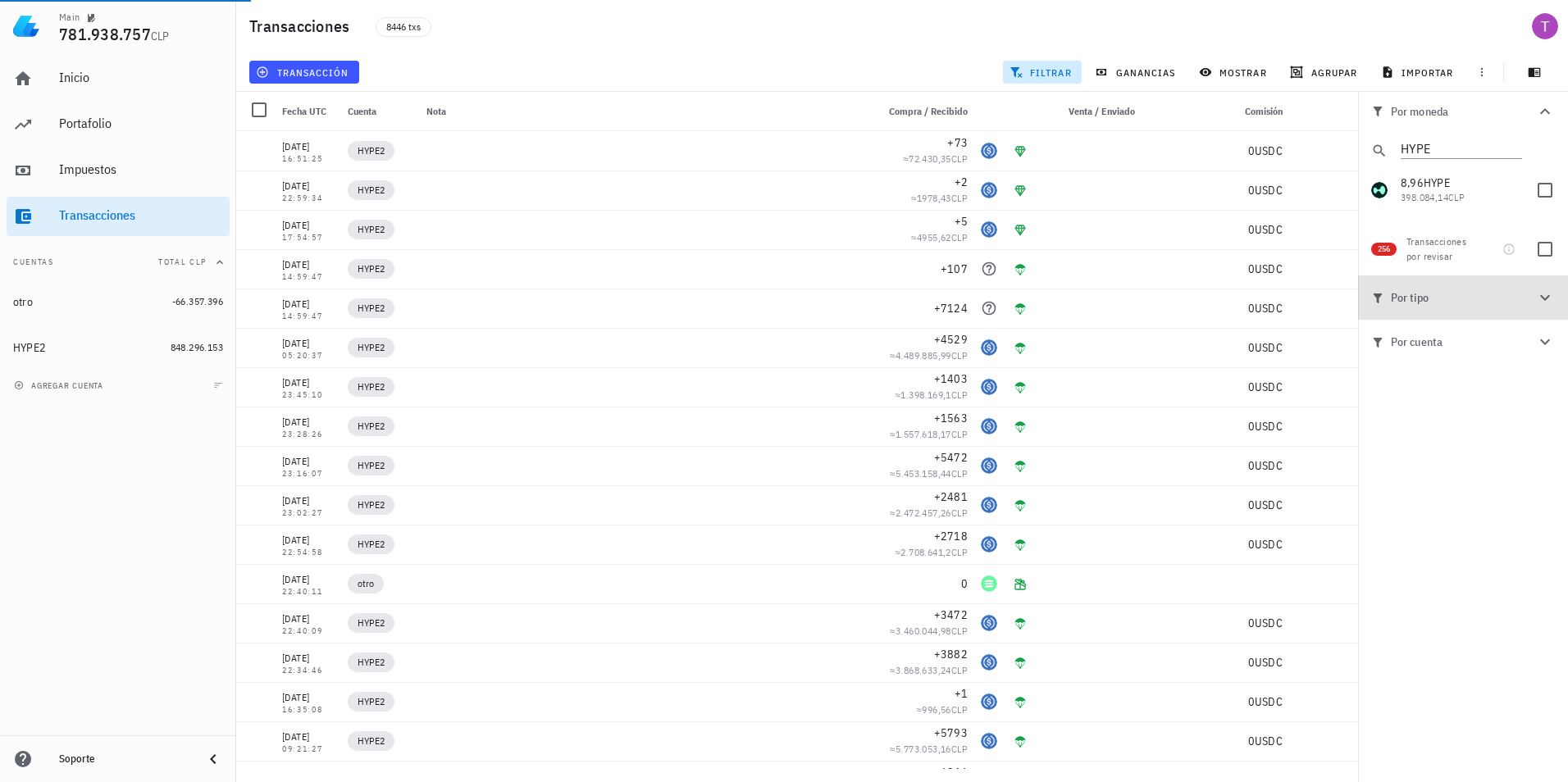 click 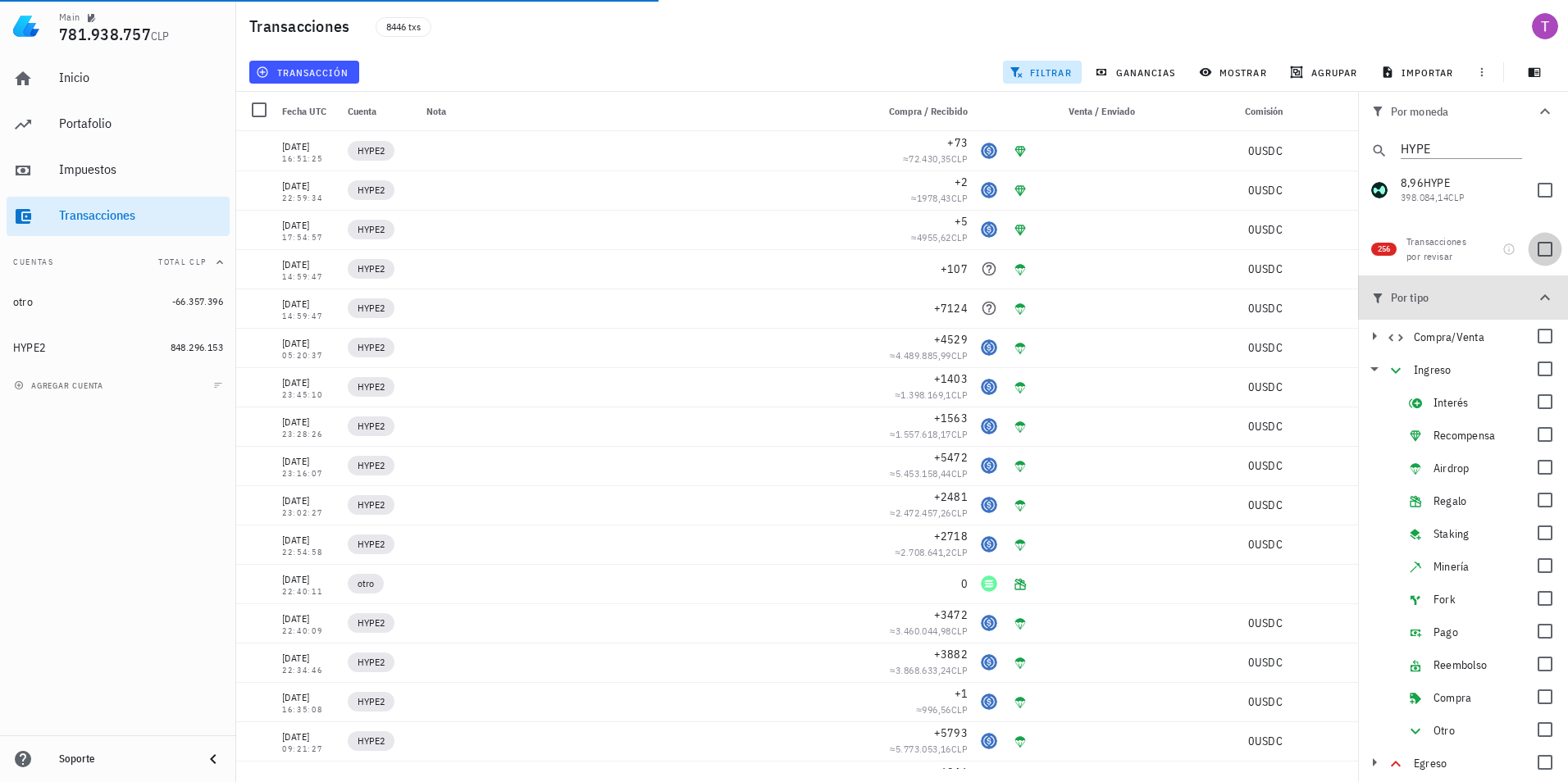 click 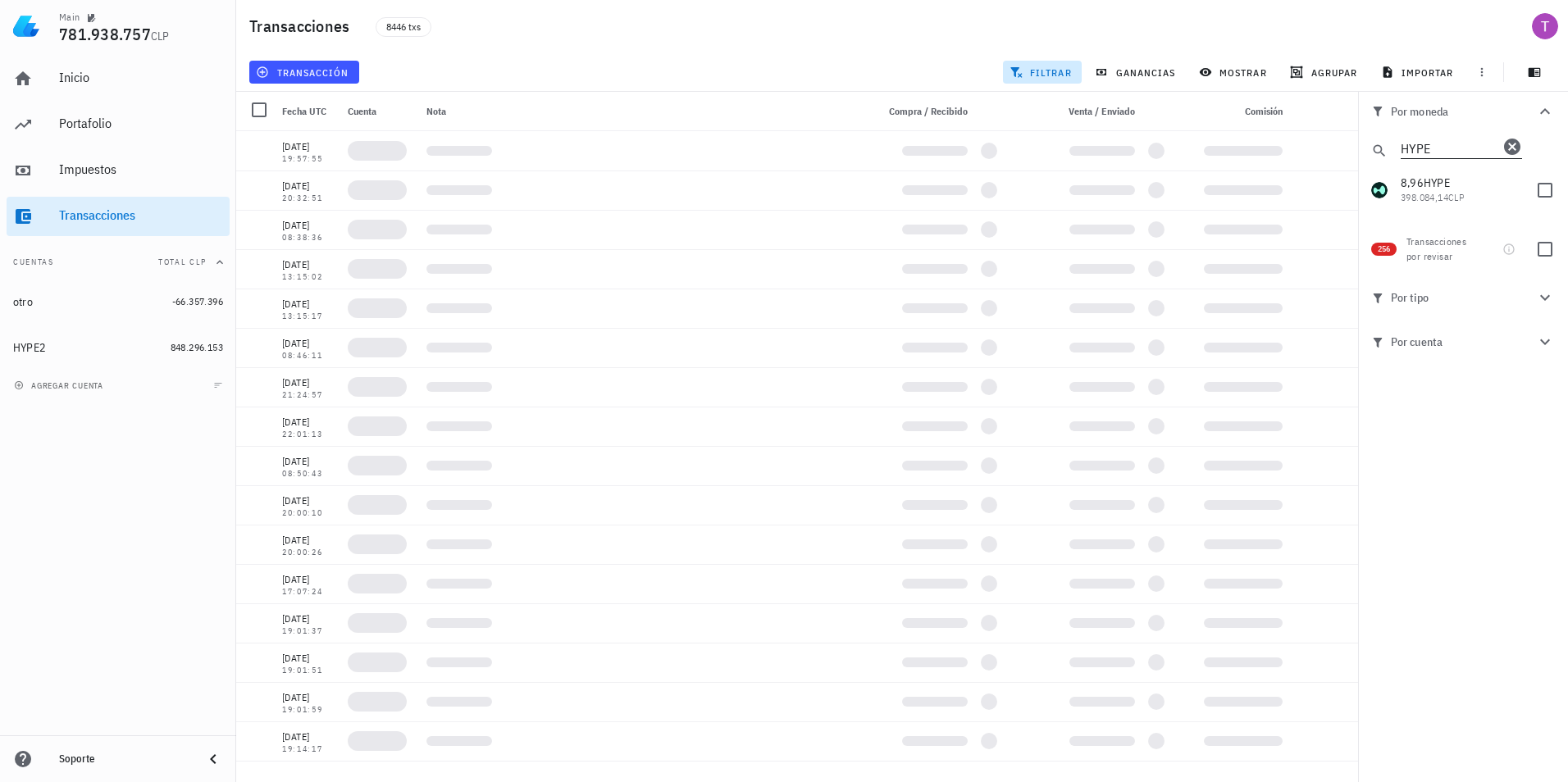 click on "HYPE" at bounding box center [1450, 148] 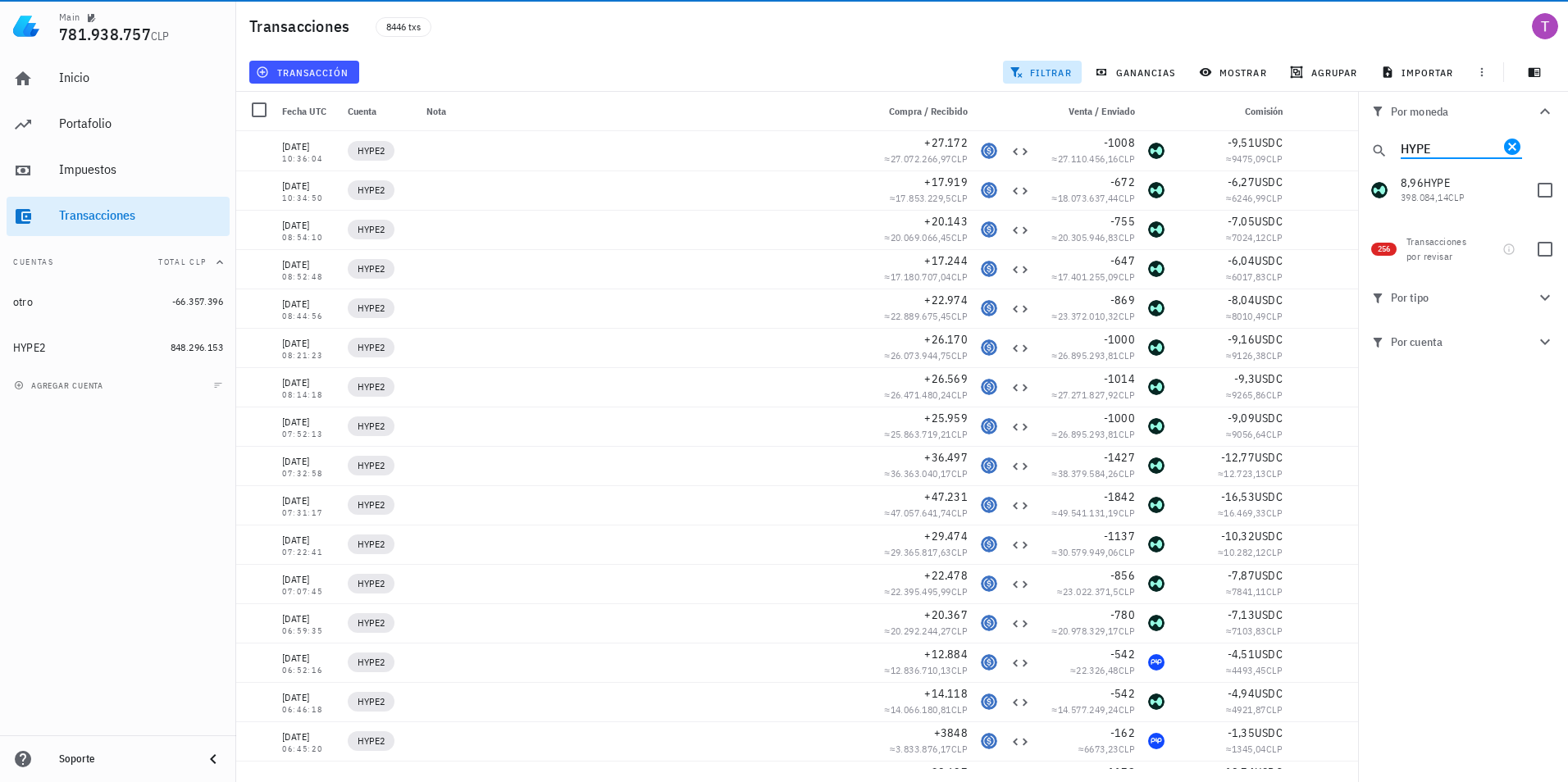 click on "HYPE" at bounding box center [1450, 148] 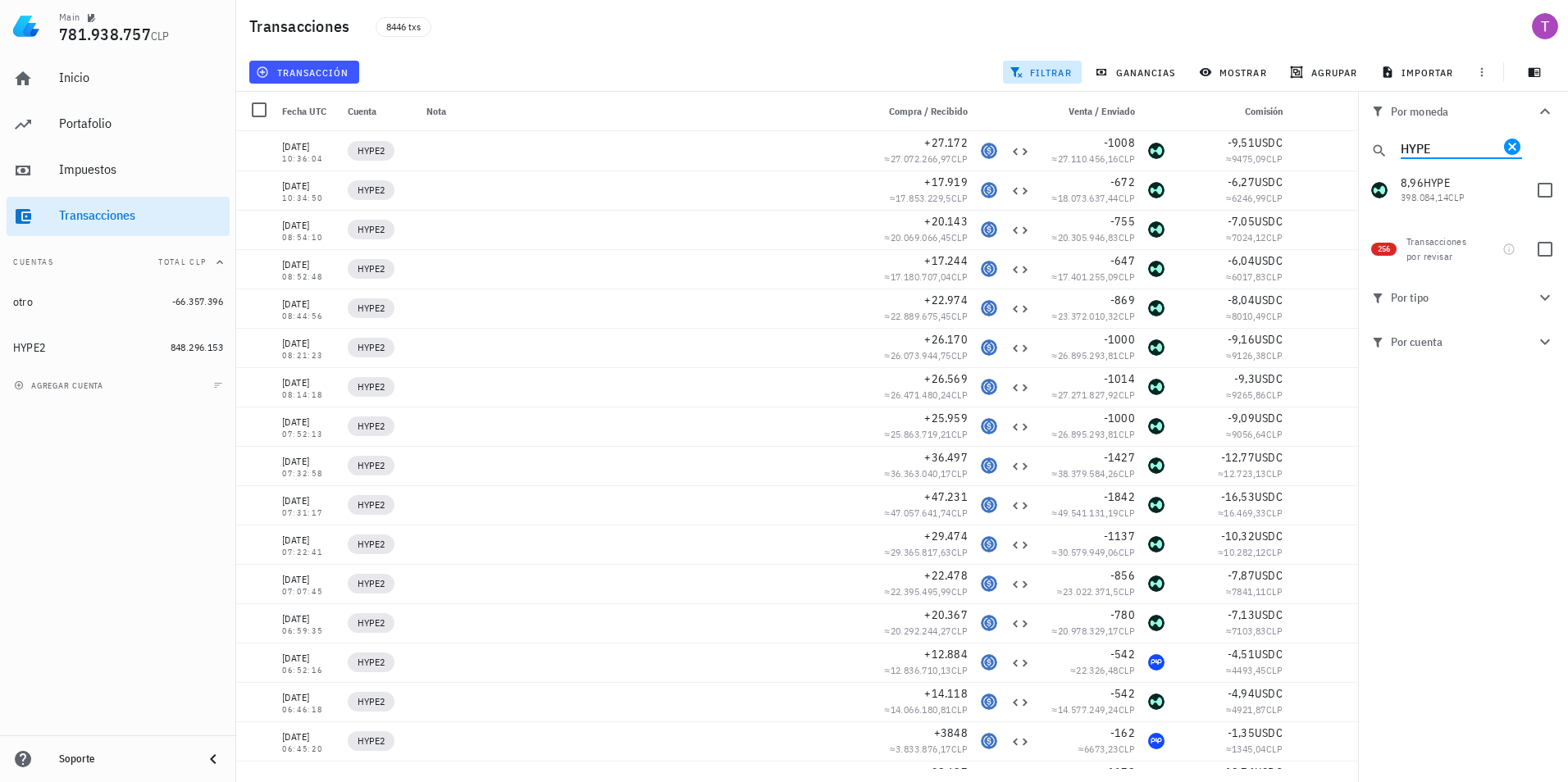 click on "HYPE" at bounding box center (1450, 148) 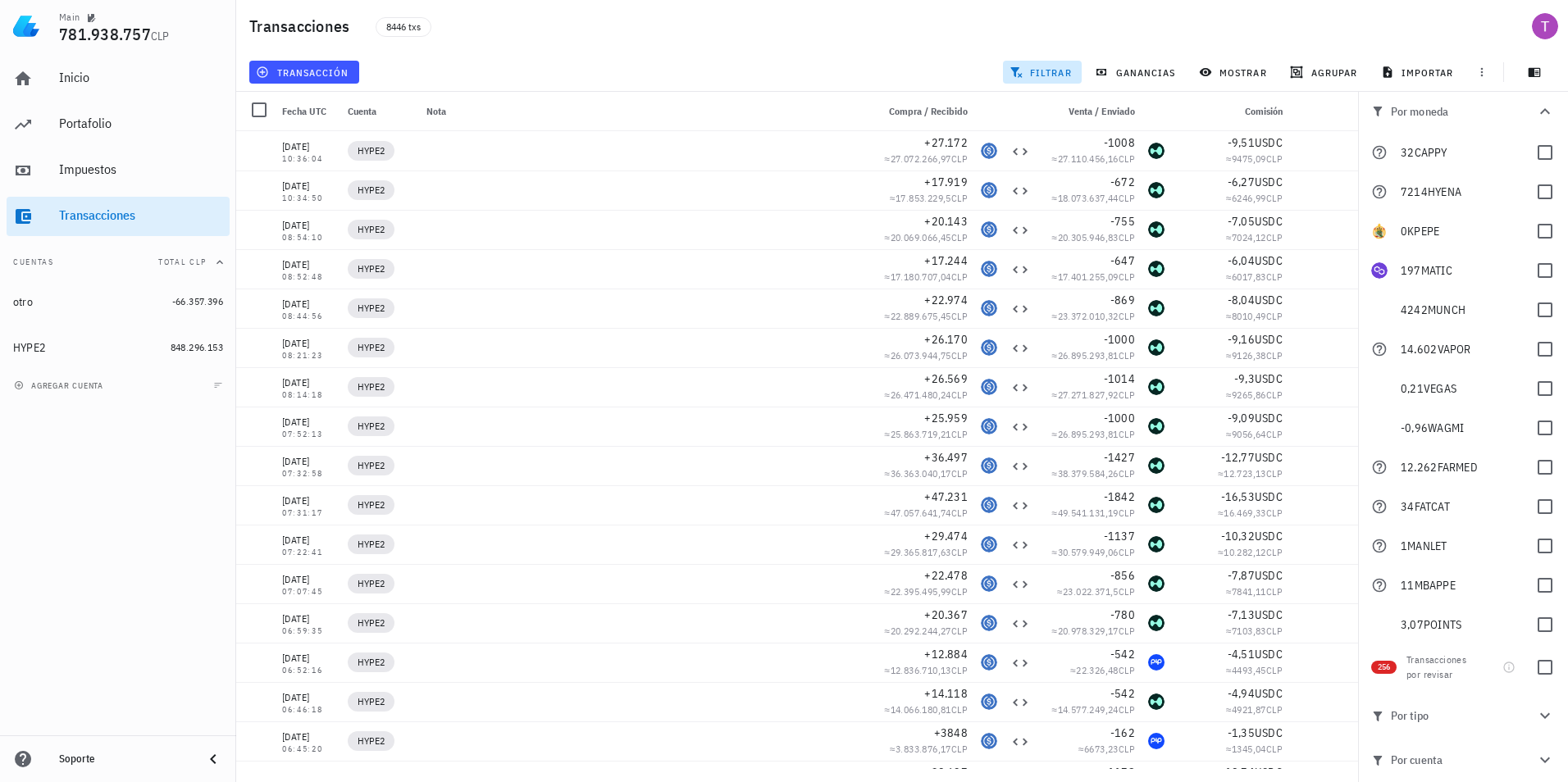 scroll, scrollTop: 3279, scrollLeft: 0, axis: vertical 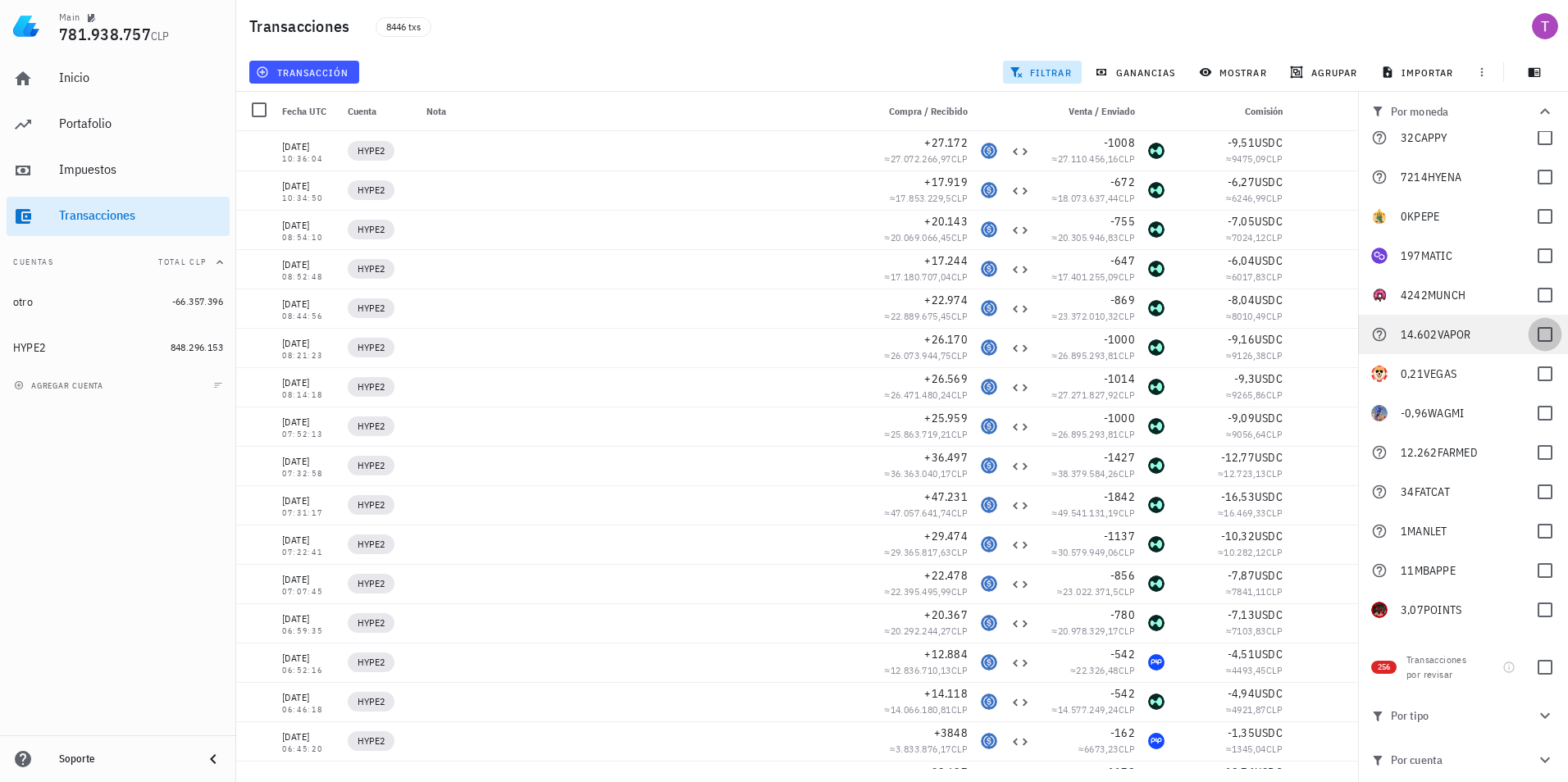 type 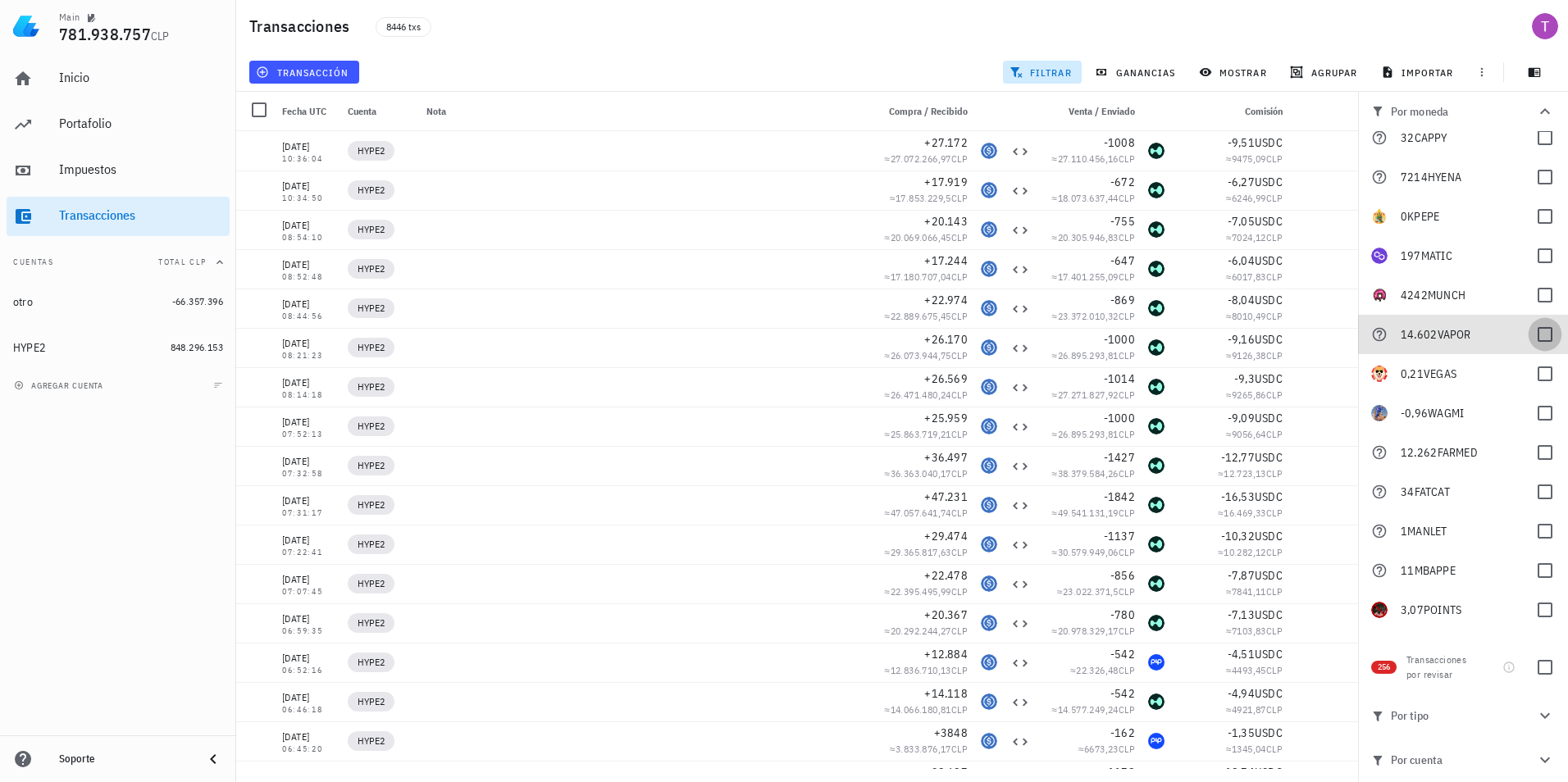 click at bounding box center [1545, 334] 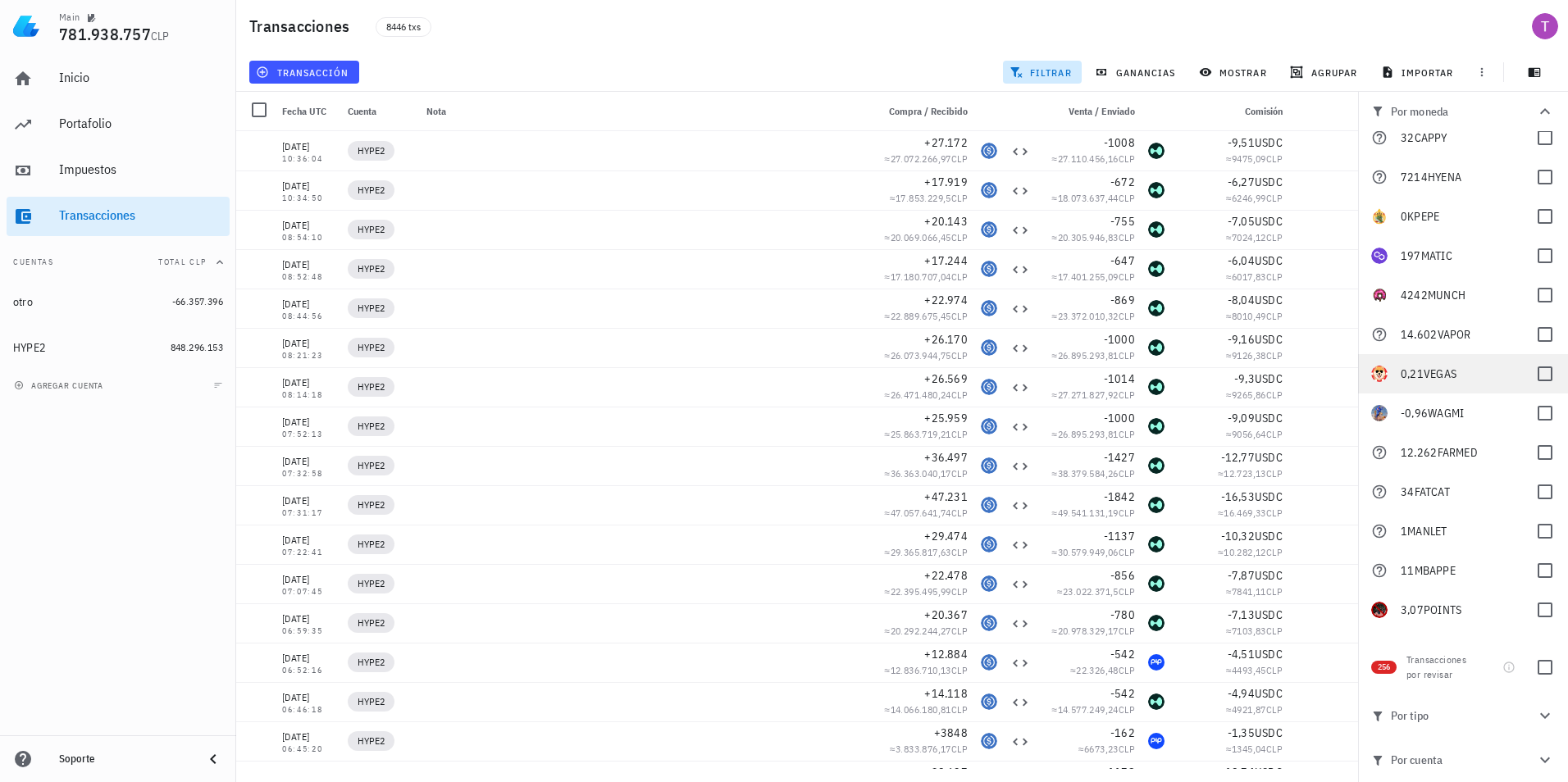 checkbox on "true" 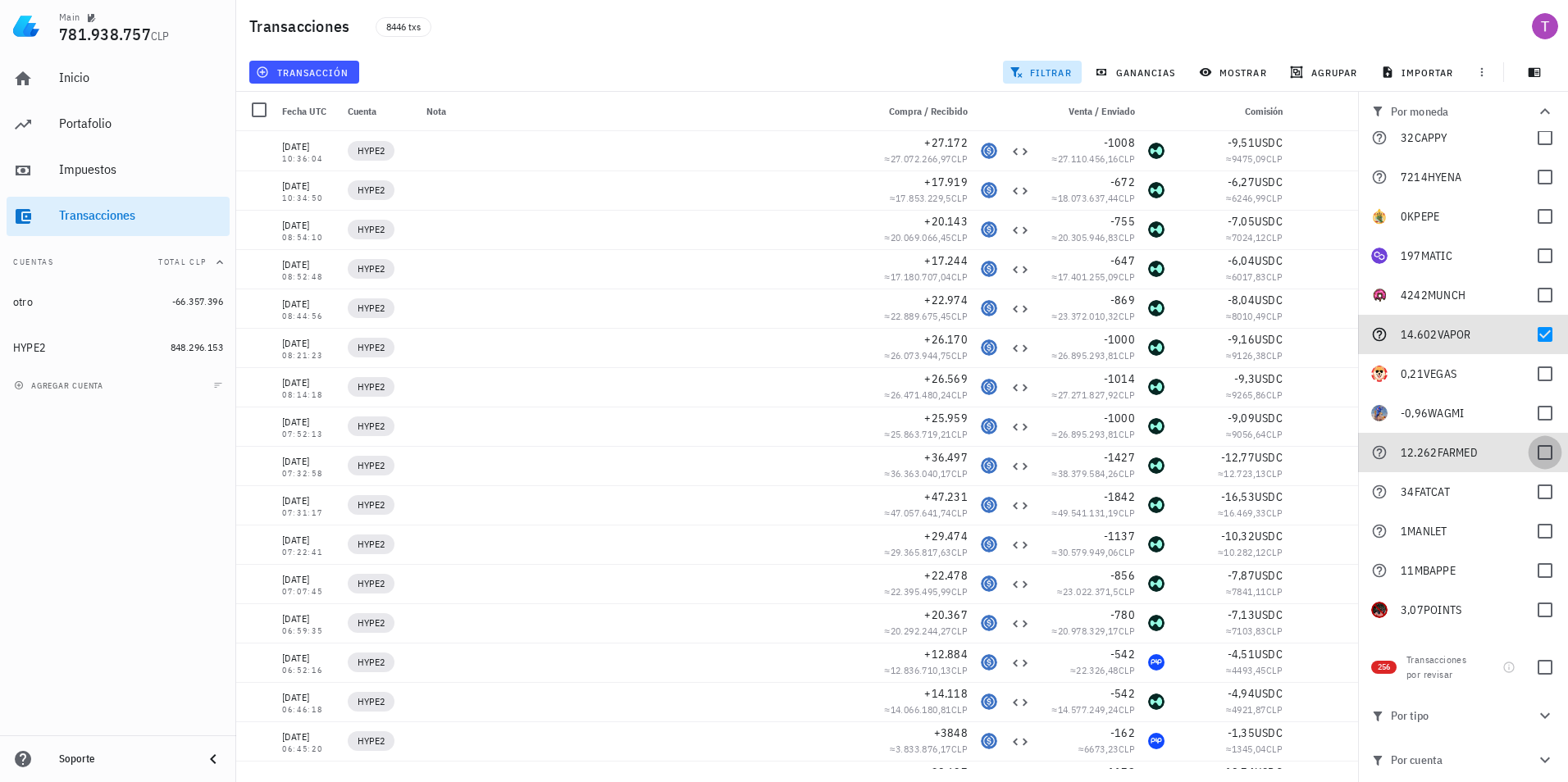 click at bounding box center (1545, 452) 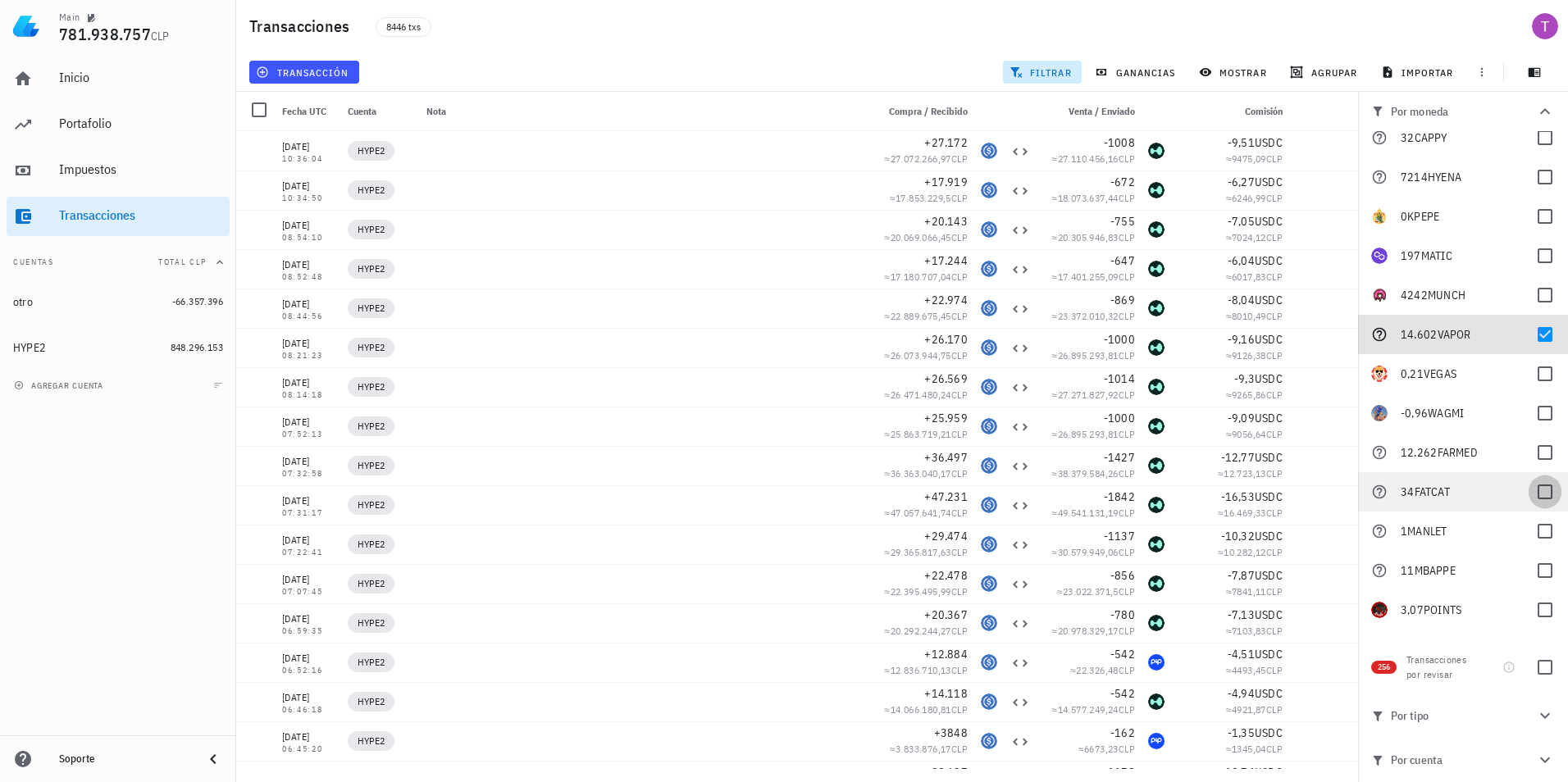 checkbox on "true" 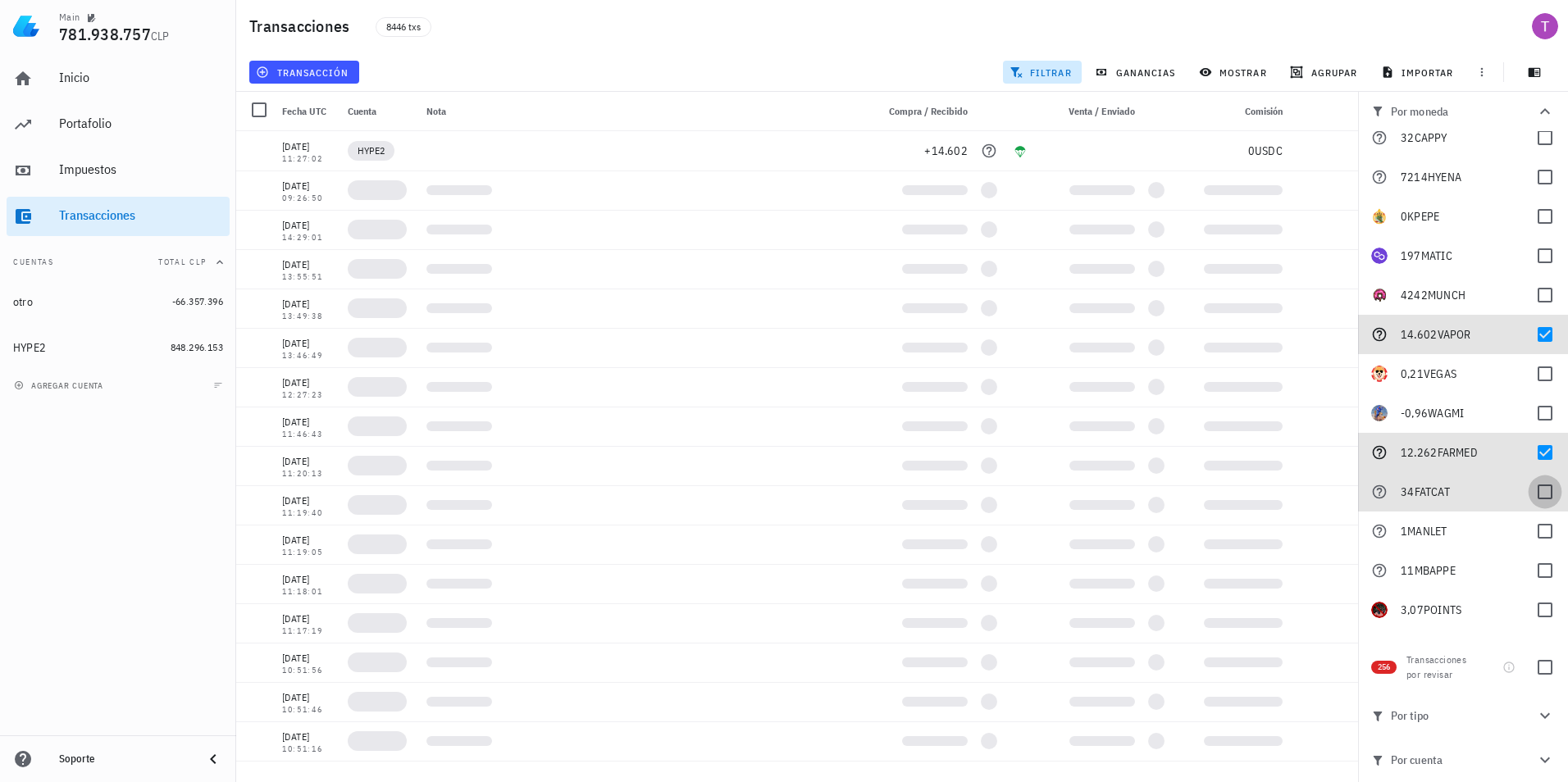 click at bounding box center [1545, 492] 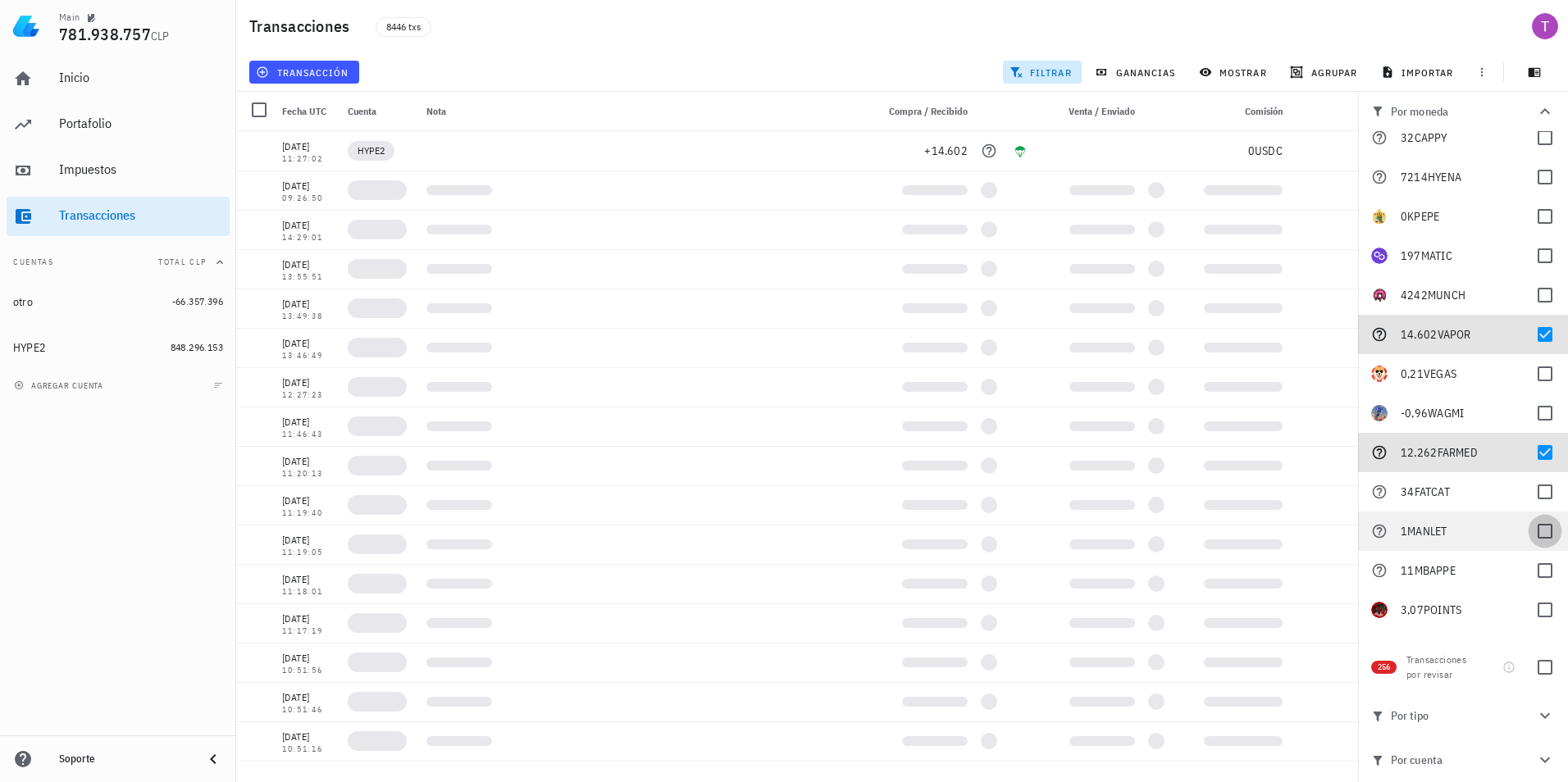 checkbox on "true" 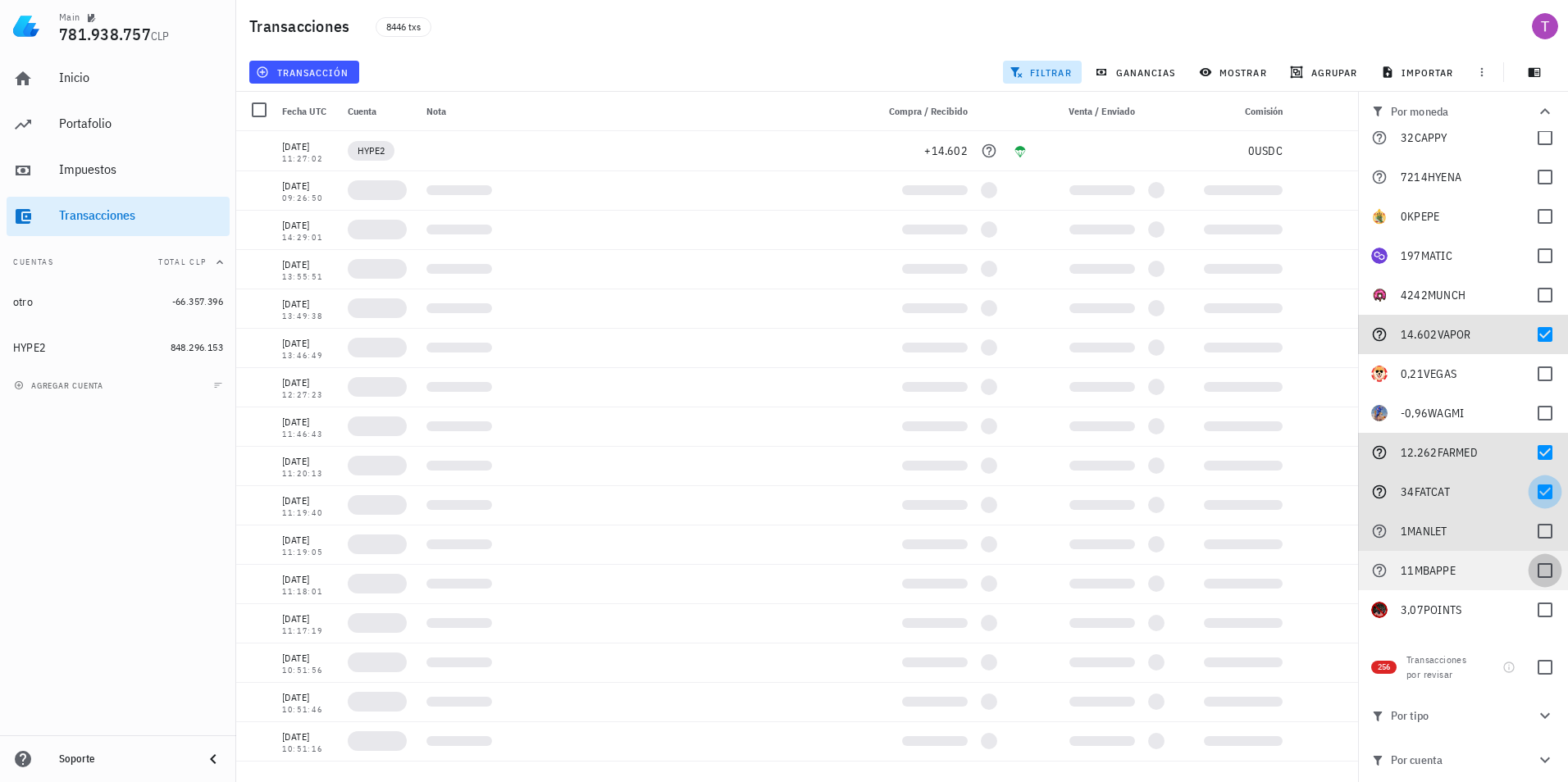 click at bounding box center [1545, 531] 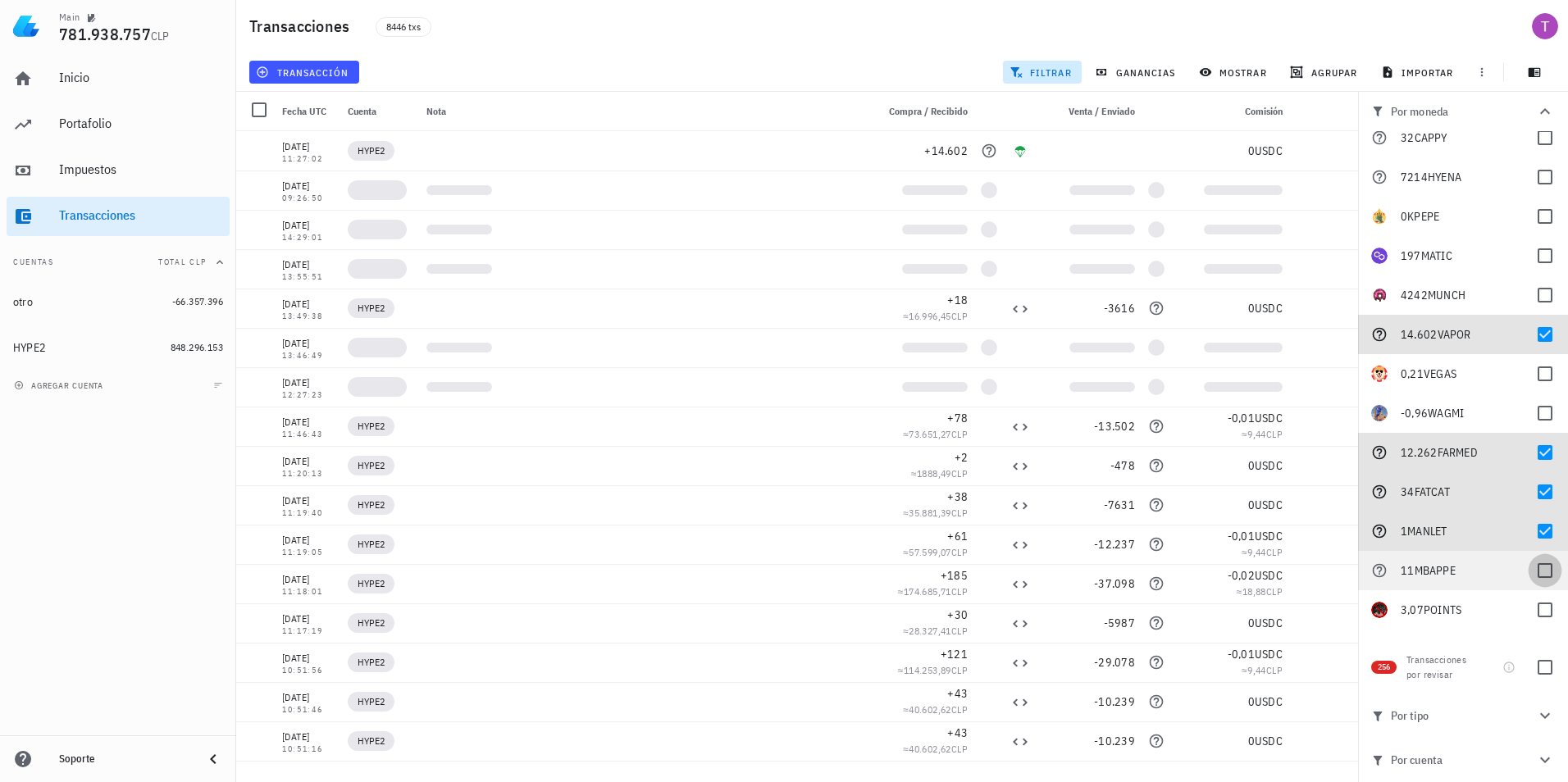 checkbox on "true" 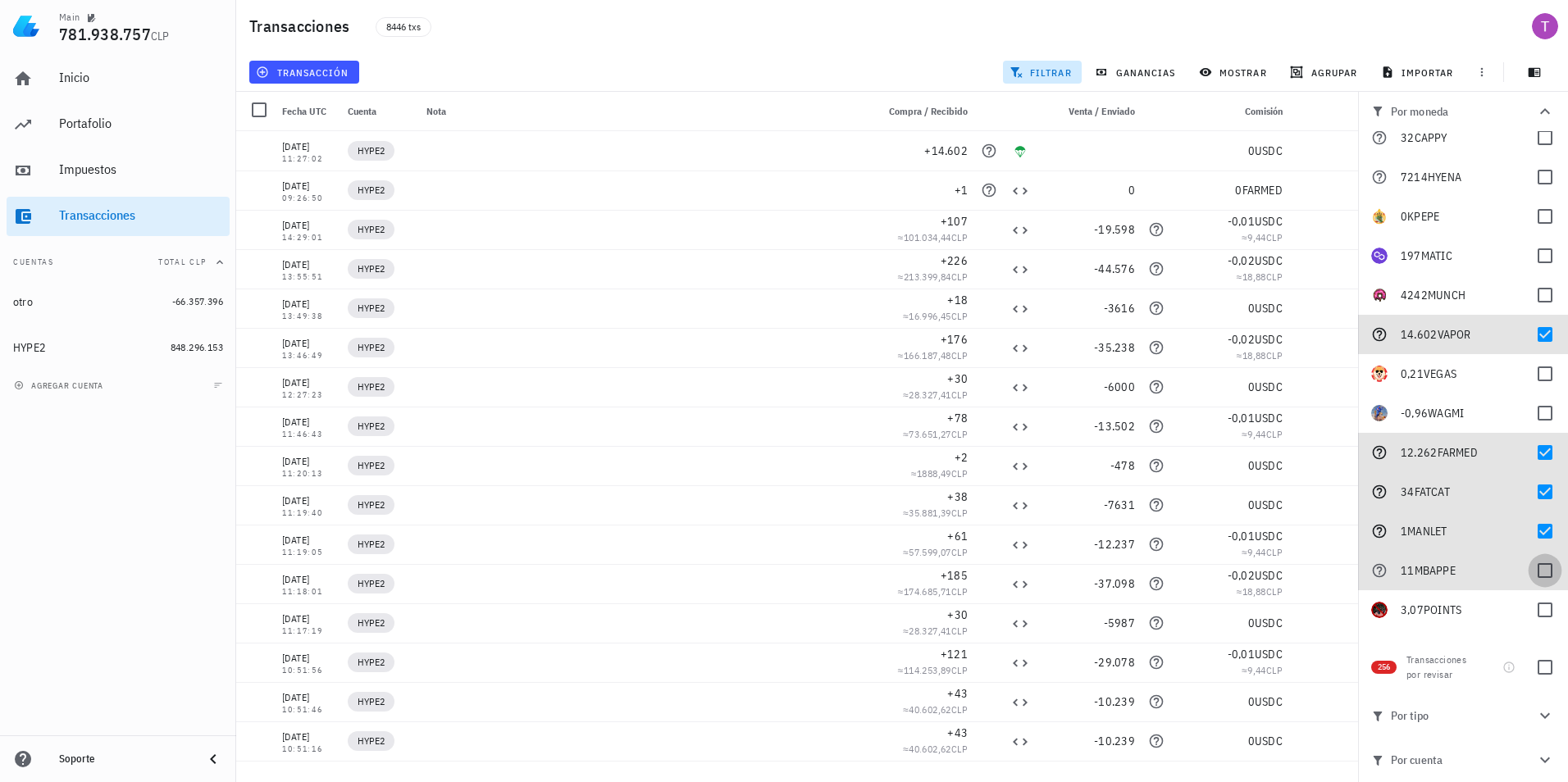 click at bounding box center [1545, 571] 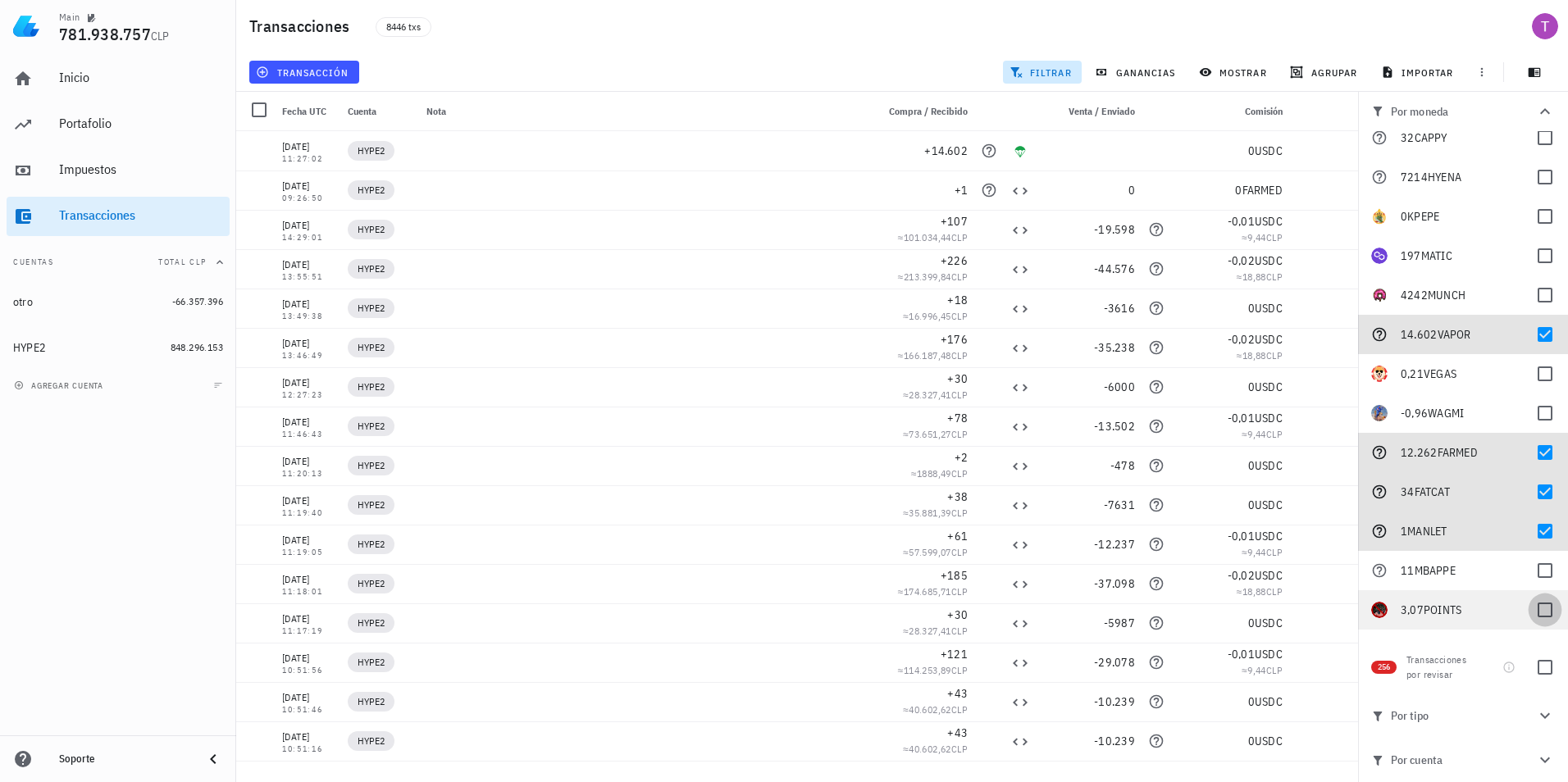 checkbox on "true" 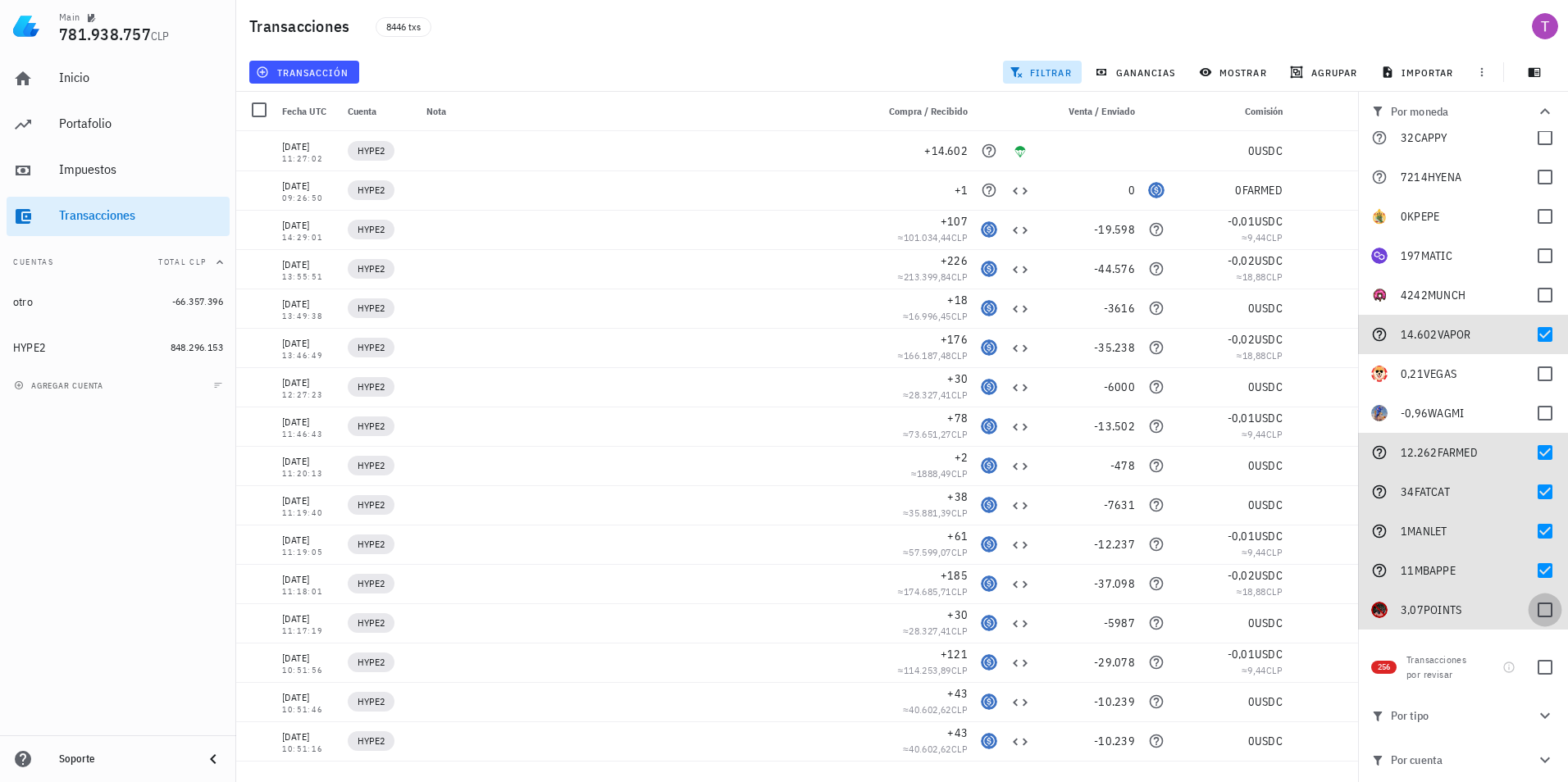 click at bounding box center (1545, 610) 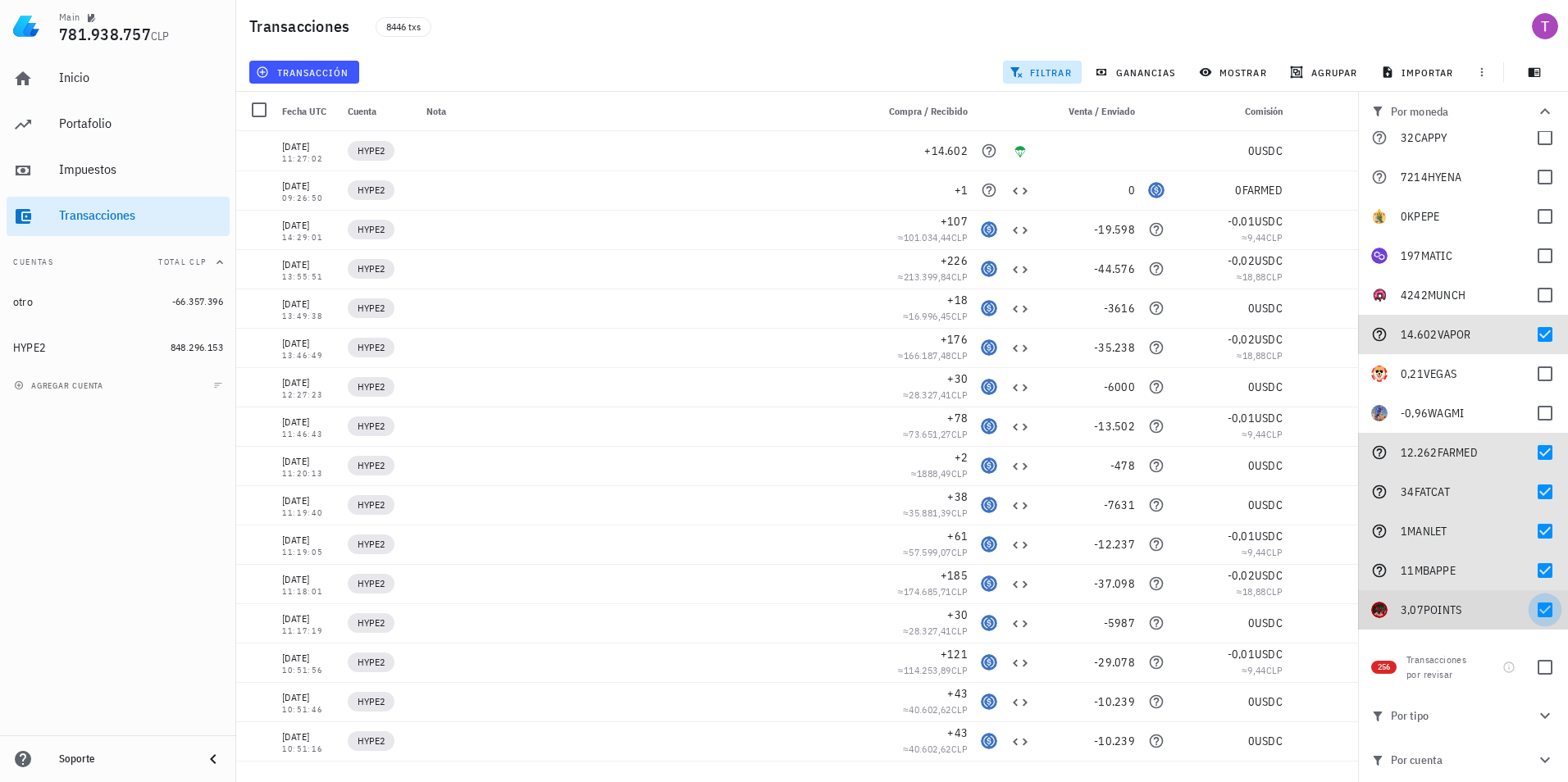 click at bounding box center [1545, 610] 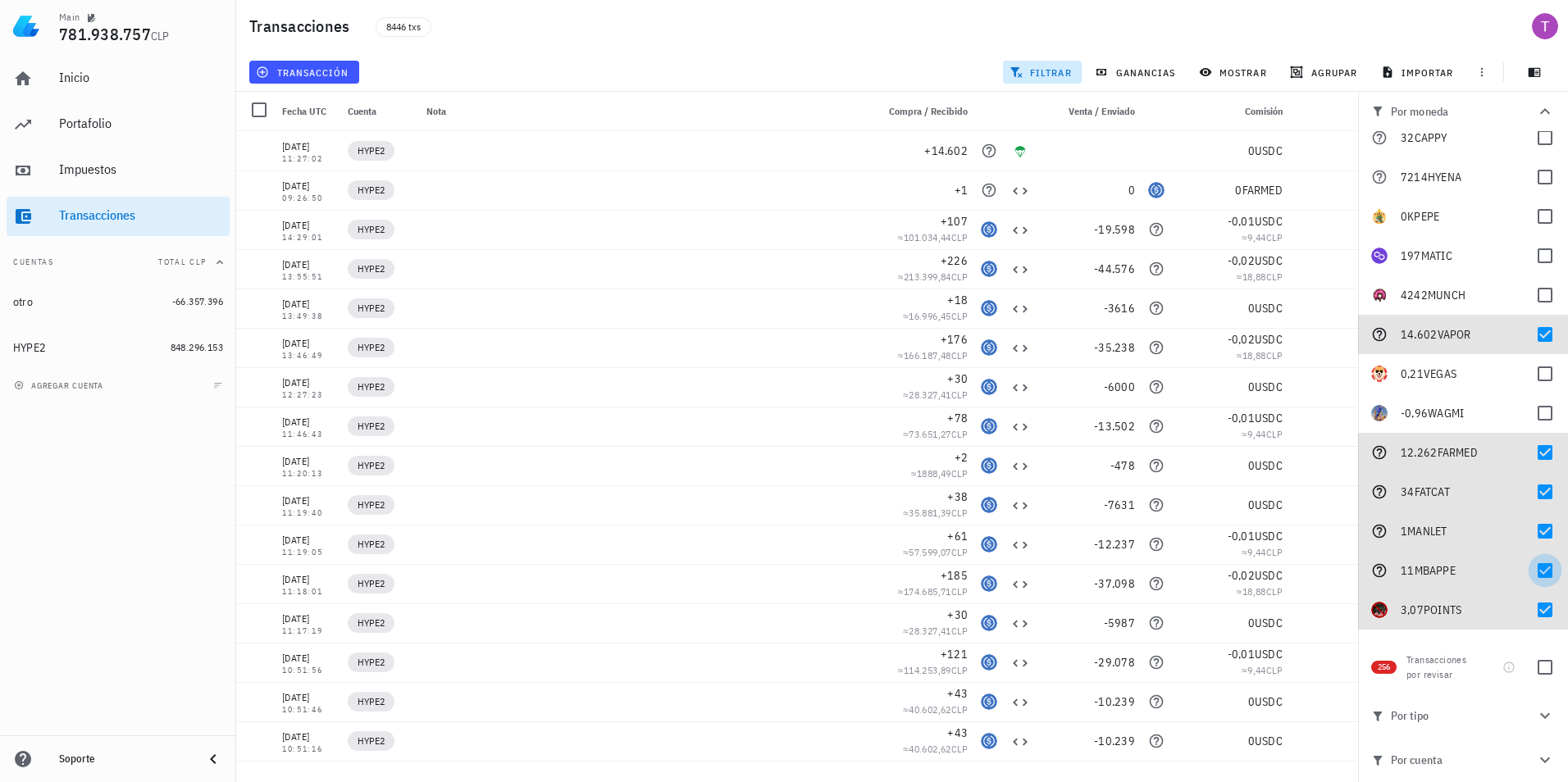 checkbox on "false" 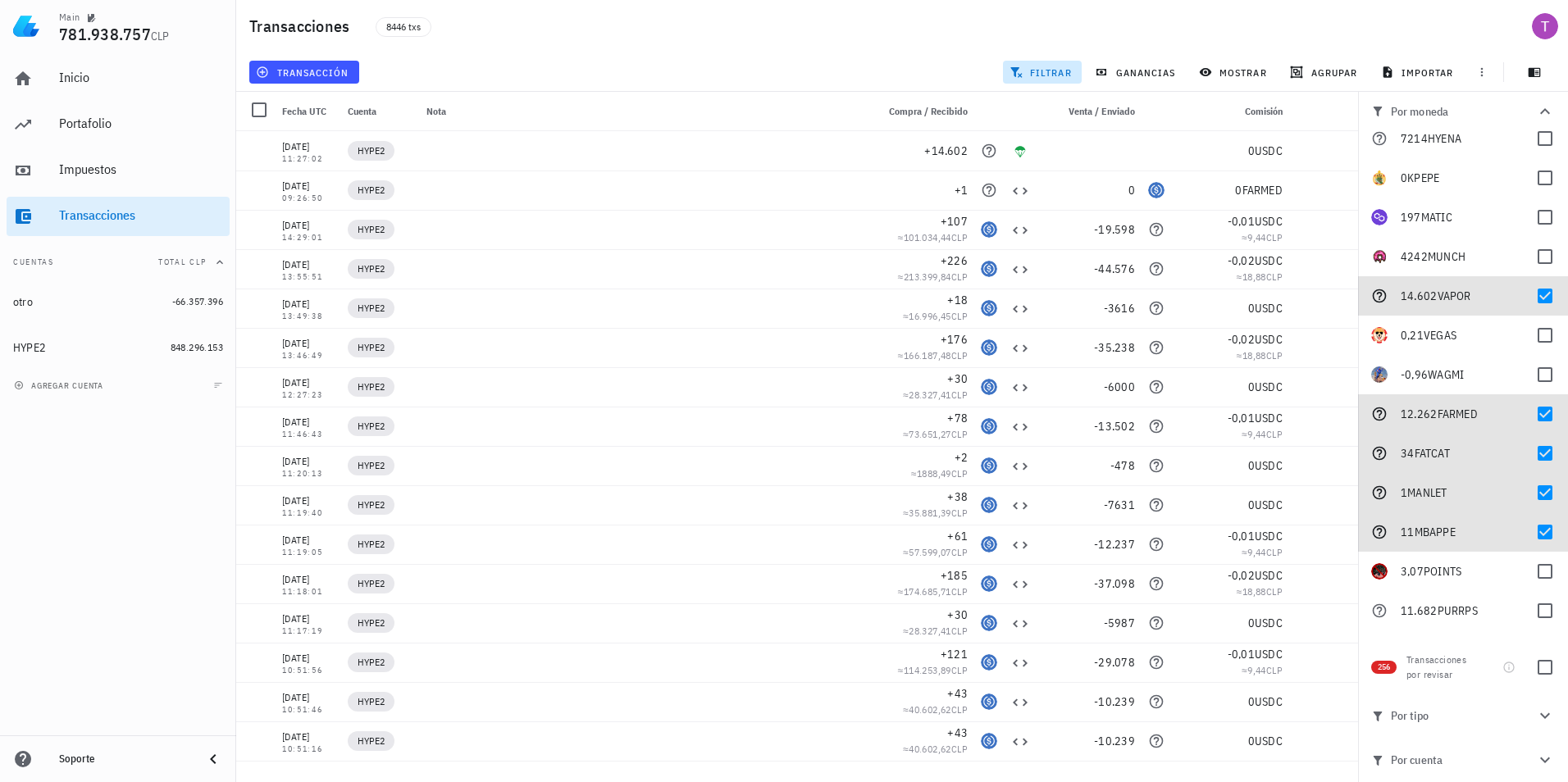 scroll, scrollTop: 3320, scrollLeft: 0, axis: vertical 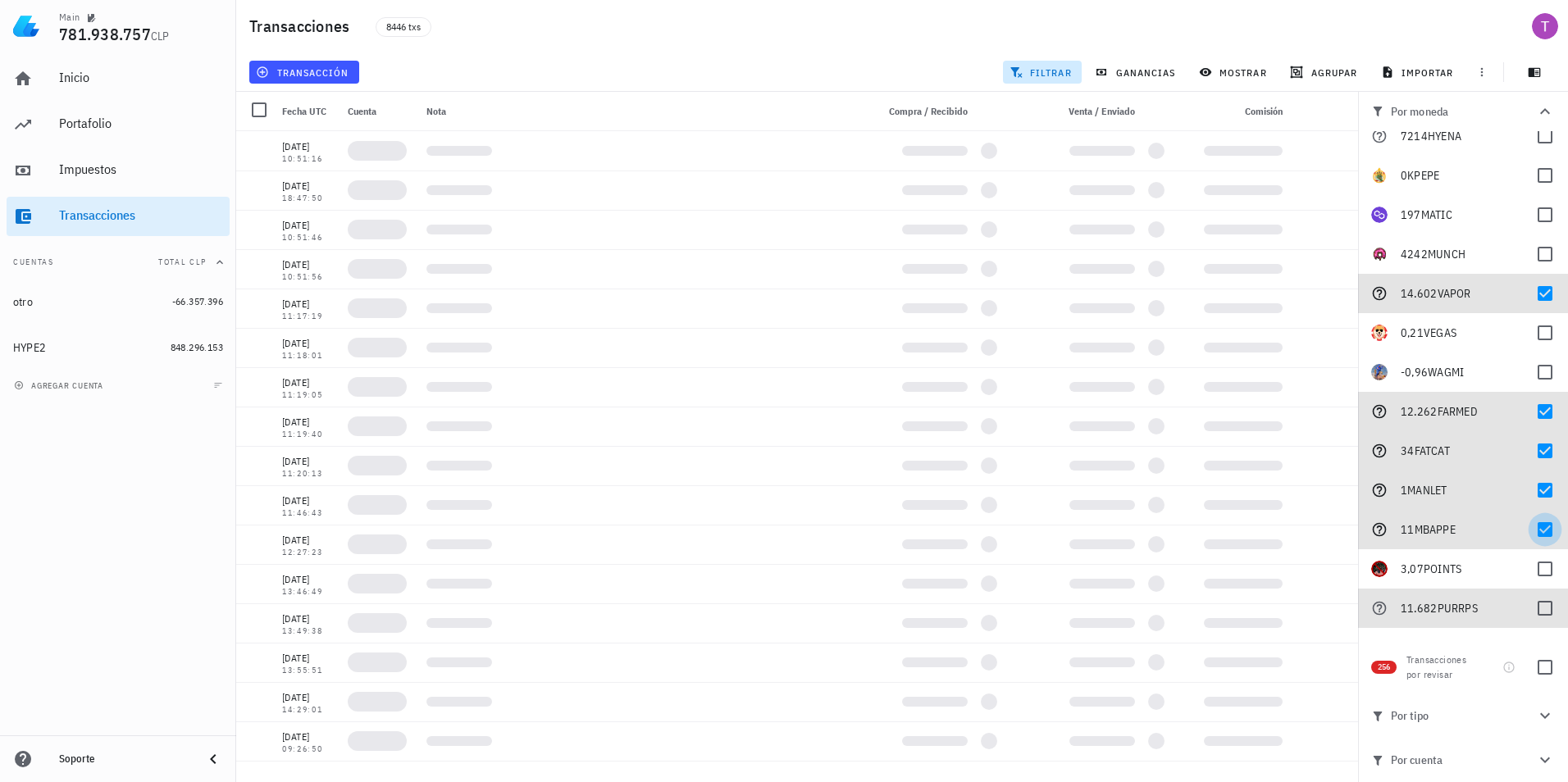 click at bounding box center [1545, 608] 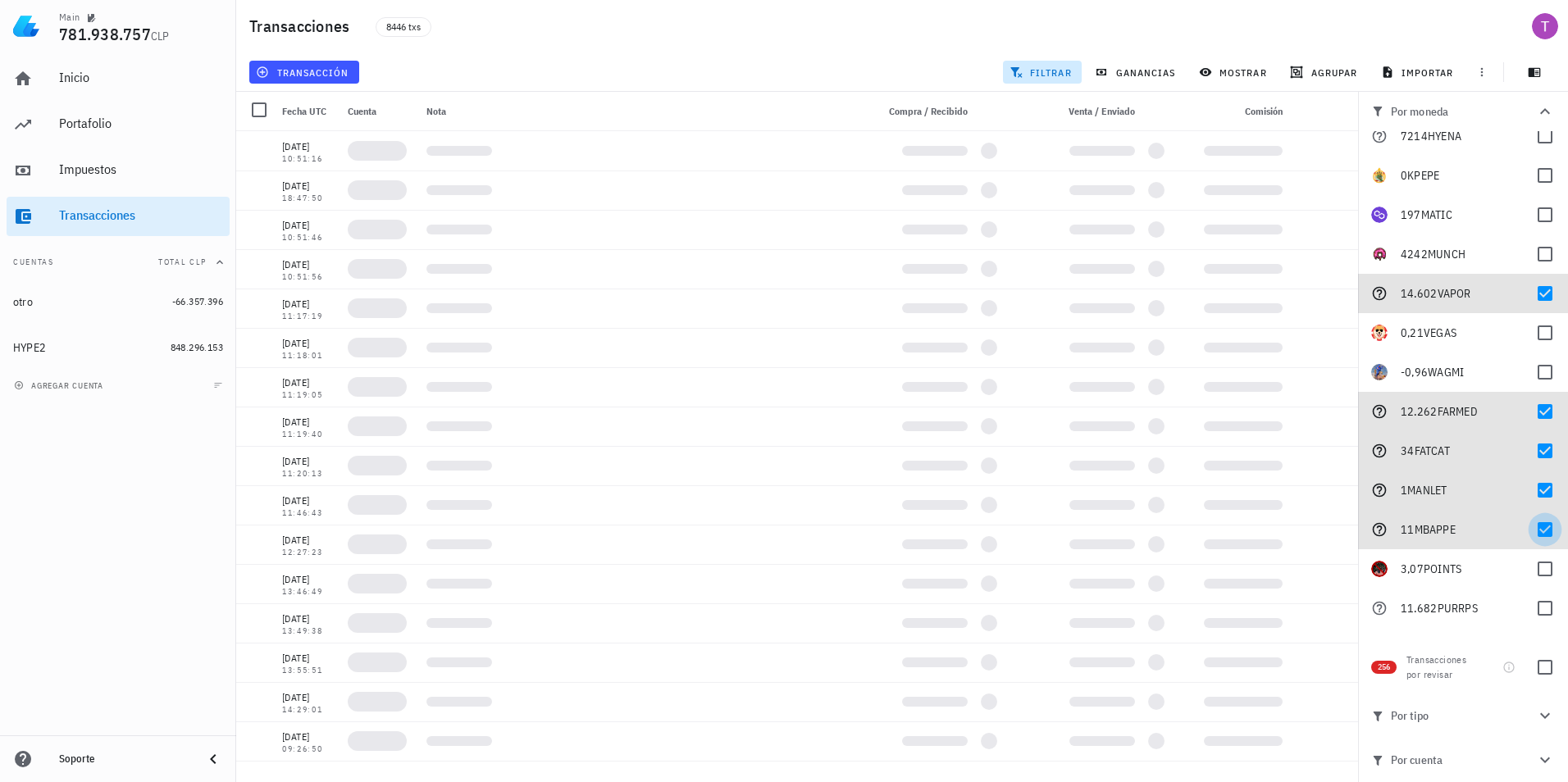 checkbox on "true" 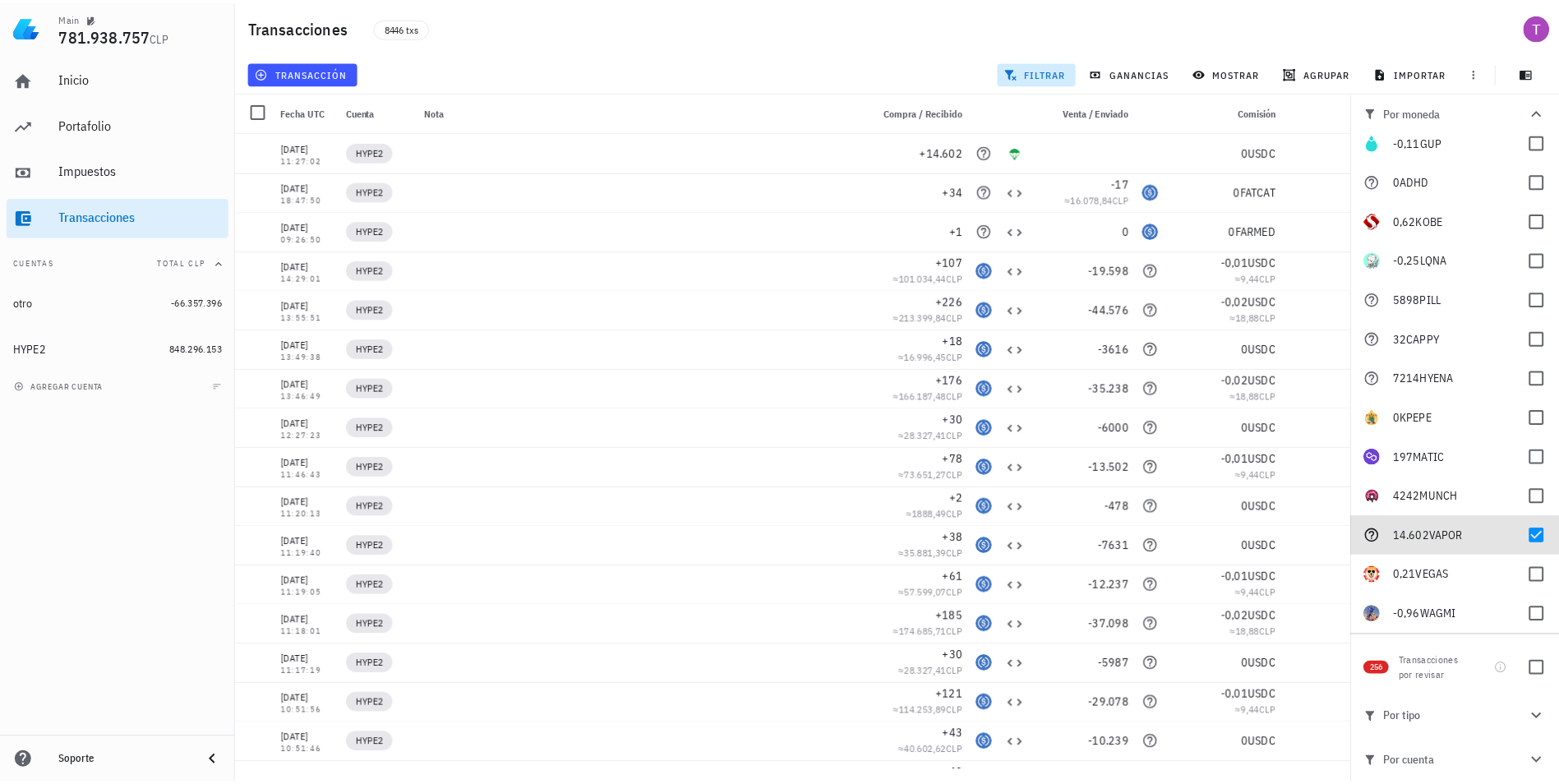 scroll, scrollTop: 3082, scrollLeft: 0, axis: vertical 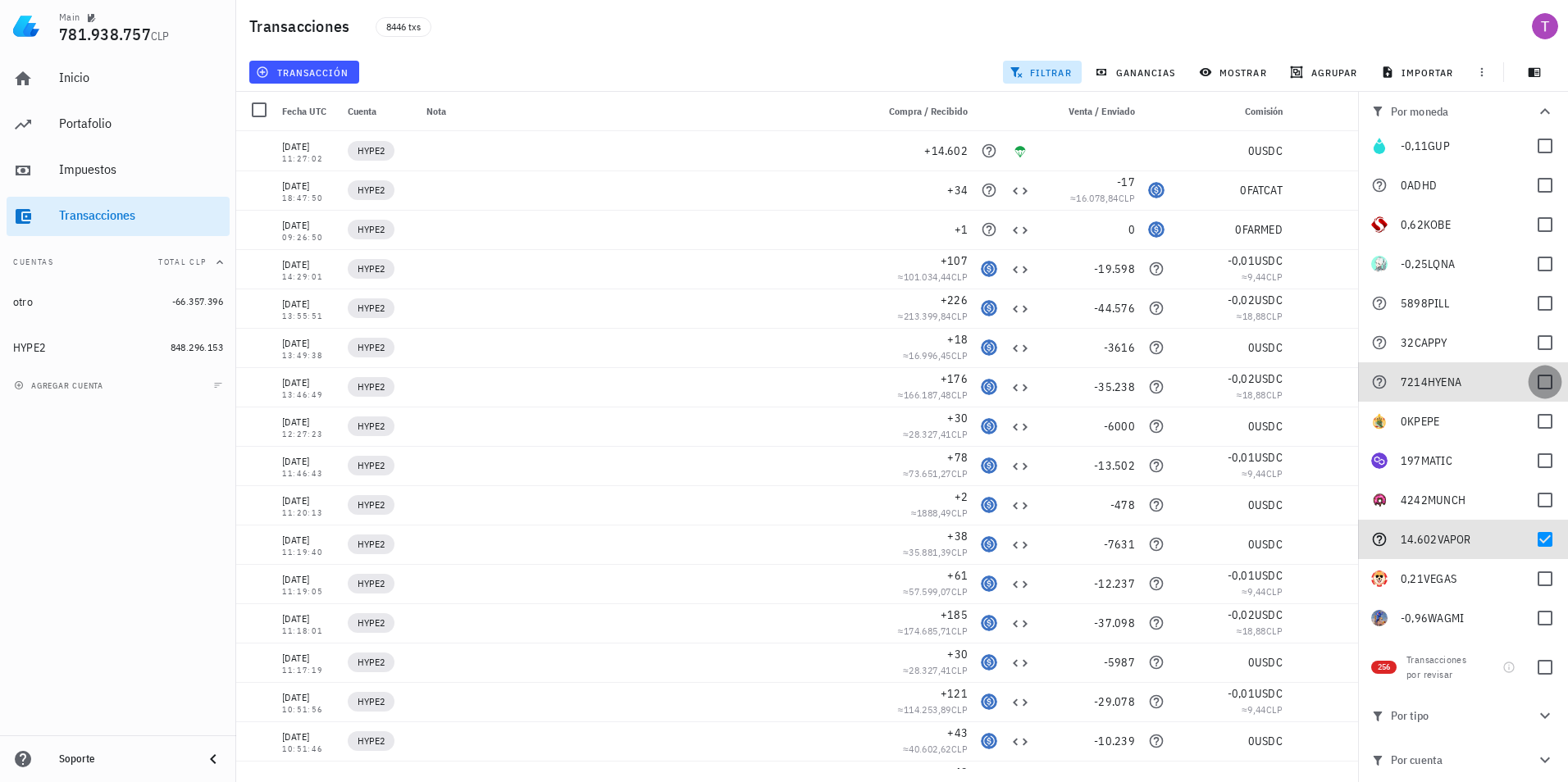 click at bounding box center (1545, 382) 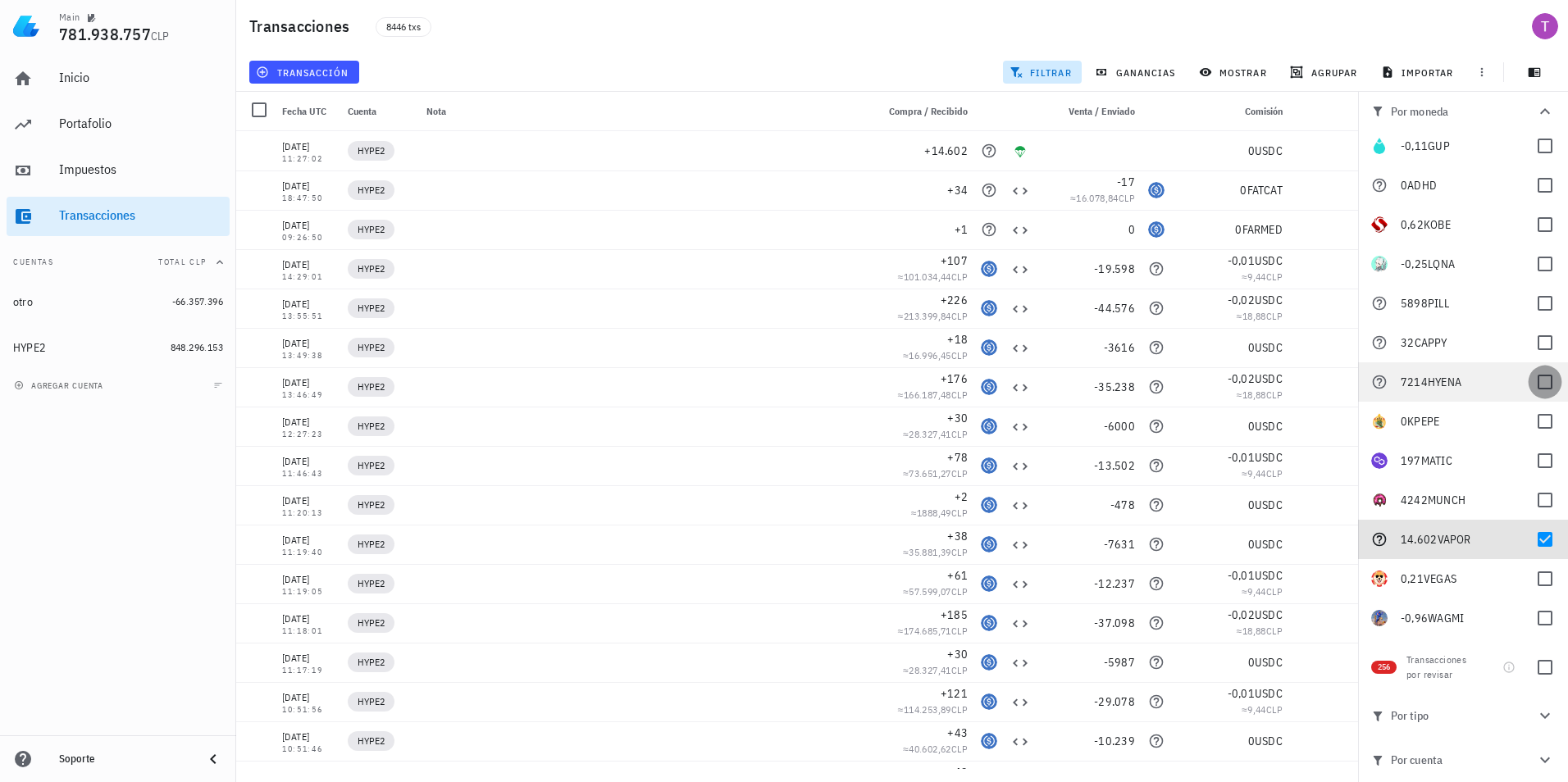 checkbox on "true" 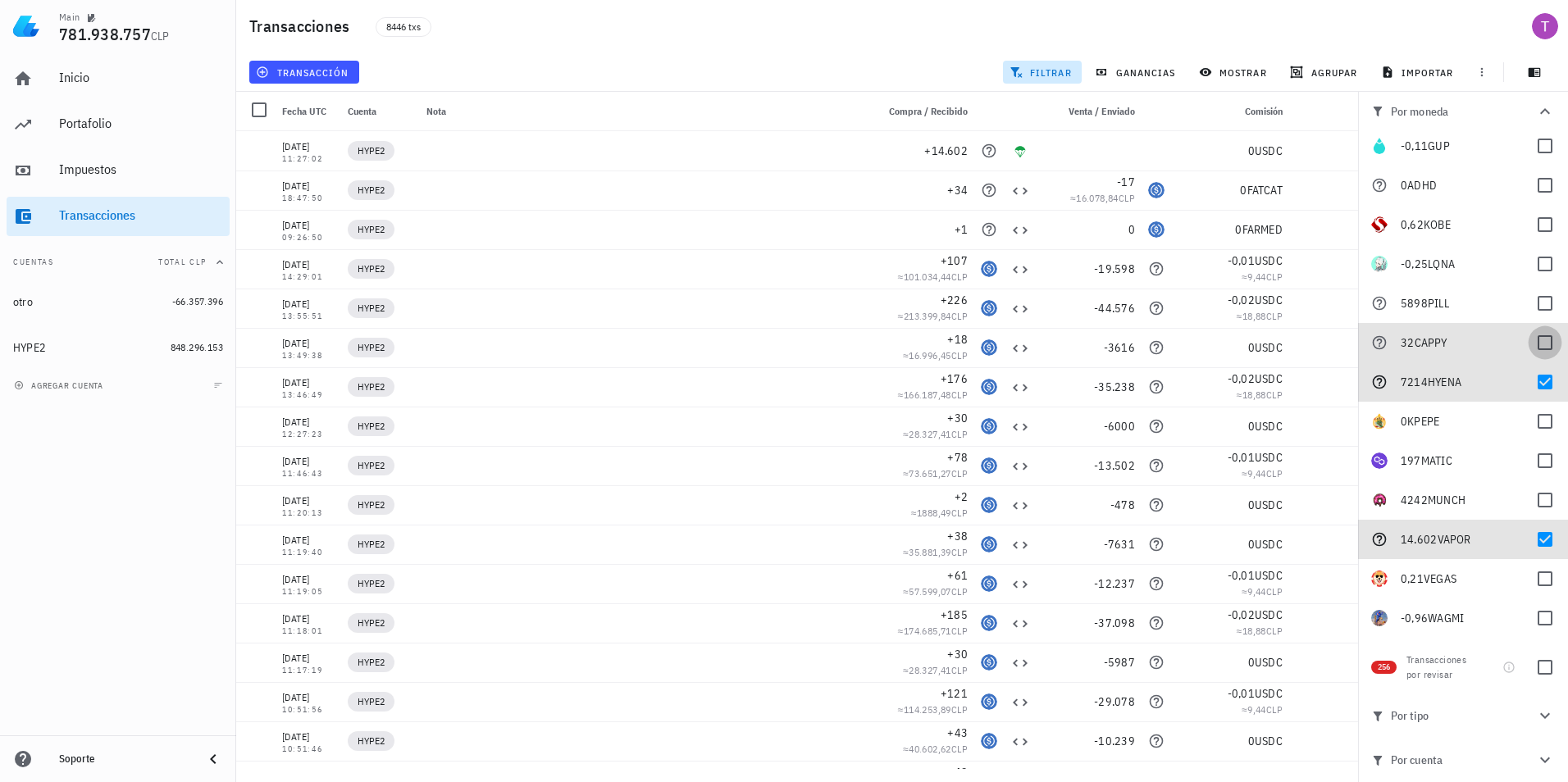 click at bounding box center [1545, 343] 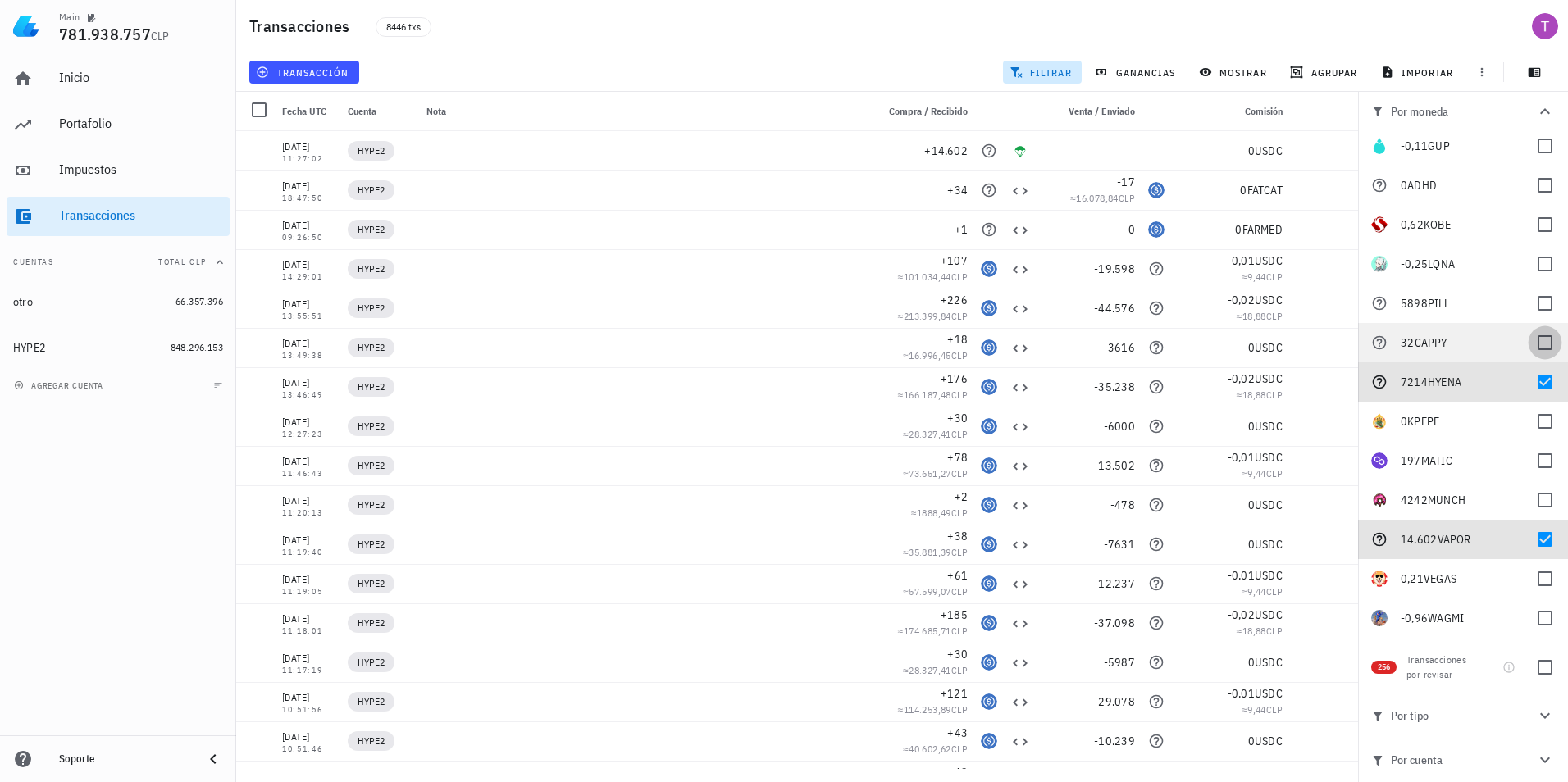 checkbox on "true" 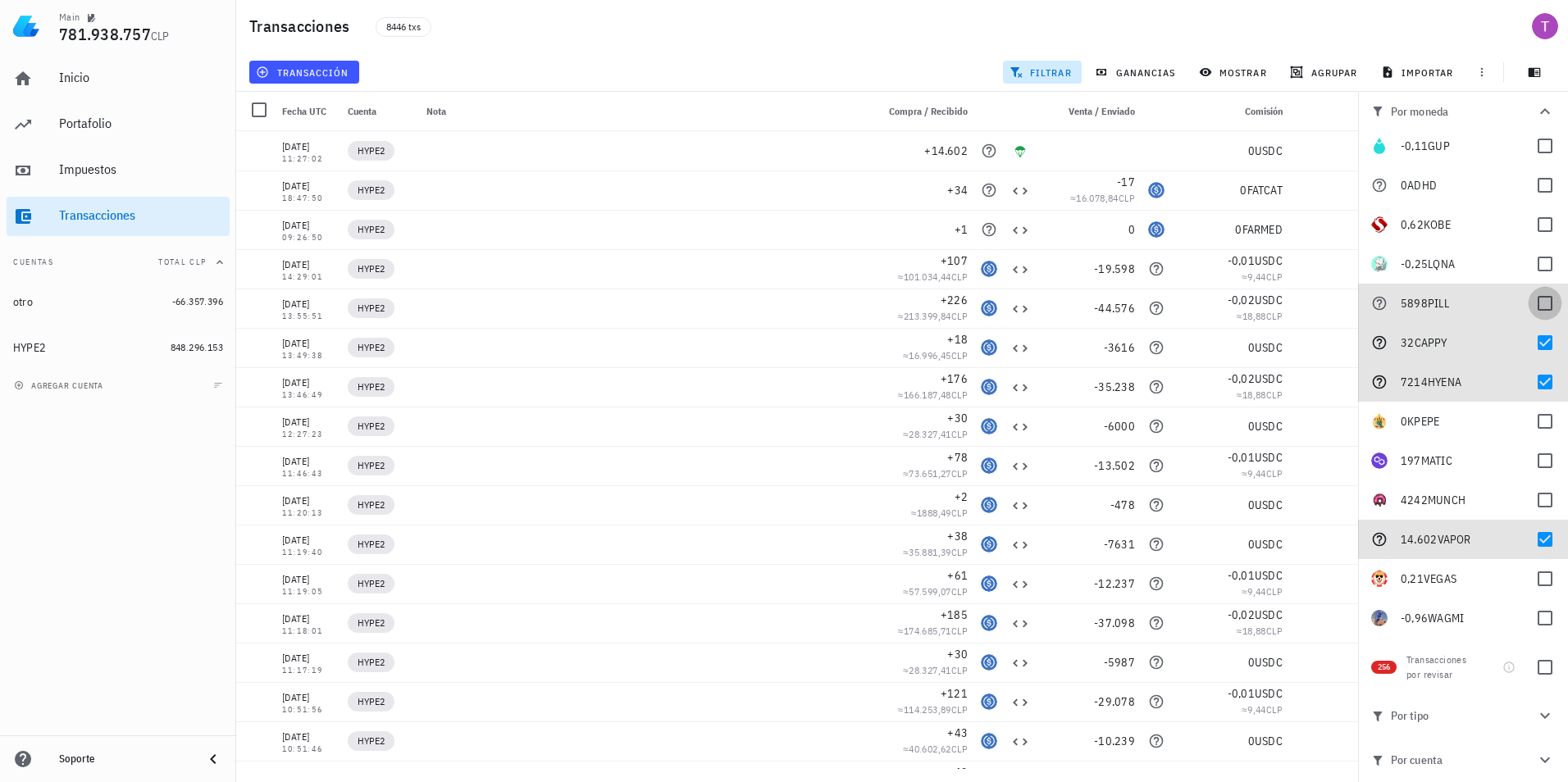 click at bounding box center [1545, 303] 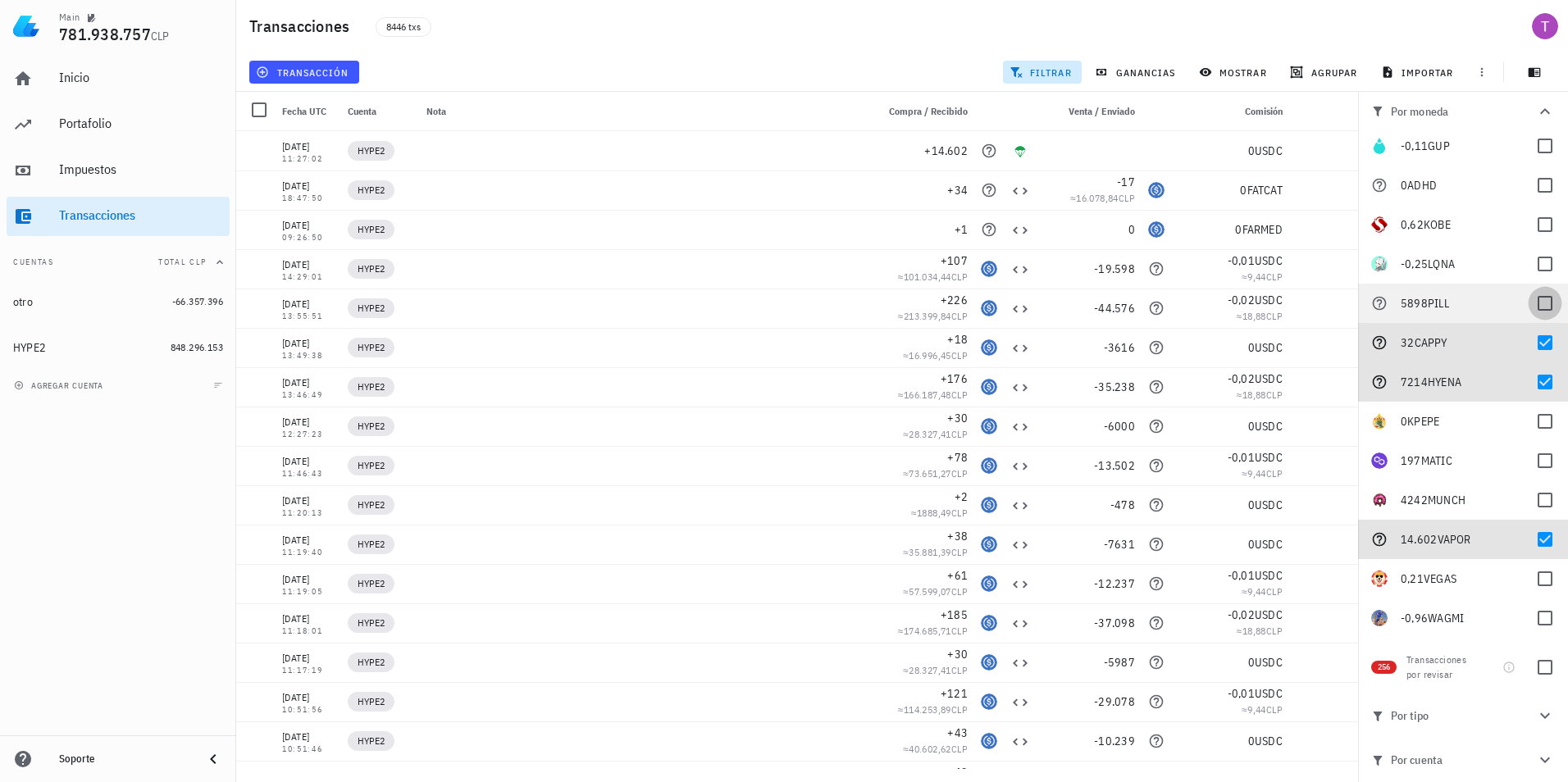checkbox on "true" 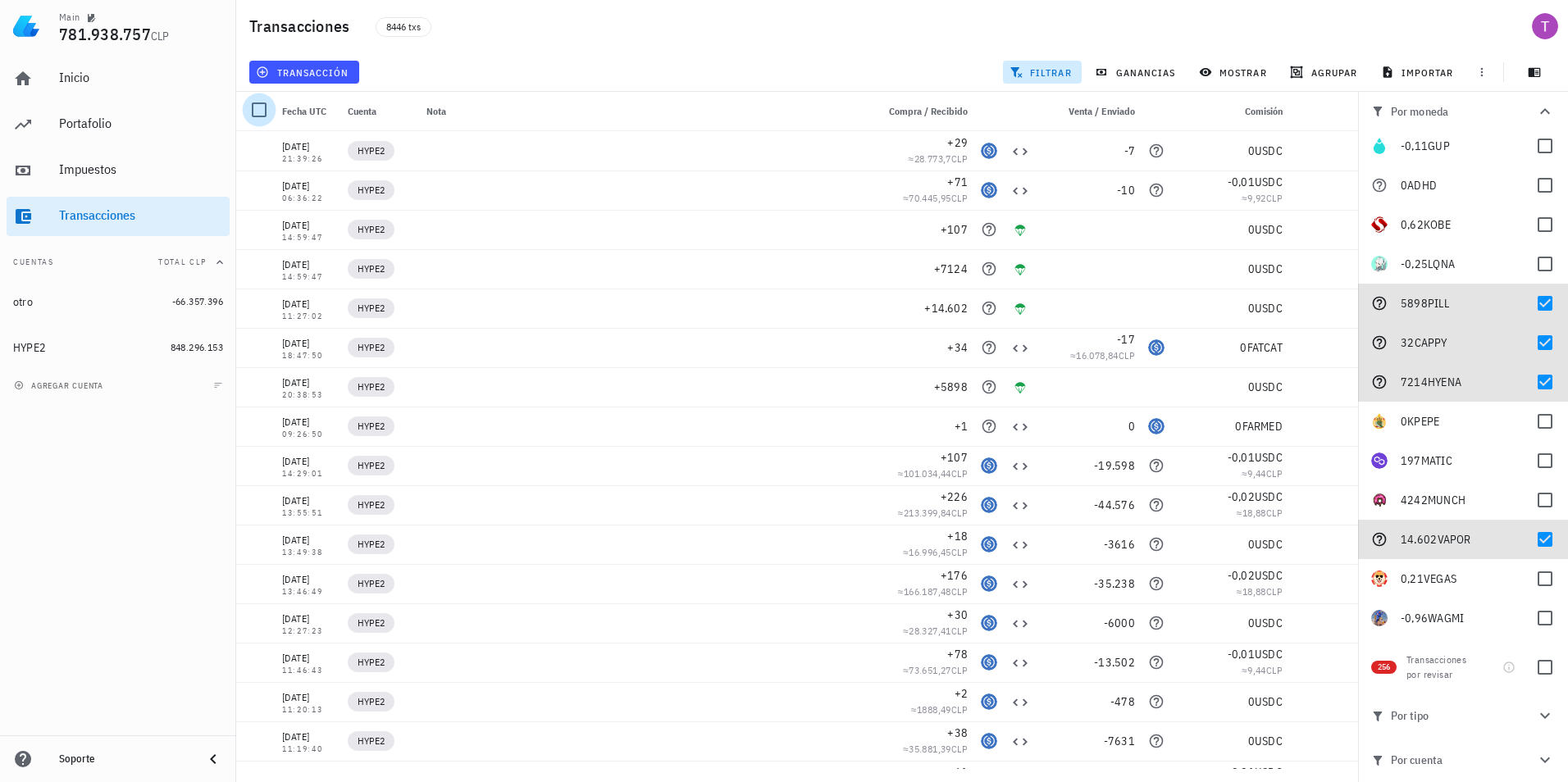 click at bounding box center (259, 110) 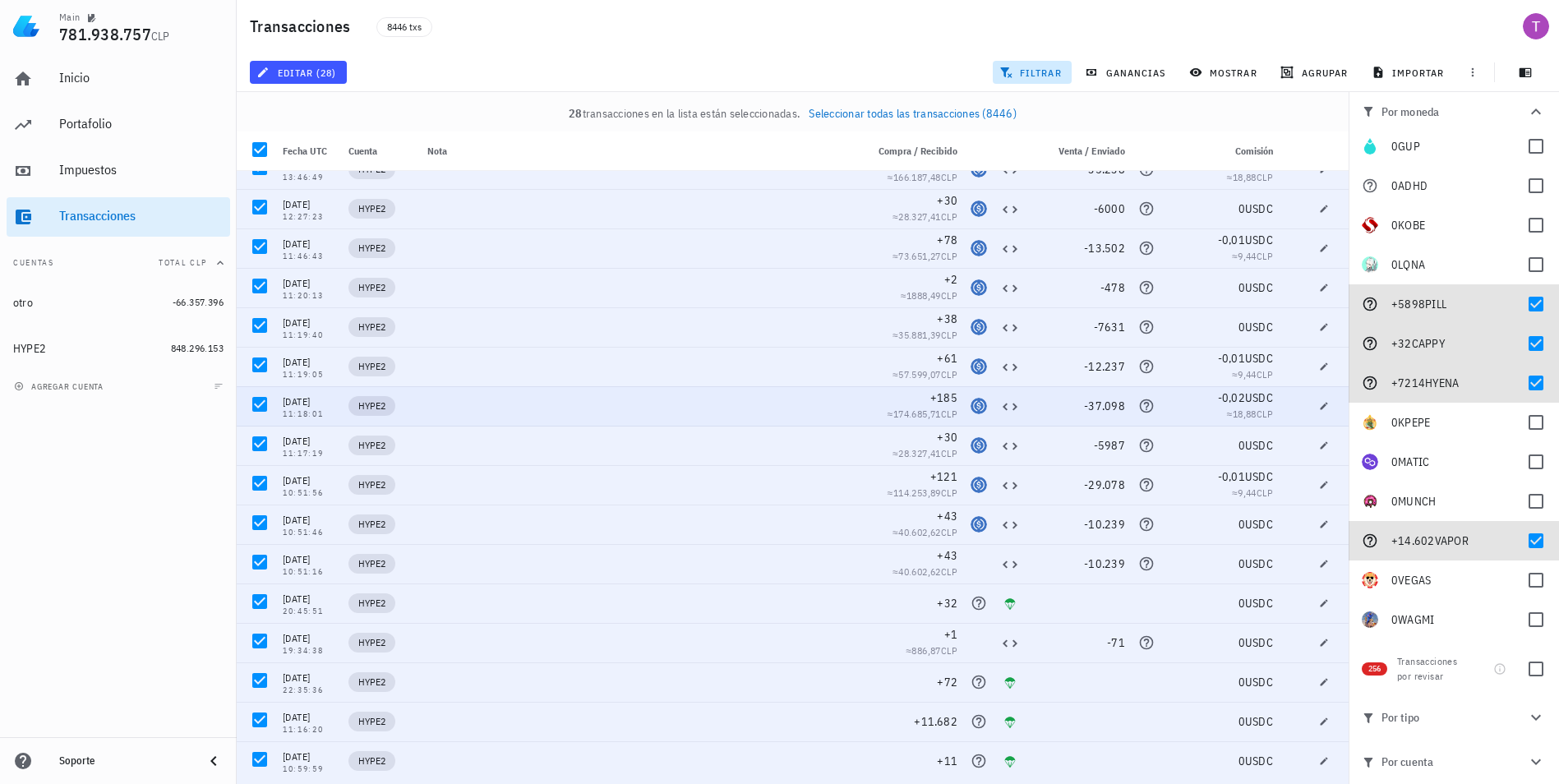 scroll, scrollTop: 465, scrollLeft: 0, axis: vertical 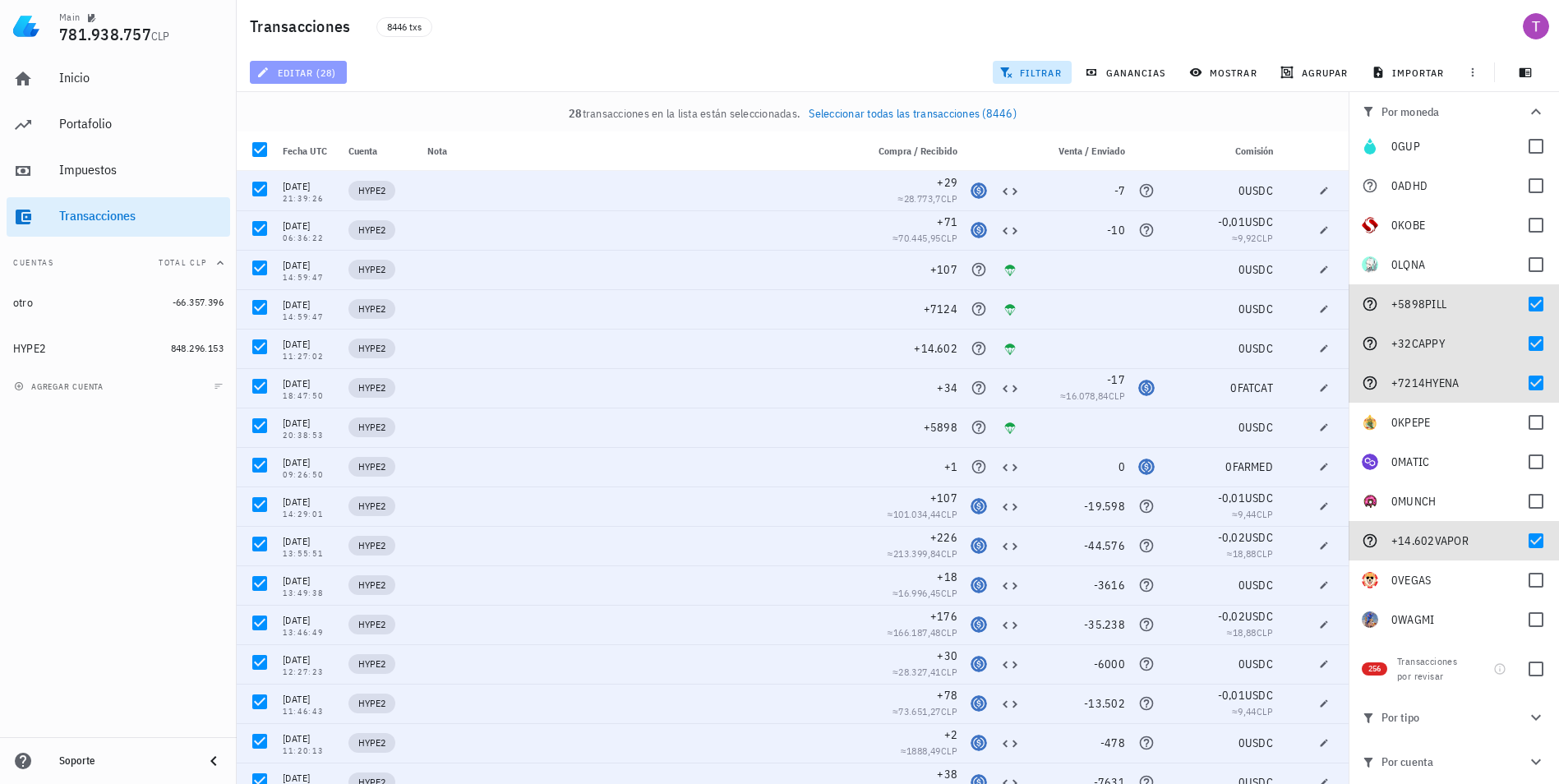 click on "editar (28)" at bounding box center [298, 72] 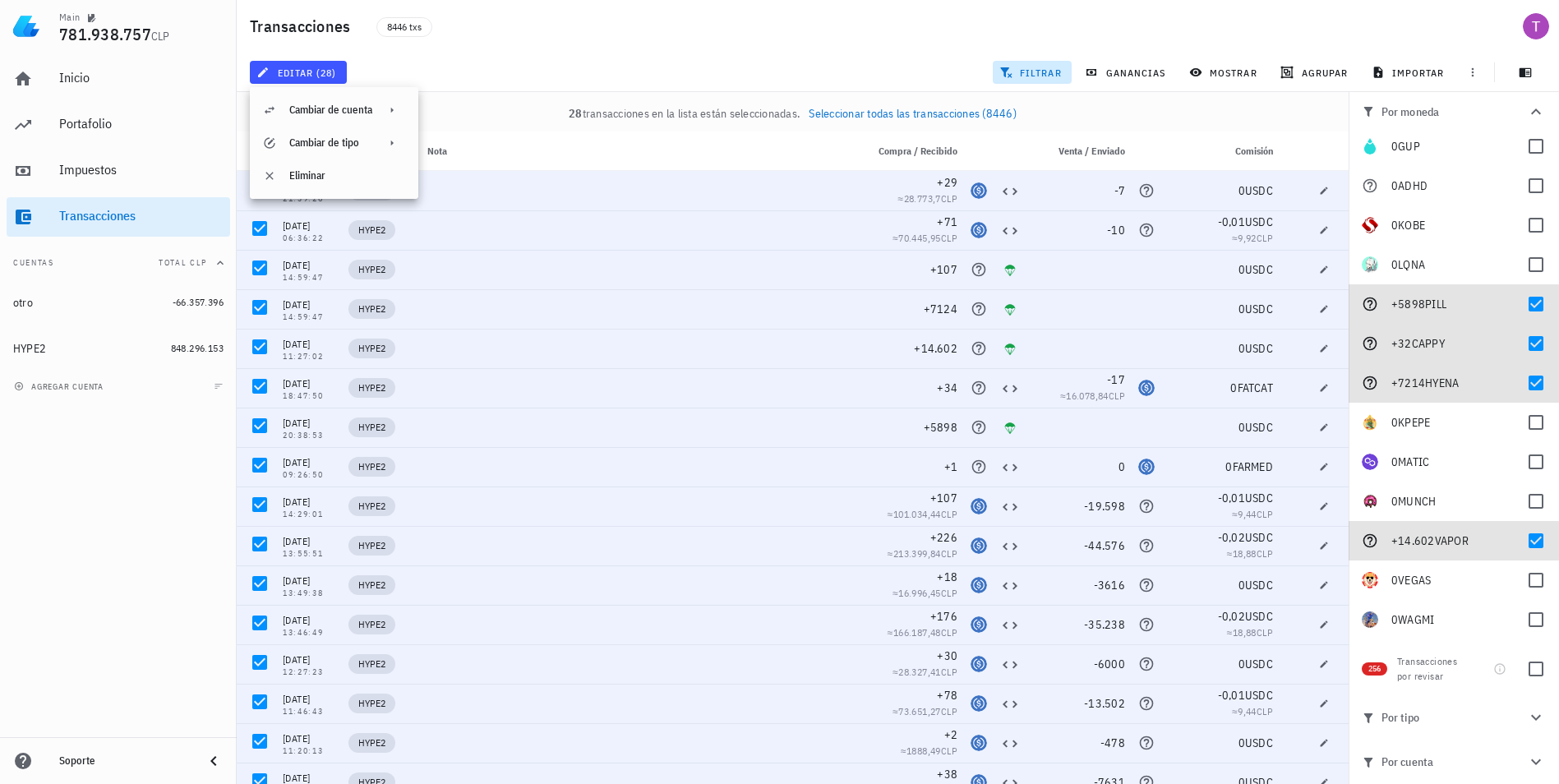click on "editar (28)
filtrar
ganancias
mostrar
[GEOGRAPHIC_DATA]
importar" at bounding box center [897, 72] 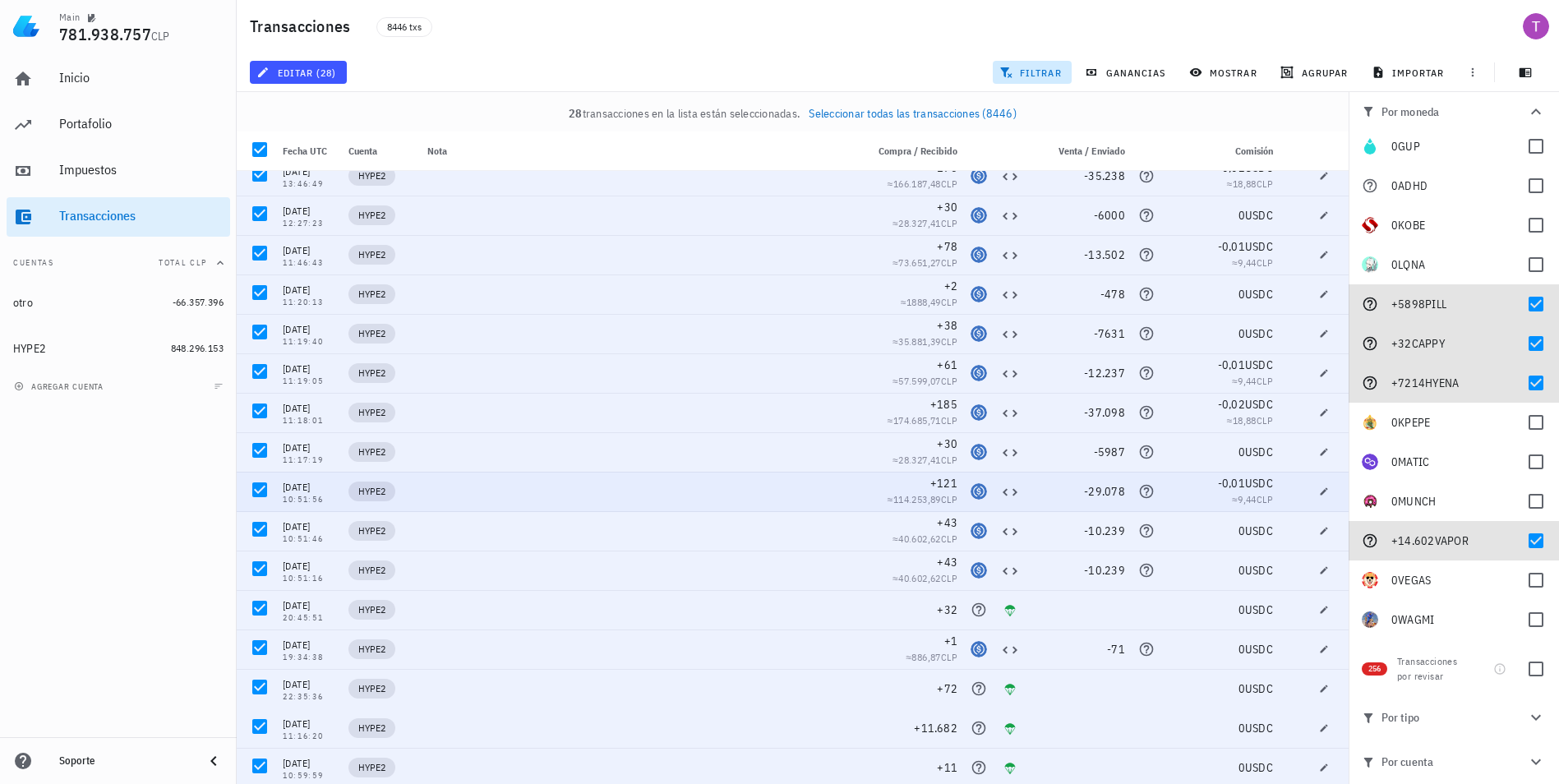 scroll, scrollTop: 465, scrollLeft: 0, axis: vertical 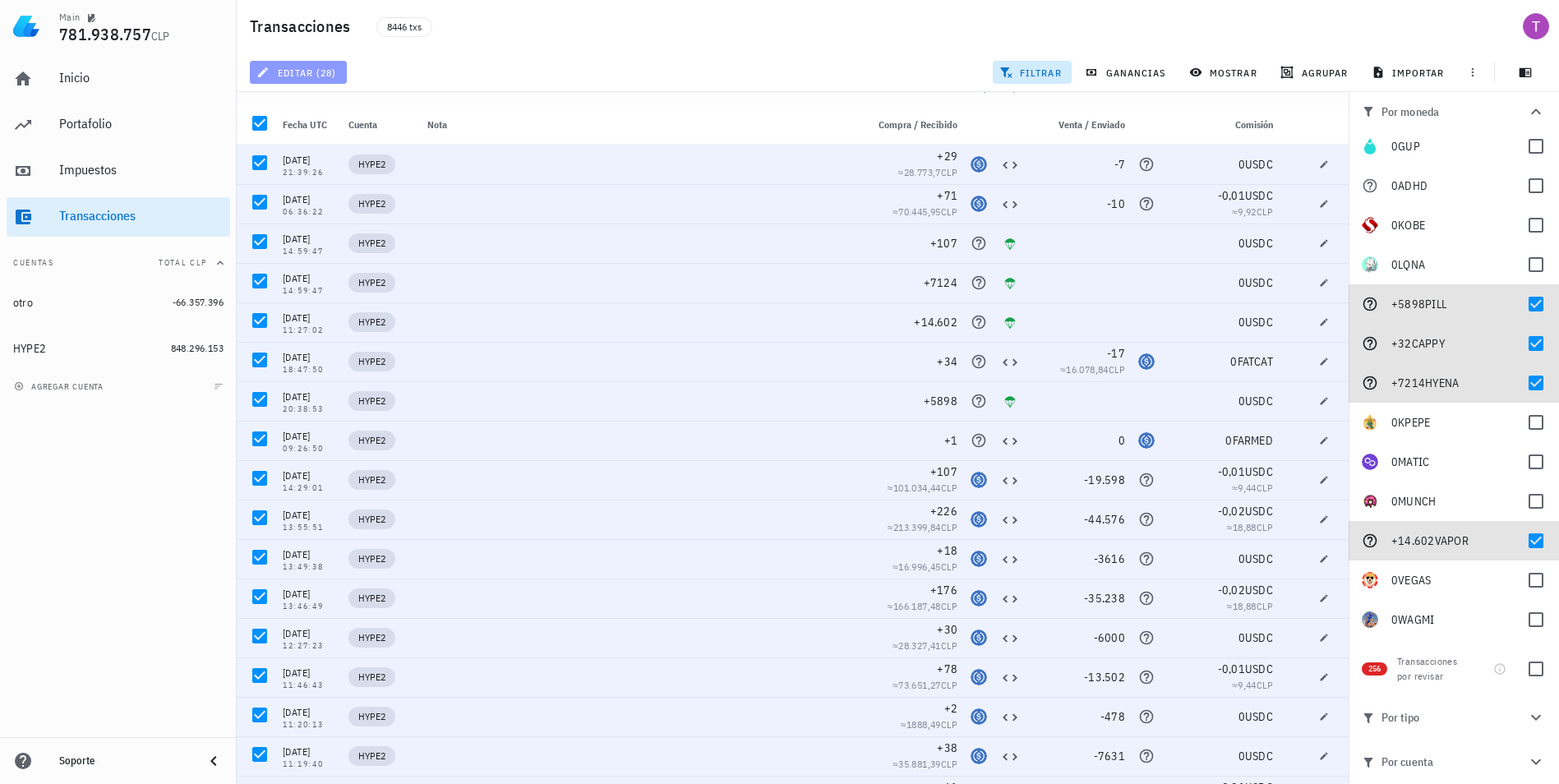 click on "editar (28)" at bounding box center (298, 72) 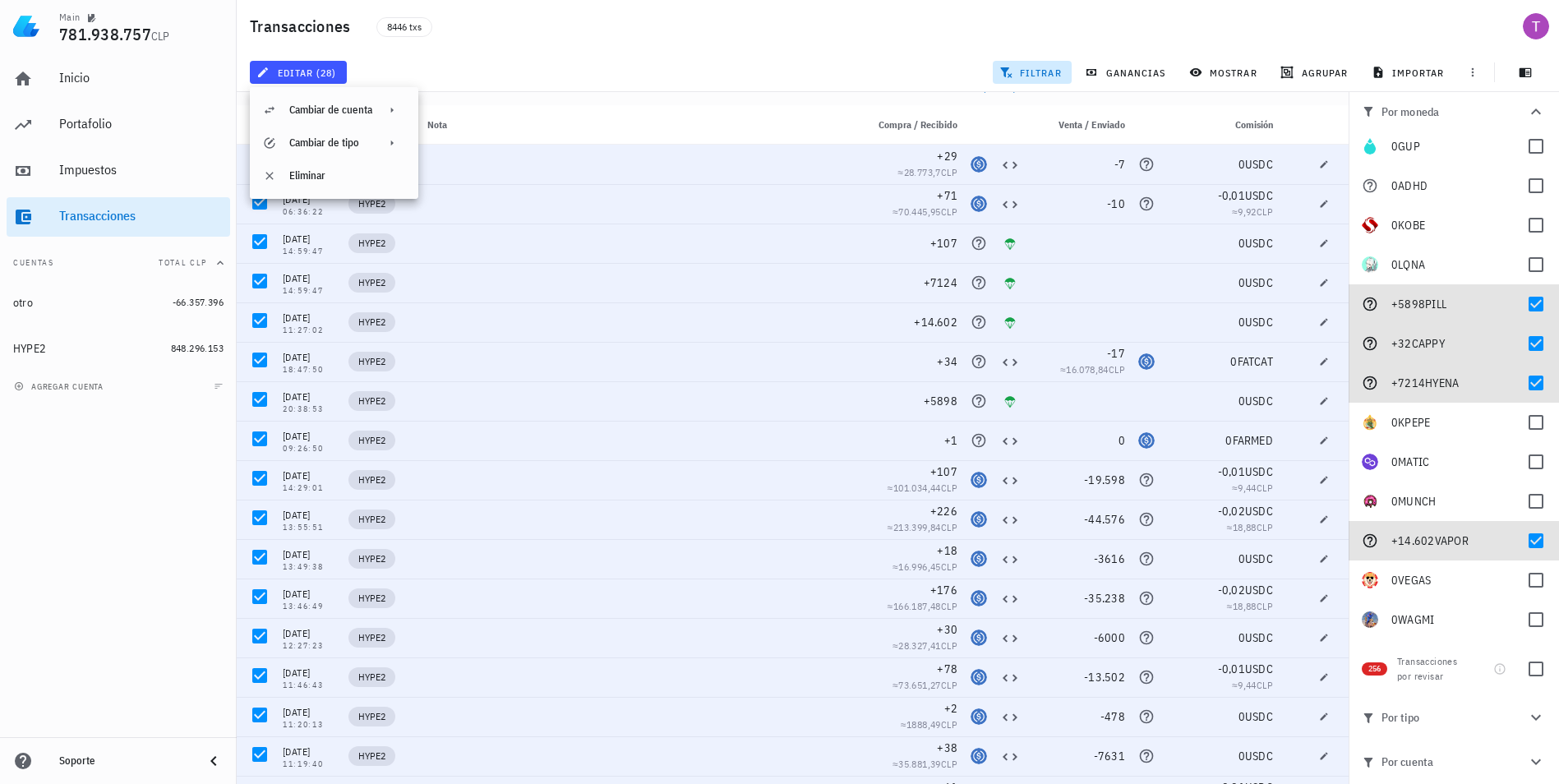 click on "28  transacciones en la lista están seleccionadas.   Seleccionar todas las transacciones (8446)" at bounding box center [792, 87] 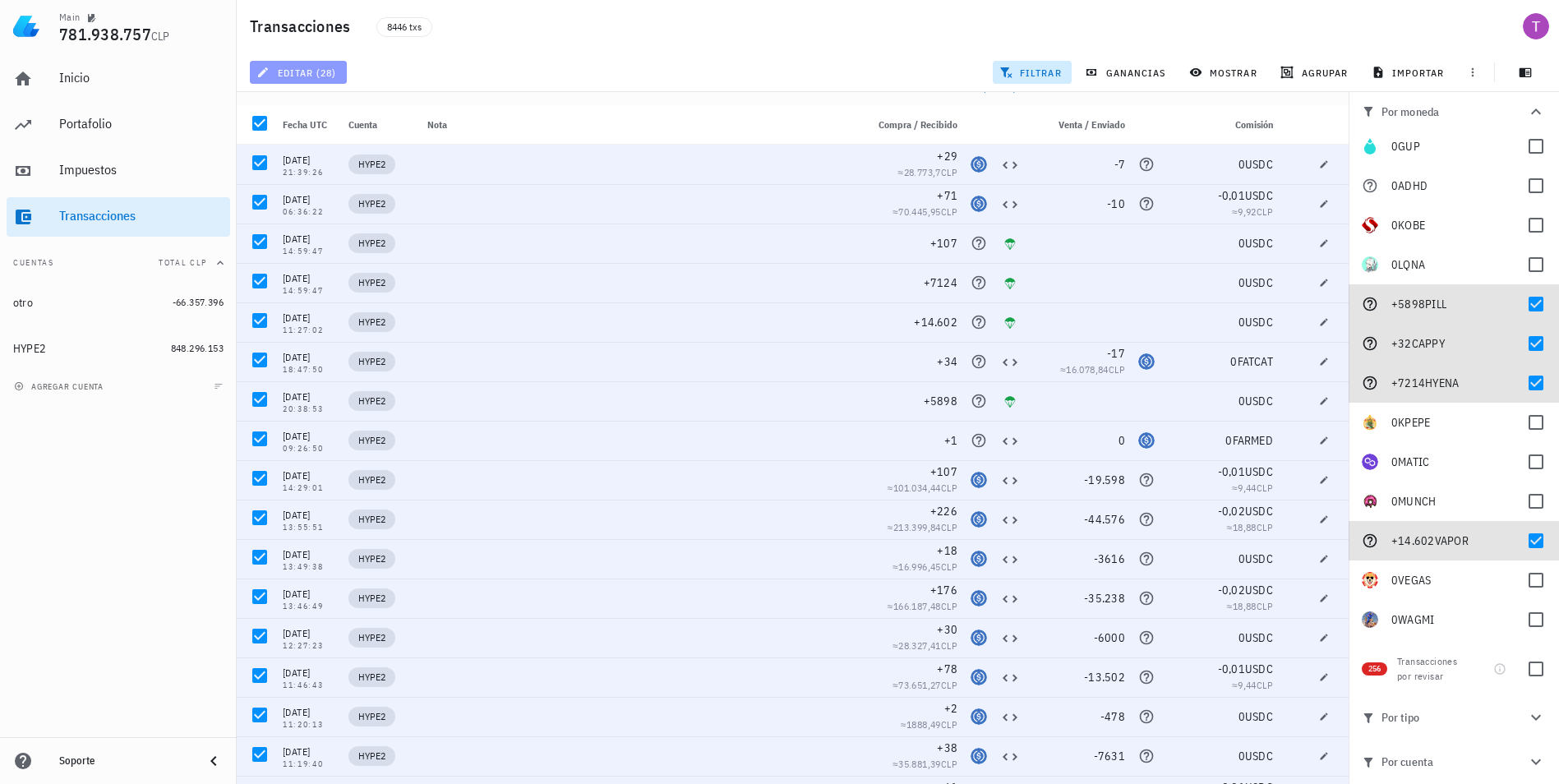 click on "editar (28)" at bounding box center (298, 72) 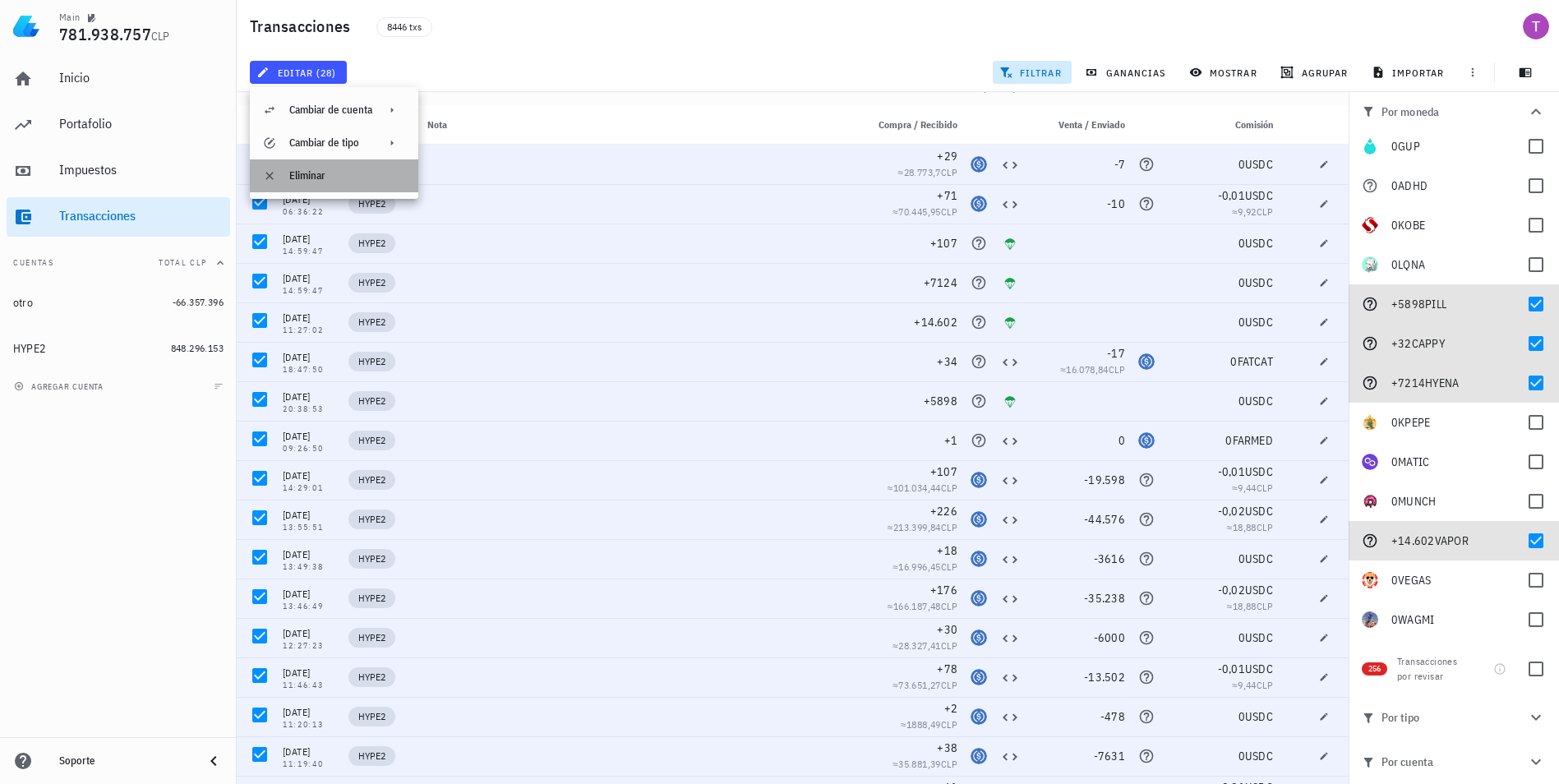 click on "Eliminar" at bounding box center [347, 176] 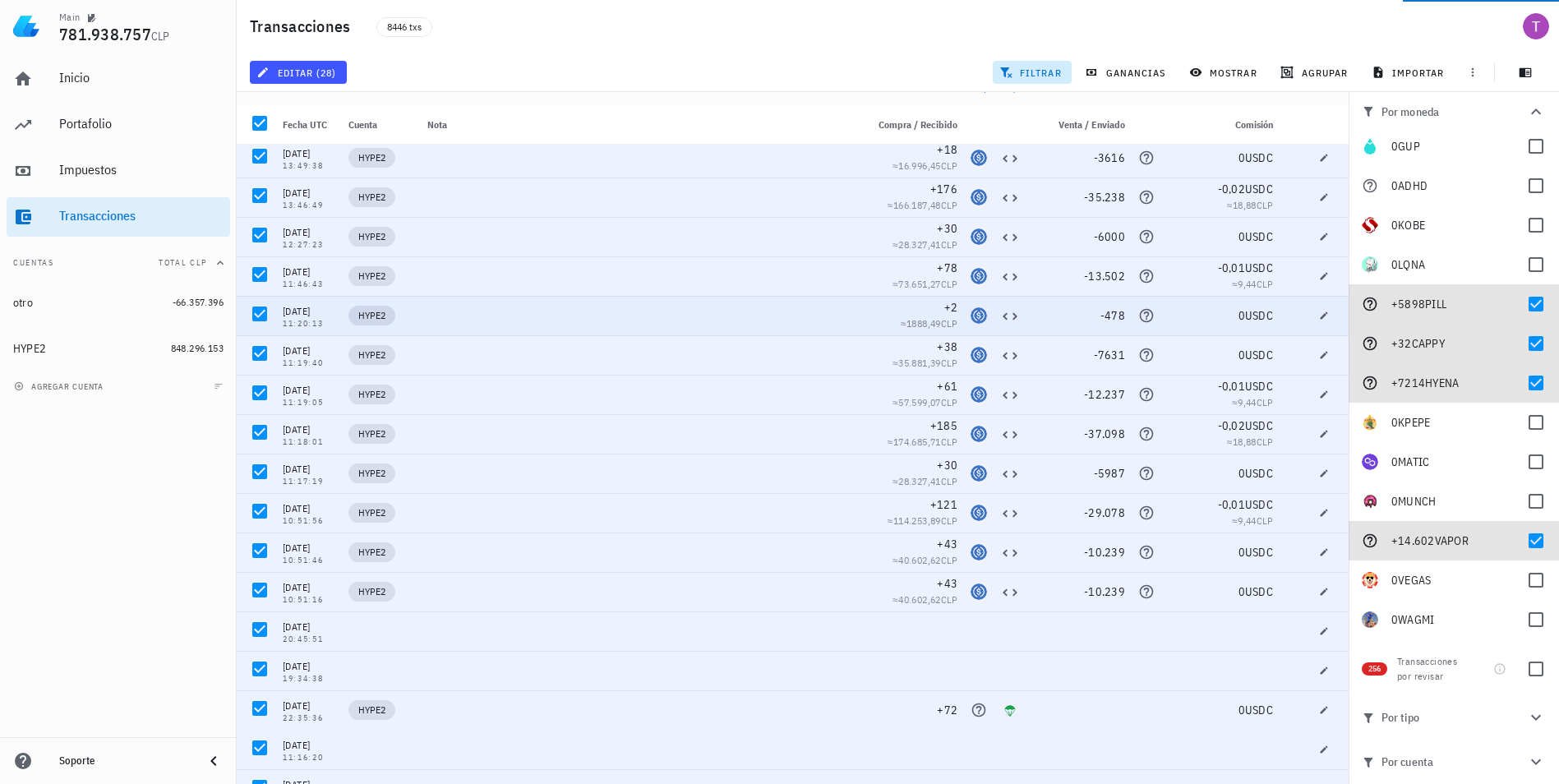 scroll, scrollTop: 465, scrollLeft: 0, axis: vertical 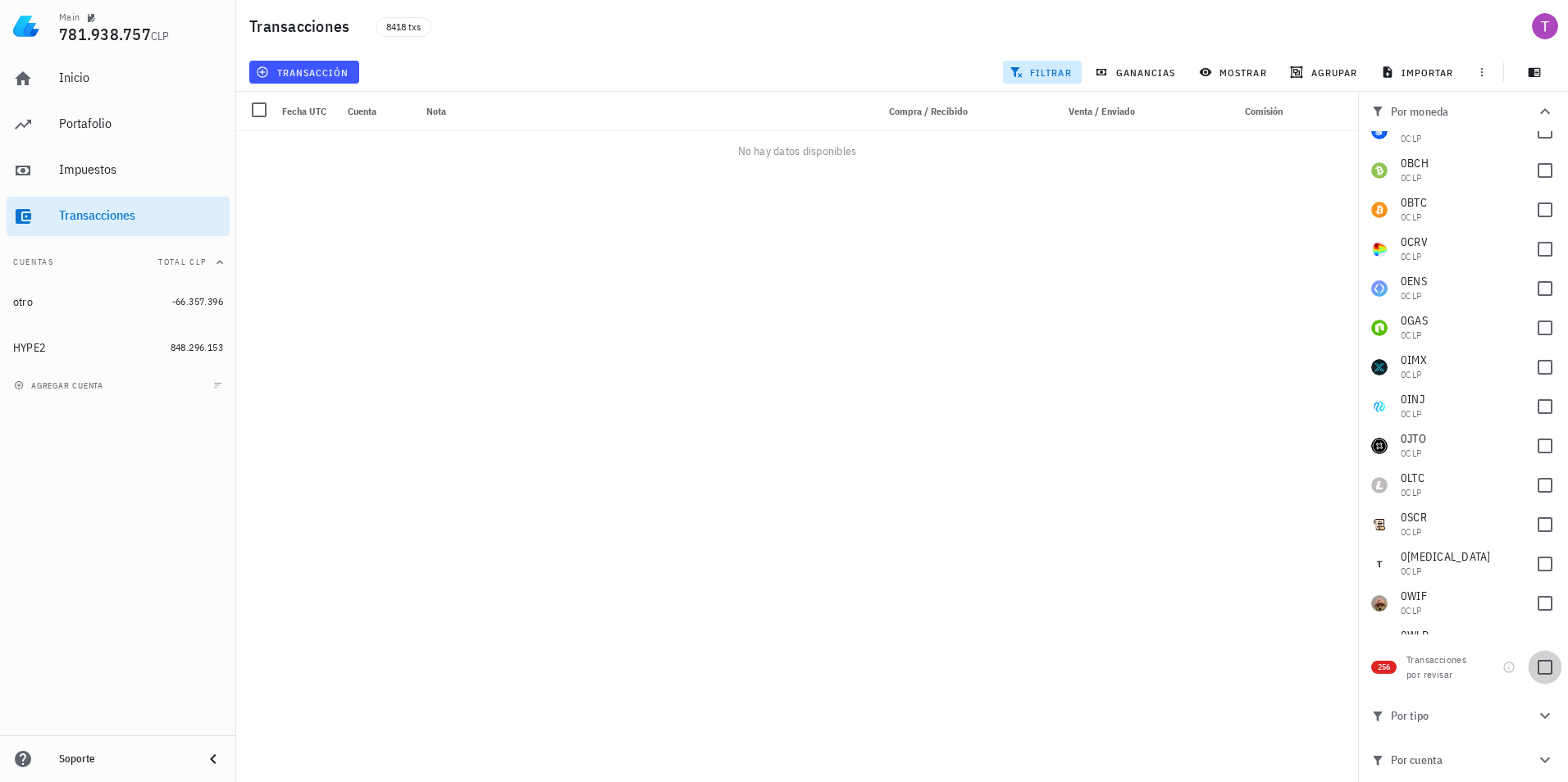 click at bounding box center (1545, 667) 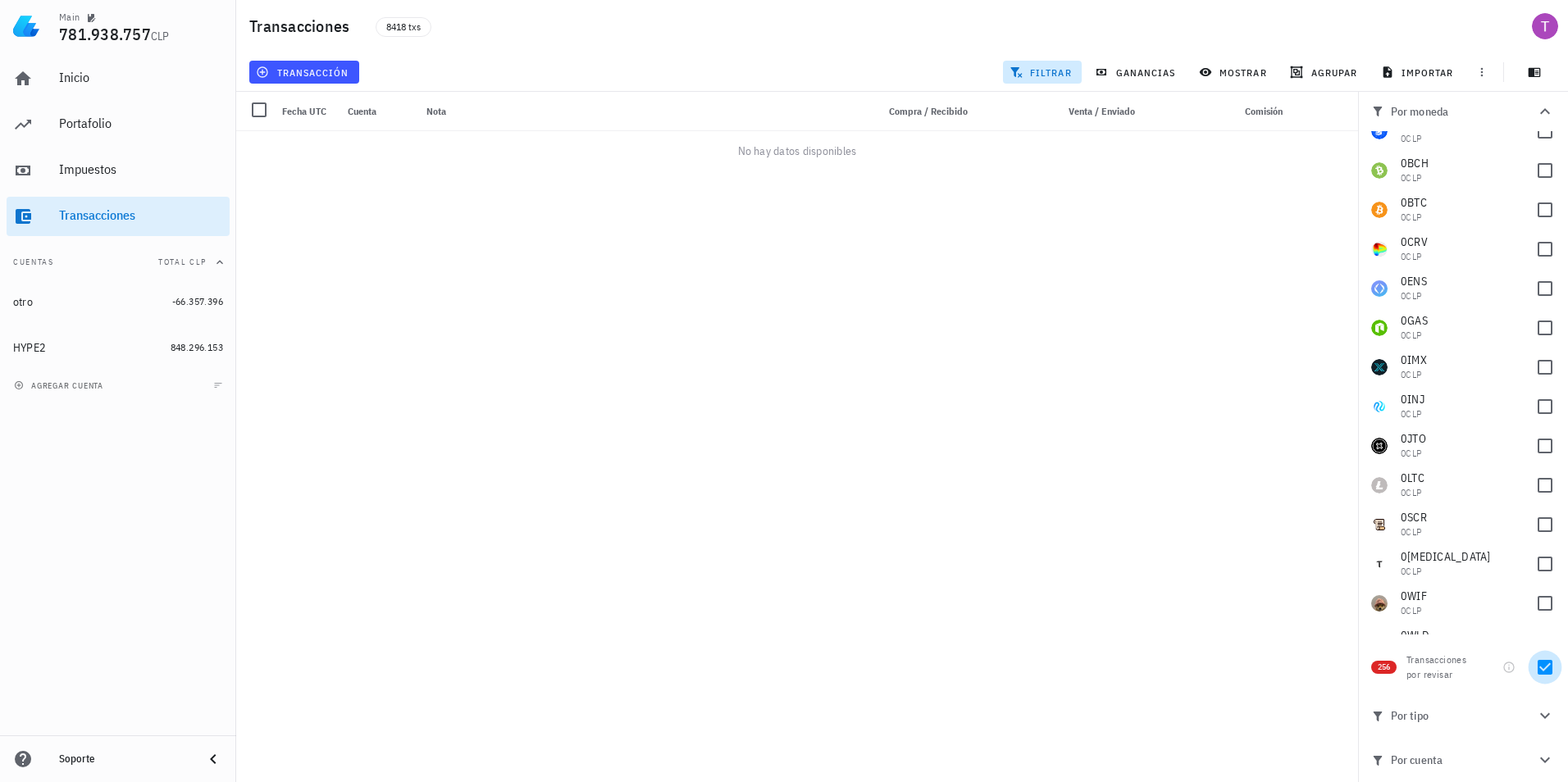 click at bounding box center (1545, 667) 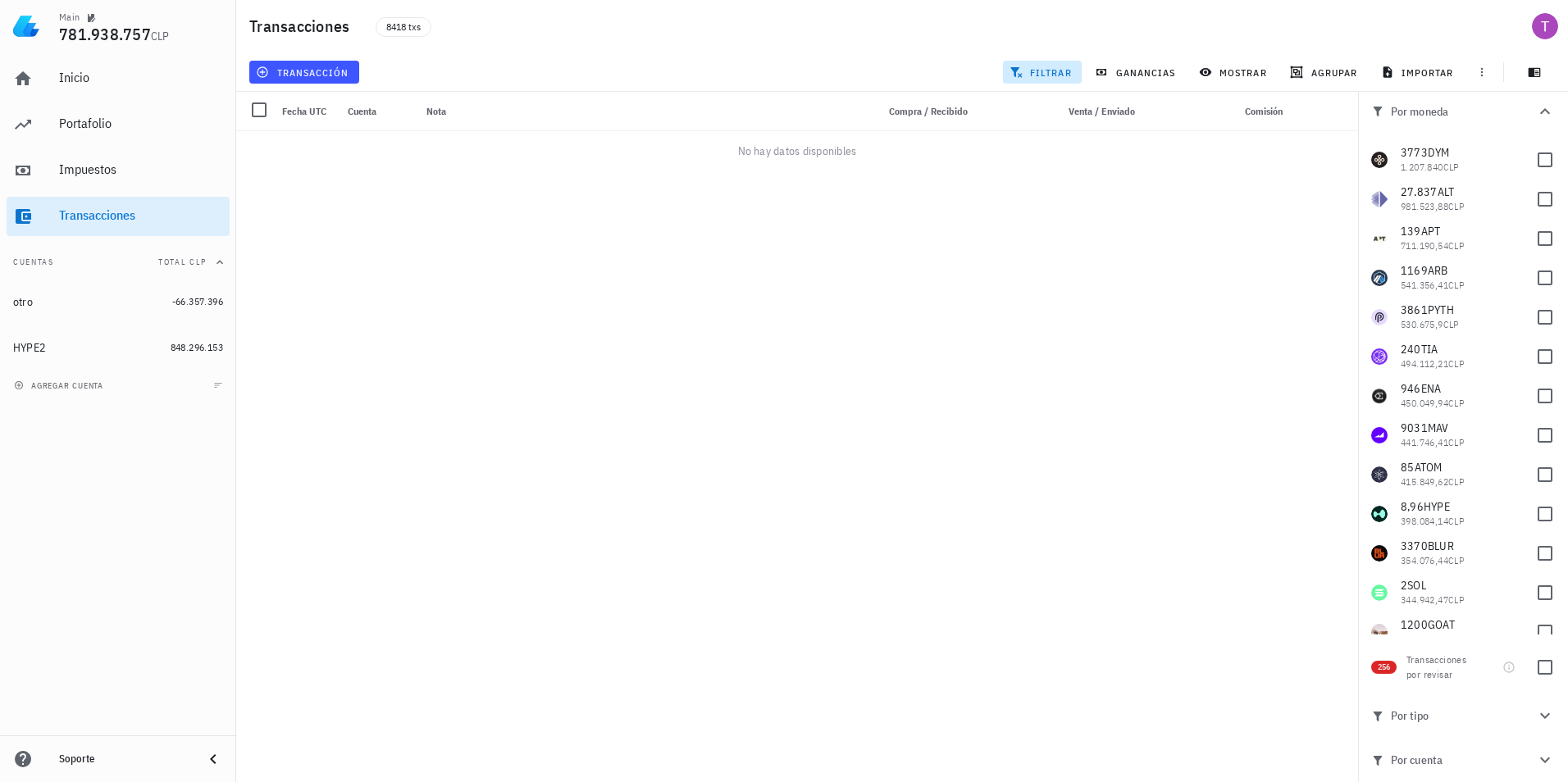 scroll, scrollTop: 0, scrollLeft: 0, axis: both 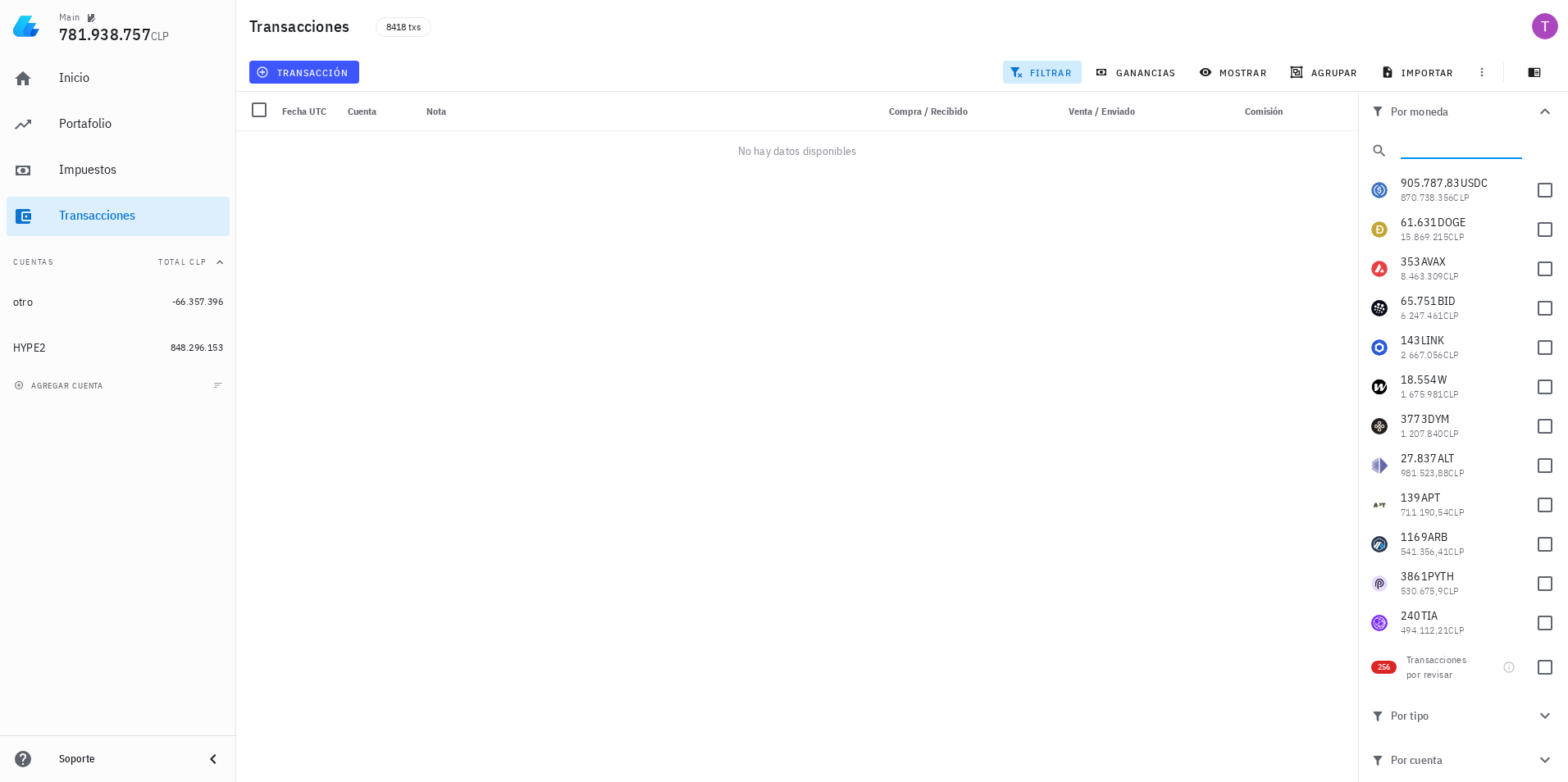 click at bounding box center (1460, 148) 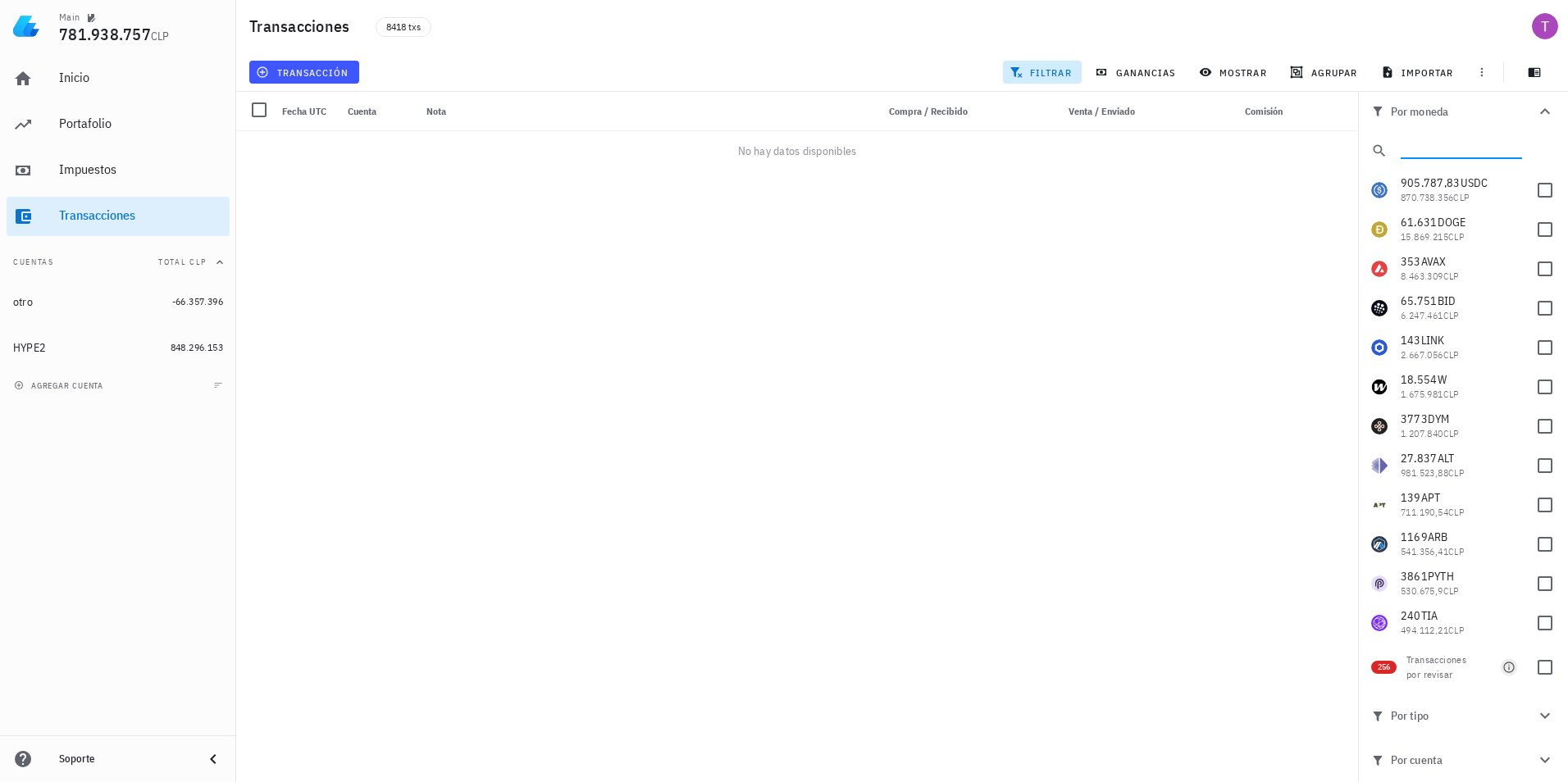 click 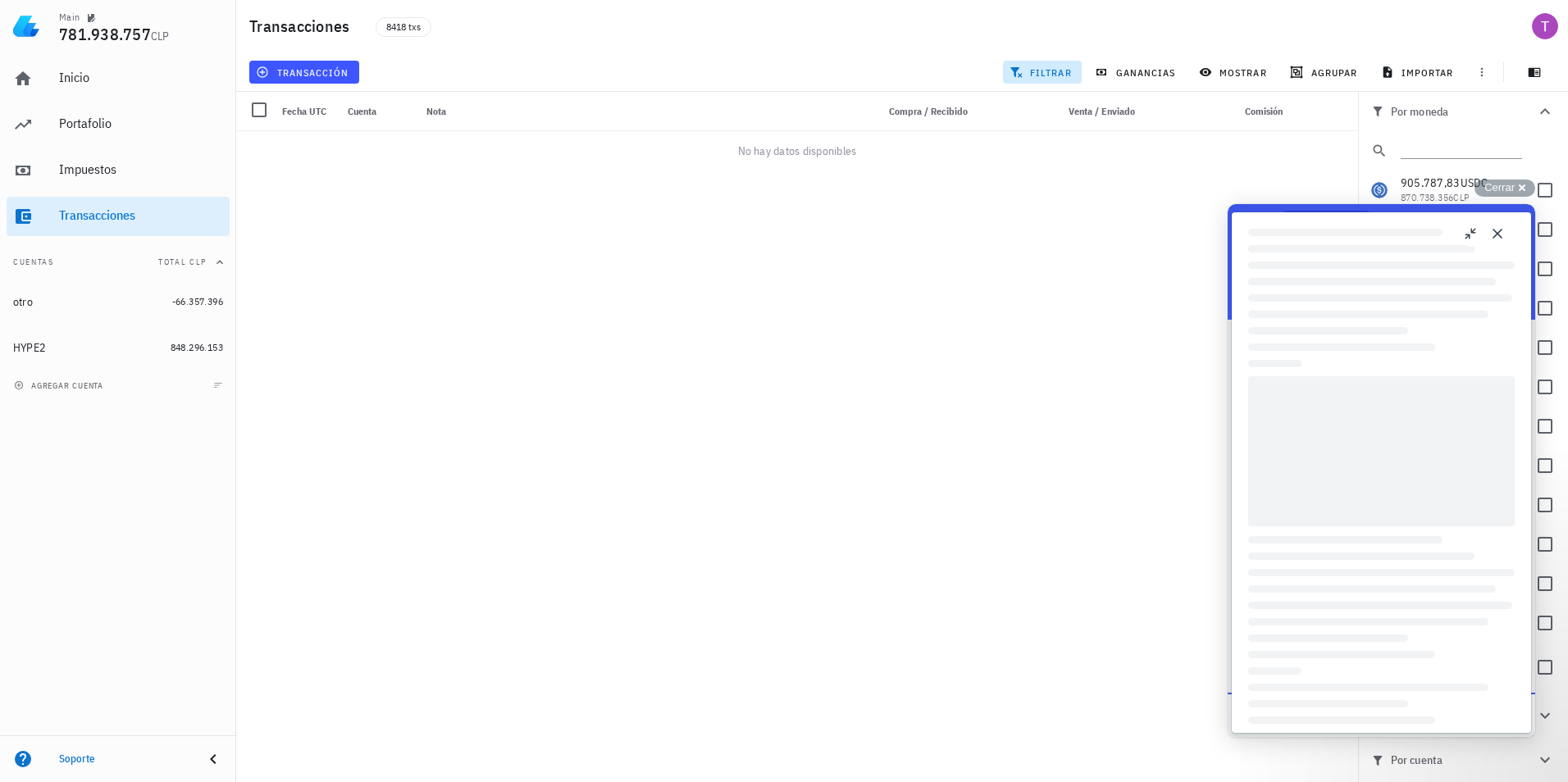 scroll, scrollTop: 0, scrollLeft: 0, axis: both 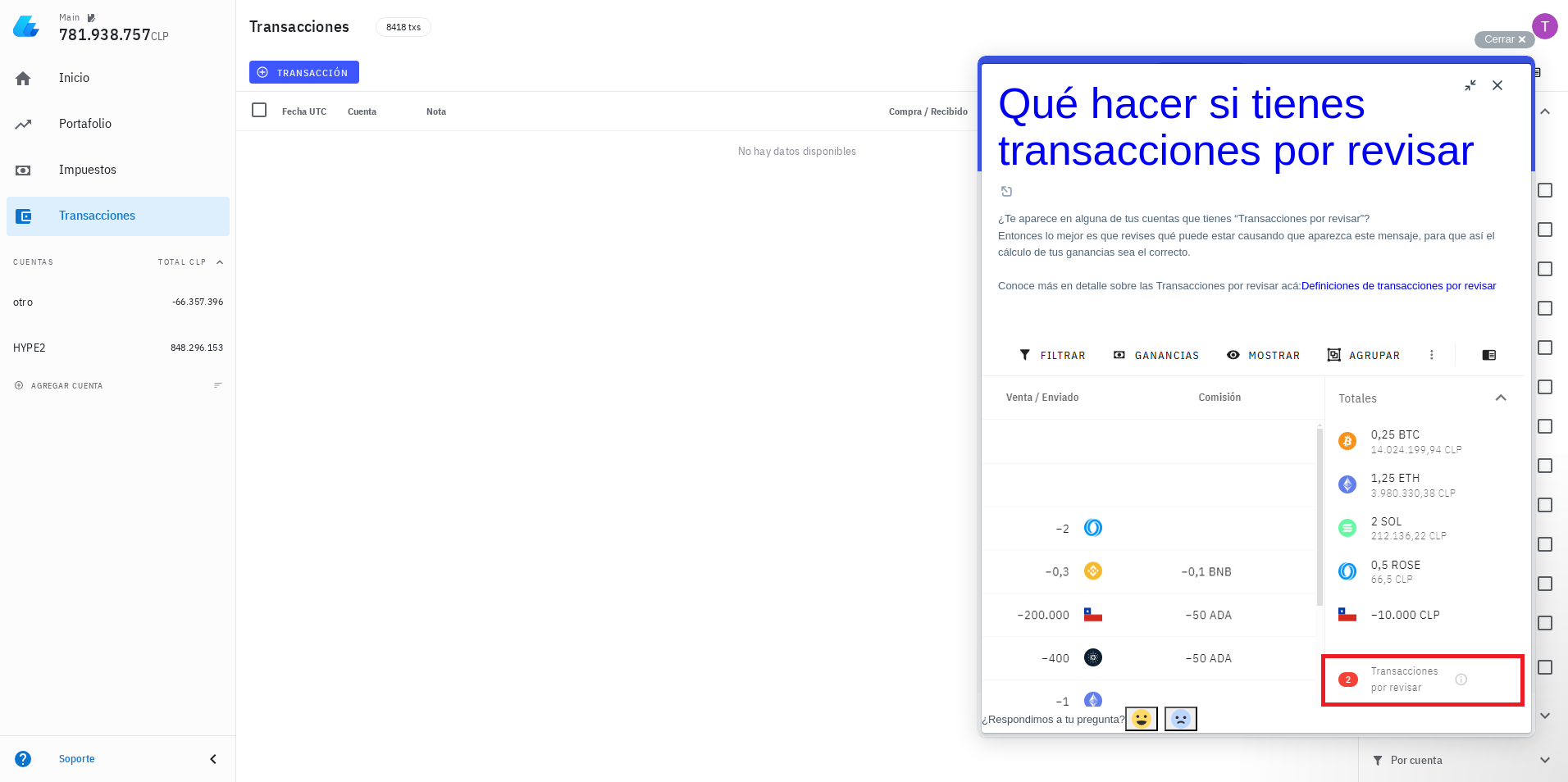 click on "Close" at bounding box center [1497, 85] 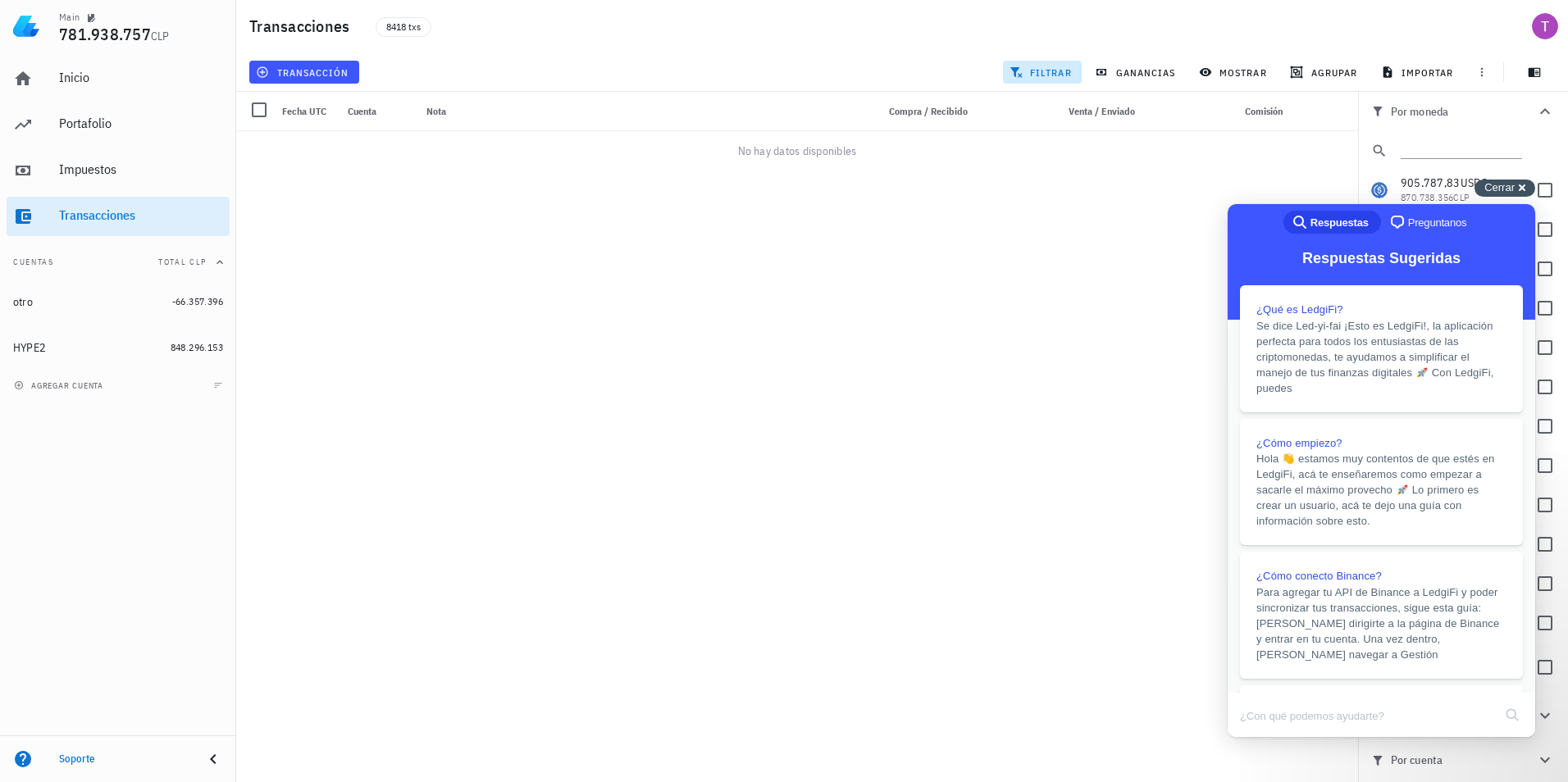 click on "Cerrar" at bounding box center (1499, 187) 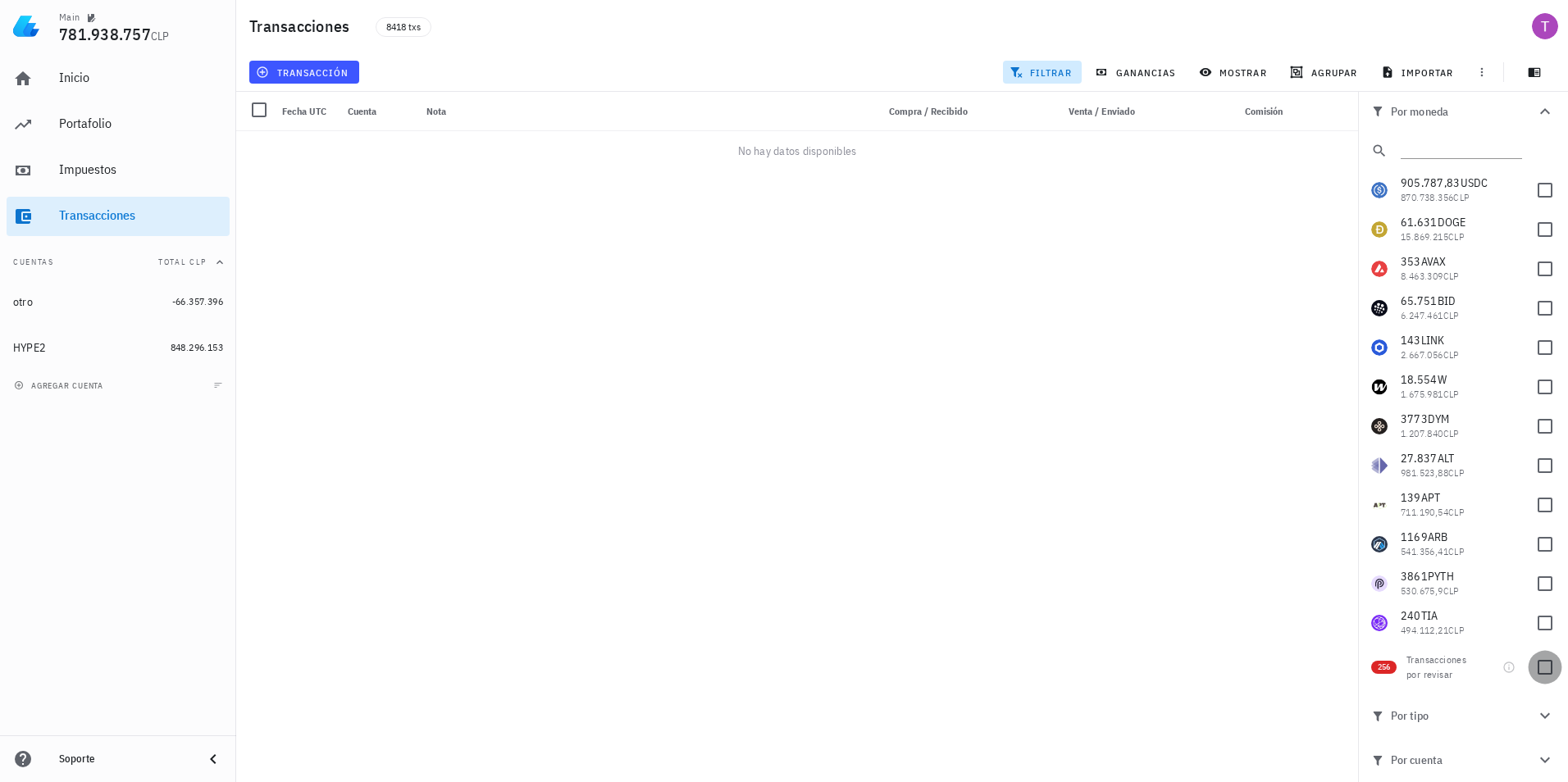 click at bounding box center [1545, 667] 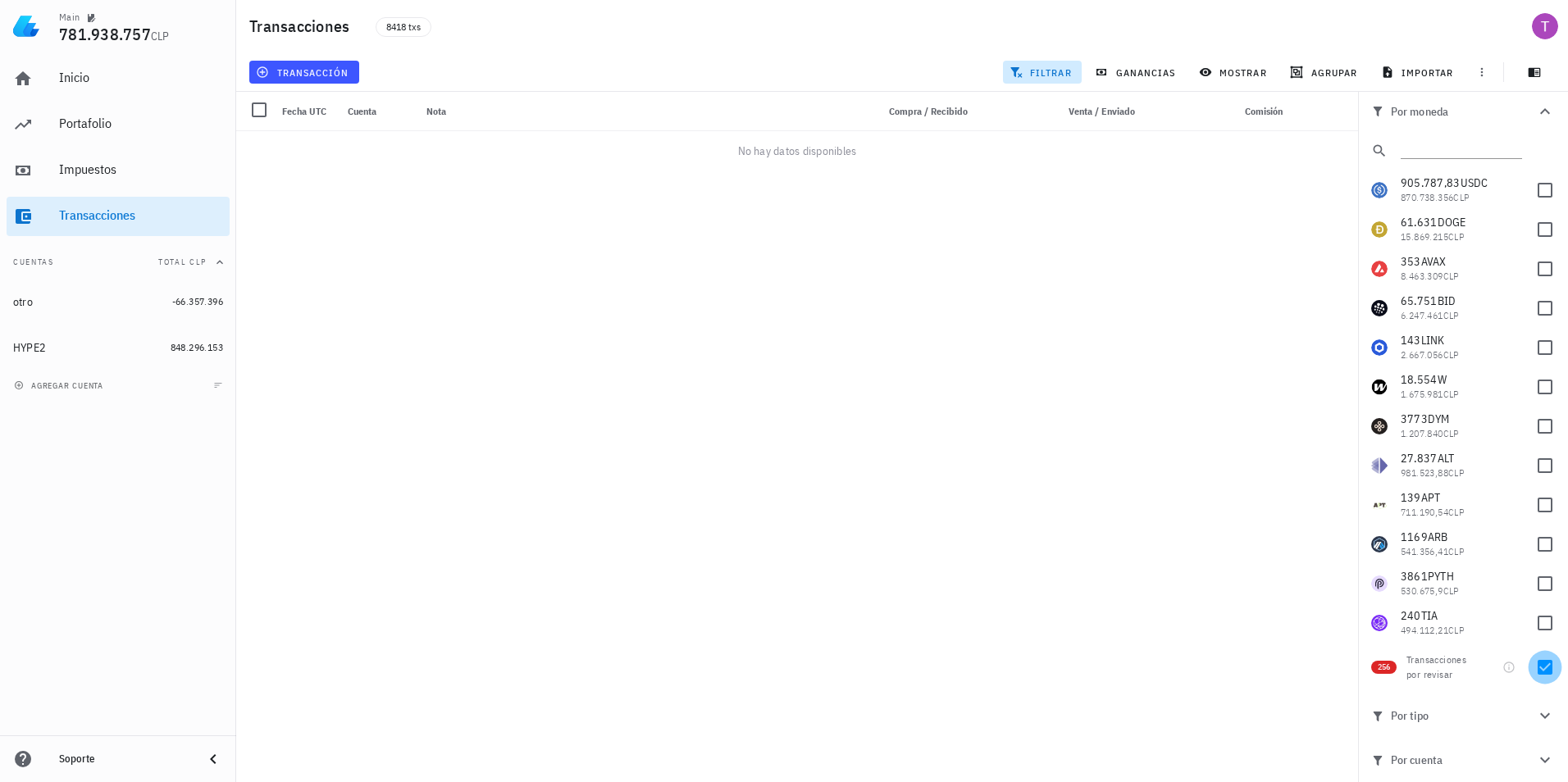 click at bounding box center [1545, 667] 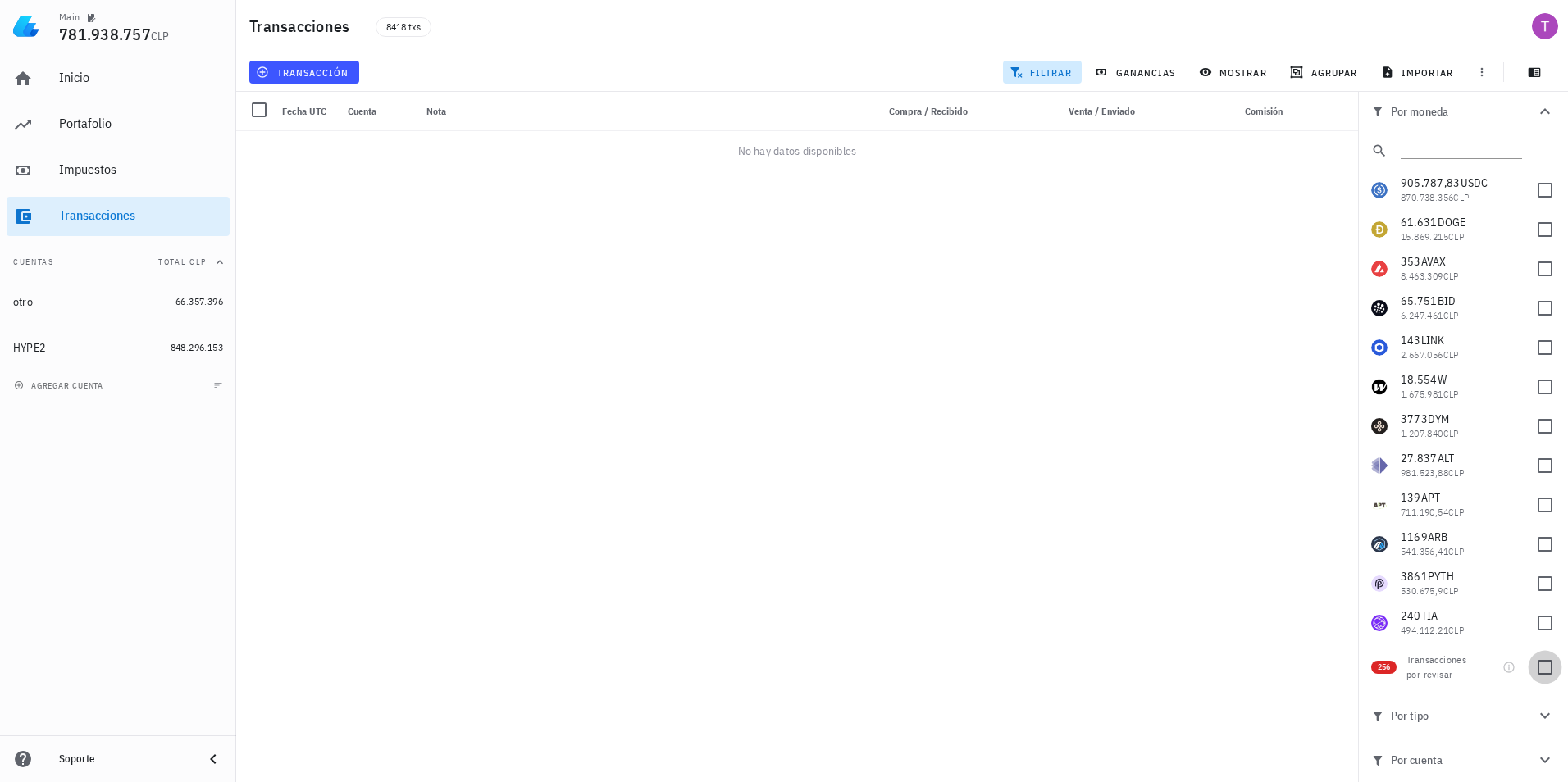 click at bounding box center [1545, 667] 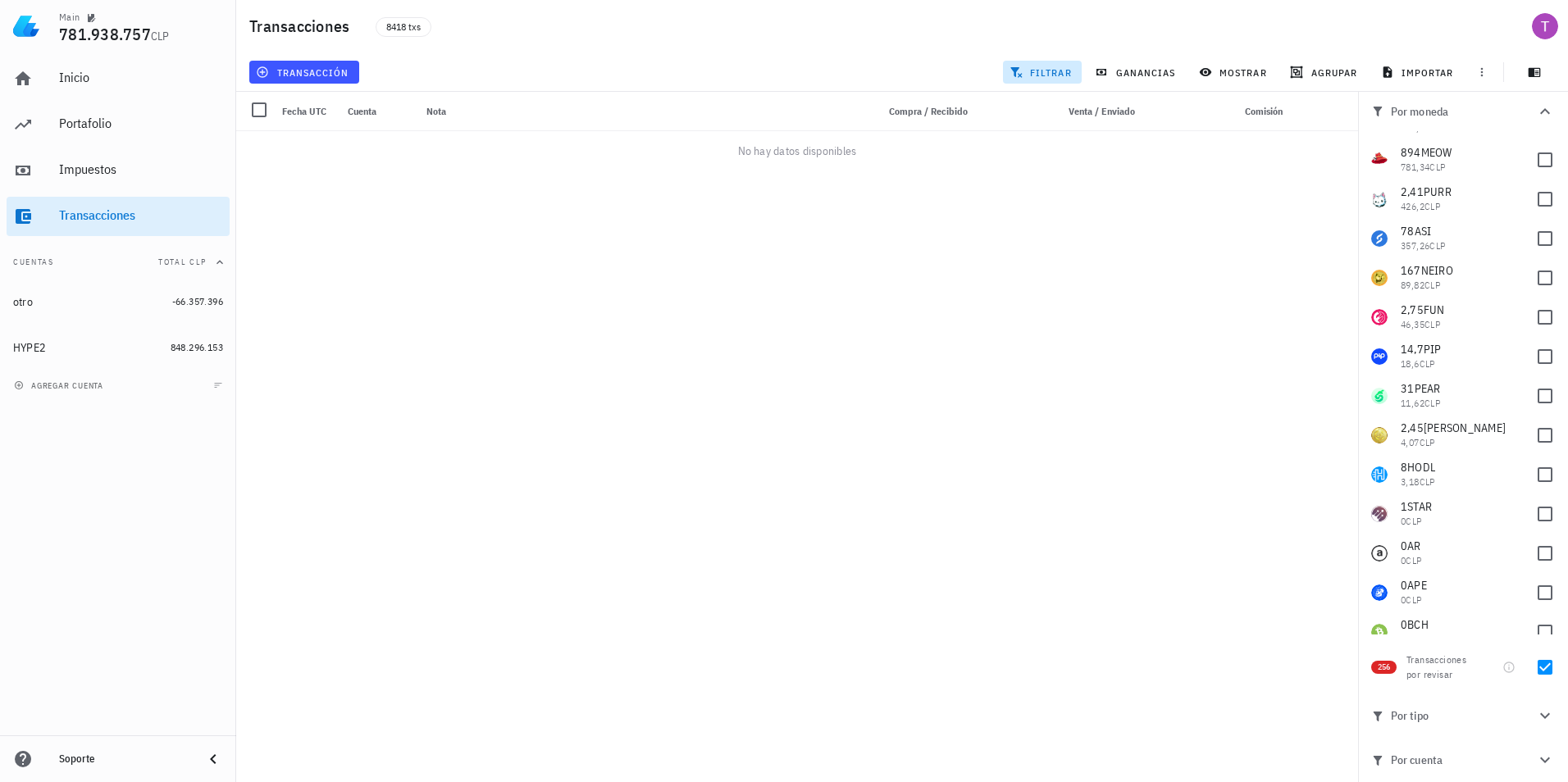 scroll, scrollTop: 1066, scrollLeft: 0, axis: vertical 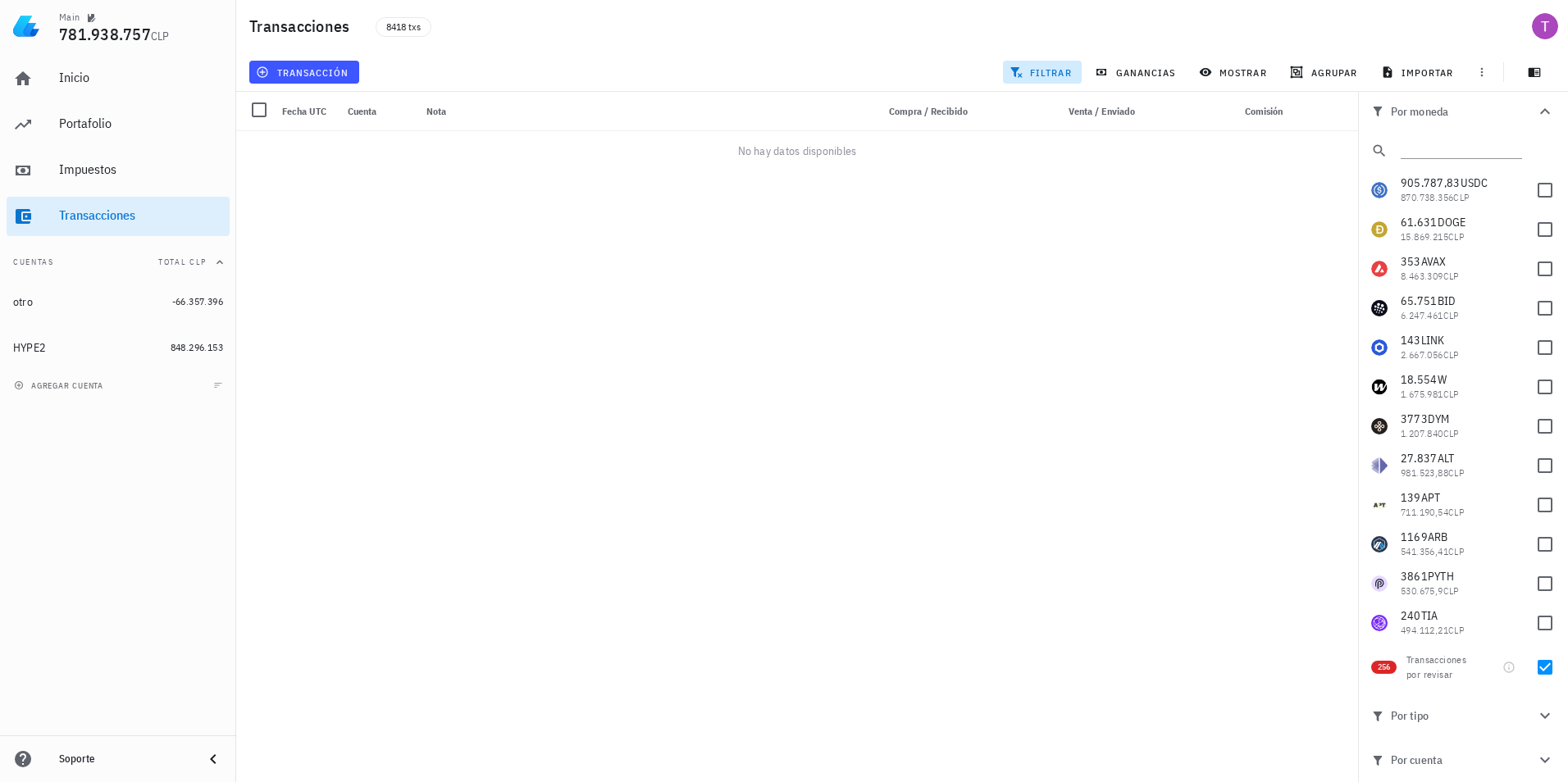 click on "Main
781.938.757  CLP
Inicio
[GEOGRAPHIC_DATA]
Impuestos
[GEOGRAPHIC_DATA]
Cuentas
Total
CLP
otro       -66.357.396 HYPE2       848.296.153
agregar cuenta
Soporte
Transacciones
8418 txs
transacción
filtrar
ganancias
mostrar
[GEOGRAPHIC_DATA]
importar
Por moneda
905.787,83  USDC   870.738.356  CLP     61.631  DOGE   15.869.215  CLP     353  AVAX   8.463.309  CLP     65.751  BID   6.247.461  CLP     143  LINK   2.667.056  CLP     18.554  W   1.675.981  CLP     3773  DYM   1.207.840  CLP     27.837  ALT   981.523,88" at bounding box center (784, 391) 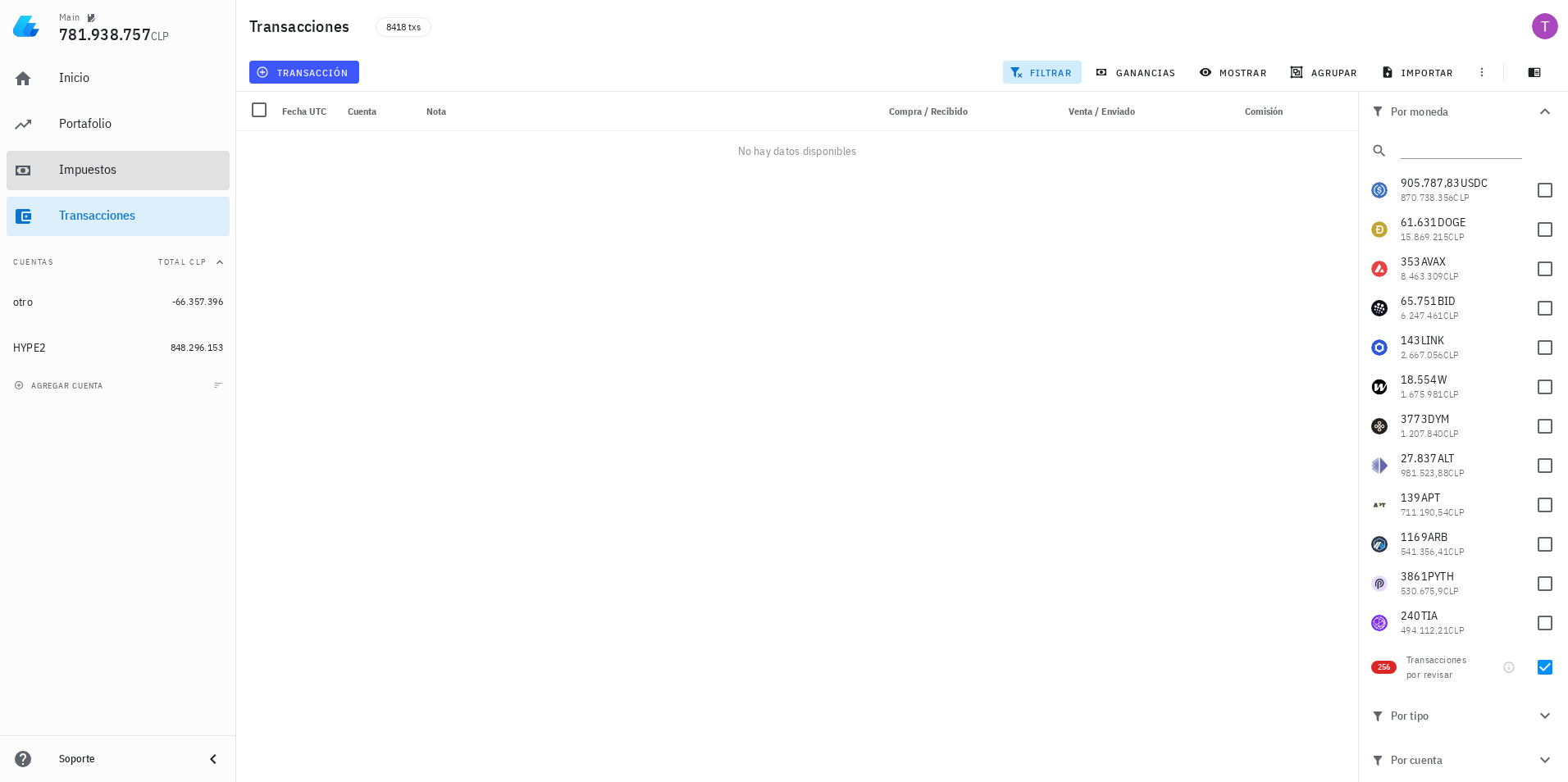 drag, startPoint x: 92, startPoint y: 184, endPoint x: 103, endPoint y: 204, distance: 22.825424 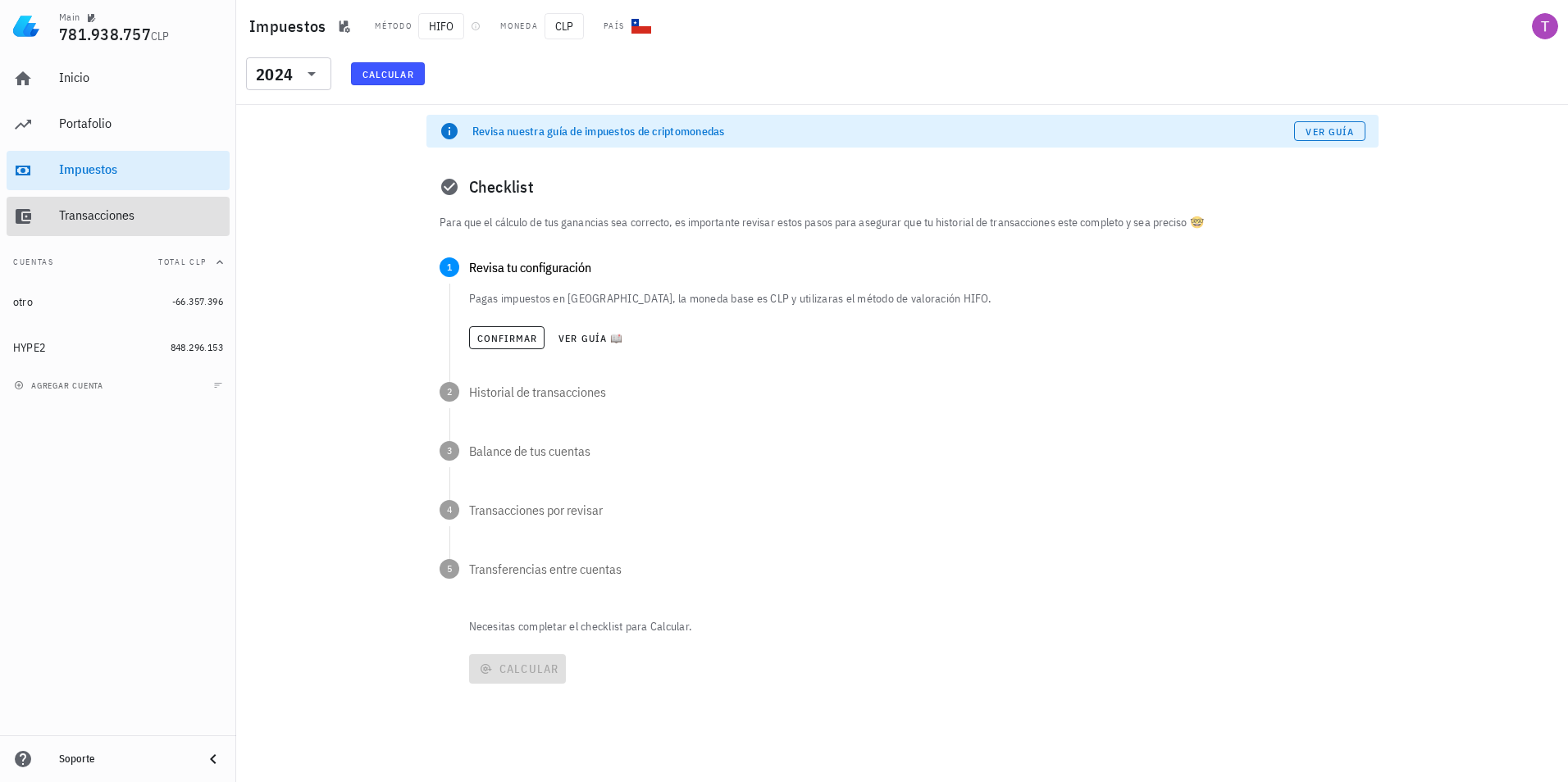 click on "Transacciones" at bounding box center (141, 215) 